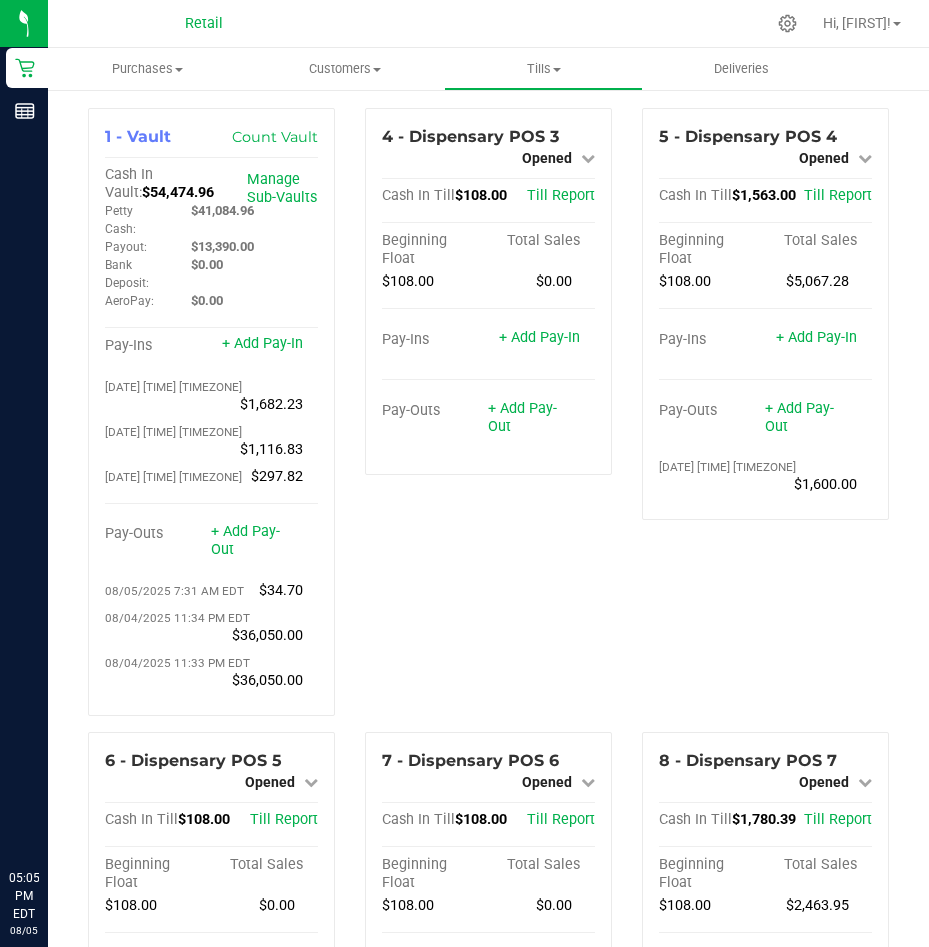 scroll, scrollTop: 0, scrollLeft: 0, axis: both 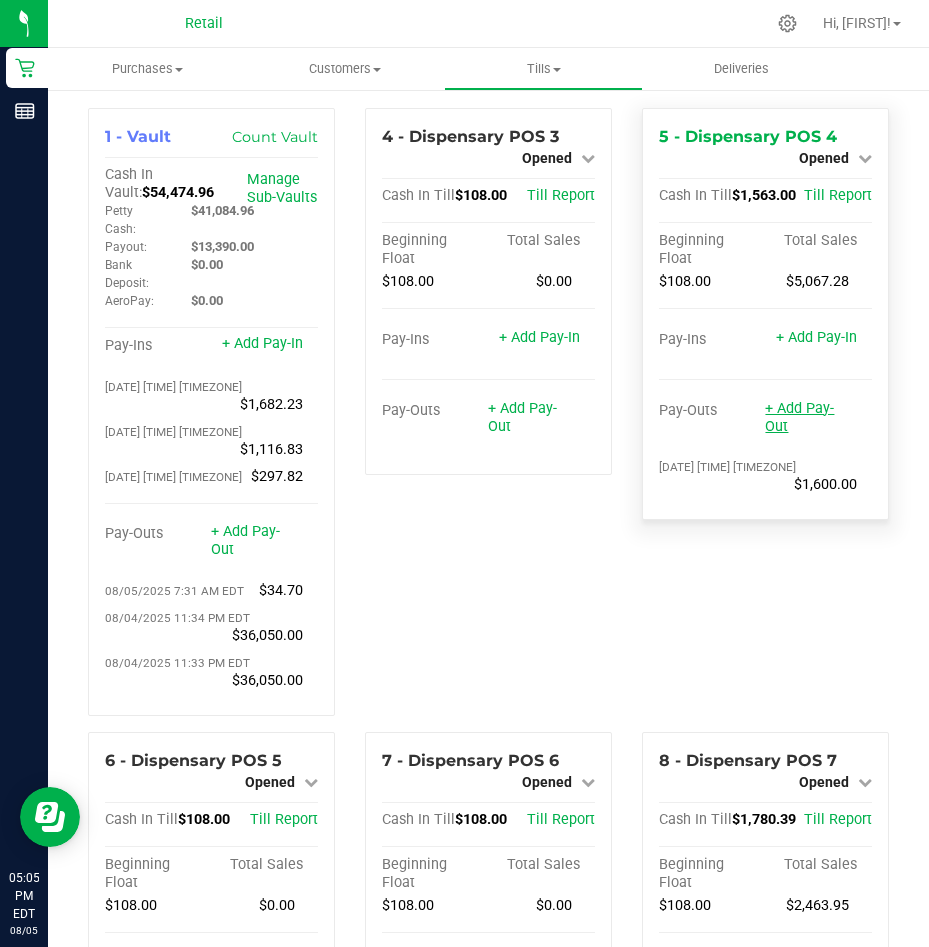 click on "+ Add Pay-Out" at bounding box center (799, 417) 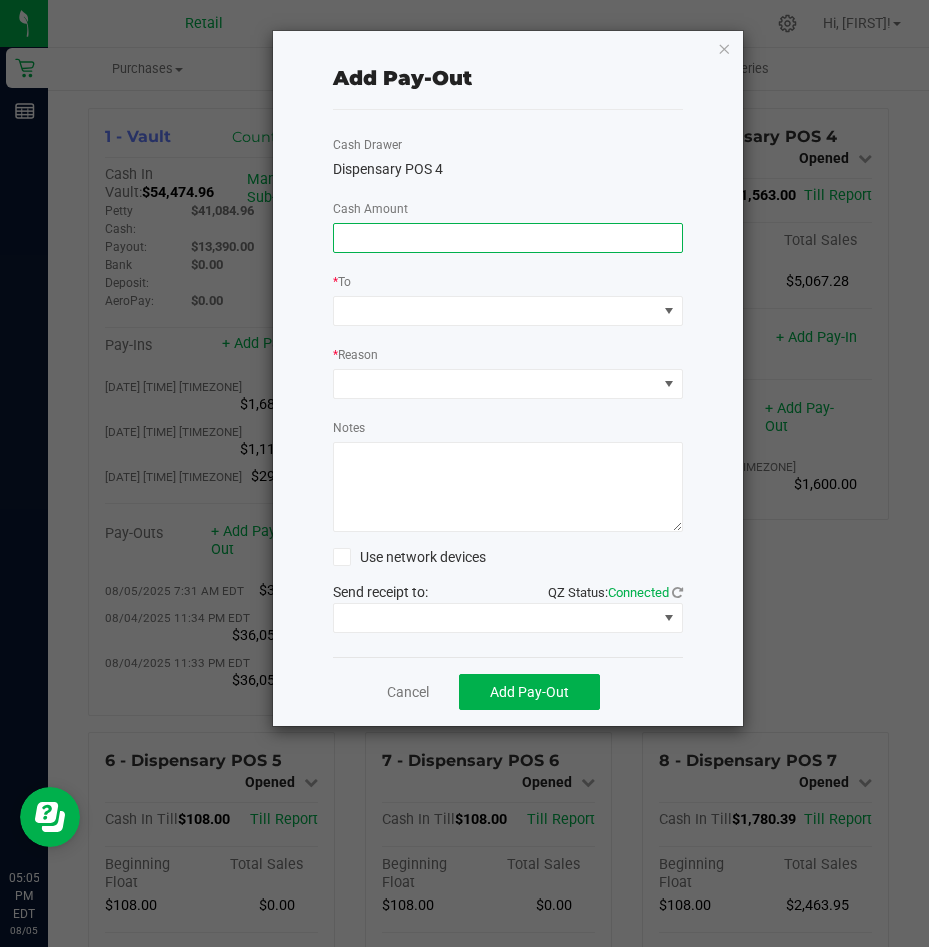 click at bounding box center (508, 238) 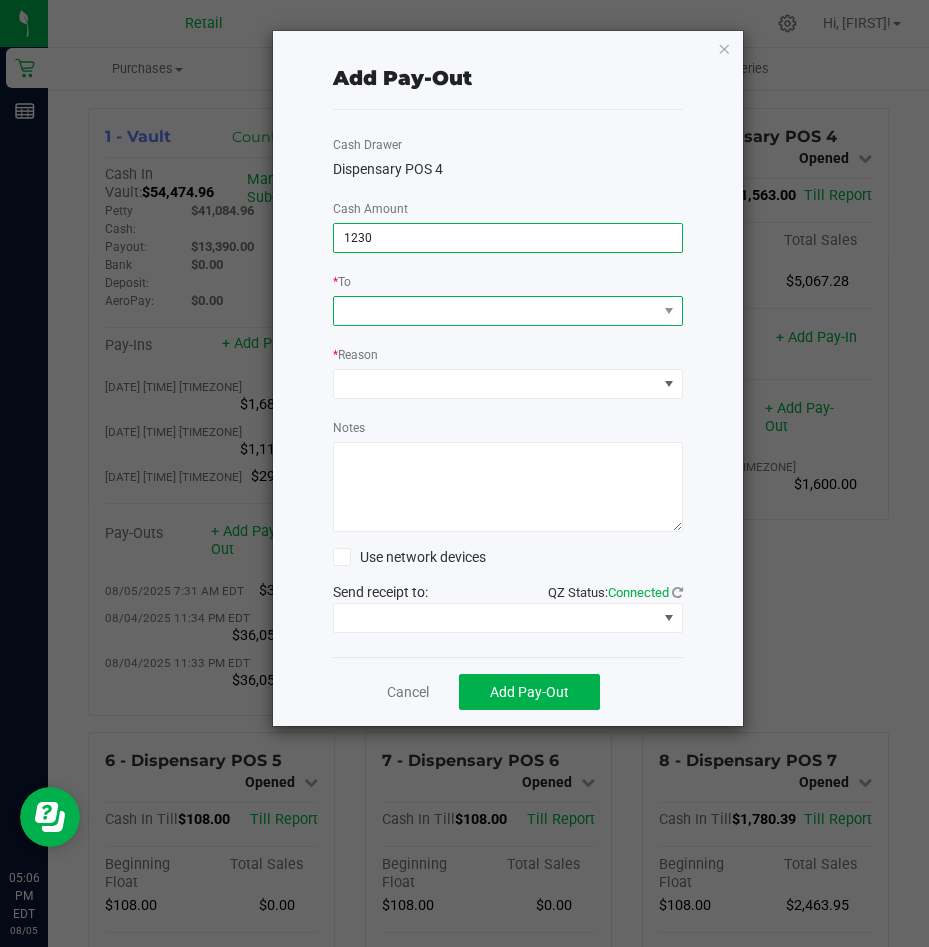 type on "$1,230.00" 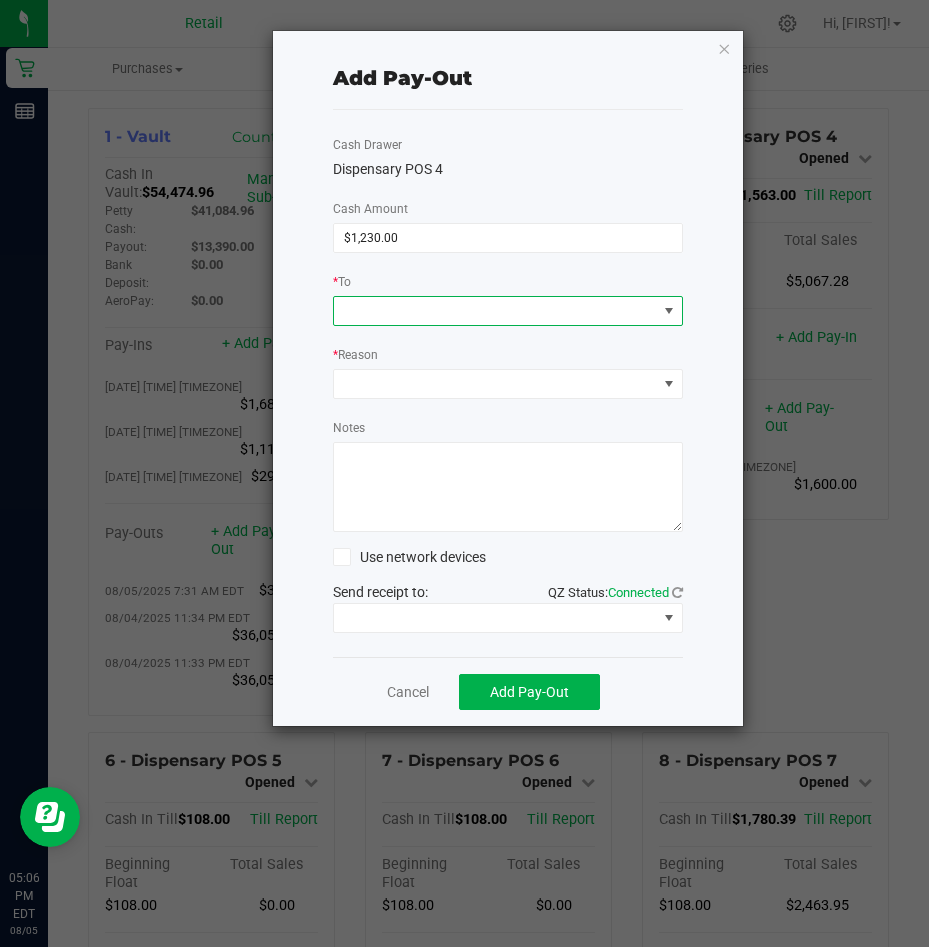 click at bounding box center (348, 311) 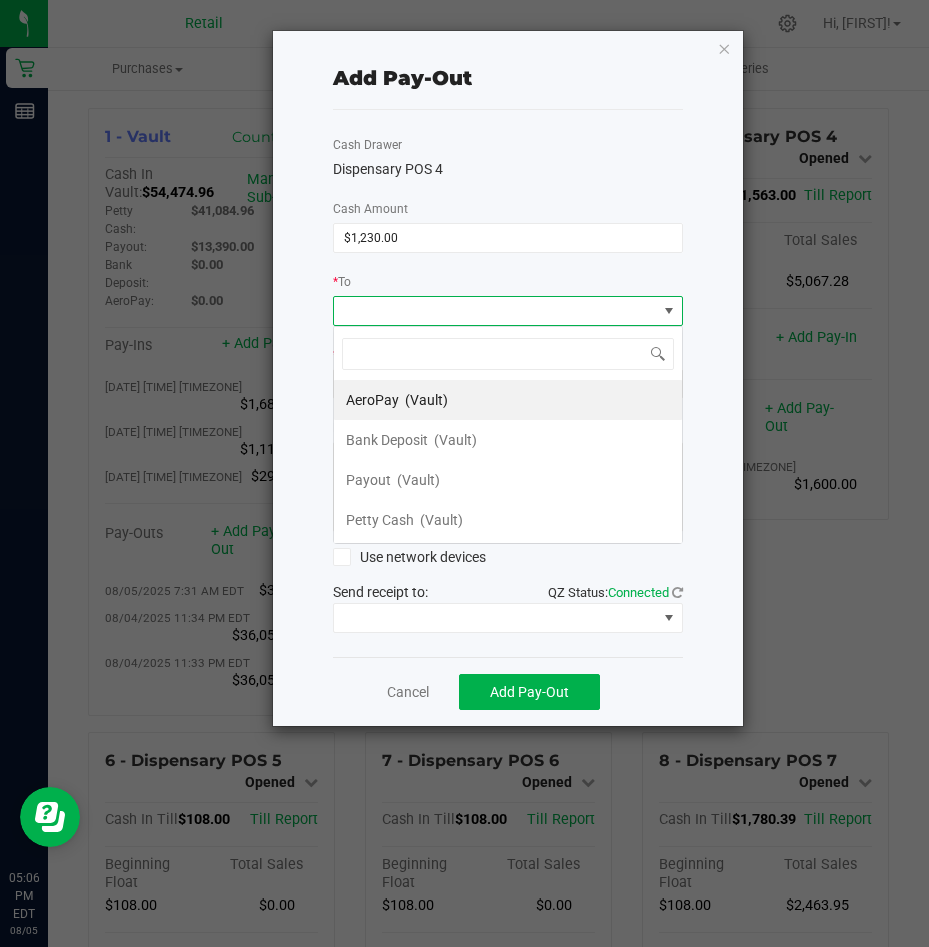 scroll, scrollTop: 99970, scrollLeft: 99650, axis: both 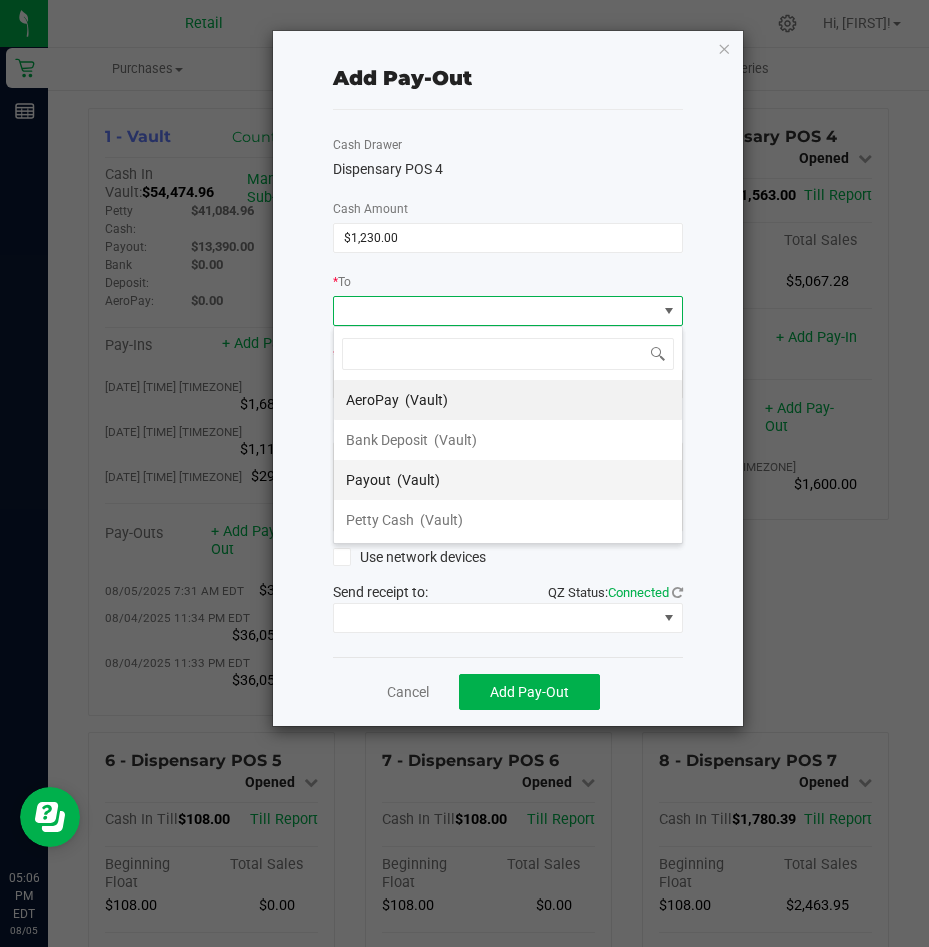 click on "Payout" at bounding box center [368, 480] 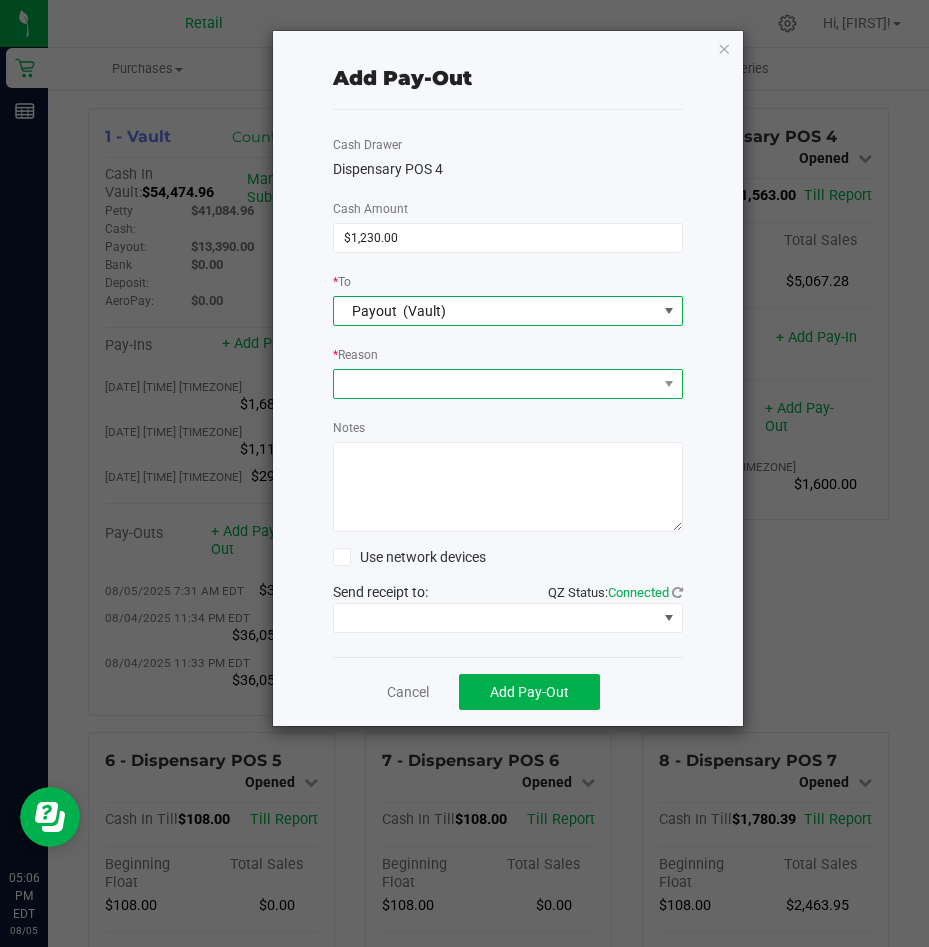 click at bounding box center [495, 384] 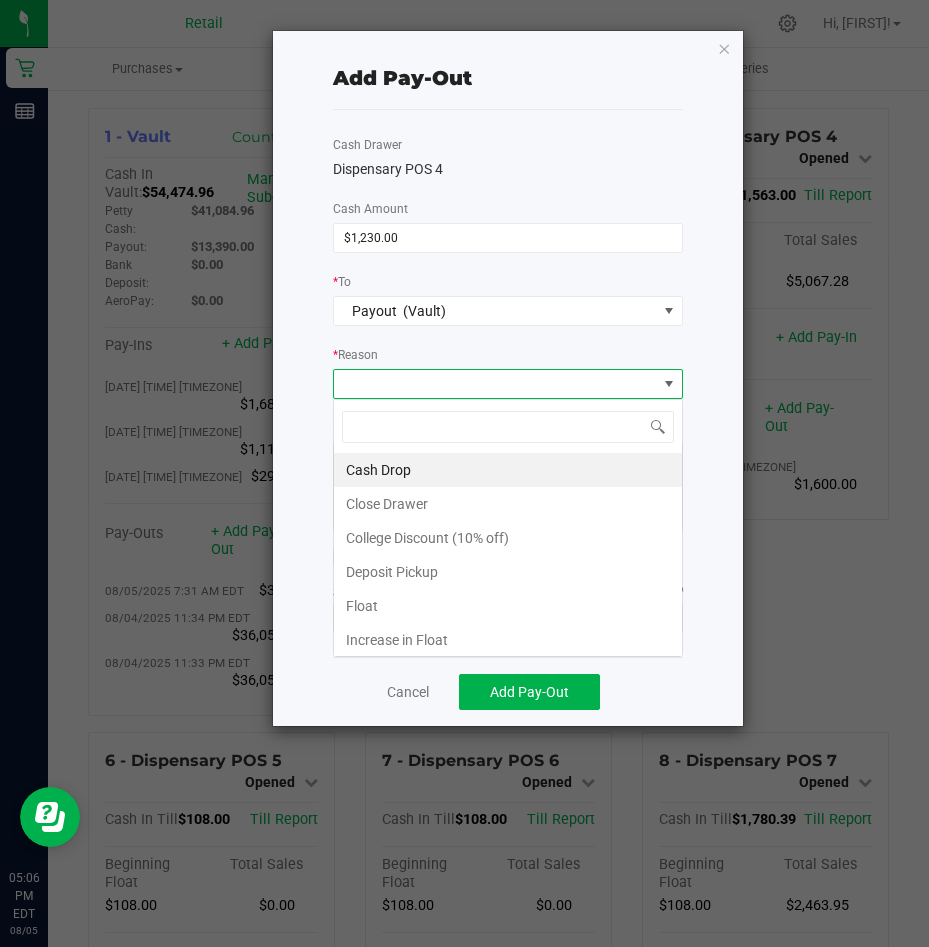 scroll, scrollTop: 99970, scrollLeft: 99650, axis: both 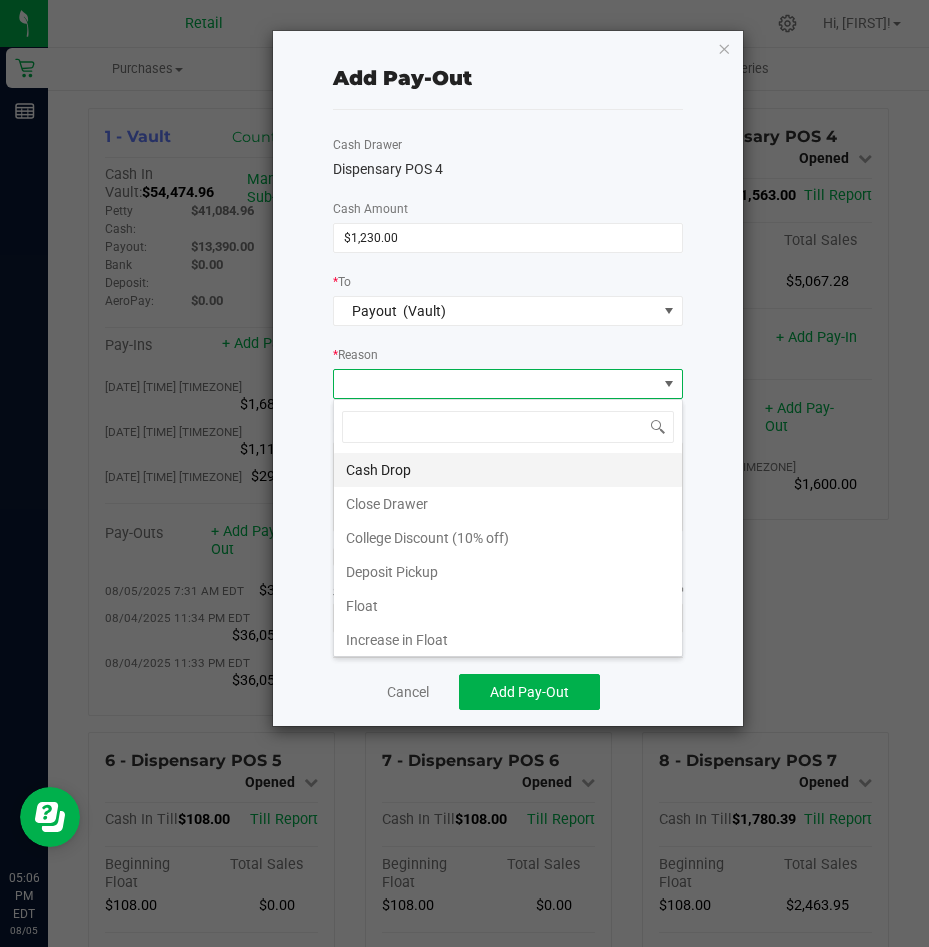 click on "Cash Drop" at bounding box center (508, 470) 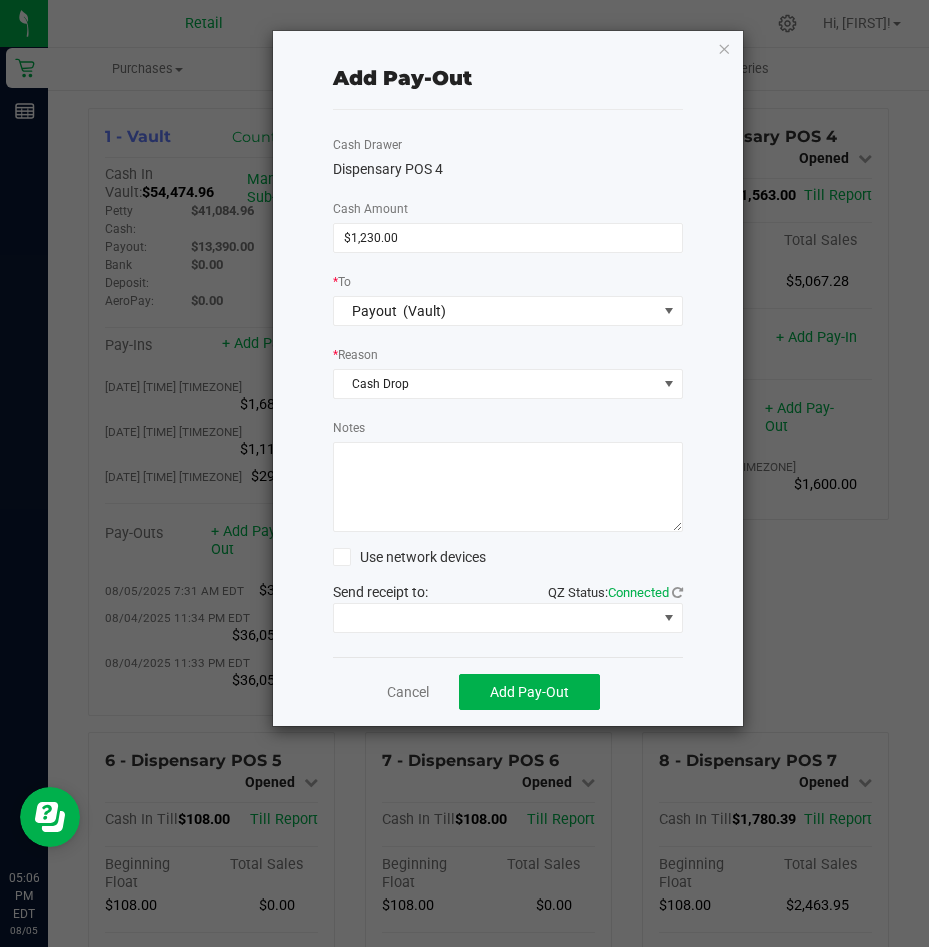 drag, startPoint x: 341, startPoint y: 477, endPoint x: 258, endPoint y: 469, distance: 83.38465 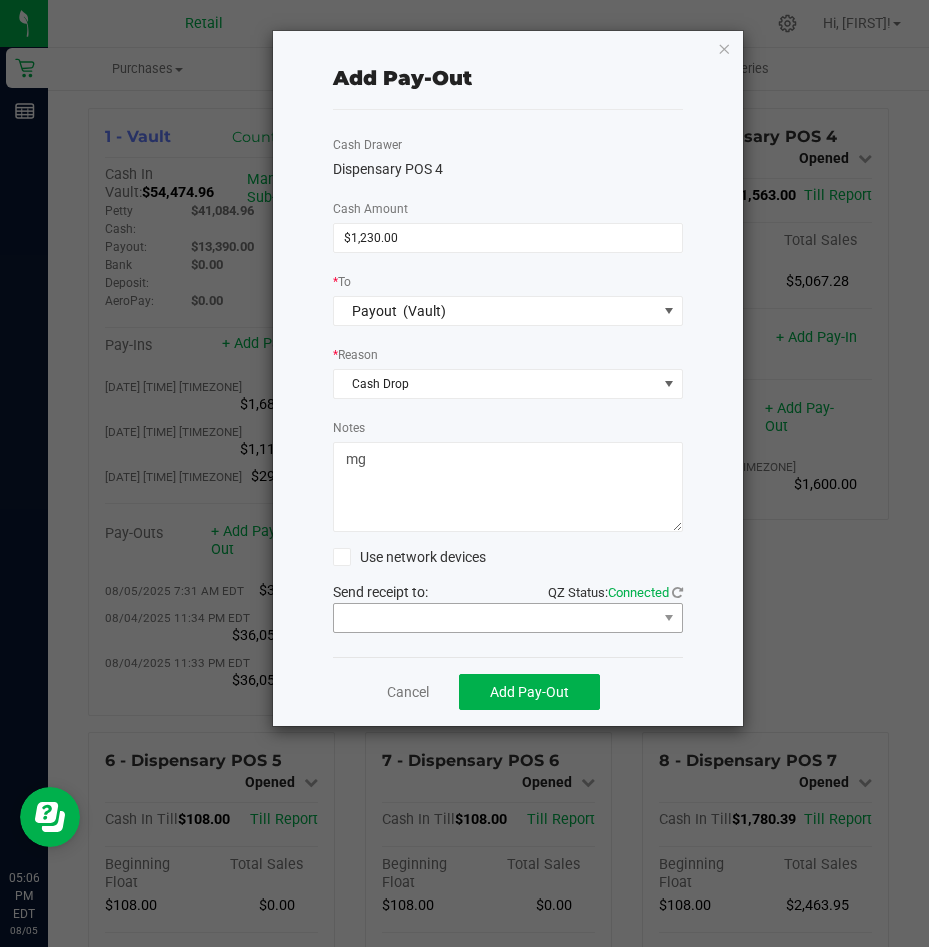 type on "mg" 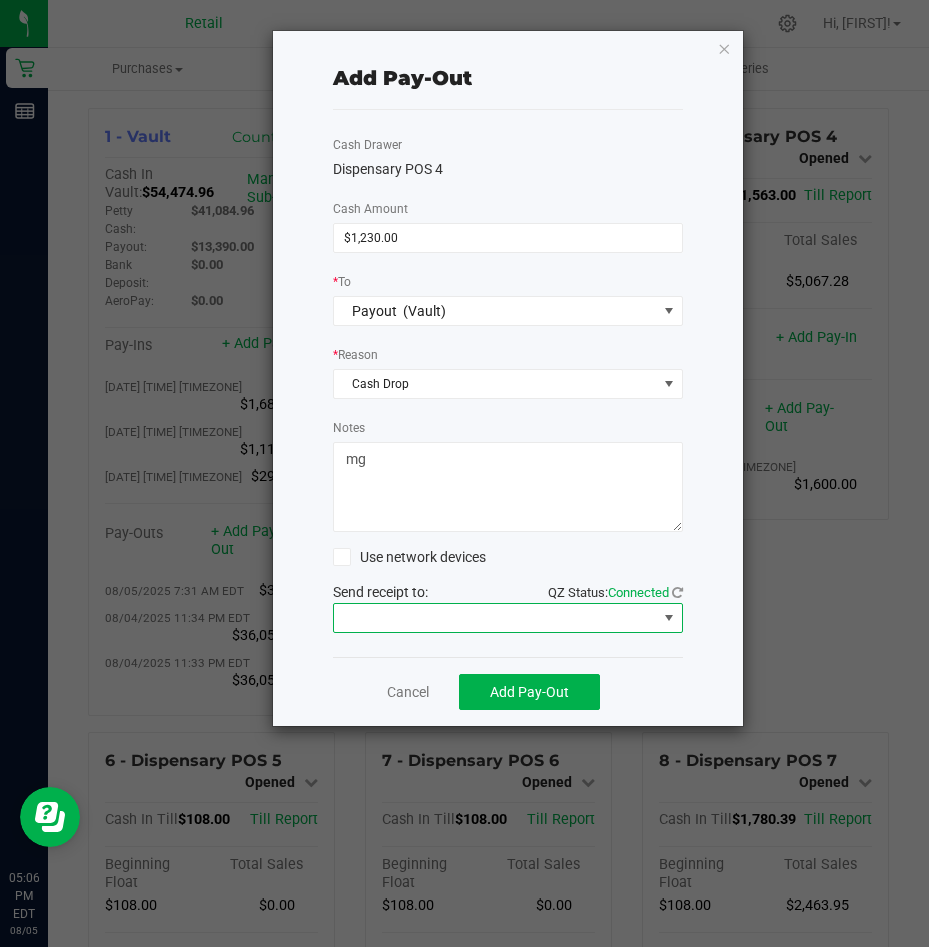 click at bounding box center (495, 618) 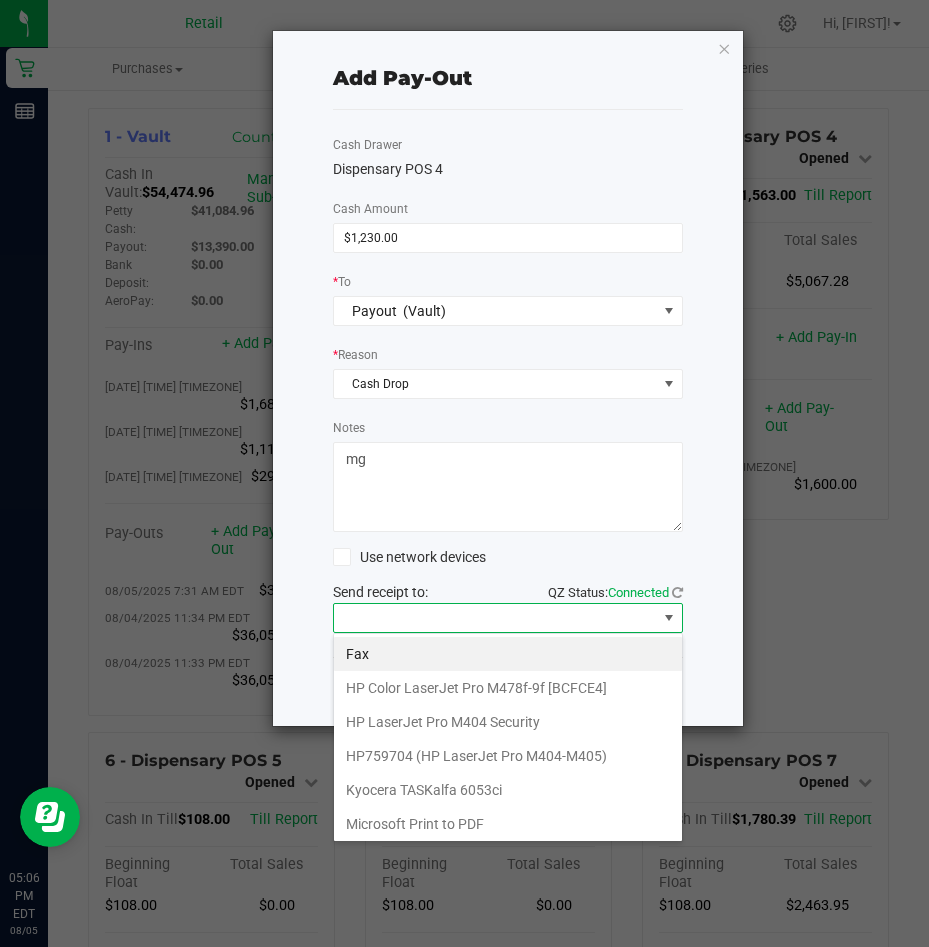 scroll, scrollTop: 99970, scrollLeft: 99650, axis: both 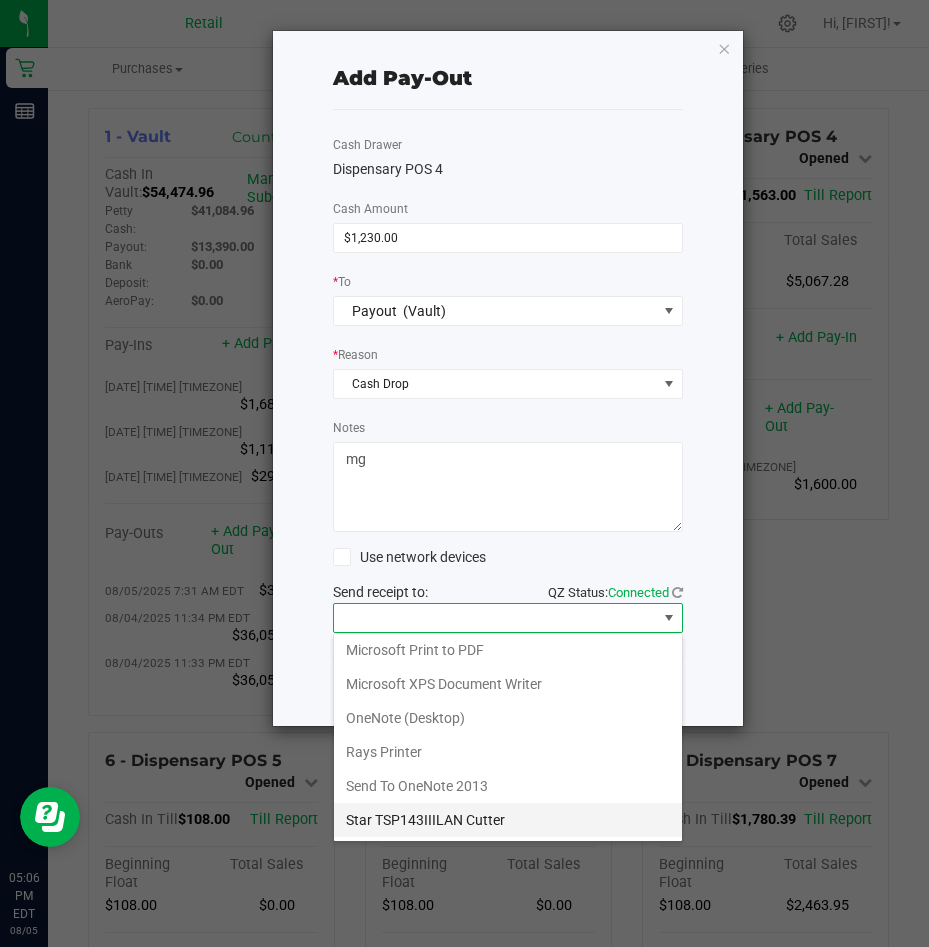 click on "Star TSP143IIILAN Cutter" at bounding box center [508, 820] 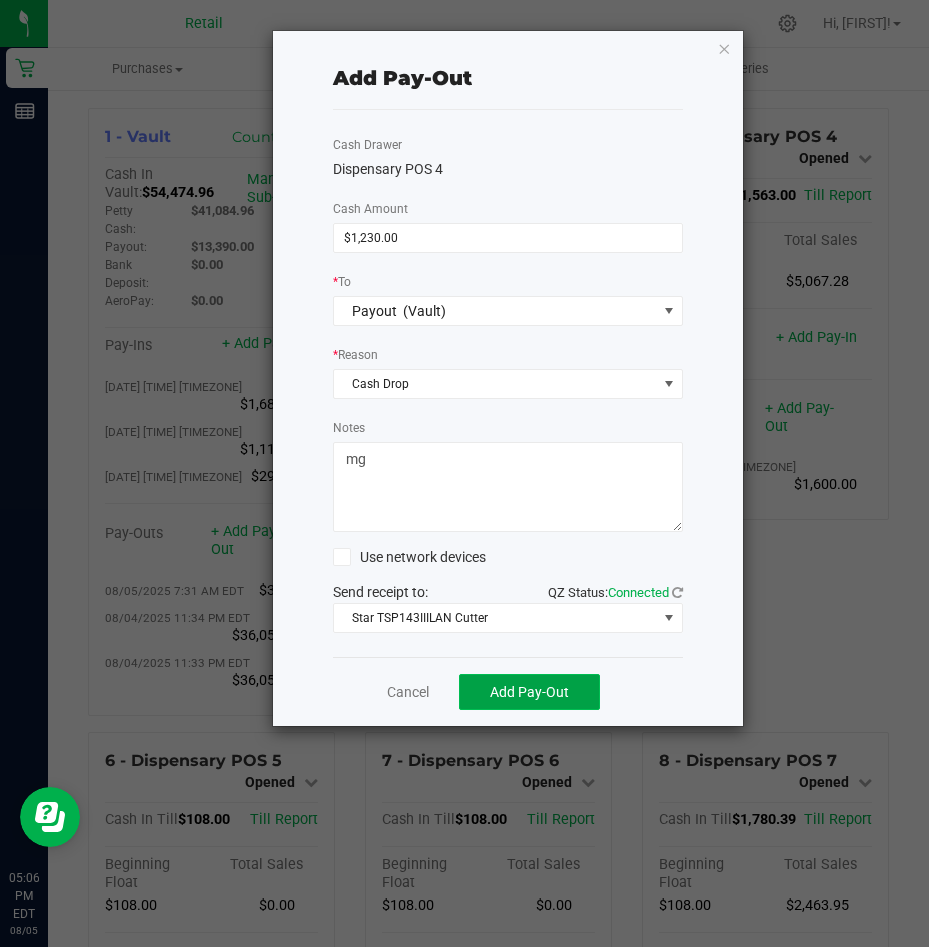 click on "Add Pay-Out" 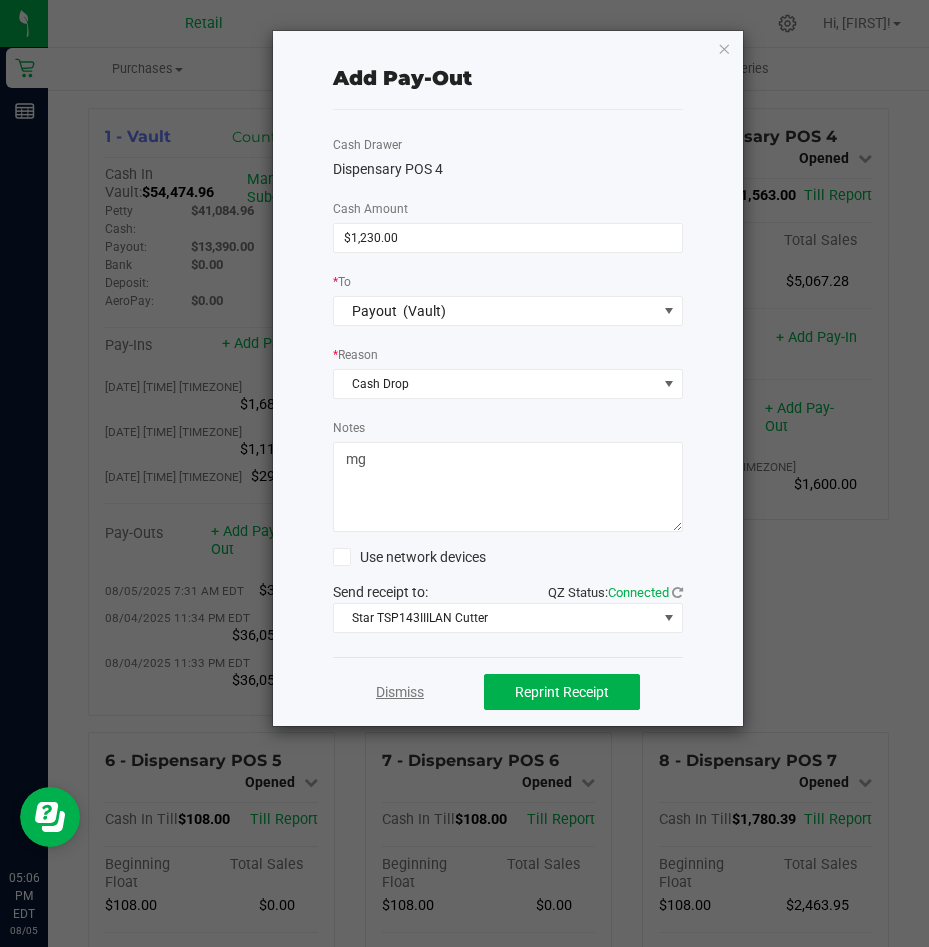 click on "Dismiss" 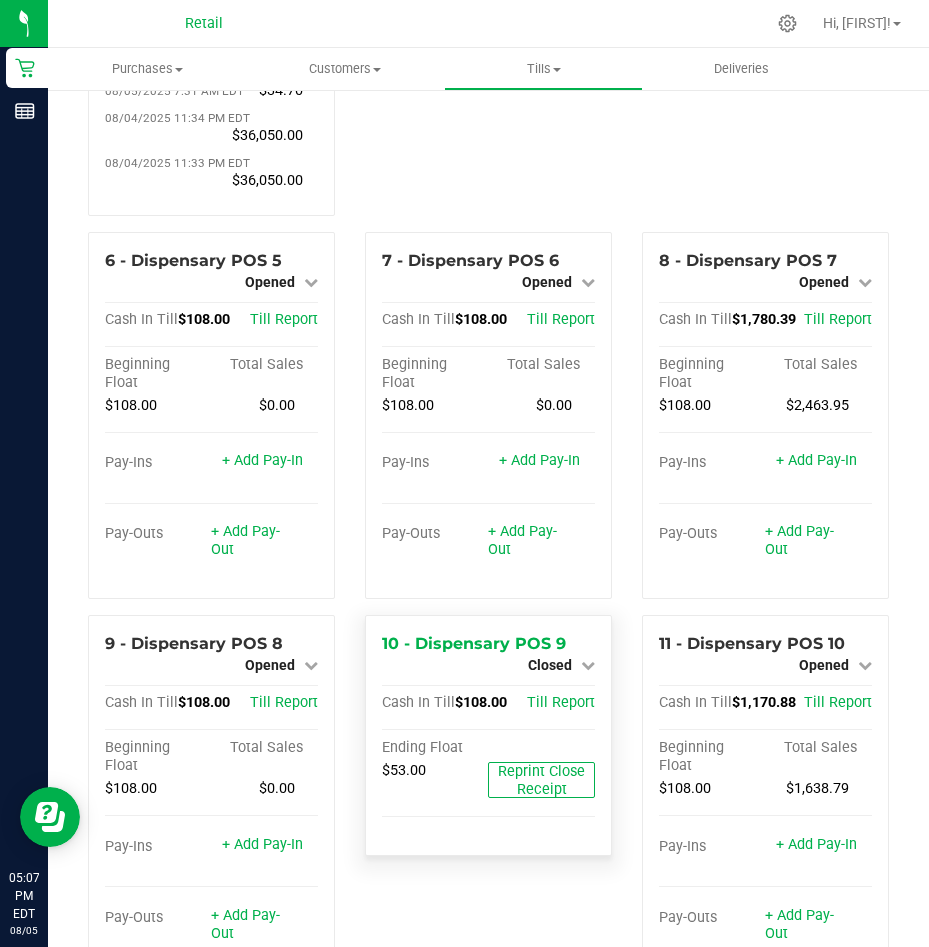 scroll, scrollTop: 518, scrollLeft: 0, axis: vertical 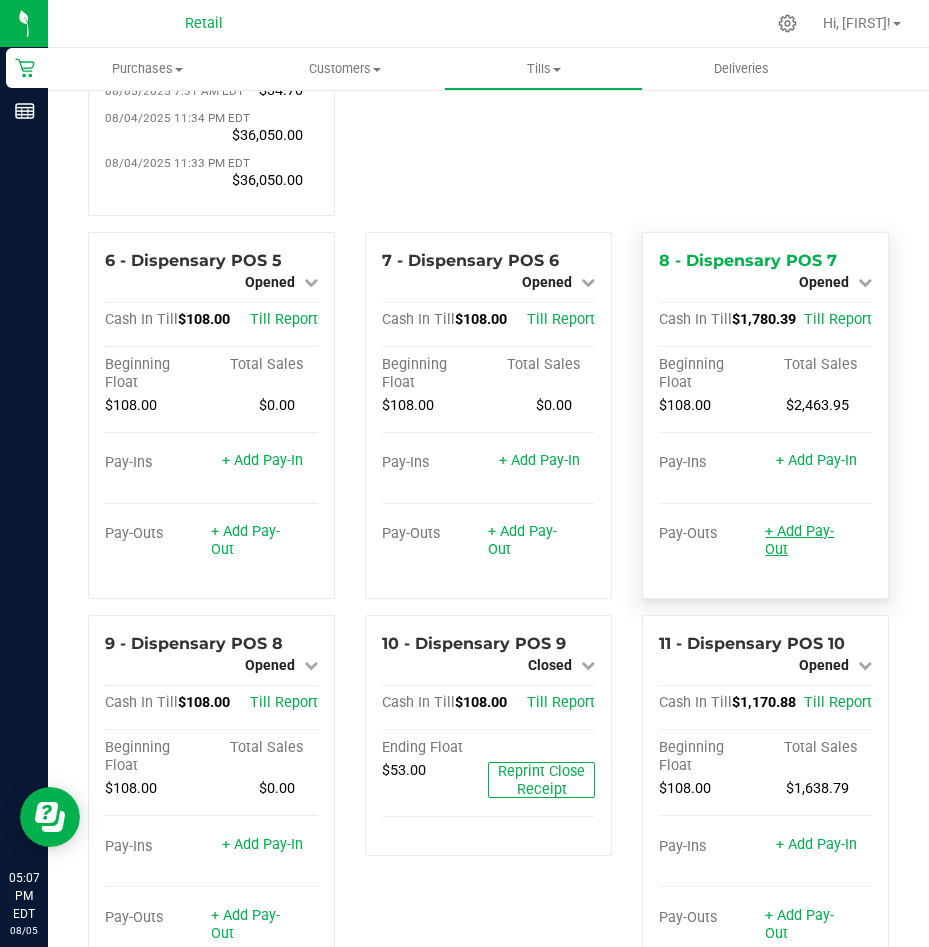 click on "+ Add Pay-Out" at bounding box center (799, 540) 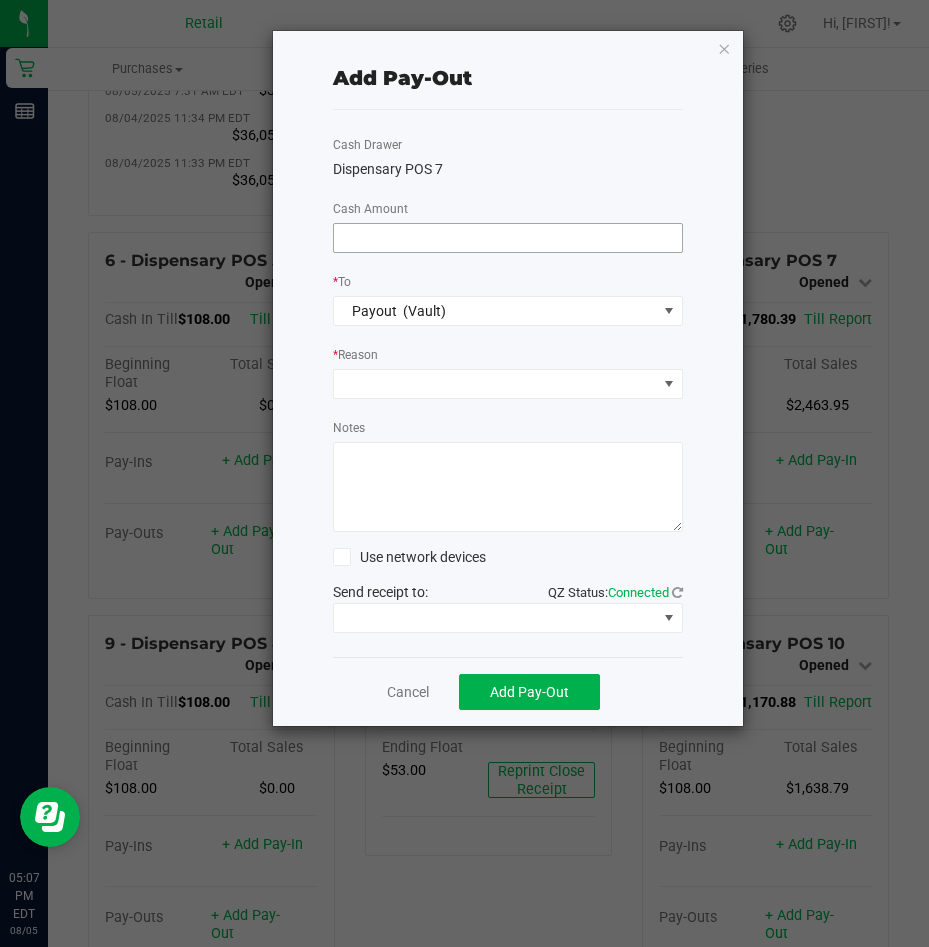 click at bounding box center (508, 238) 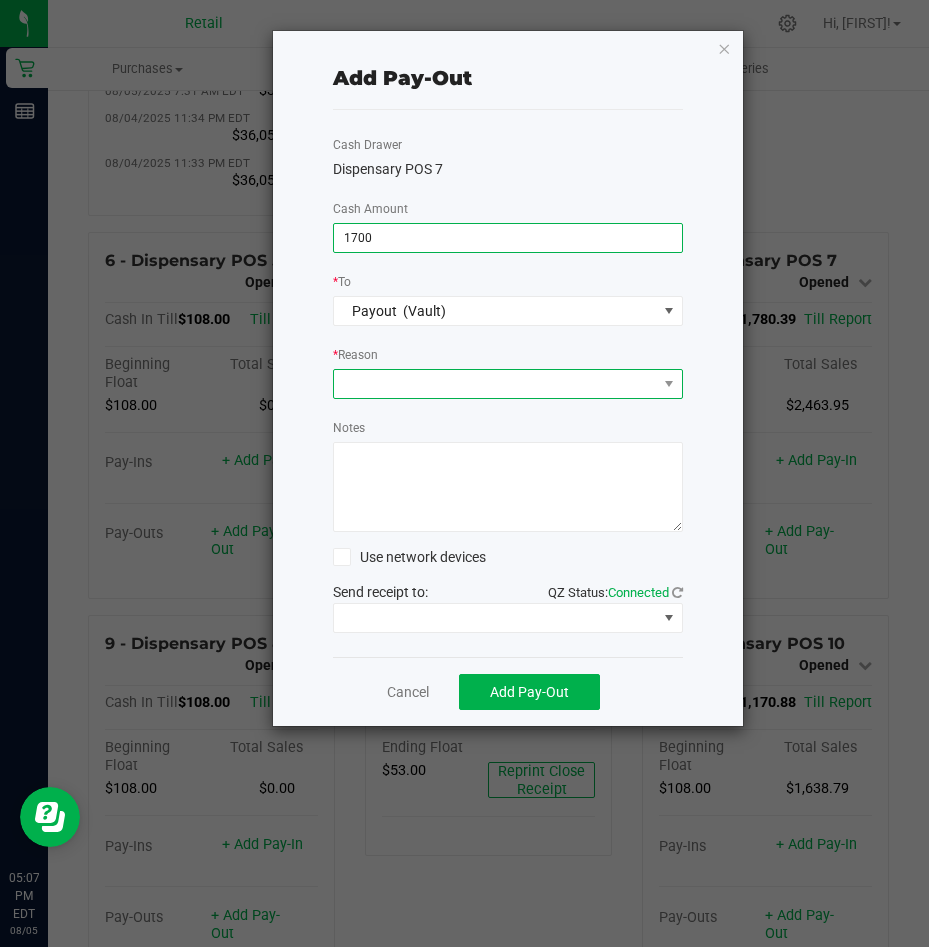type on "$1,700.00" 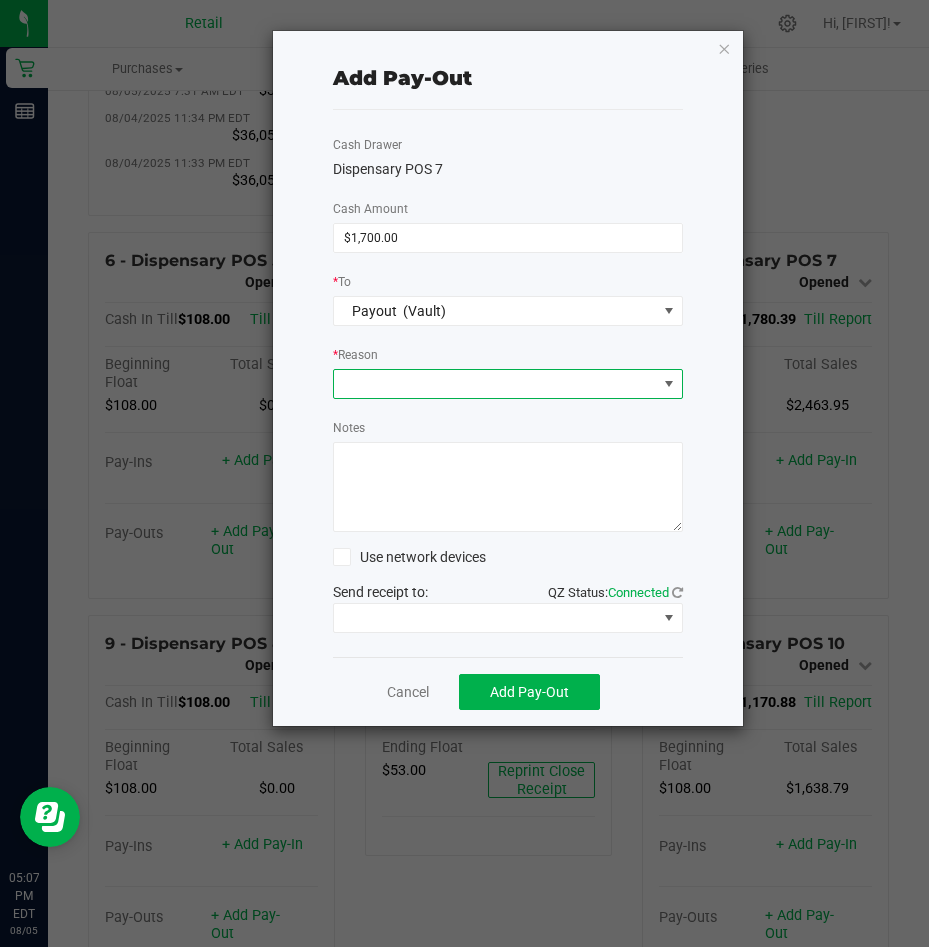 click at bounding box center [495, 384] 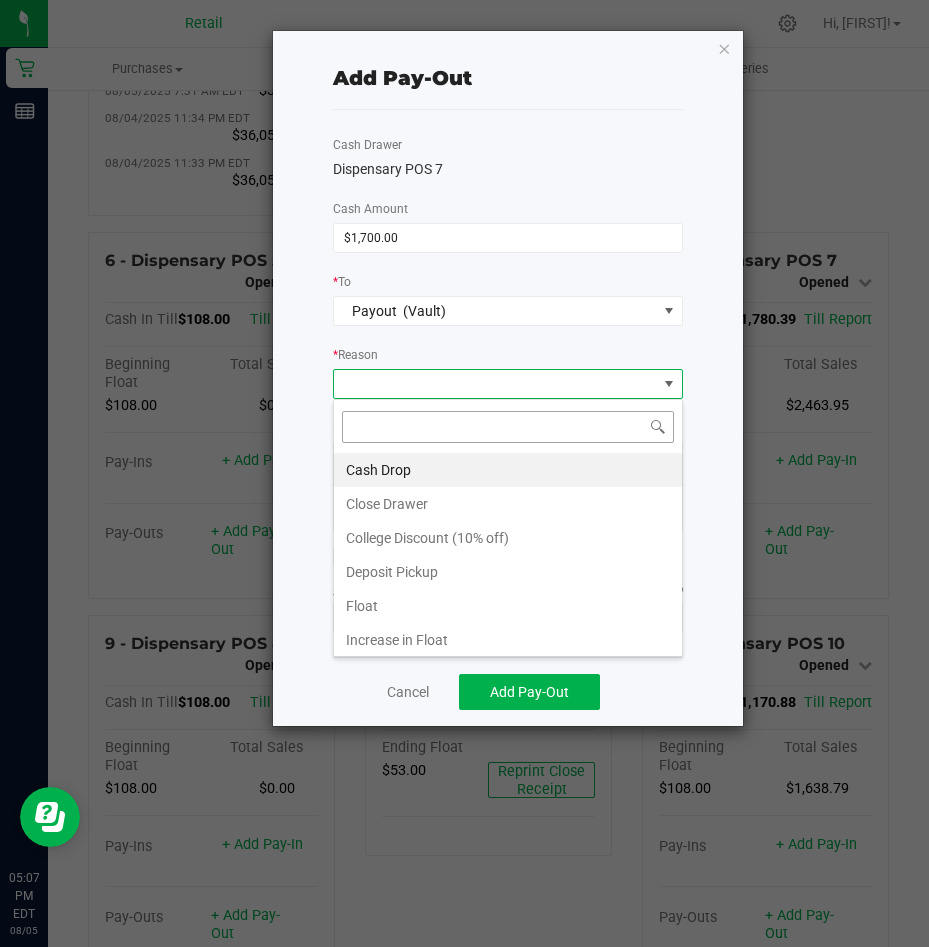 scroll, scrollTop: 99970, scrollLeft: 99650, axis: both 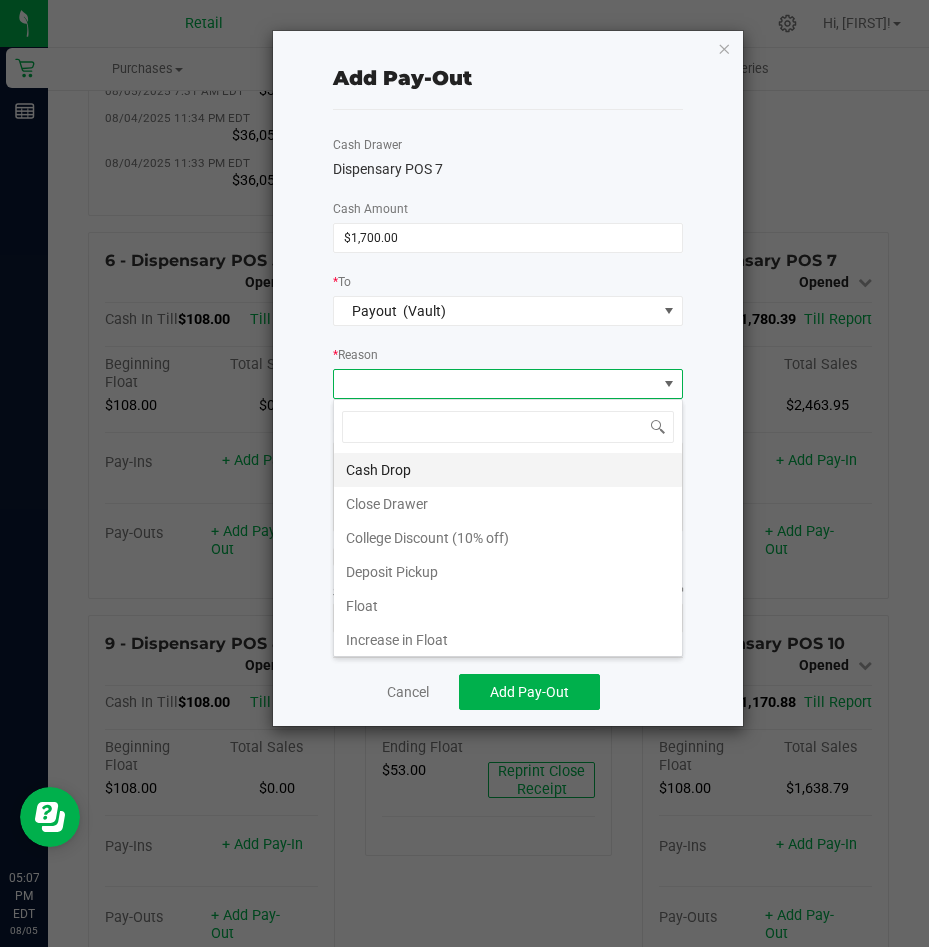 click on "Cash Drop" at bounding box center (508, 470) 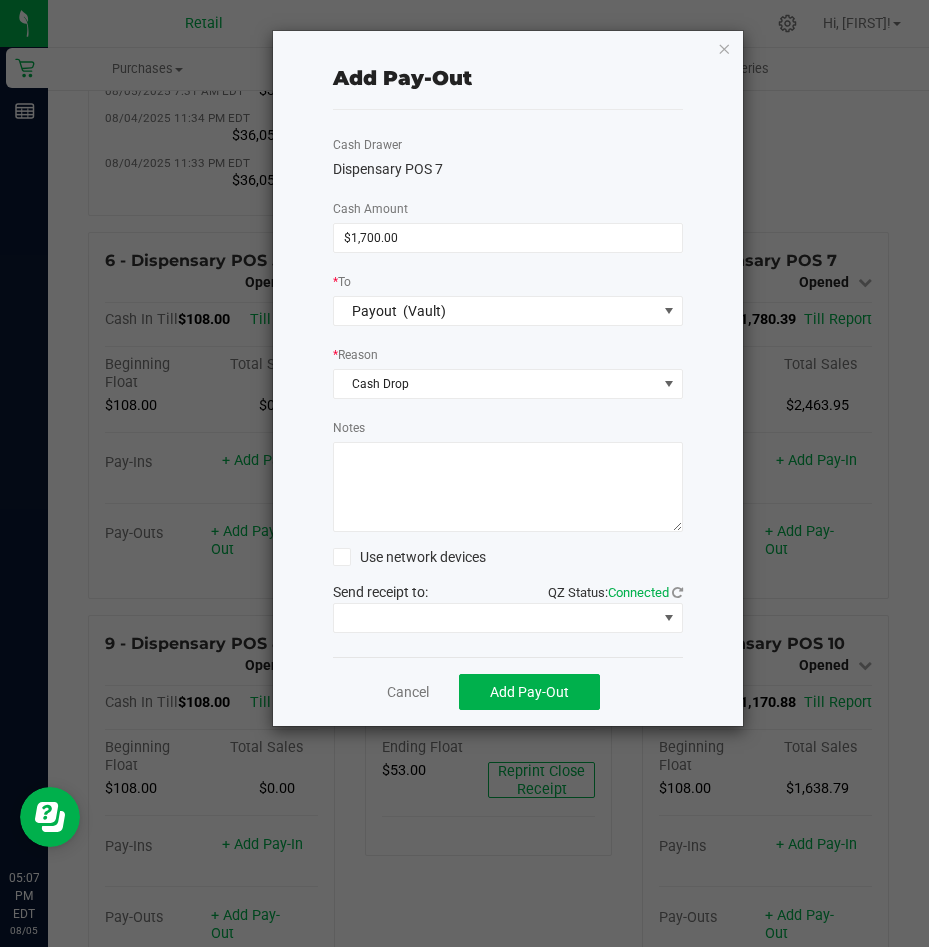 click on "Notes" at bounding box center (508, 487) 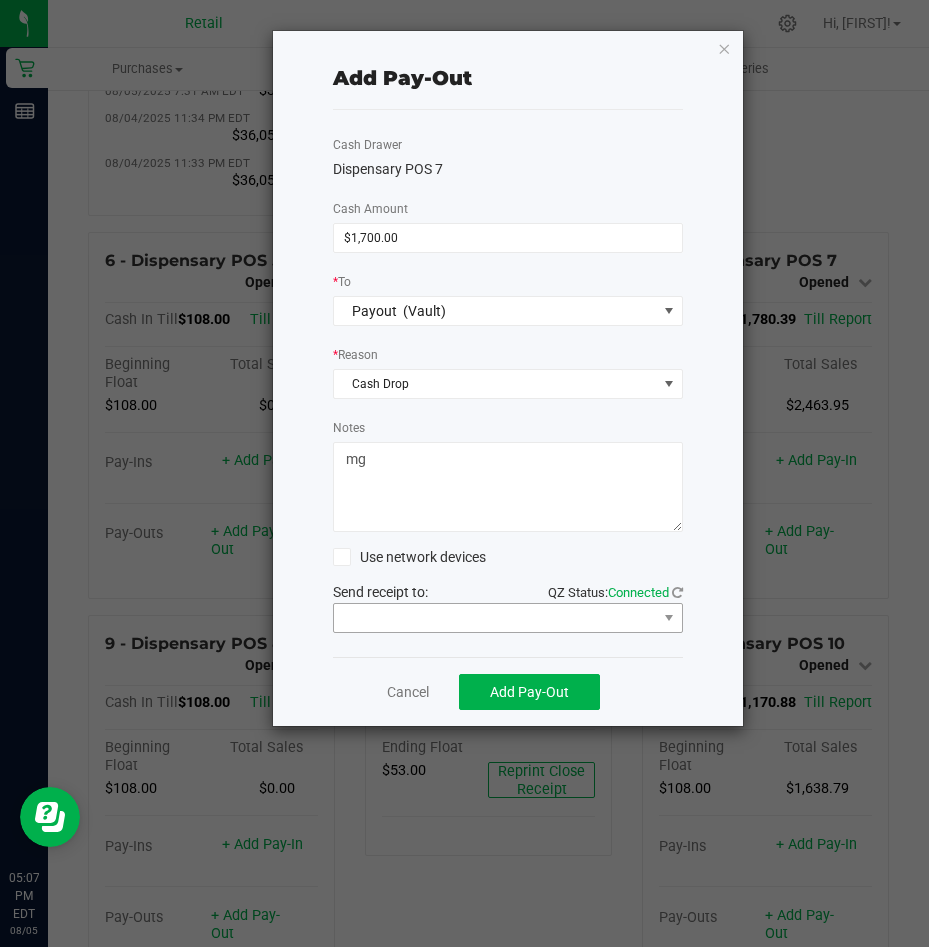 type on "mg" 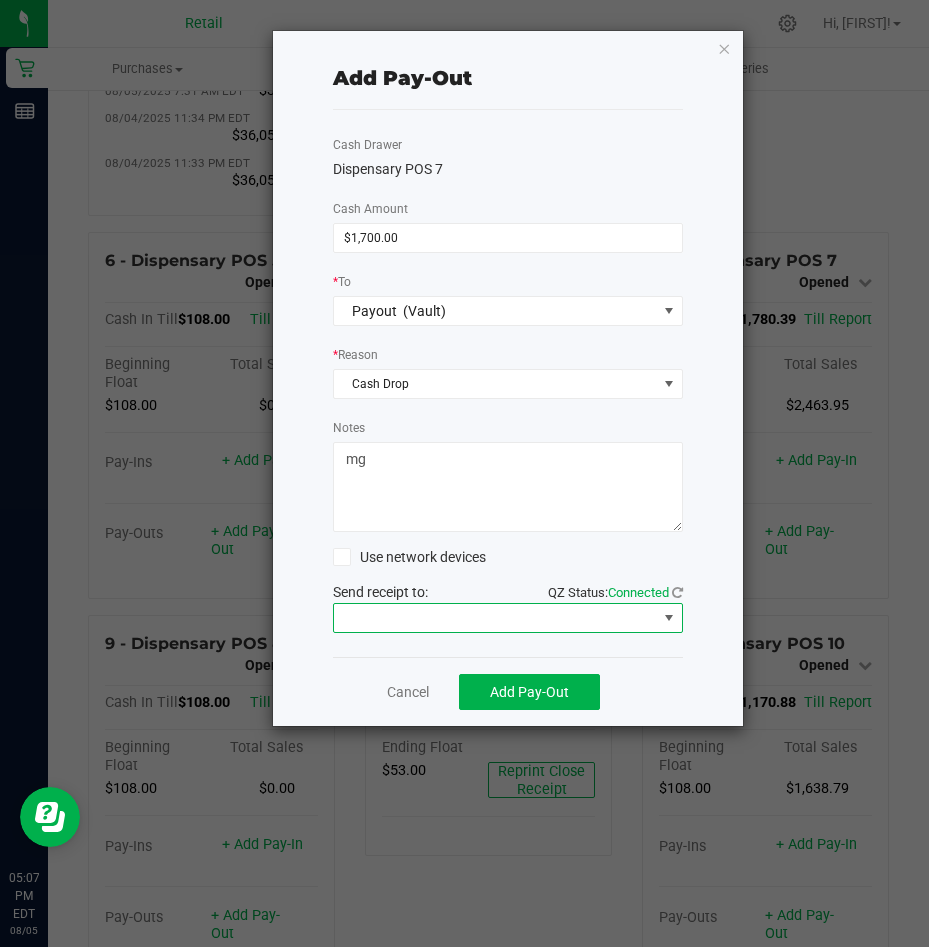 click at bounding box center (495, 618) 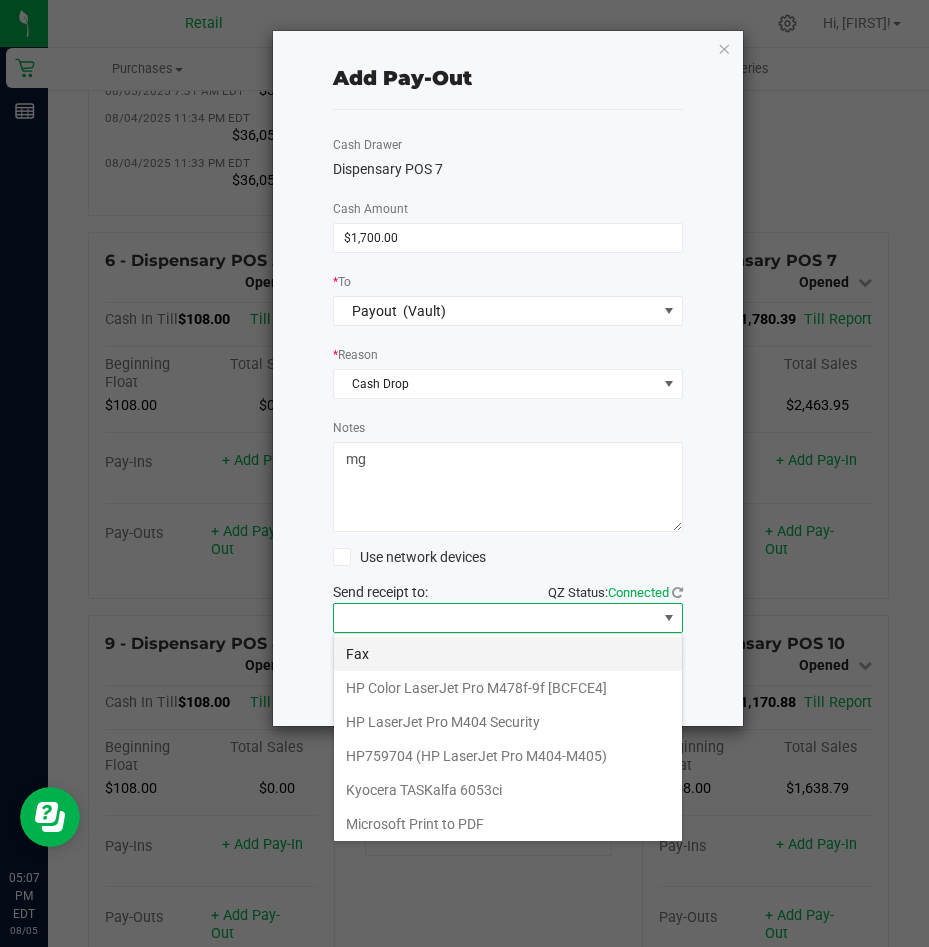 scroll, scrollTop: 99970, scrollLeft: 99650, axis: both 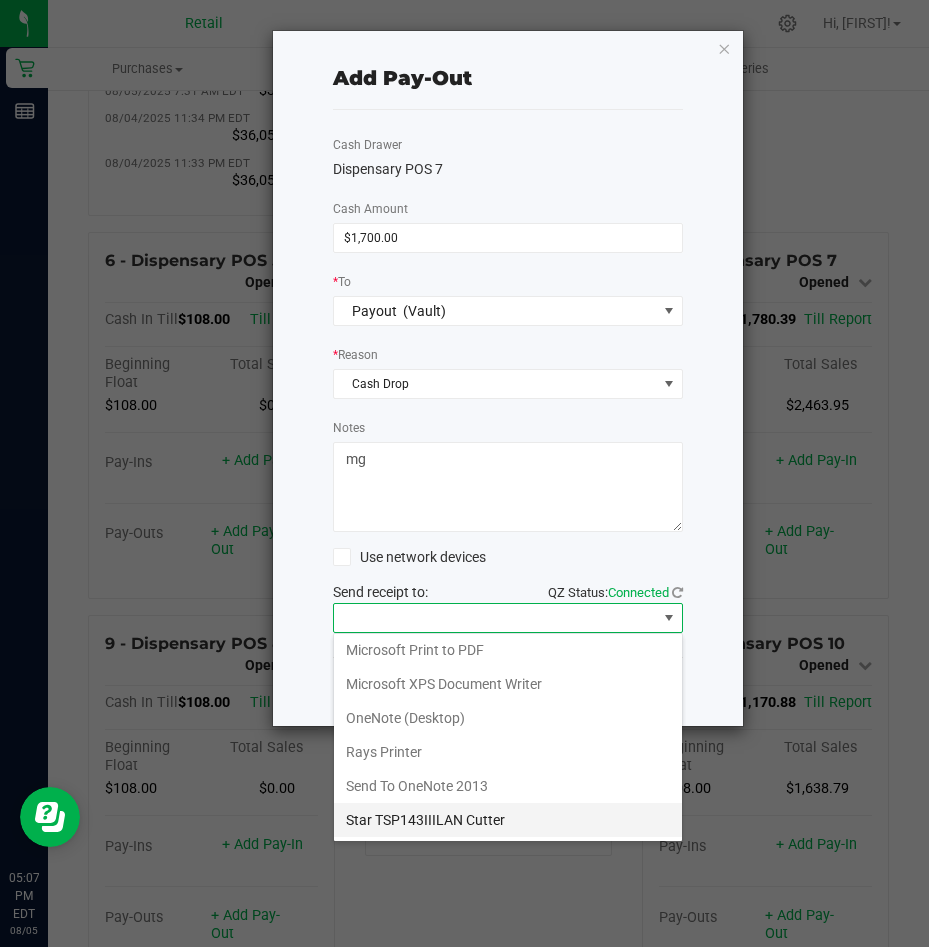click on "Star TSP143IIILAN Cutter" at bounding box center (508, 820) 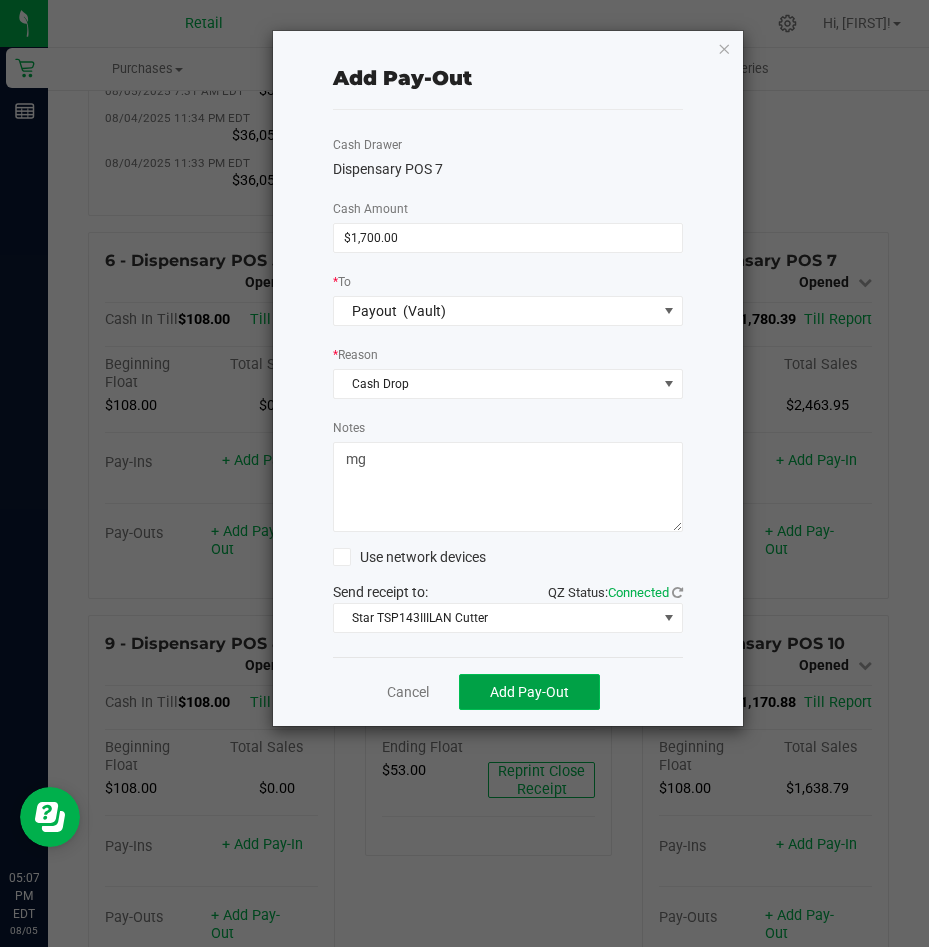click on "Add Pay-Out" 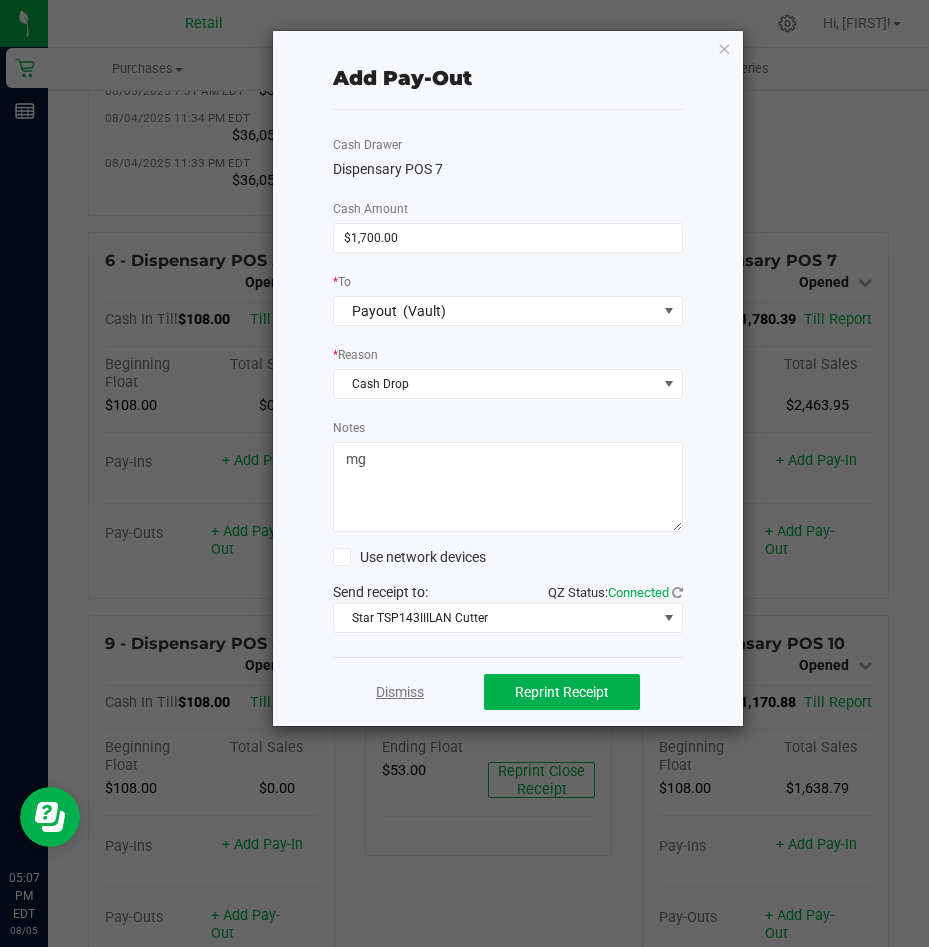 click on "Dismiss" 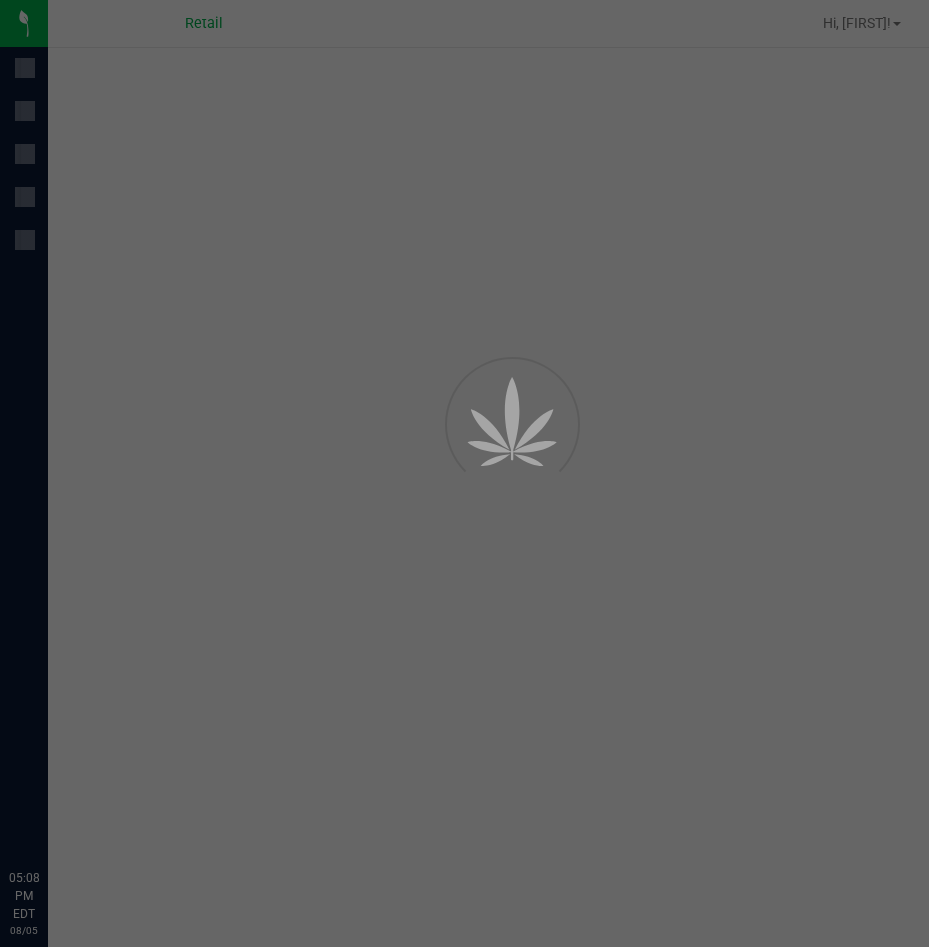 scroll, scrollTop: 0, scrollLeft: 0, axis: both 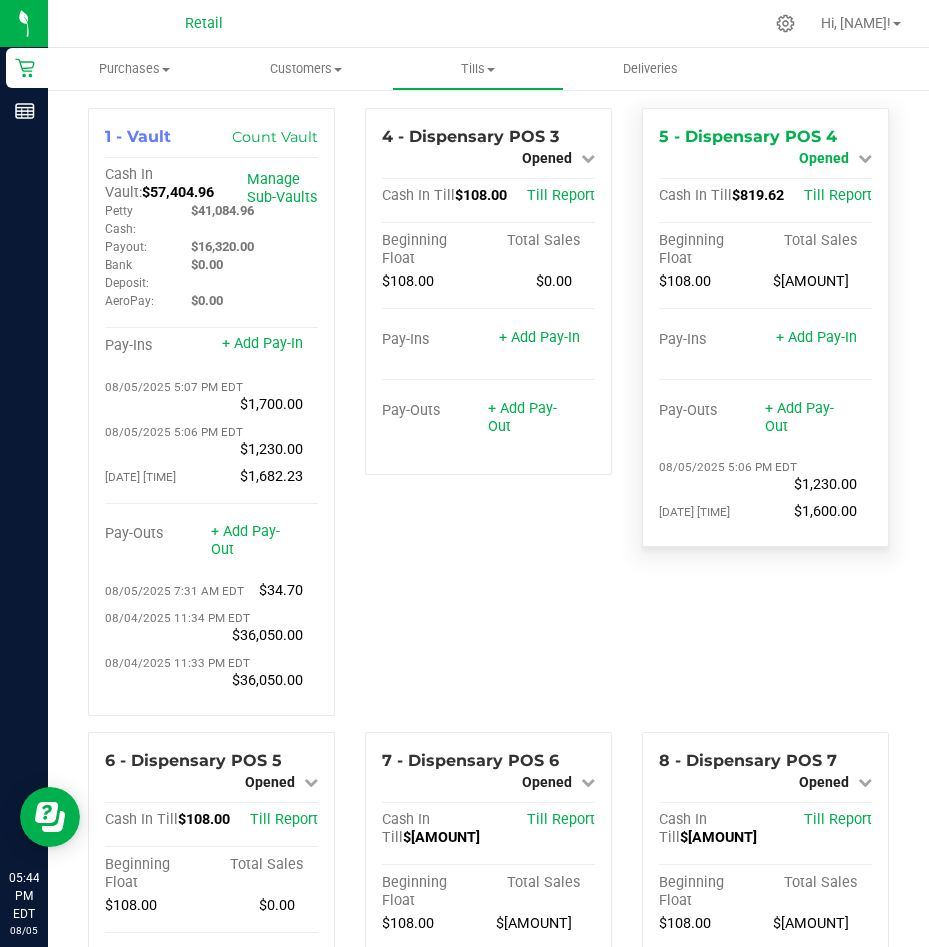 click on "Opened" at bounding box center (824, 158) 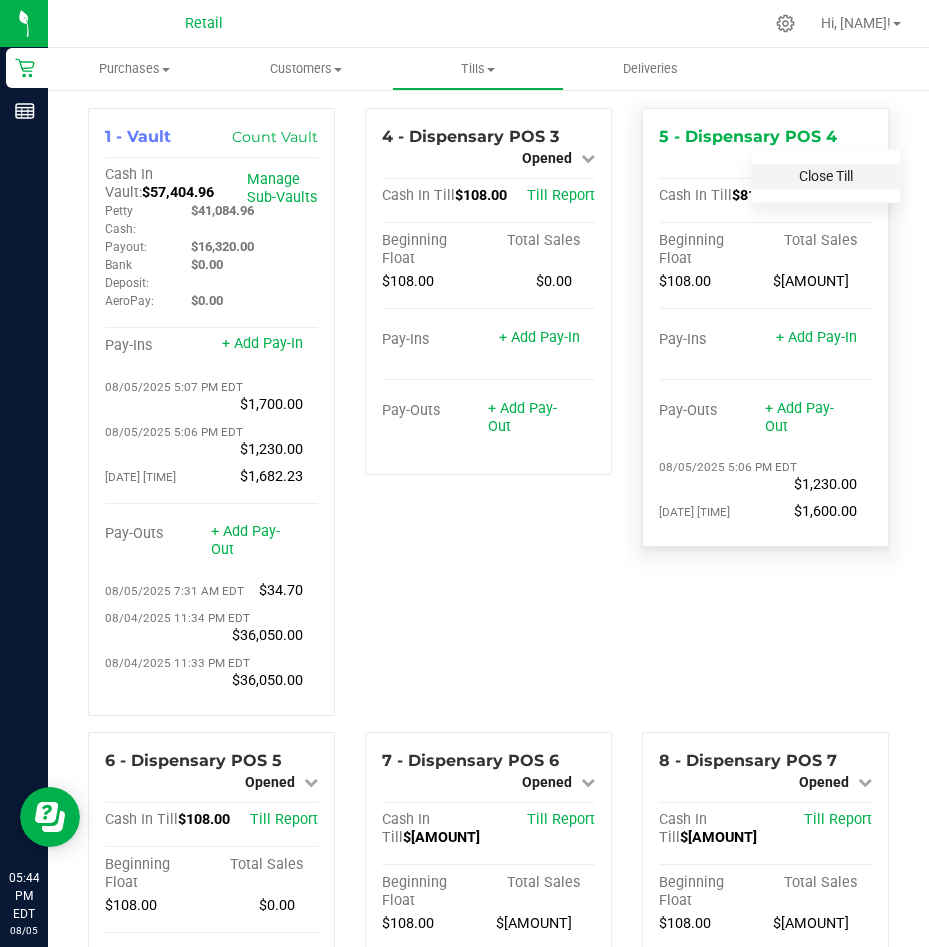 click on "Close Till" at bounding box center (826, 176) 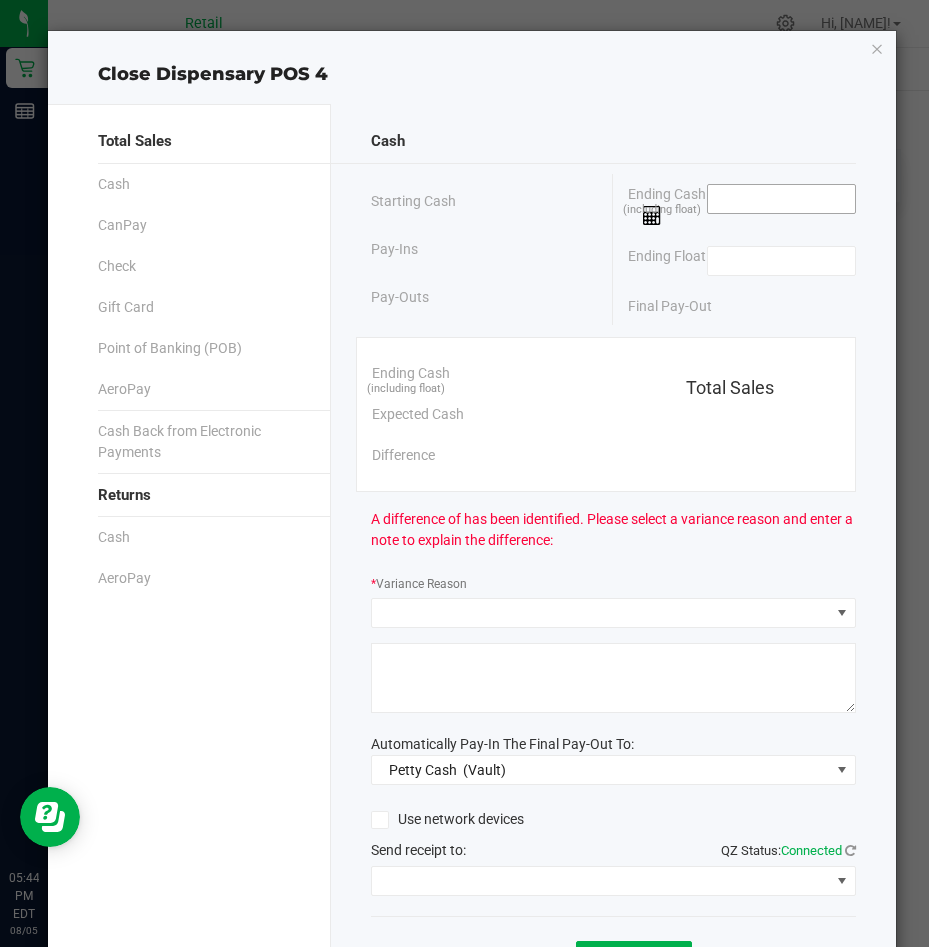 click at bounding box center (781, 199) 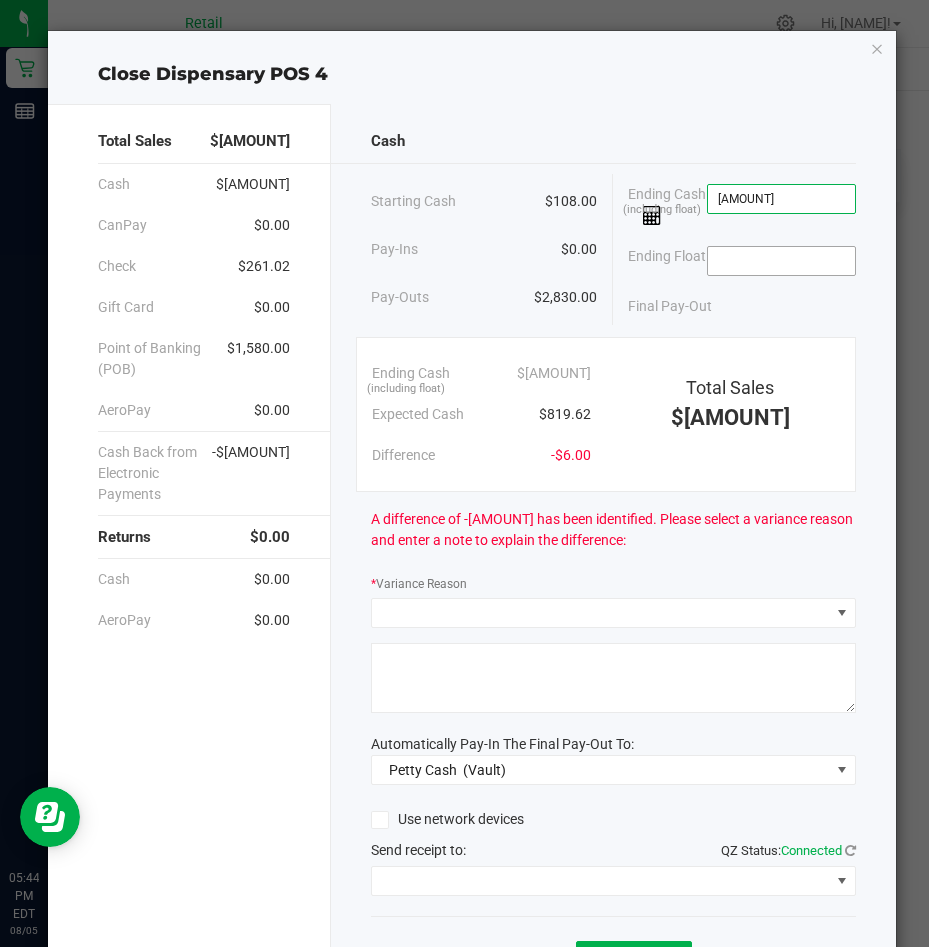 type on "$813.62" 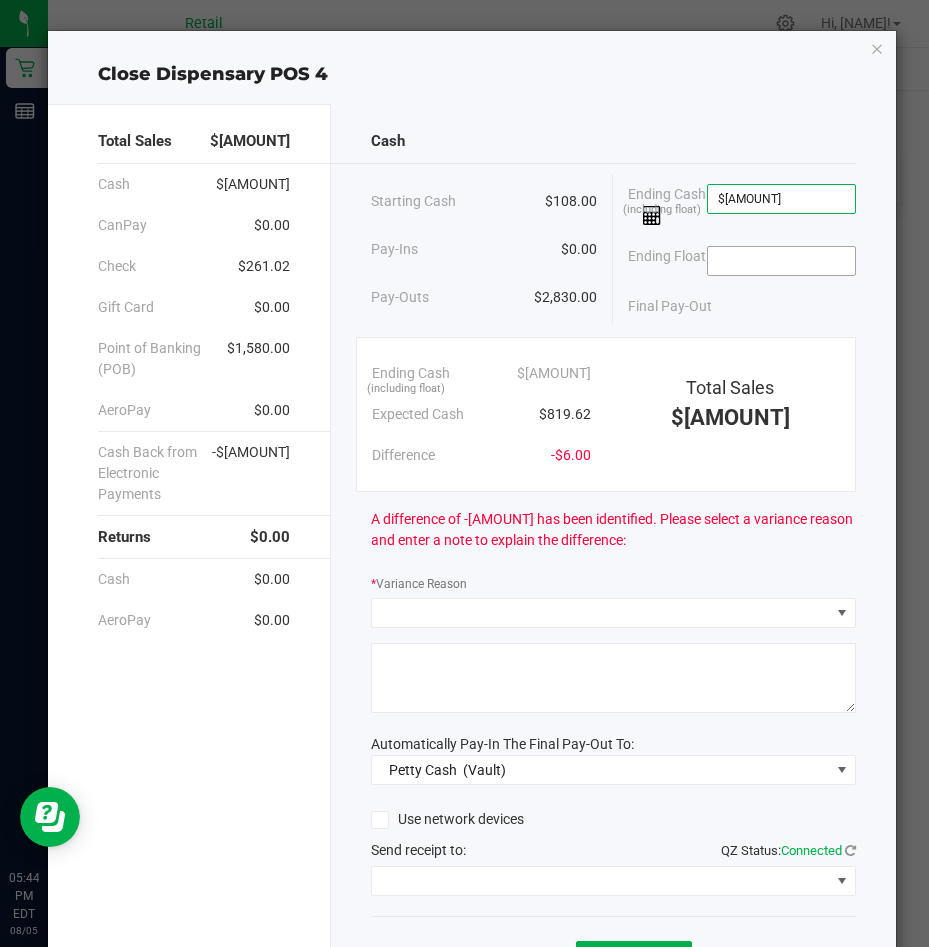 click at bounding box center [781, 261] 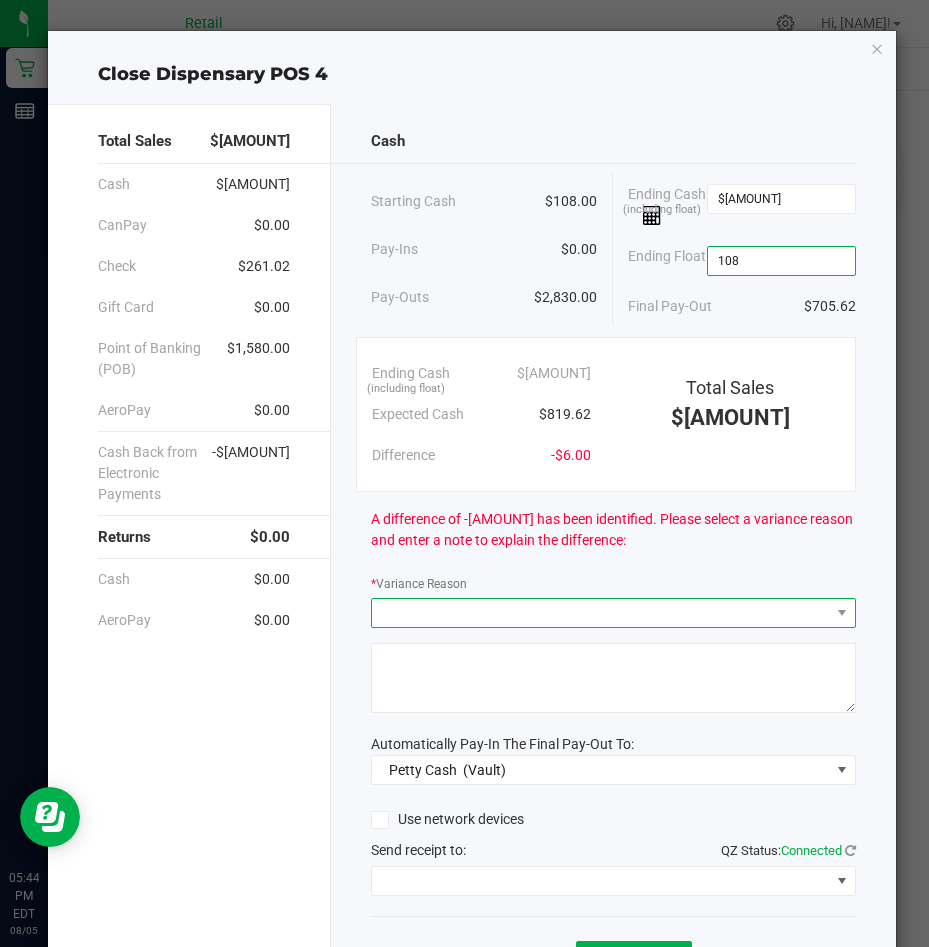 type on "$108.00" 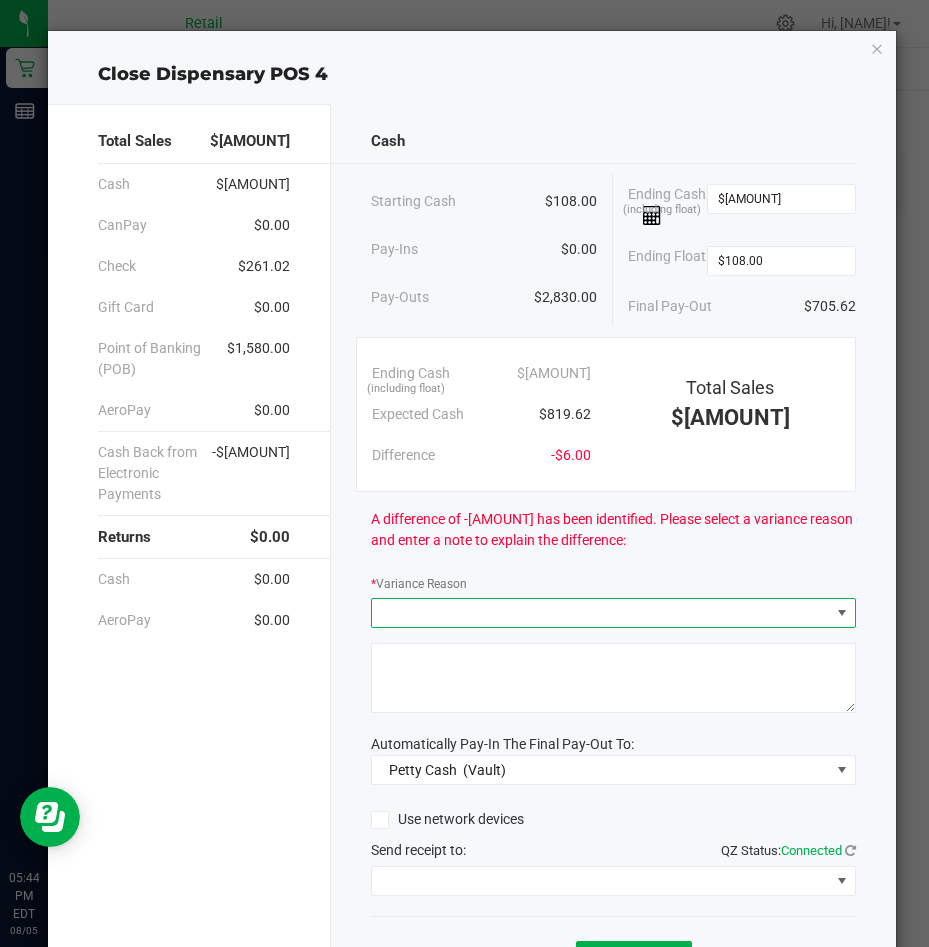 click at bounding box center (601, 613) 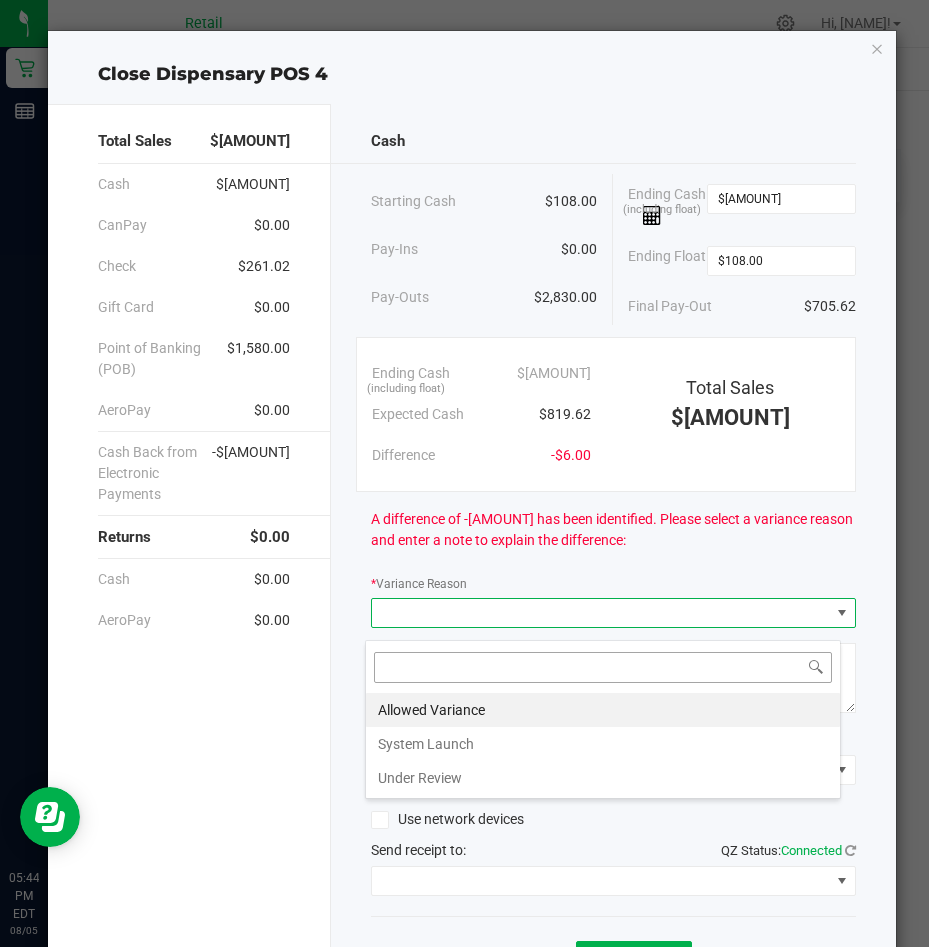 scroll, scrollTop: 99970, scrollLeft: 99524, axis: both 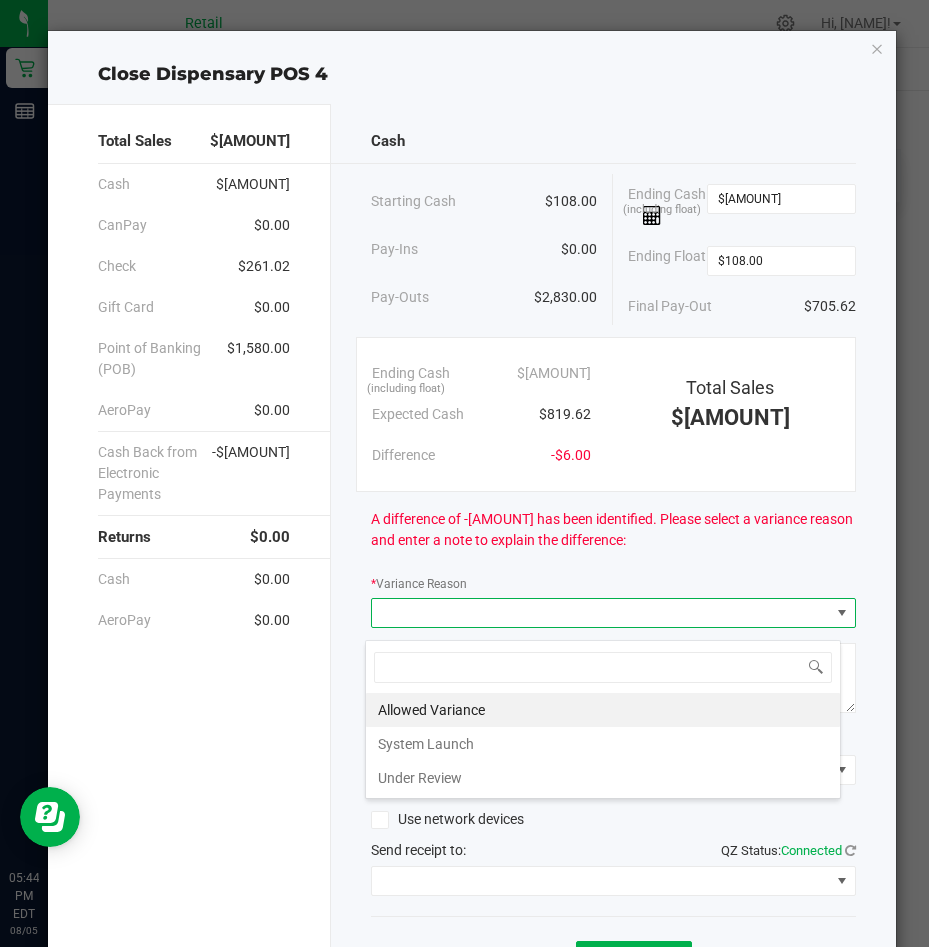 click on "Allowed Variance" at bounding box center (603, 710) 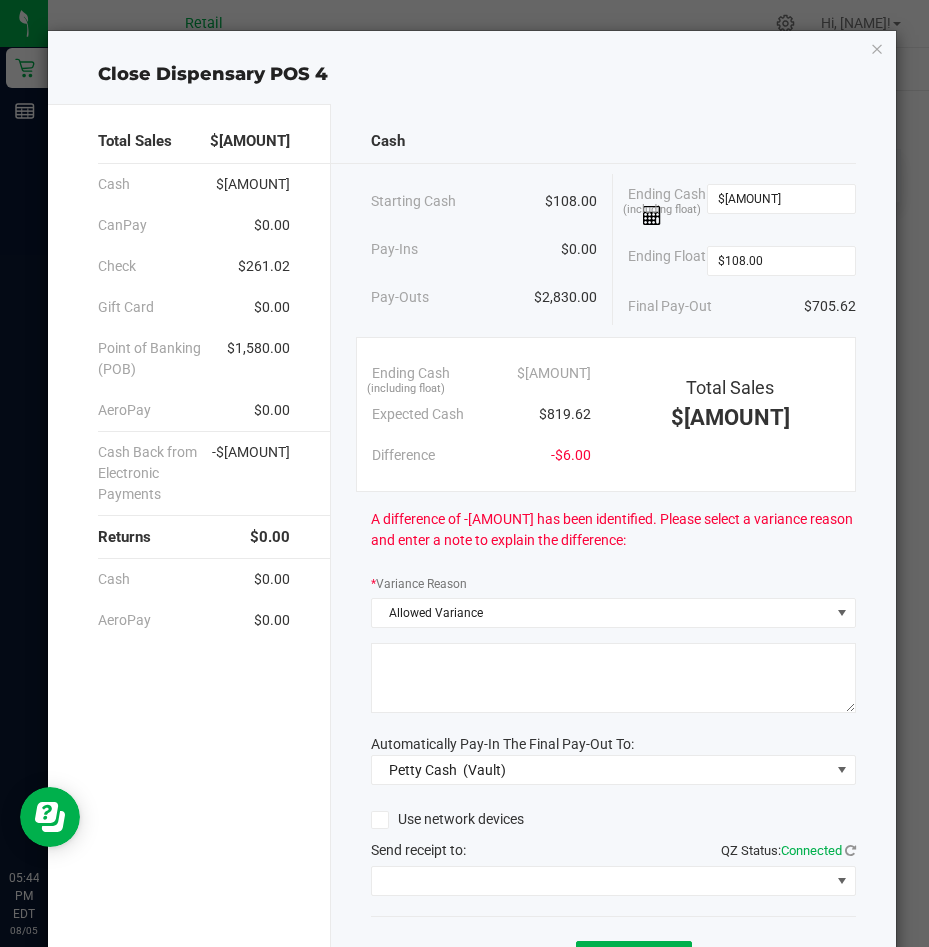 click 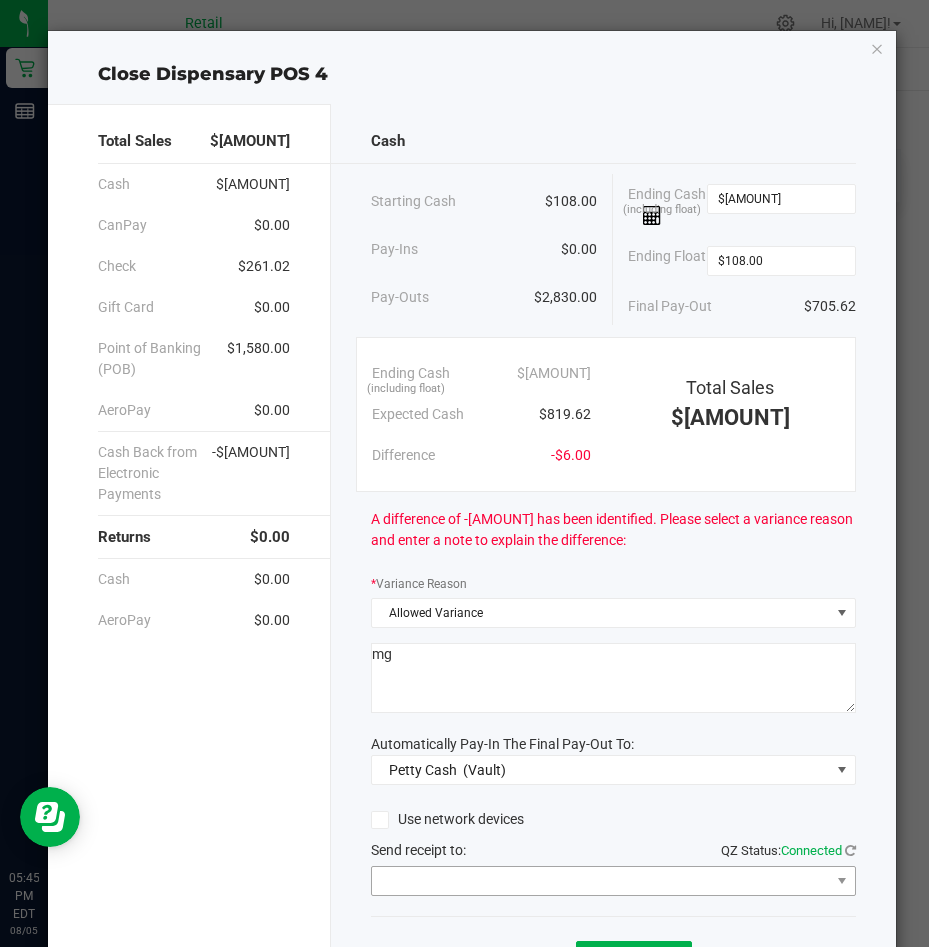 type on "mg" 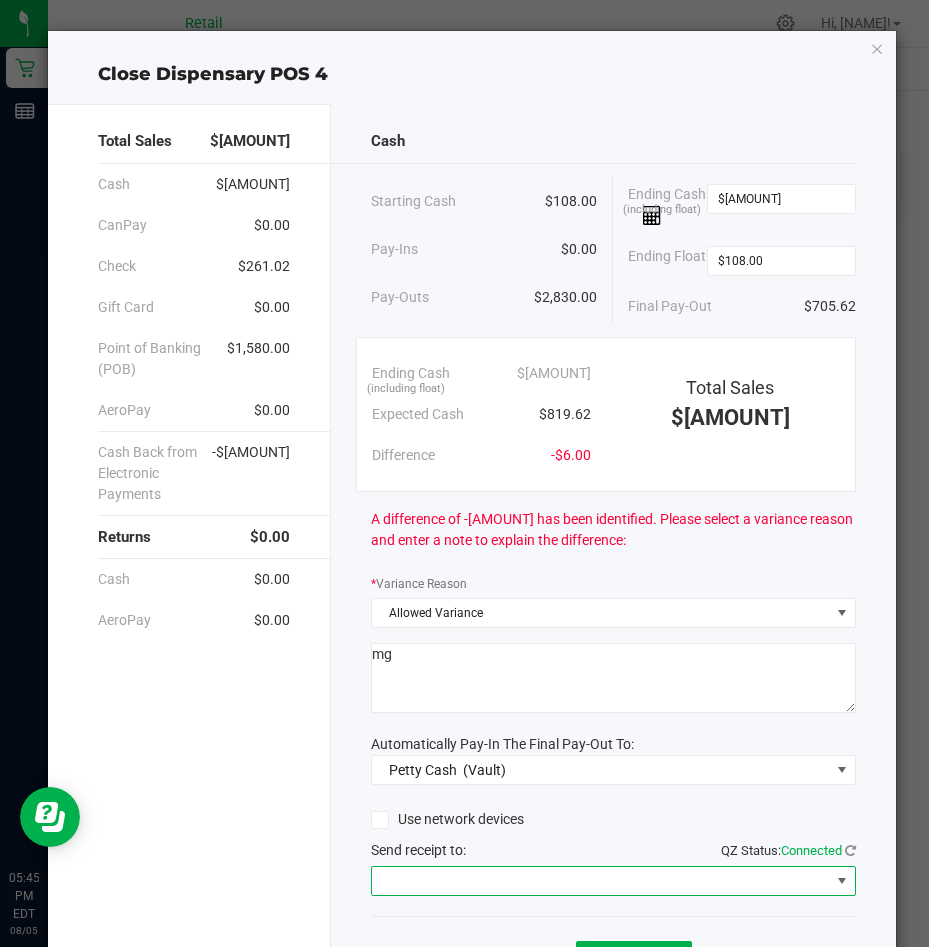 click at bounding box center (601, 881) 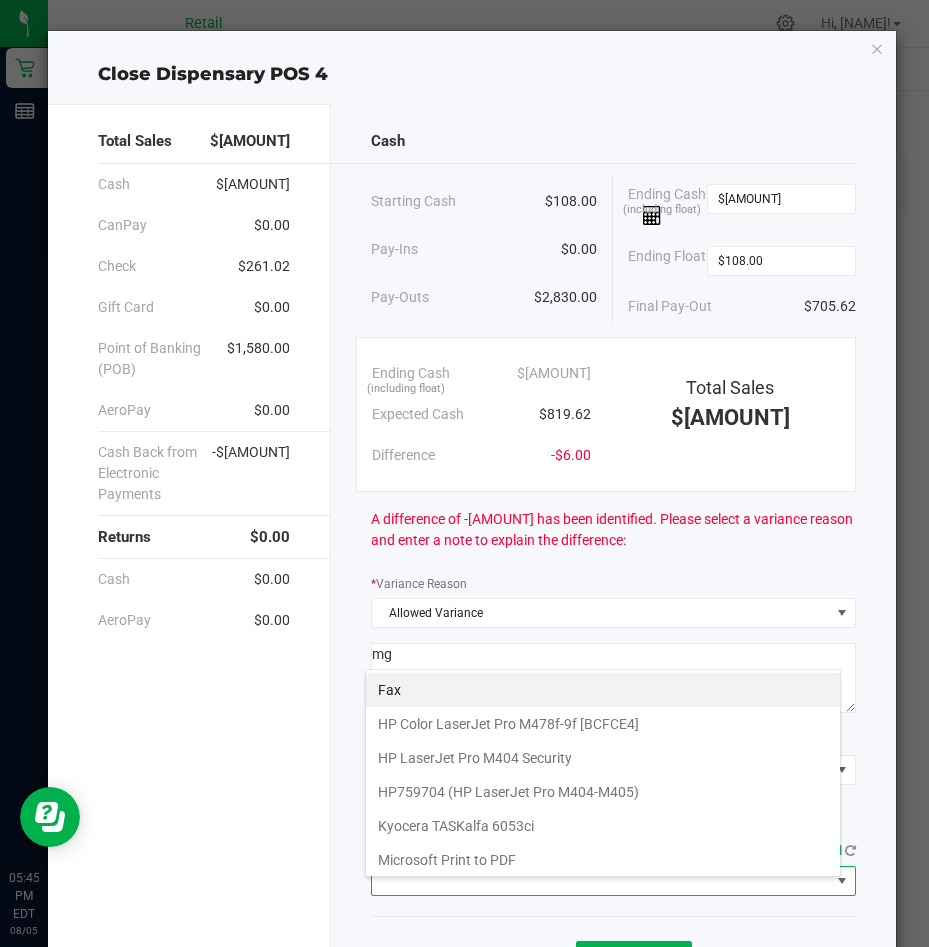 scroll, scrollTop: 99970, scrollLeft: 99524, axis: both 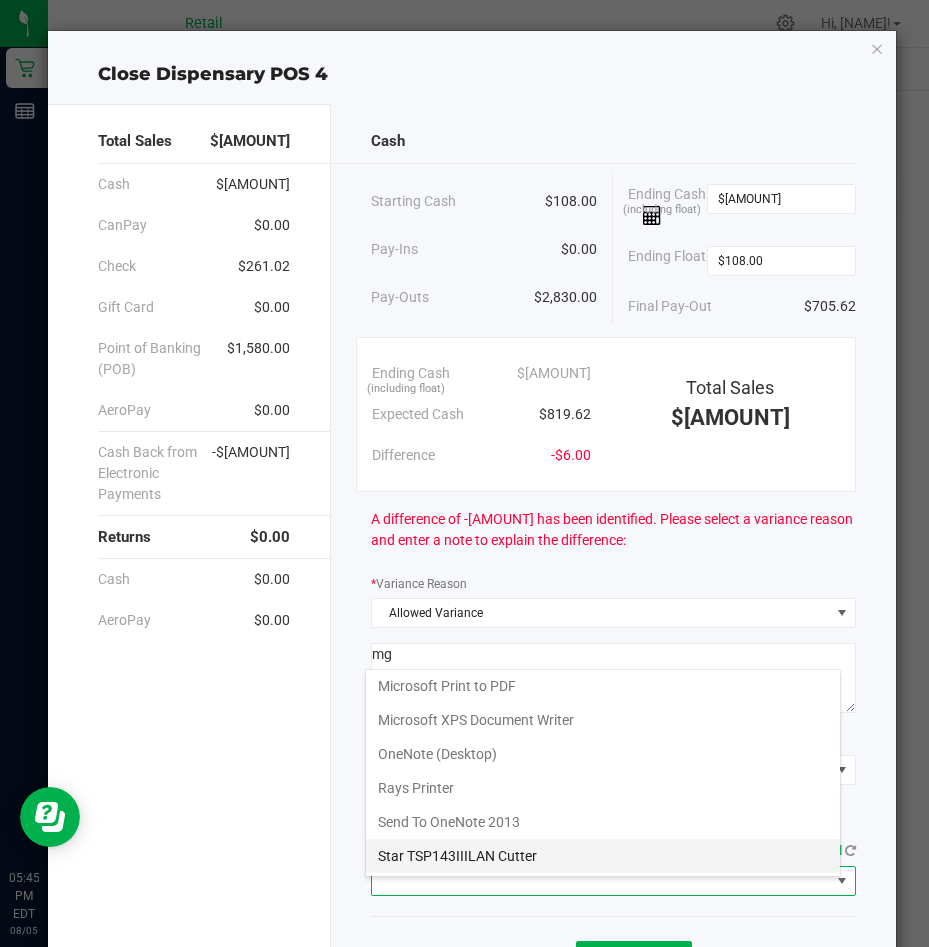 click on "Star TSP143IIILAN Cutter" at bounding box center [603, 856] 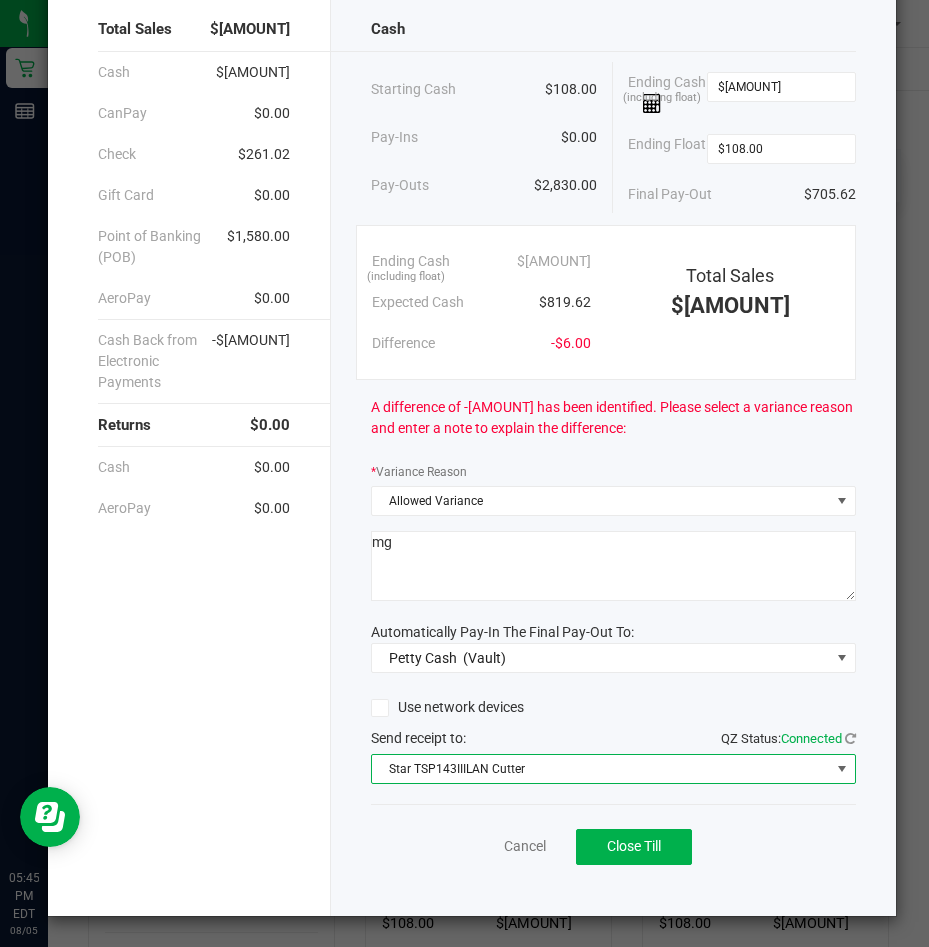 scroll, scrollTop: 124, scrollLeft: 0, axis: vertical 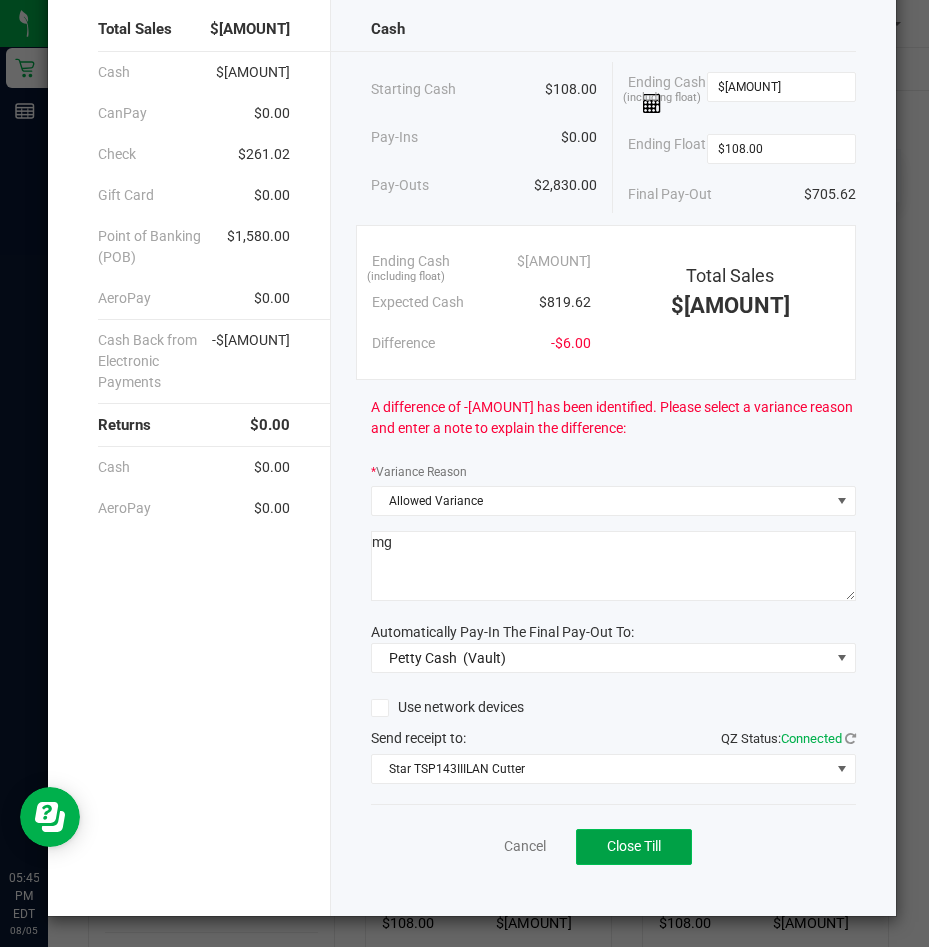 click on "Close Till" 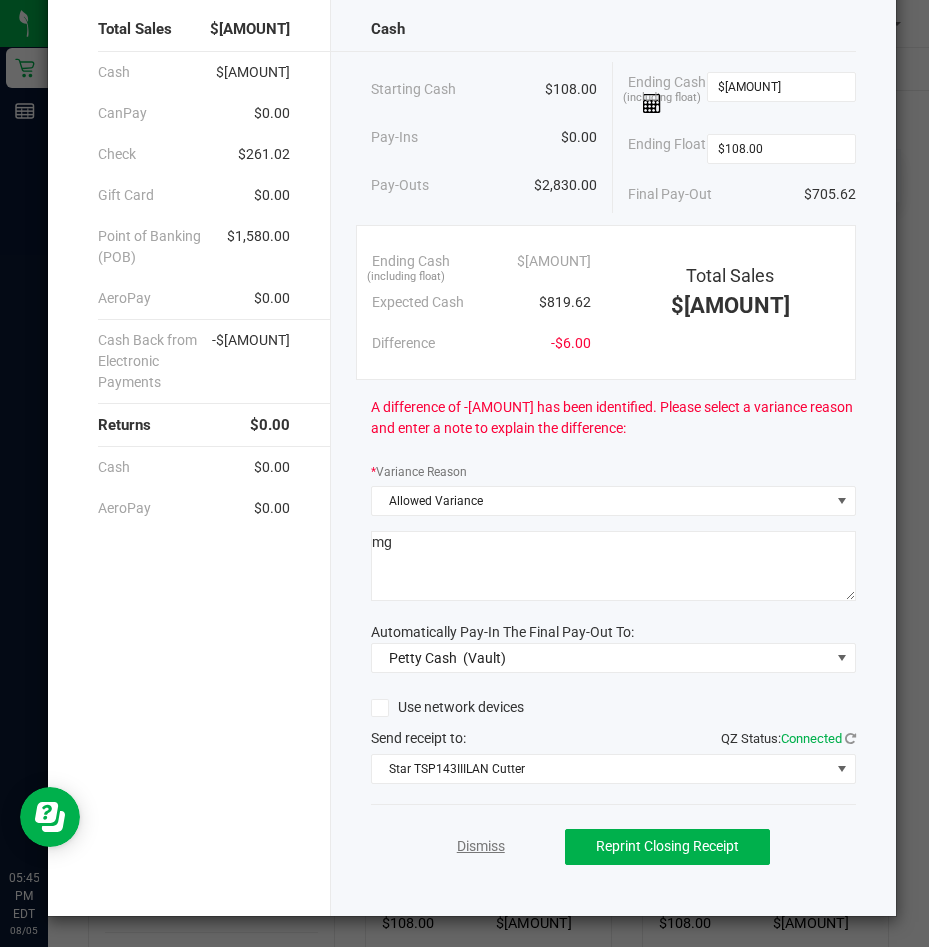 click on "Dismiss" 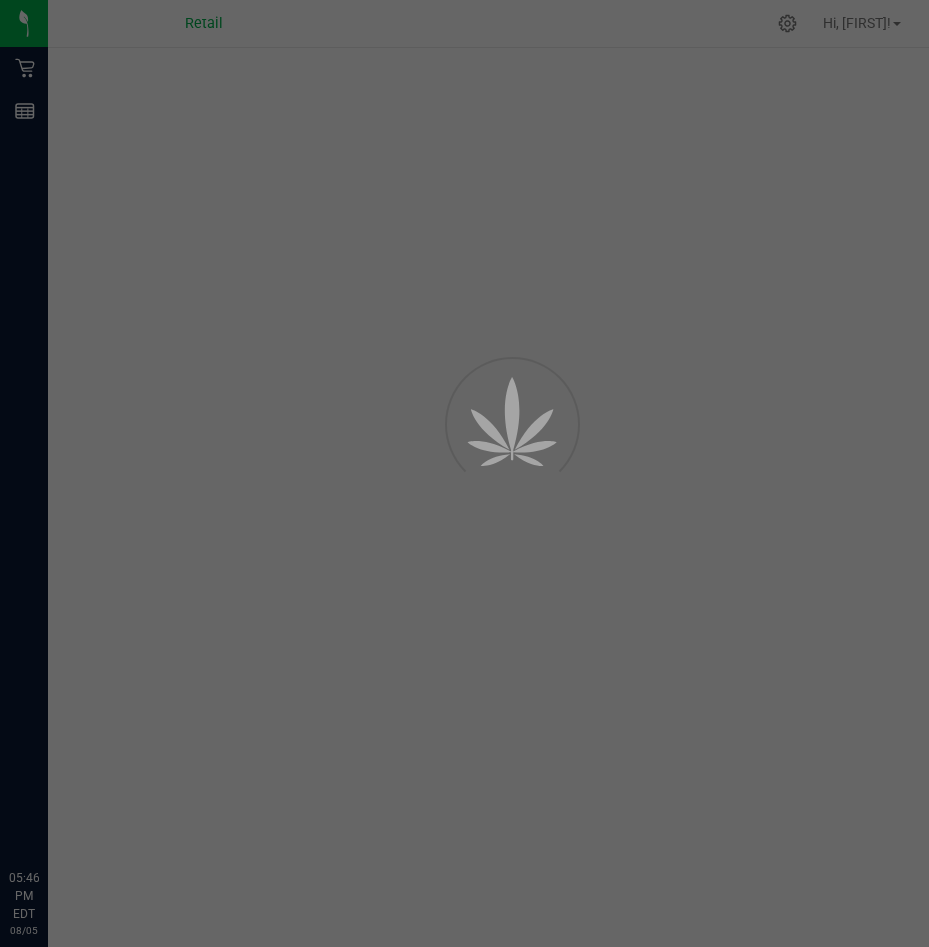 scroll, scrollTop: 0, scrollLeft: 0, axis: both 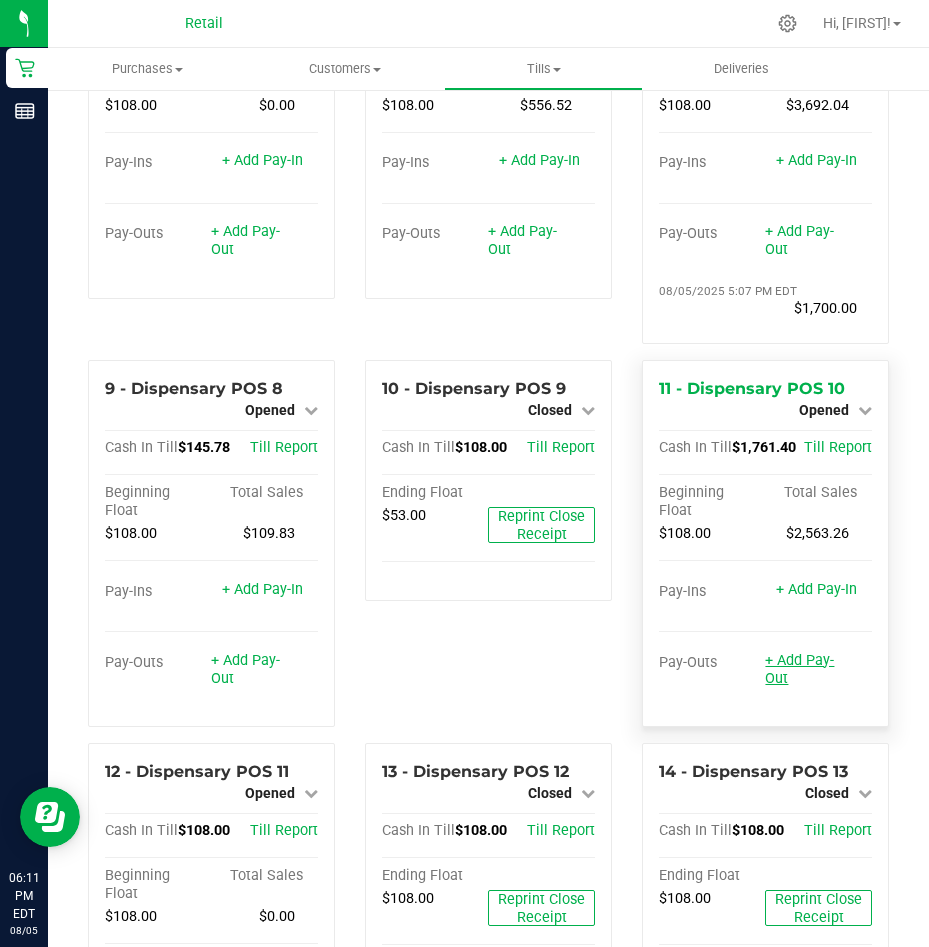 click on "+ Add Pay-Out" at bounding box center (799, 669) 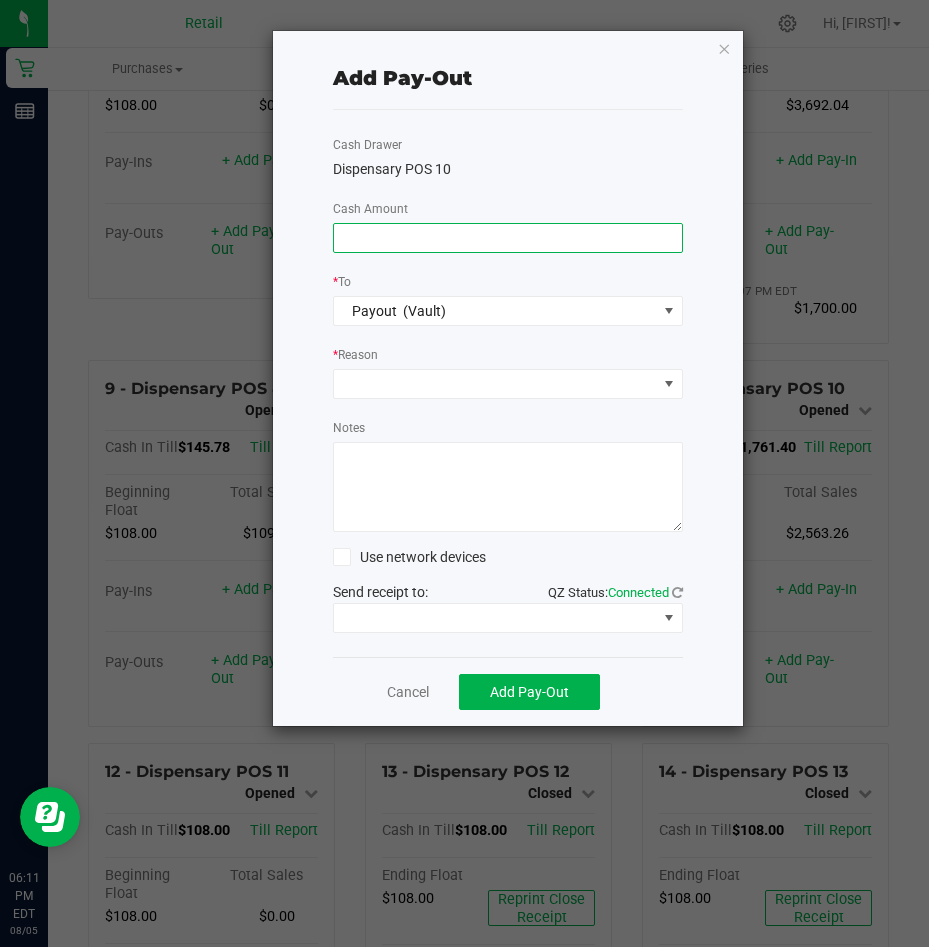 click at bounding box center [508, 238] 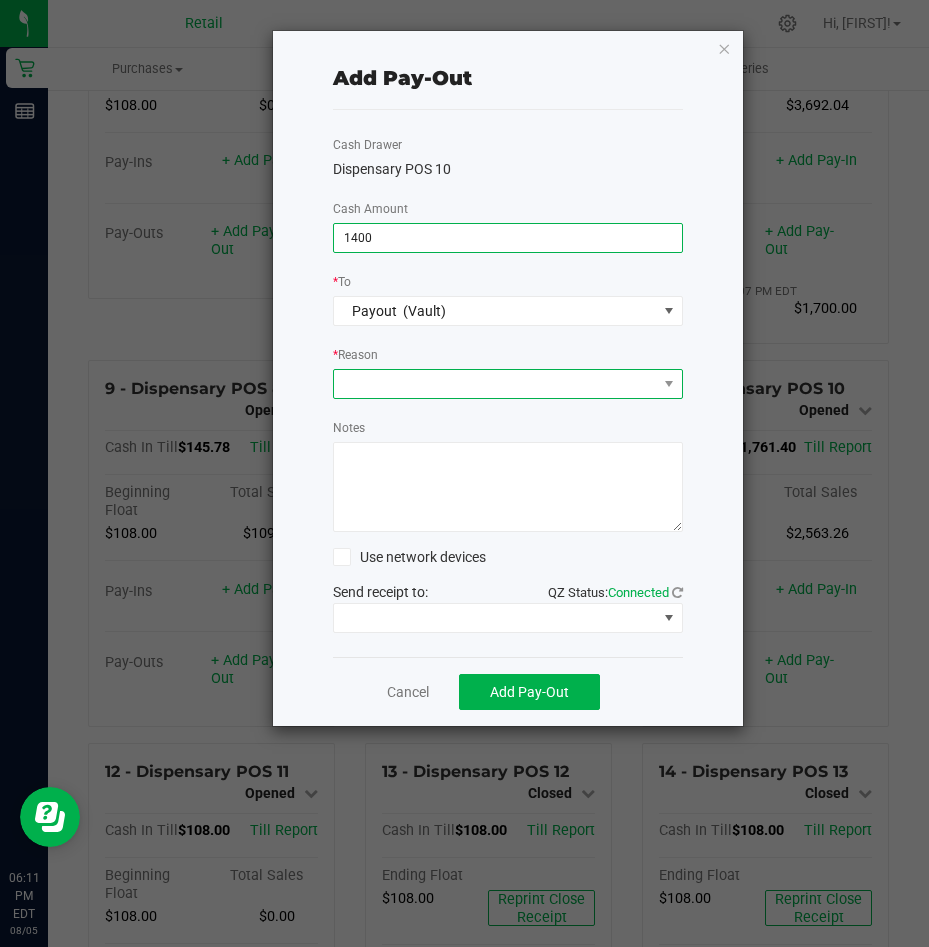 type on "$1,400.00" 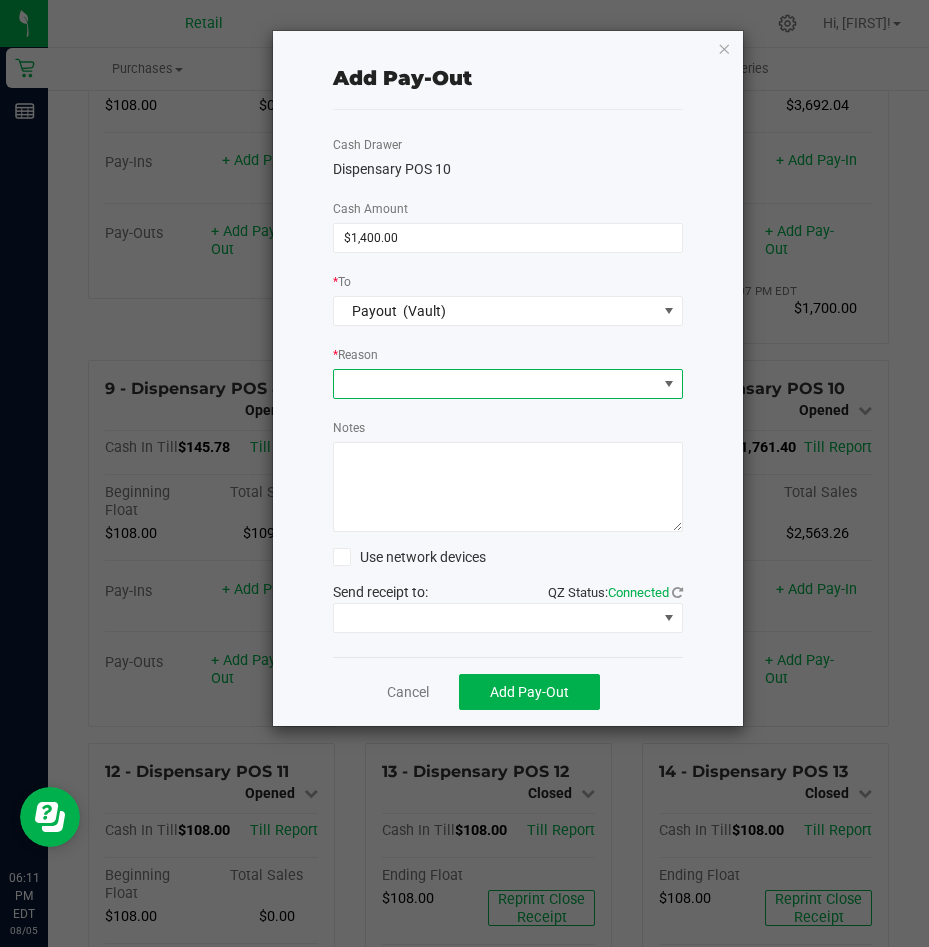 click at bounding box center [495, 384] 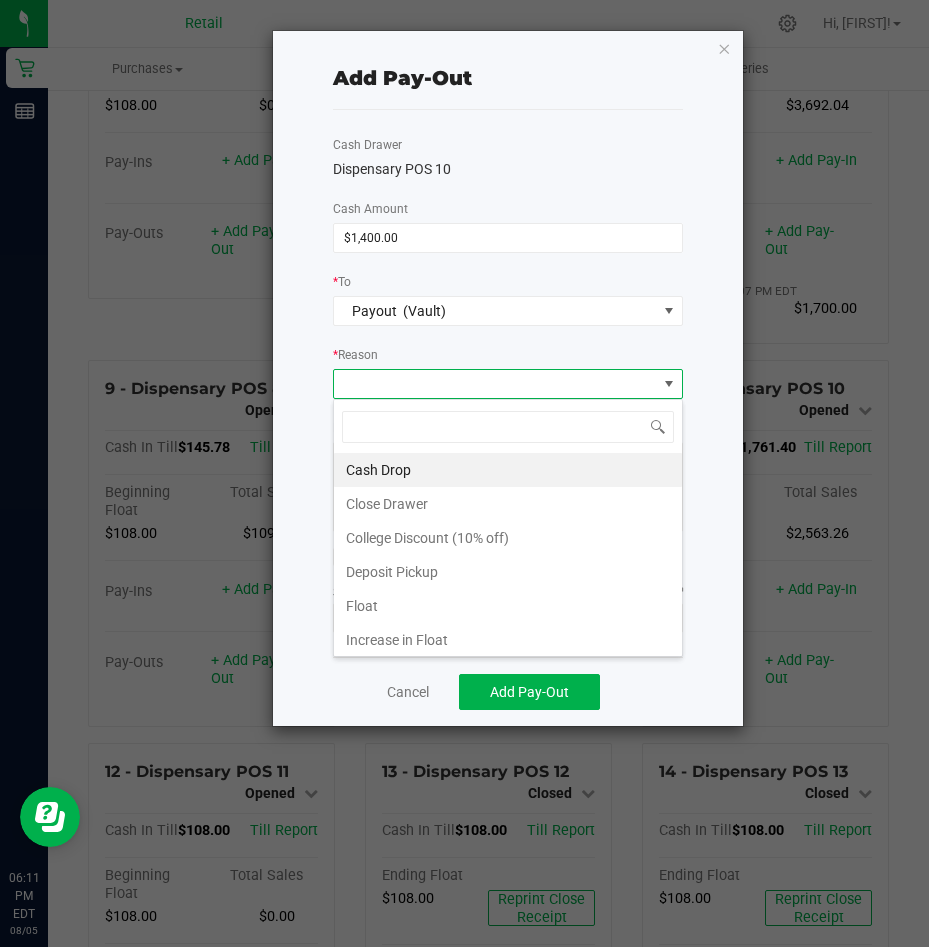 scroll, scrollTop: 99970, scrollLeft: 99650, axis: both 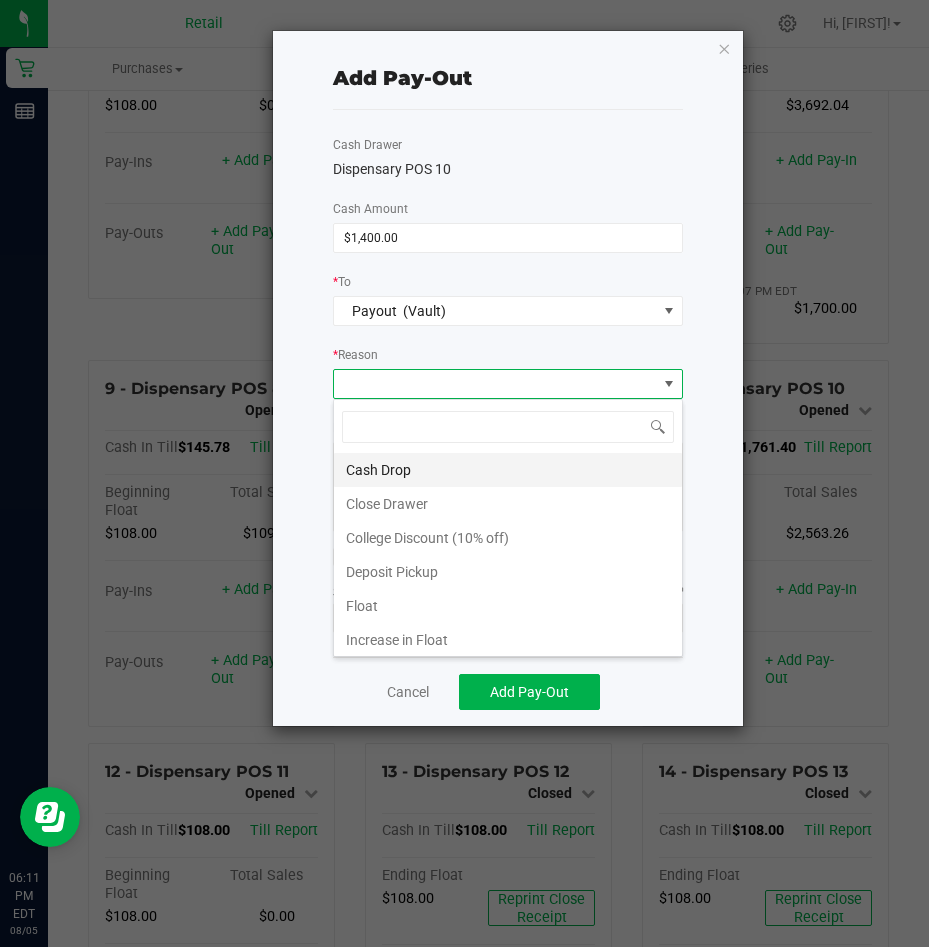 click on "Cash Drop" at bounding box center [508, 470] 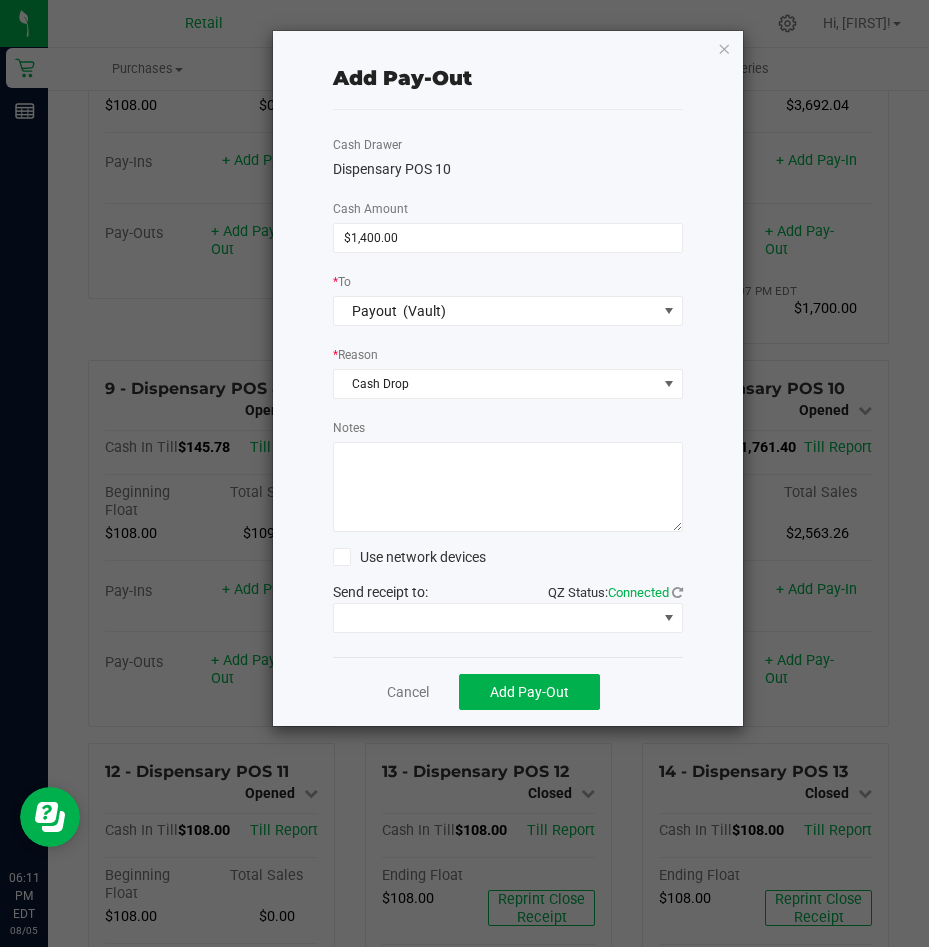 click on "Notes" at bounding box center [508, 487] 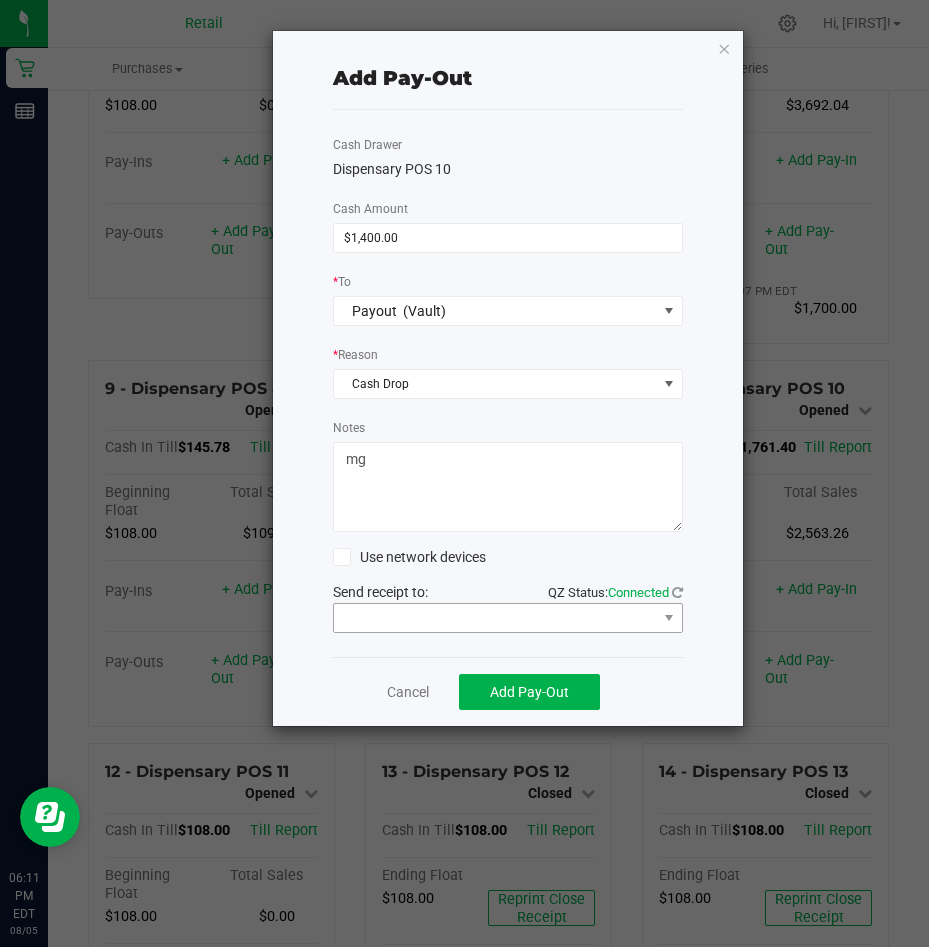 type on "mg" 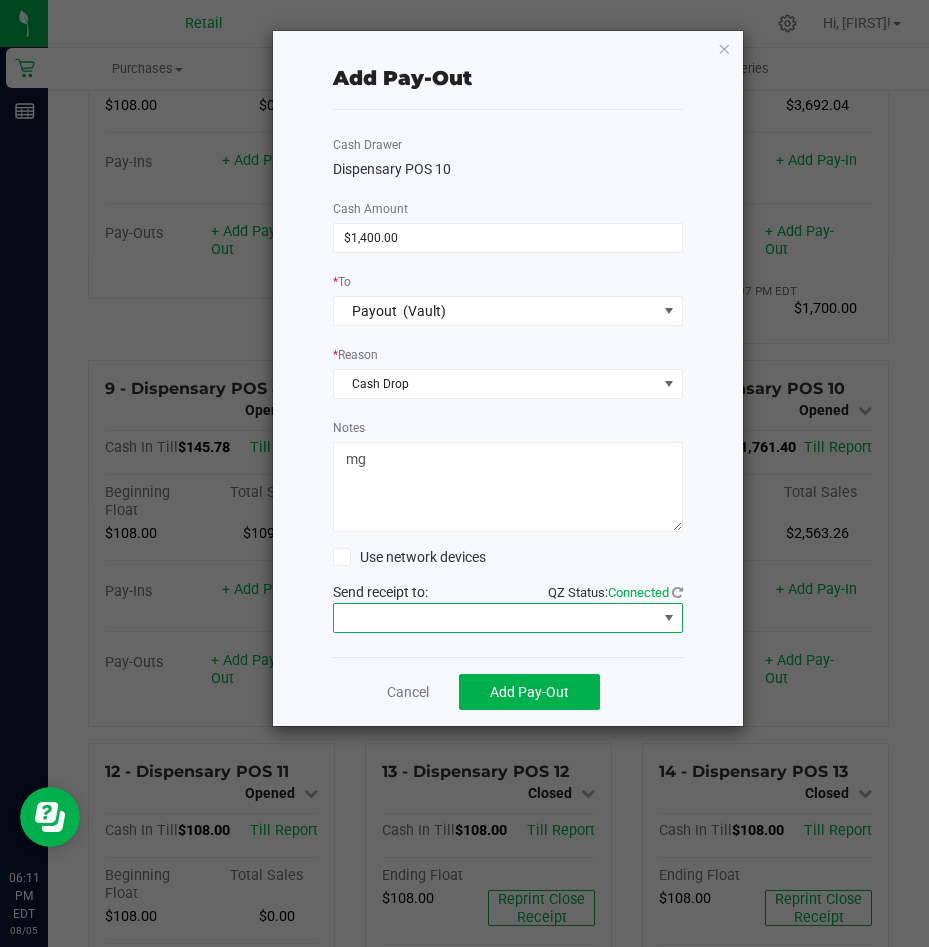 click at bounding box center (495, 618) 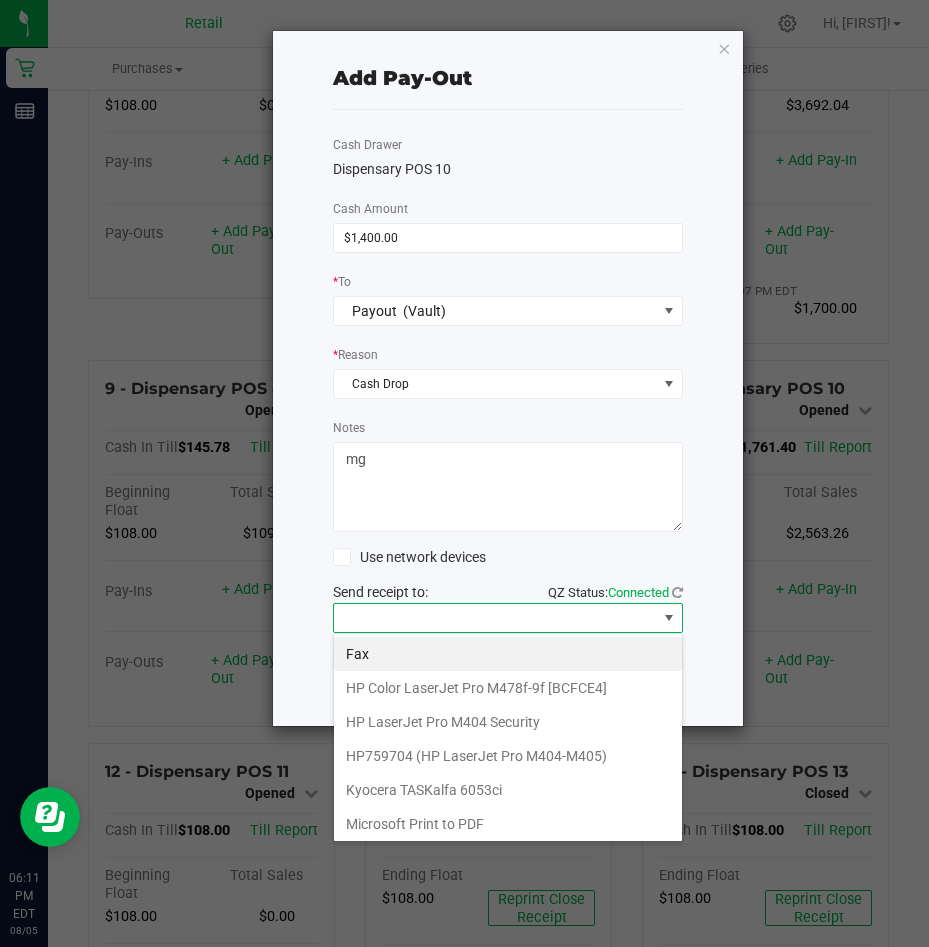 scroll, scrollTop: 99970, scrollLeft: 99650, axis: both 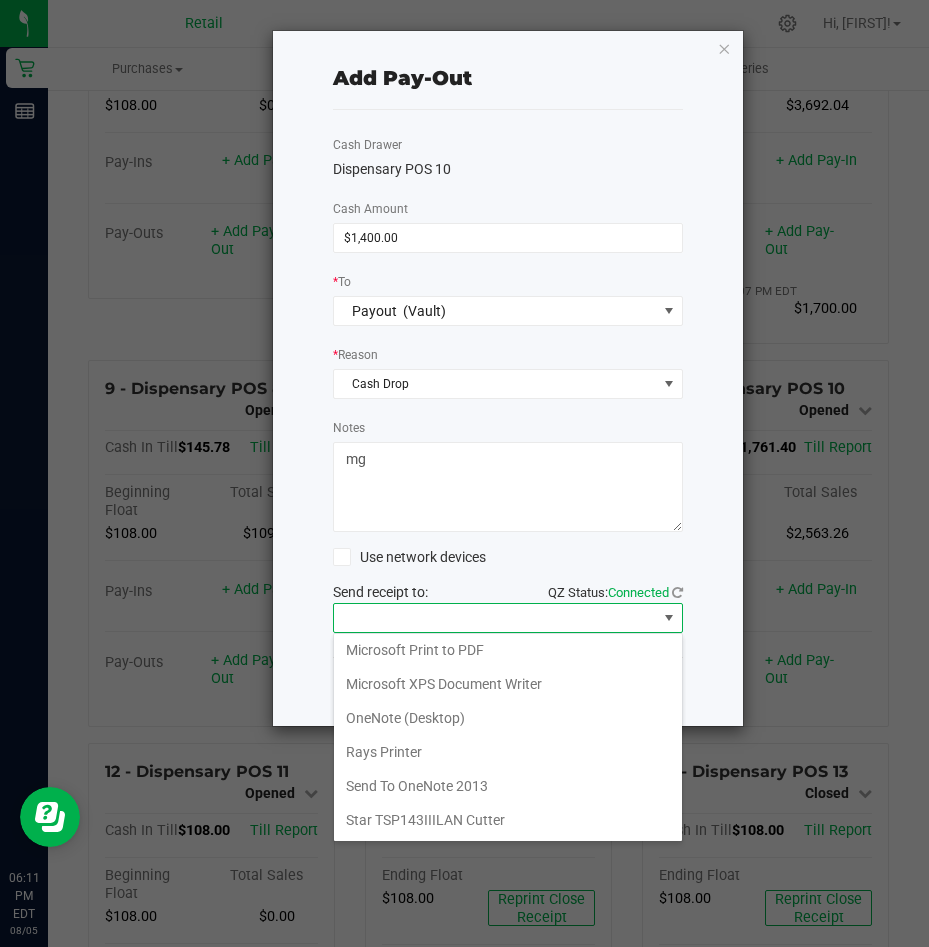 click on "Star TSP143IIILAN Cutter" at bounding box center [508, 820] 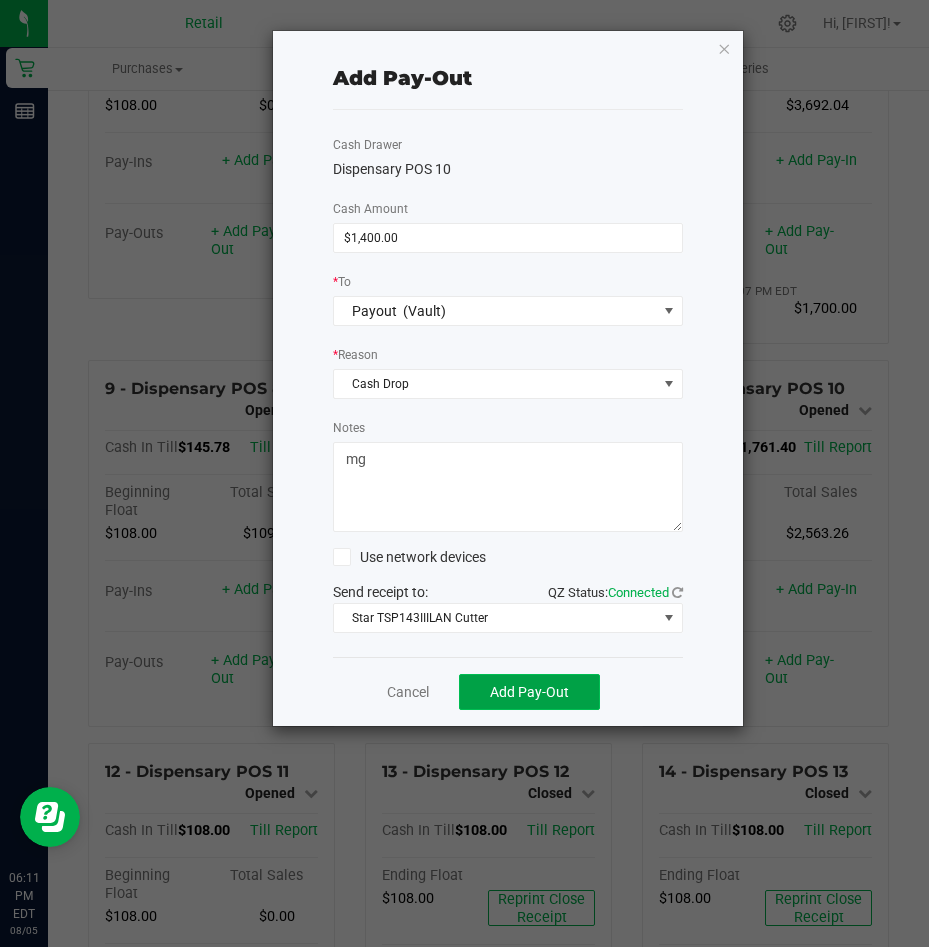 click on "Add Pay-Out" 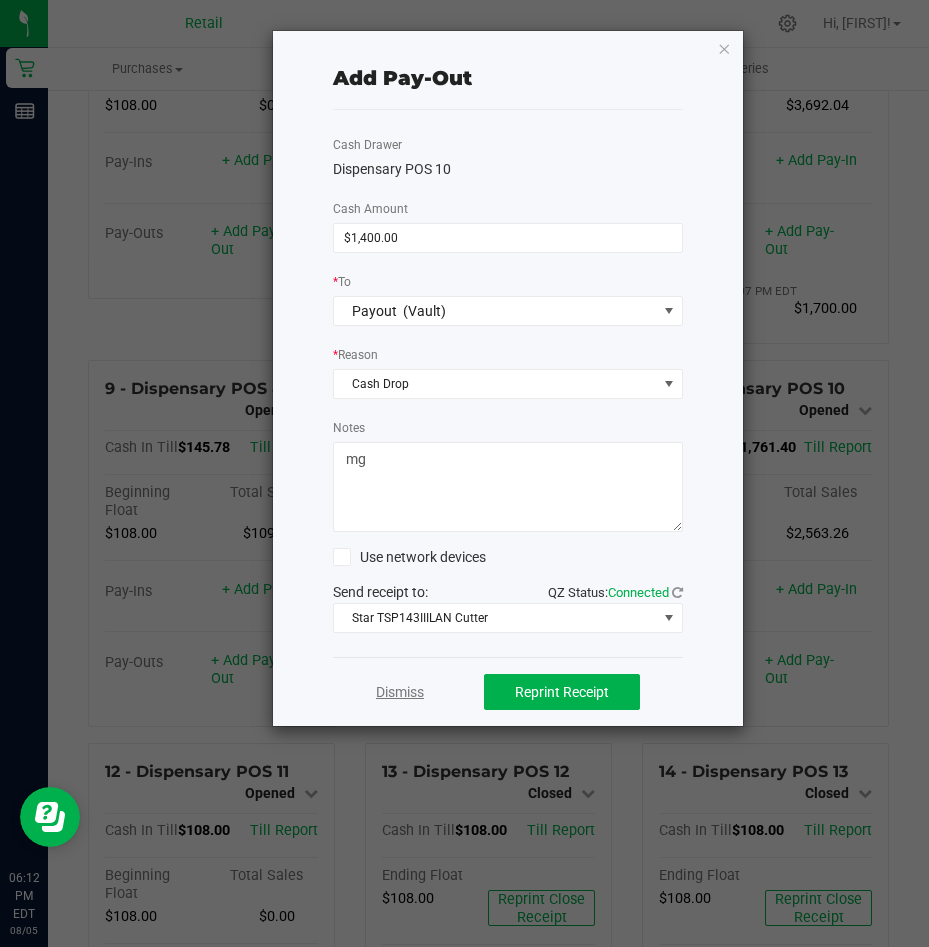 click on "Dismiss" 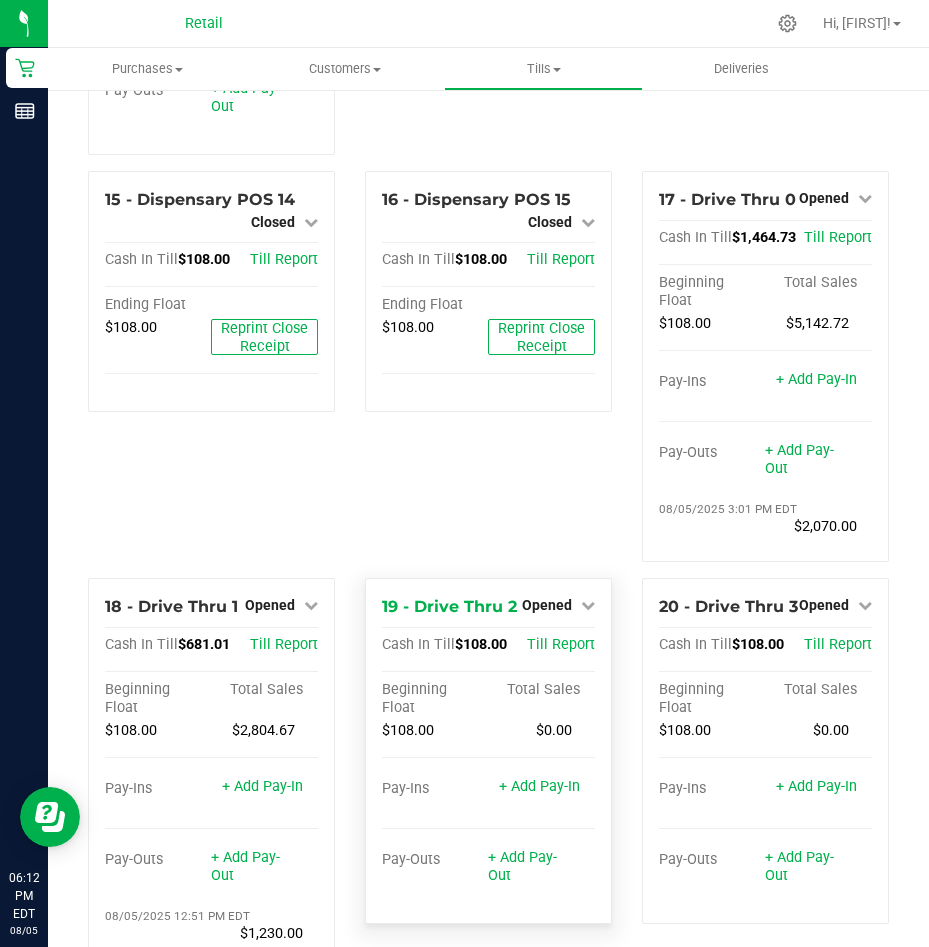 scroll, scrollTop: 1846, scrollLeft: 0, axis: vertical 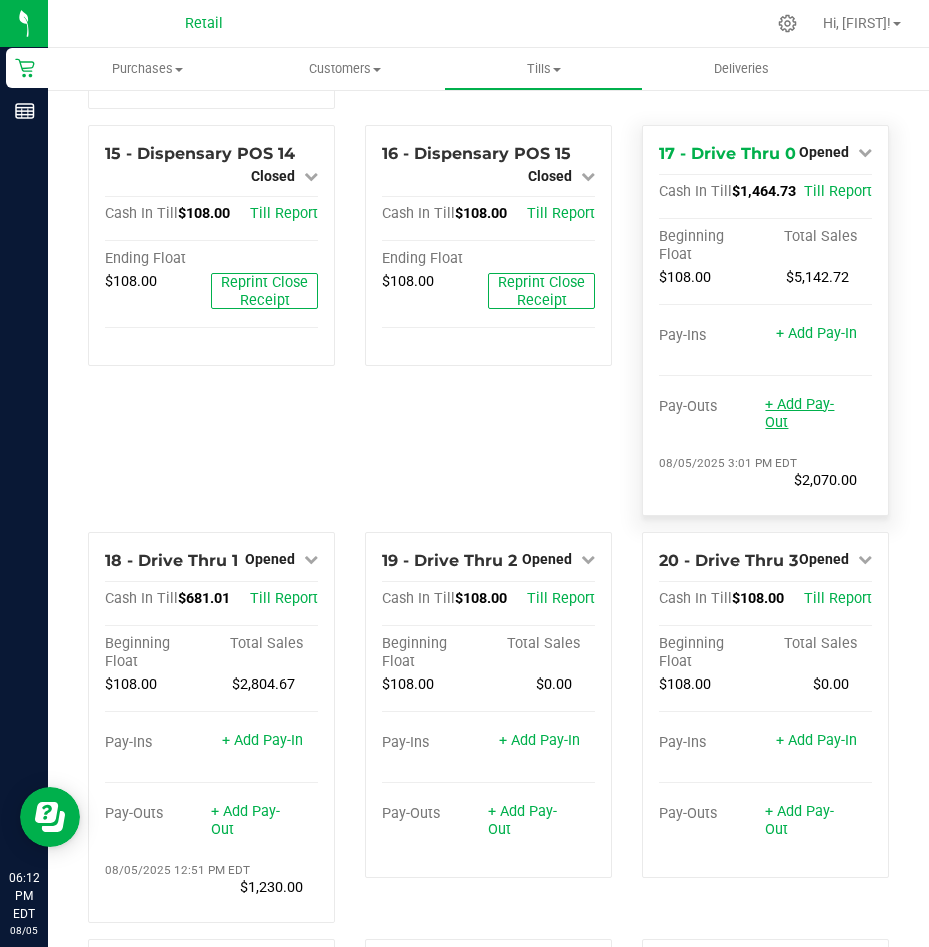 click on "+ Add Pay-Out" at bounding box center (799, 413) 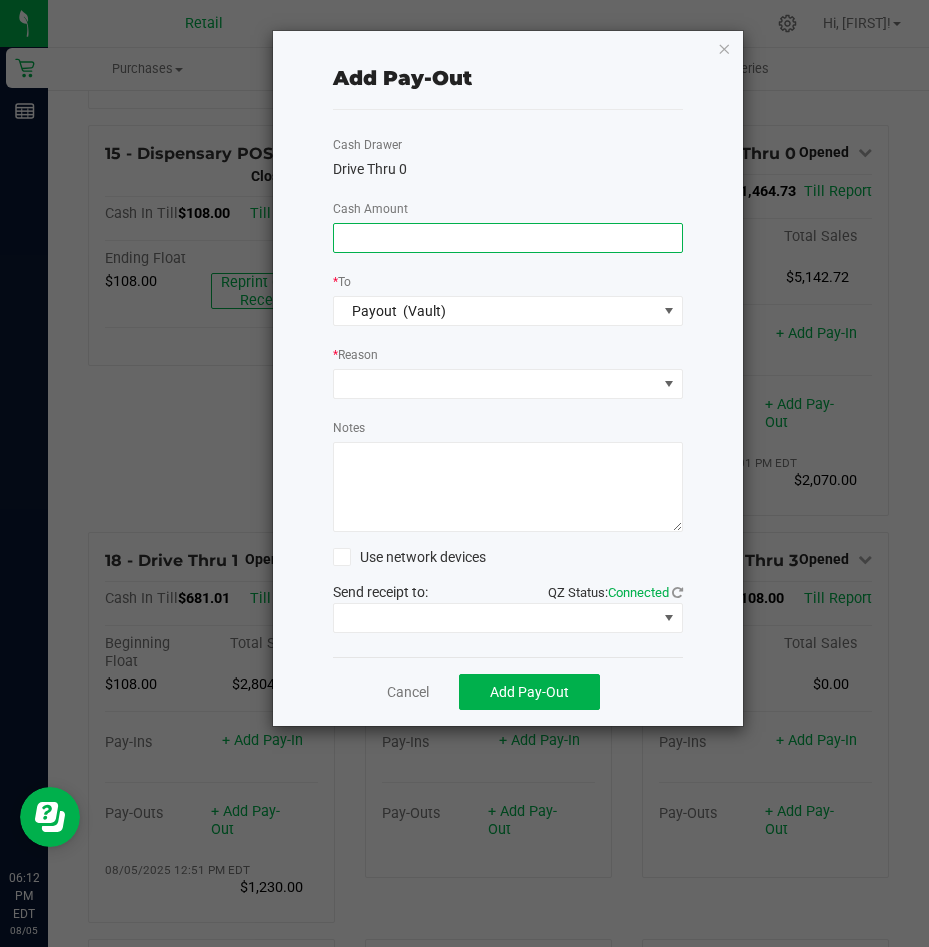 click at bounding box center (508, 238) 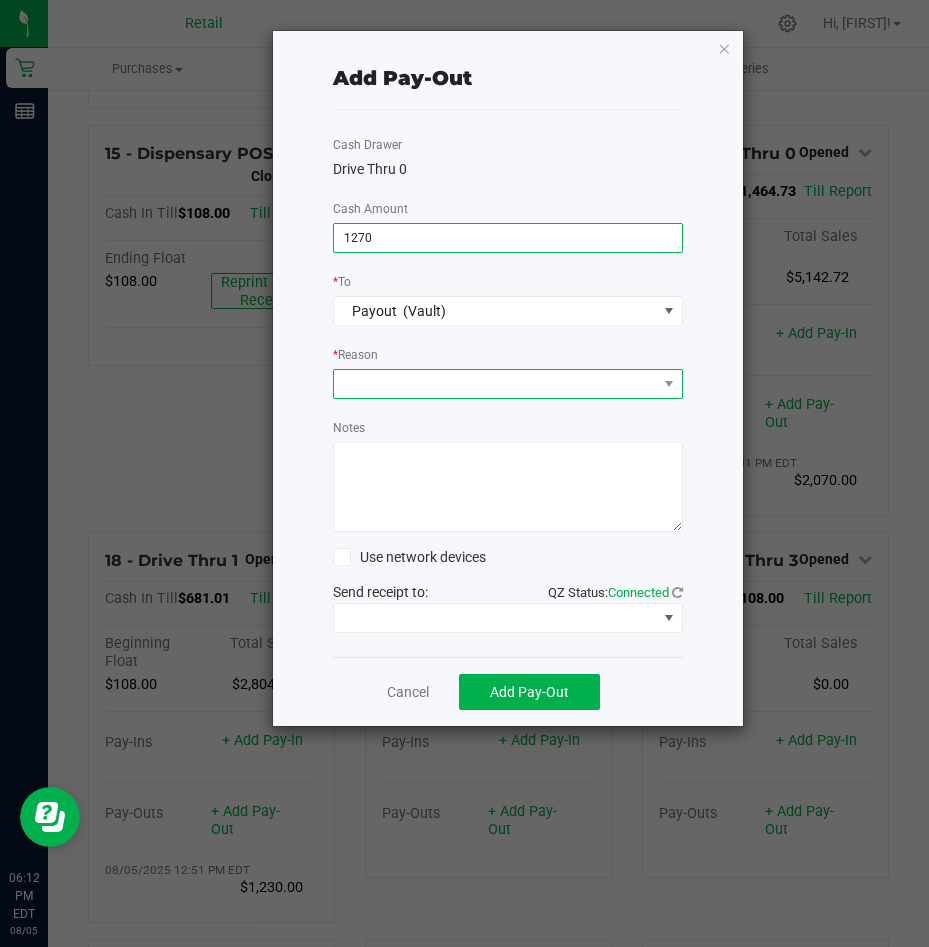 type on "$1,270.00" 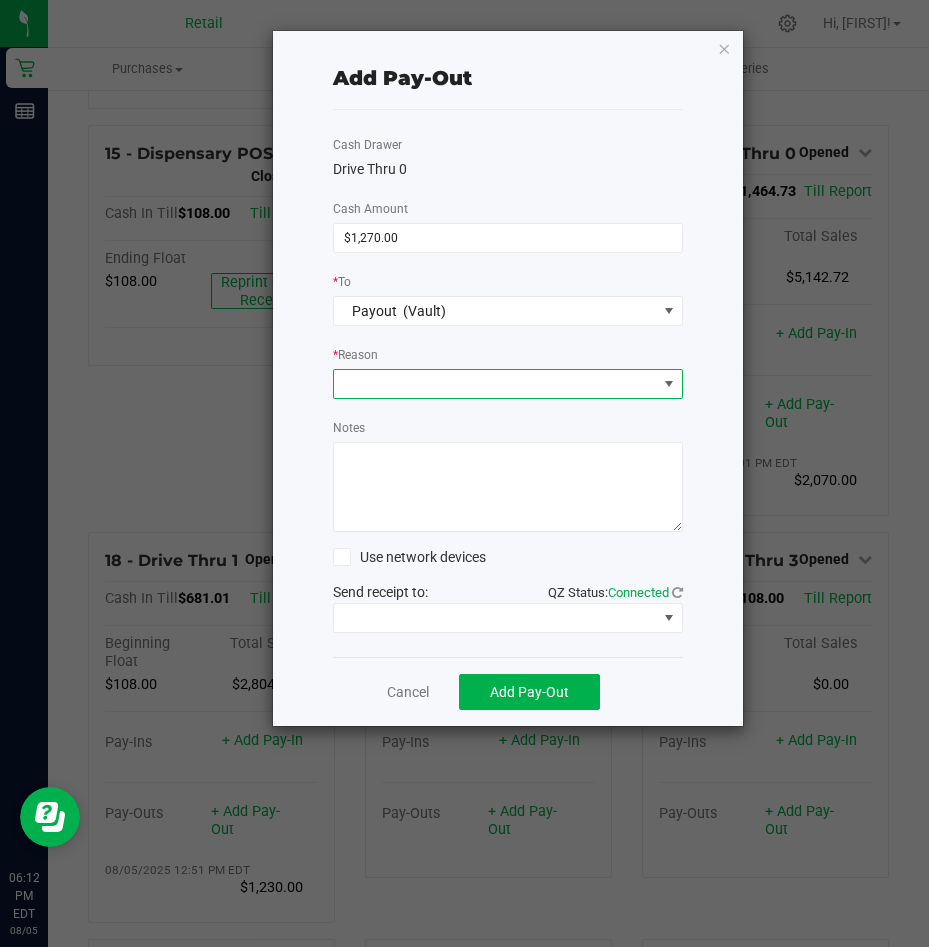 click at bounding box center (495, 384) 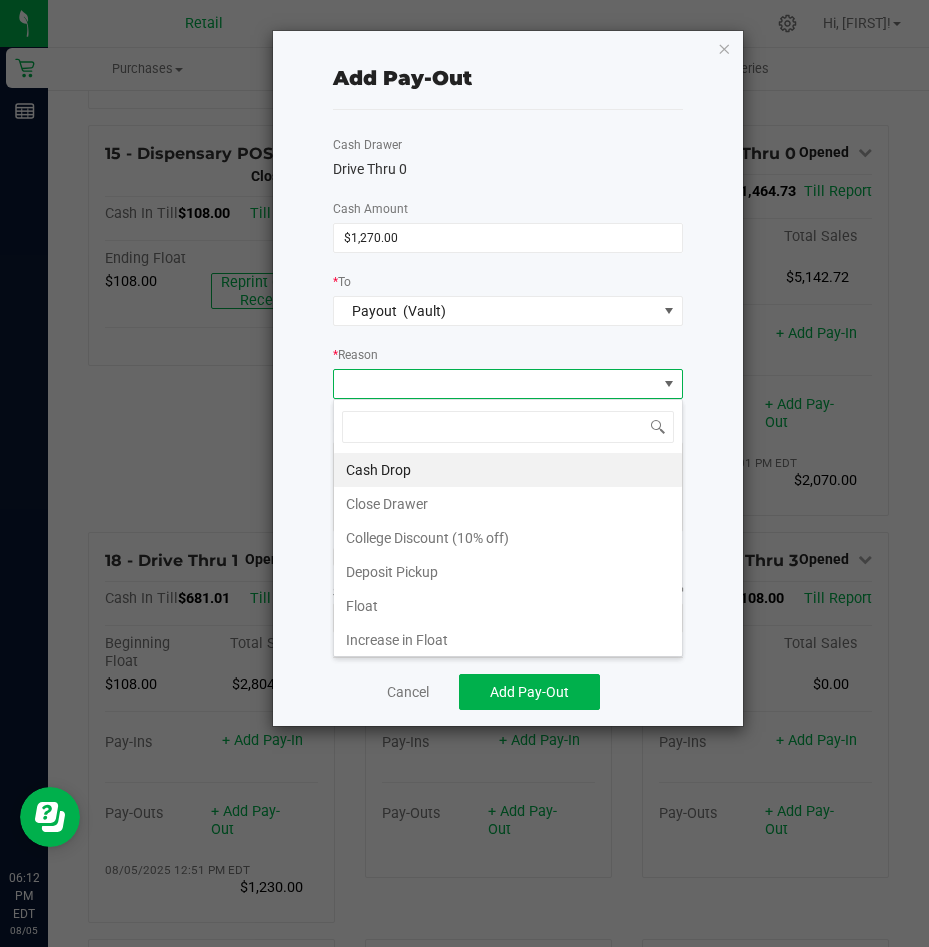 scroll, scrollTop: 99970, scrollLeft: 99650, axis: both 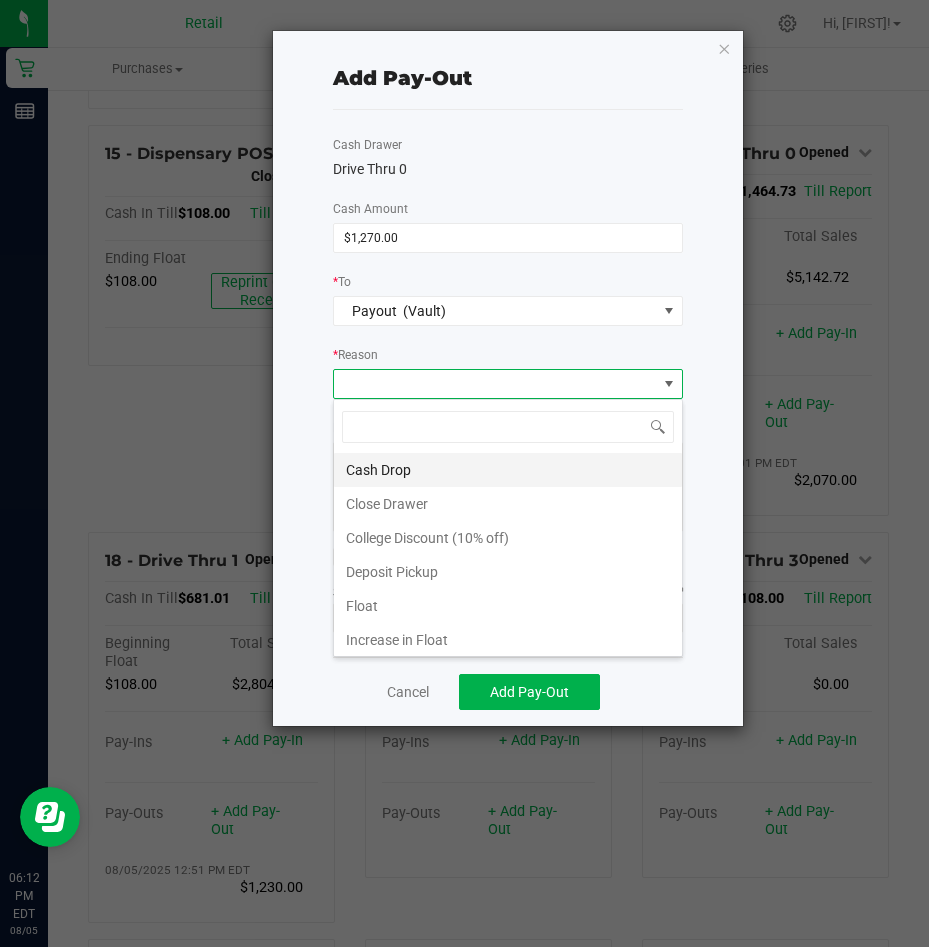 click on "Cash Drop" at bounding box center (508, 470) 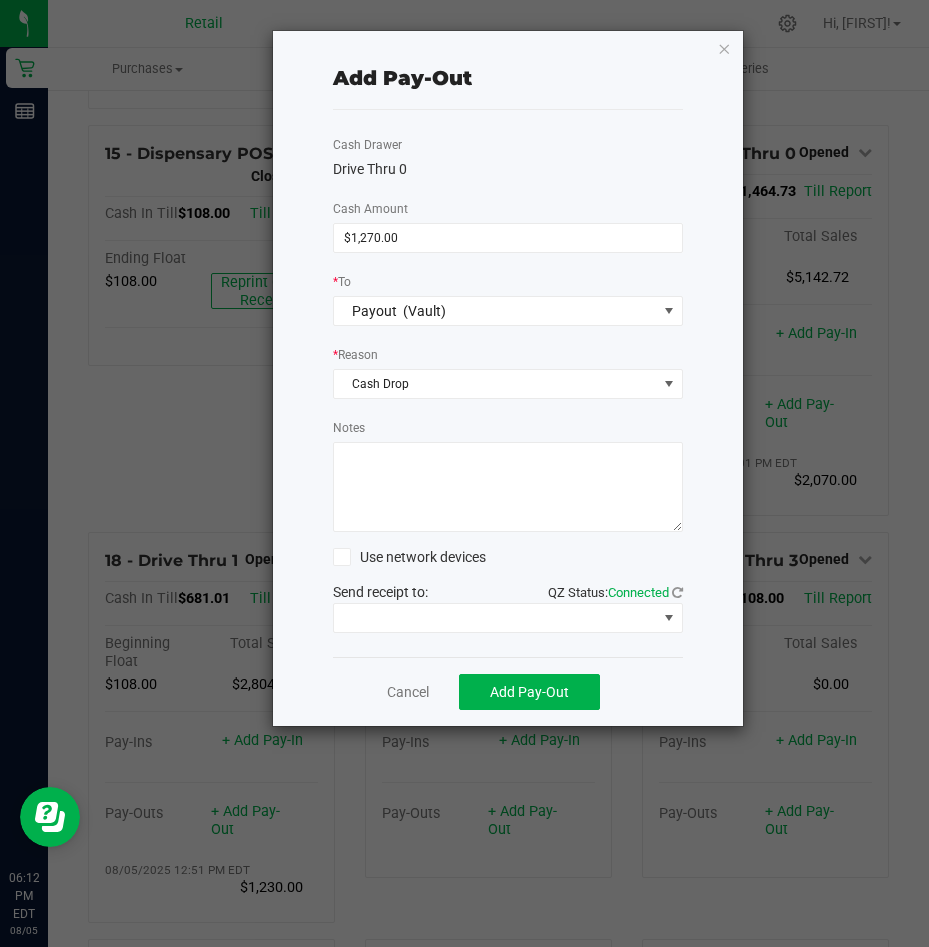 click on "Notes" at bounding box center (508, 487) 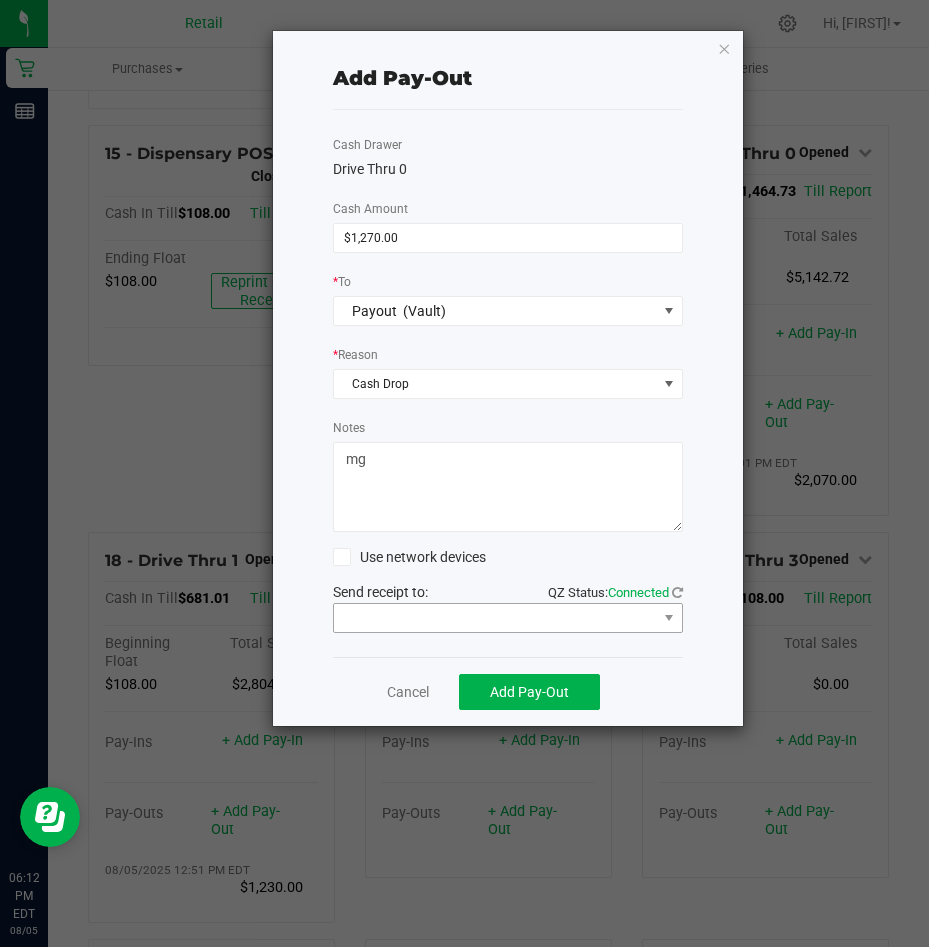 type on "mg" 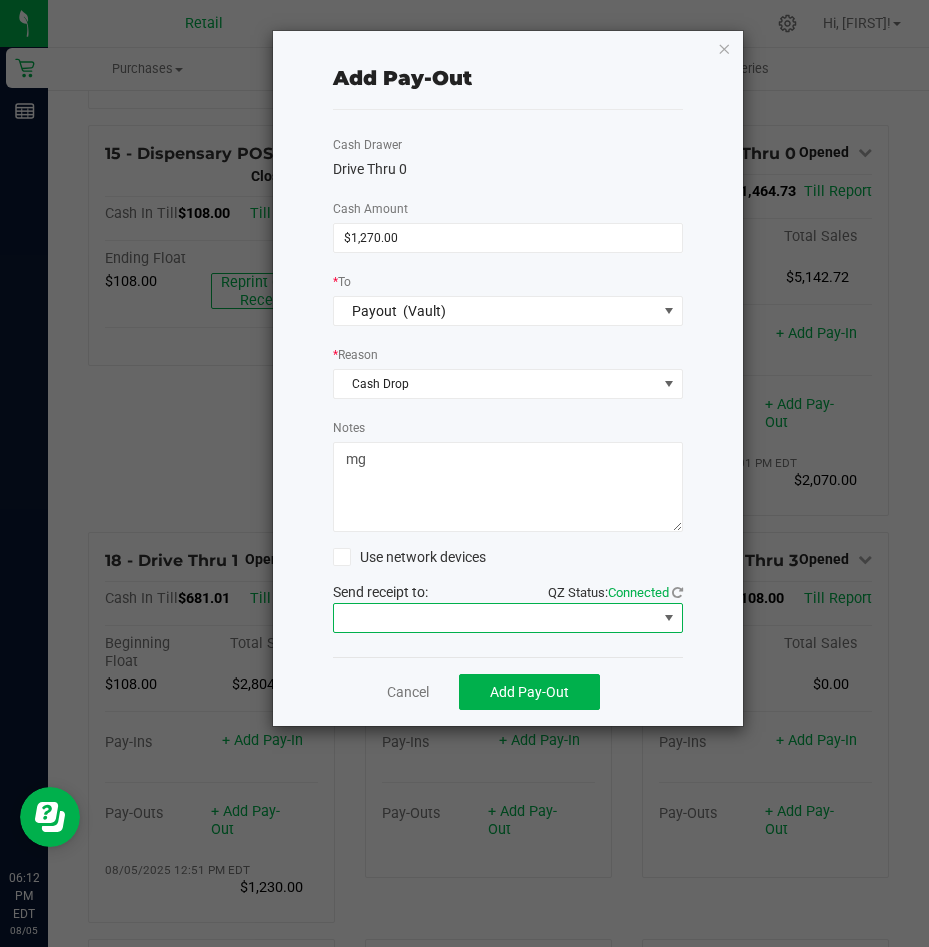 click at bounding box center [495, 618] 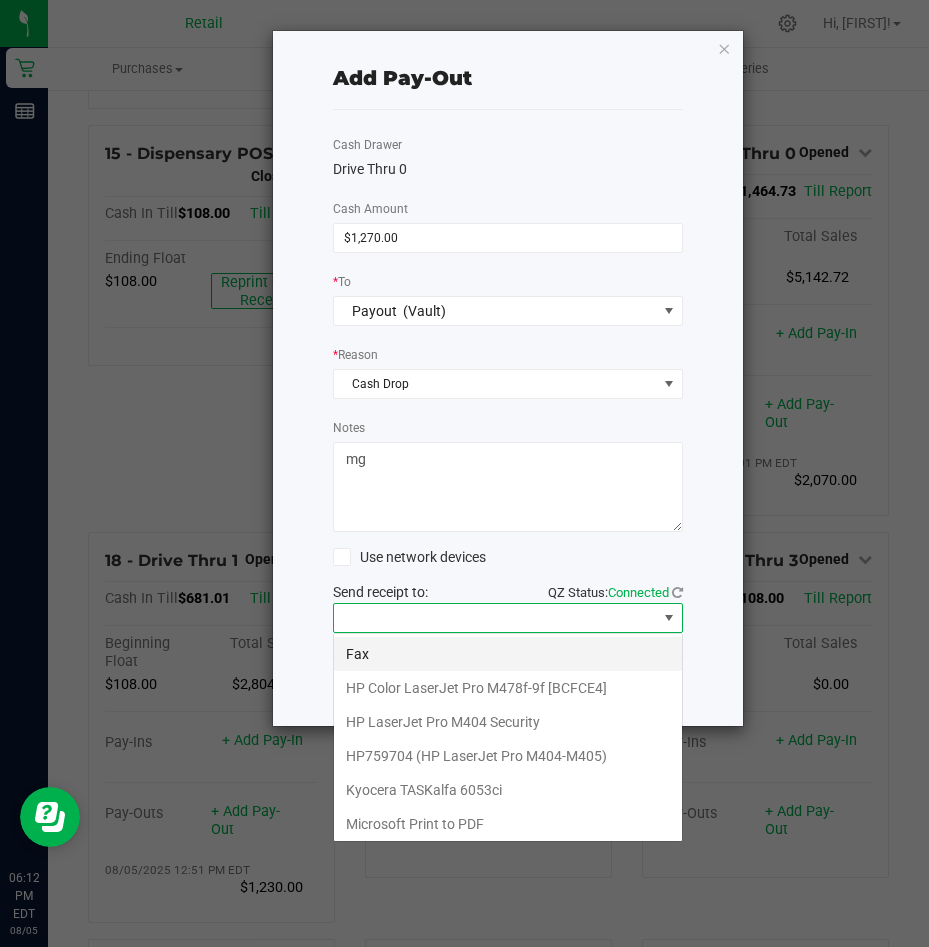 scroll, scrollTop: 99970, scrollLeft: 99650, axis: both 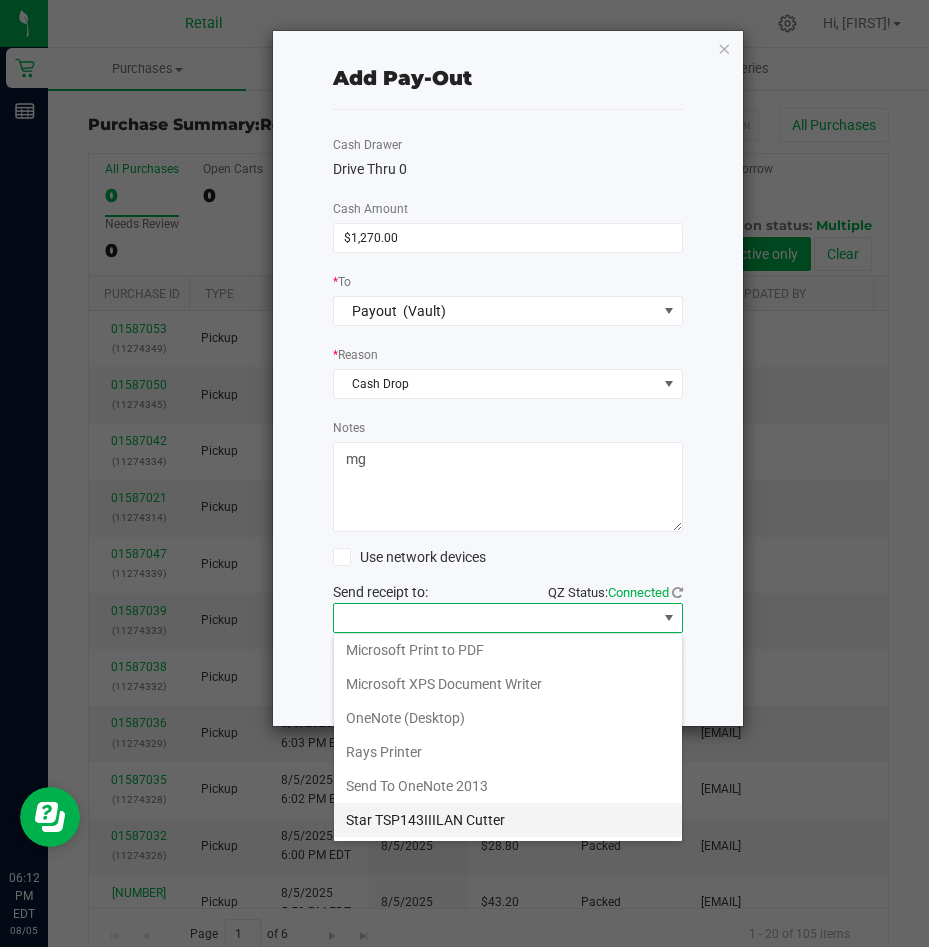 click on "Star TSP143IIILAN Cutter" at bounding box center [508, 820] 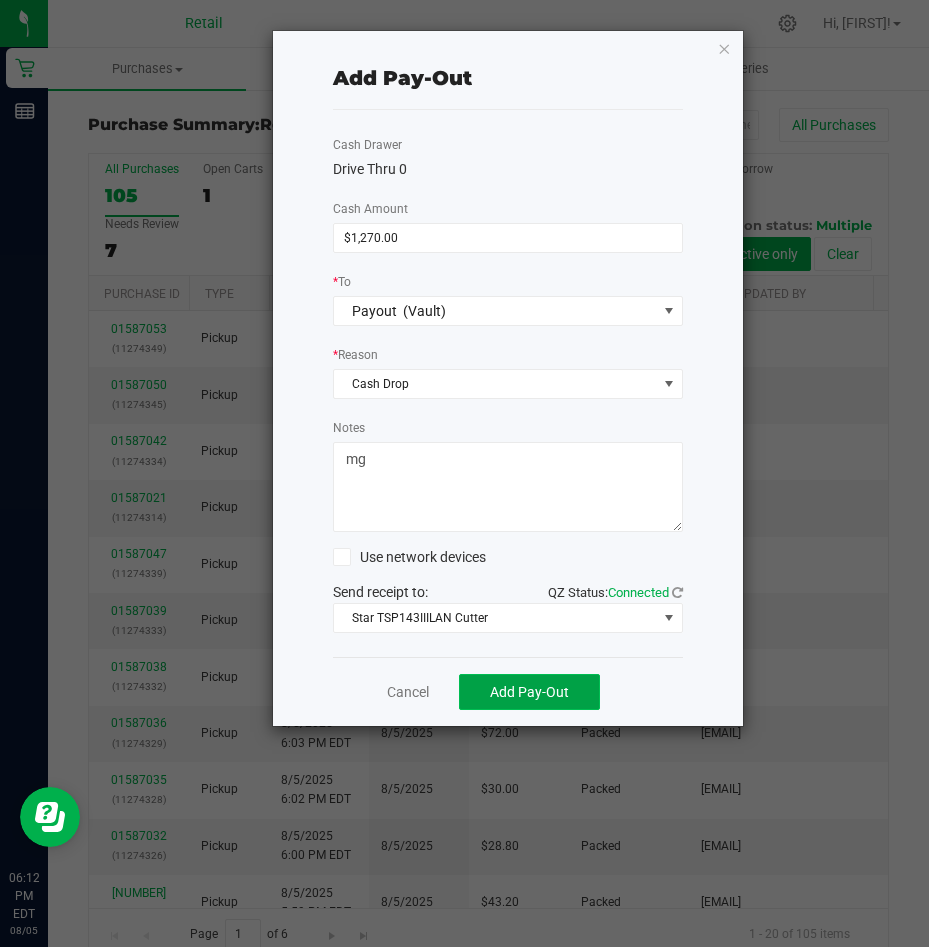 click on "Add Pay-Out" 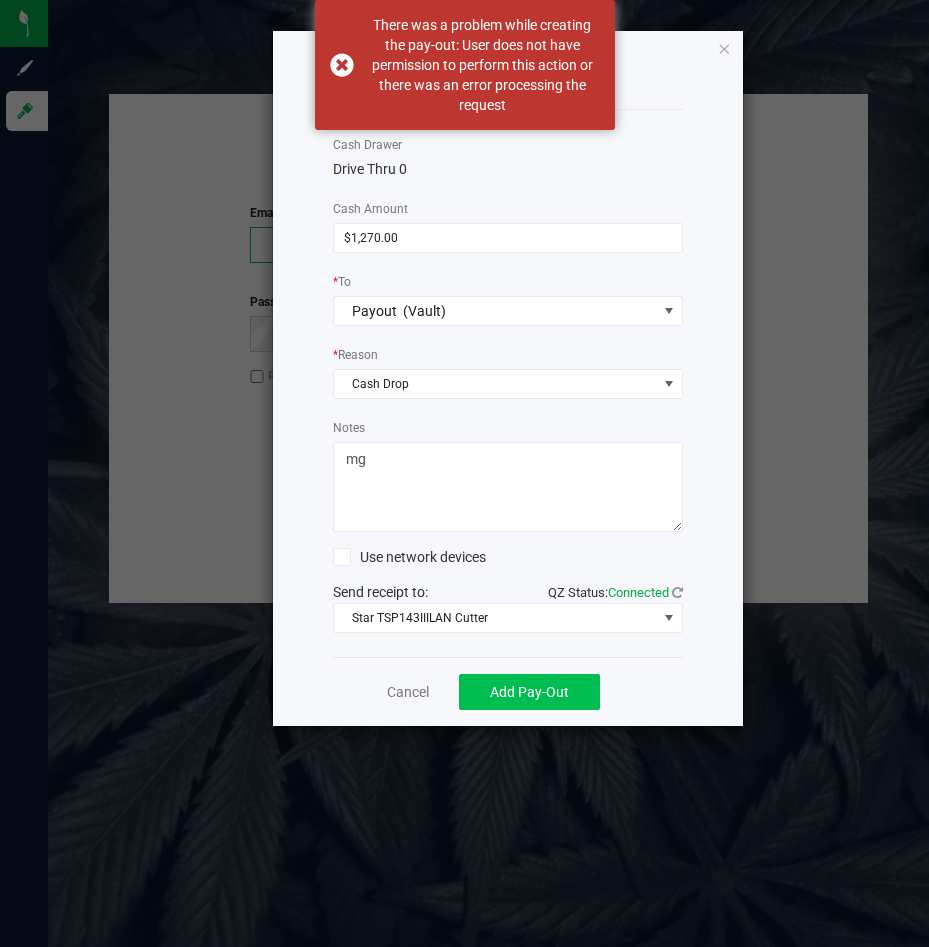type on "Mgardner@slatercenter.com" 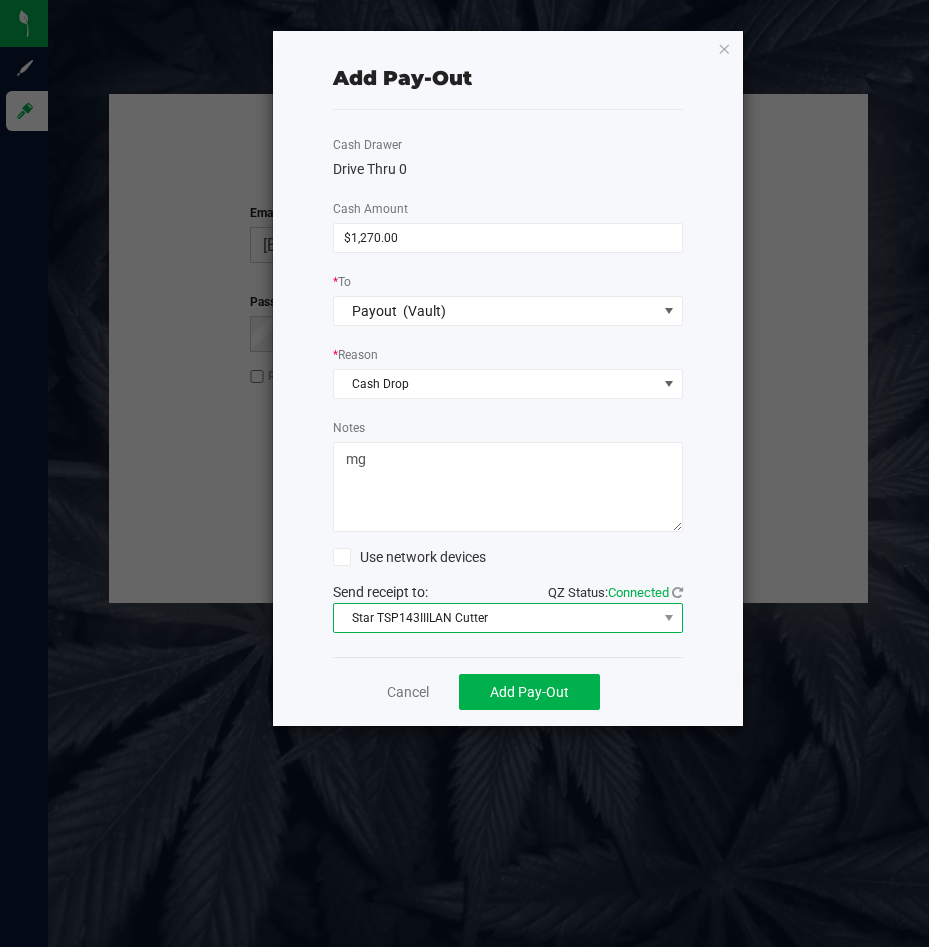click on "Star TSP143IIILAN Cutter" at bounding box center [495, 618] 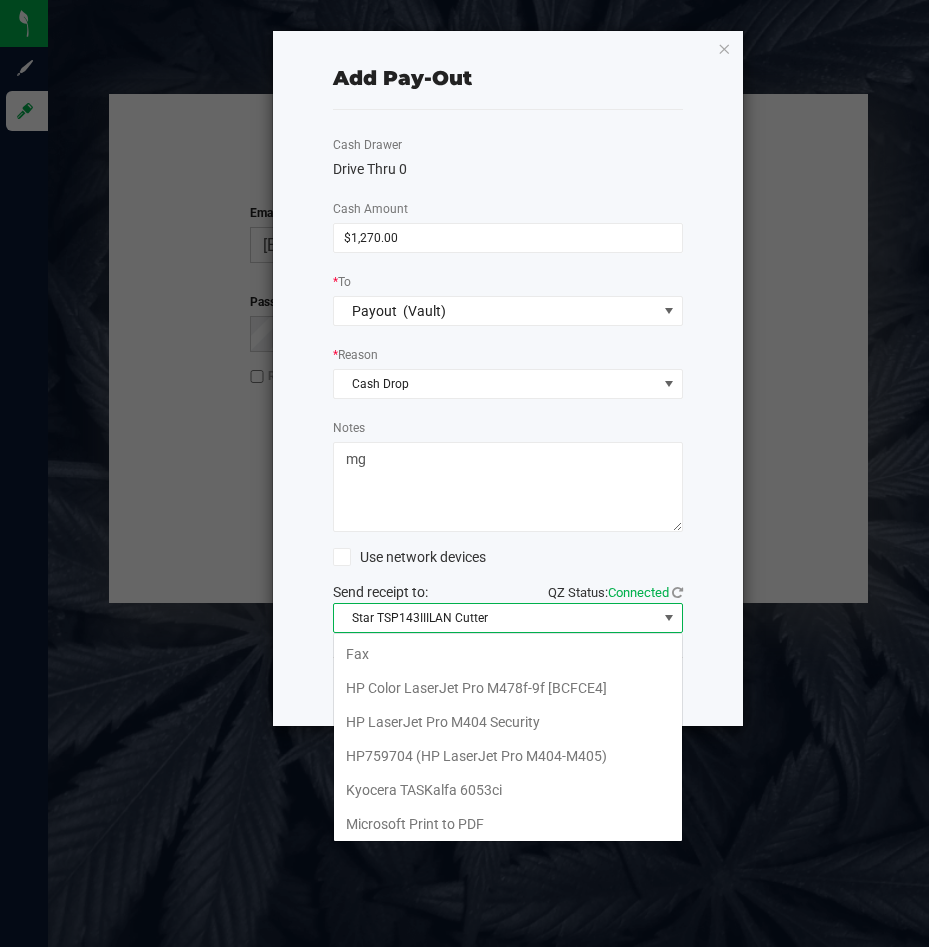scroll, scrollTop: 99970, scrollLeft: 99650, axis: both 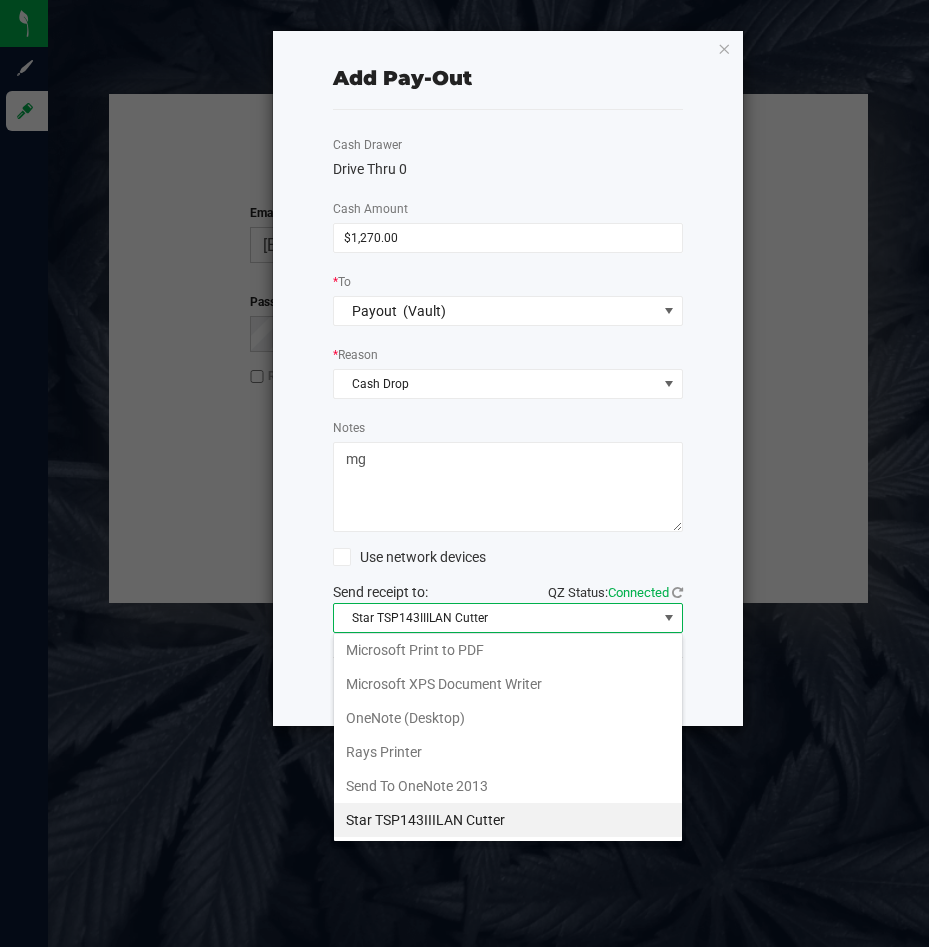 click on "Star TSP143IIILAN Cutter" at bounding box center [508, 820] 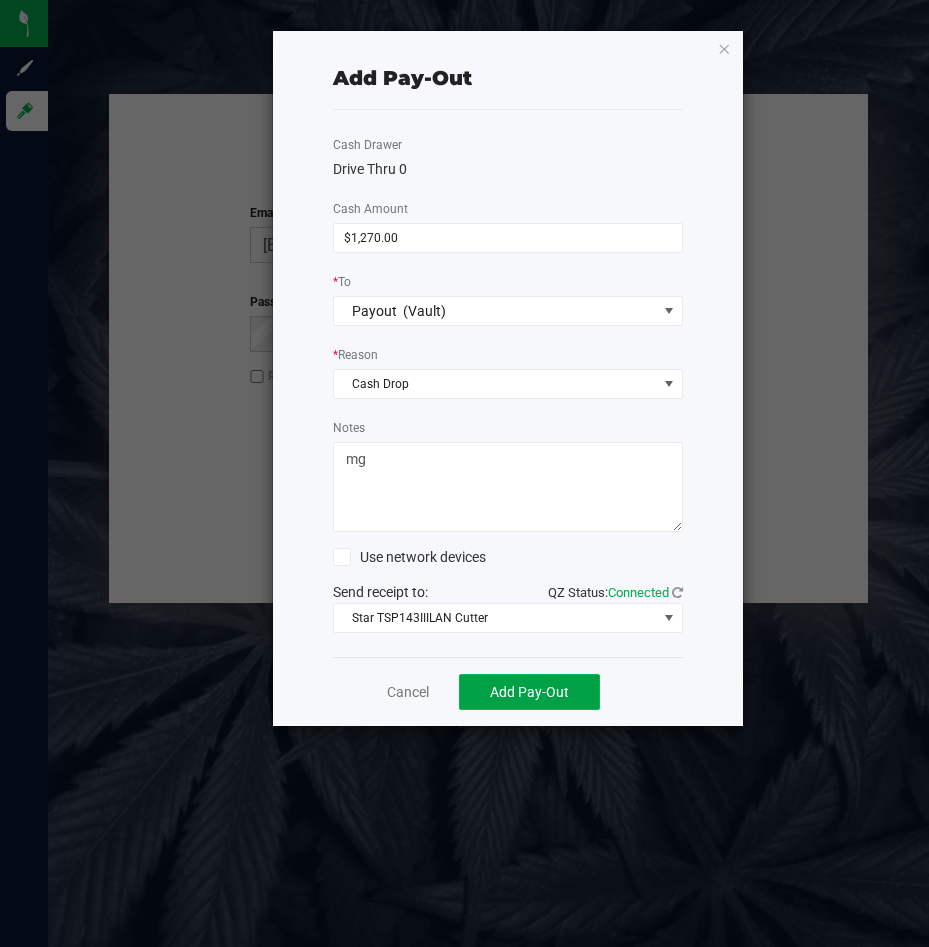 click on "Add Pay-Out" 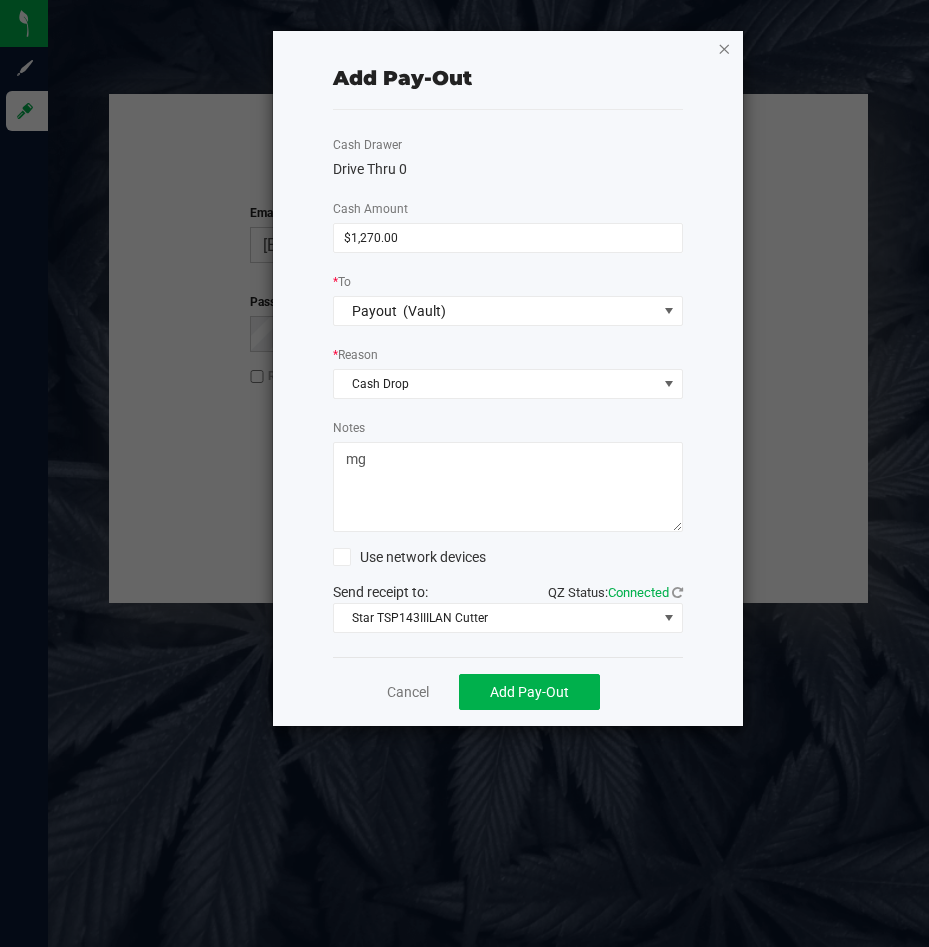 click 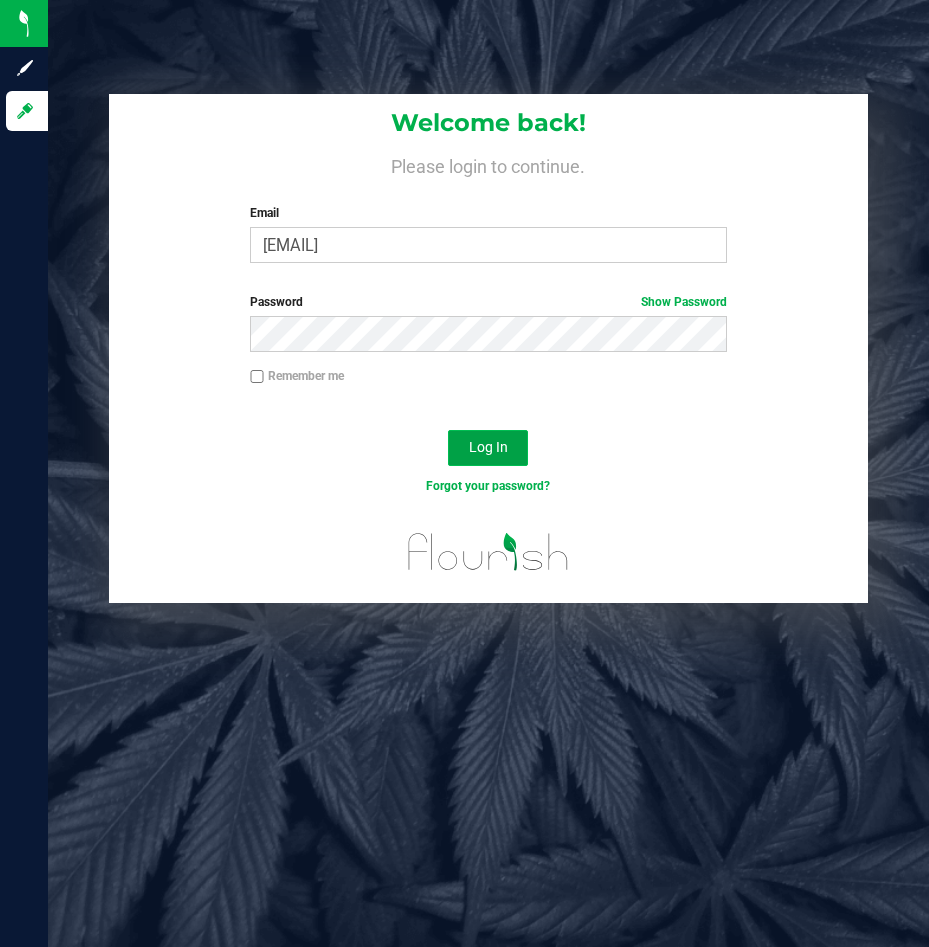 click on "Log In" at bounding box center [488, 448] 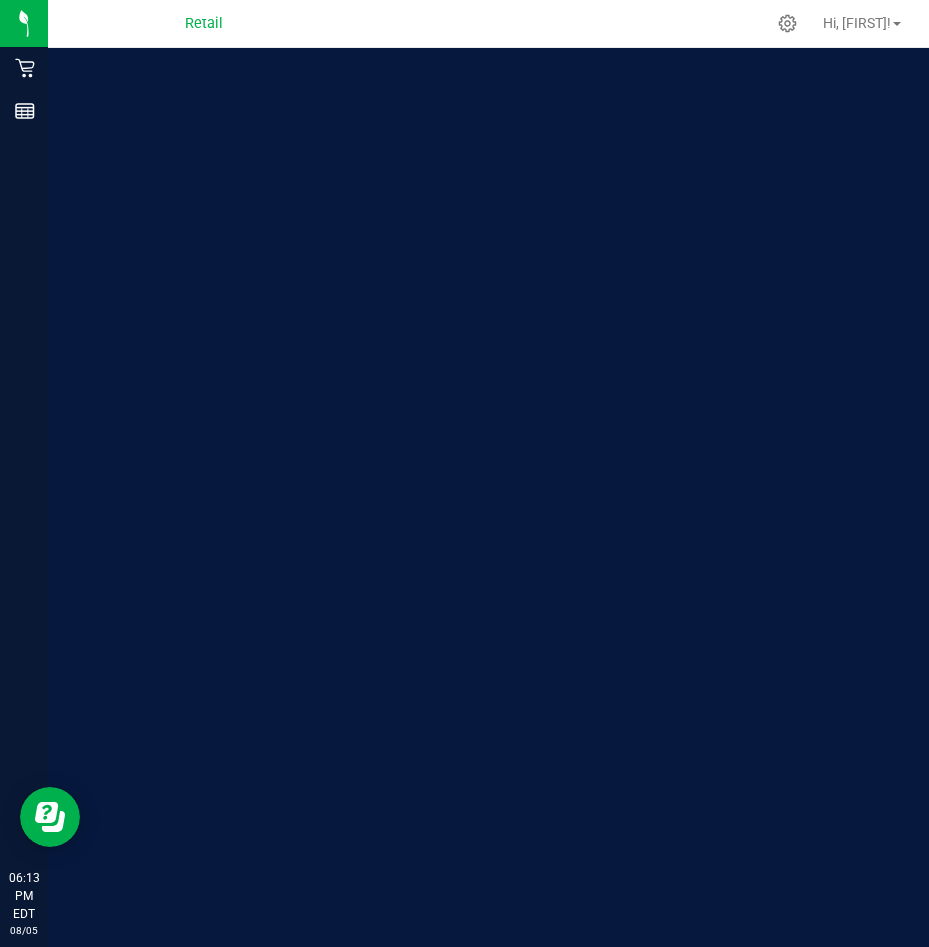 scroll, scrollTop: 0, scrollLeft: 0, axis: both 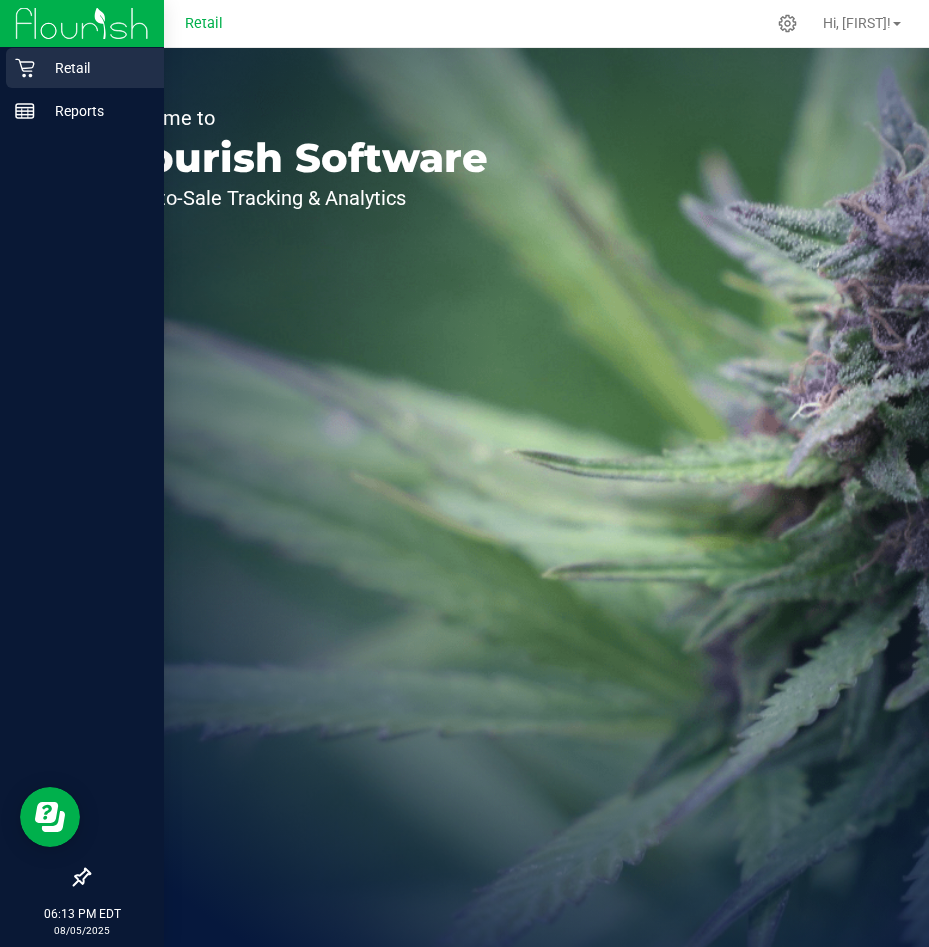 click 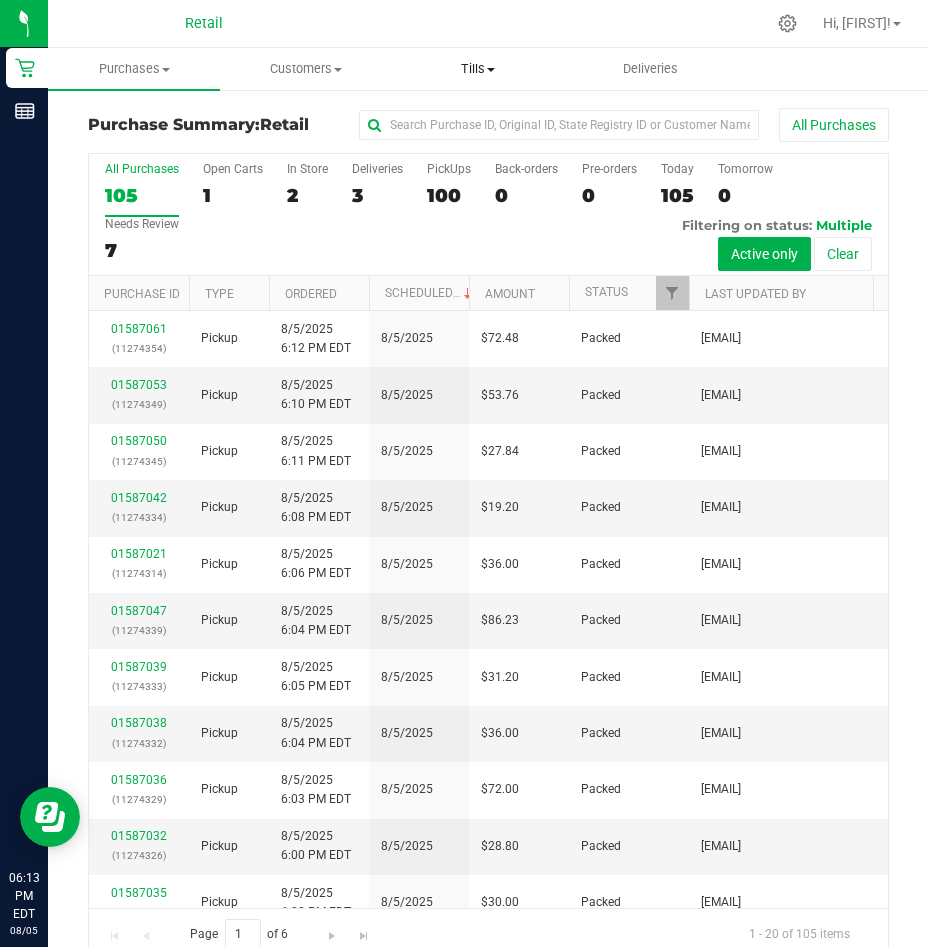click on "Tills" at bounding box center [478, 69] 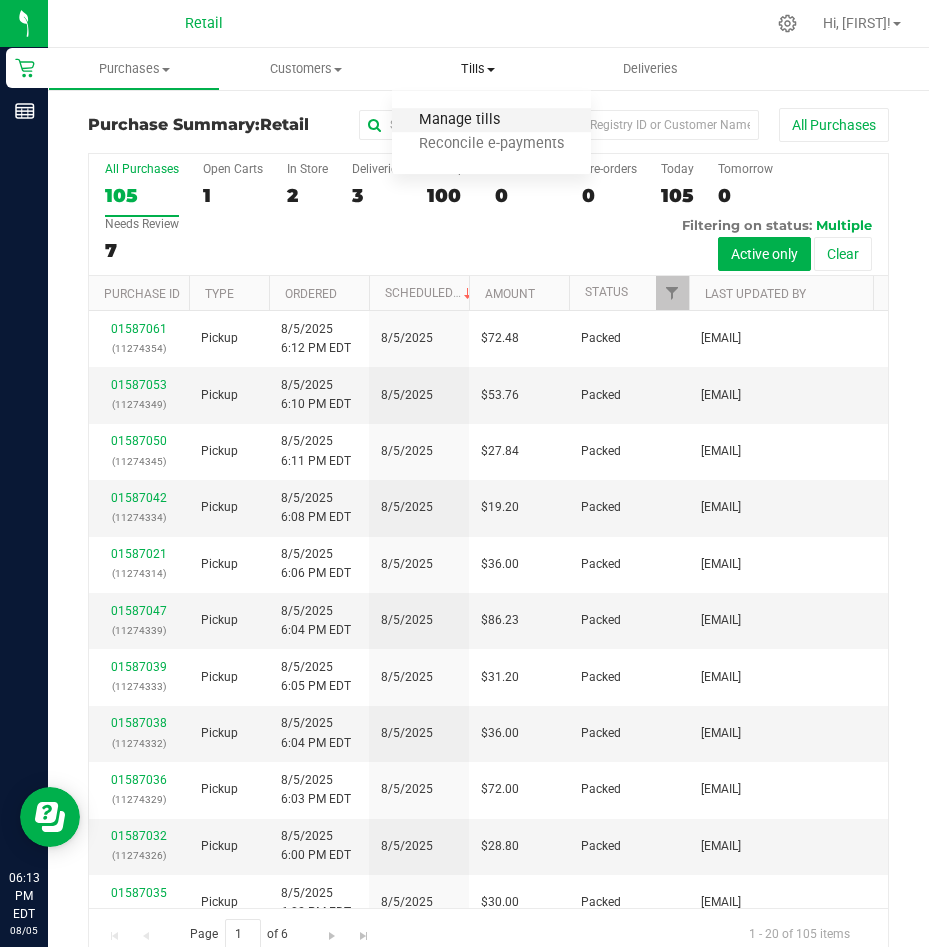 click on "Manage tills" at bounding box center (459, 120) 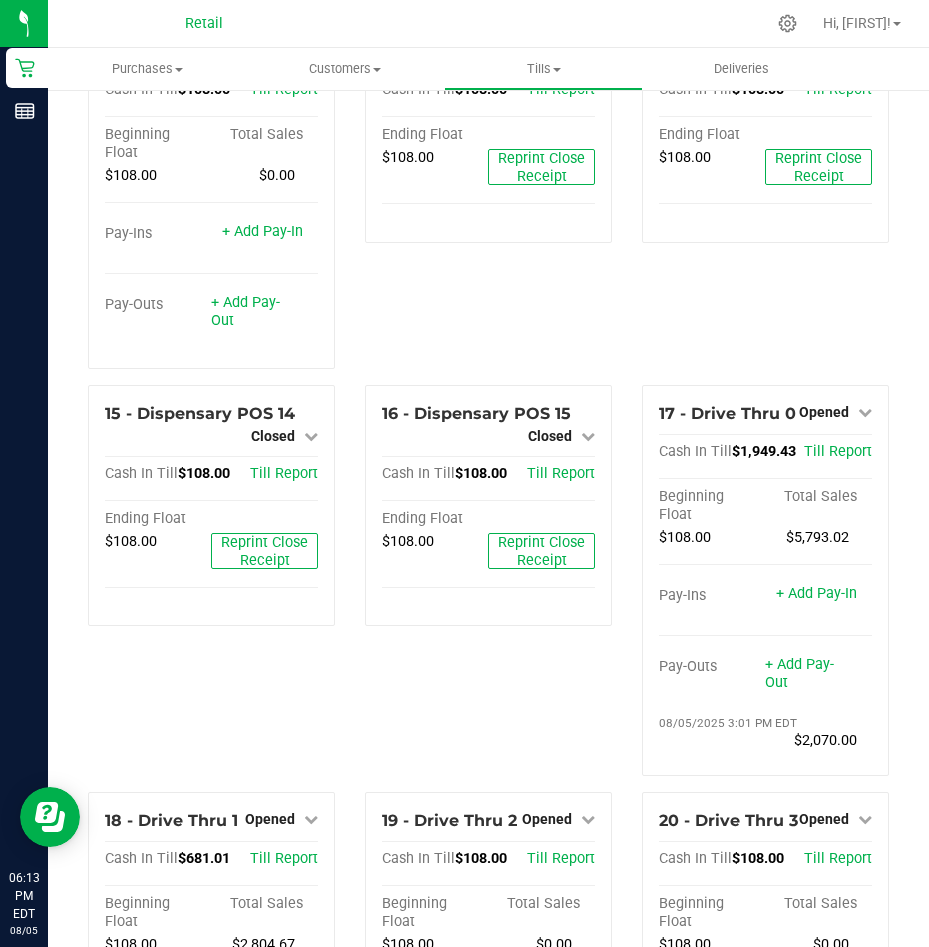 scroll, scrollTop: 1700, scrollLeft: 0, axis: vertical 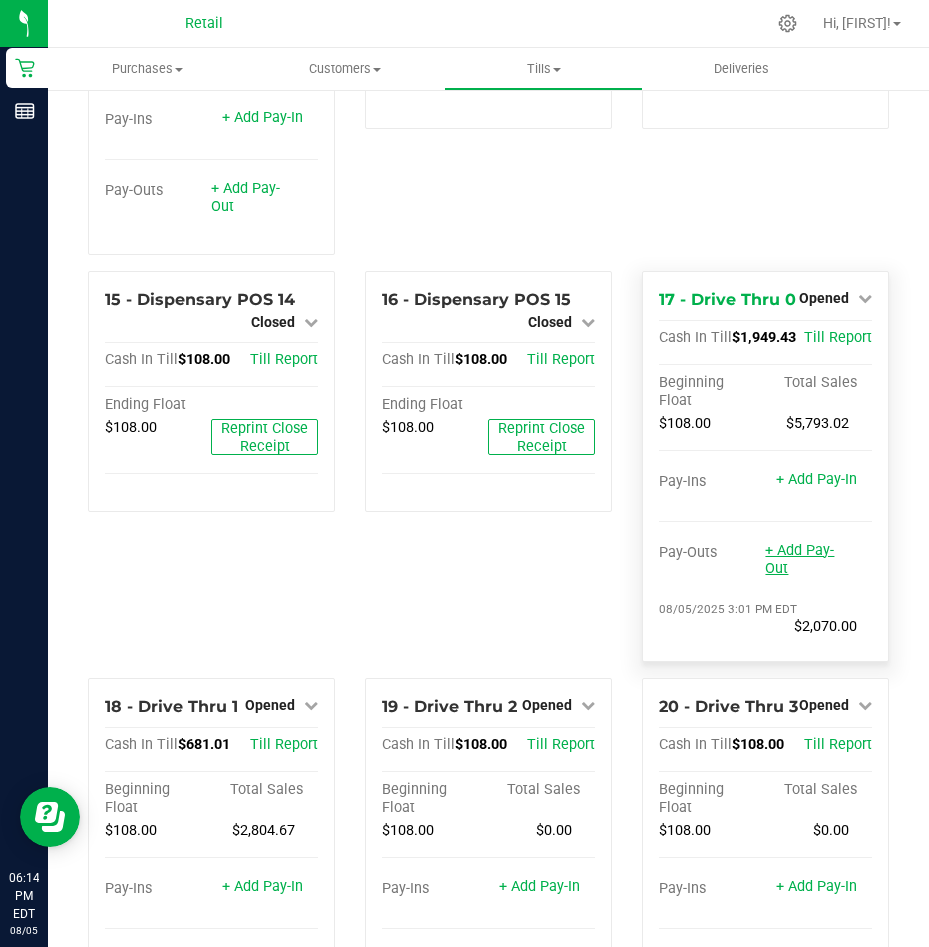 click on "+ Add Pay-Out" at bounding box center (799, 559) 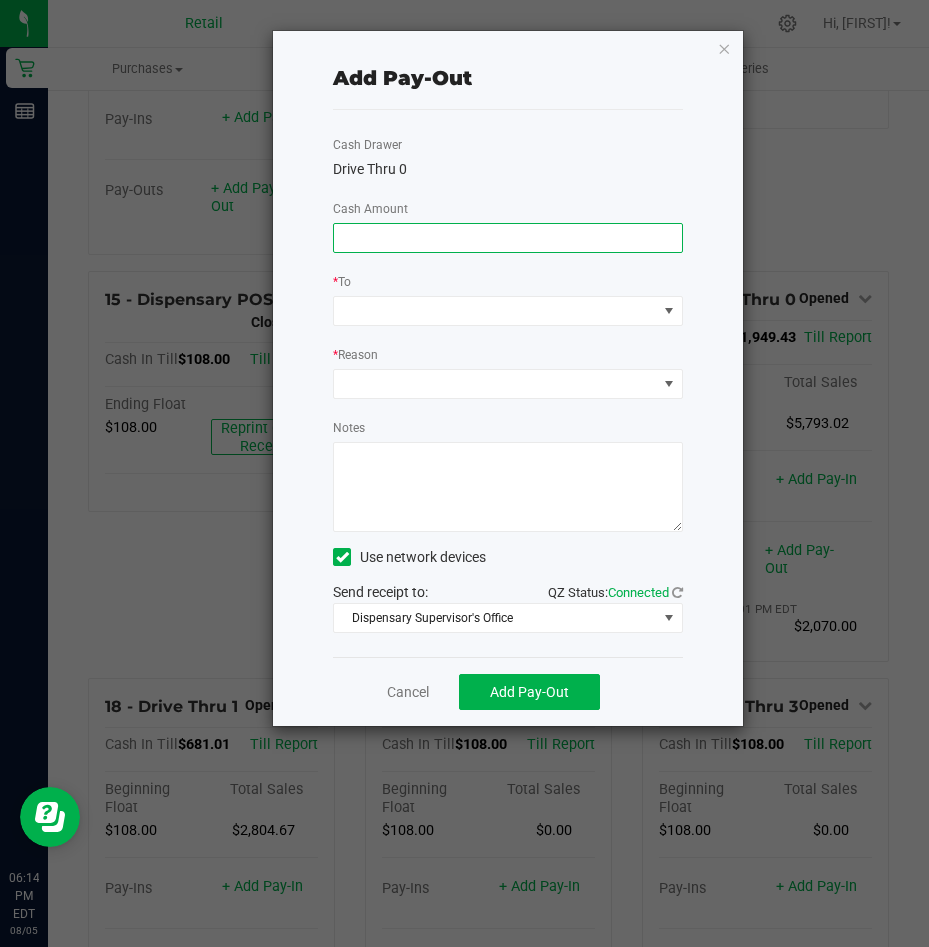 click at bounding box center (508, 238) 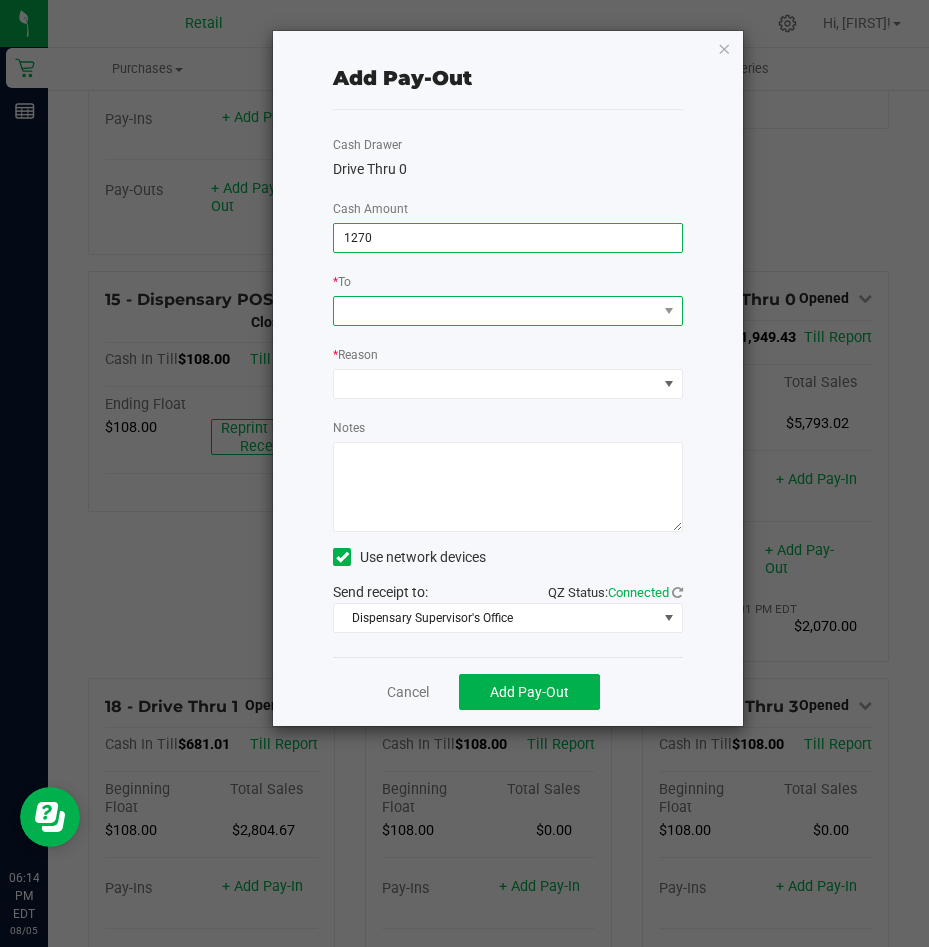 type on "$1,270.00" 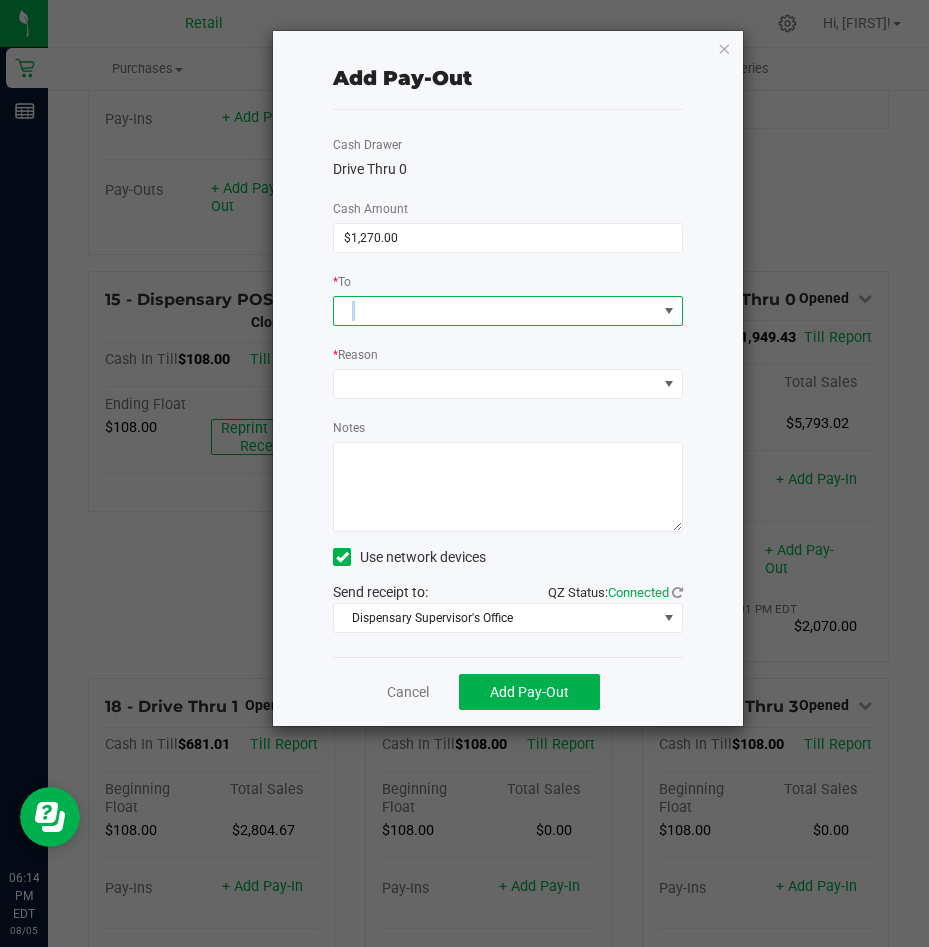 click at bounding box center (495, 311) 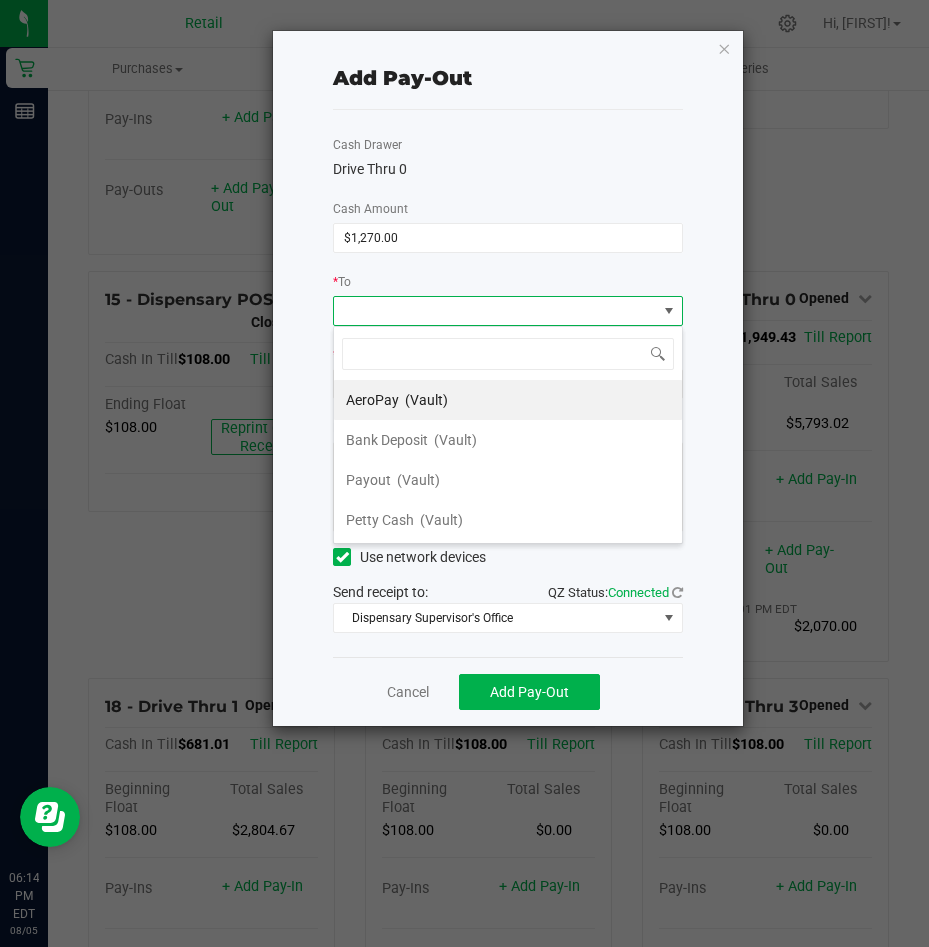 scroll, scrollTop: 99970, scrollLeft: 99650, axis: both 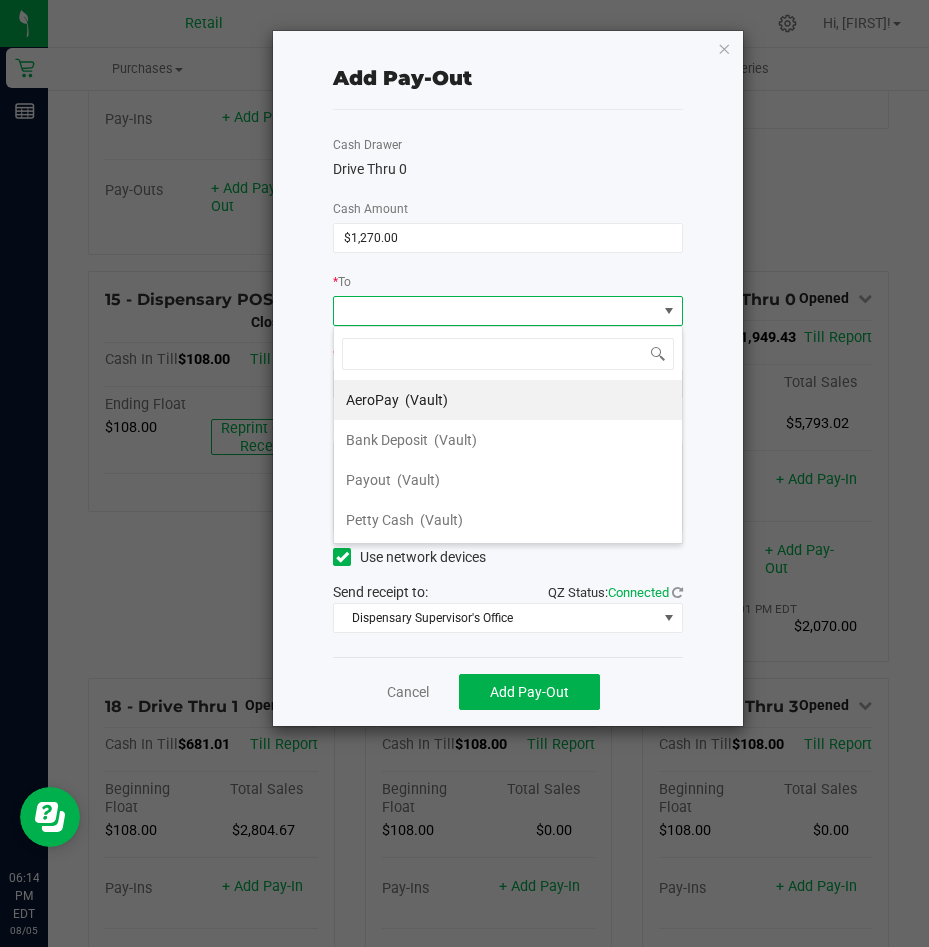 click on "Payout    (Vault)" at bounding box center [393, 480] 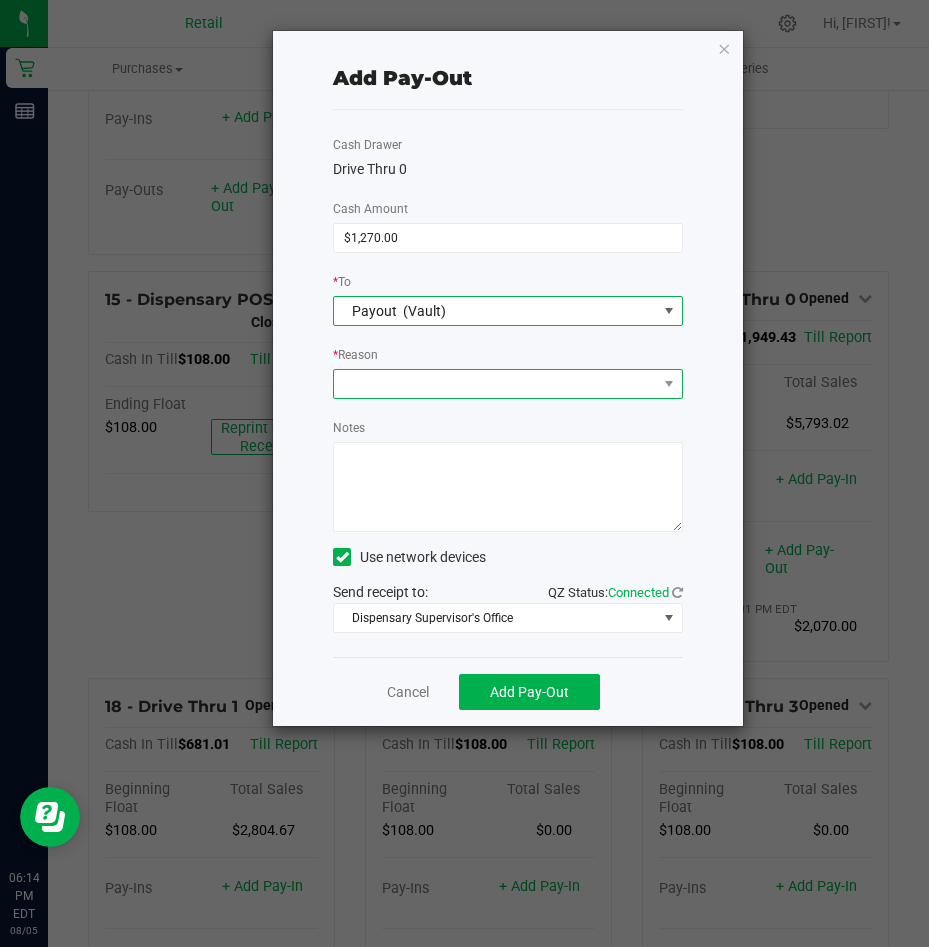 click at bounding box center (495, 384) 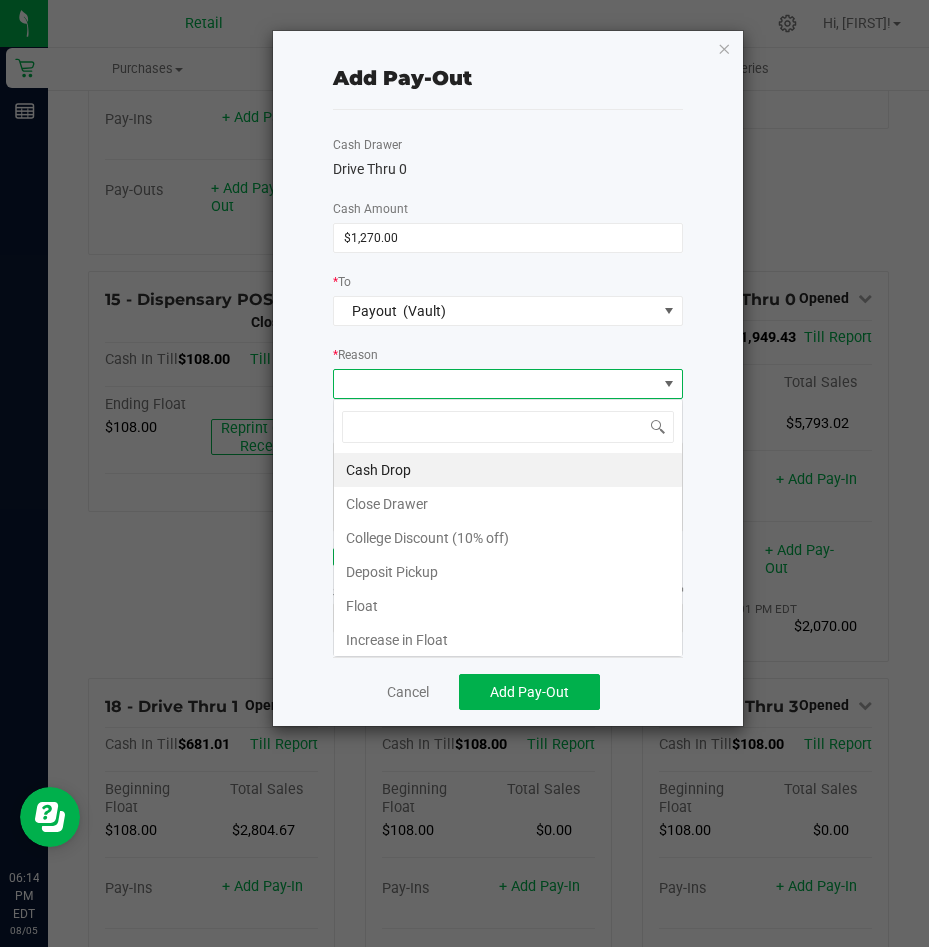 scroll, scrollTop: 99970, scrollLeft: 99650, axis: both 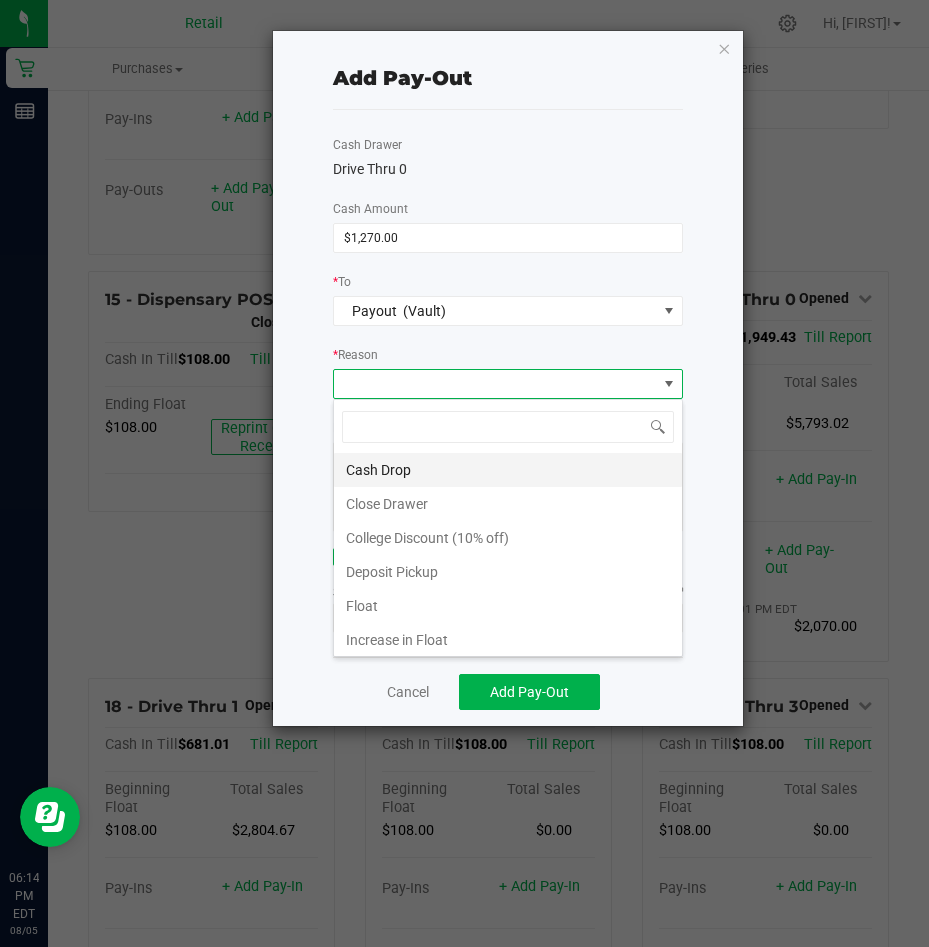 click on "Cash Drop" at bounding box center (508, 470) 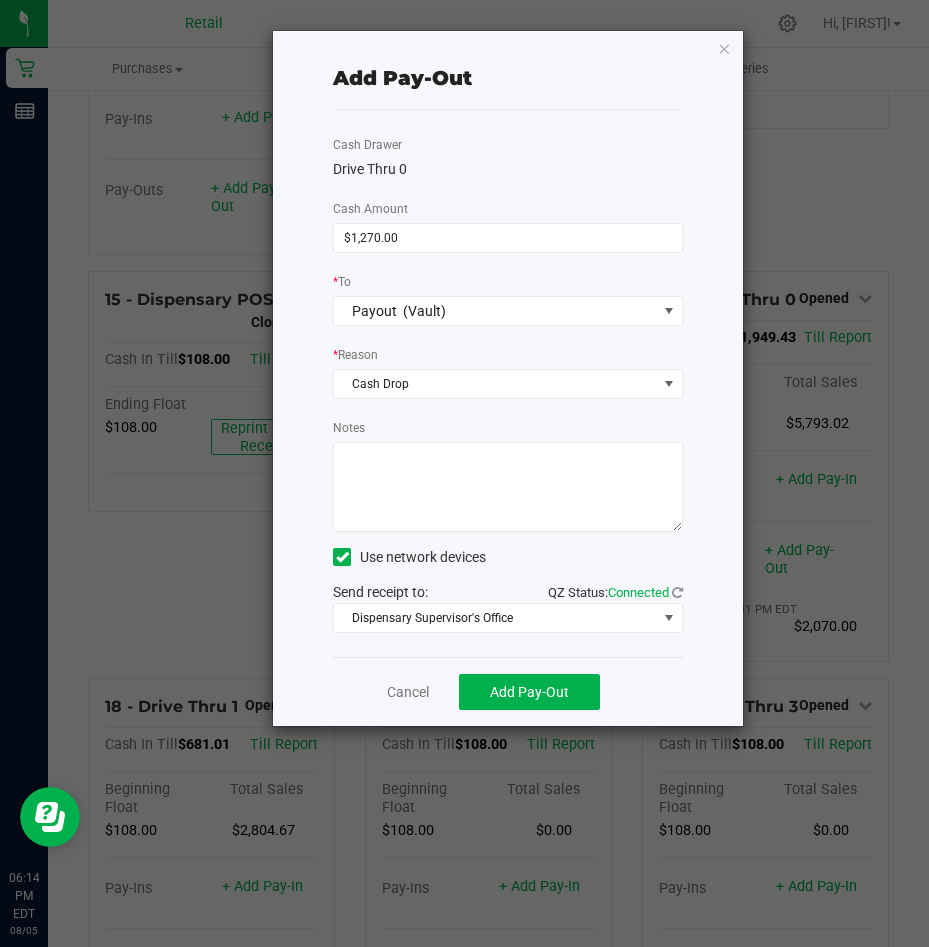 click on "Notes" at bounding box center [508, 487] 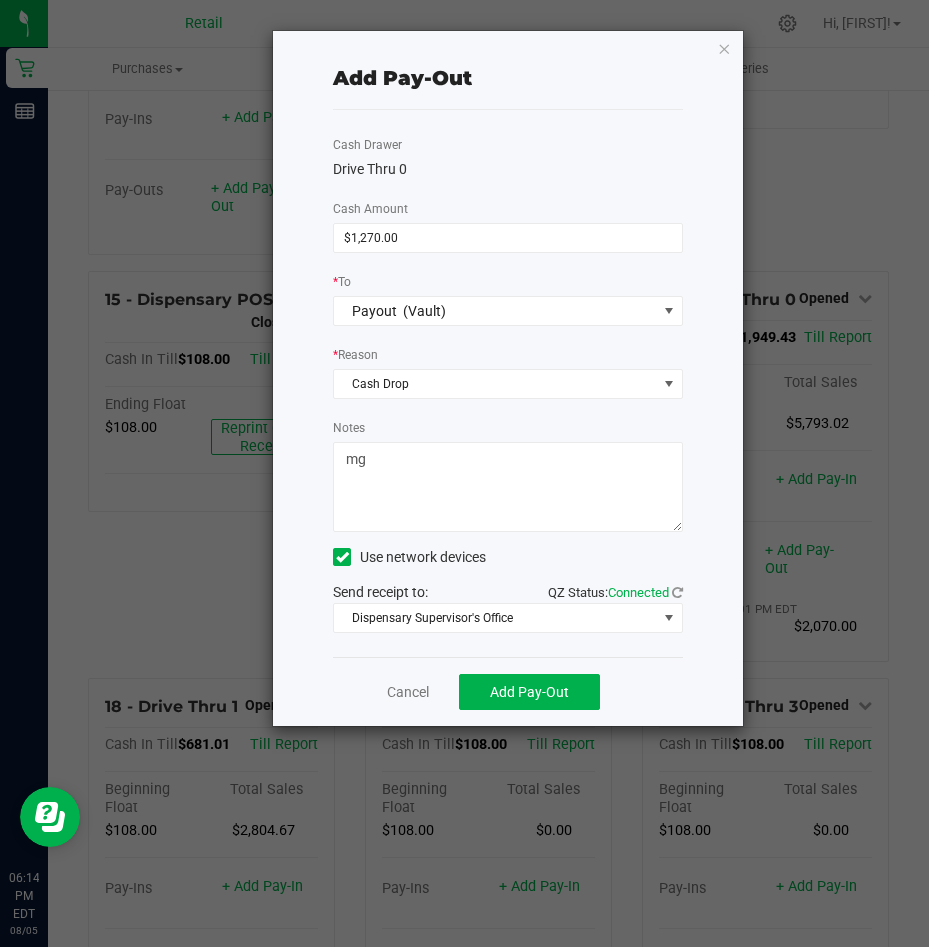 type on "mg" 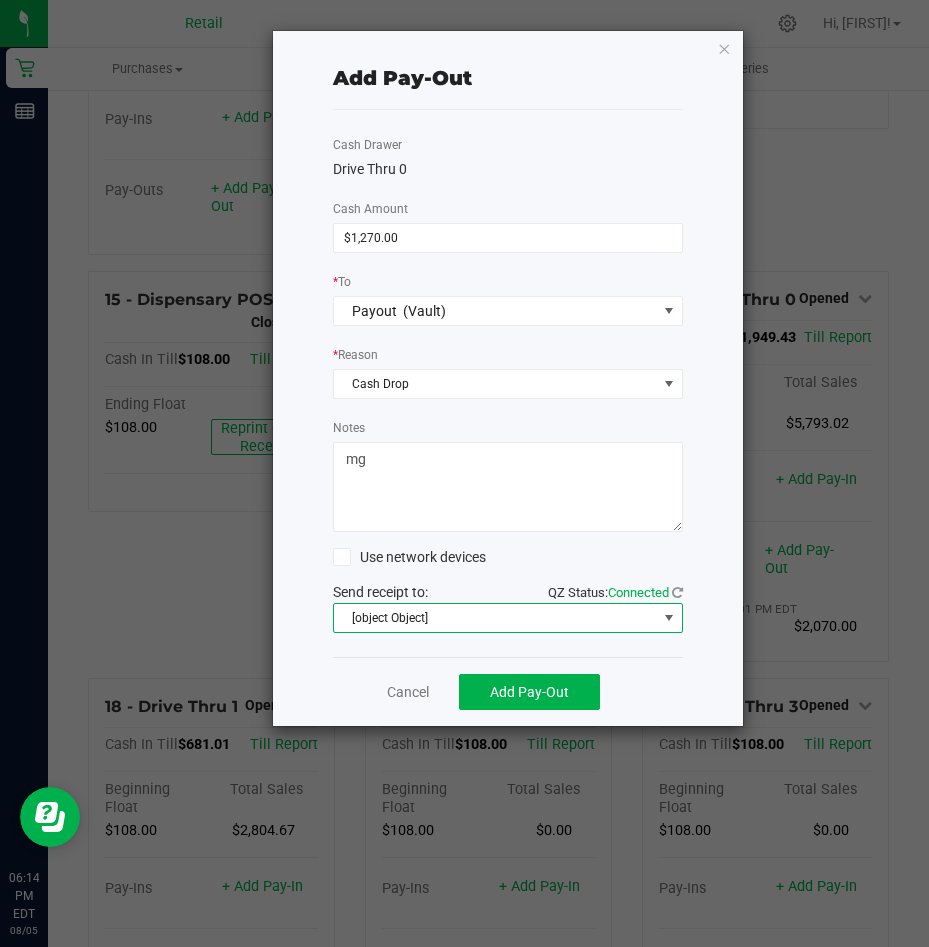 click on "[object Object]" at bounding box center [495, 618] 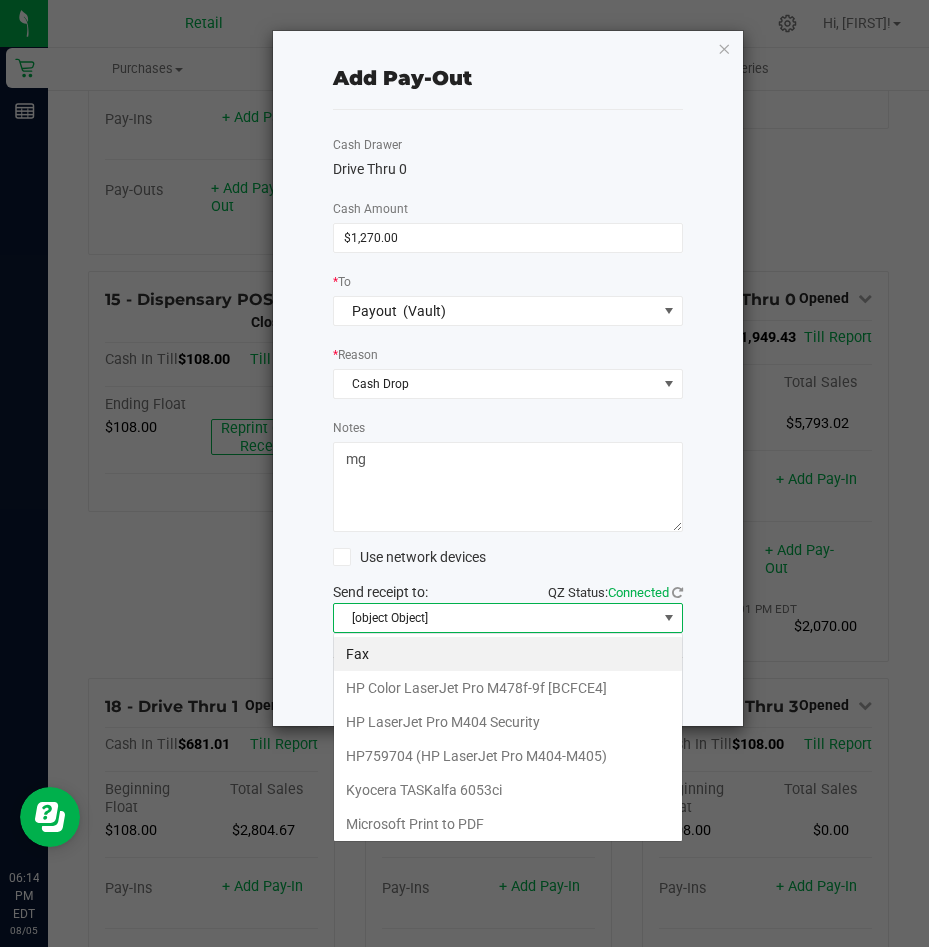 scroll, scrollTop: 99970, scrollLeft: 99650, axis: both 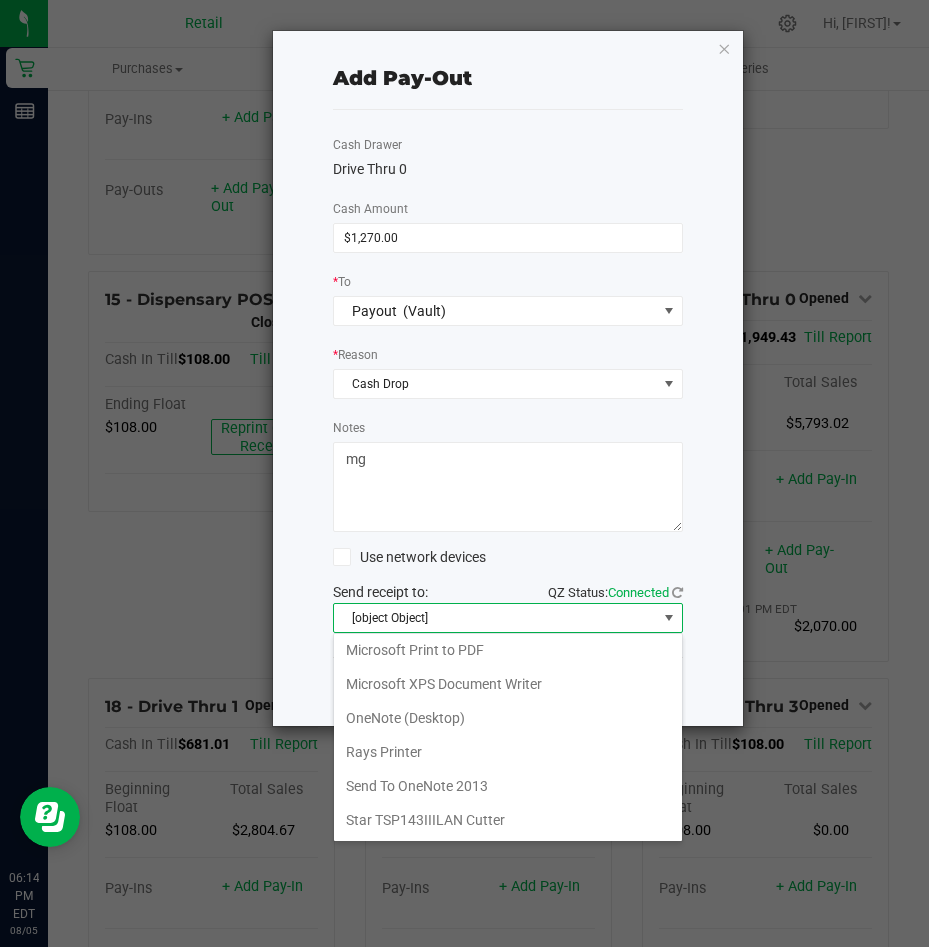 click on "Star TSP143IIILAN Cutter" at bounding box center [508, 820] 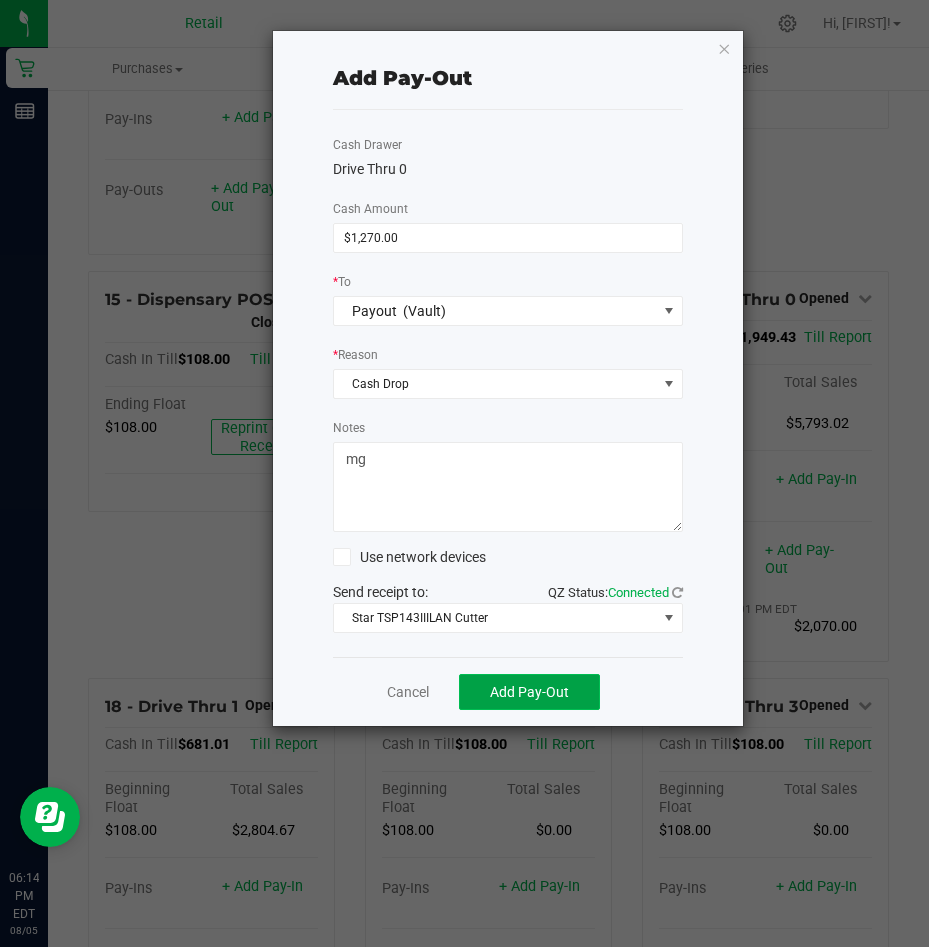 click on "Add Pay-Out" 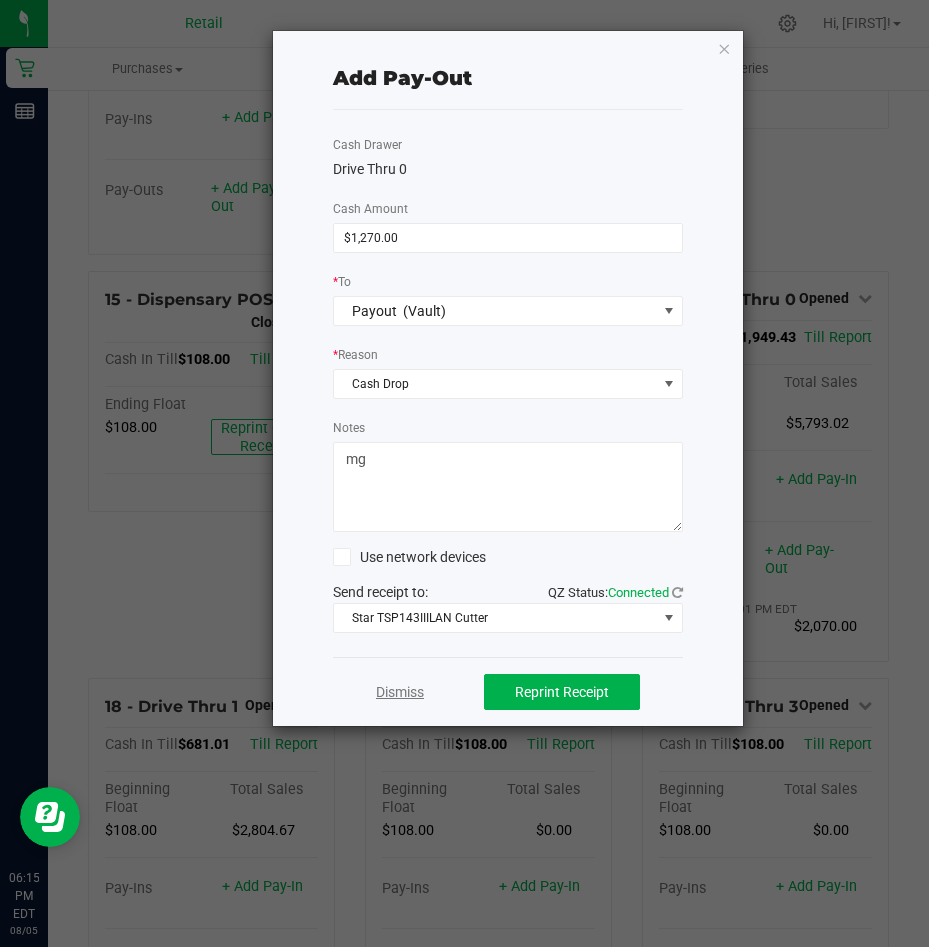 click on "Dismiss" 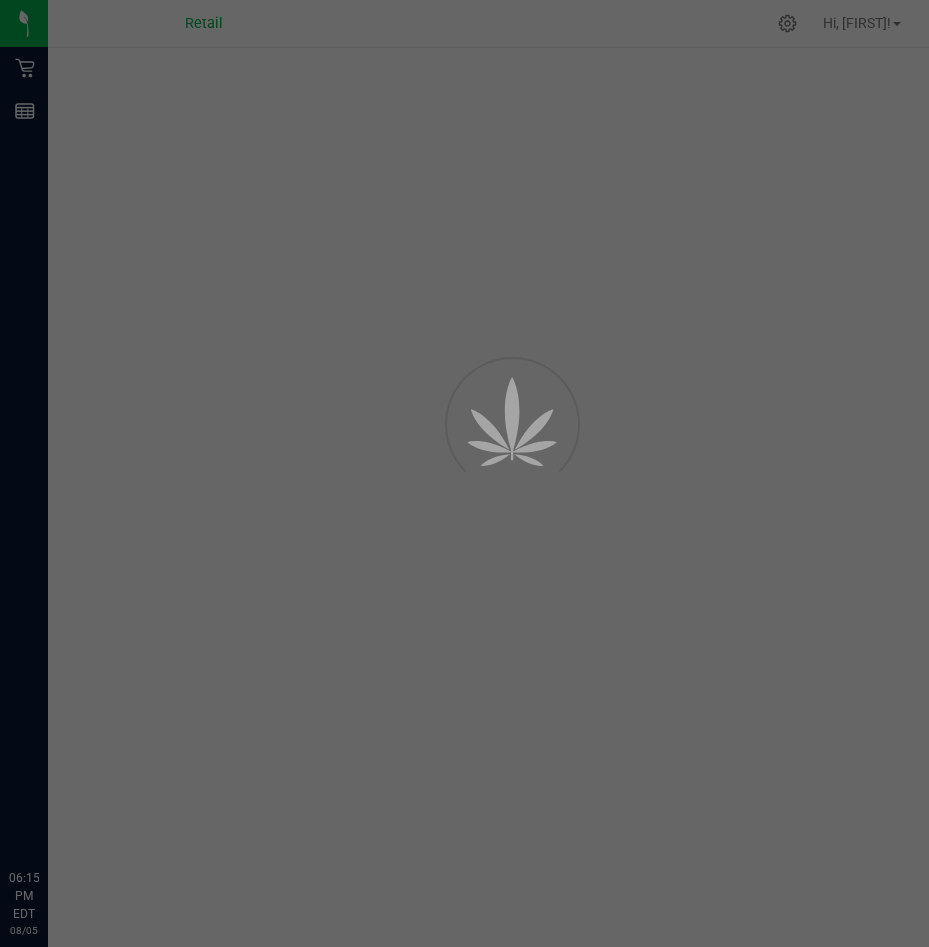 scroll, scrollTop: 0, scrollLeft: 0, axis: both 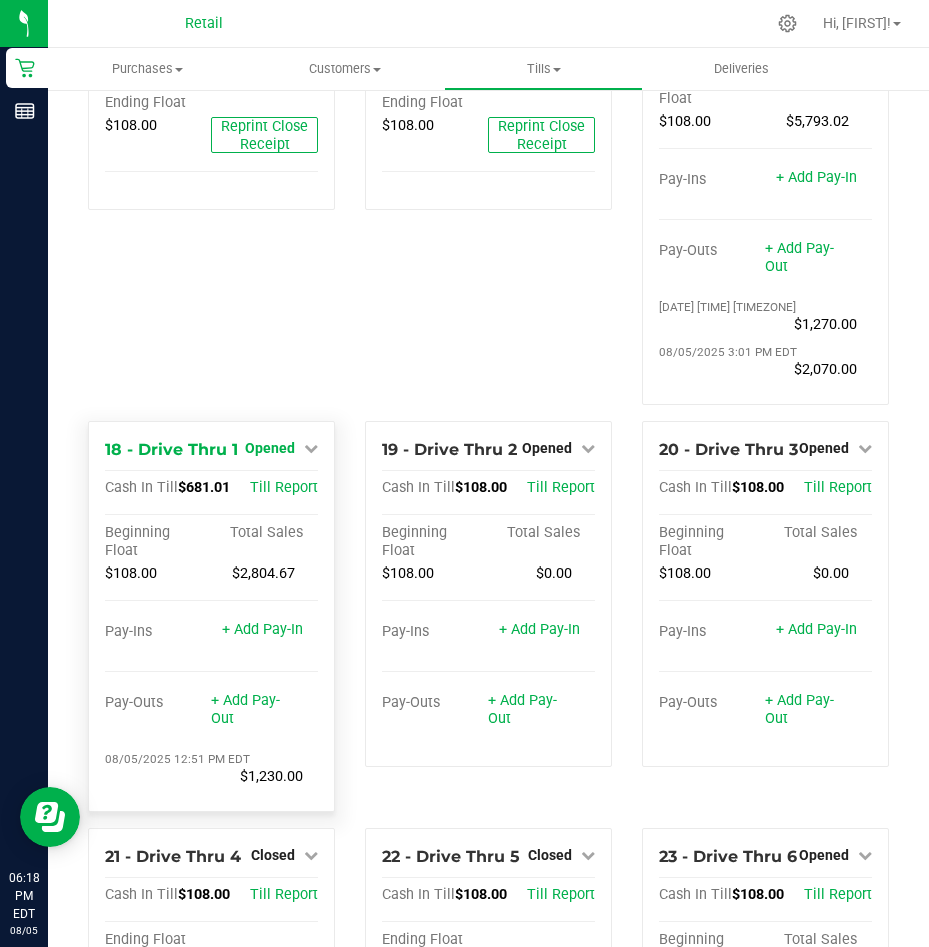 click on "Opened" at bounding box center [270, 448] 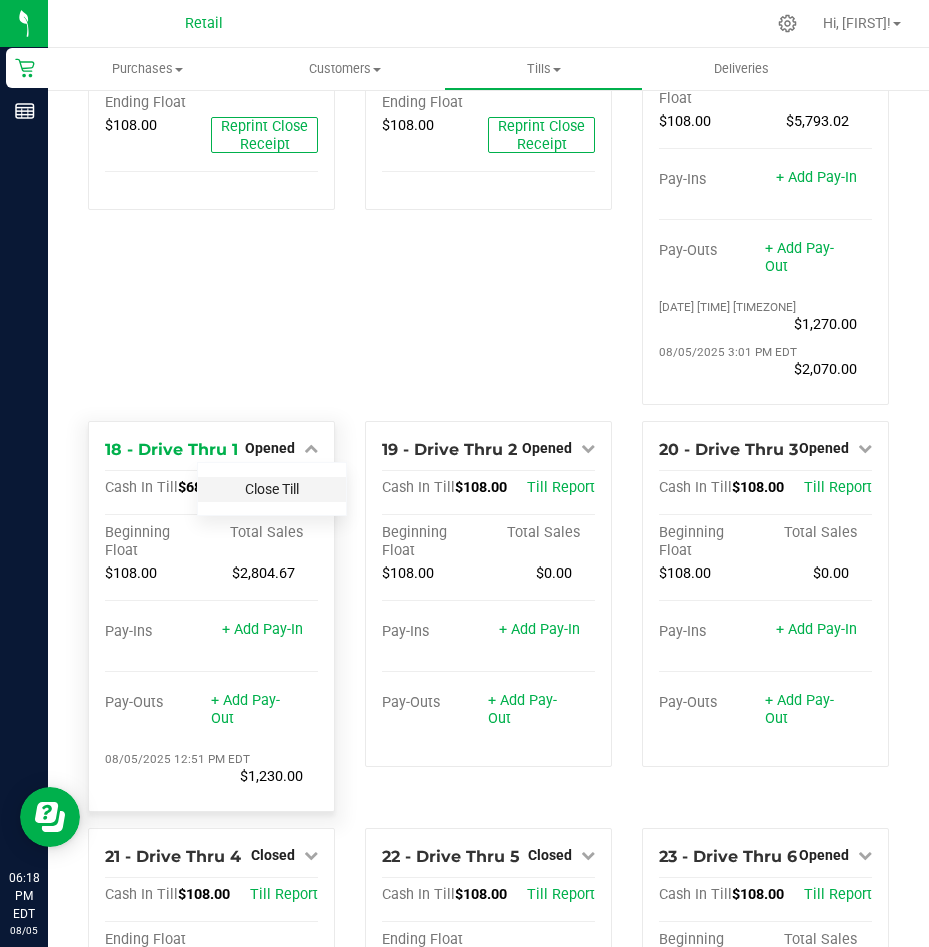 click on "Close Till" at bounding box center [272, 489] 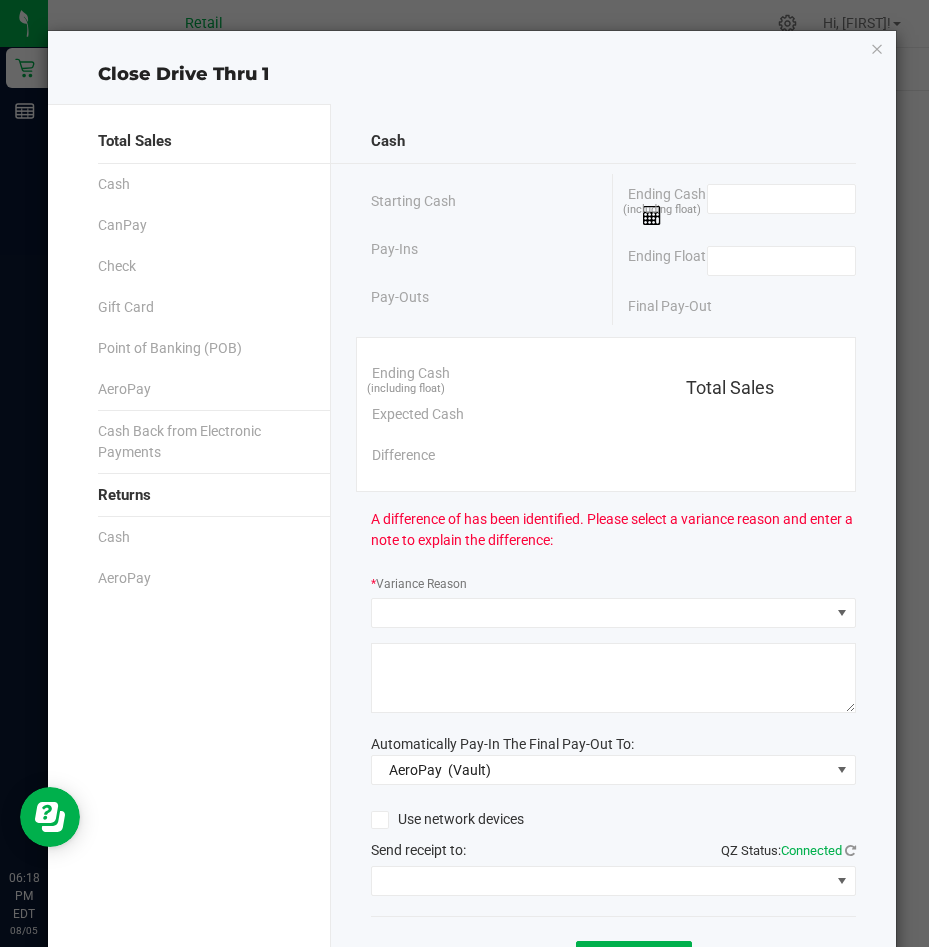 click on "Ending Cash  (including float)" 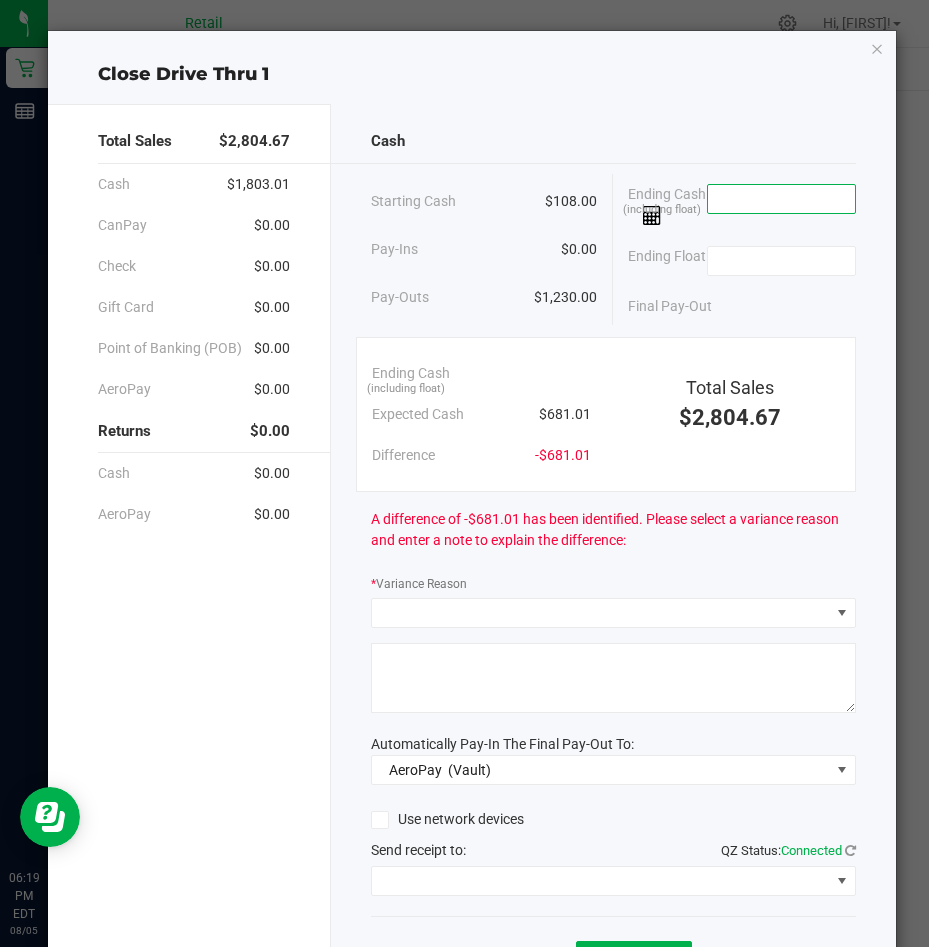 click at bounding box center [781, 199] 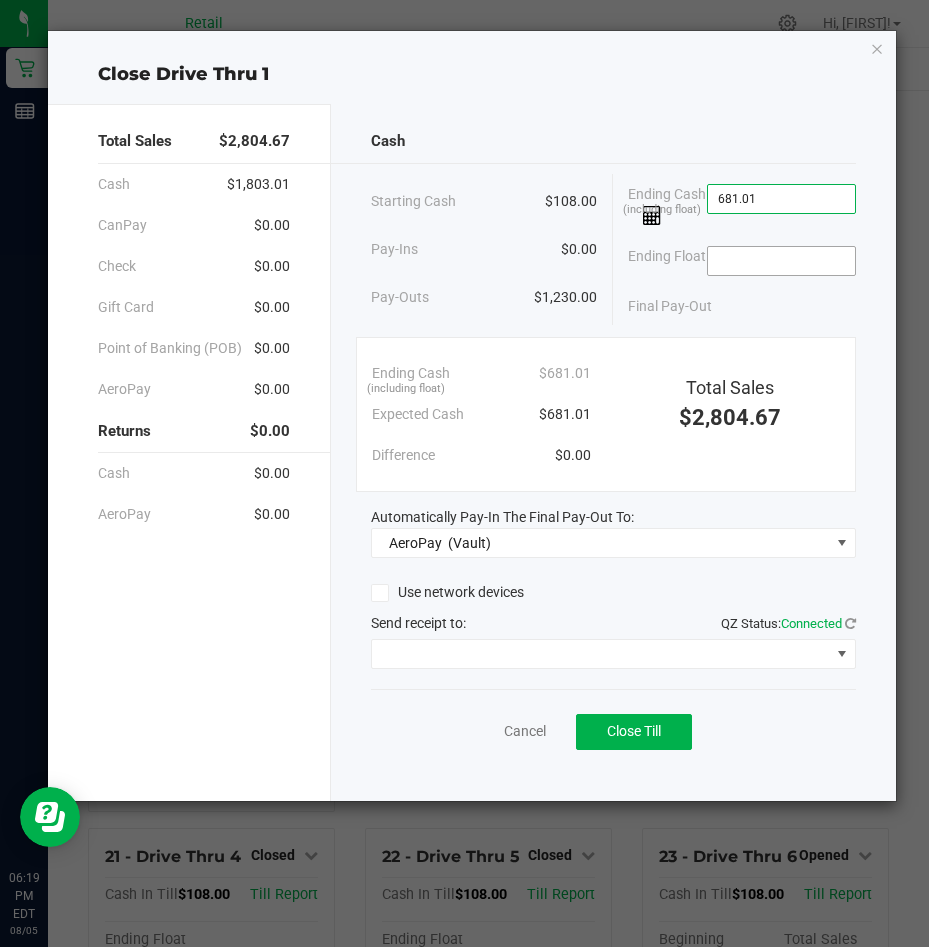 type on "$681.01" 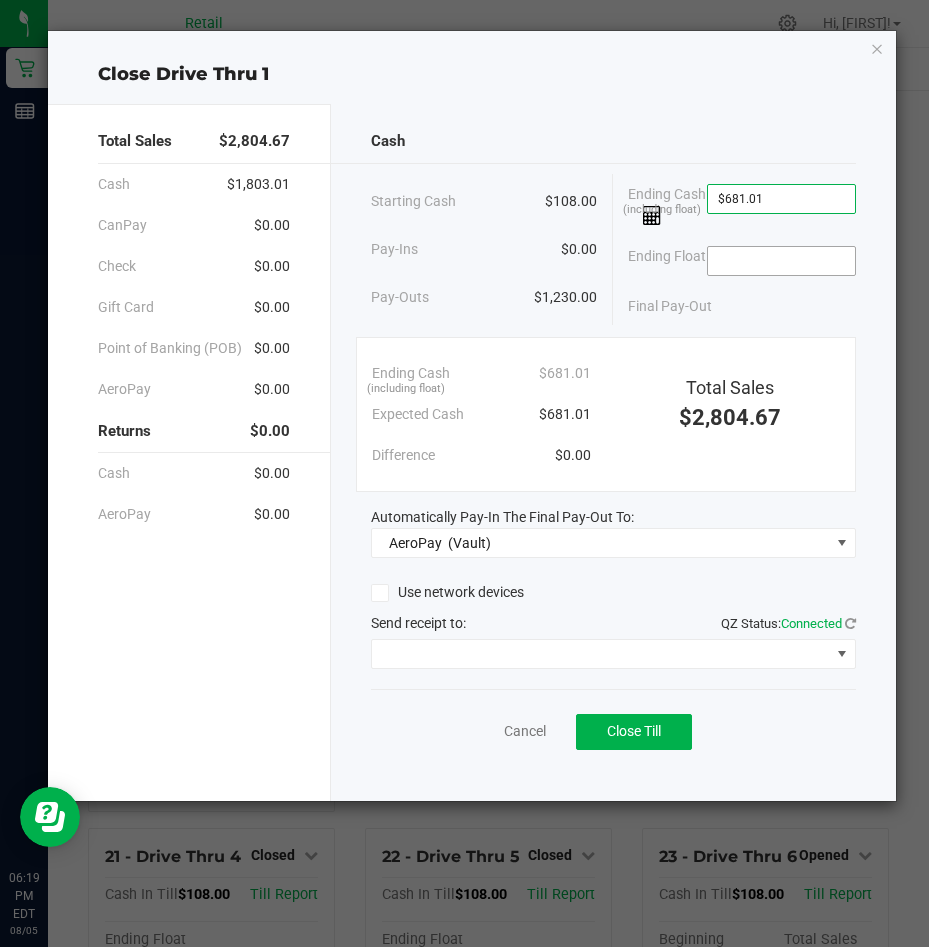 click at bounding box center (781, 261) 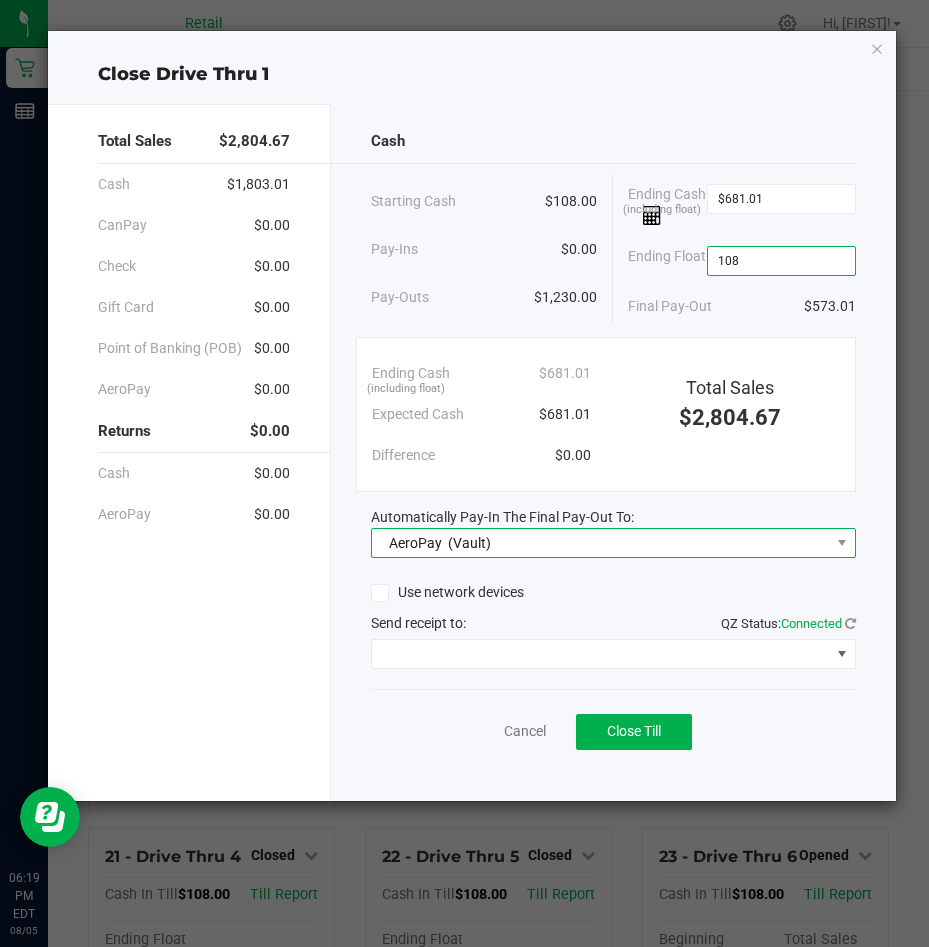 type on "$108.00" 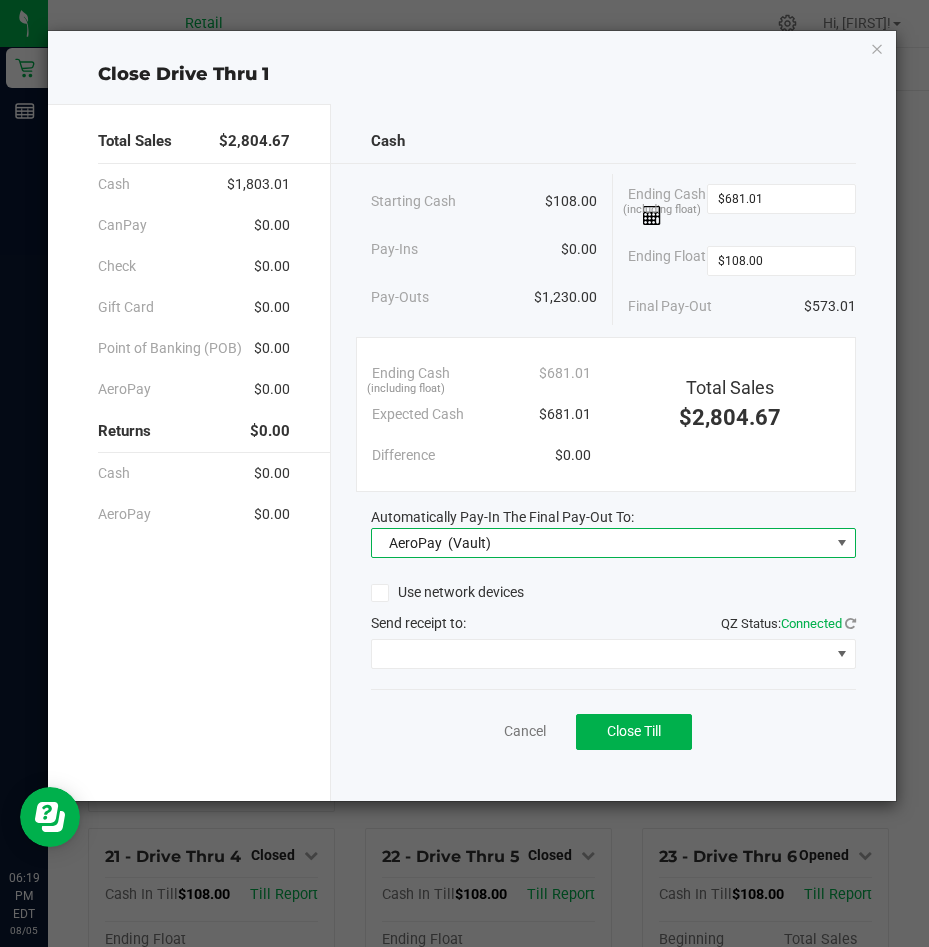 click on "(Vault)" at bounding box center [469, 543] 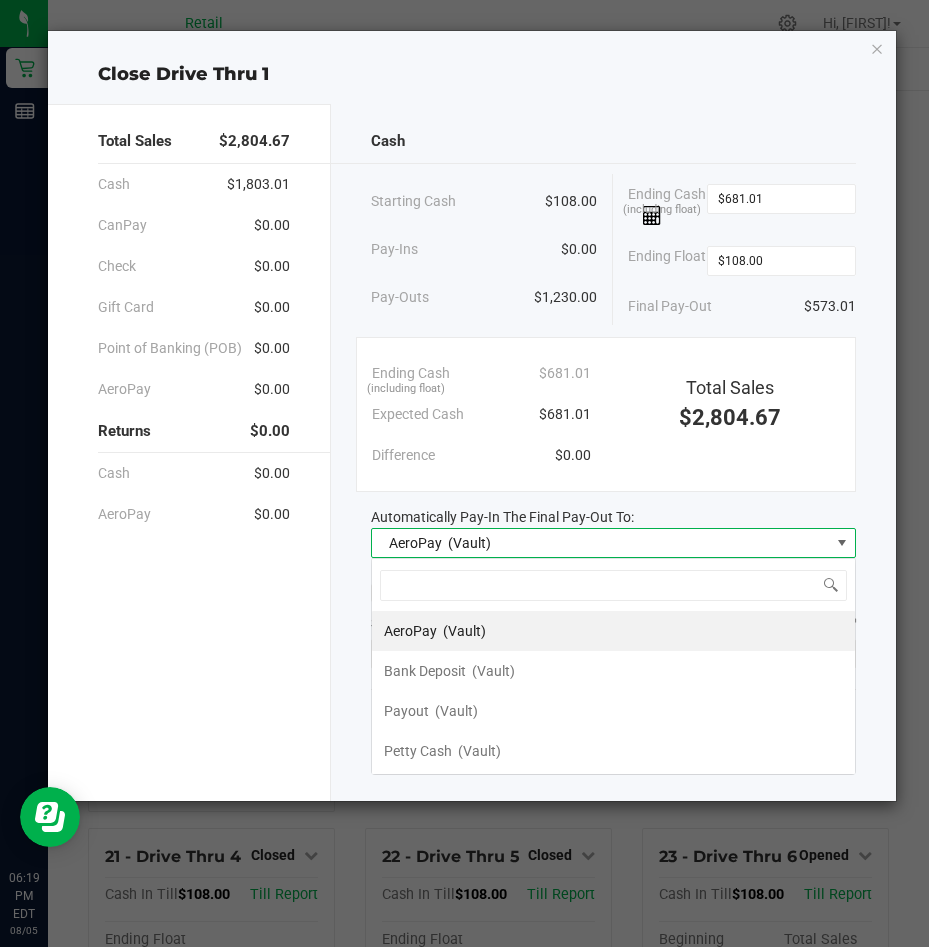 scroll, scrollTop: 99970, scrollLeft: 99515, axis: both 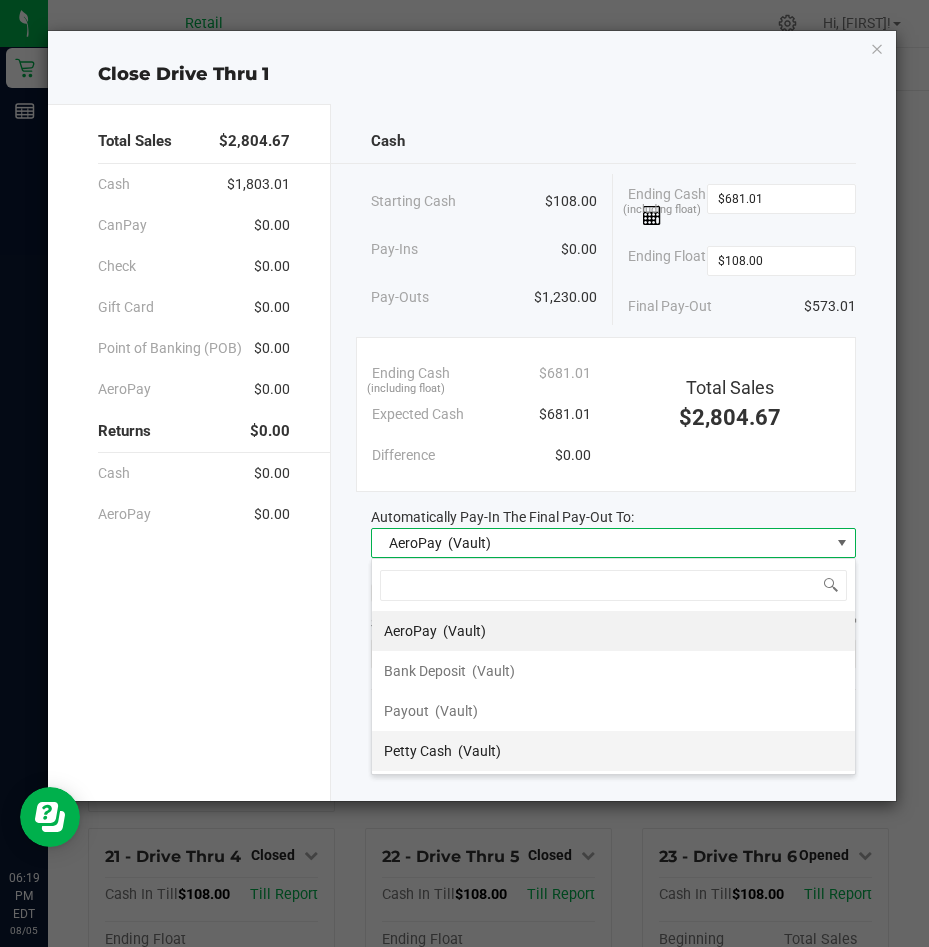 click on "Petty Cash" at bounding box center (418, 751) 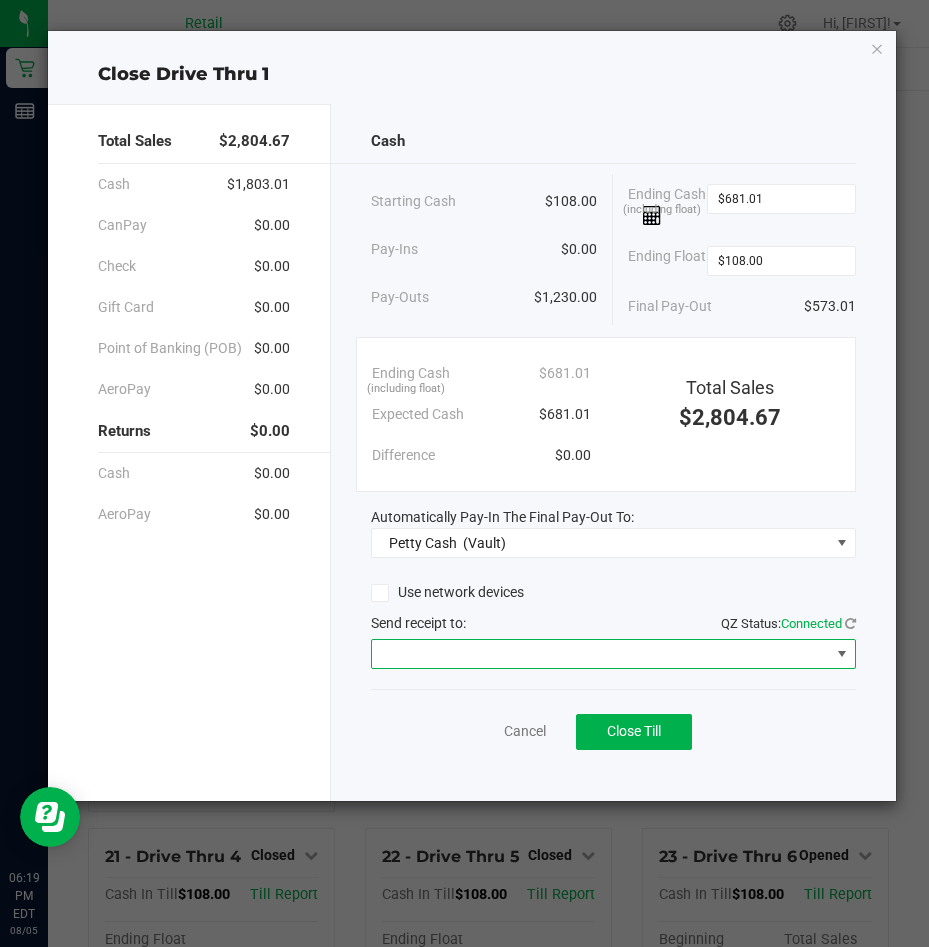 click at bounding box center (601, 654) 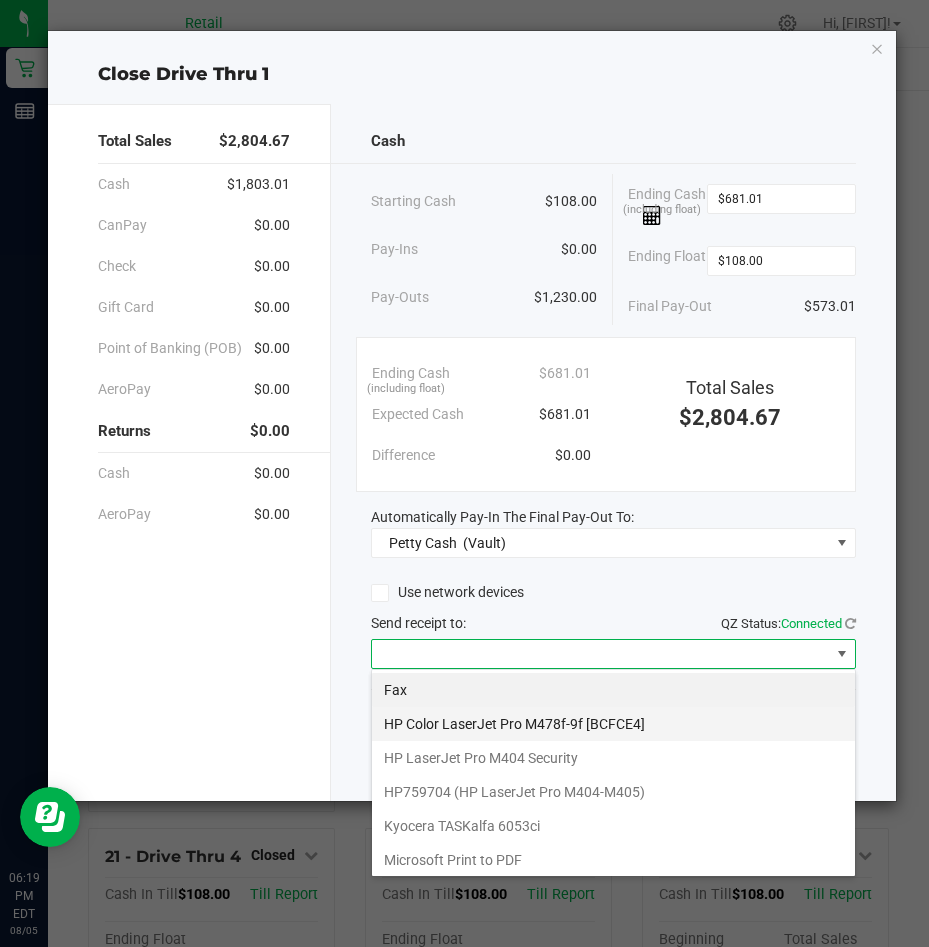 scroll, scrollTop: 99970, scrollLeft: 99515, axis: both 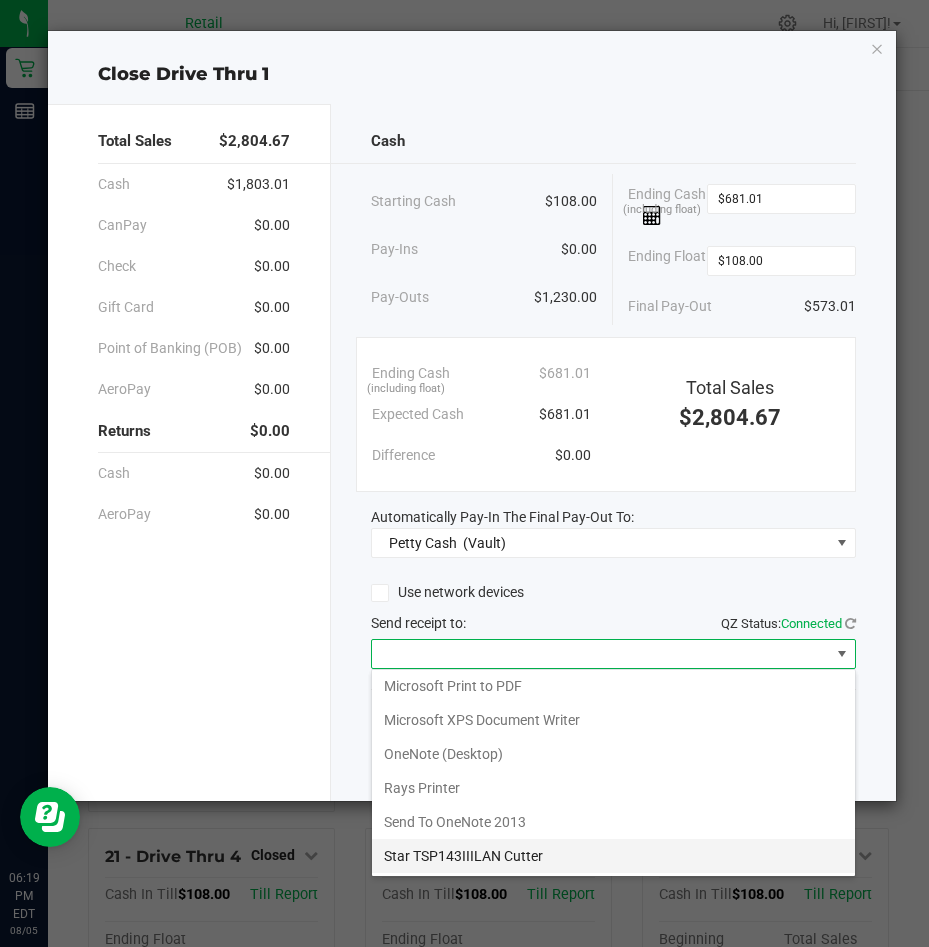 click on "Star TSP143IIILAN Cutter" at bounding box center (613, 856) 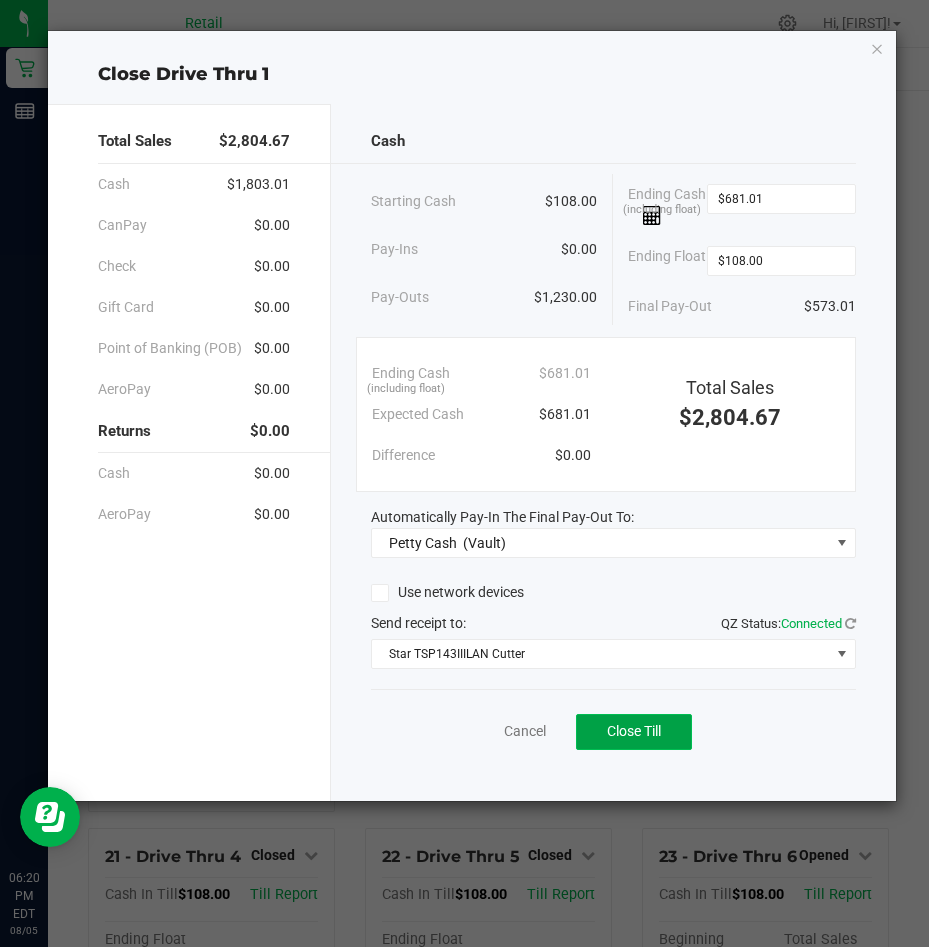 click on "Close Till" 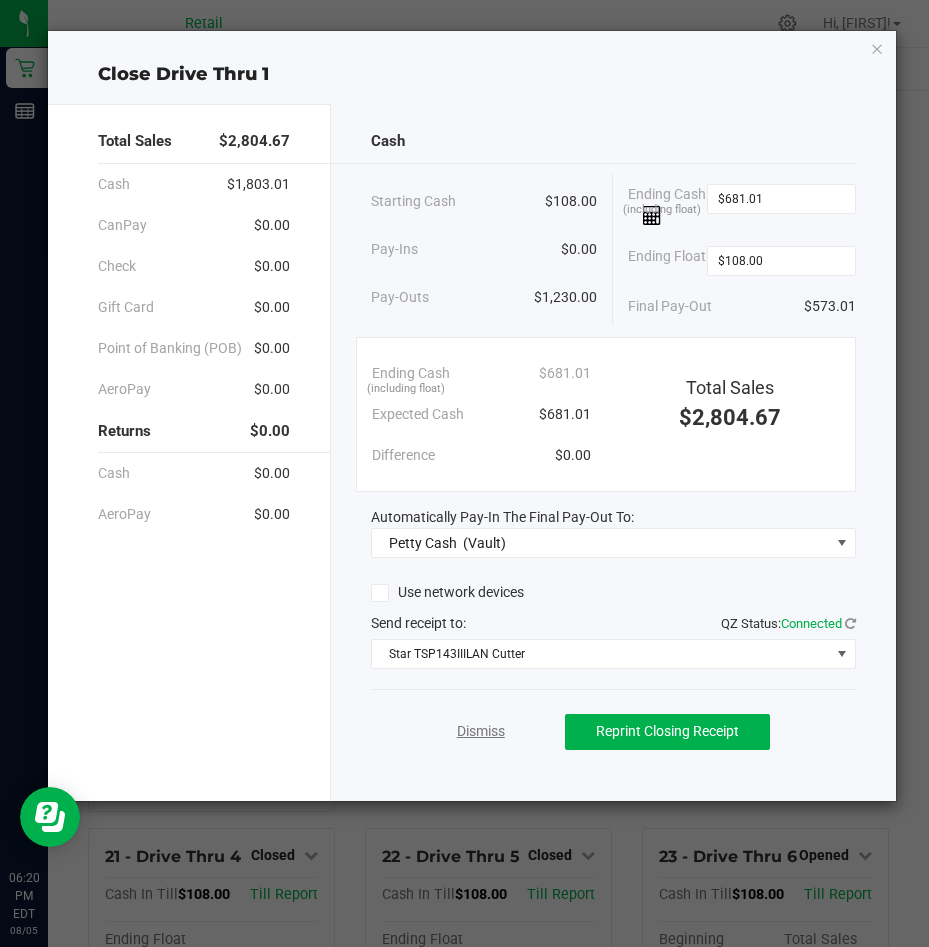 click on "Dismiss" 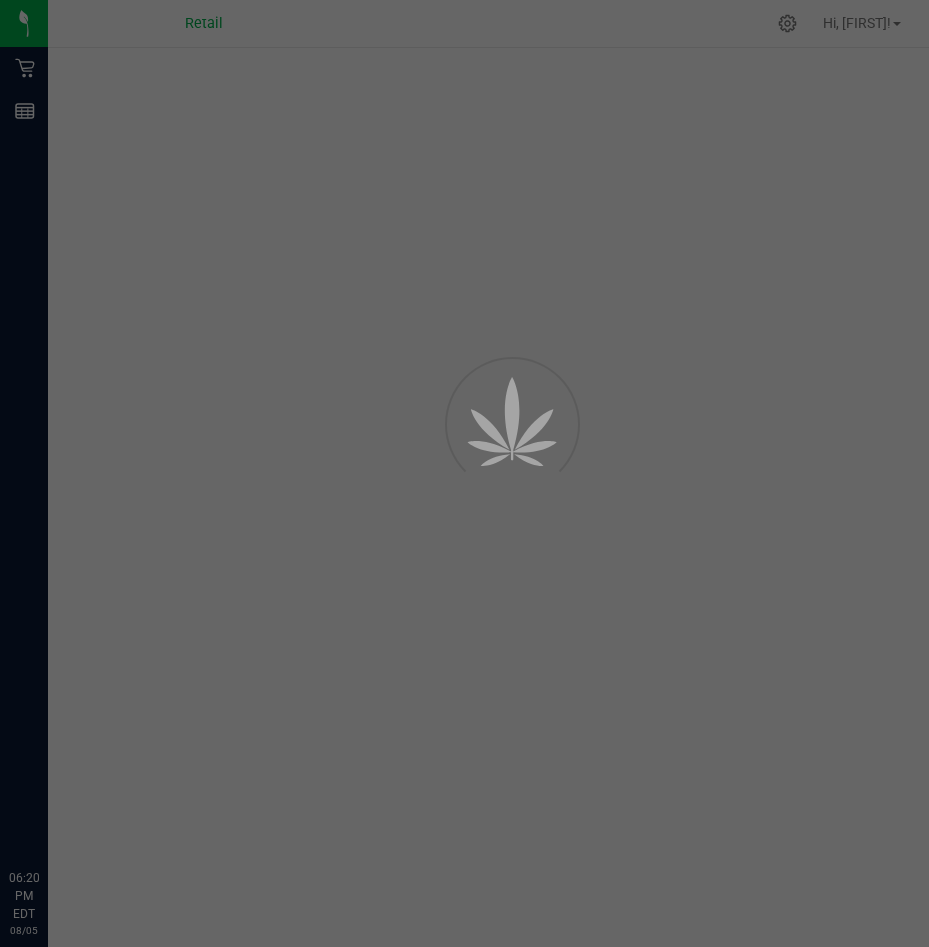 scroll, scrollTop: 0, scrollLeft: 0, axis: both 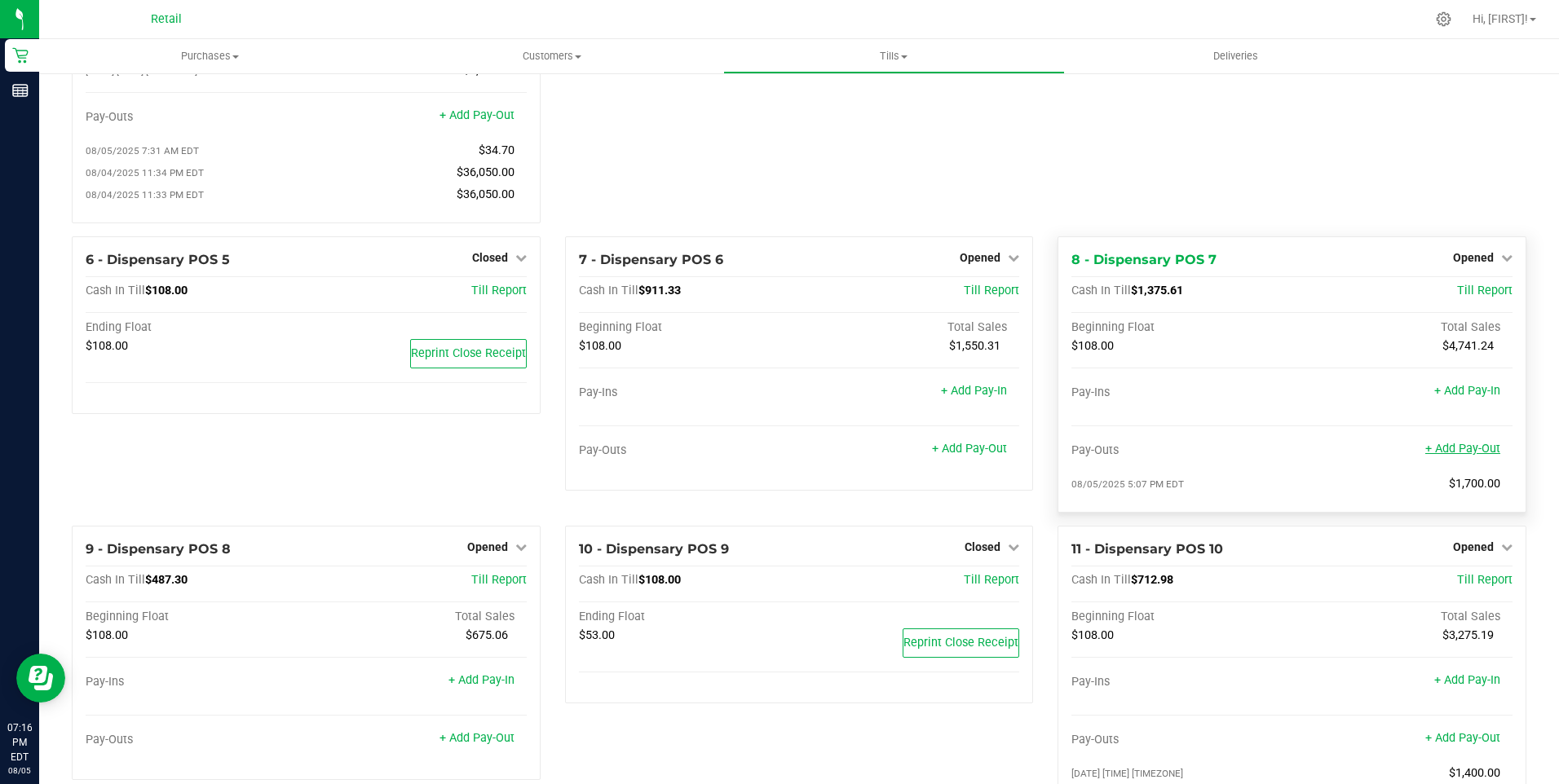 click on "+ Add Pay-Out" at bounding box center (1463, 448) 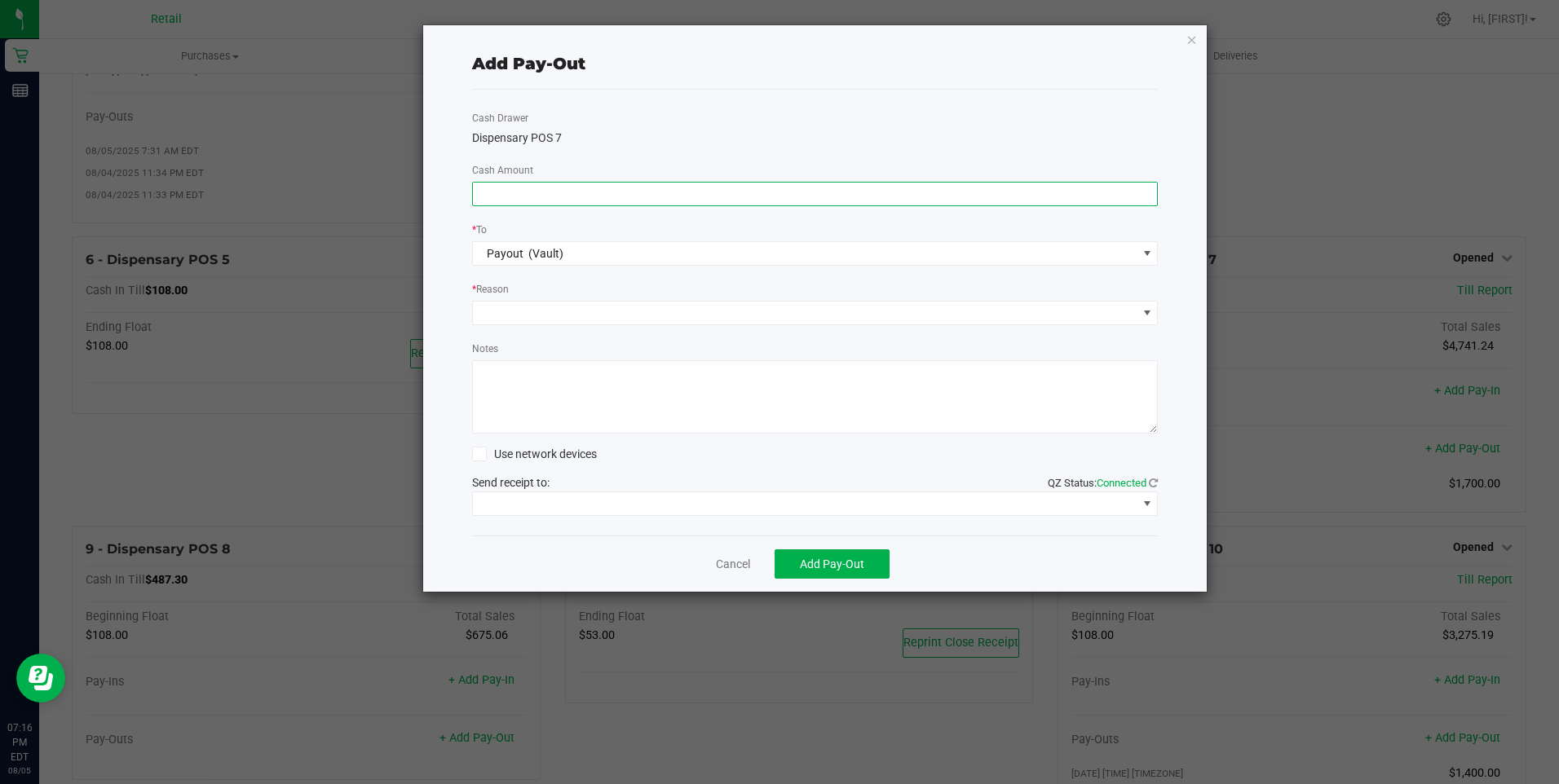 click at bounding box center [815, 194] 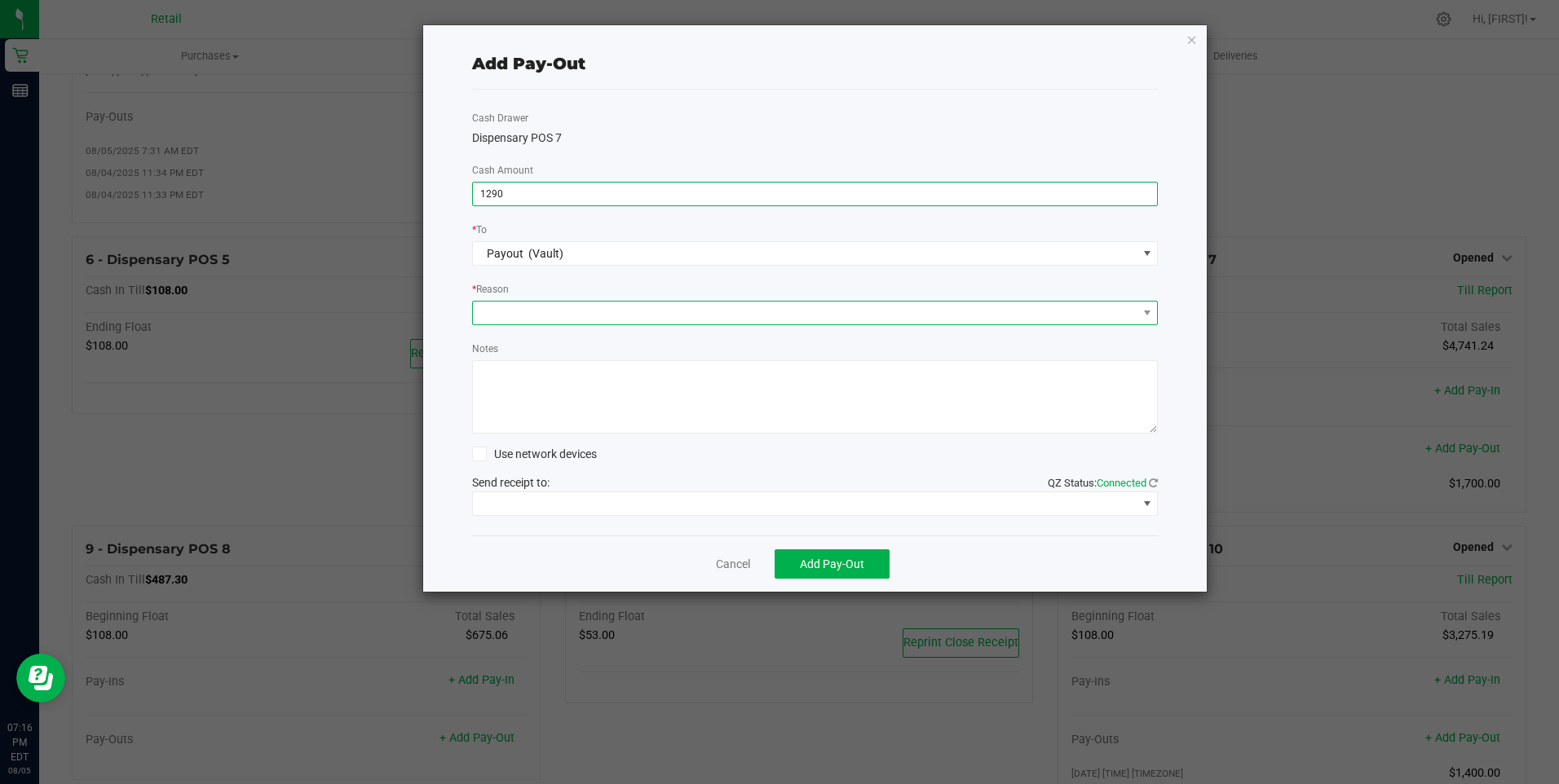 type on "$1,290.00" 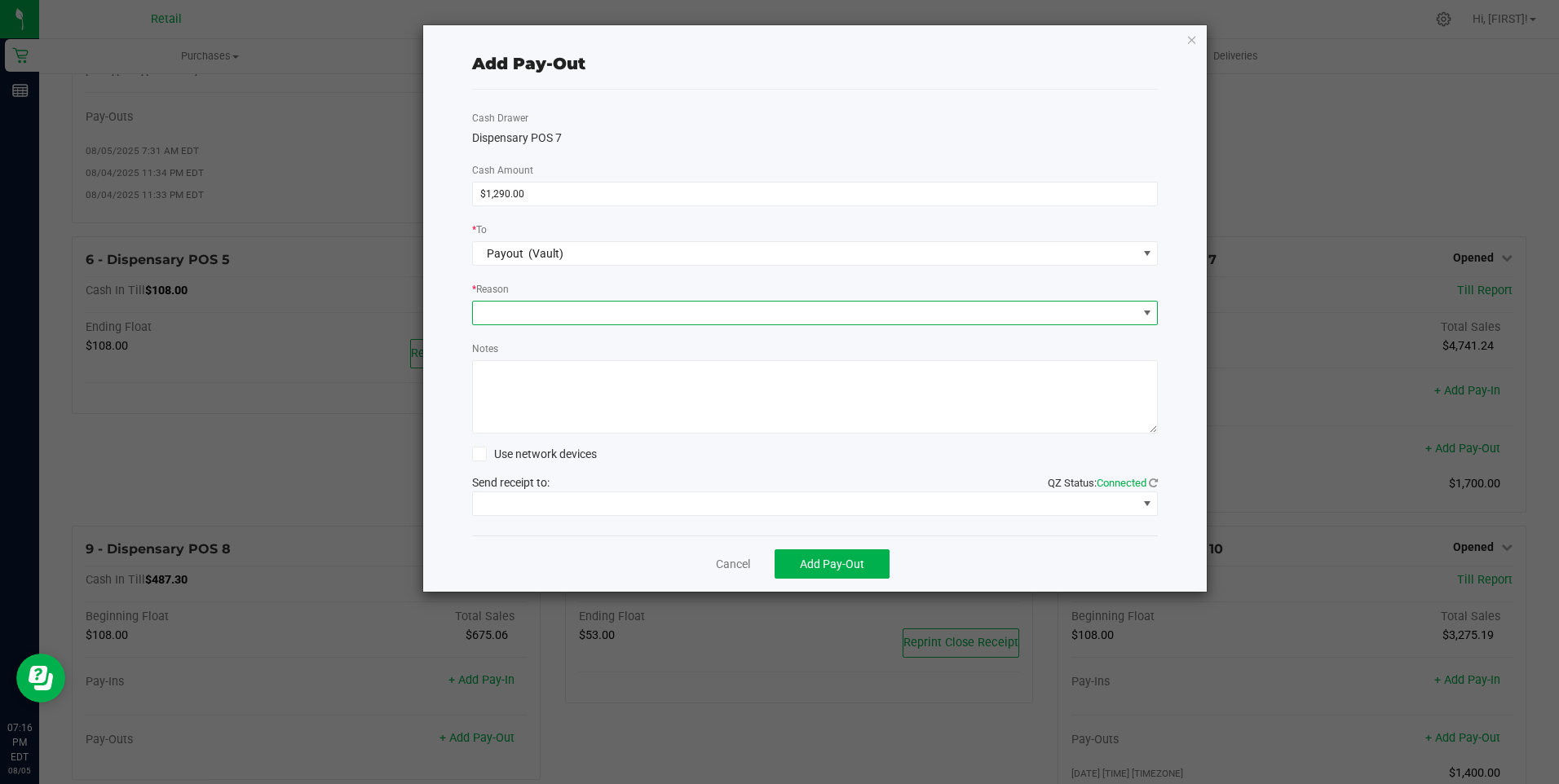 click at bounding box center (805, 313) 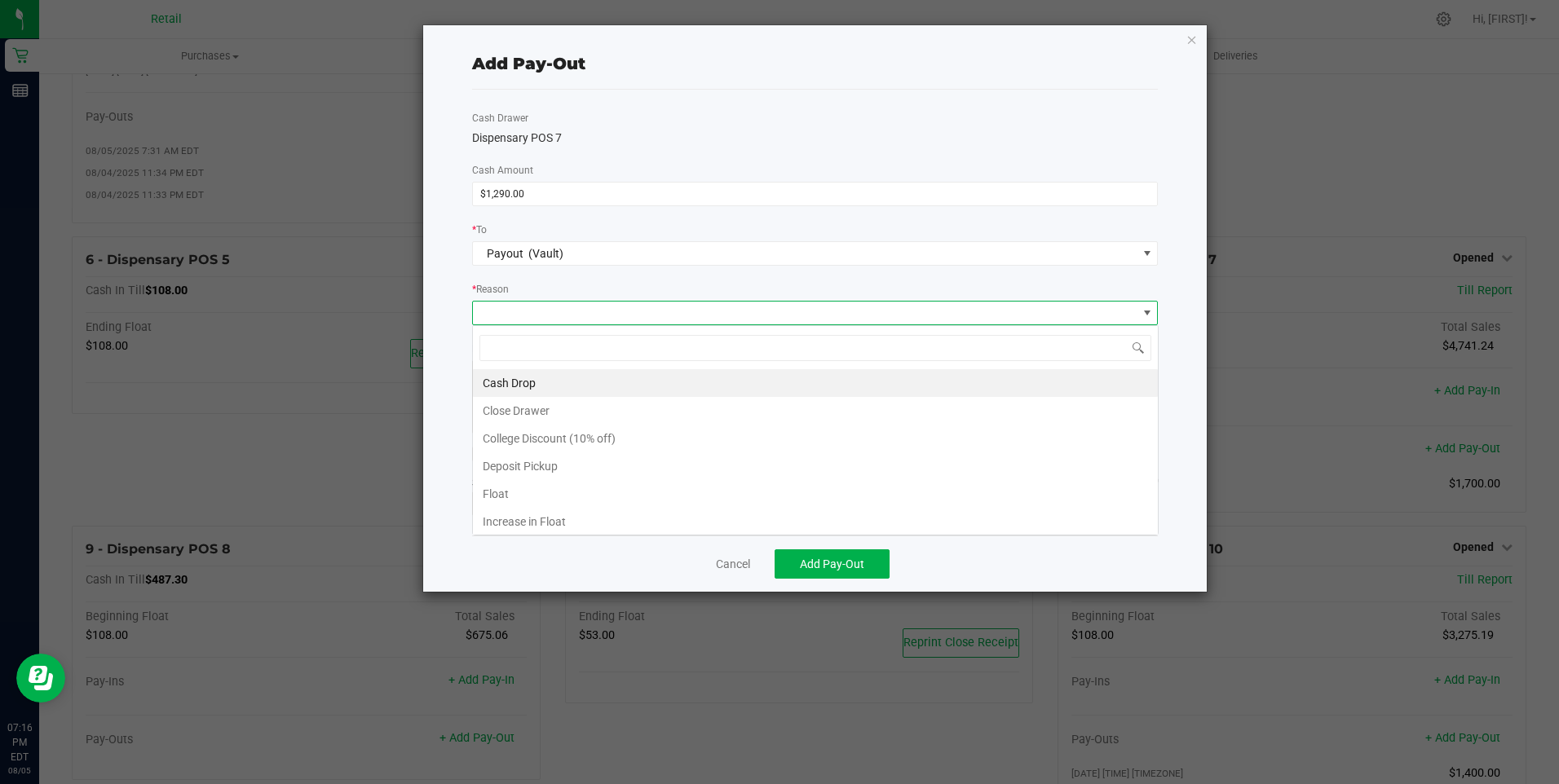 scroll, scrollTop: 81472, scrollLeft: 80851, axis: both 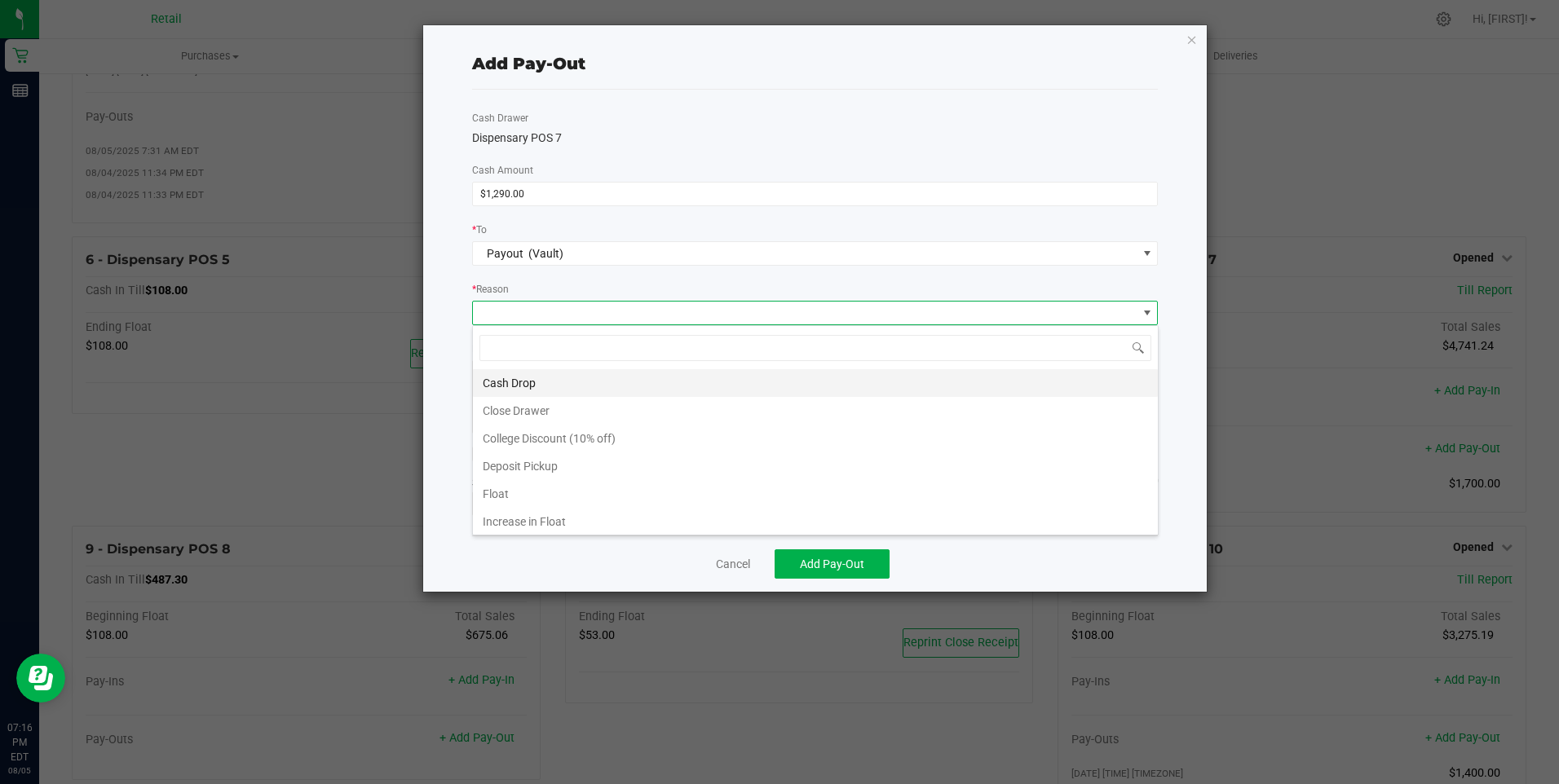 click on "Cash Drop" at bounding box center [815, 383] 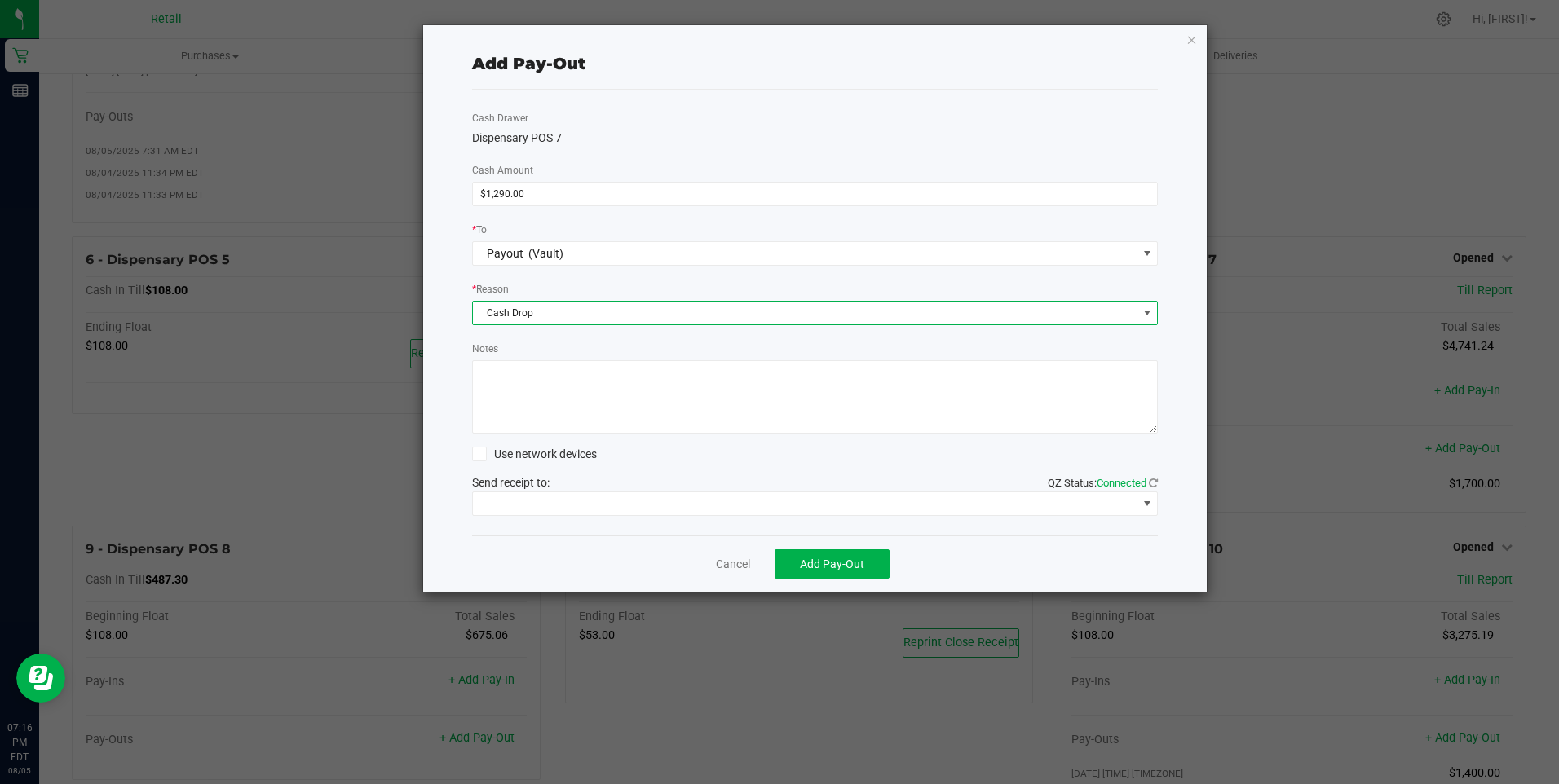 click on "Notes" at bounding box center (815, 397) 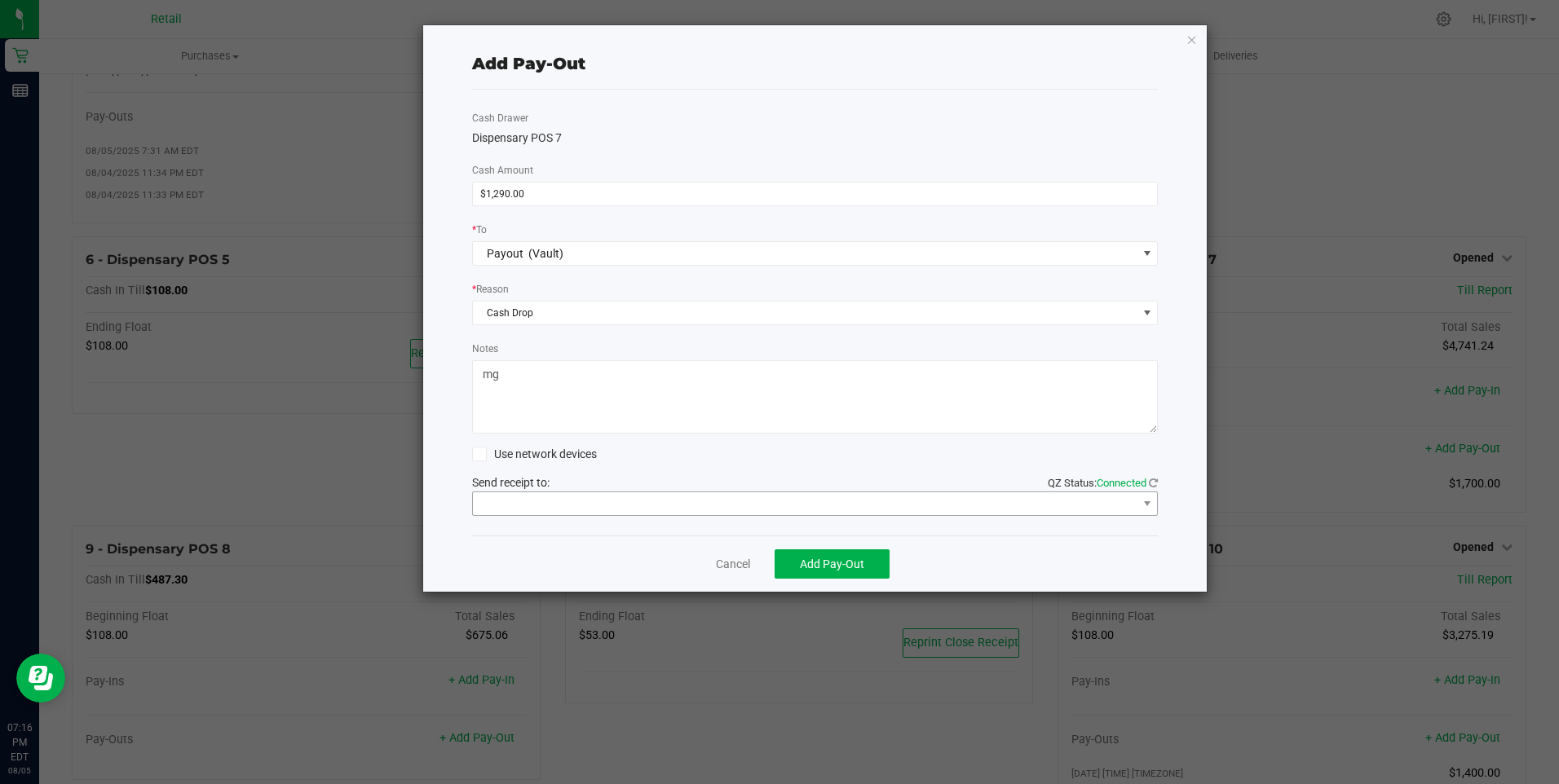 type on "mg" 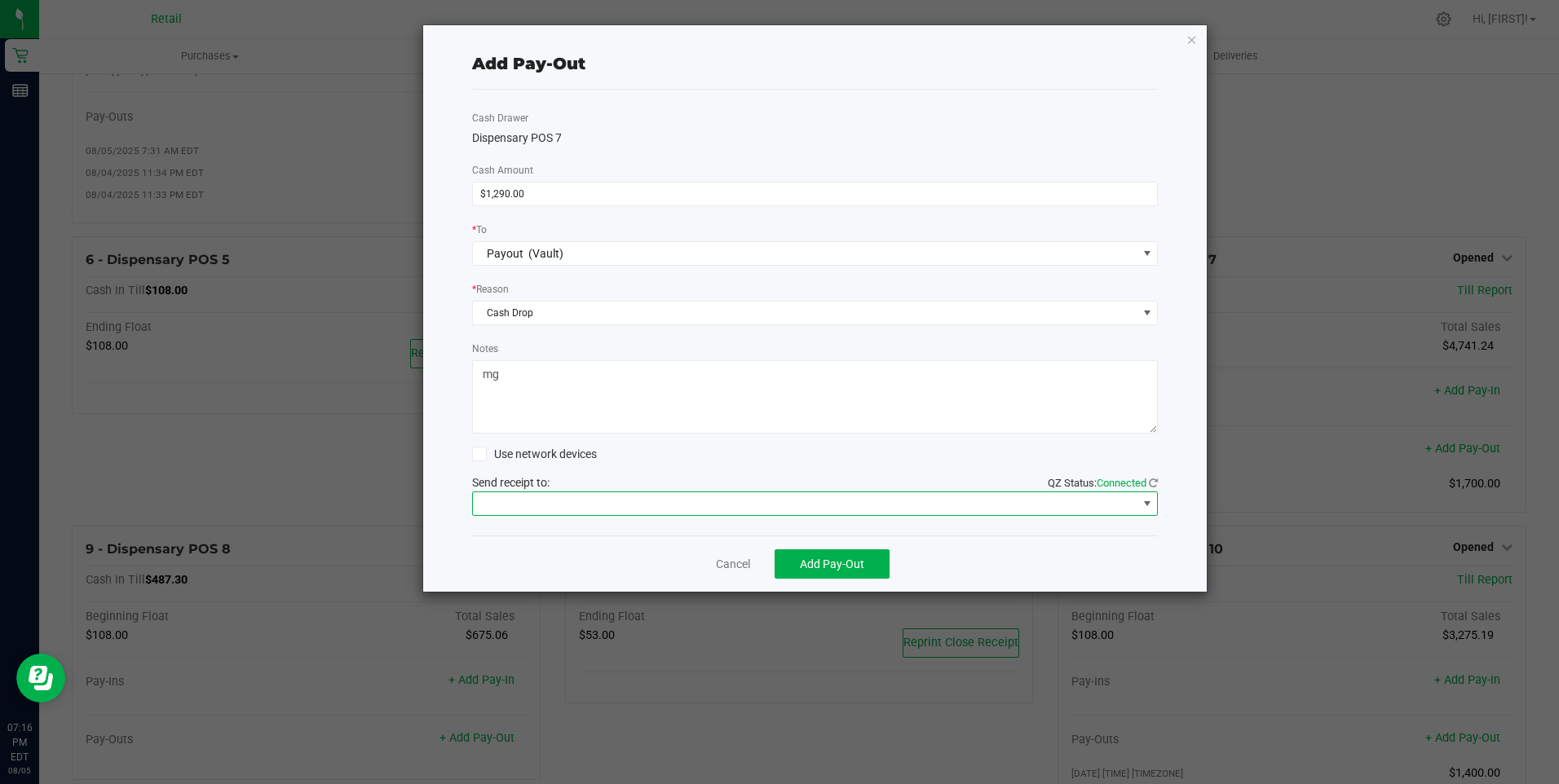 click at bounding box center [805, 504] 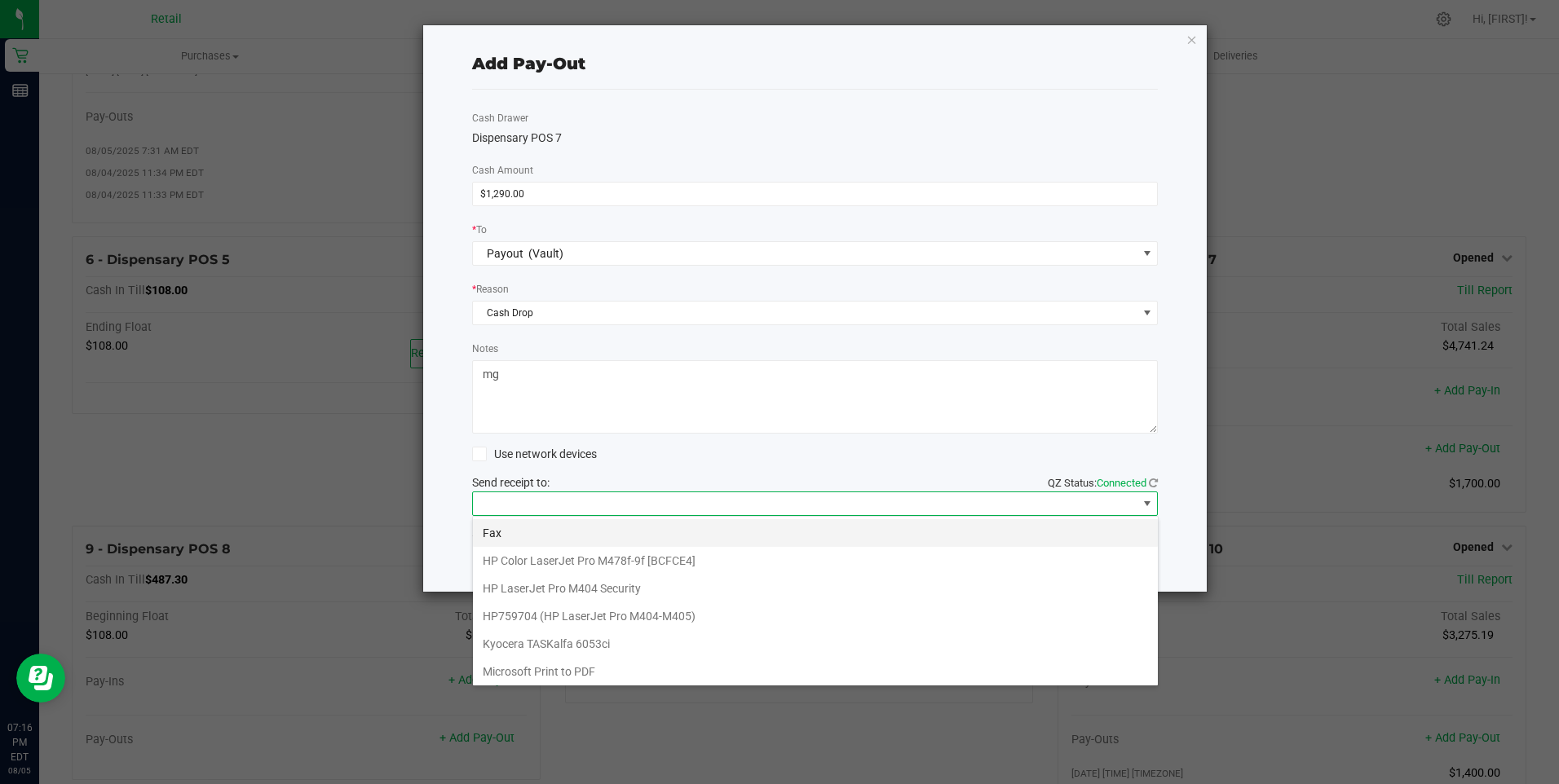 scroll, scrollTop: 81472, scrollLeft: 80851, axis: both 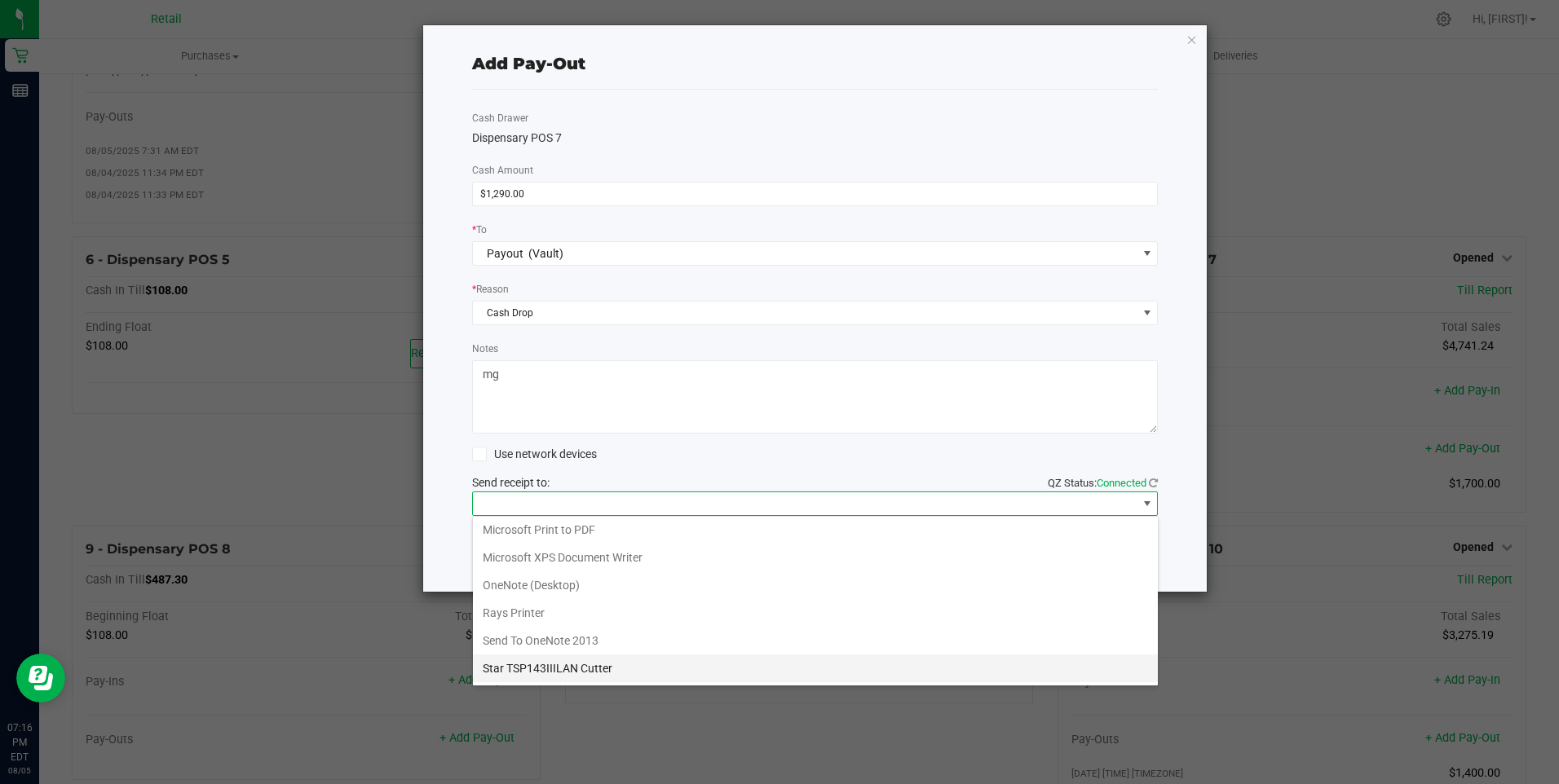 click on "Star TSP143IIILAN Cutter" at bounding box center (815, 668) 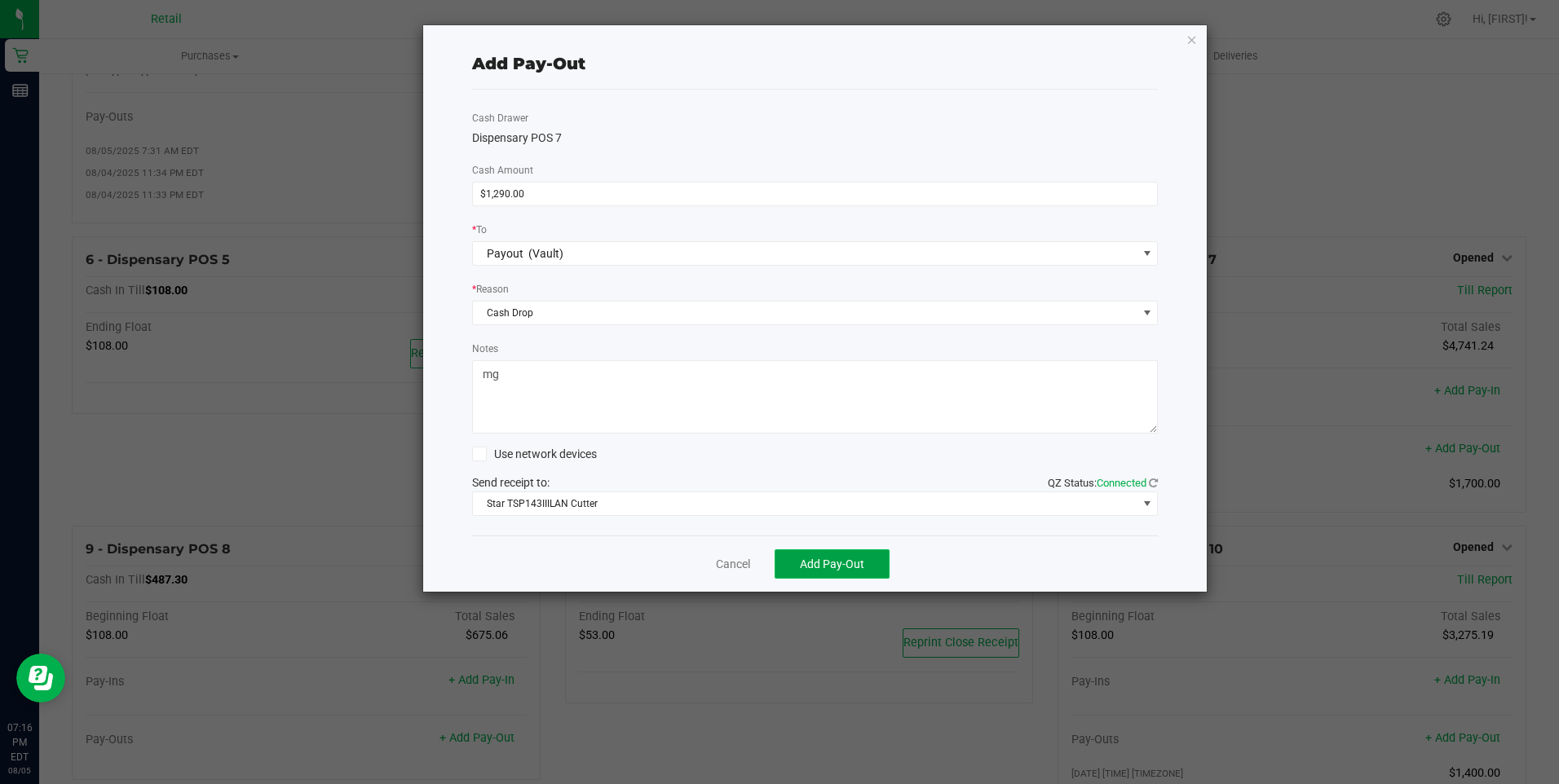 click on "Add Pay-Out" 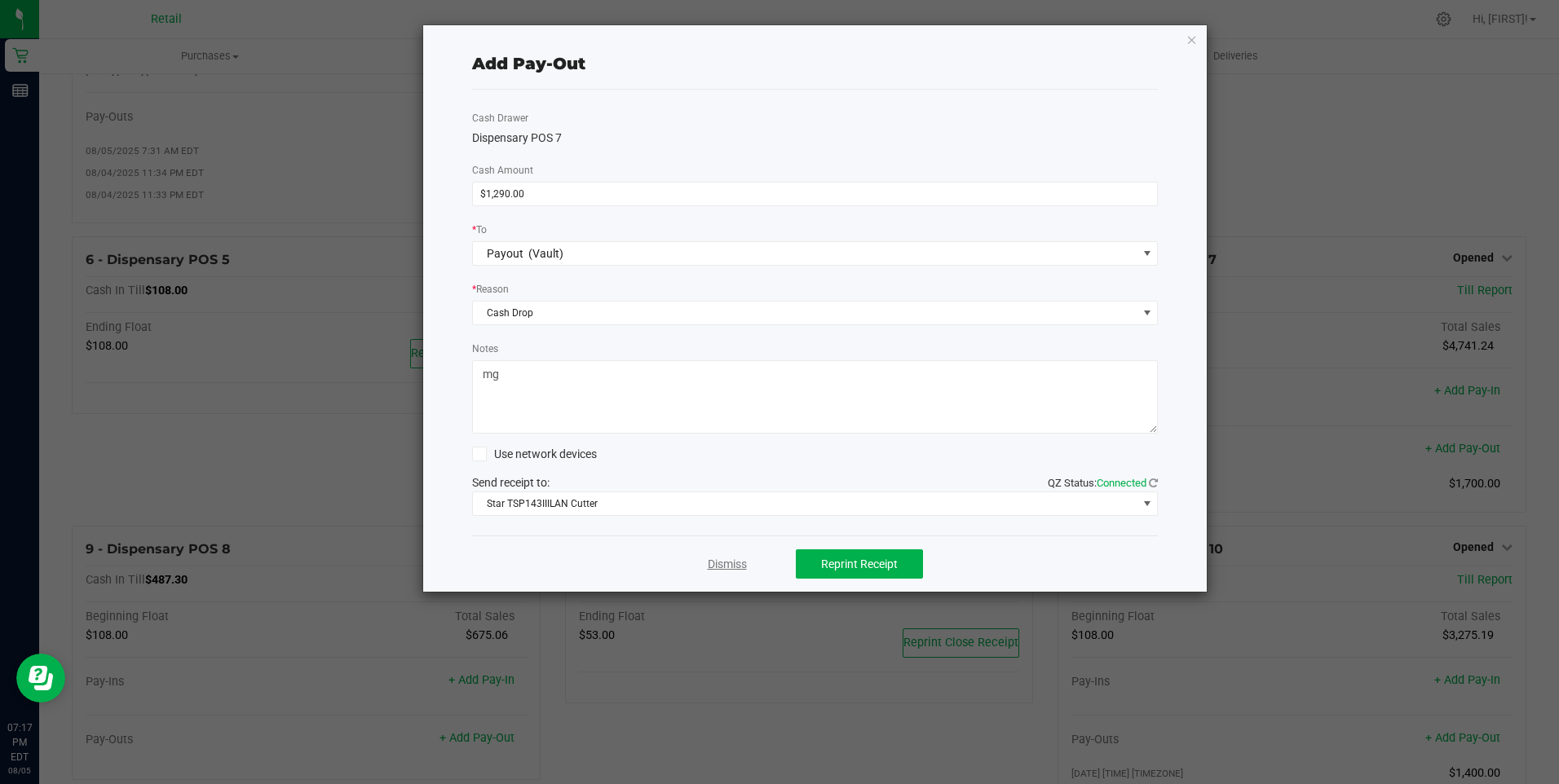click on "Dismiss" 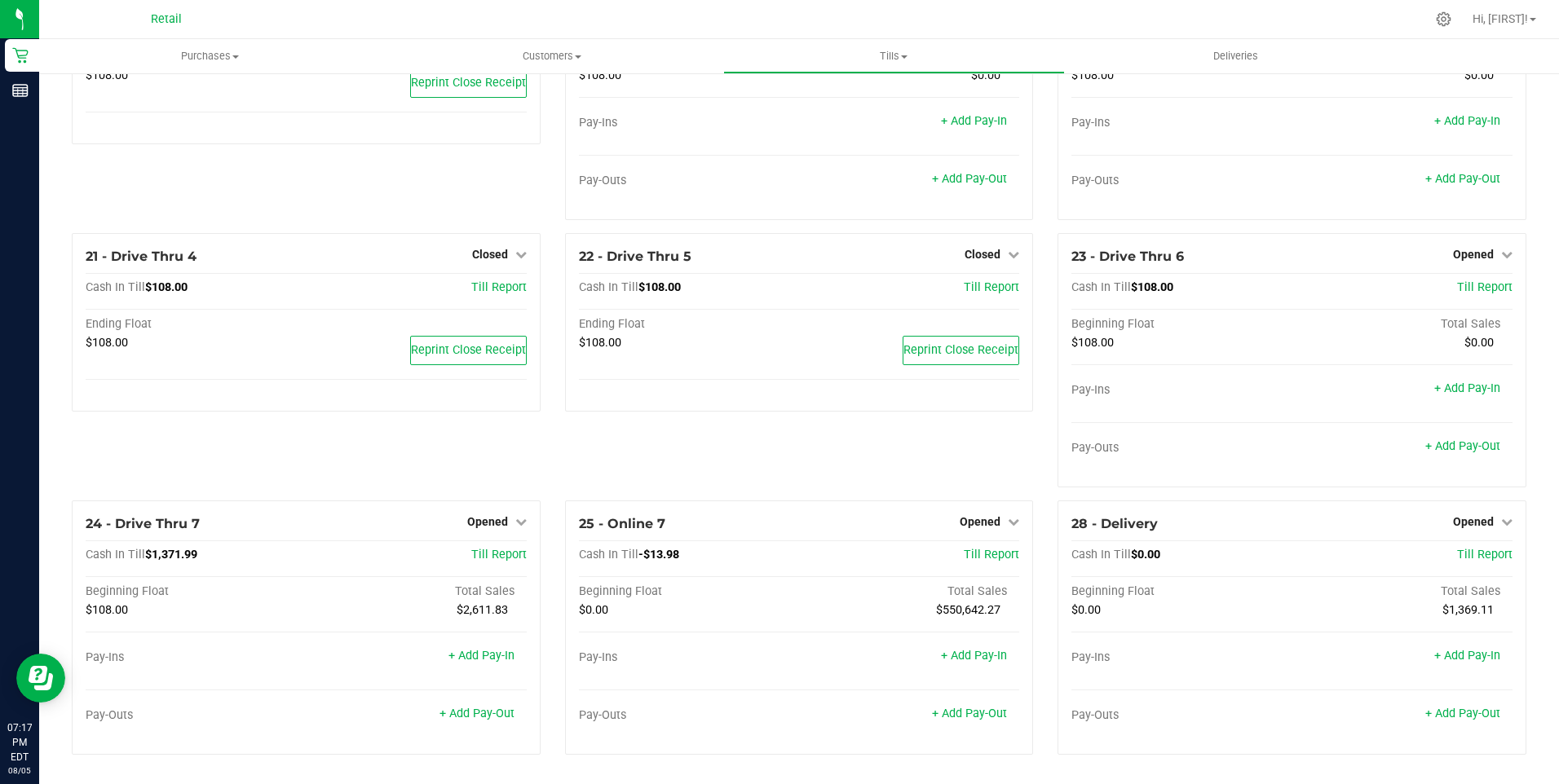 scroll, scrollTop: 1630, scrollLeft: 0, axis: vertical 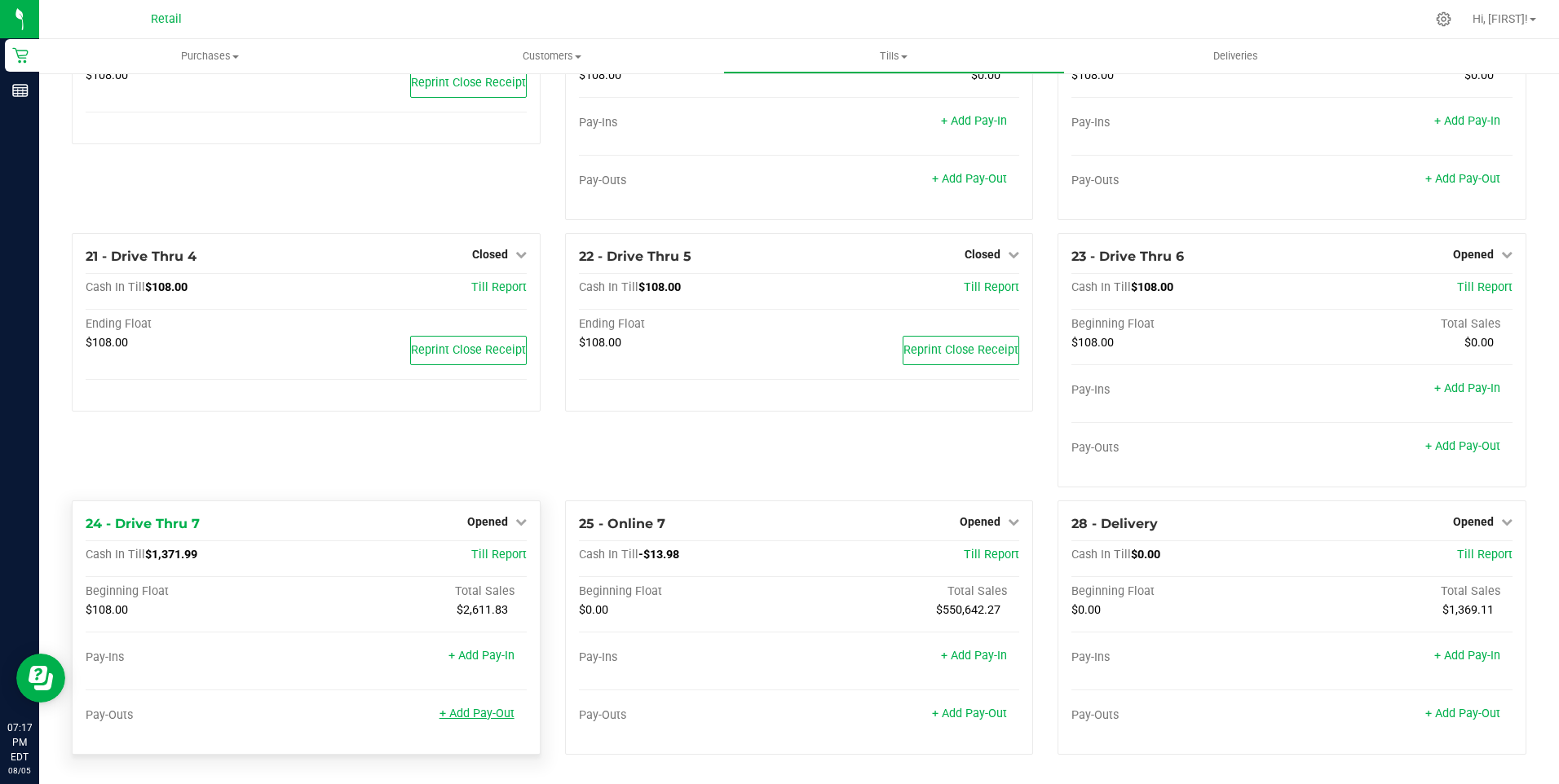 click on "+ Add Pay-Out" at bounding box center (477, 713) 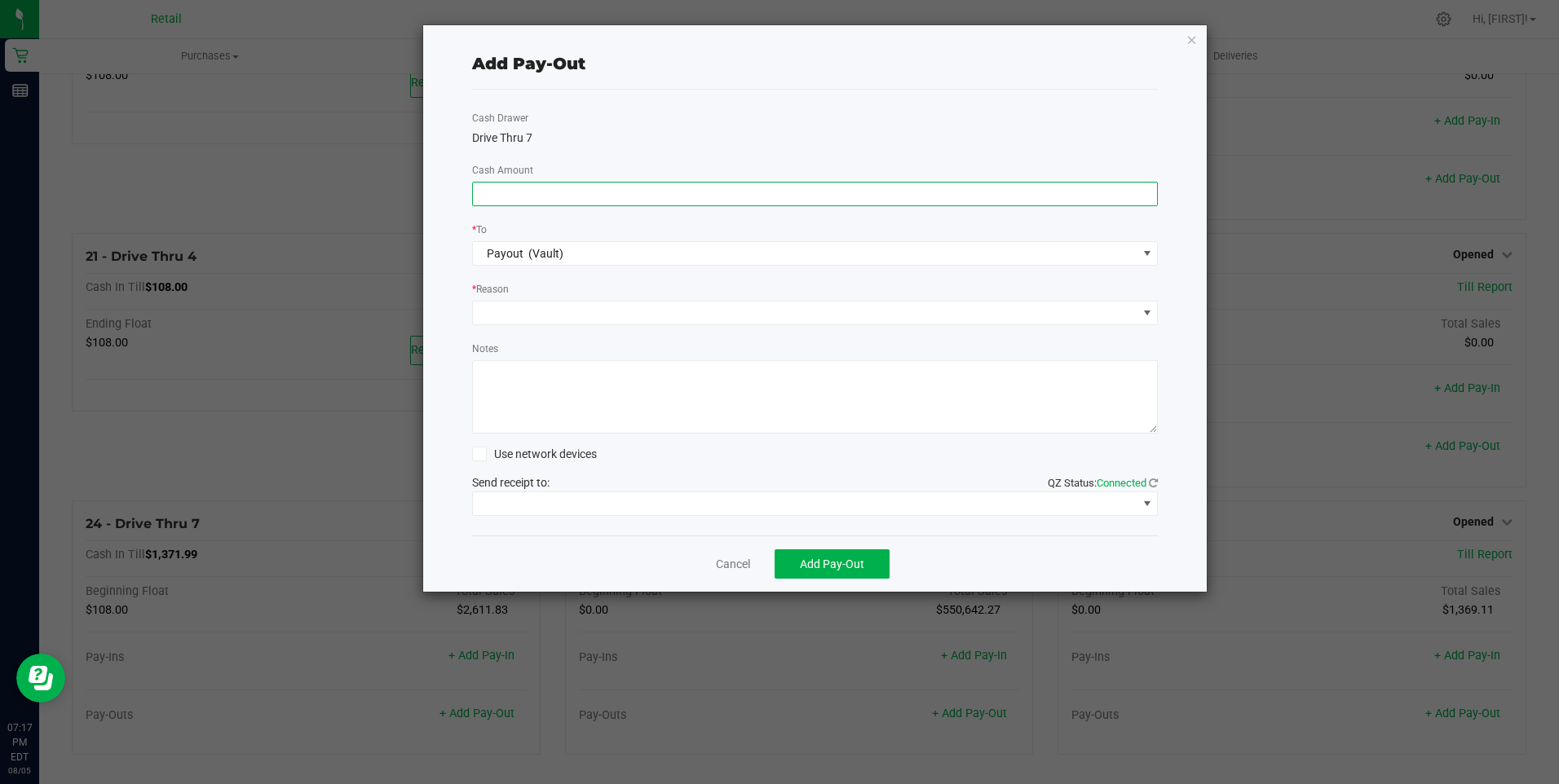 click at bounding box center (815, 194) 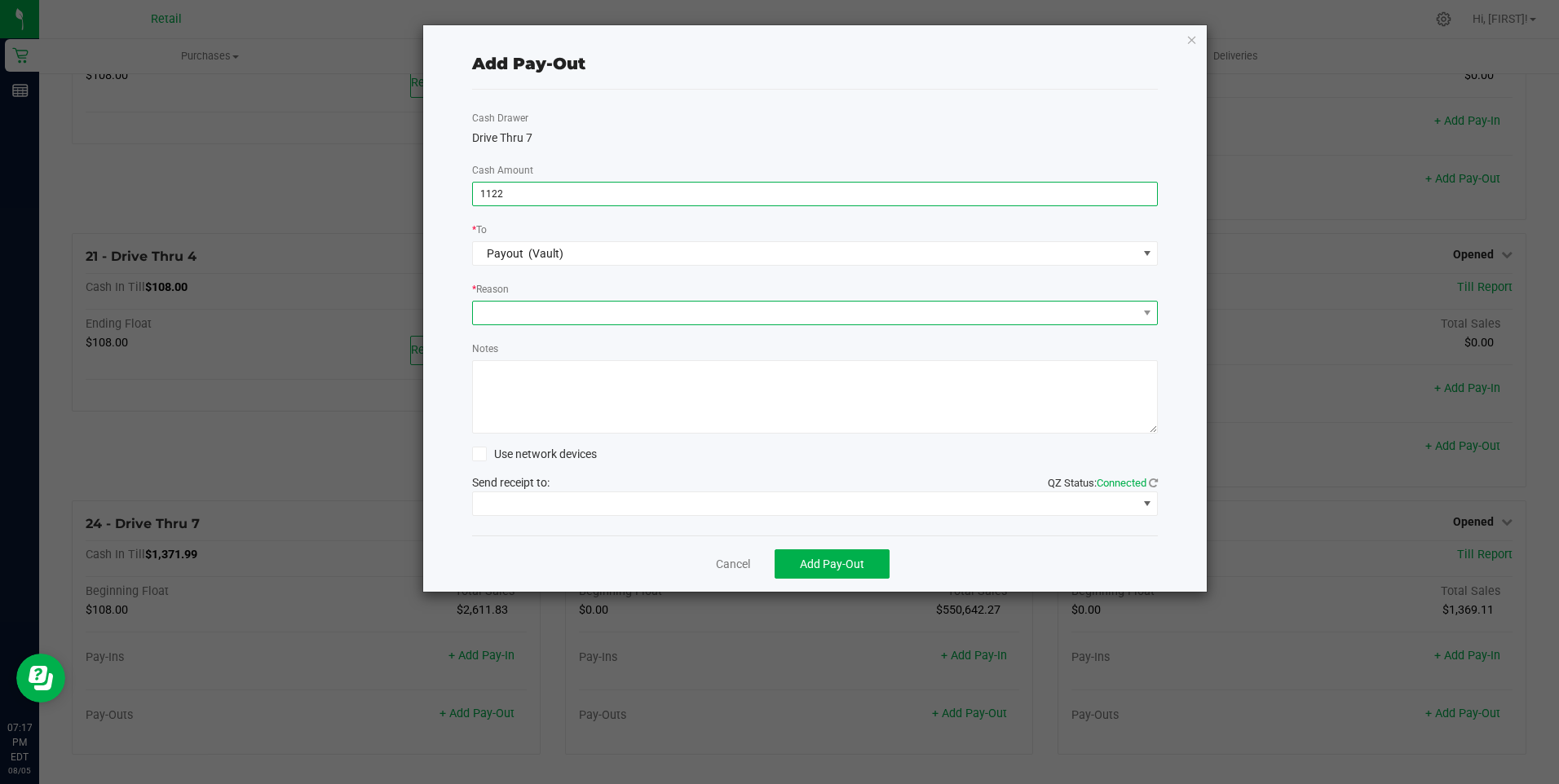 type on "$1,122.00" 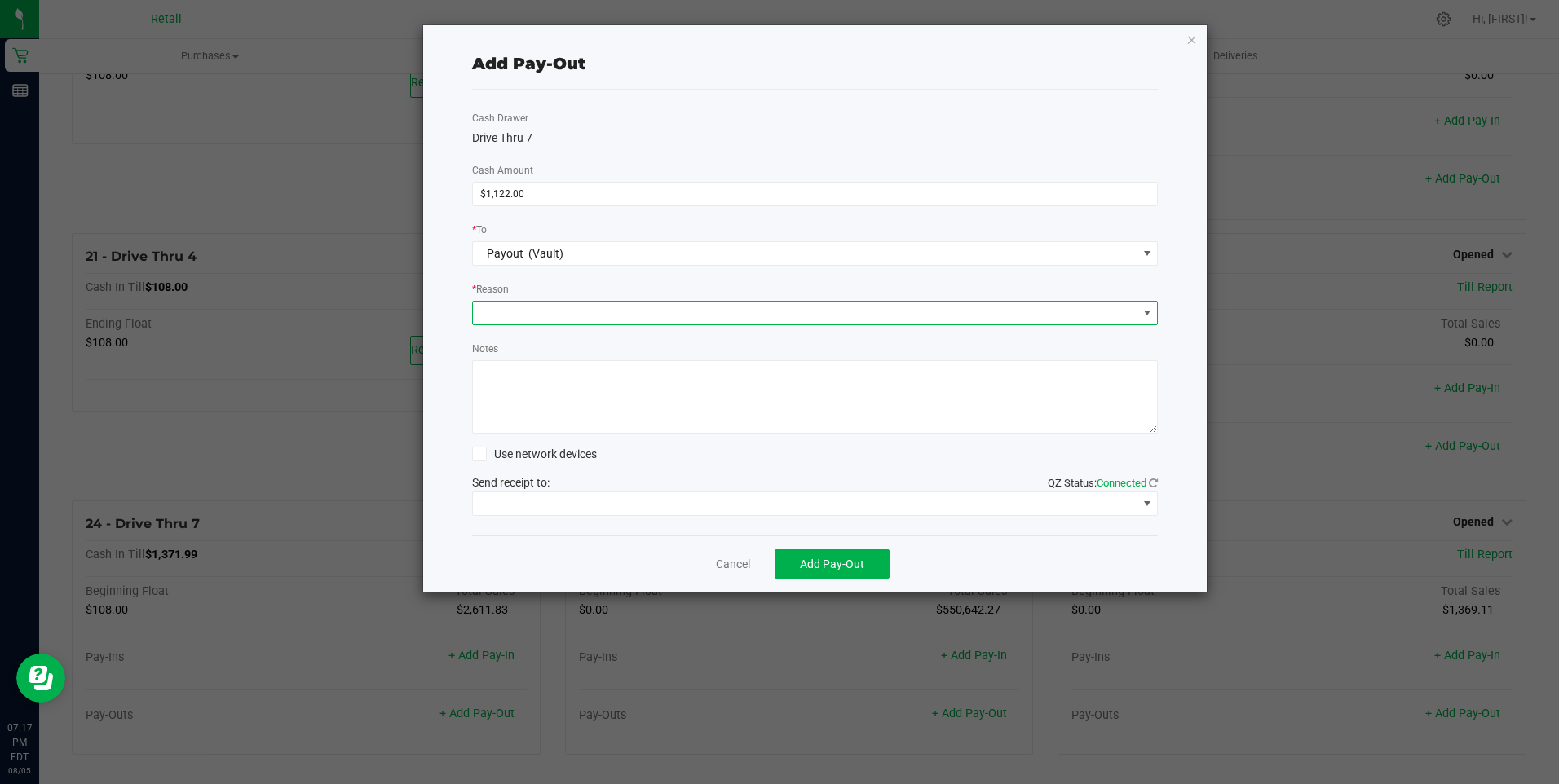 click at bounding box center (805, 313) 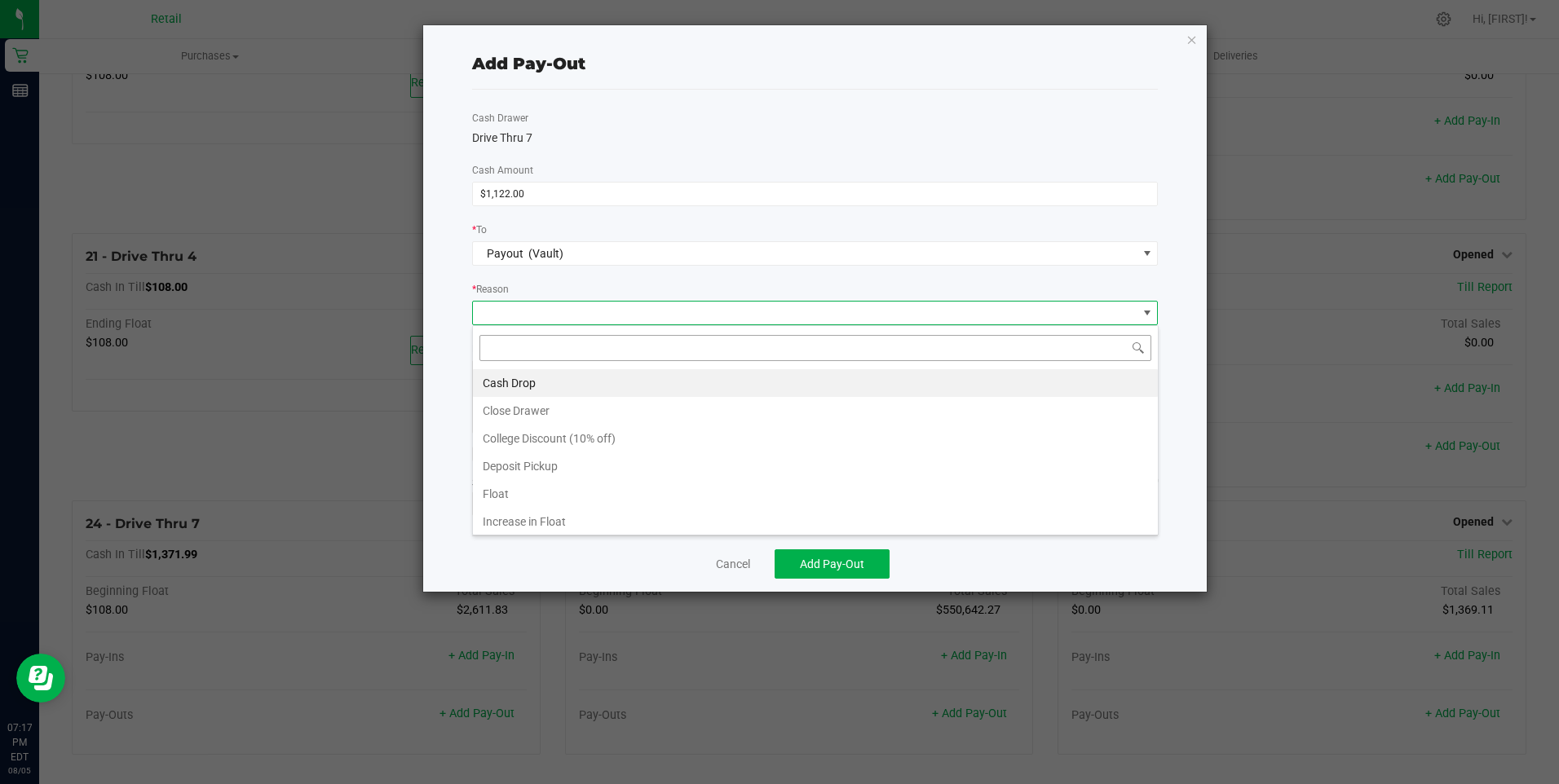 scroll, scrollTop: 81472, scrollLeft: 80851, axis: both 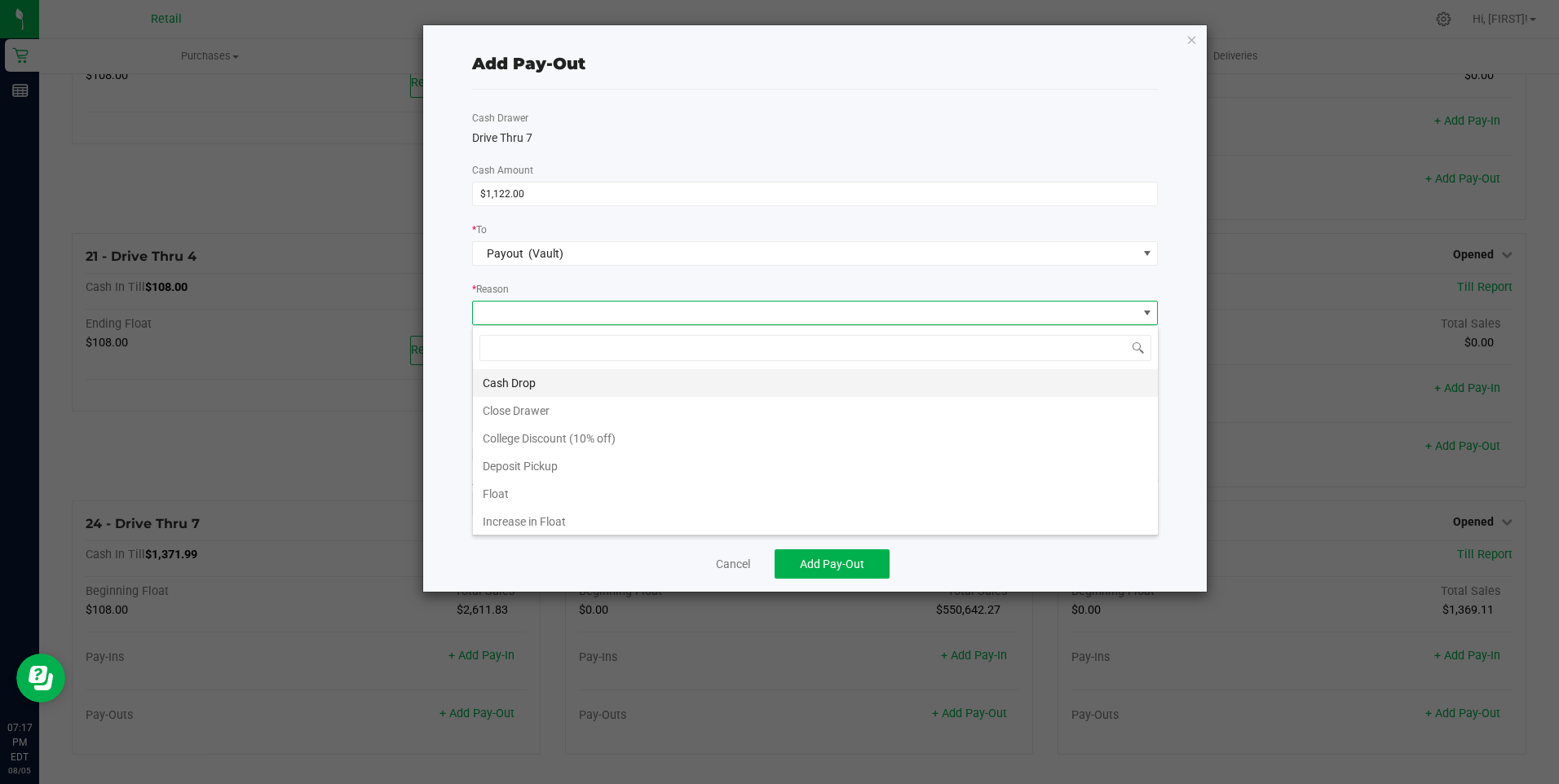 click on "Cash Drop" at bounding box center [815, 383] 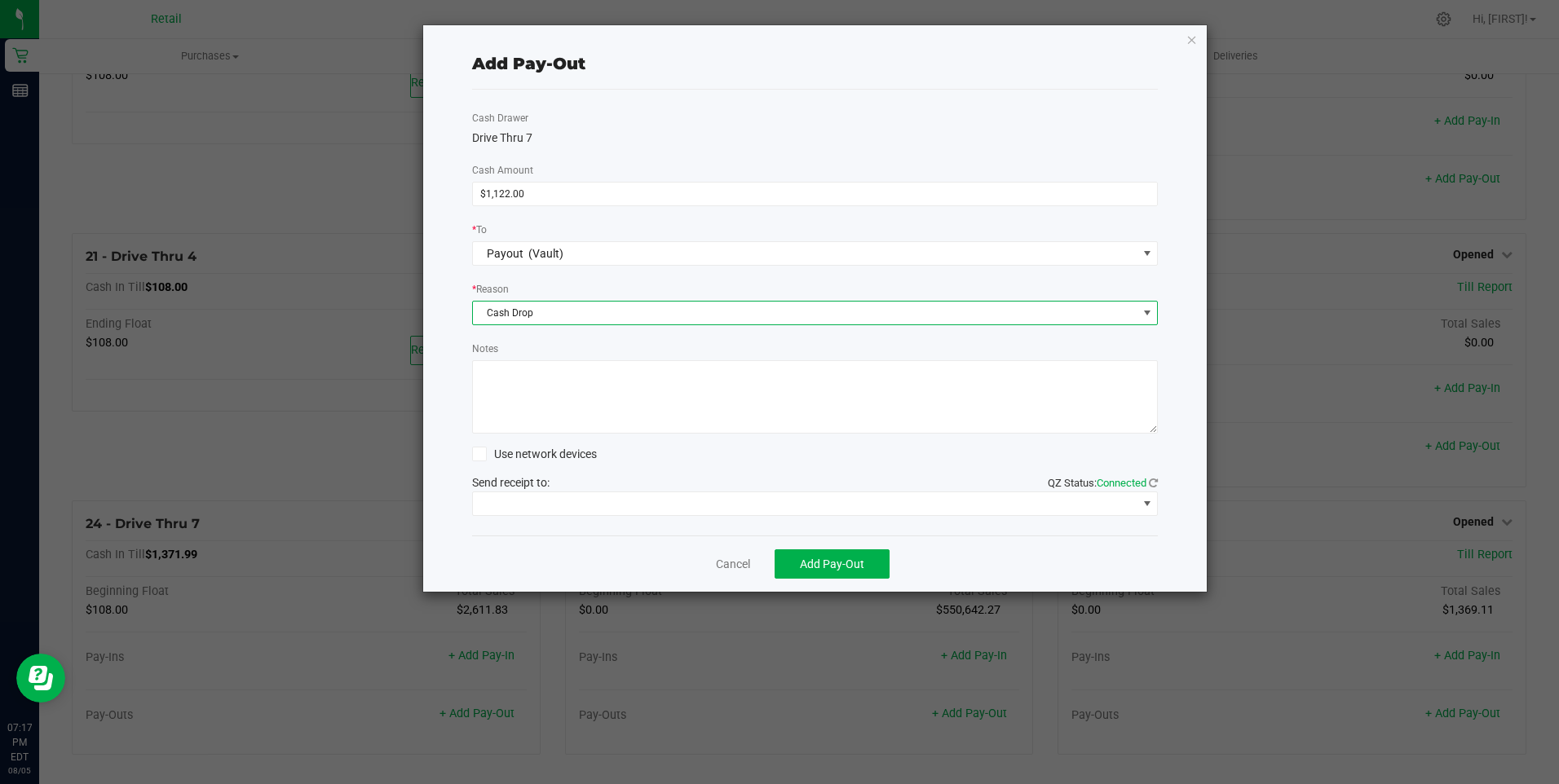 click on "Notes" at bounding box center (815, 397) 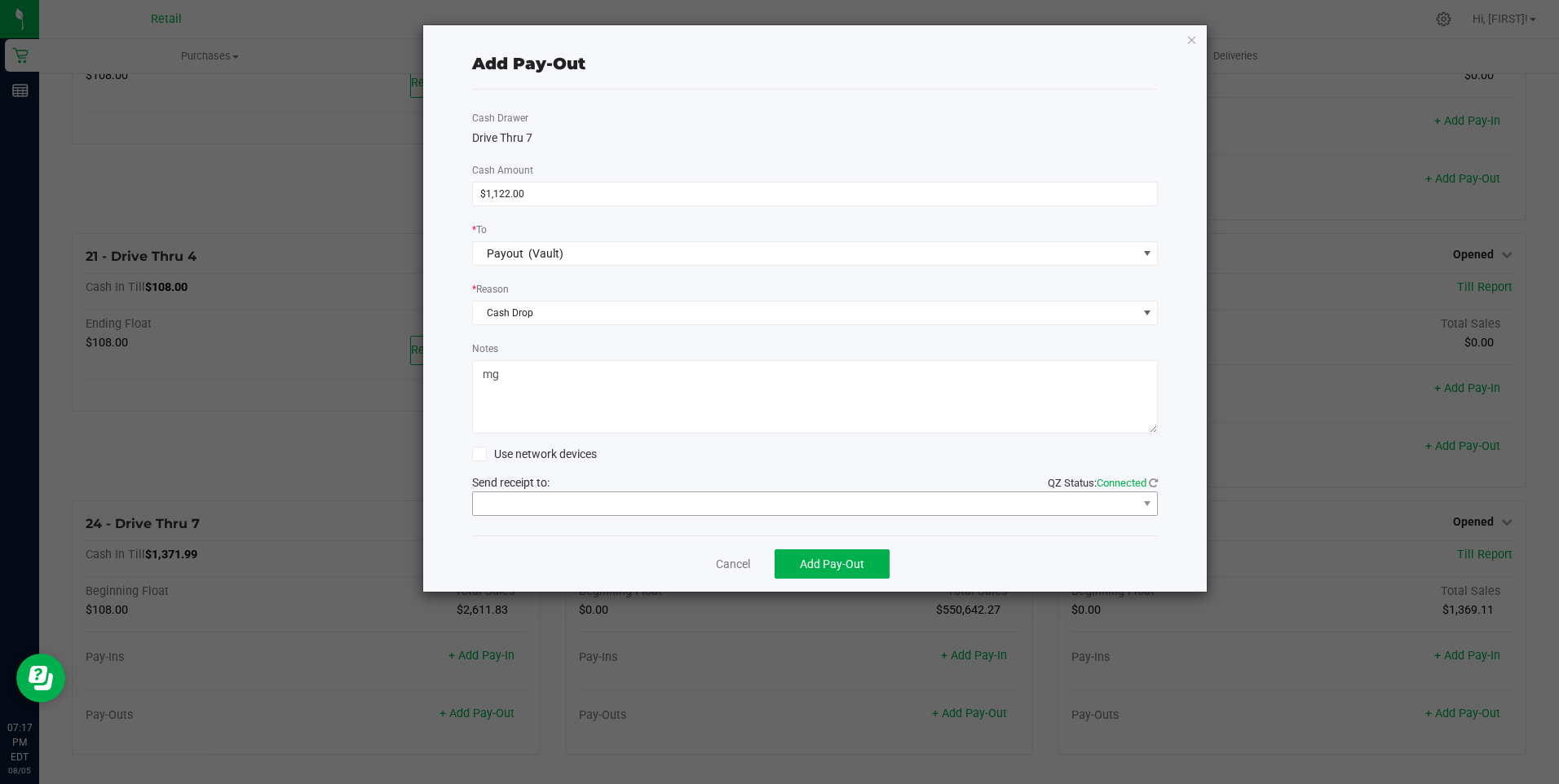 type on "mg" 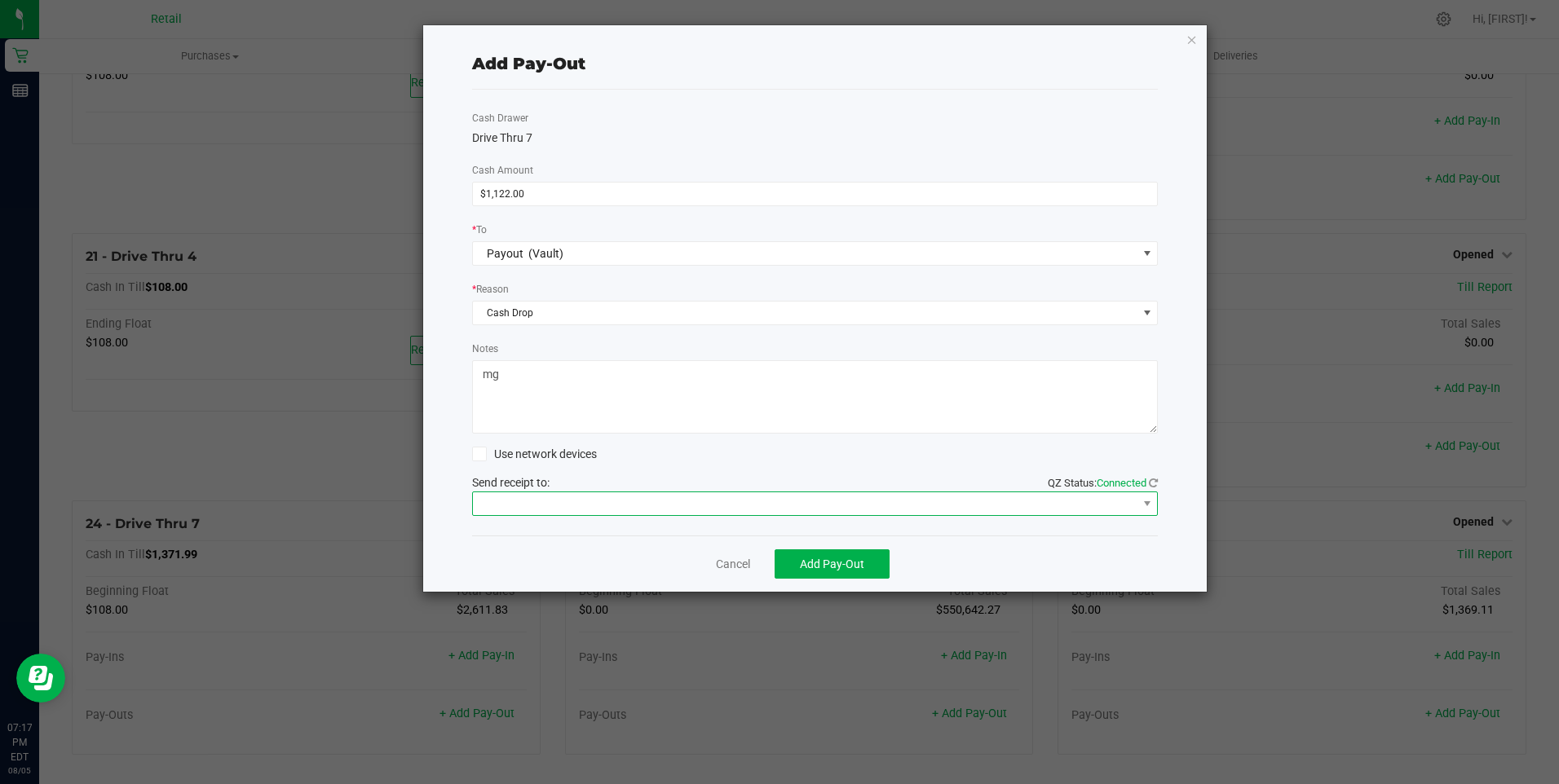click at bounding box center (805, 504) 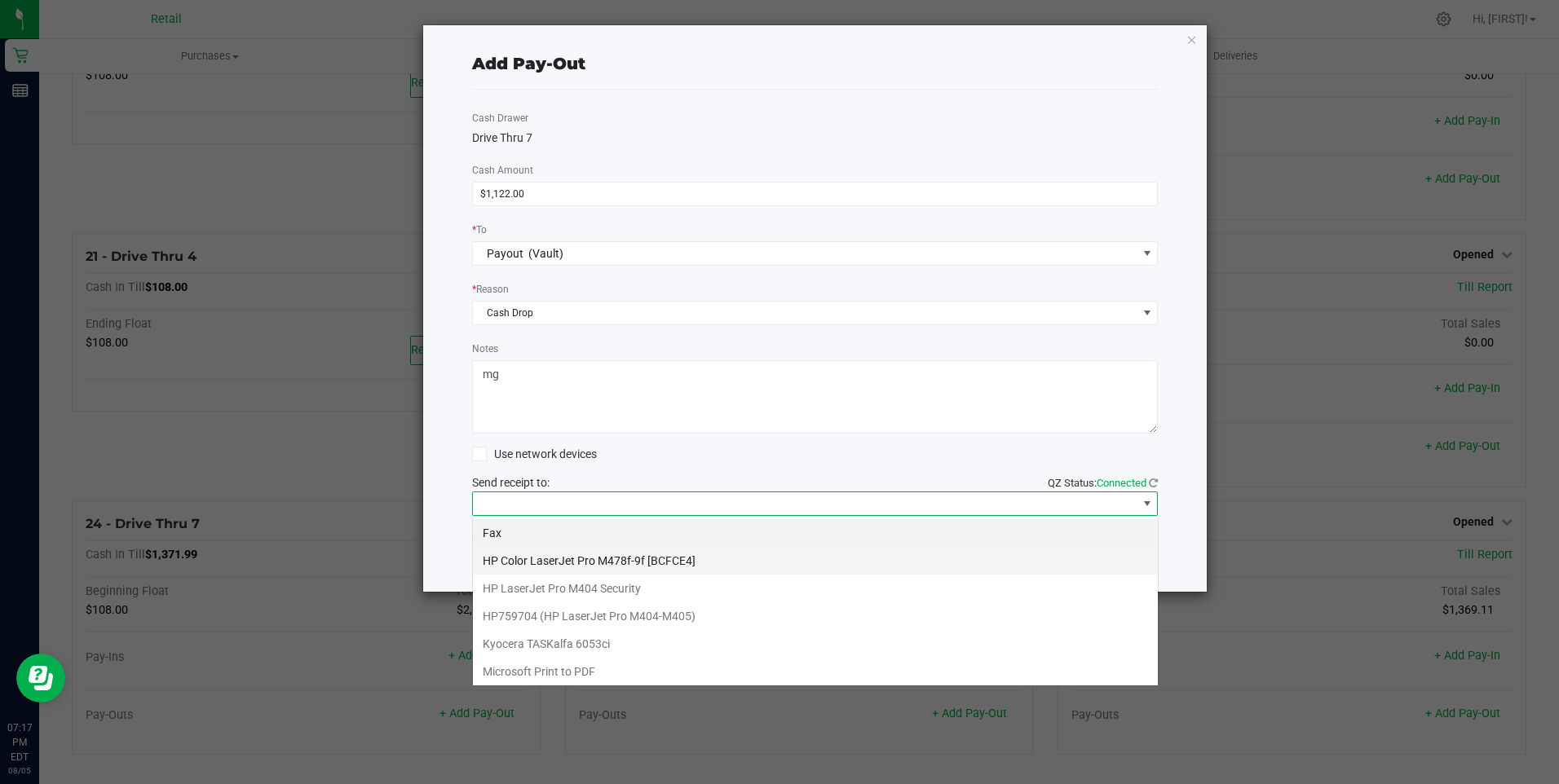 scroll, scrollTop: 81472, scrollLeft: 80851, axis: both 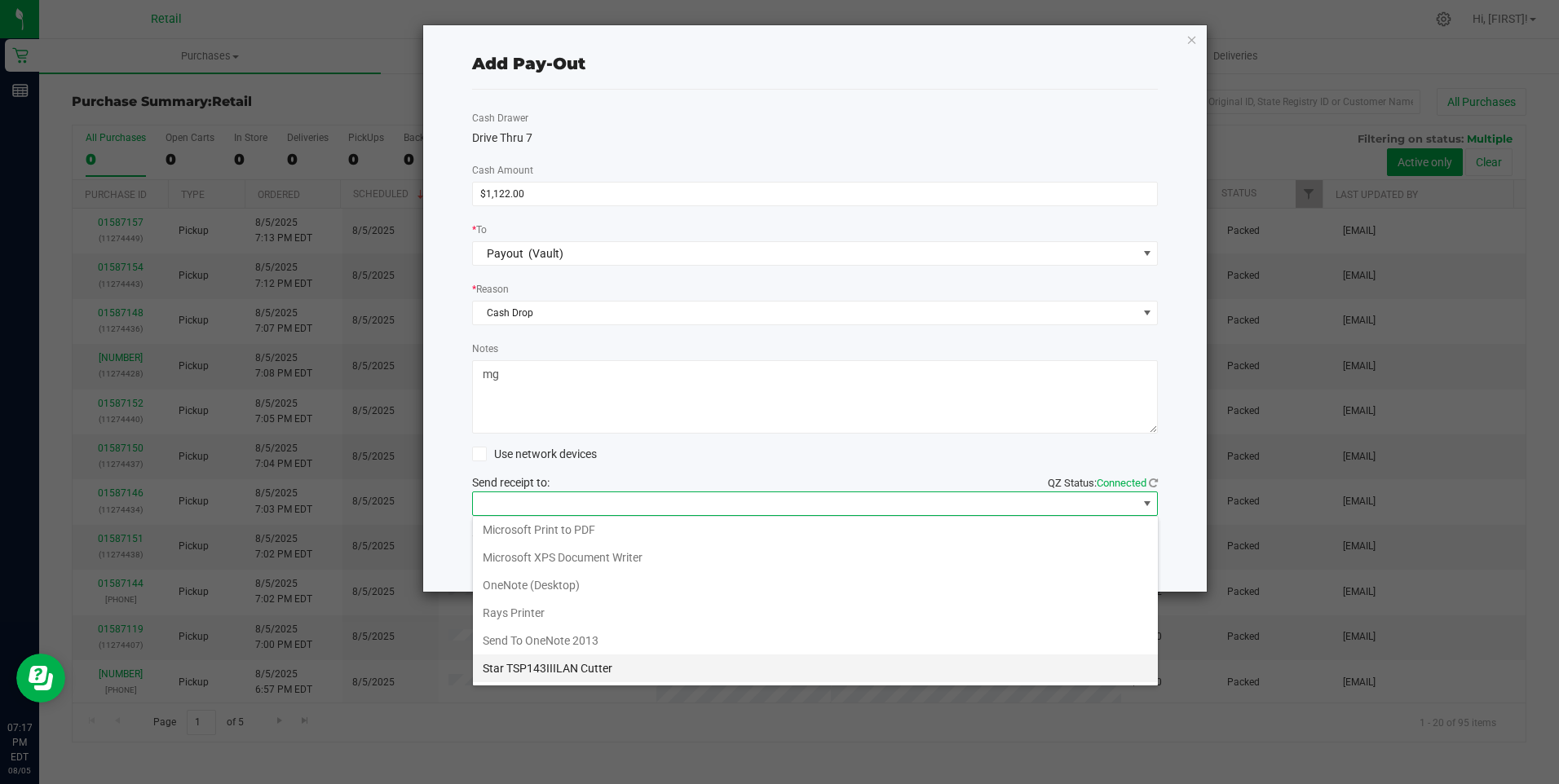 click on "Star TSP143IIILAN Cutter" at bounding box center [815, 668] 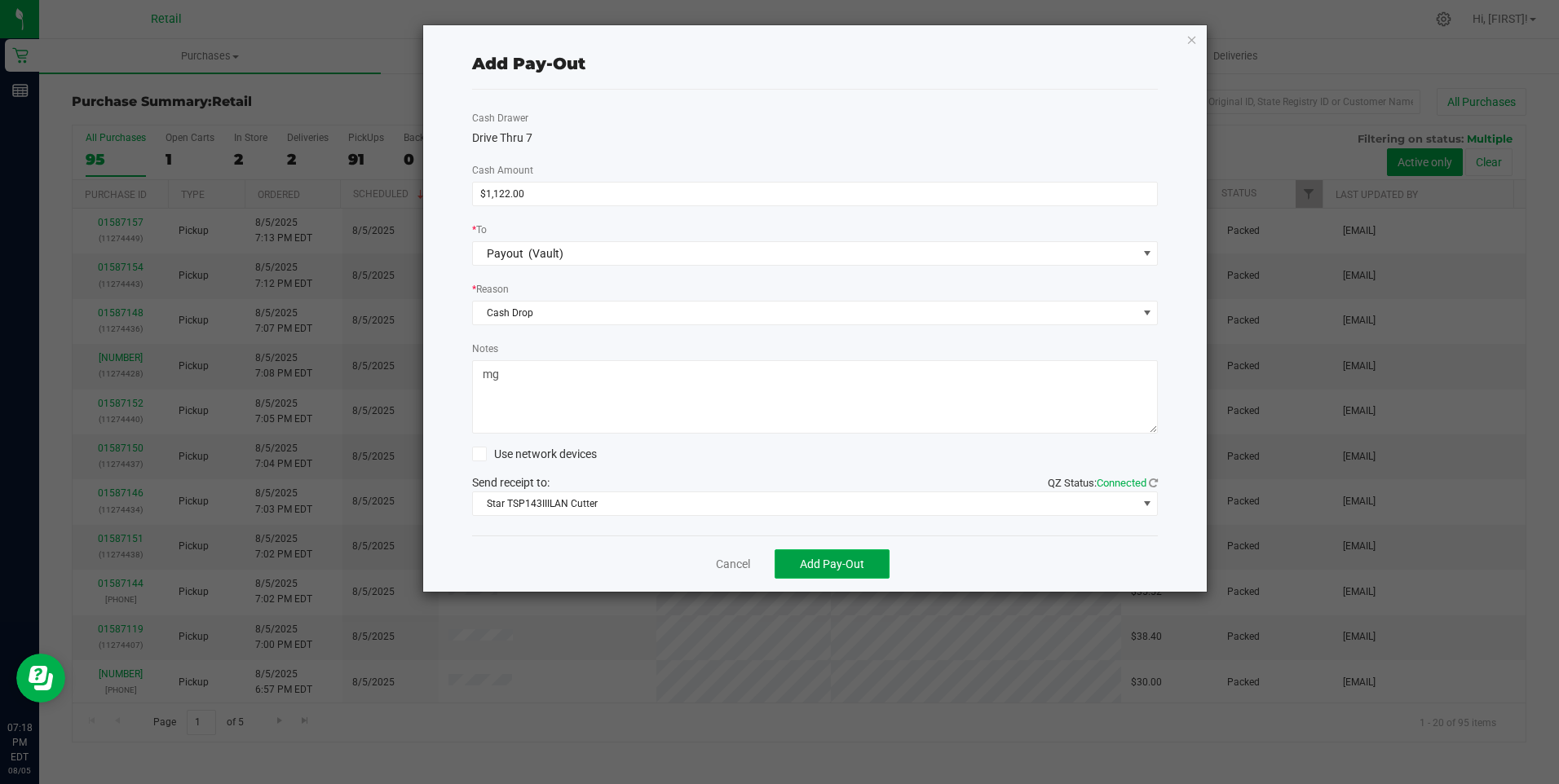 click on "Add Pay-Out" 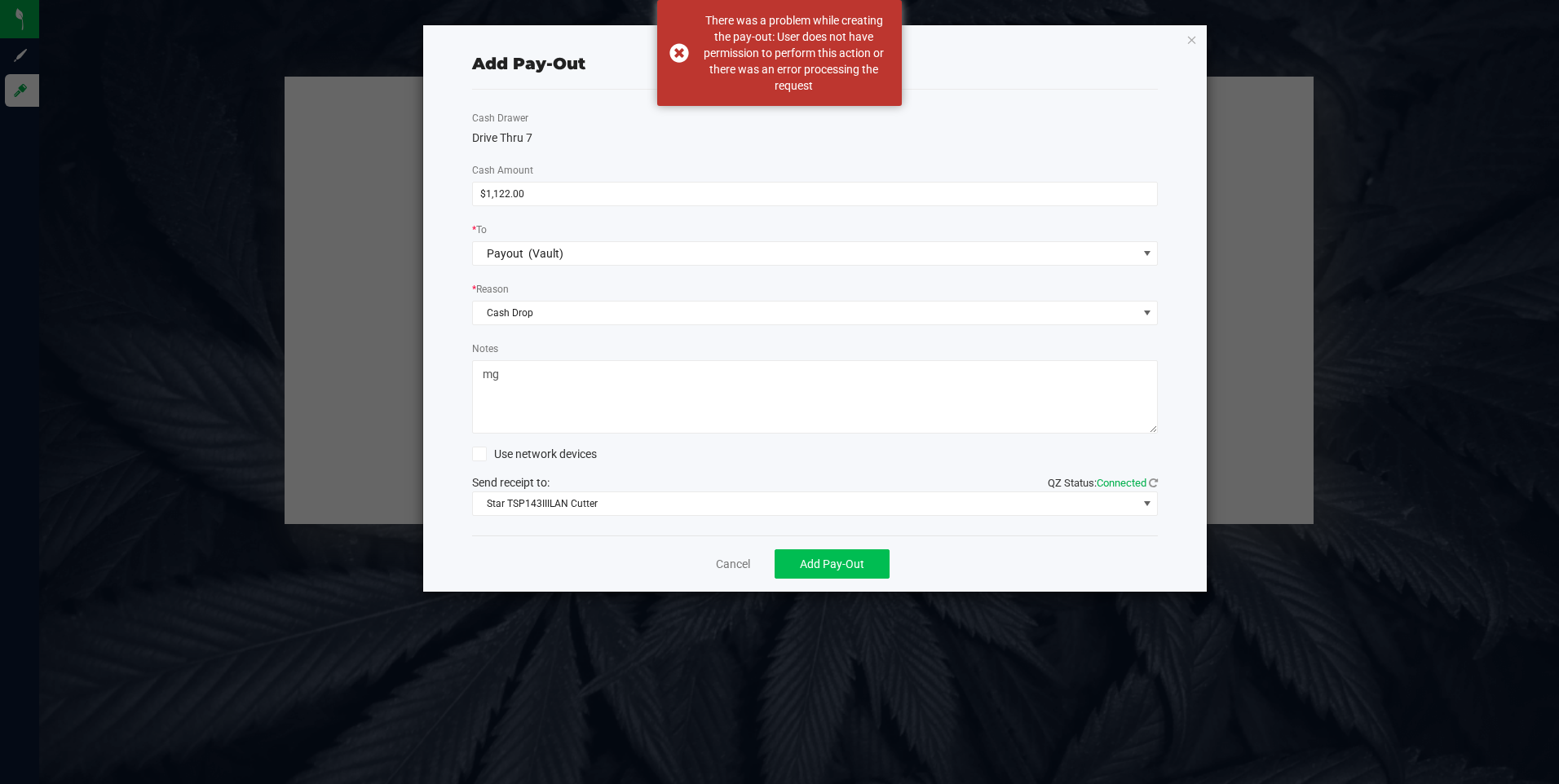 type on "Mgardner@slatercenter.com" 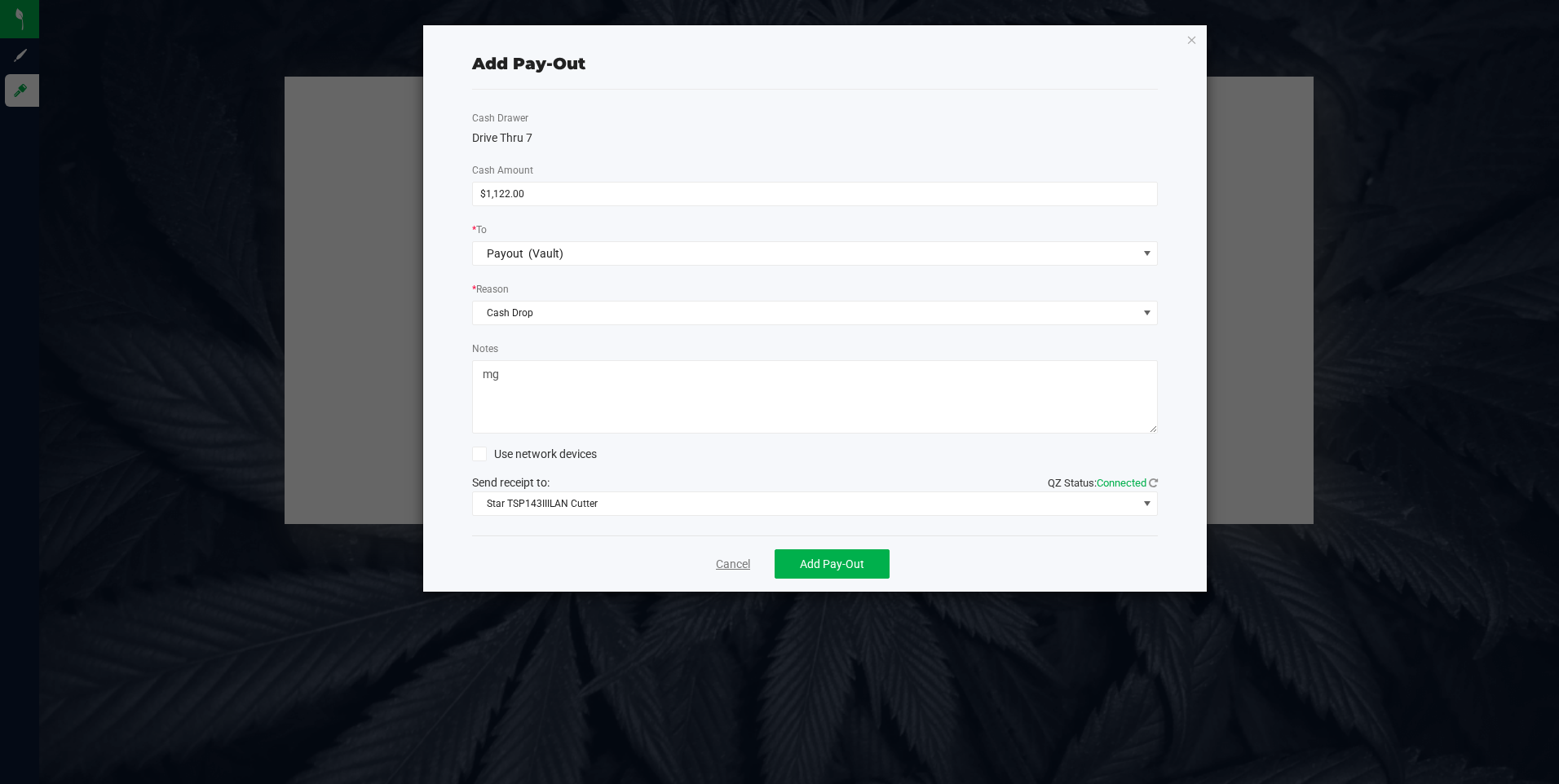 click on "Cancel" 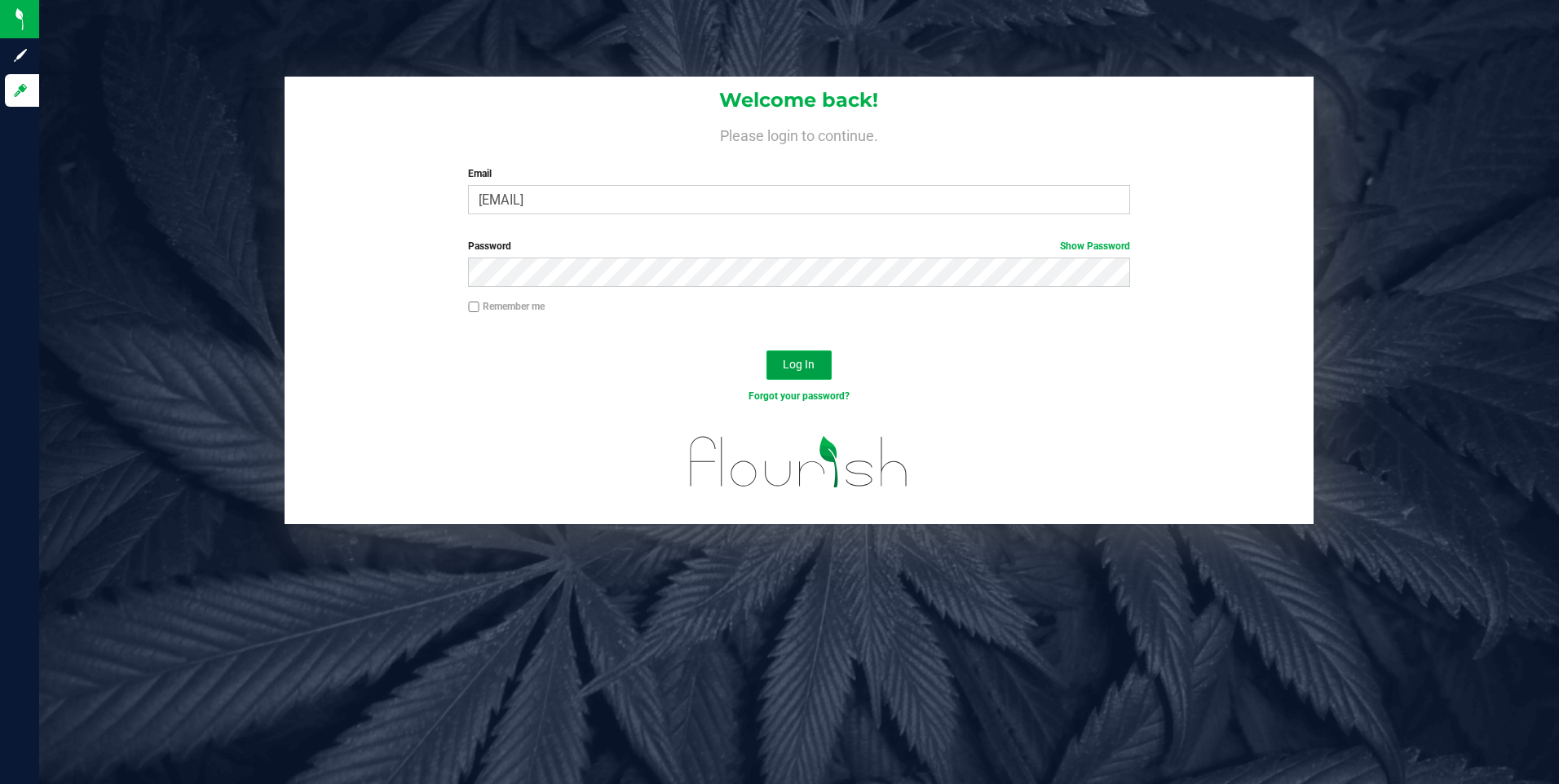click on "Log In" at bounding box center (798, 364) 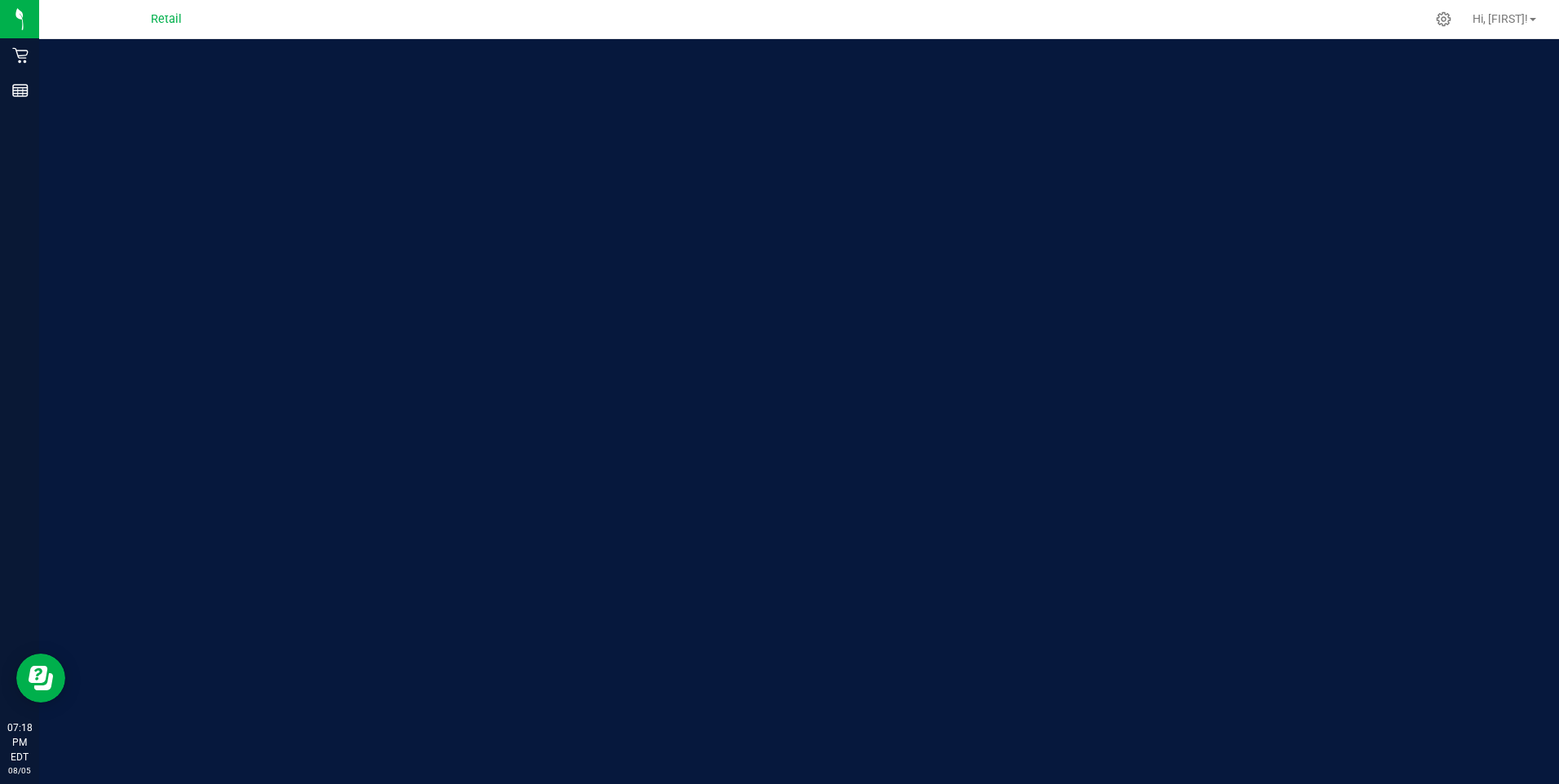 scroll, scrollTop: 0, scrollLeft: 0, axis: both 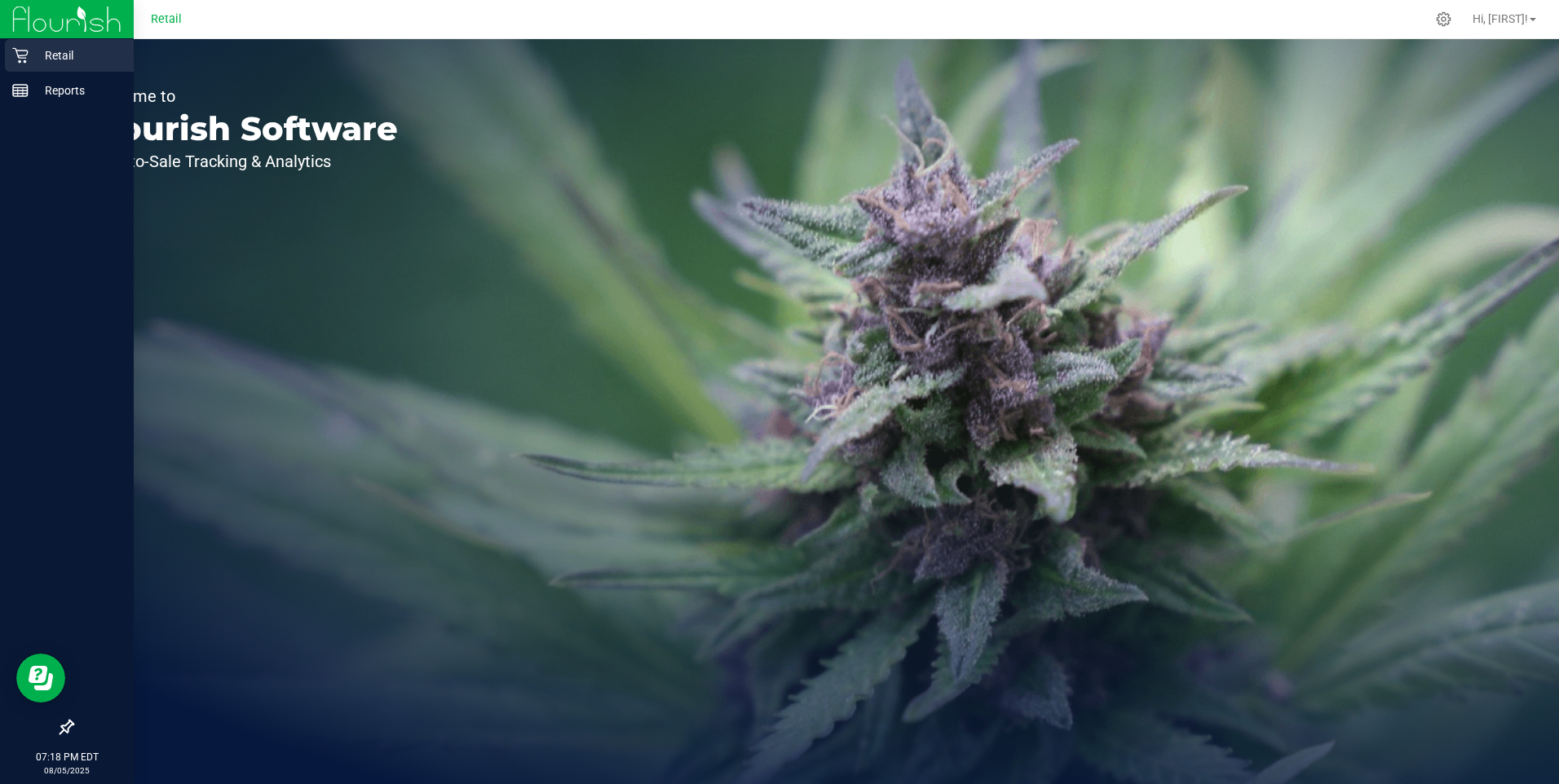 click on "Retail" at bounding box center [69, 55] 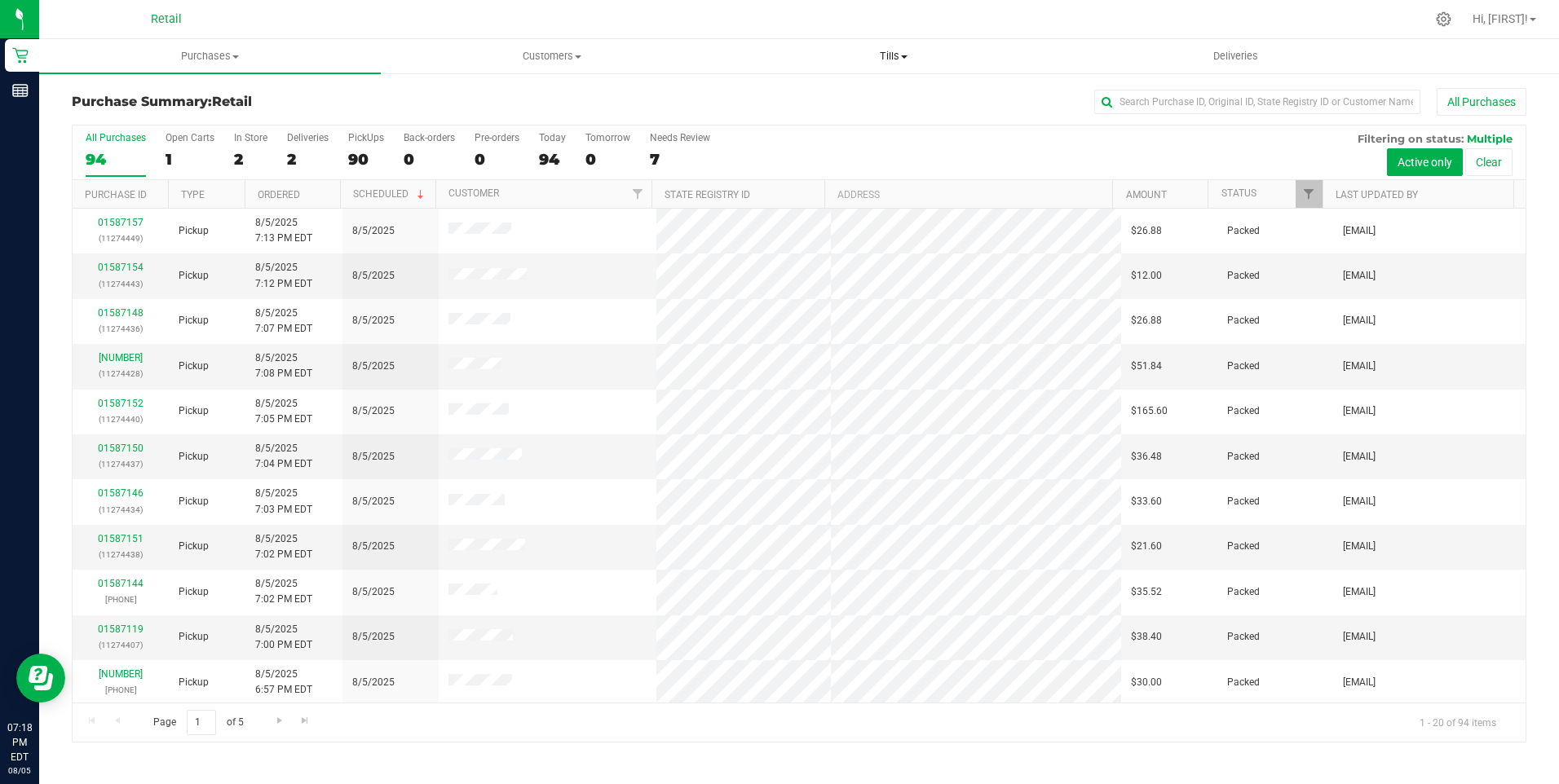 click on "Tills" at bounding box center [894, 56] 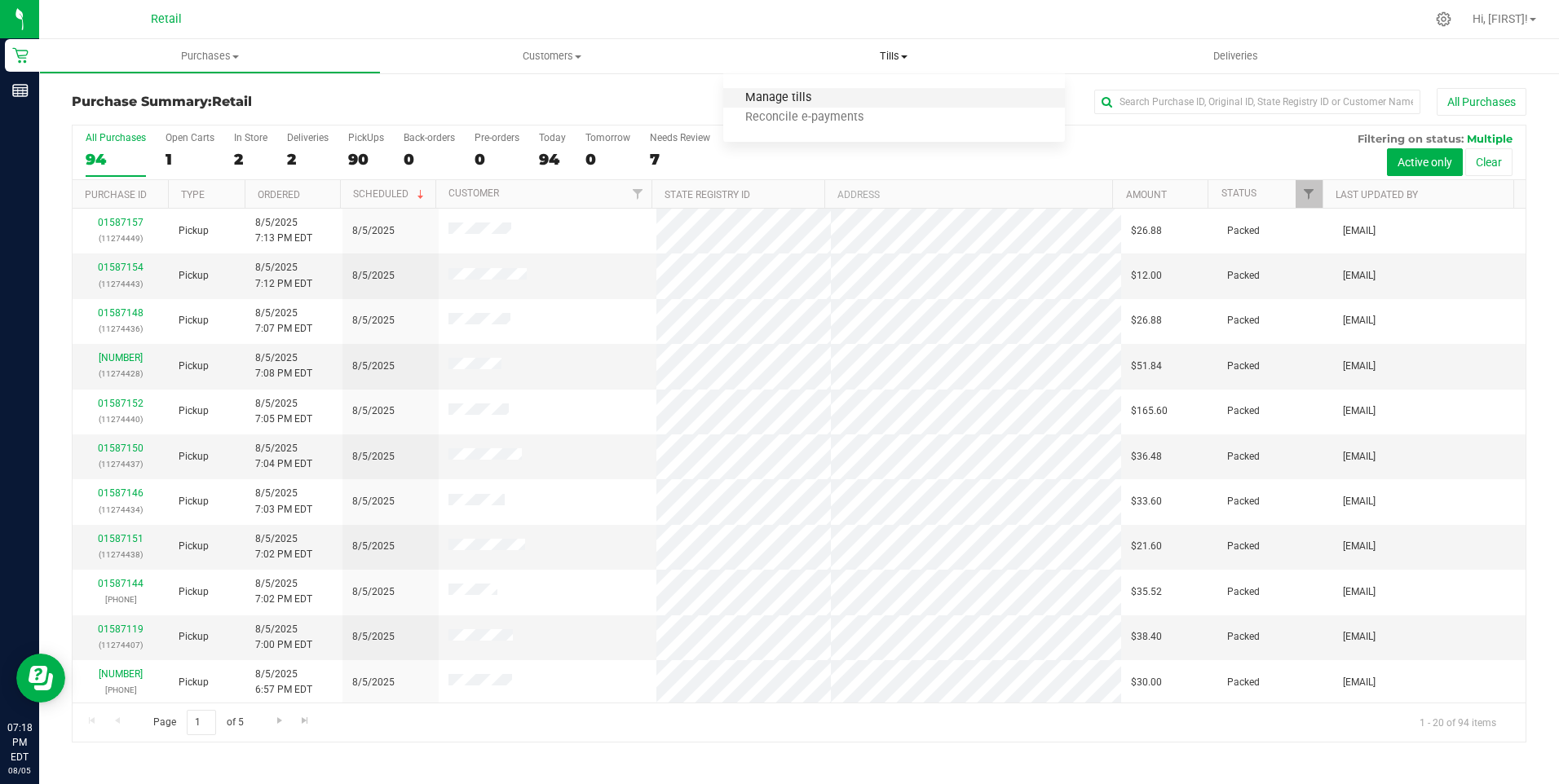 click on "Manage tills" at bounding box center (778, 98) 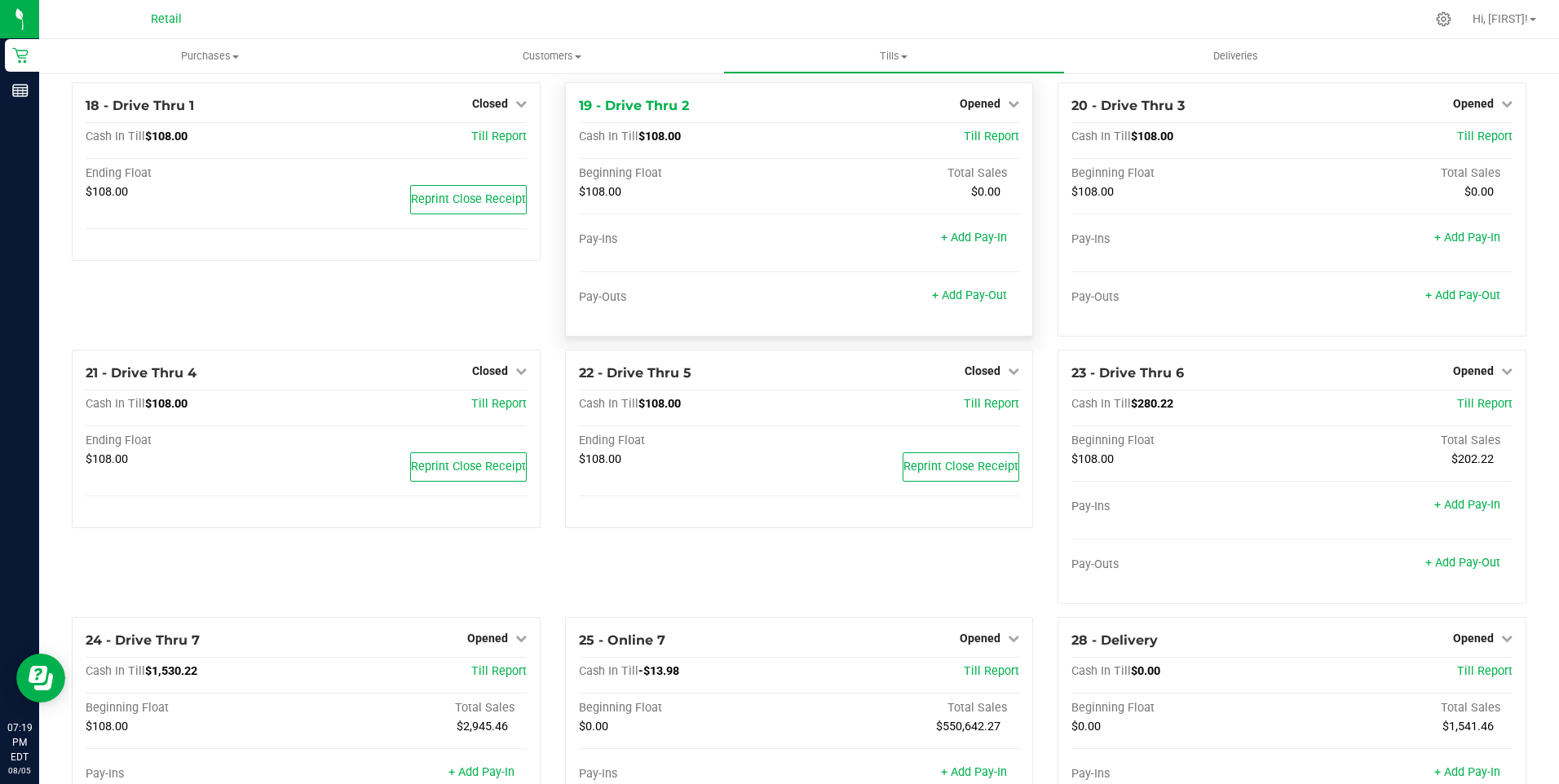 scroll, scrollTop: 1630, scrollLeft: 0, axis: vertical 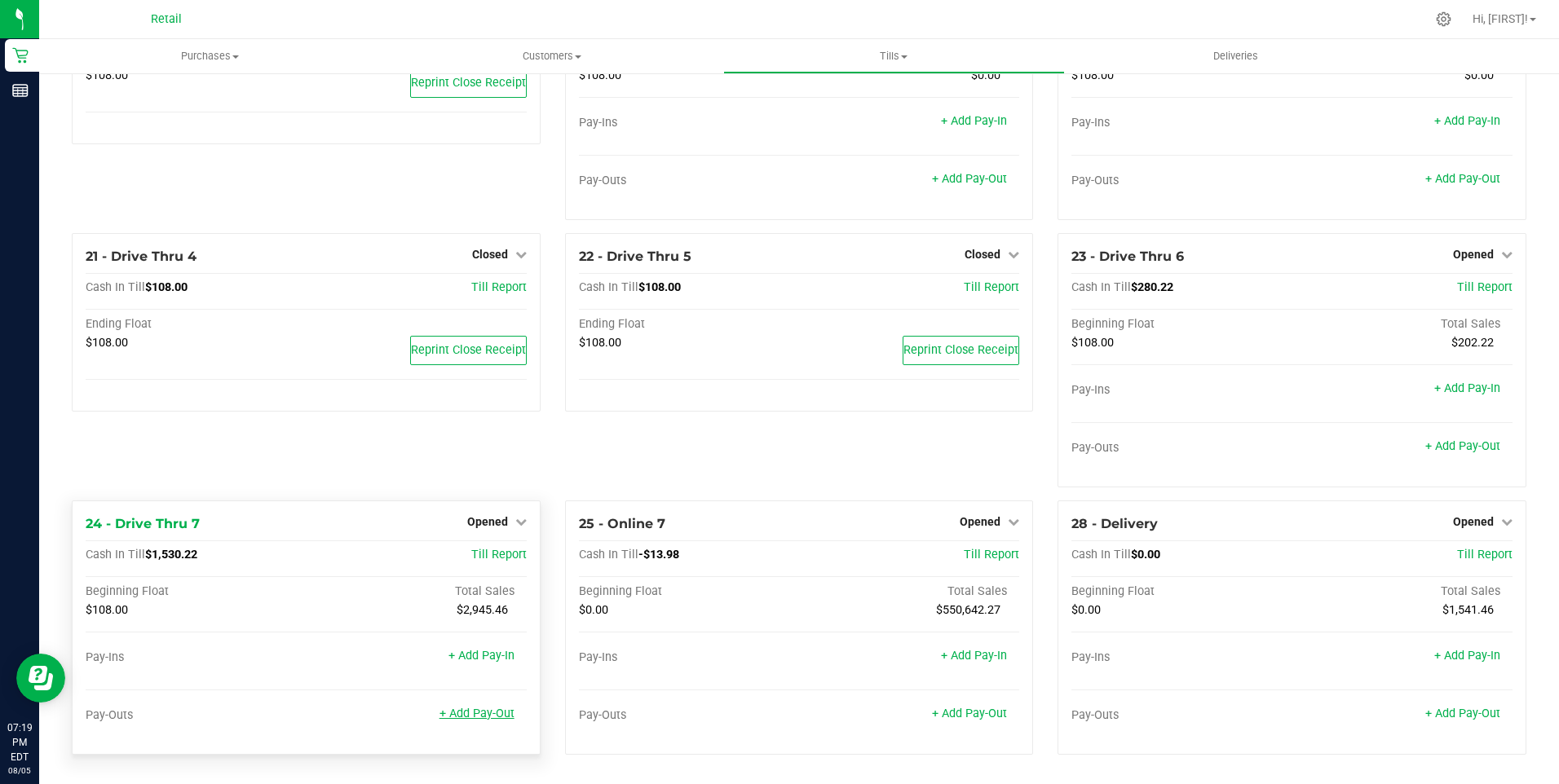 click on "+ Add Pay-Out" at bounding box center (477, 713) 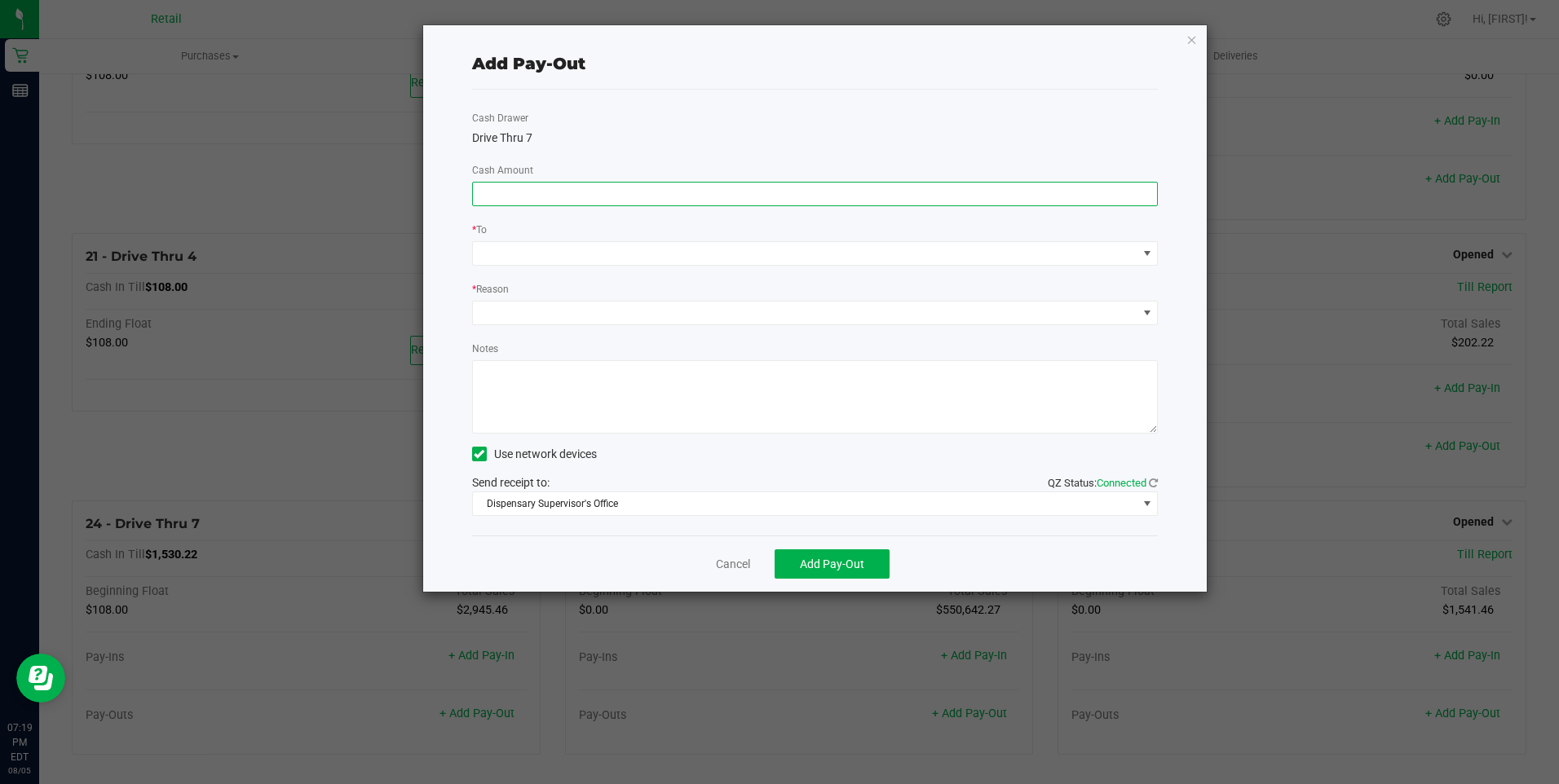 click at bounding box center (815, 194) 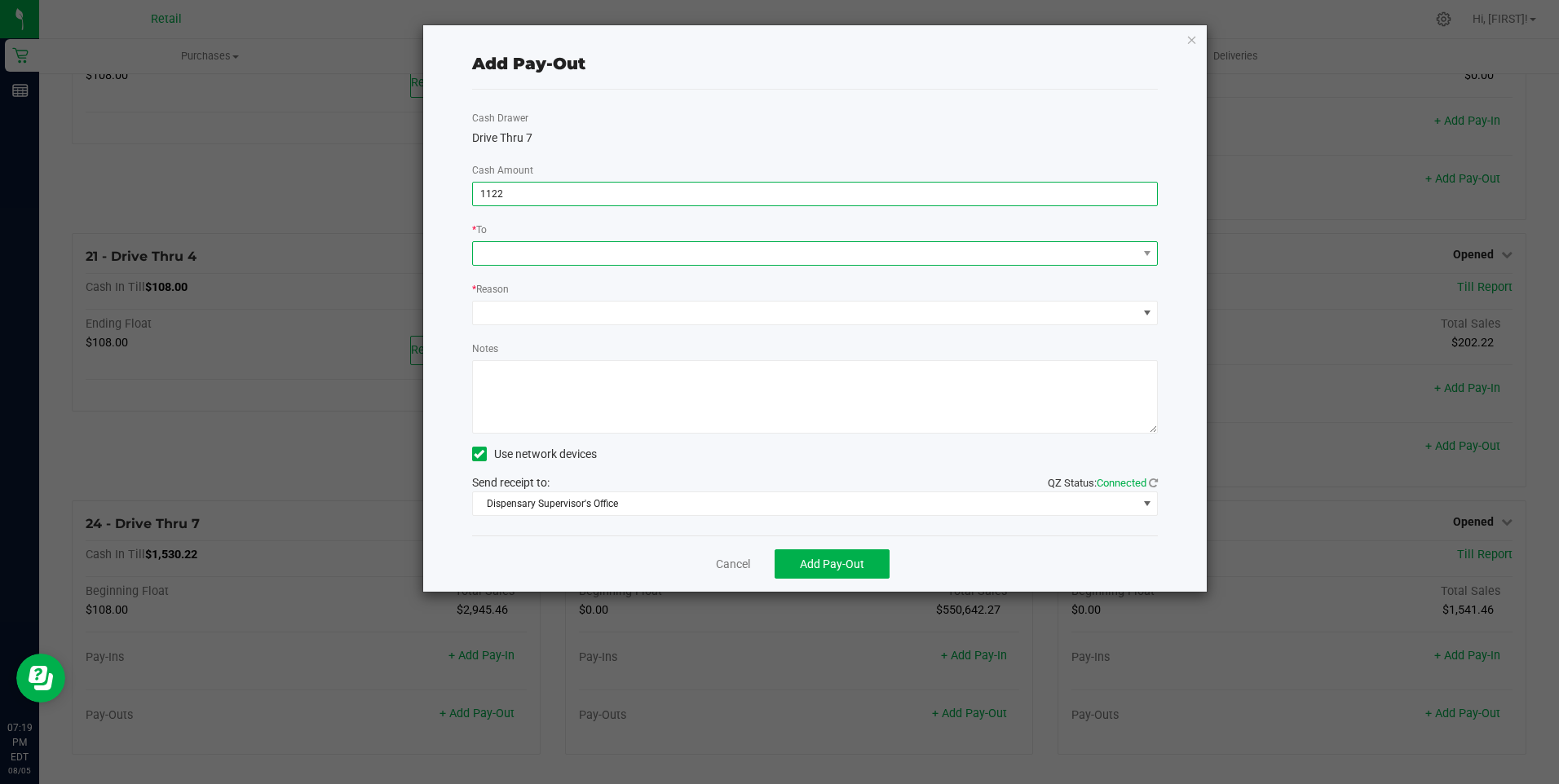 type on "$1,122.00" 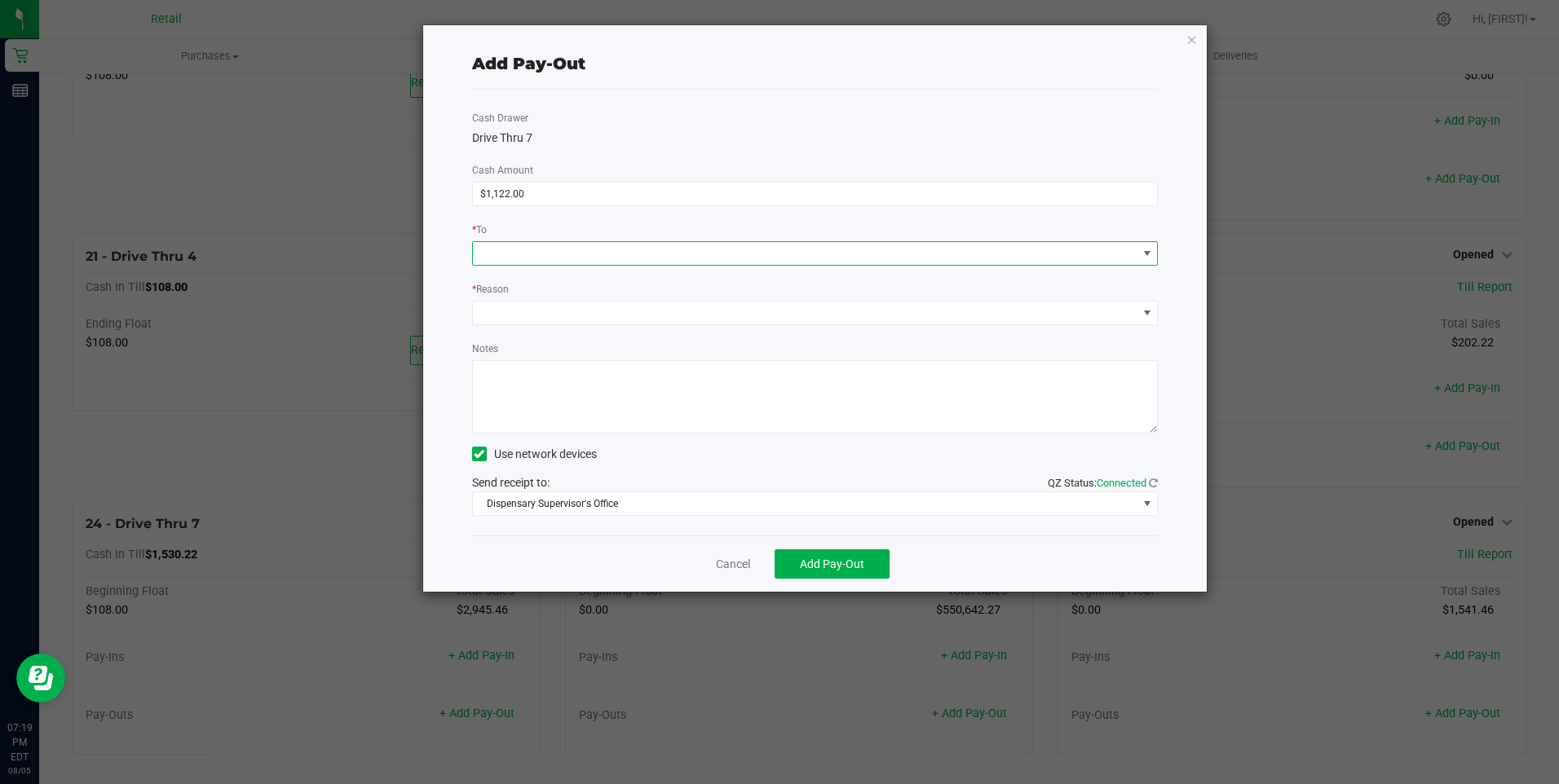 click at bounding box center [805, 253] 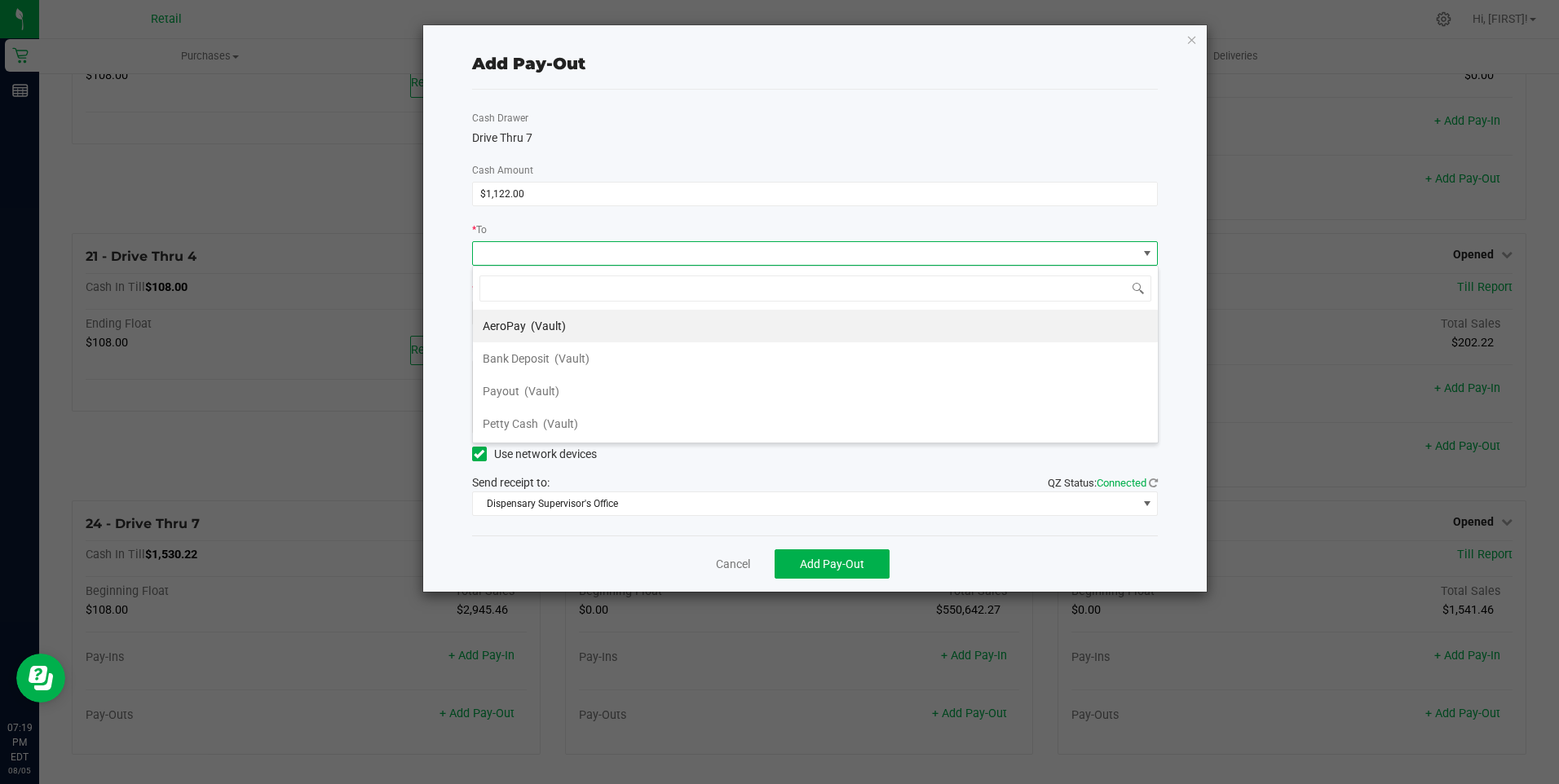 scroll, scrollTop: 81472, scrollLeft: 80851, axis: both 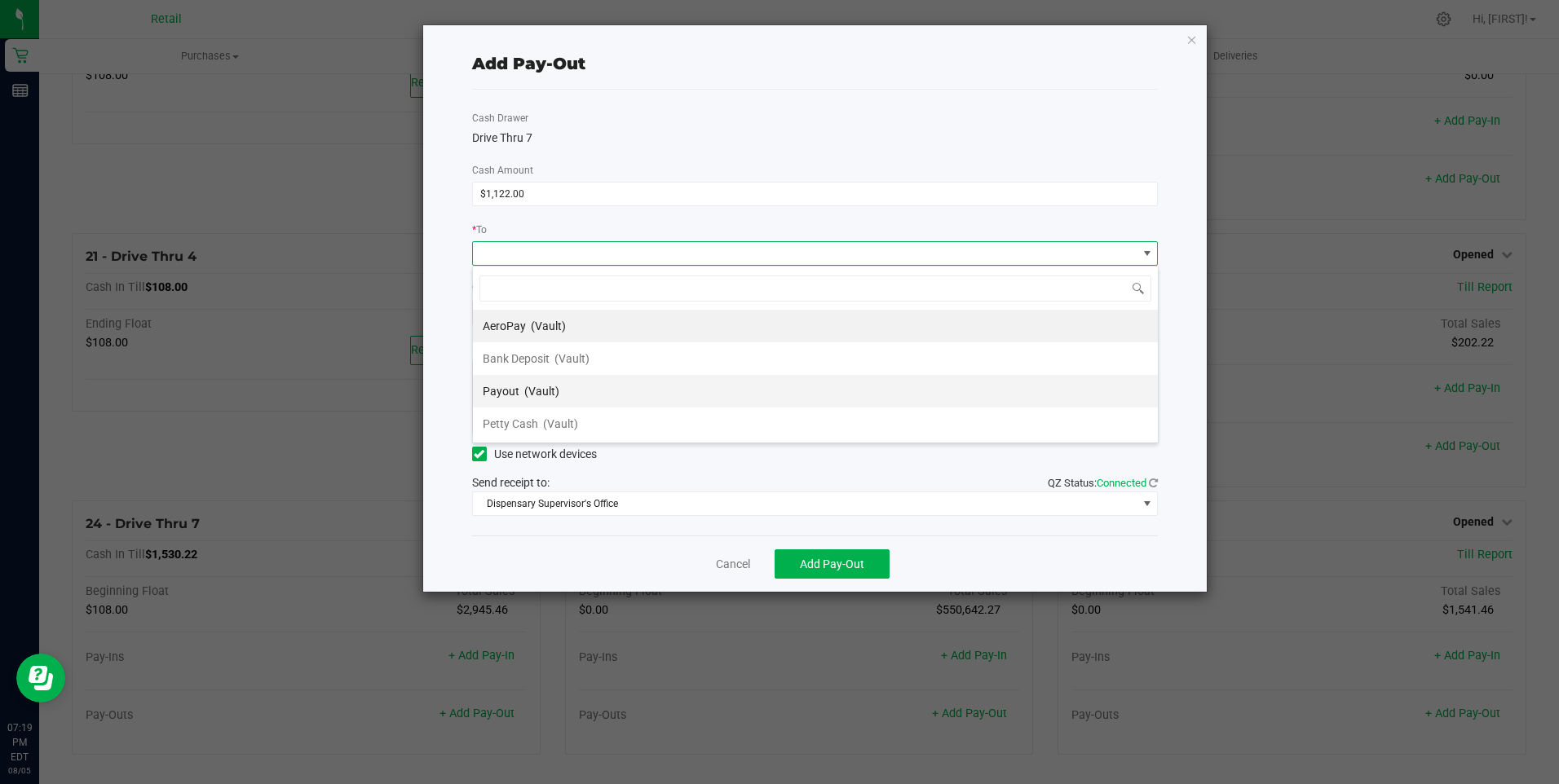 click on "(Vault)" at bounding box center (541, 391) 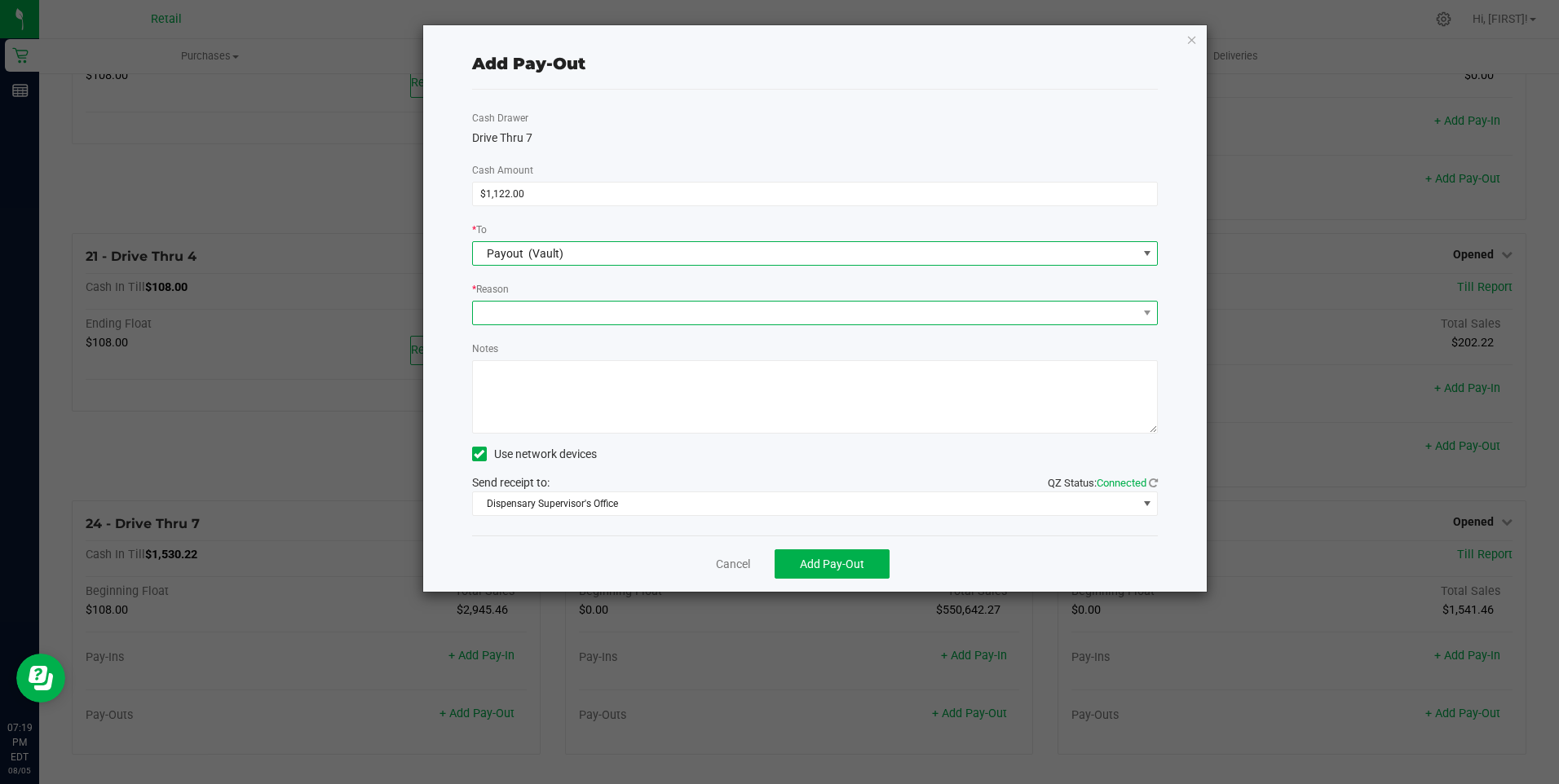 click at bounding box center (805, 313) 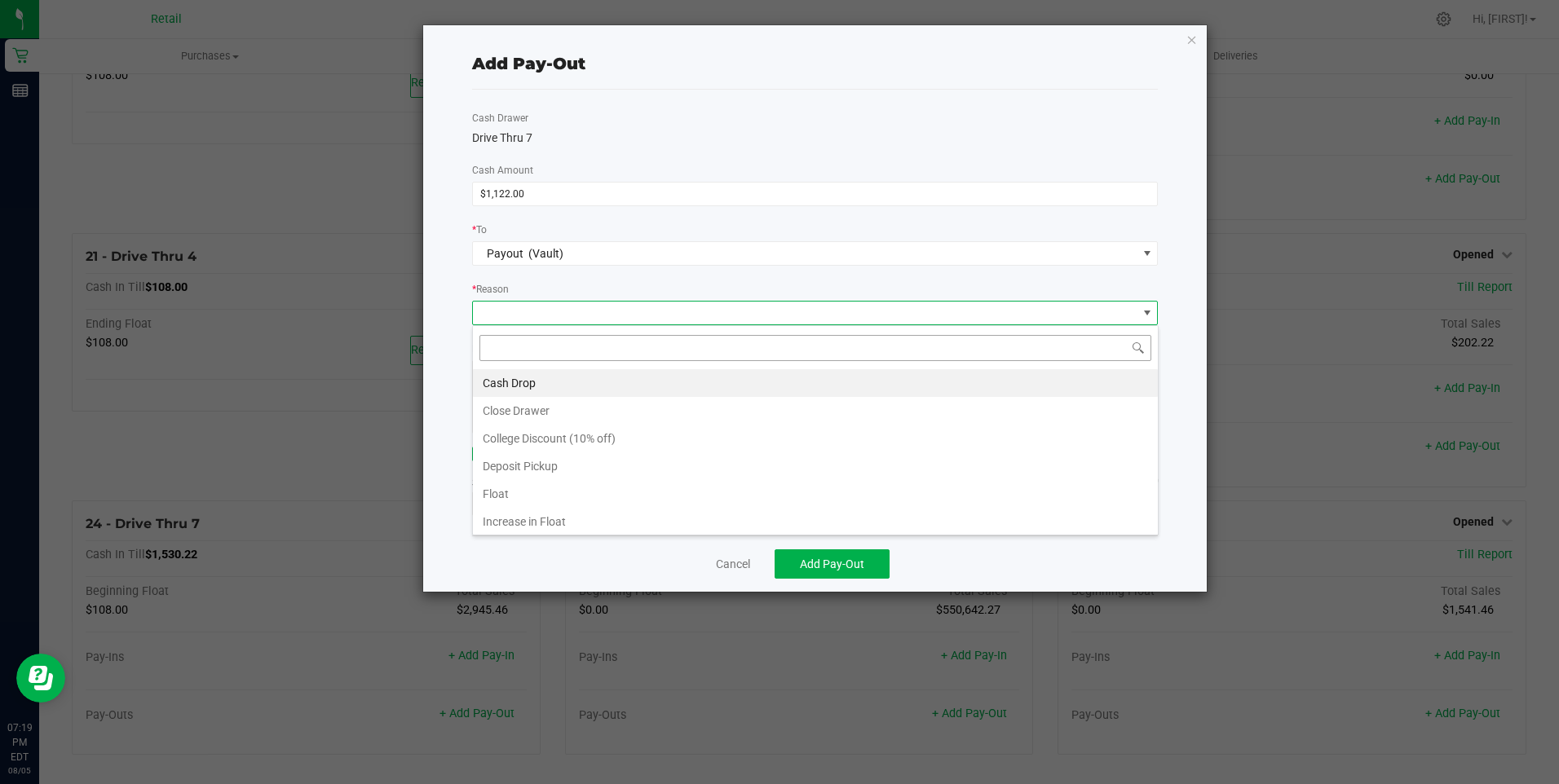 scroll, scrollTop: 81472, scrollLeft: 80851, axis: both 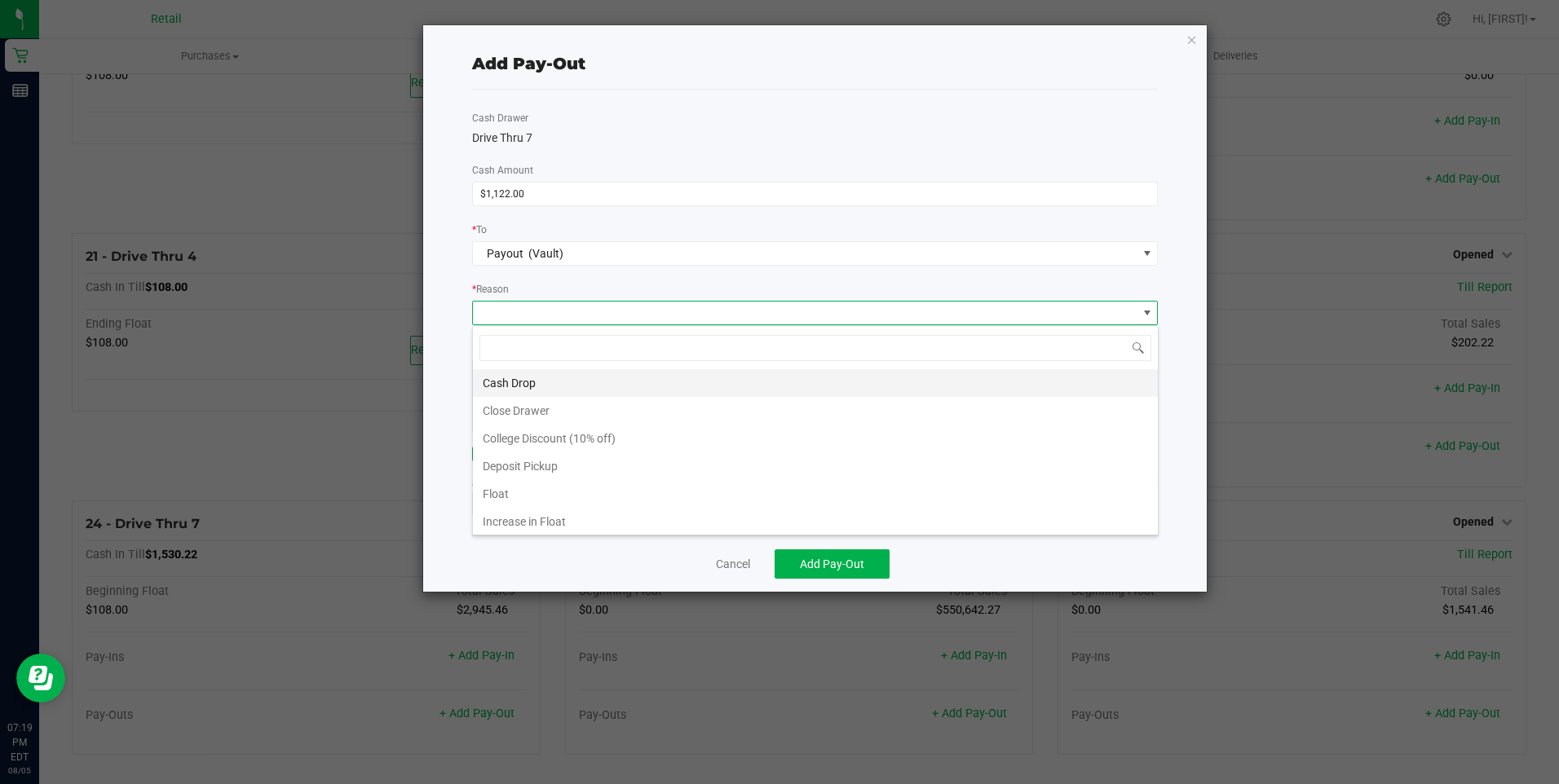 click on "Cash Drop" at bounding box center [815, 383] 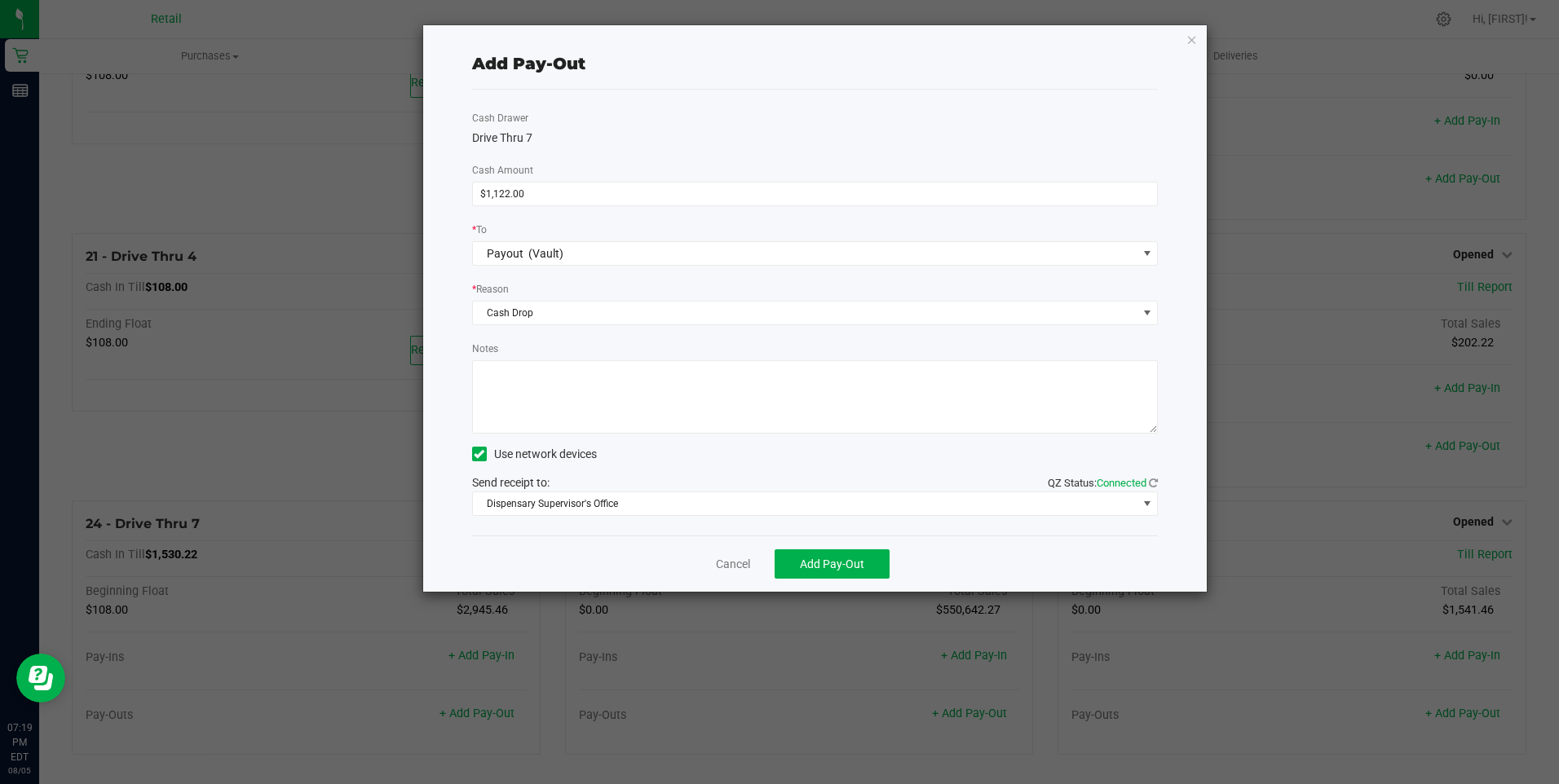 click on "Notes" at bounding box center (815, 397) 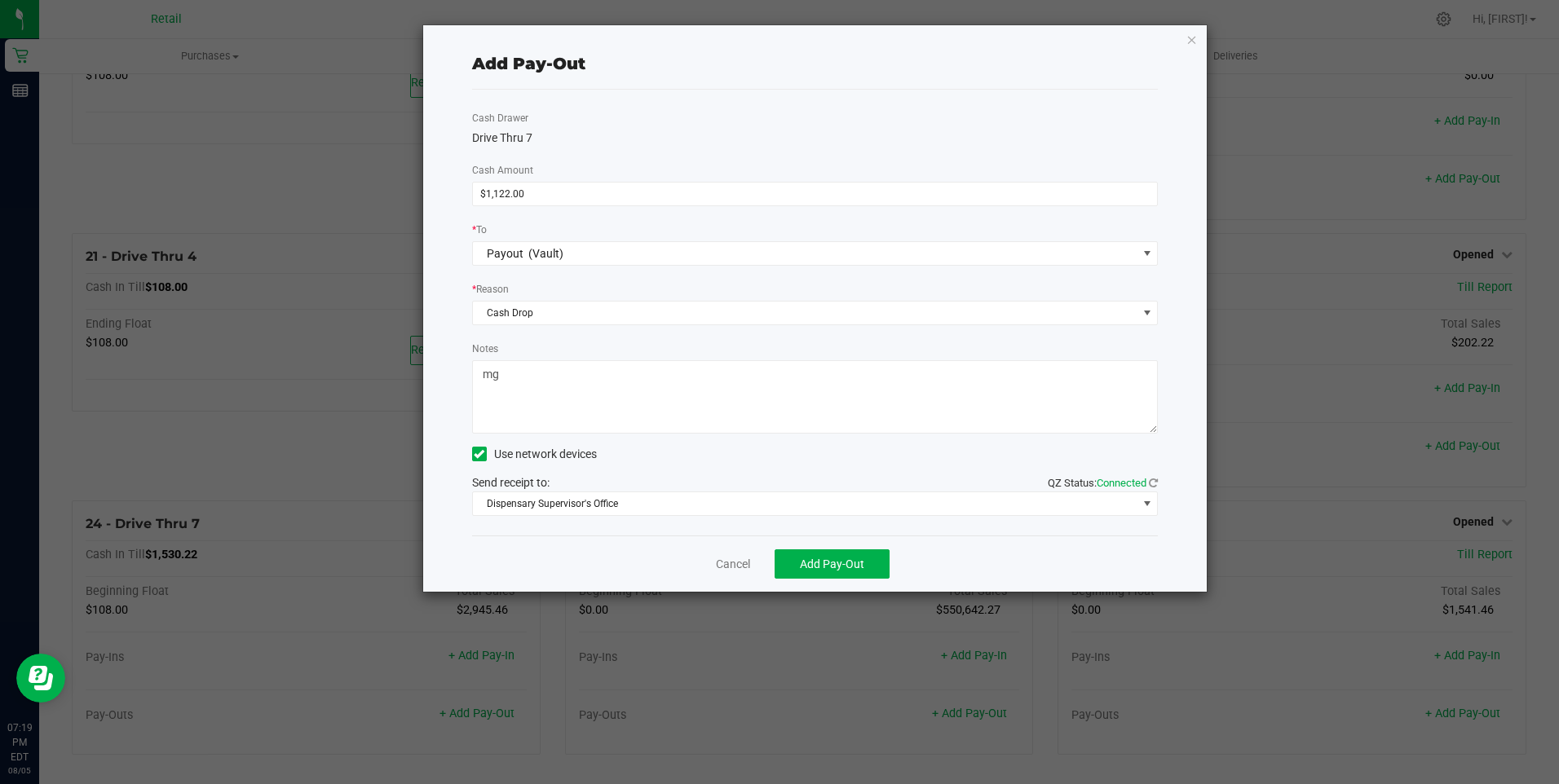 type on "mg" 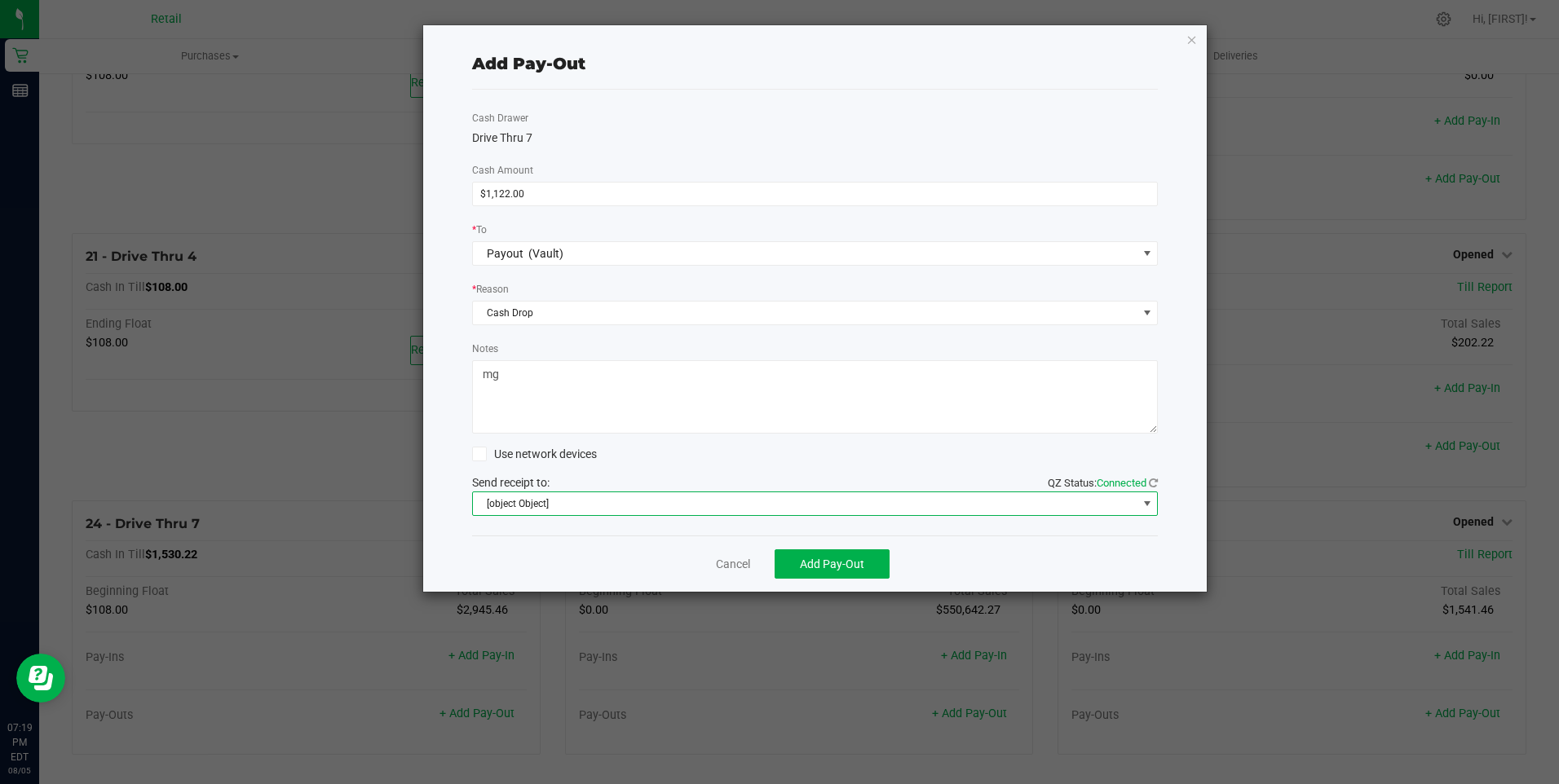 click on "[object Object]" at bounding box center (805, 504) 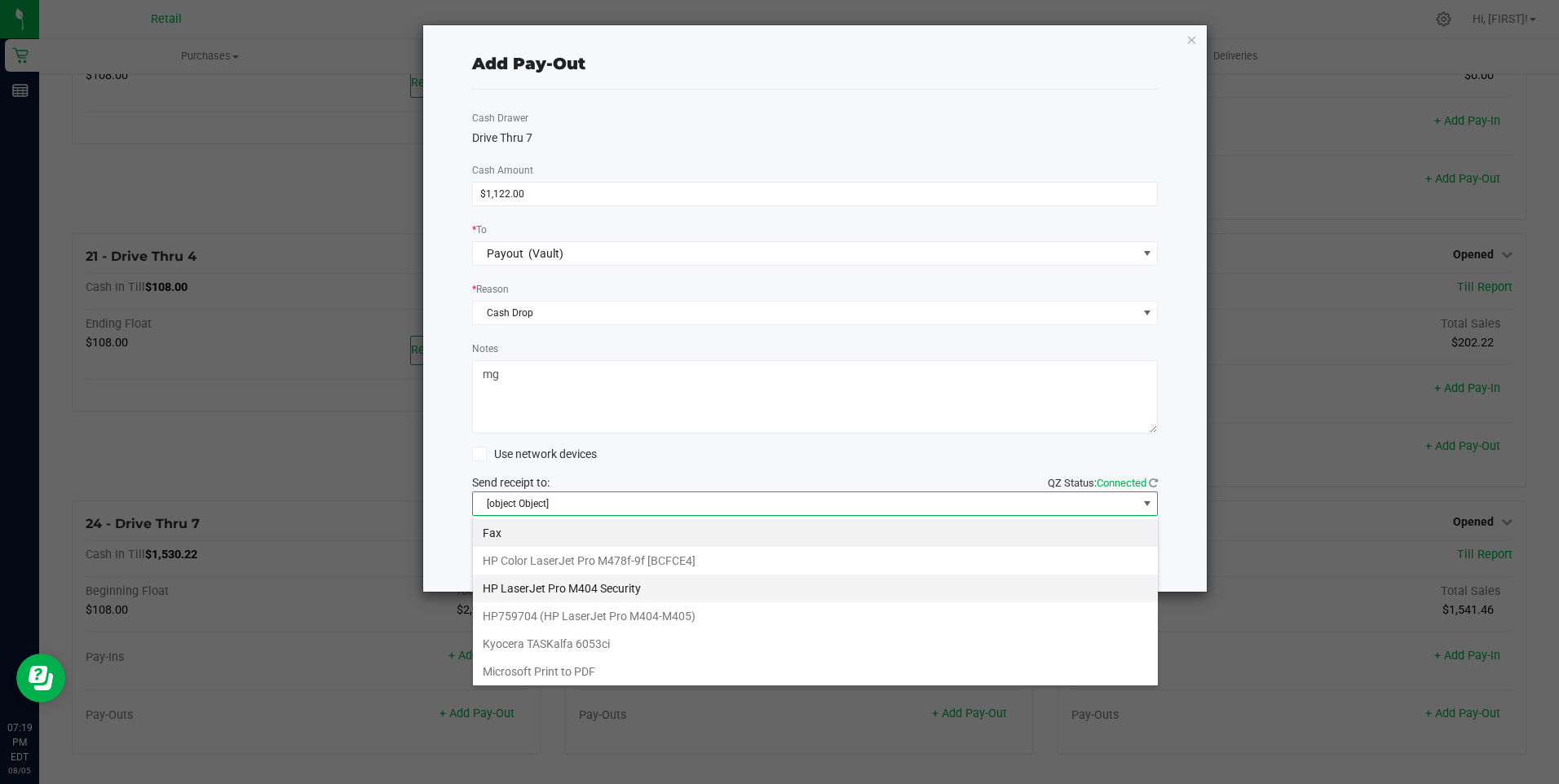 scroll, scrollTop: 81472, scrollLeft: 80851, axis: both 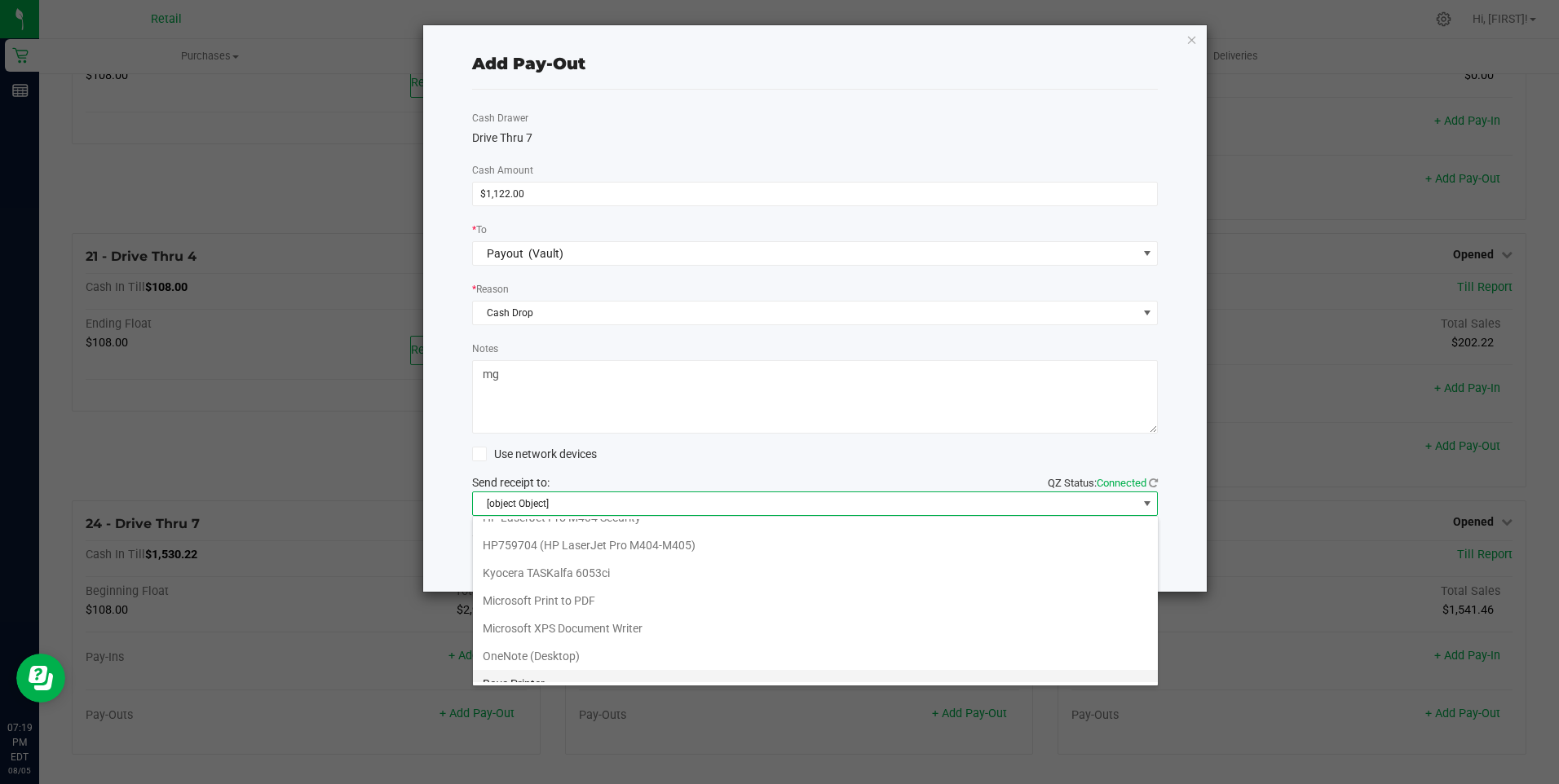 drag, startPoint x: 583, startPoint y: 614, endPoint x: 576, endPoint y: 628, distance: 15.652476 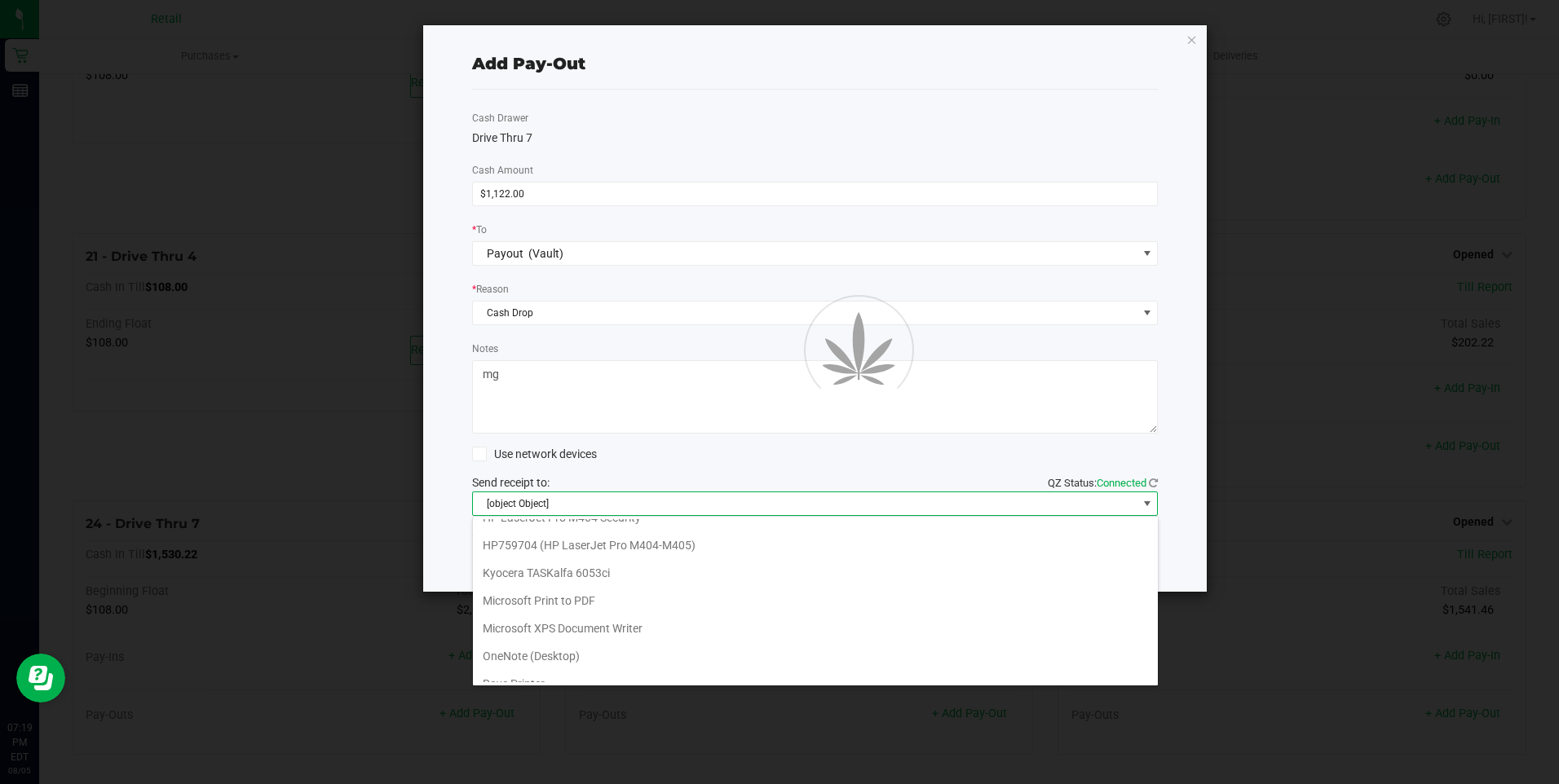 scroll, scrollTop: 142, scrollLeft: 0, axis: vertical 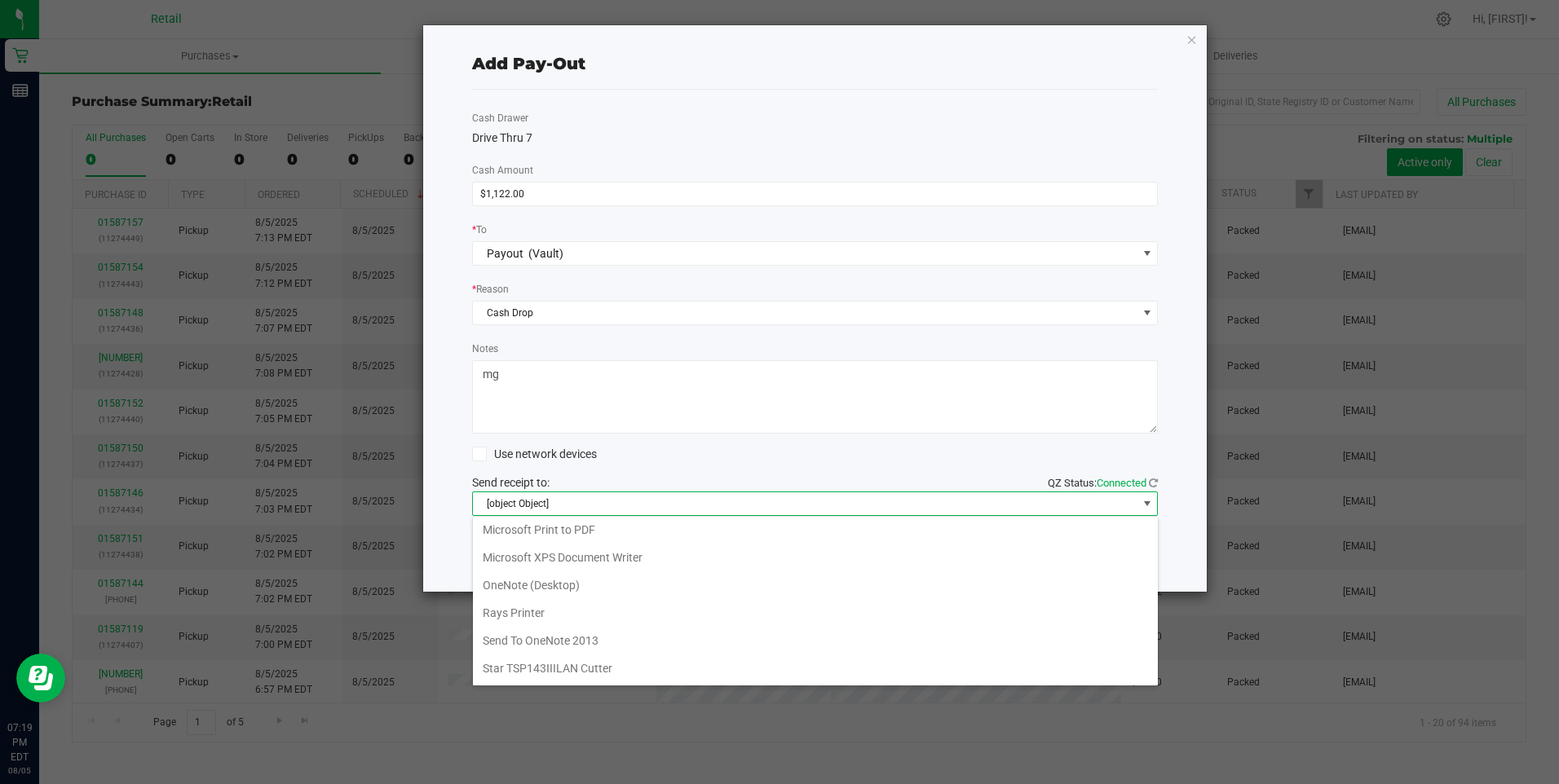 click on "Star TSP143IIILAN Cutter" at bounding box center (815, 668) 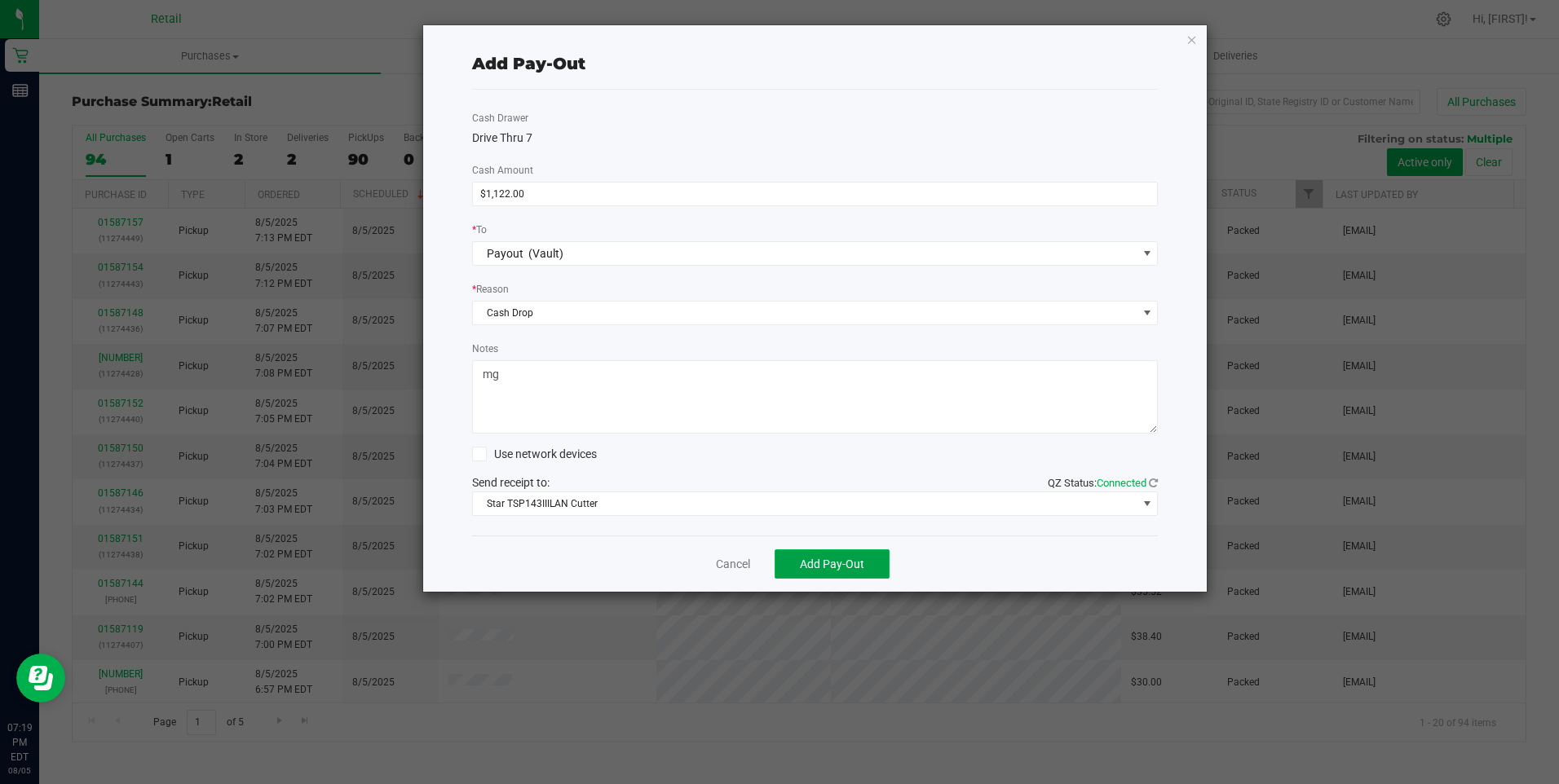 click on "Add Pay-Out" 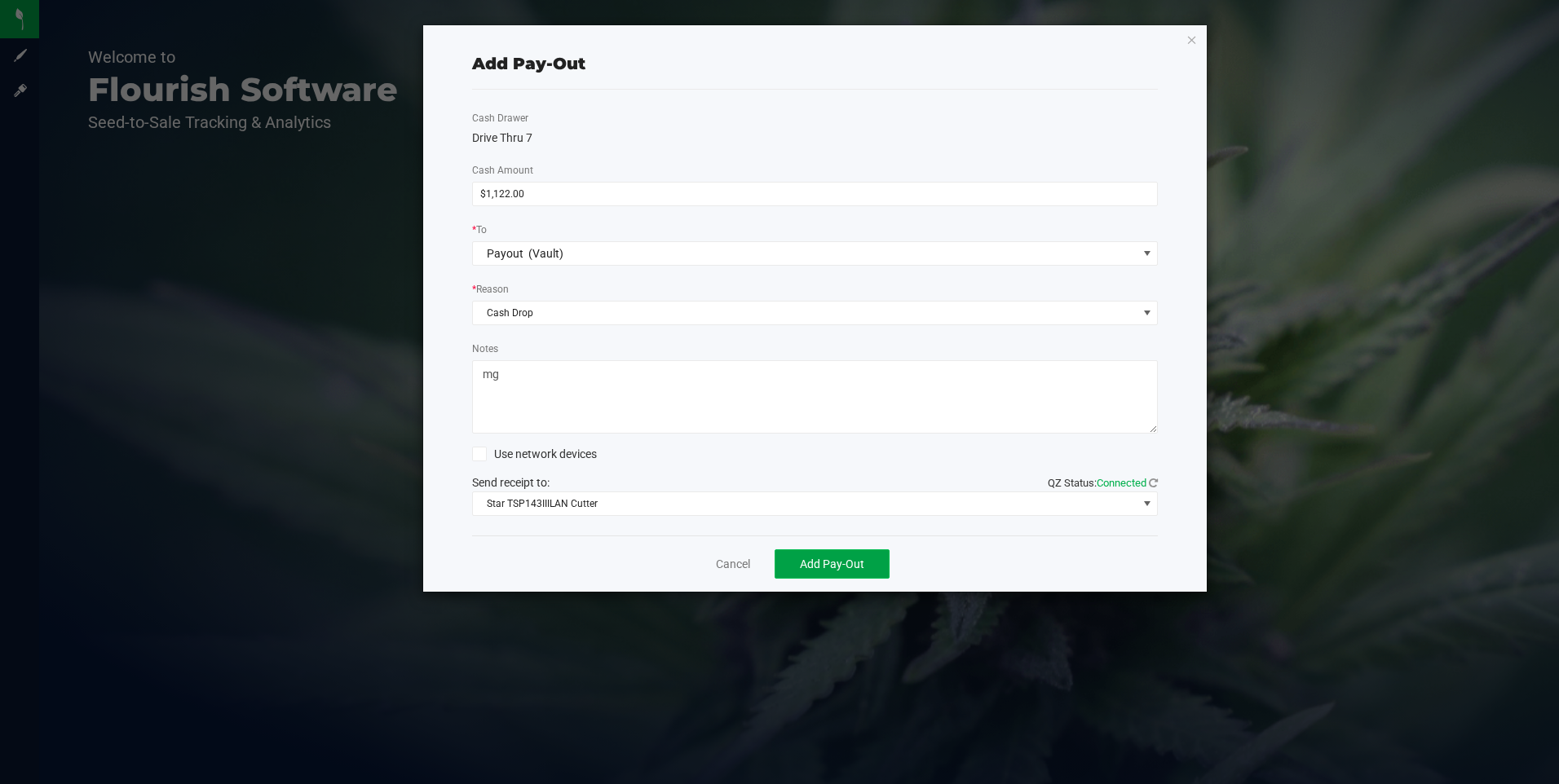 click on "Add Pay-Out" 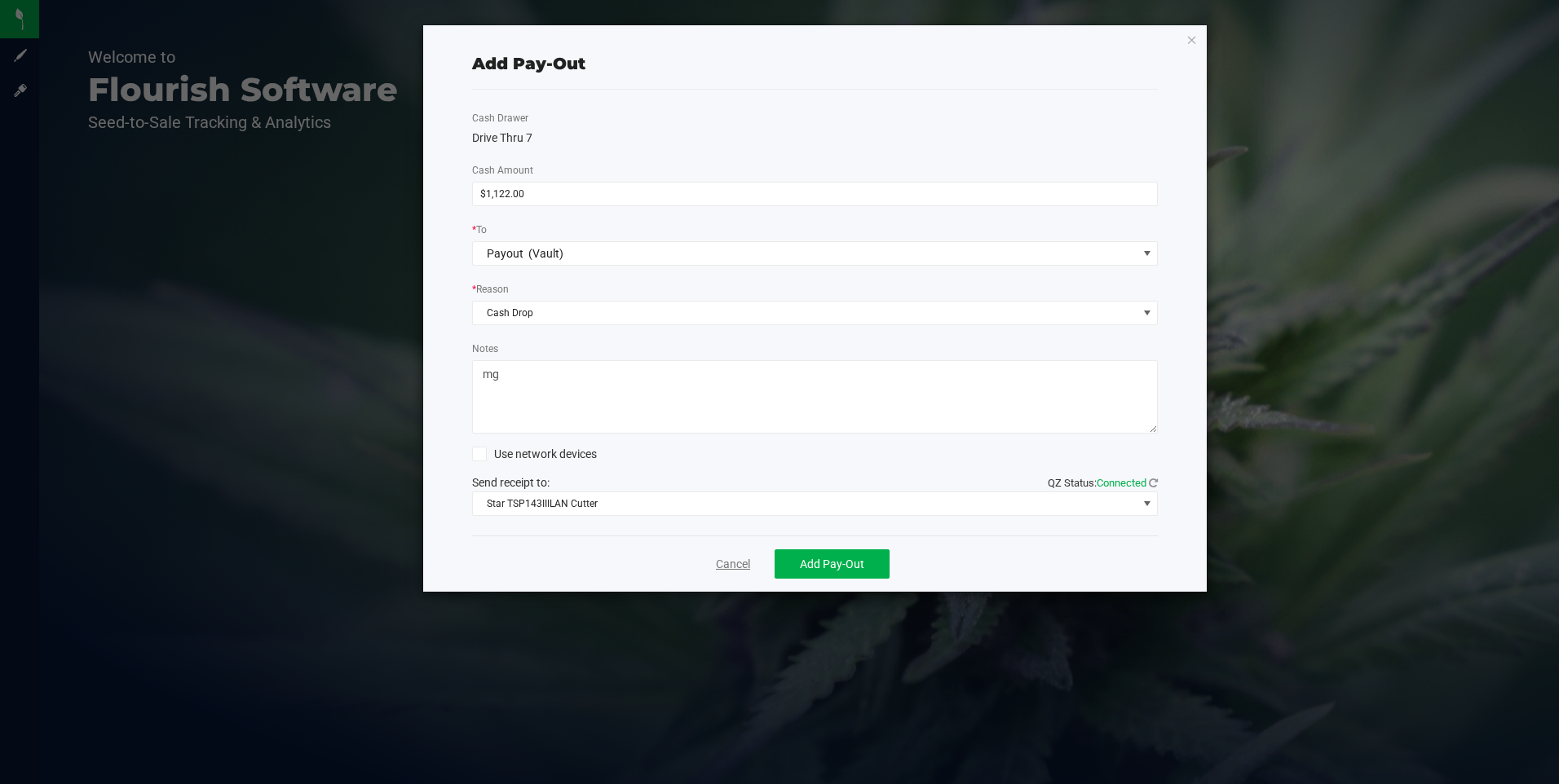click on "Cancel" 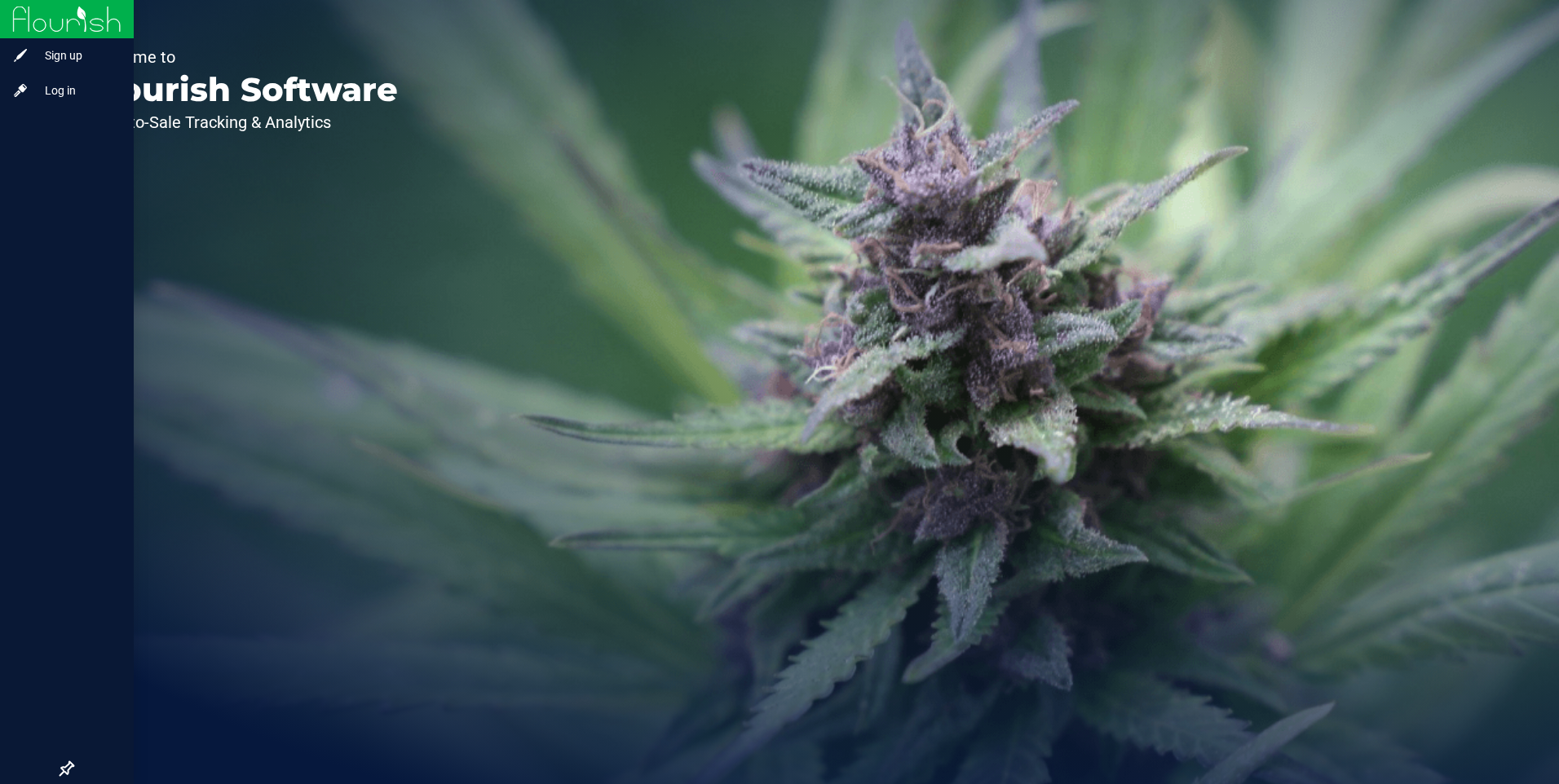 click at bounding box center (67, 19) 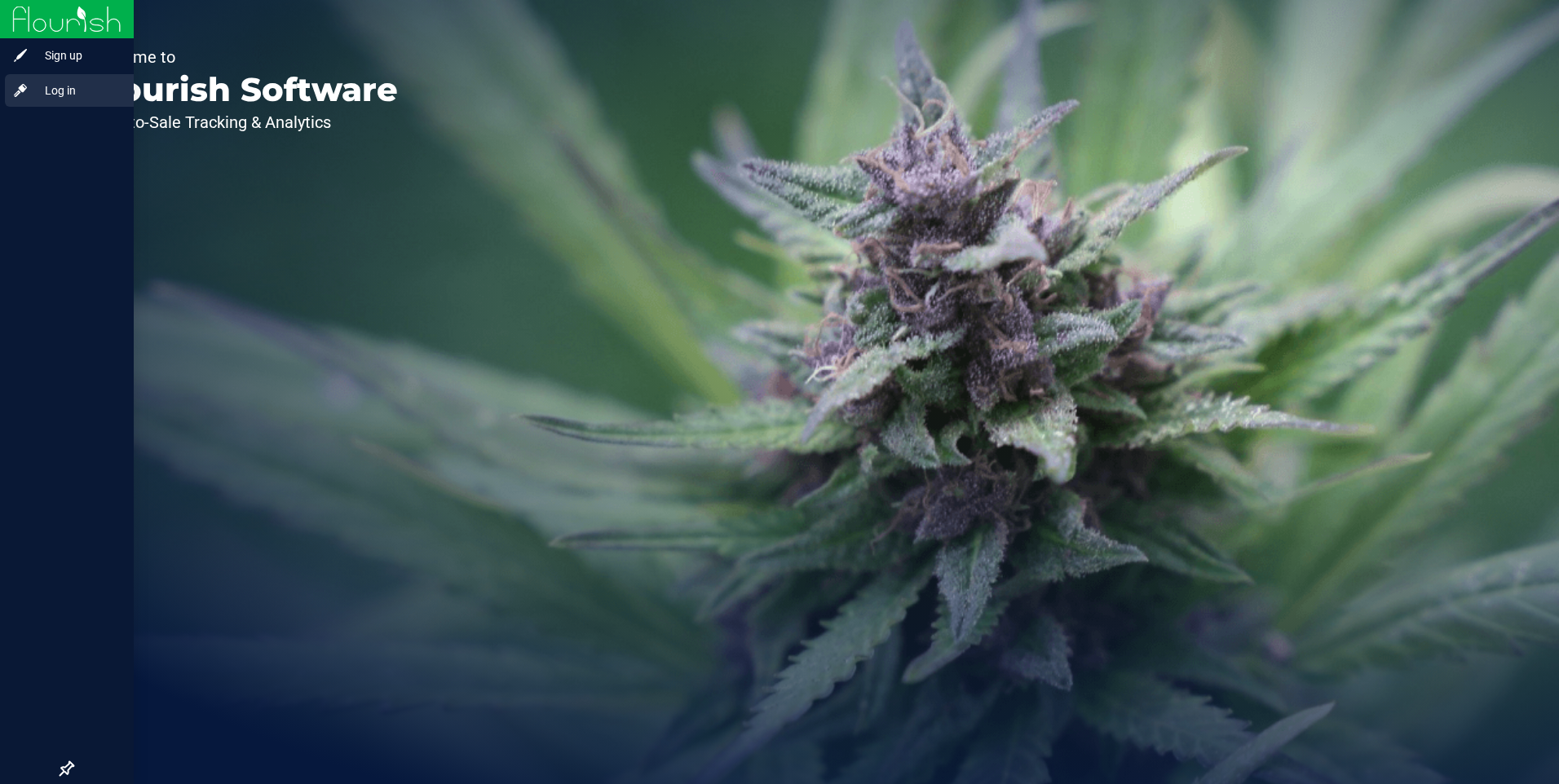 click 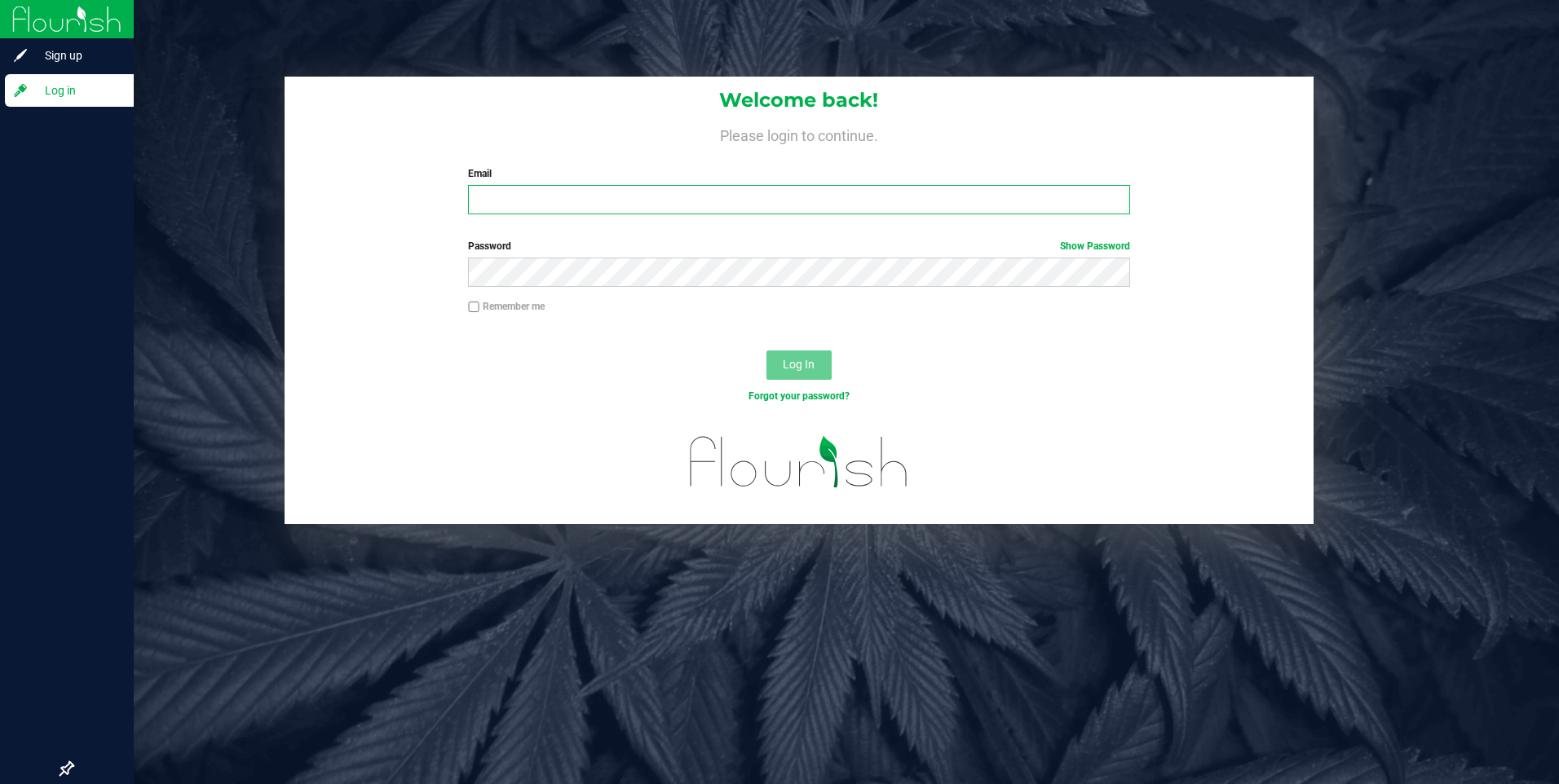 type on "Mgardner@slatercenter.com" 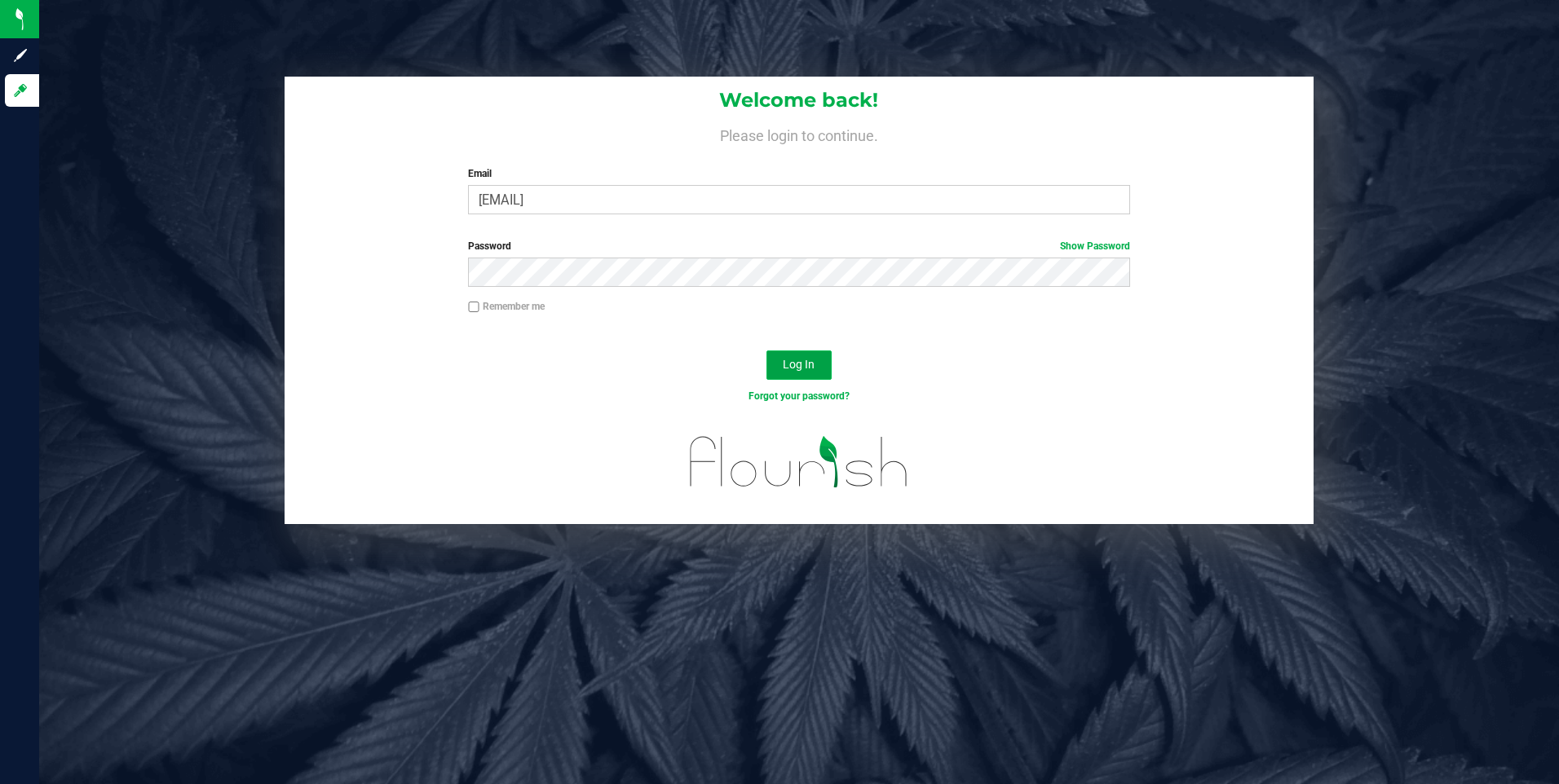 click on "Log In" at bounding box center (798, 364) 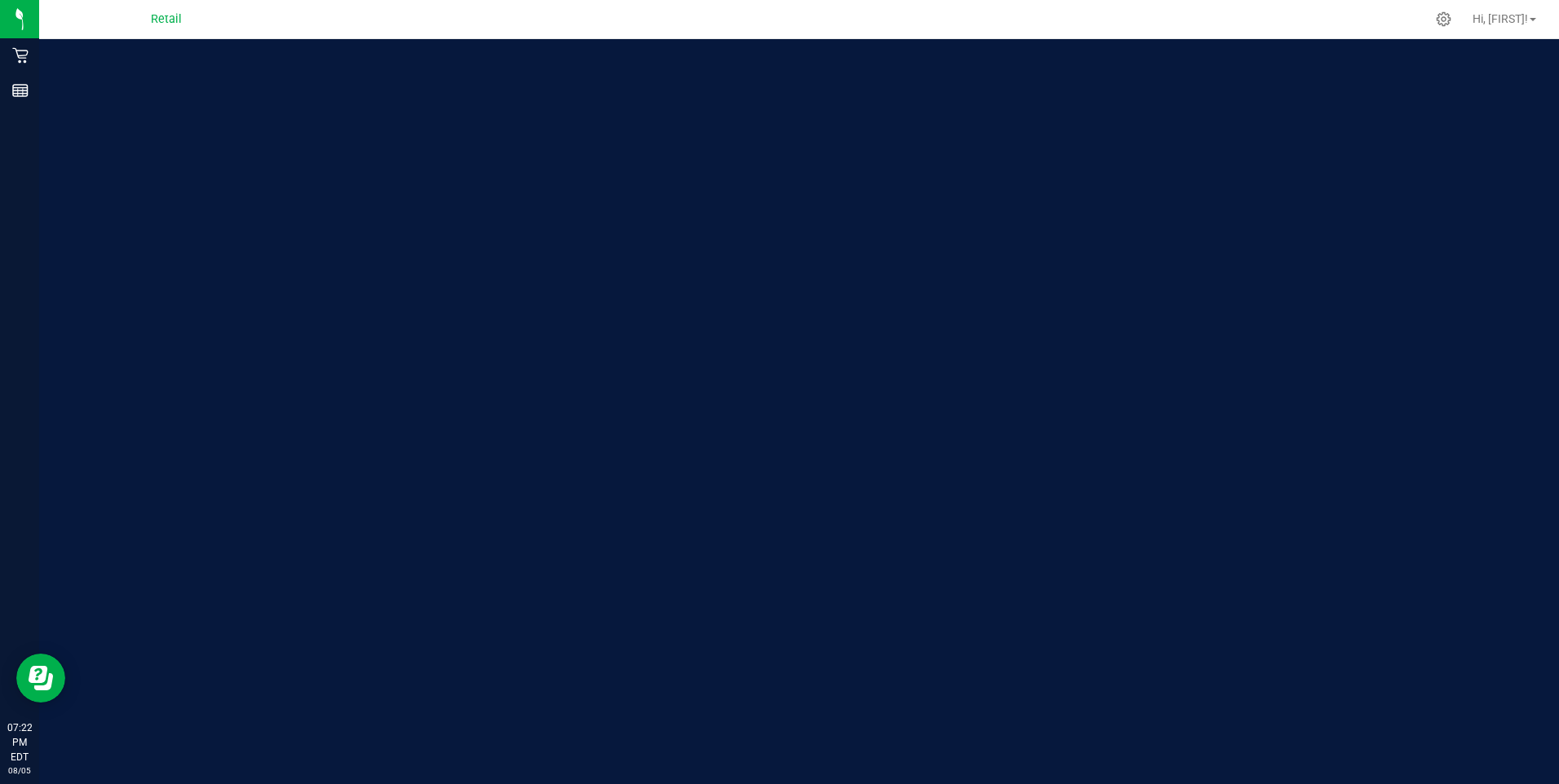 scroll, scrollTop: 0, scrollLeft: 0, axis: both 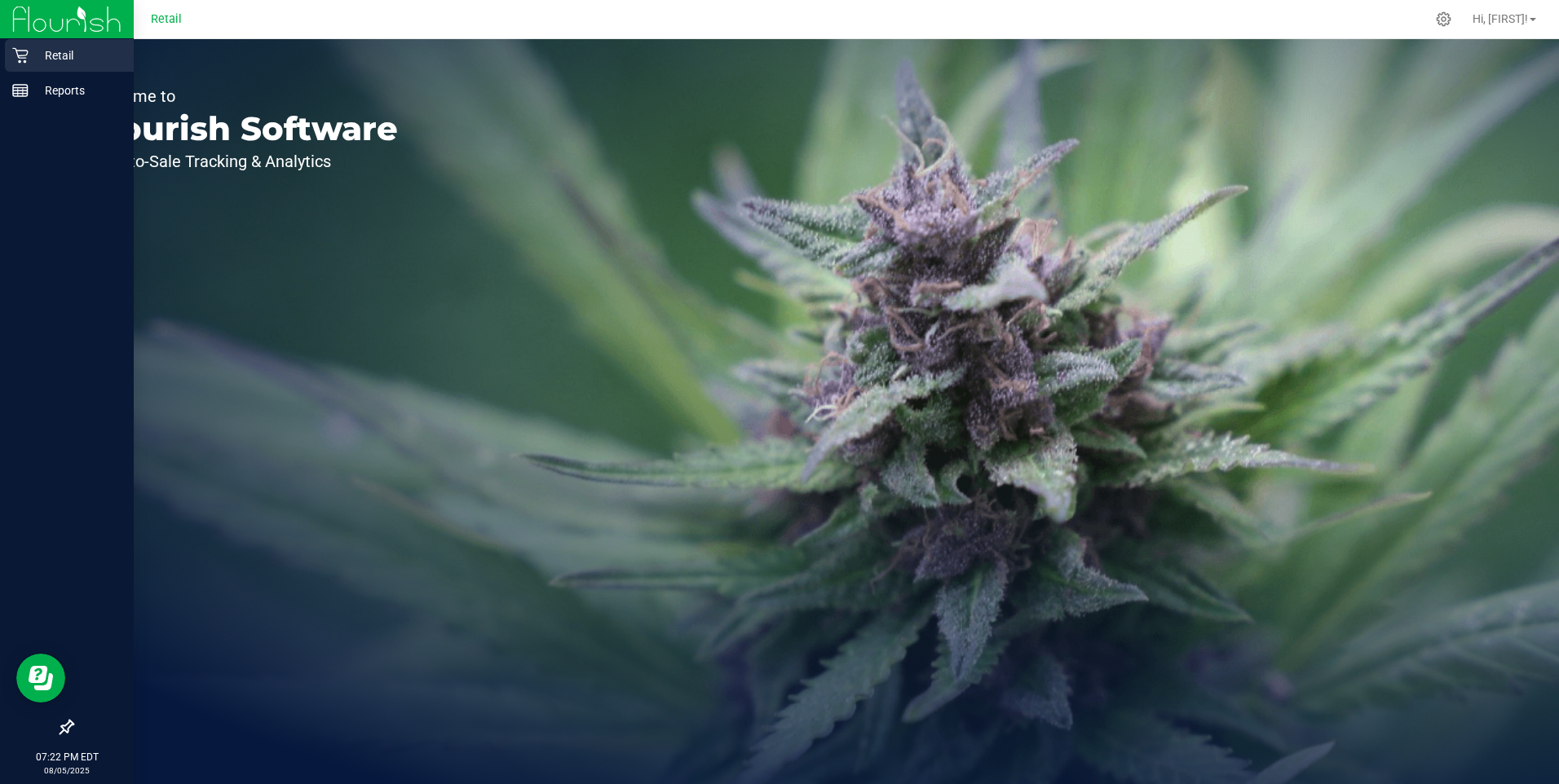 click on "Retail" at bounding box center [69, 55] 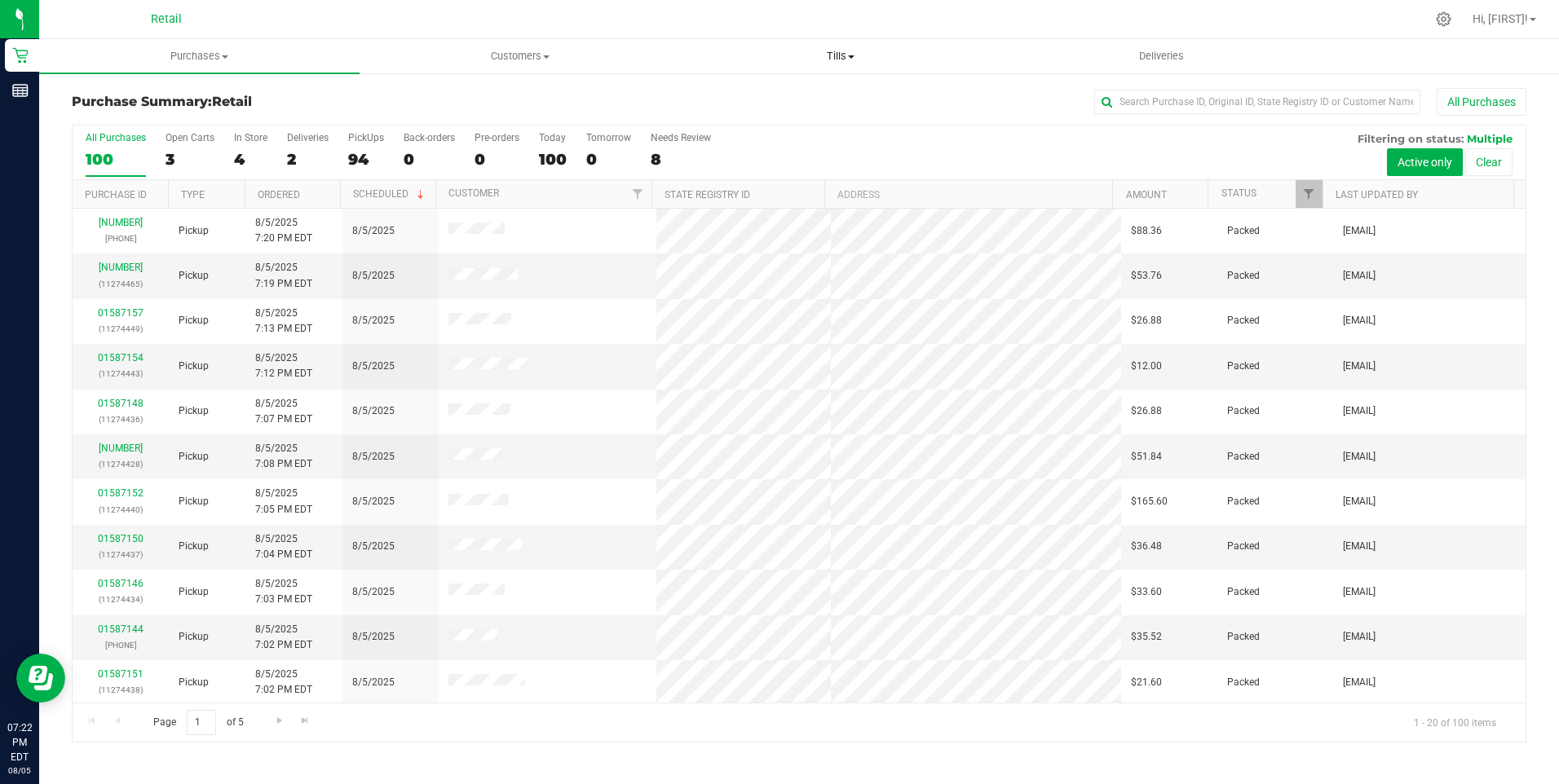 click on "Tills" at bounding box center (841, 56) 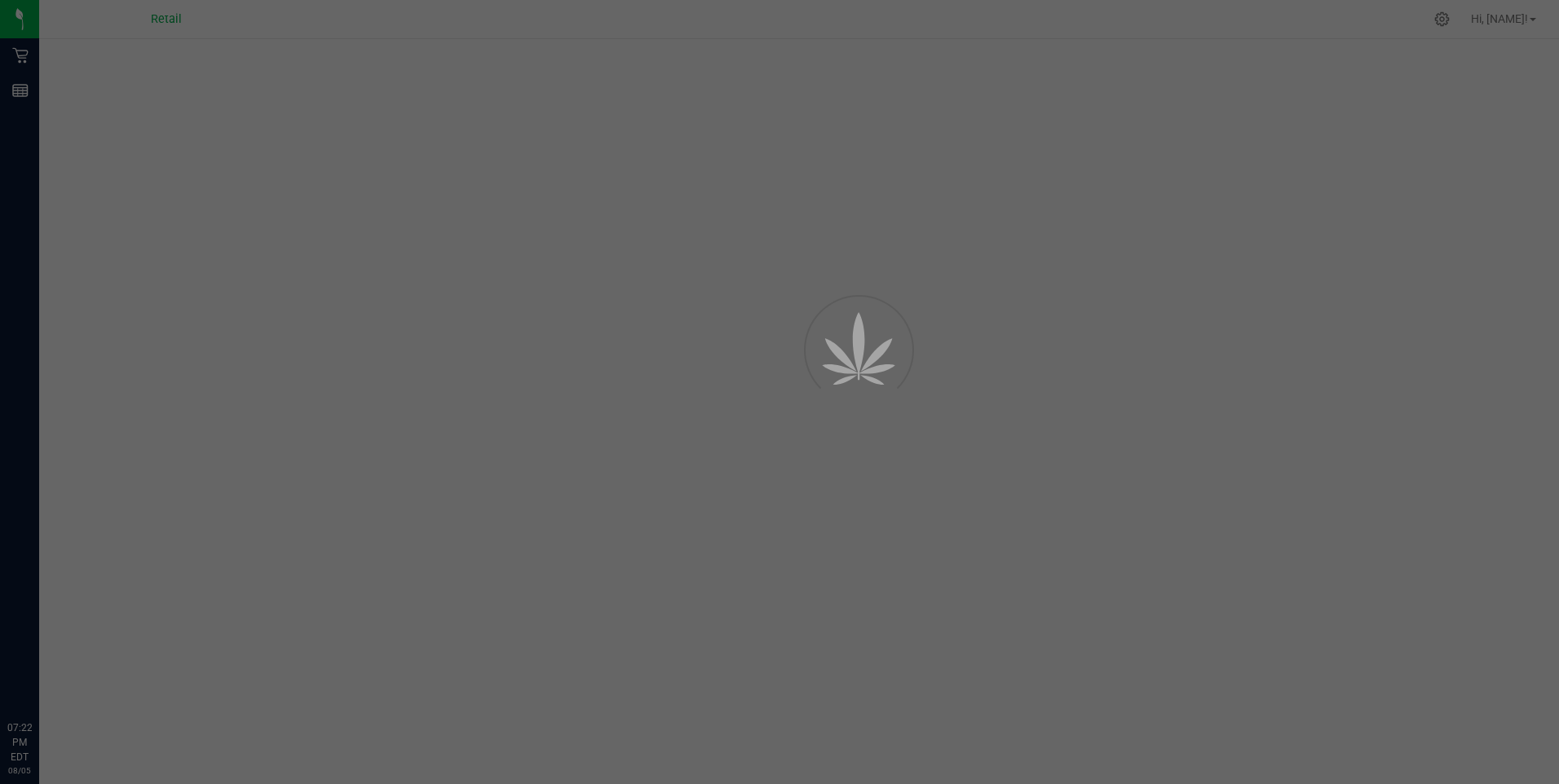 scroll, scrollTop: 0, scrollLeft: 0, axis: both 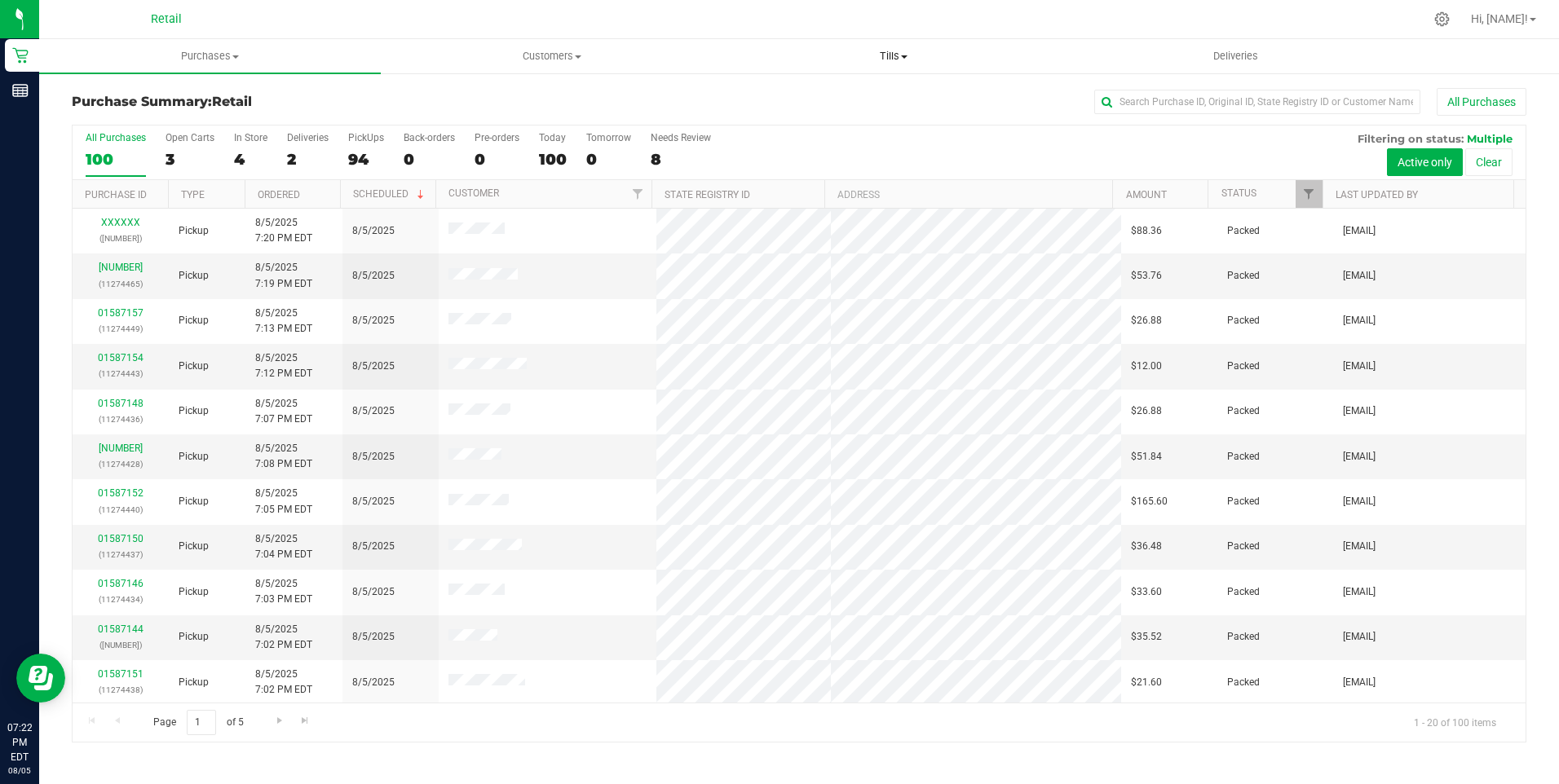 click on "Tills" at bounding box center (894, 56) 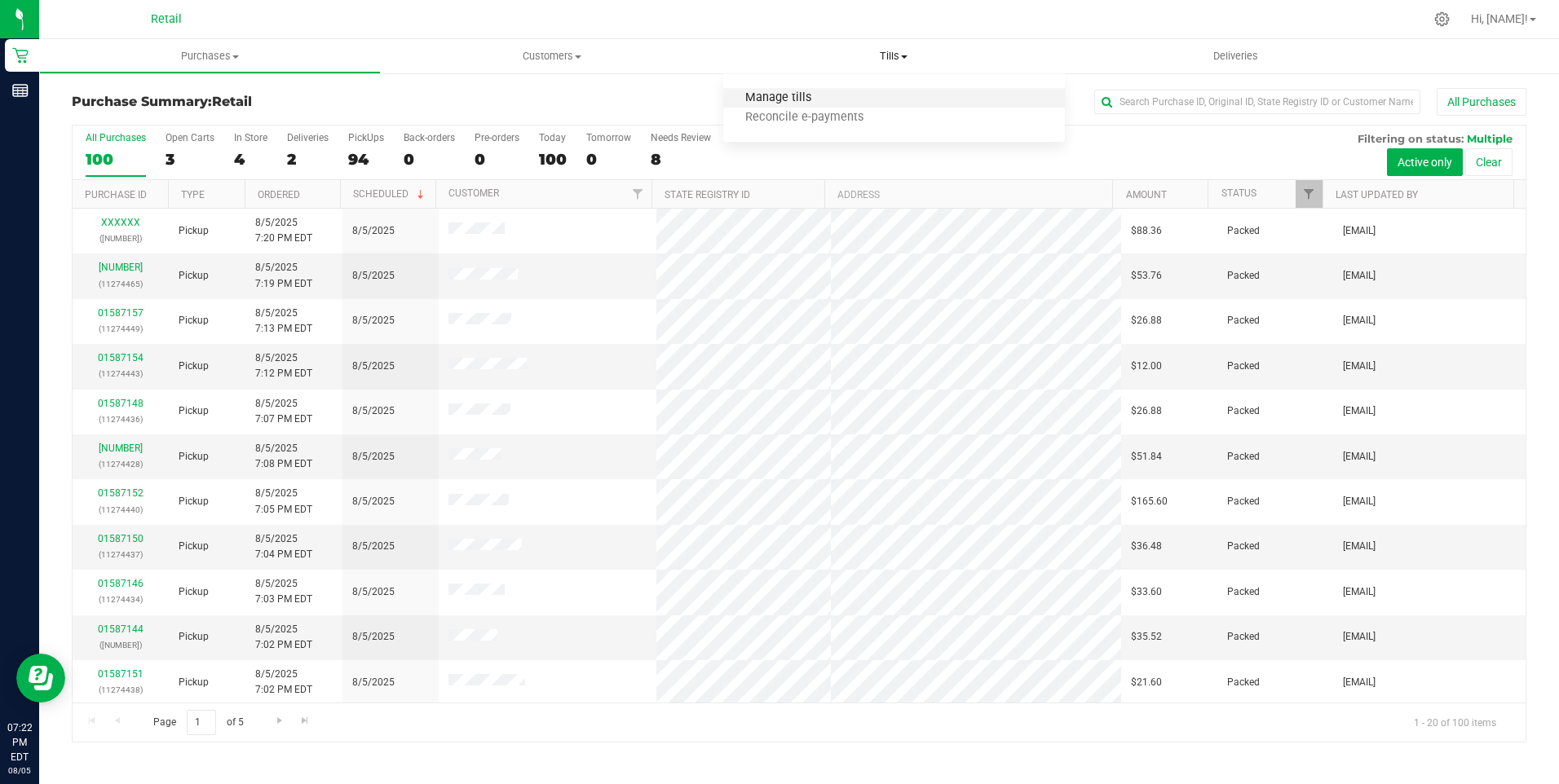 click on "Manage tills" at bounding box center (778, 98) 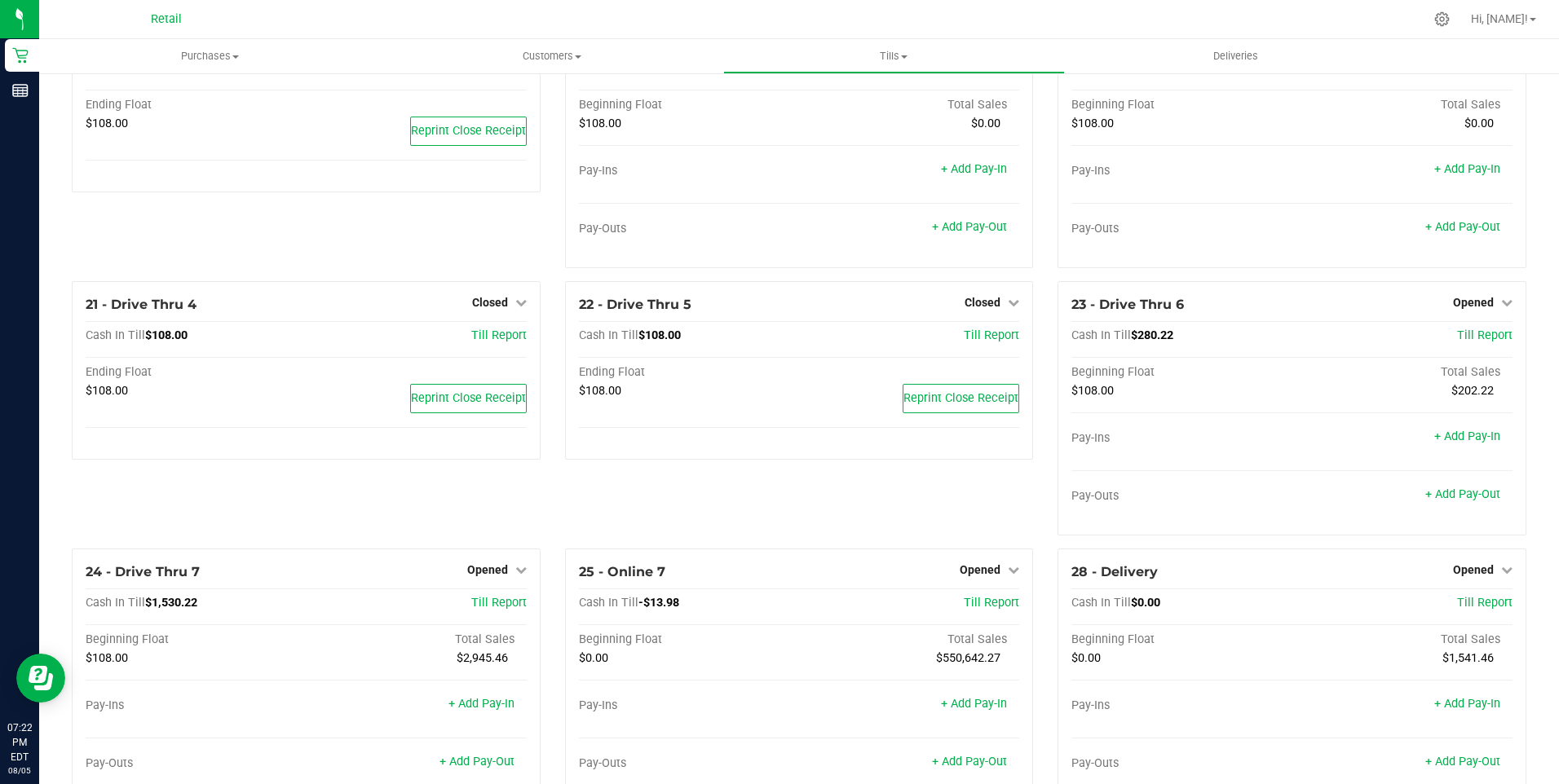 scroll, scrollTop: 1630, scrollLeft: 0, axis: vertical 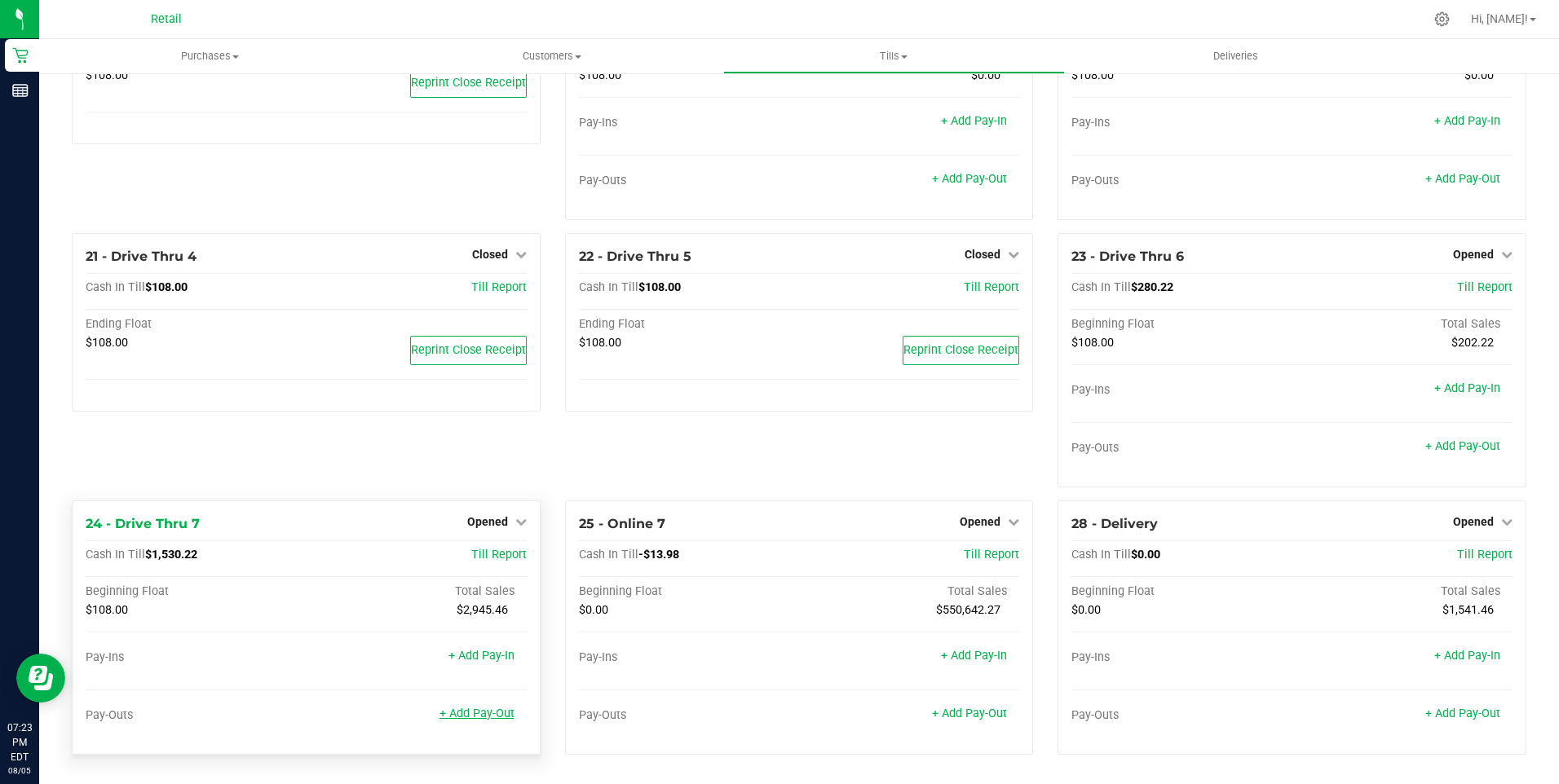 click on "+ Add Pay-Out" at bounding box center [477, 713] 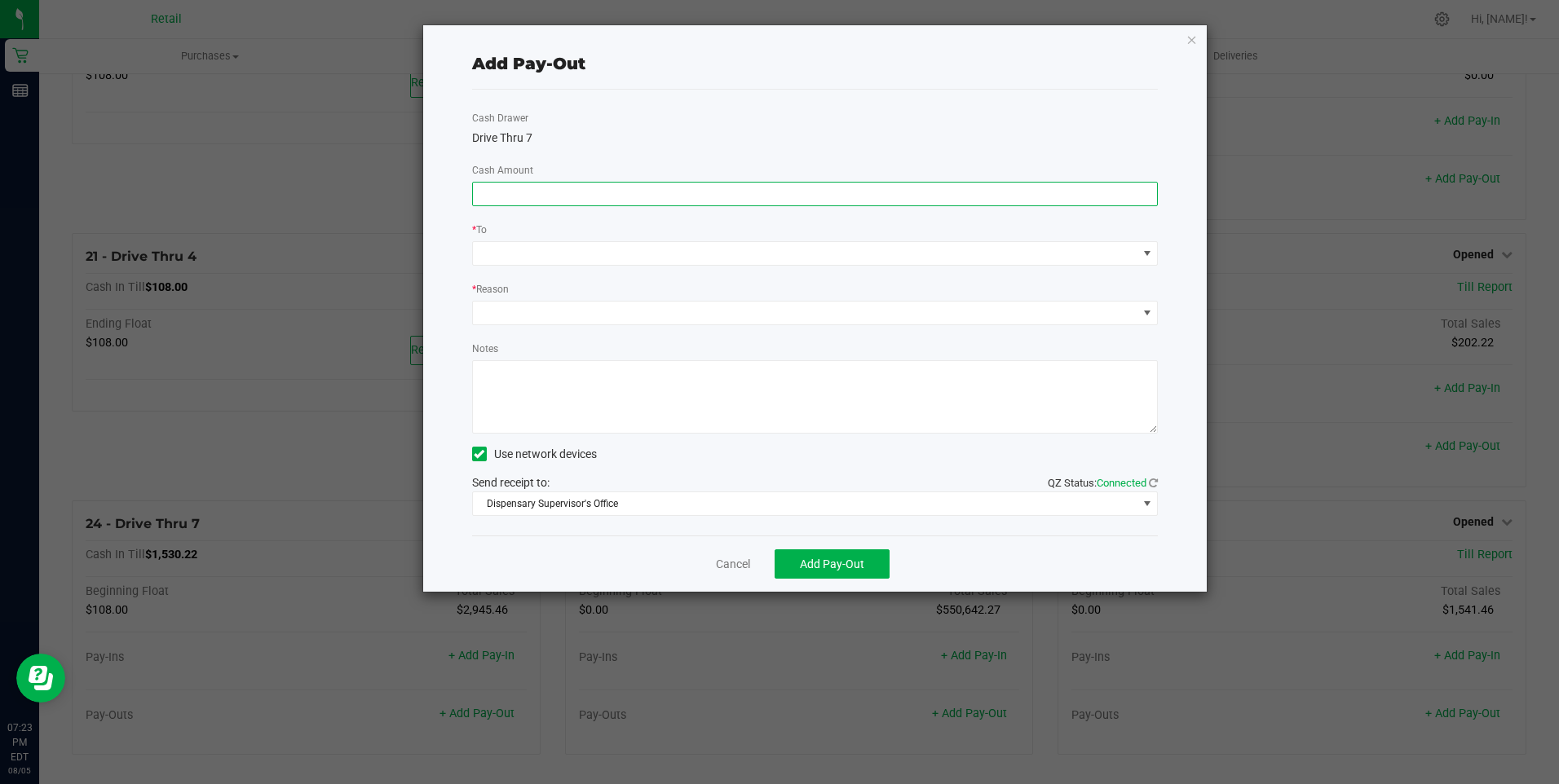 click at bounding box center [815, 194] 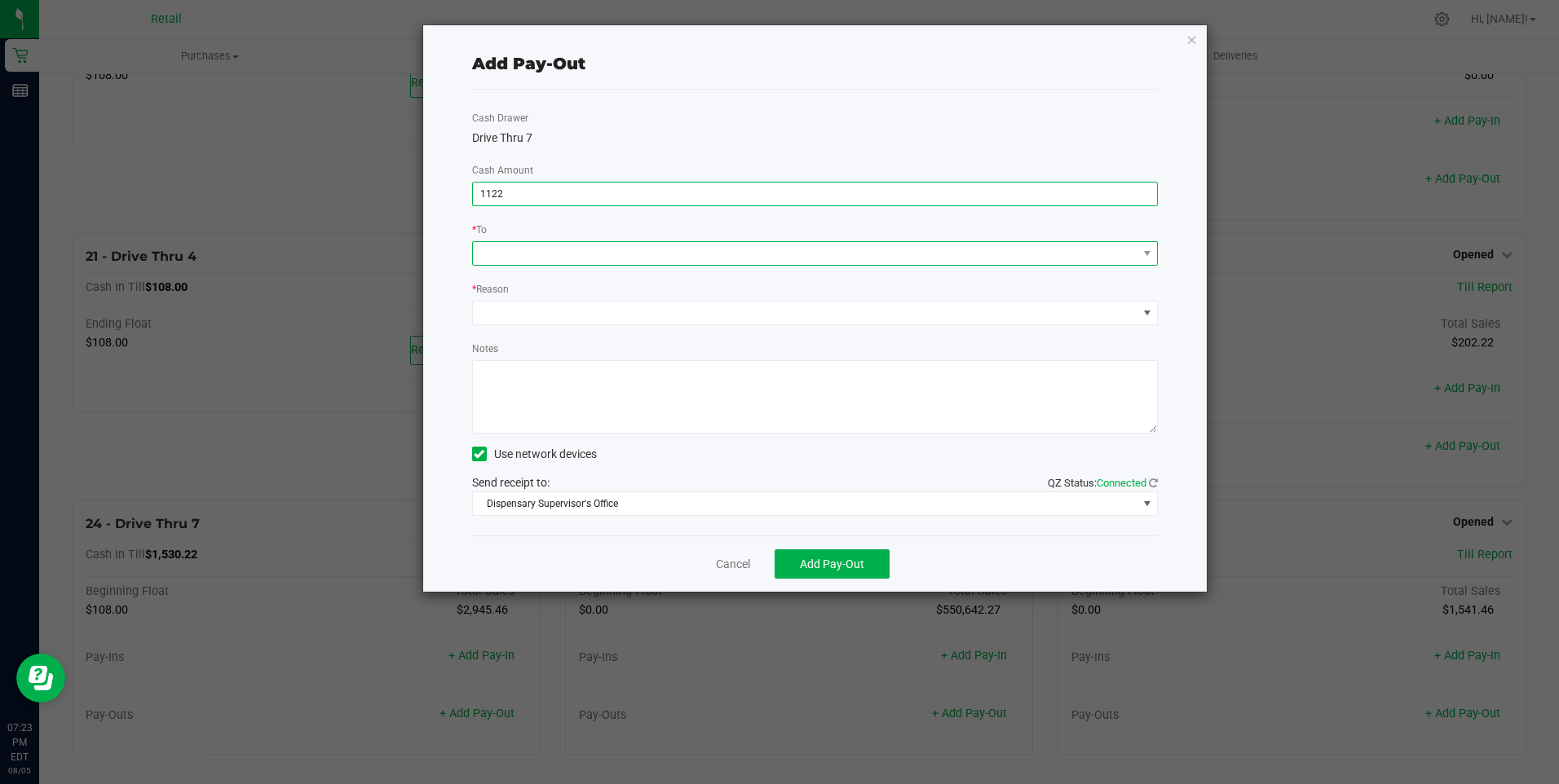 type on "$1,122.00" 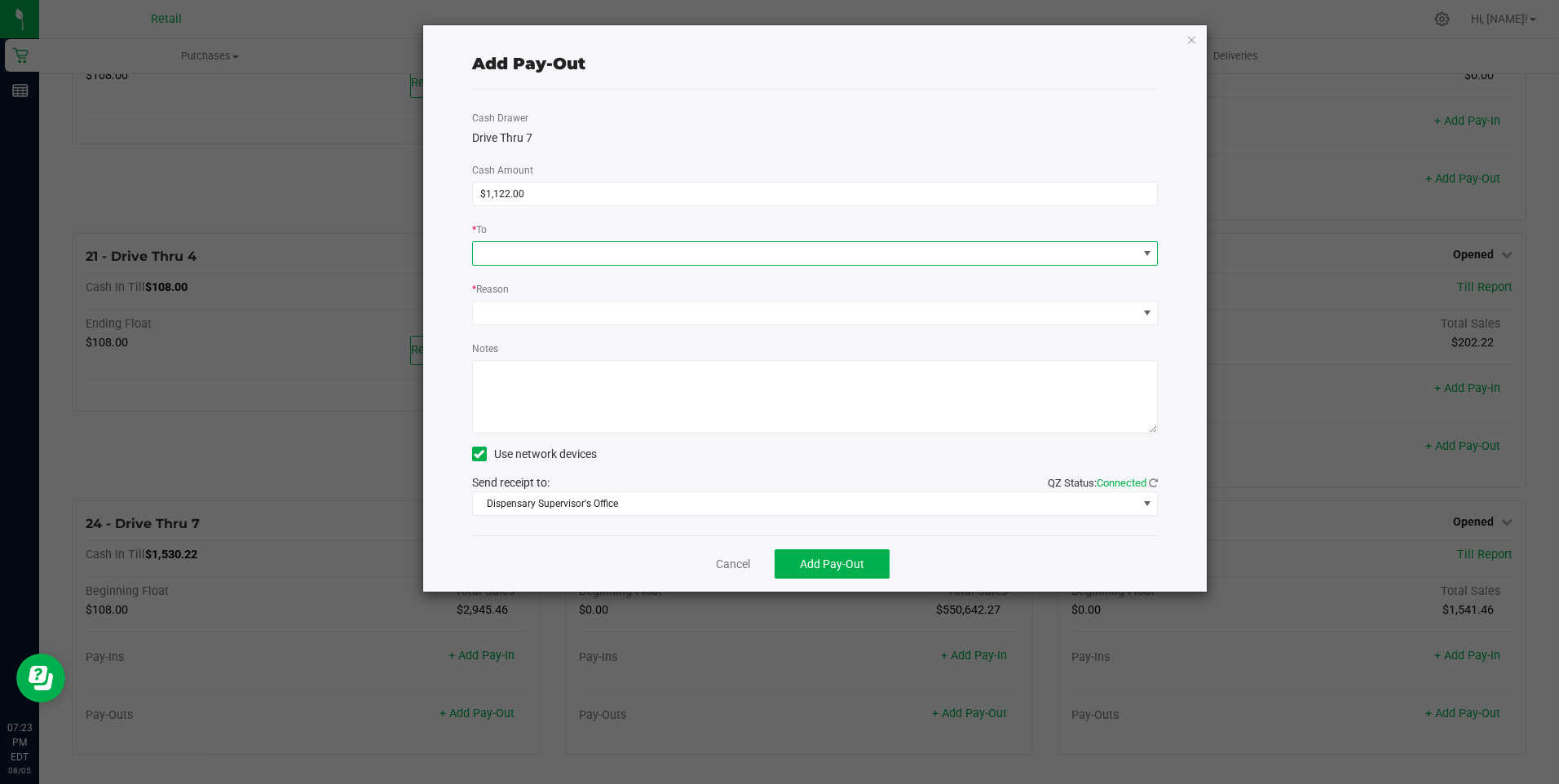 click at bounding box center [805, 253] 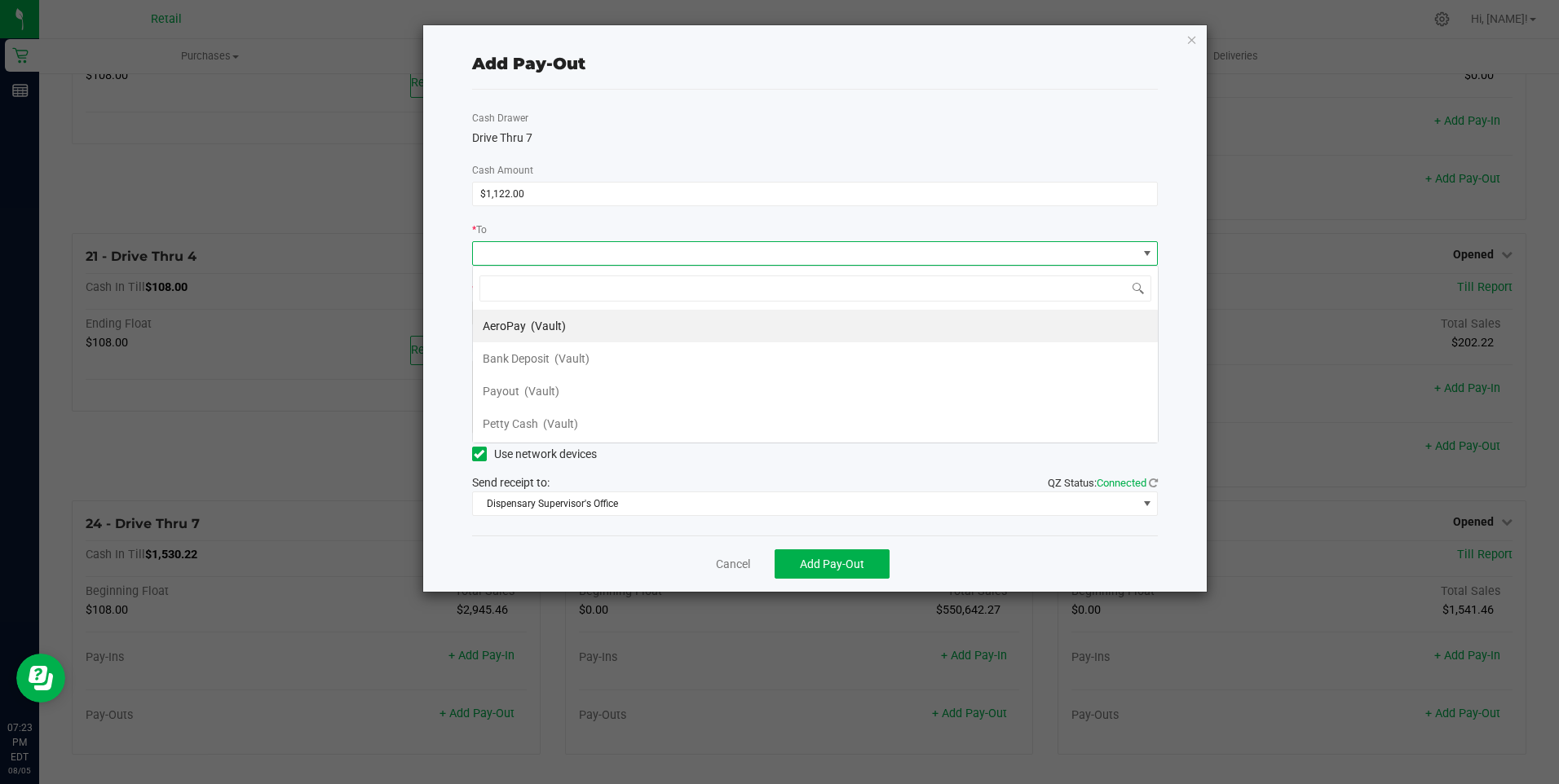 scroll, scrollTop: 81472, scrollLeft: 80851, axis: both 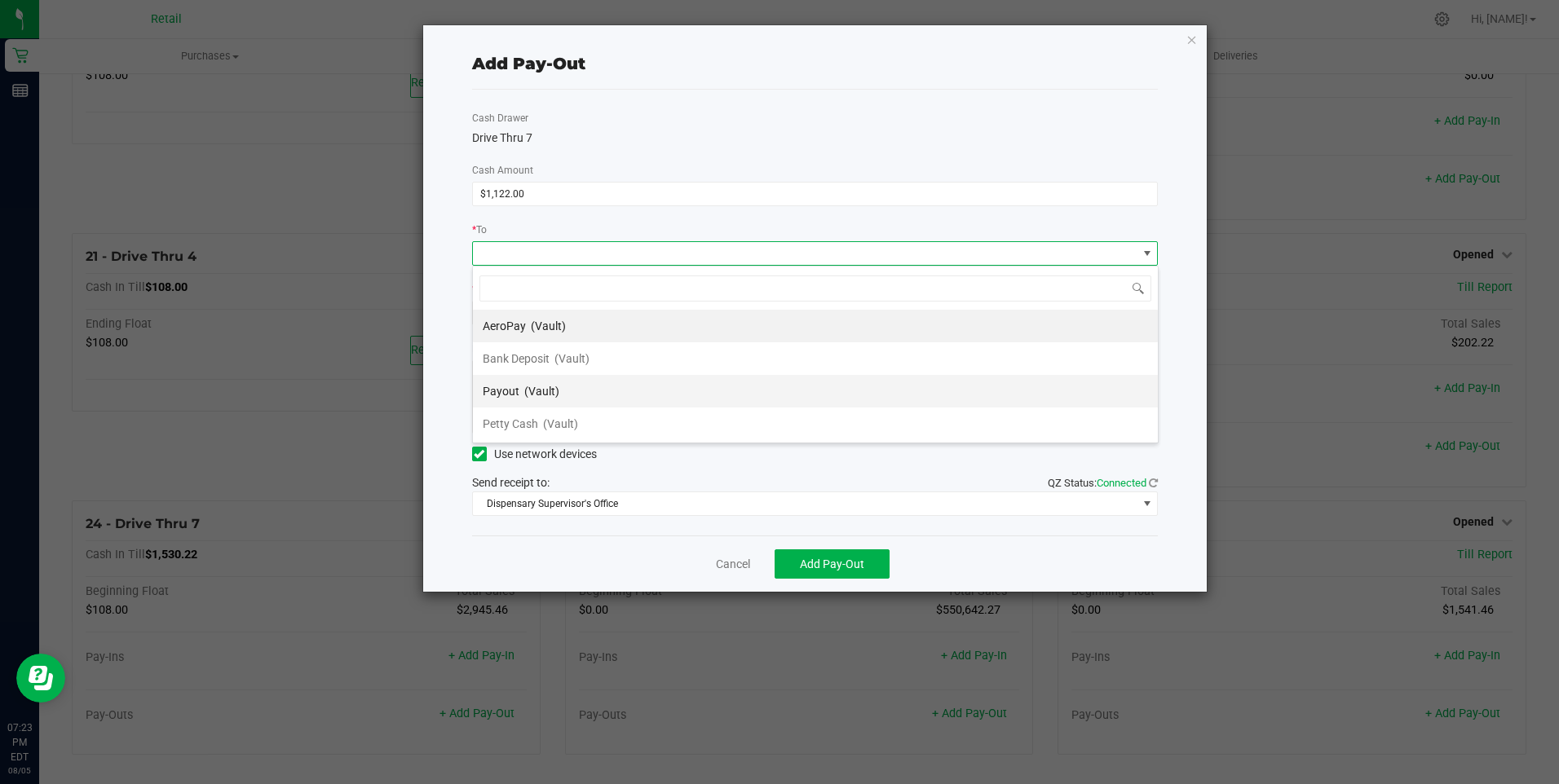 click on "Payout" at bounding box center [501, 391] 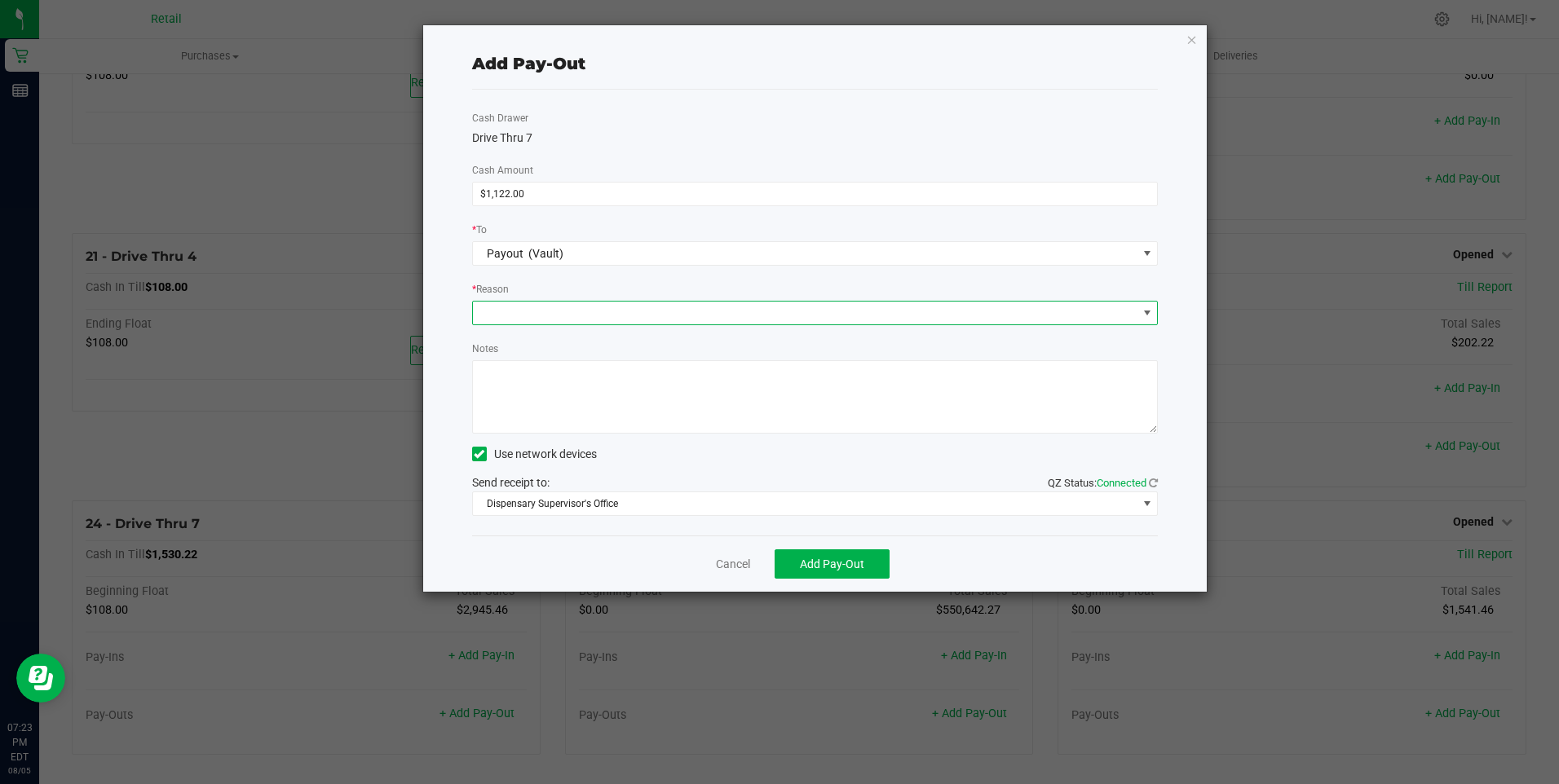 click at bounding box center (805, 313) 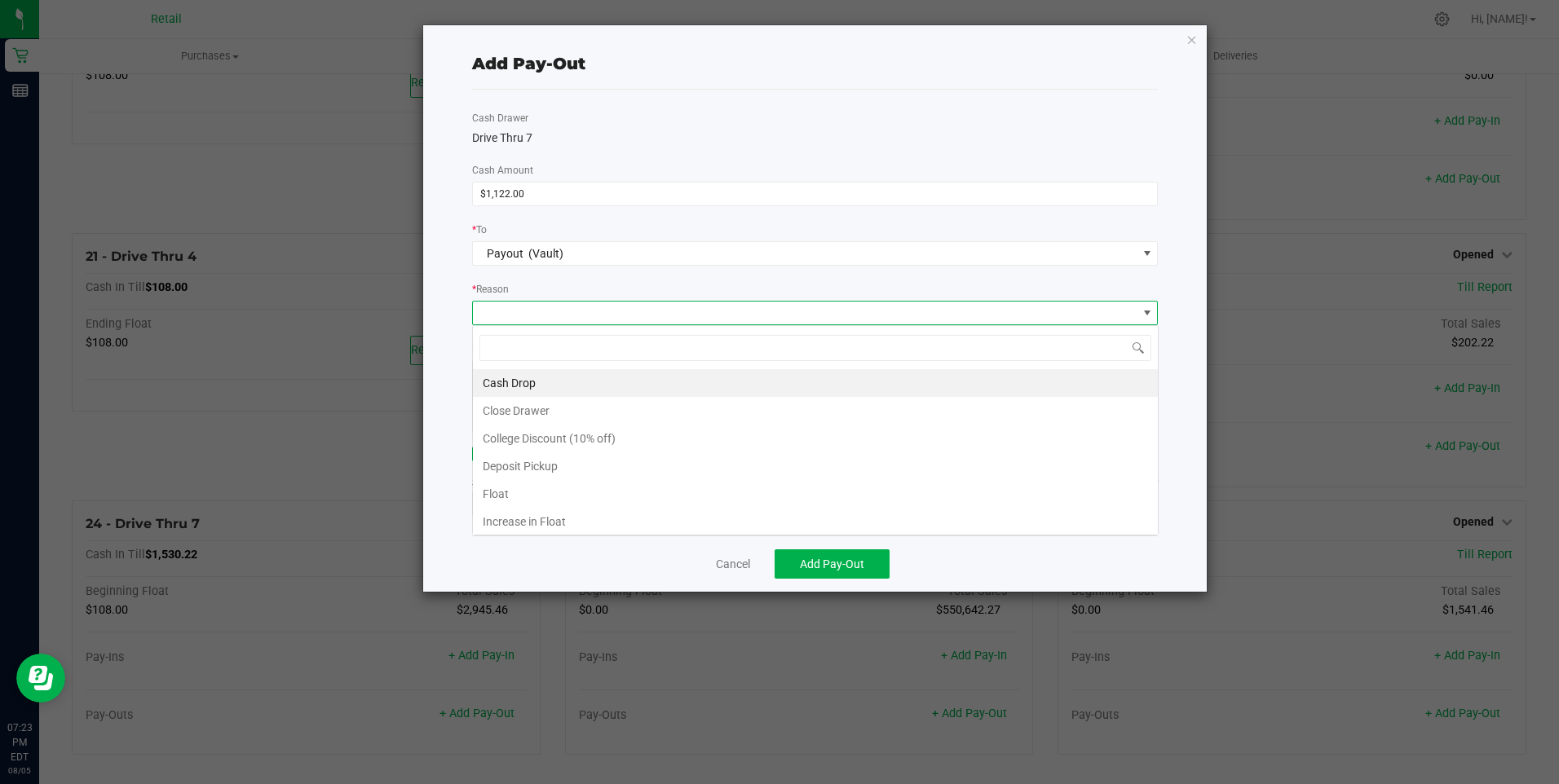 scroll, scrollTop: 81472, scrollLeft: 80851, axis: both 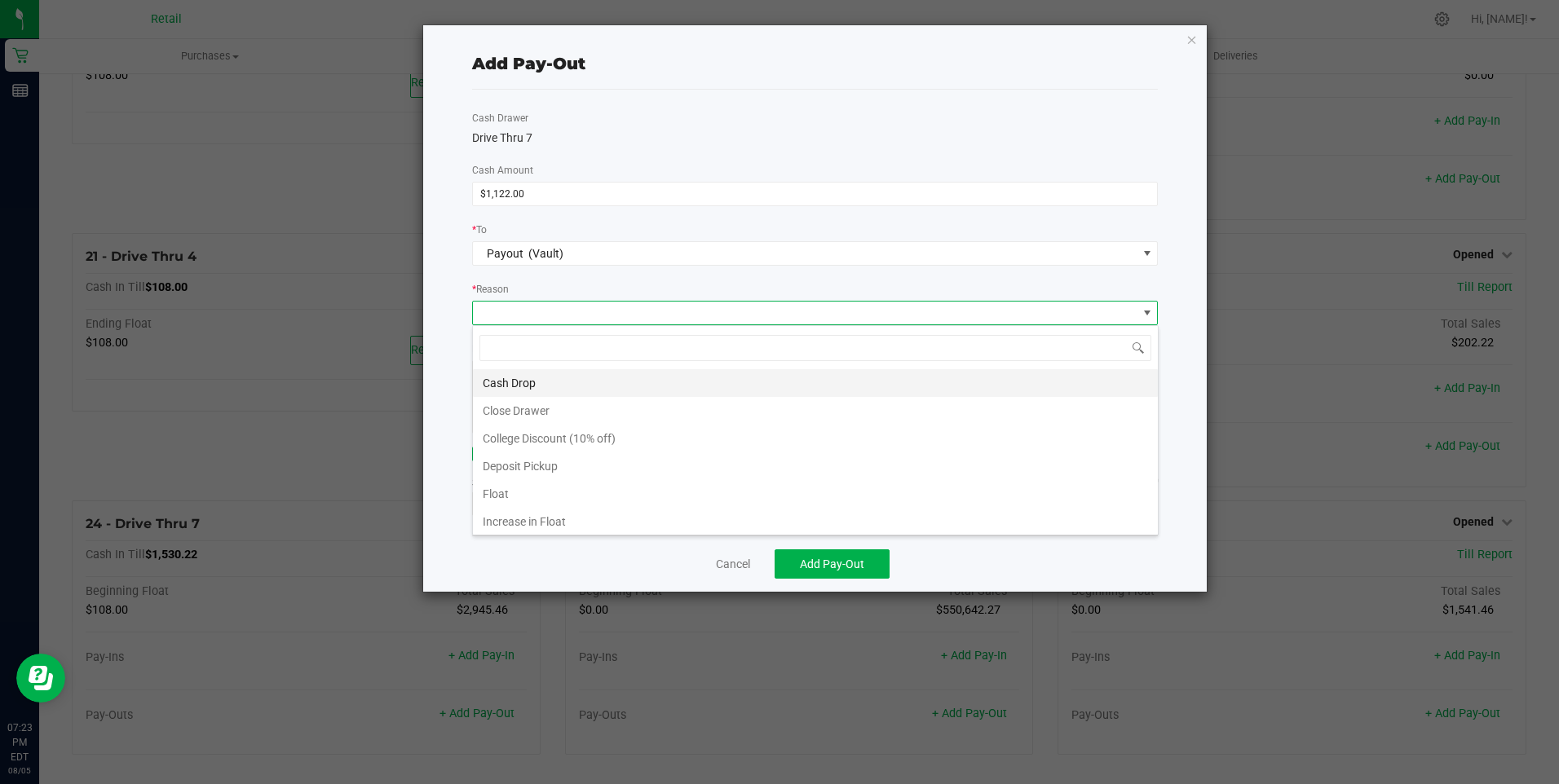 click on "Cash Drop" at bounding box center [815, 383] 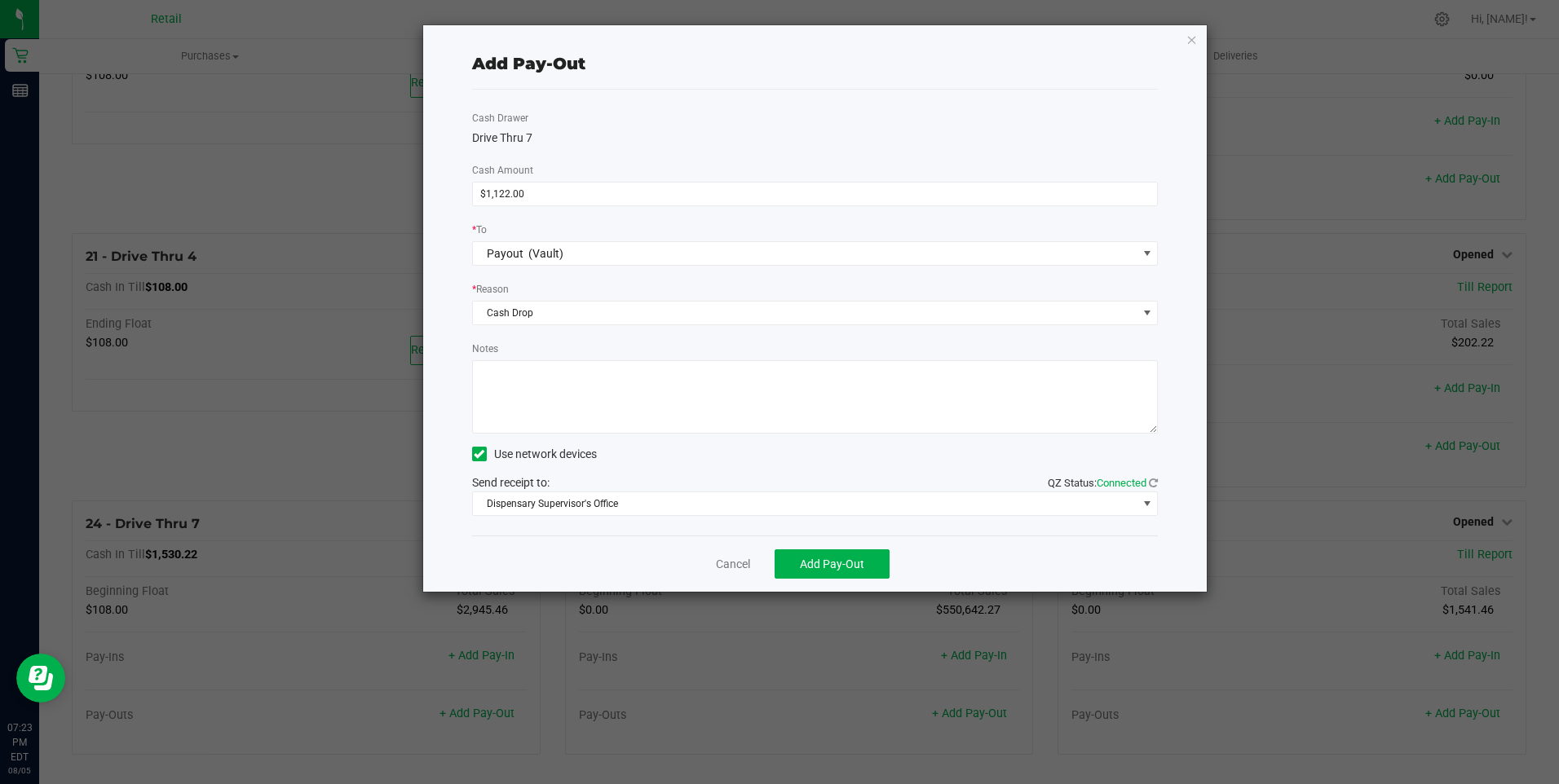 click on "Notes" at bounding box center (815, 397) 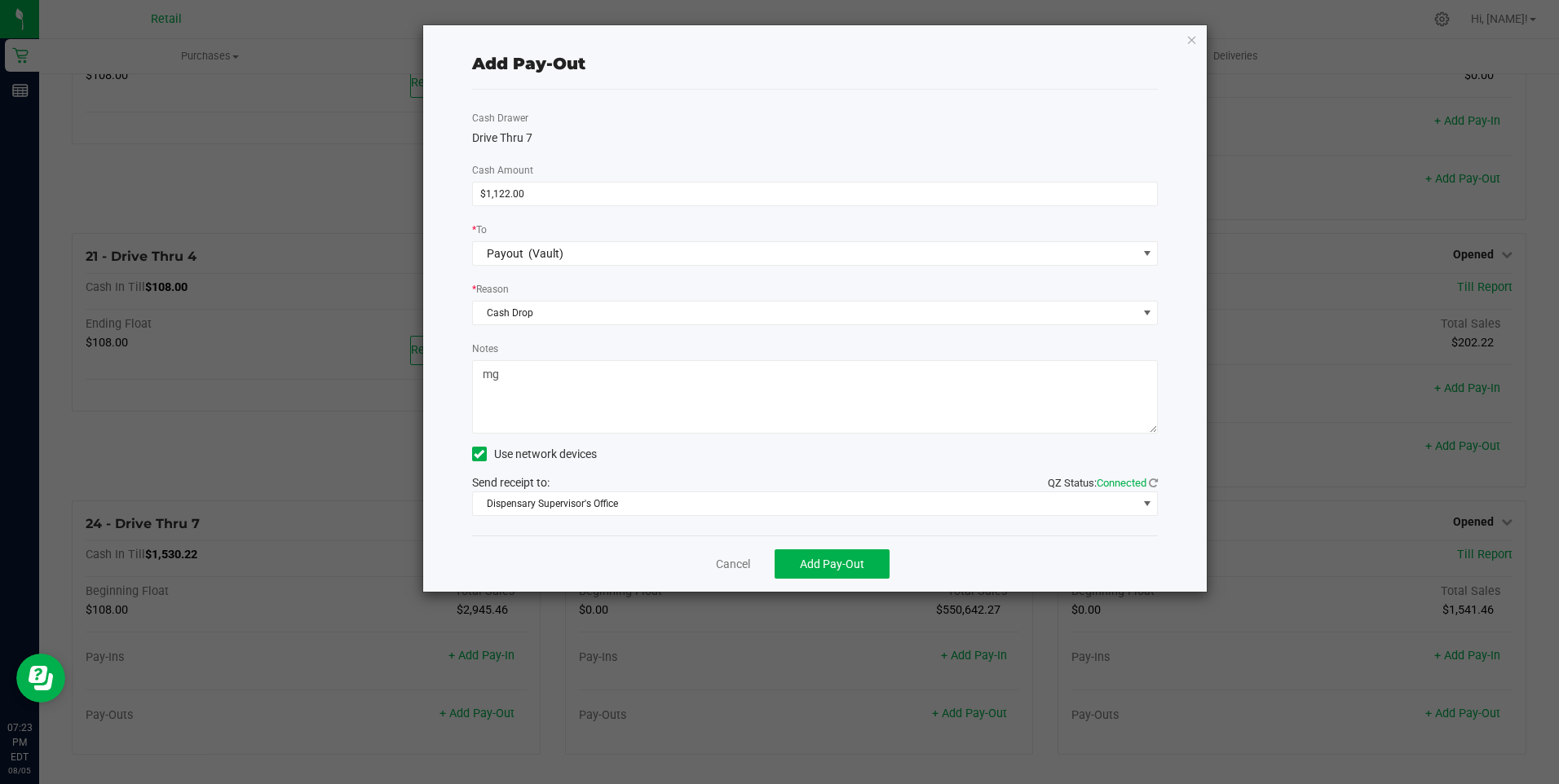 type on "mg" 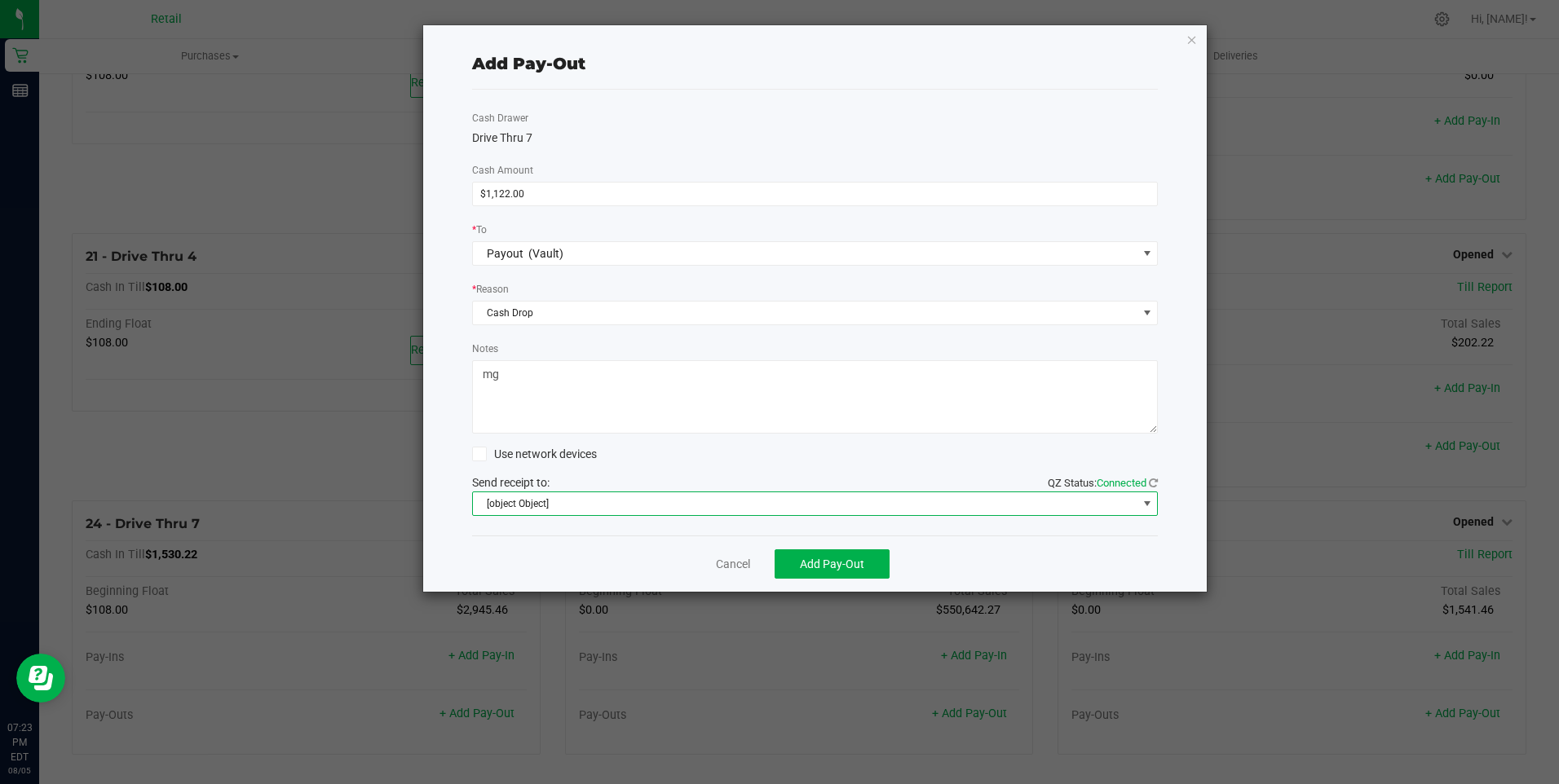 click on "[object Object]" at bounding box center [805, 504] 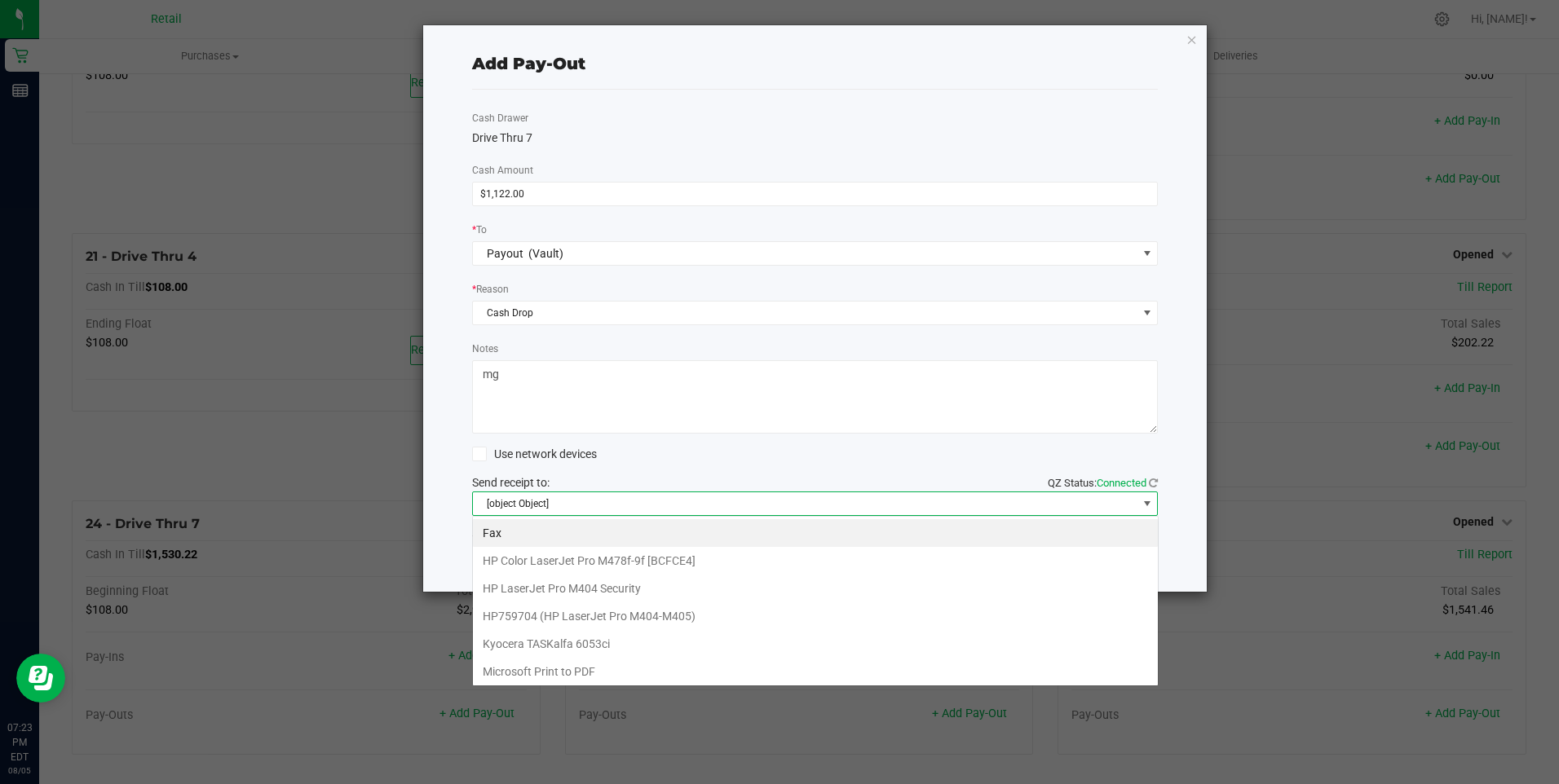 scroll, scrollTop: 81472, scrollLeft: 80851, axis: both 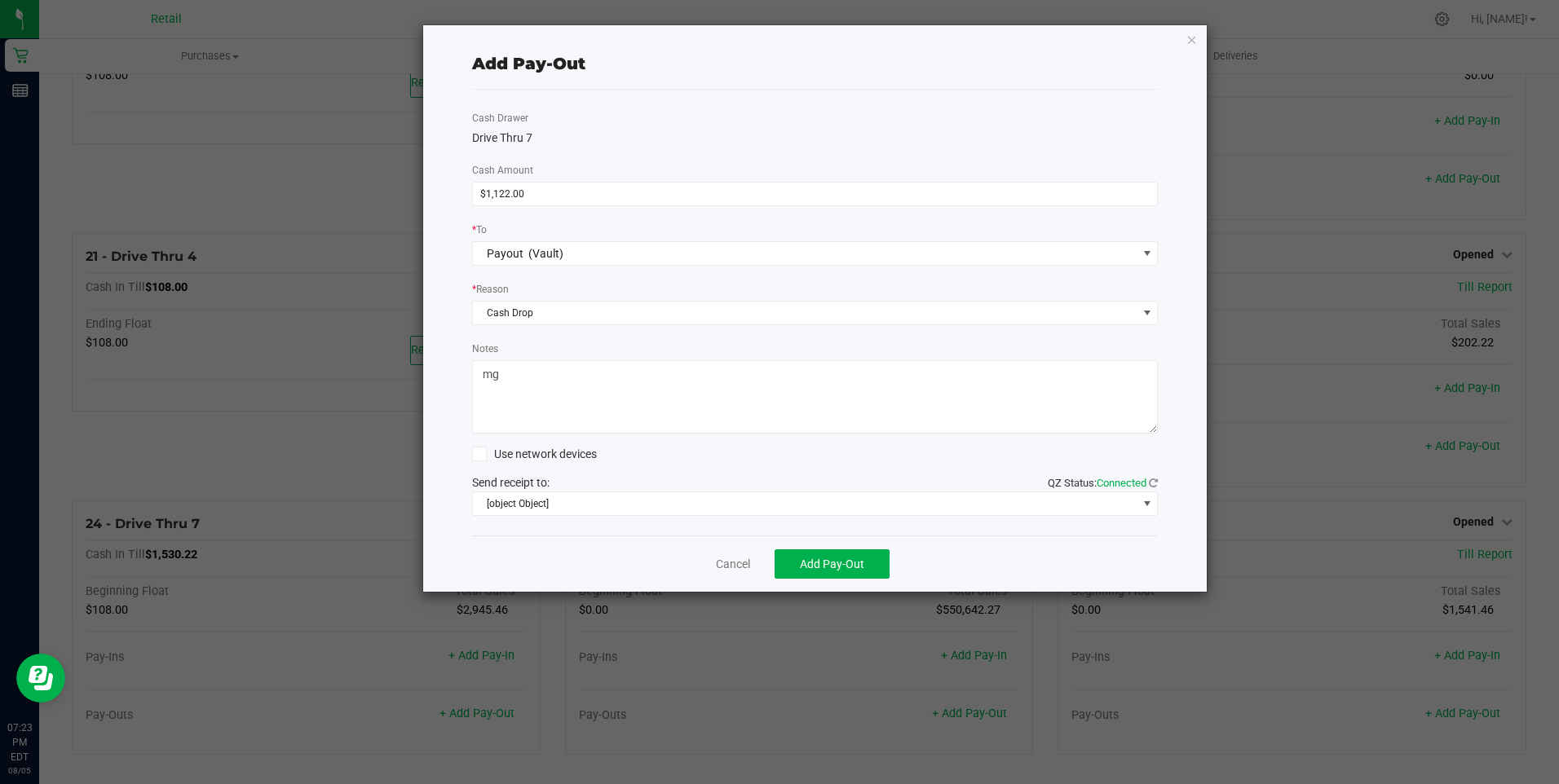 click on "Notes" at bounding box center (815, 397) 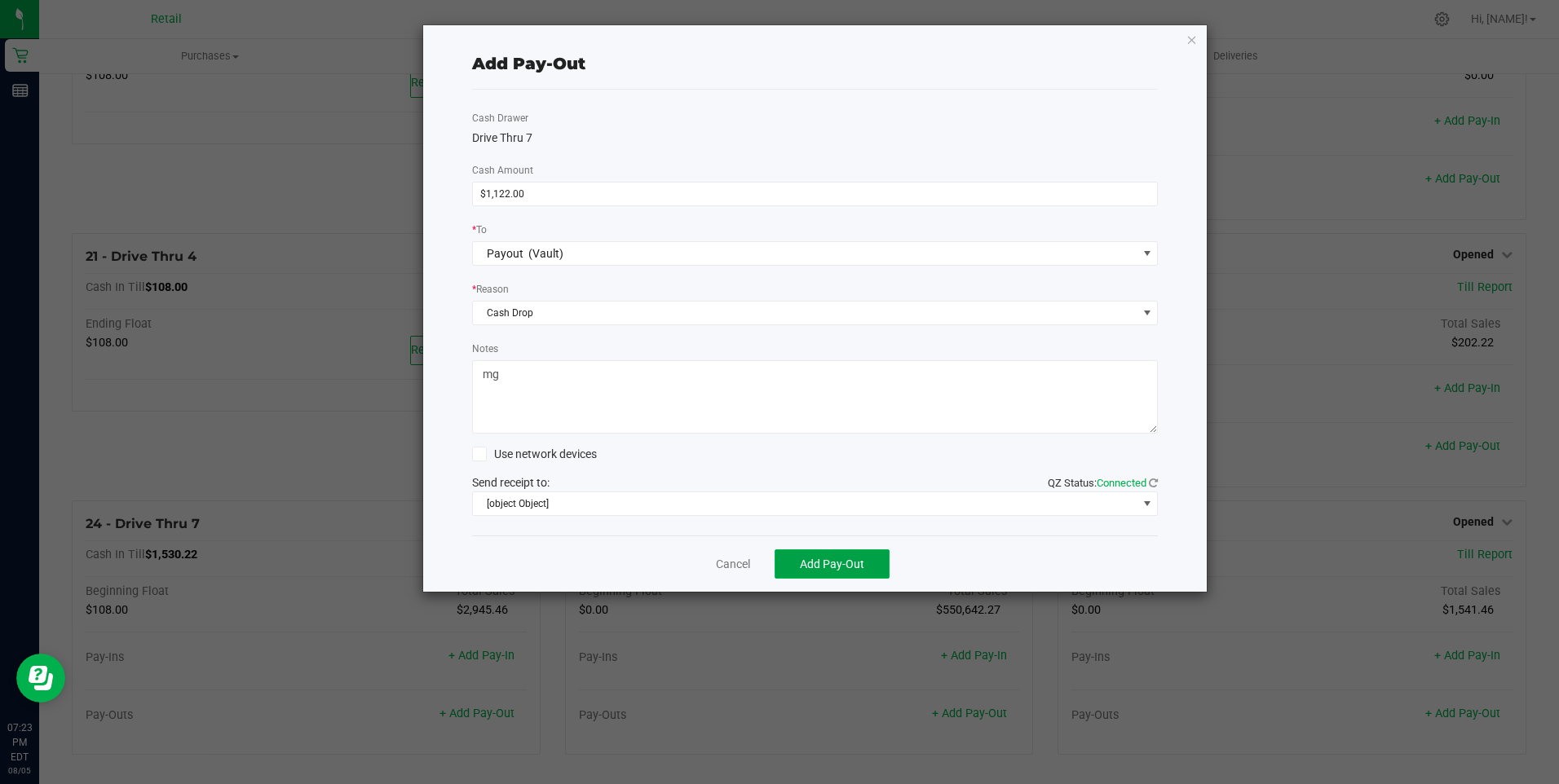 click on "Add Pay-Out" 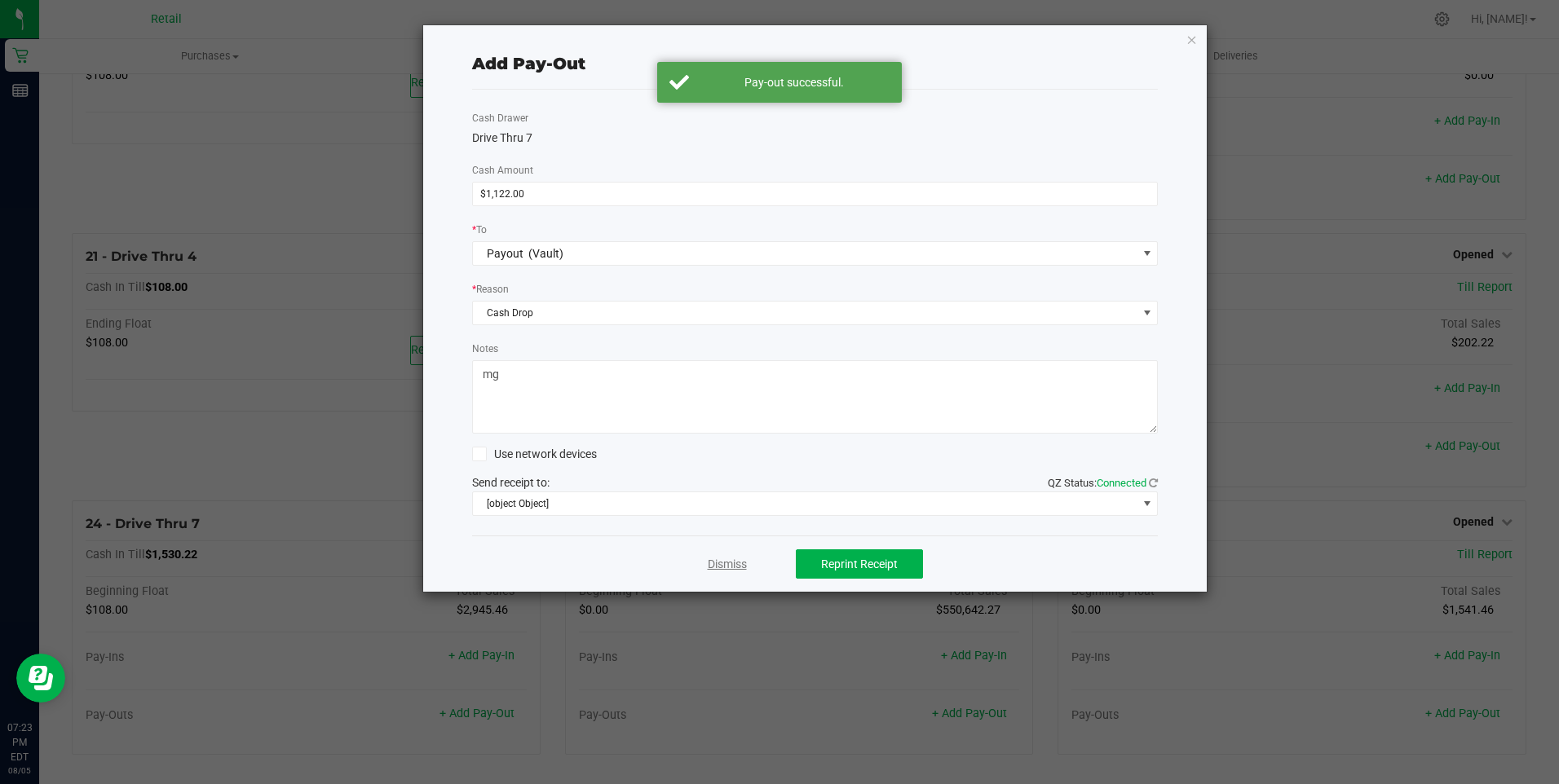 click on "Dismiss" 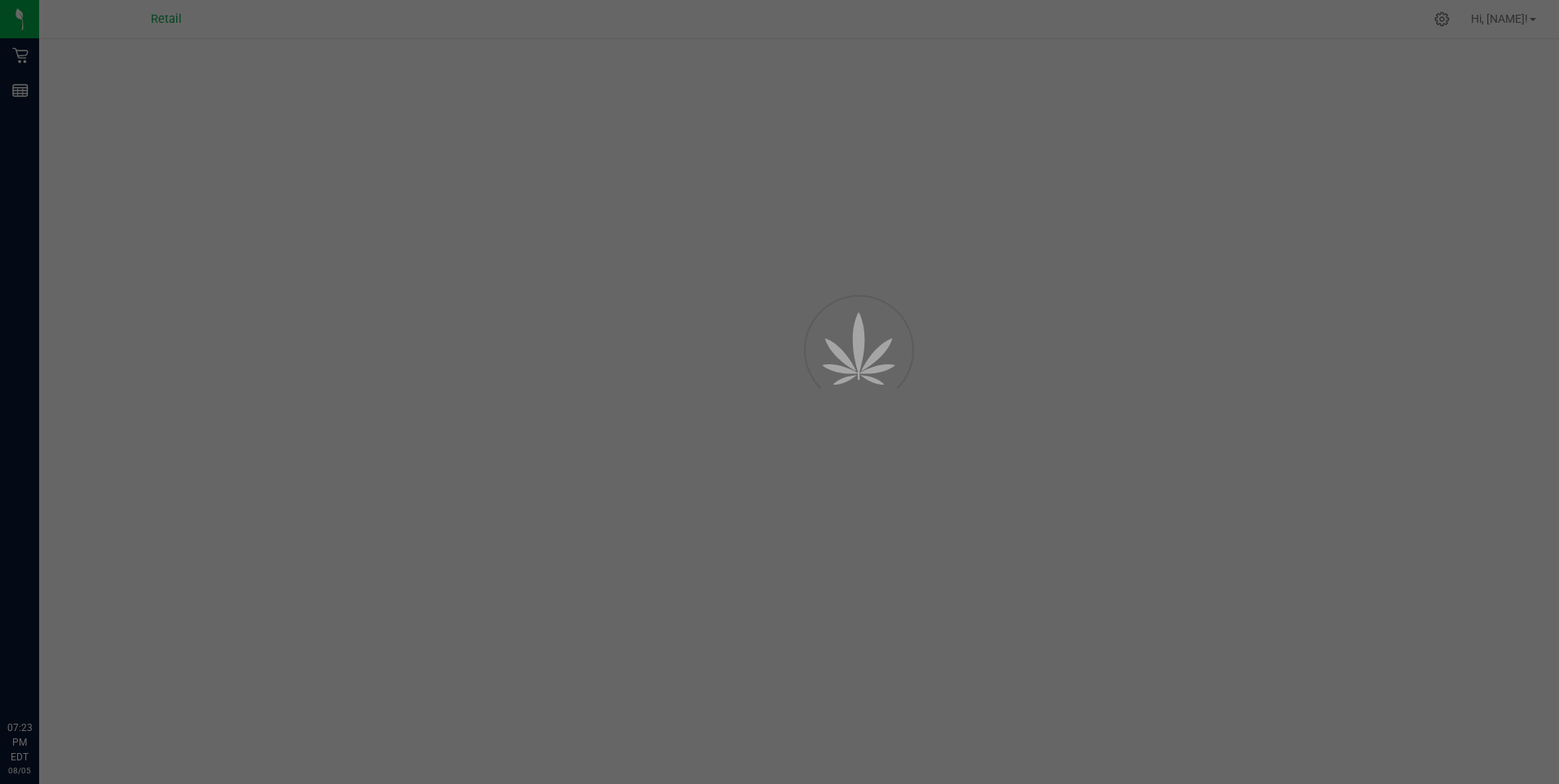 scroll, scrollTop: 0, scrollLeft: 0, axis: both 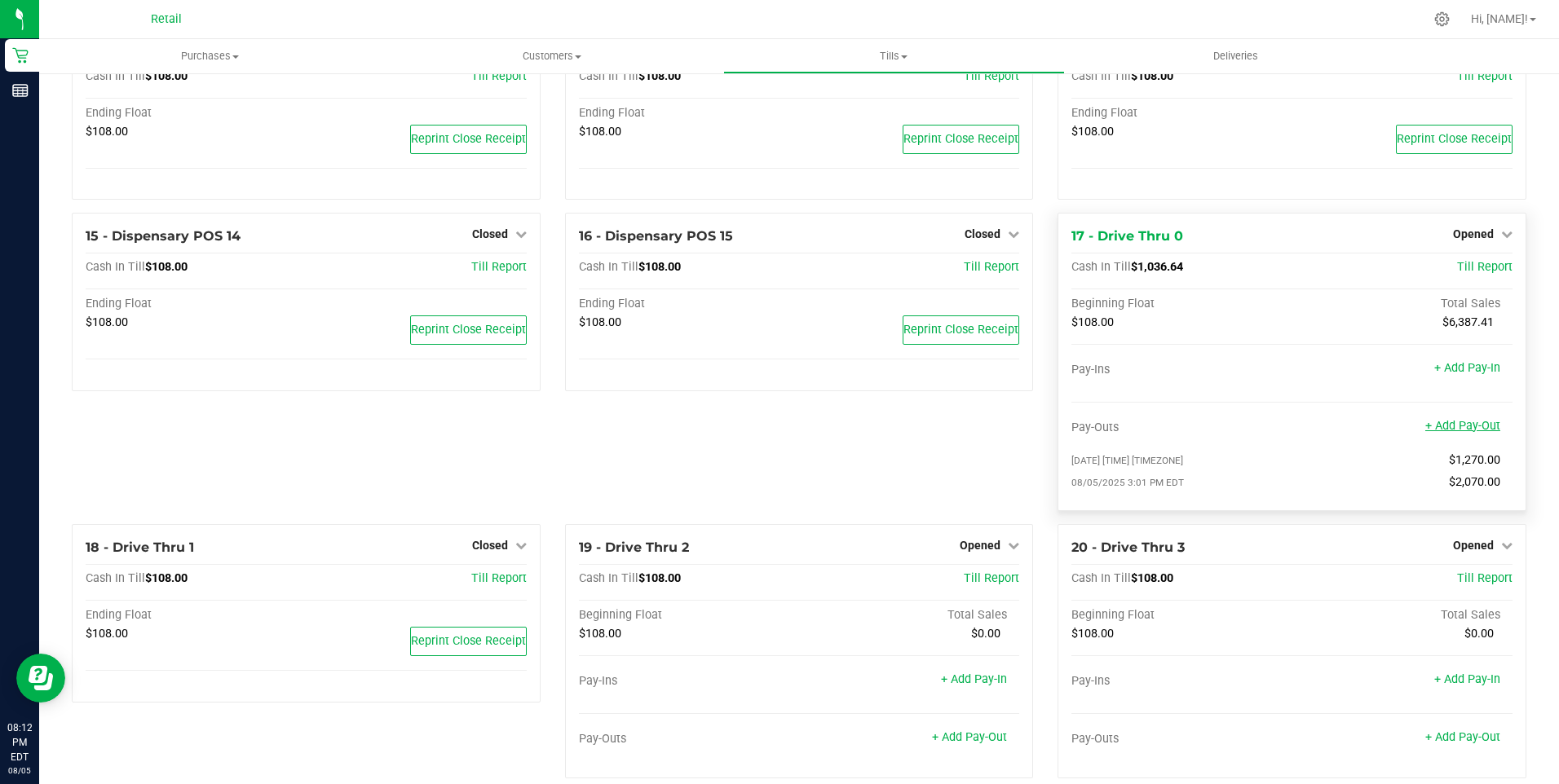 click on "+ Add Pay-Out" at bounding box center [1463, 425] 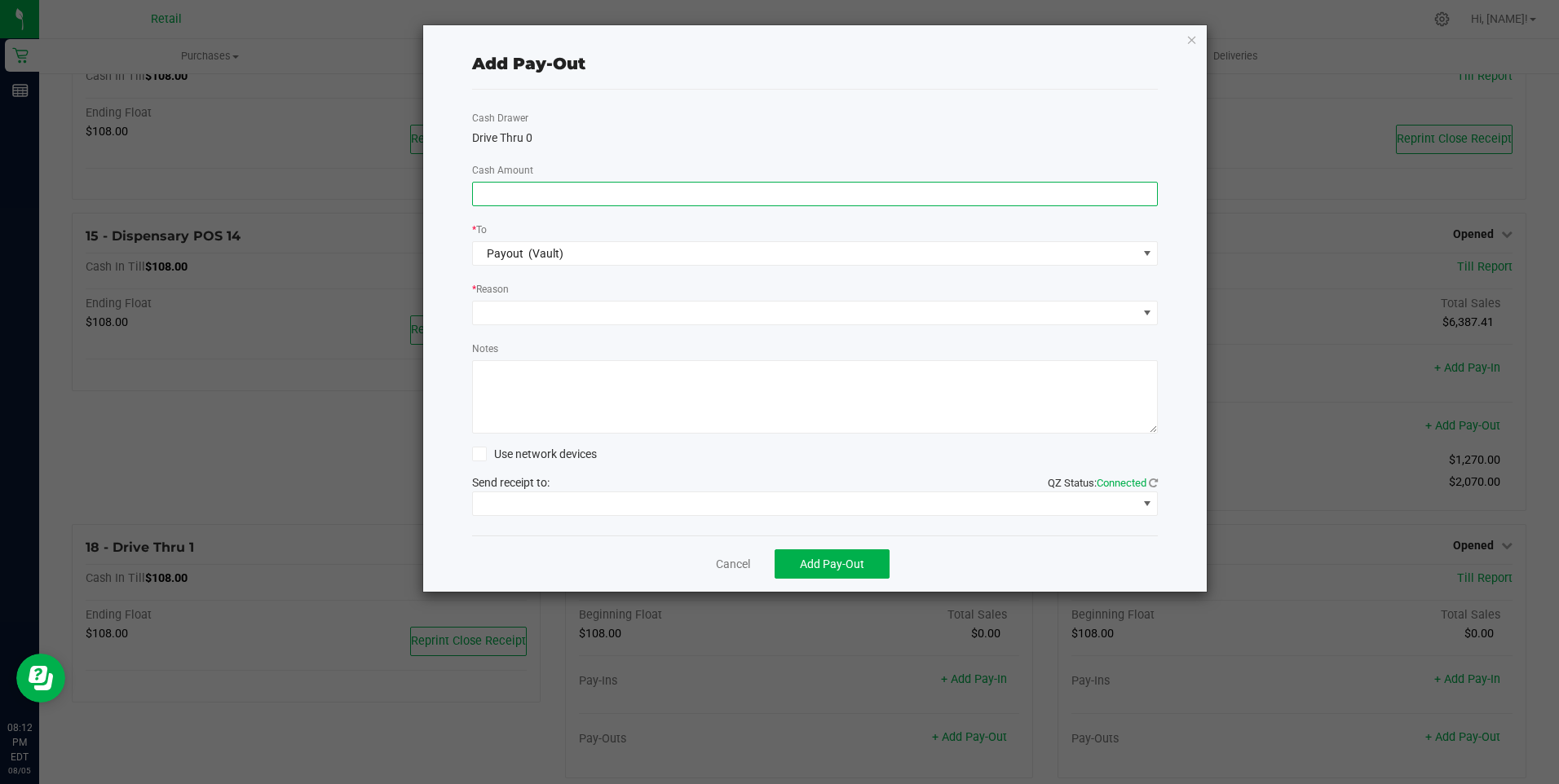 click at bounding box center (815, 194) 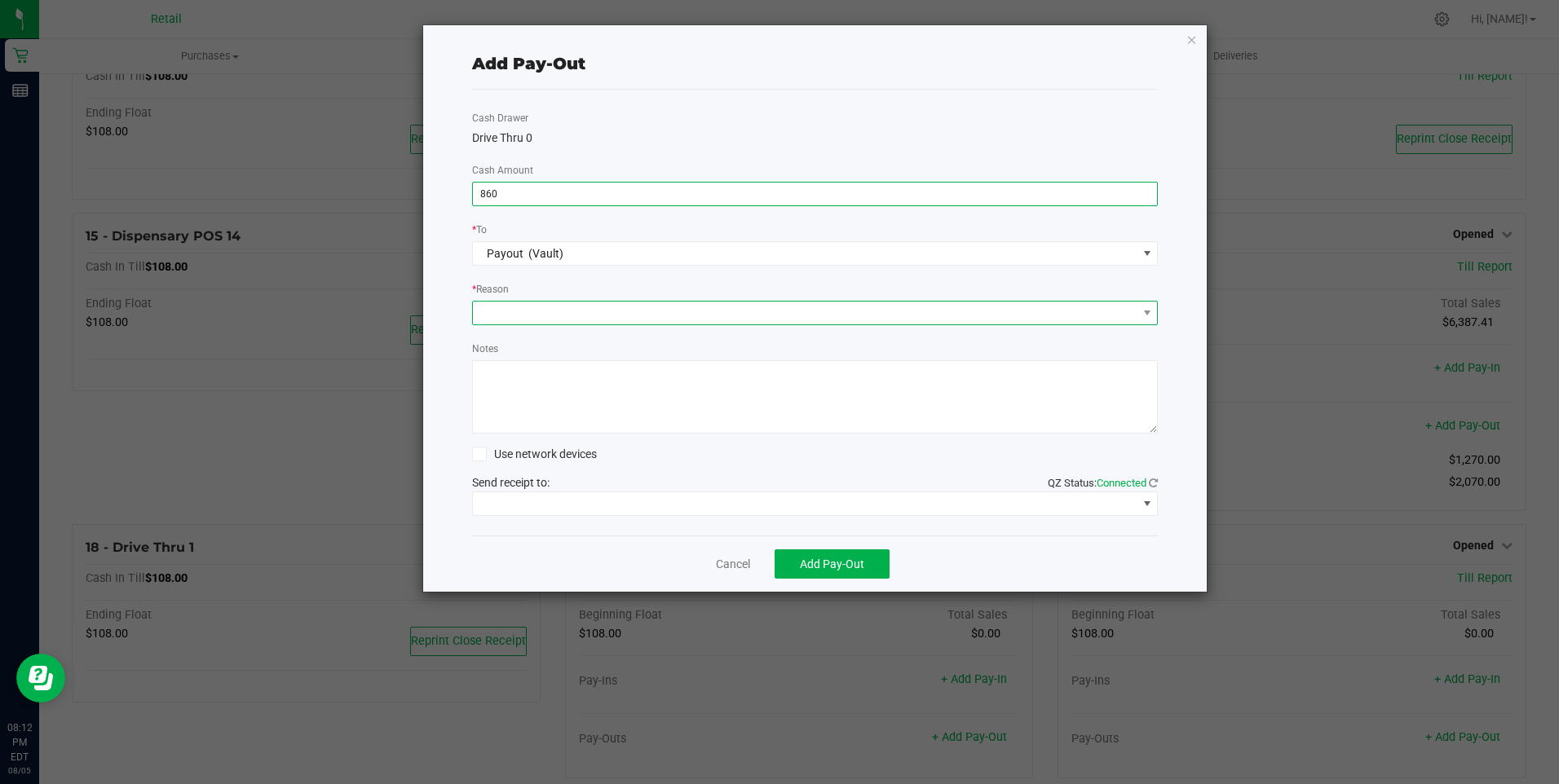type on "$860.00" 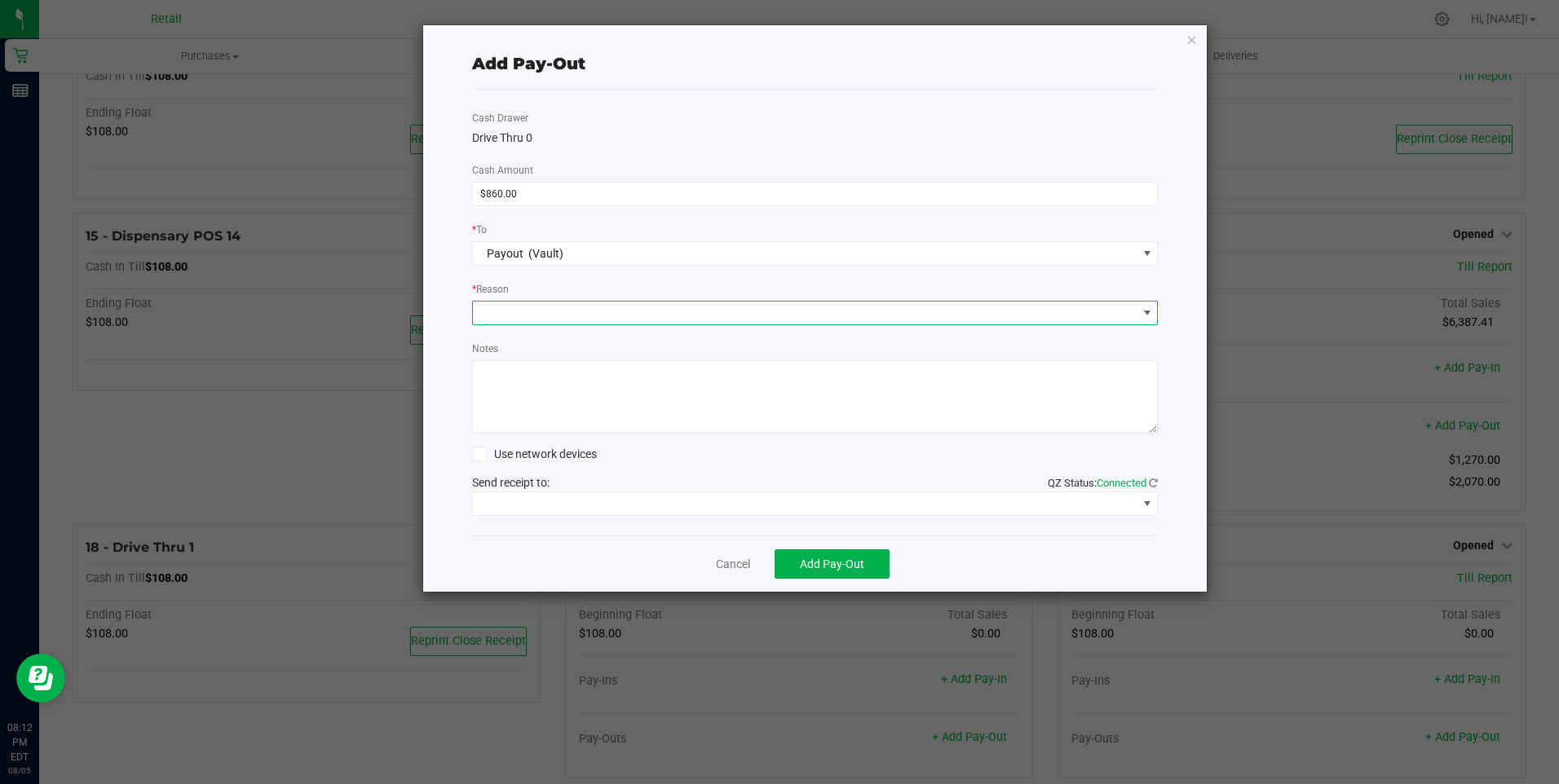 click at bounding box center (805, 313) 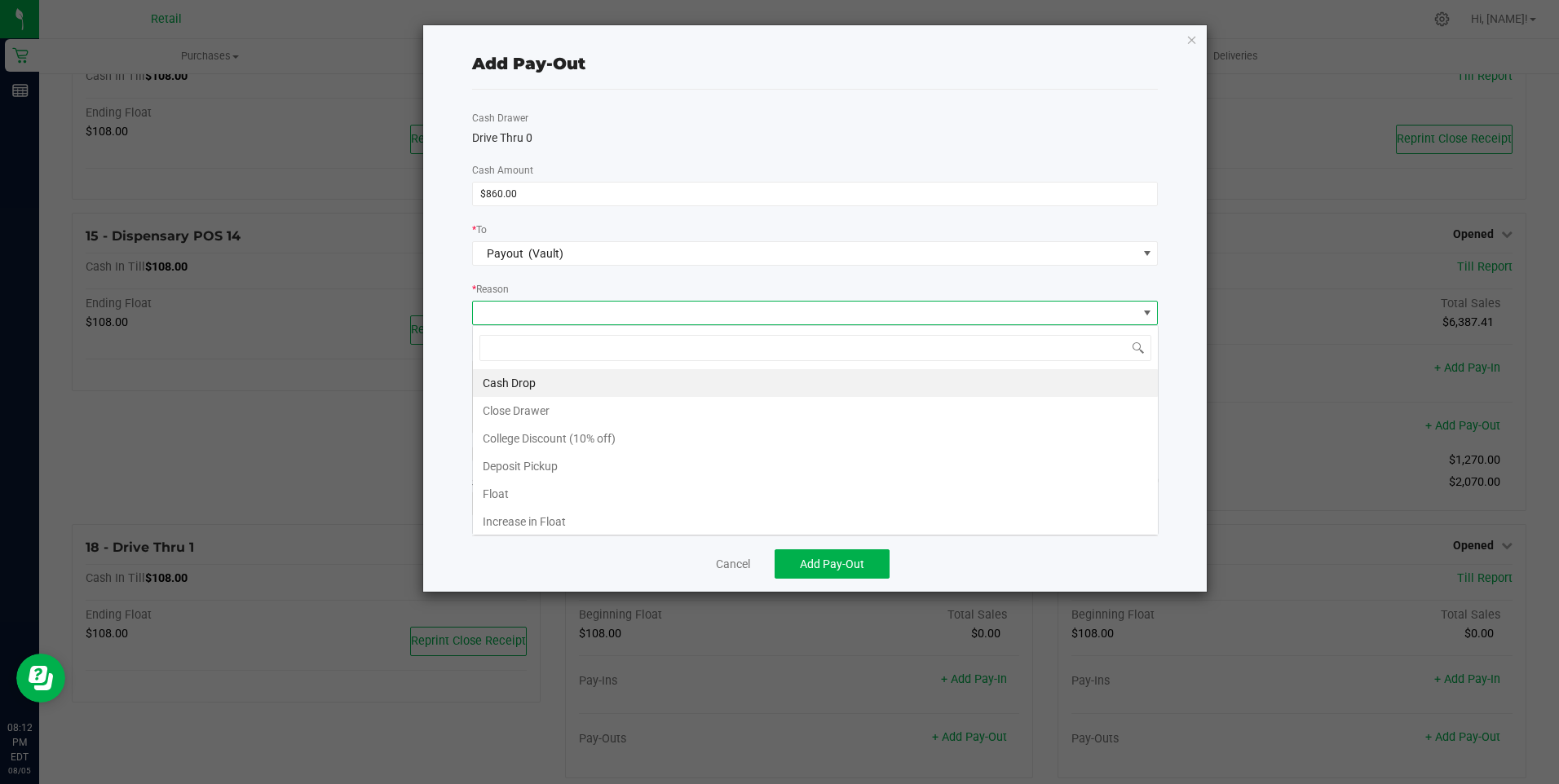 scroll, scrollTop: 81472, scrollLeft: 80851, axis: both 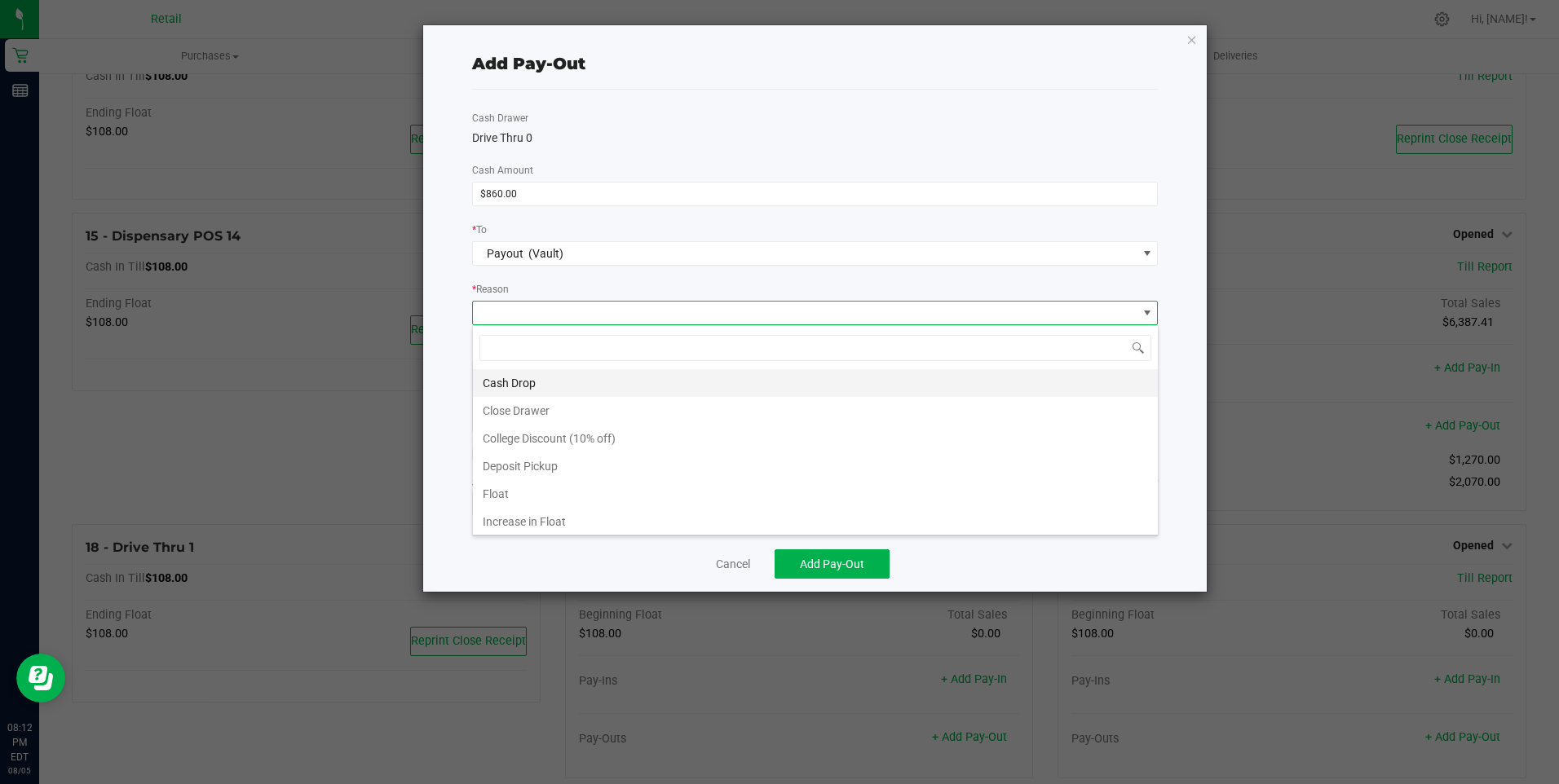 click on "Cash Drop" at bounding box center [815, 383] 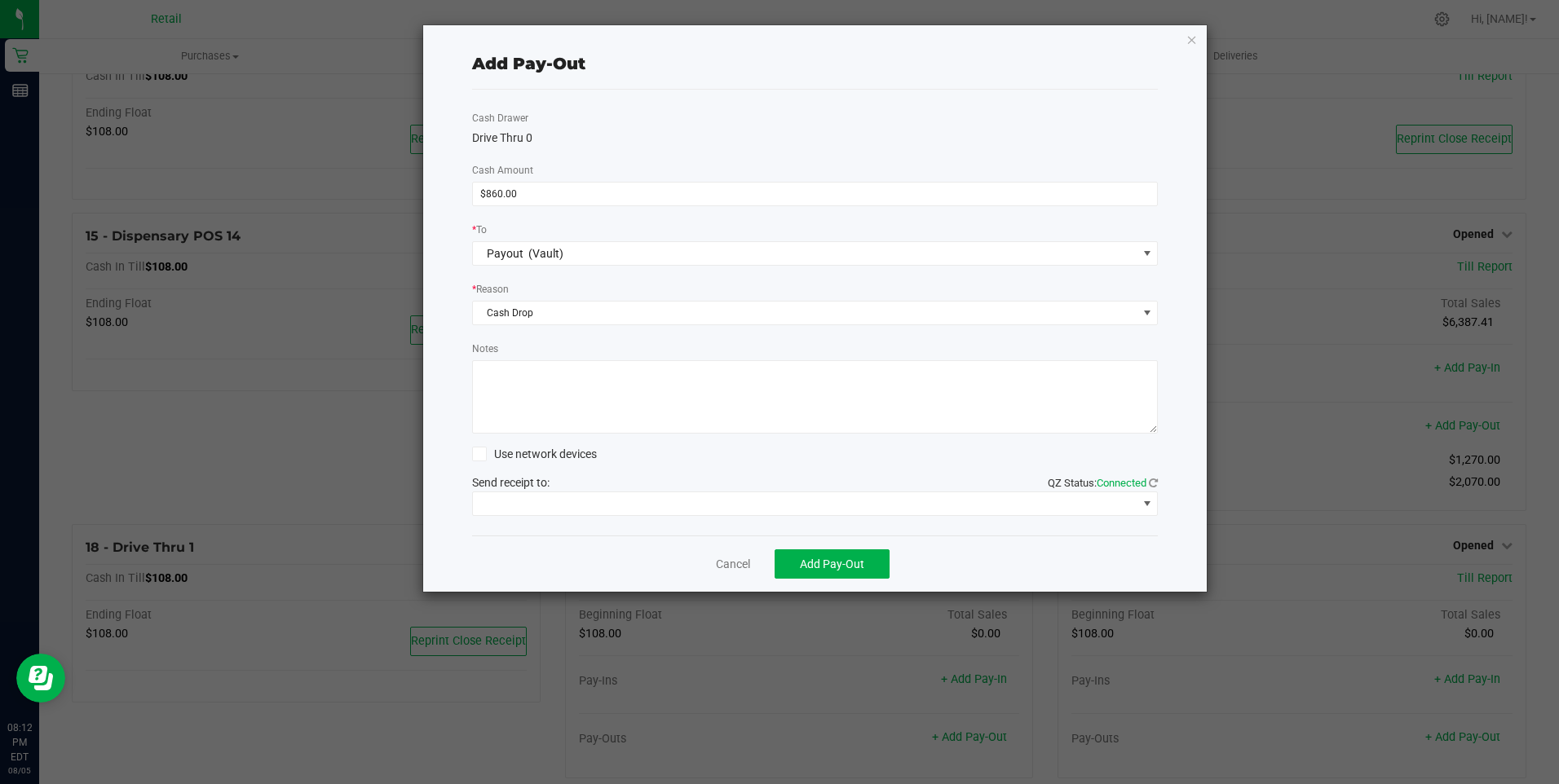 click on "Notes" at bounding box center (815, 397) 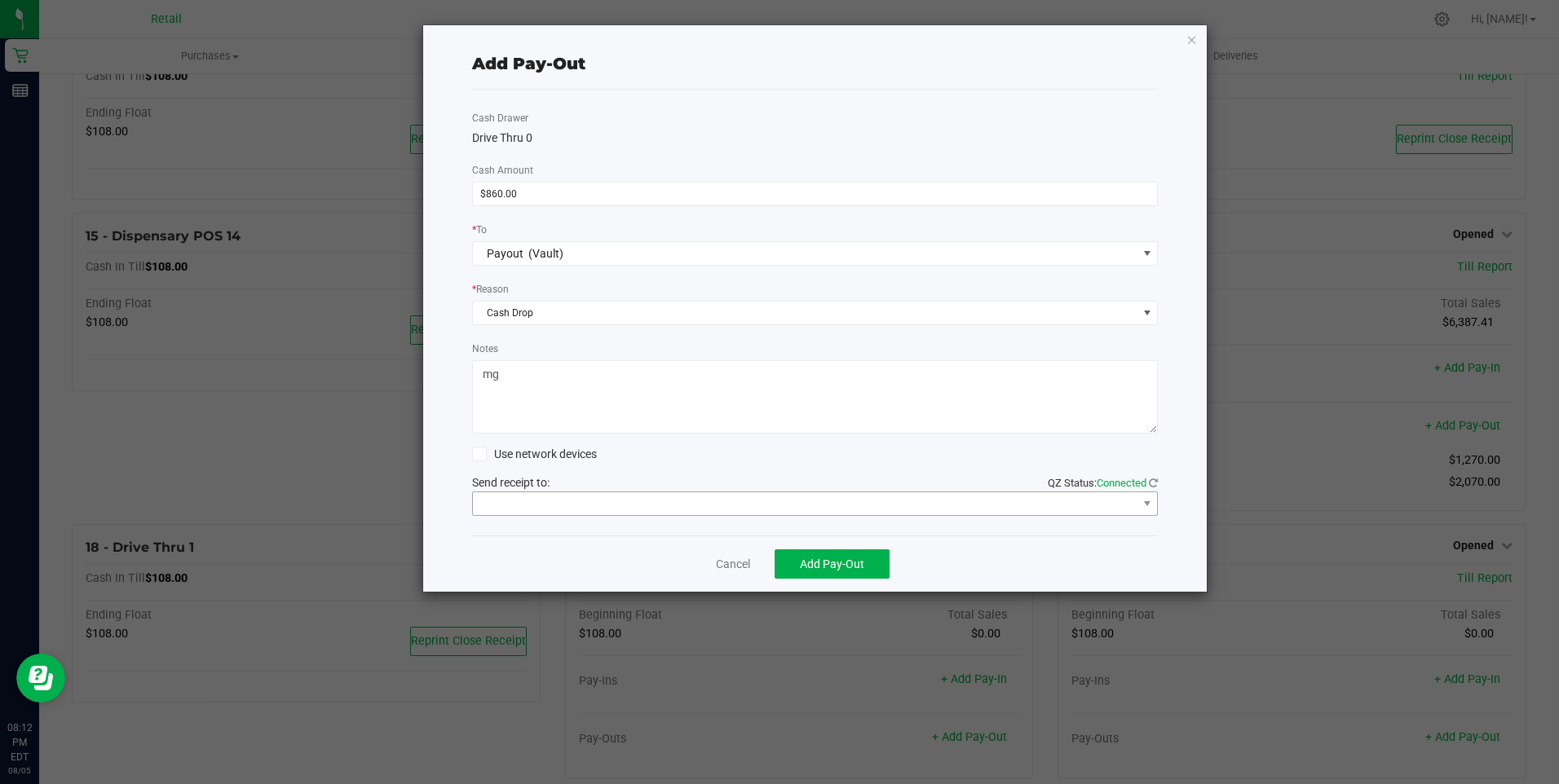 type on "mg" 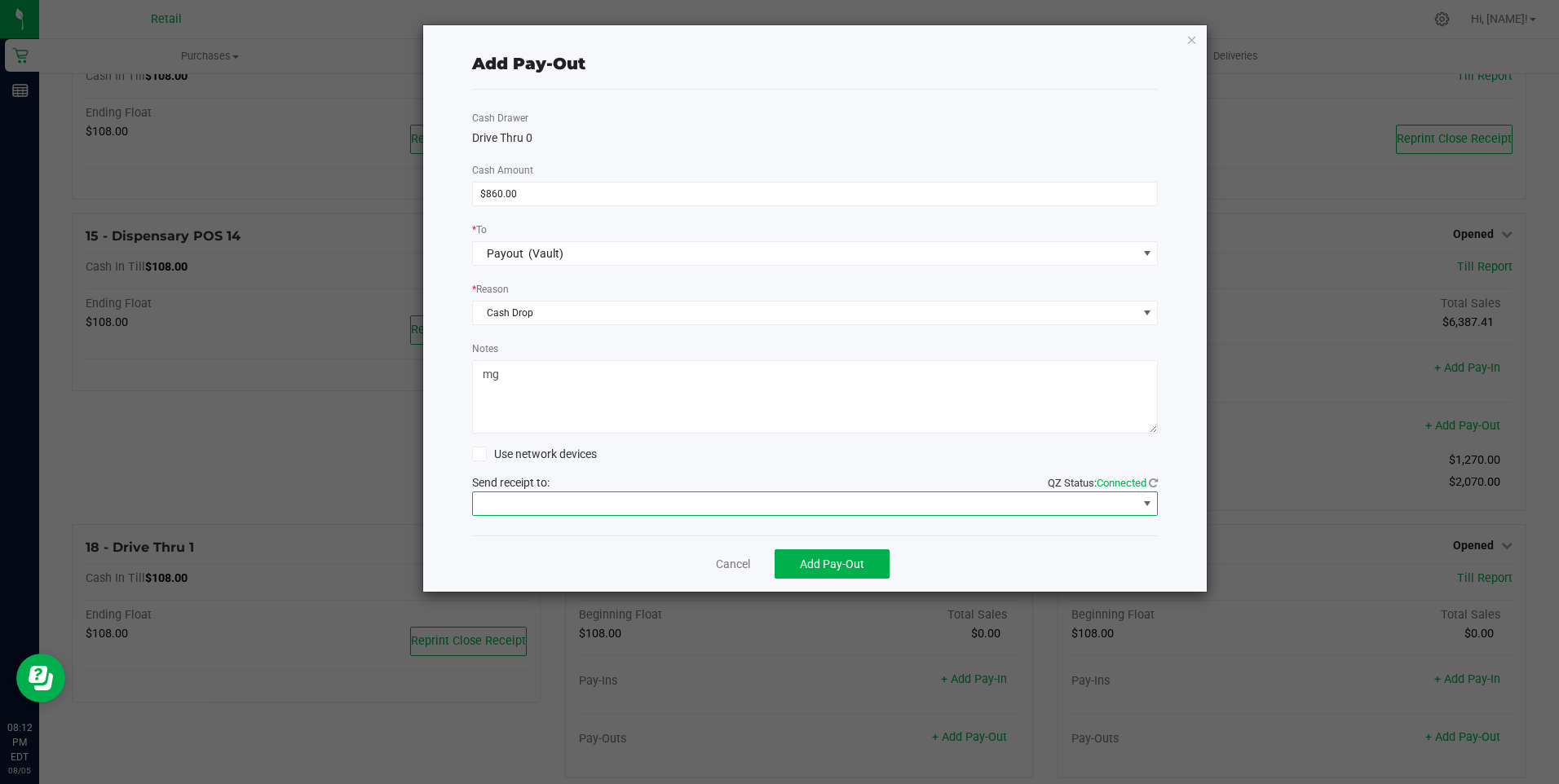click at bounding box center [805, 504] 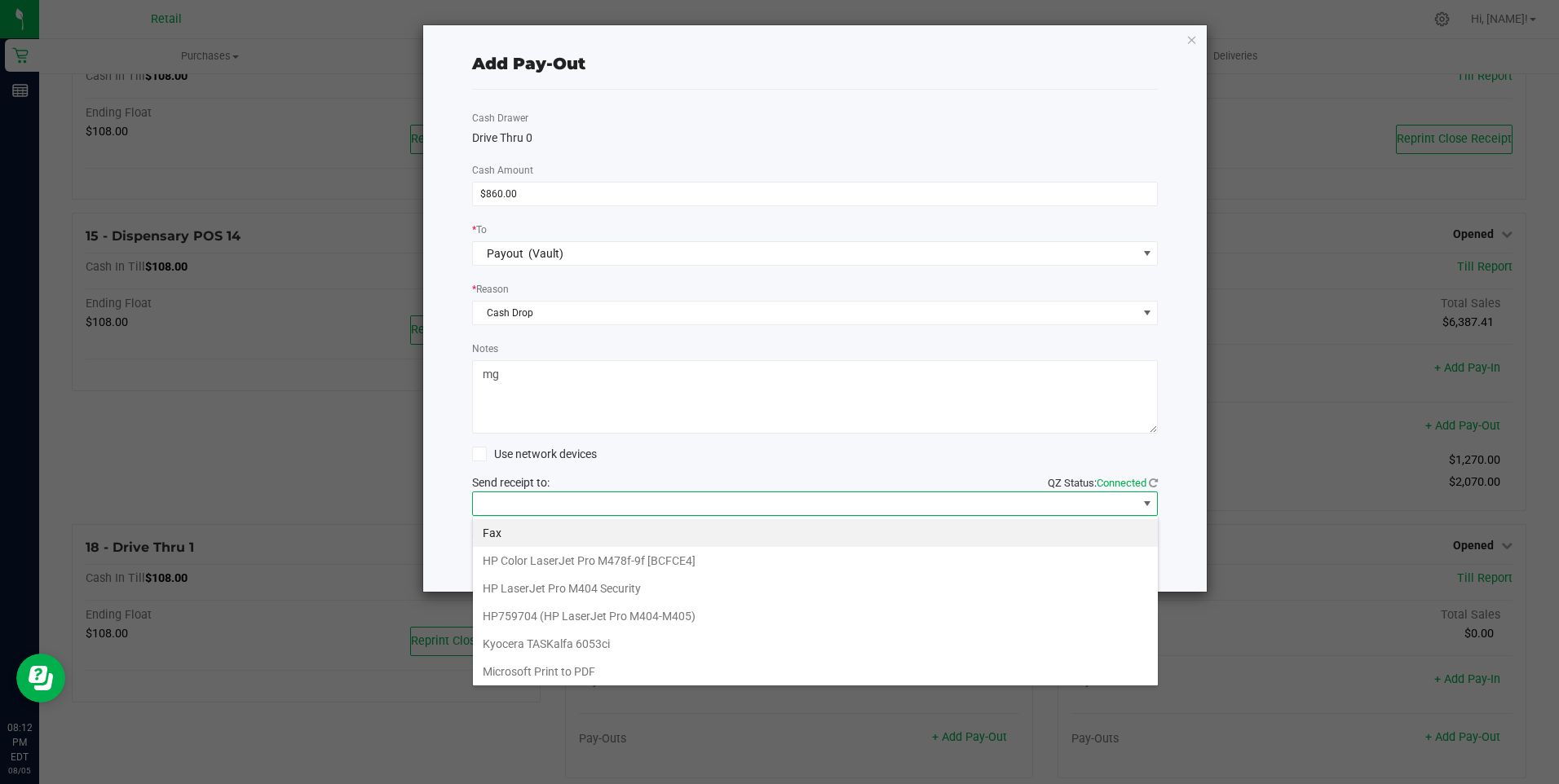 scroll, scrollTop: 81472, scrollLeft: 80851, axis: both 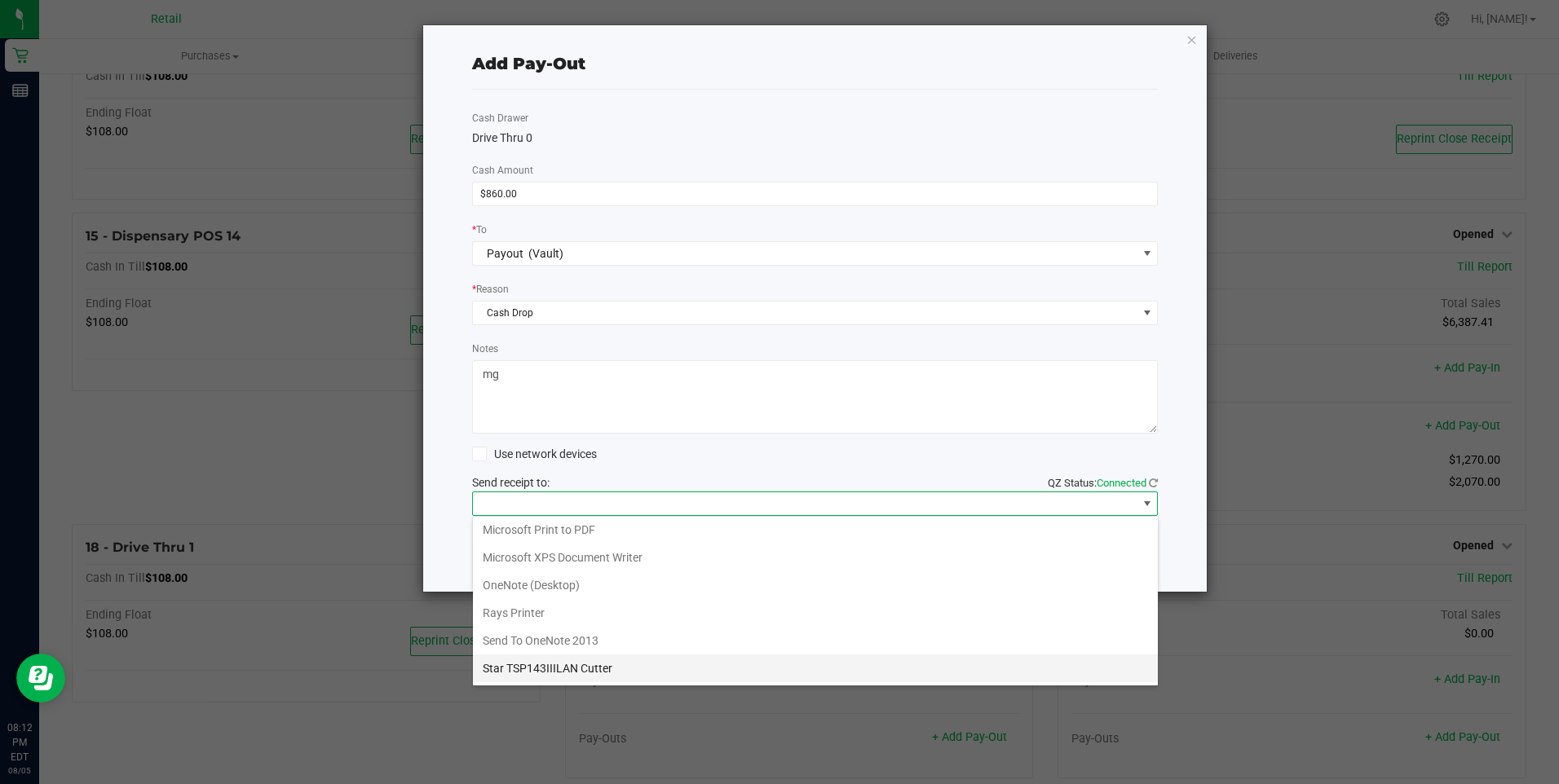 click on "Star TSP143IIILAN Cutter" at bounding box center [815, 668] 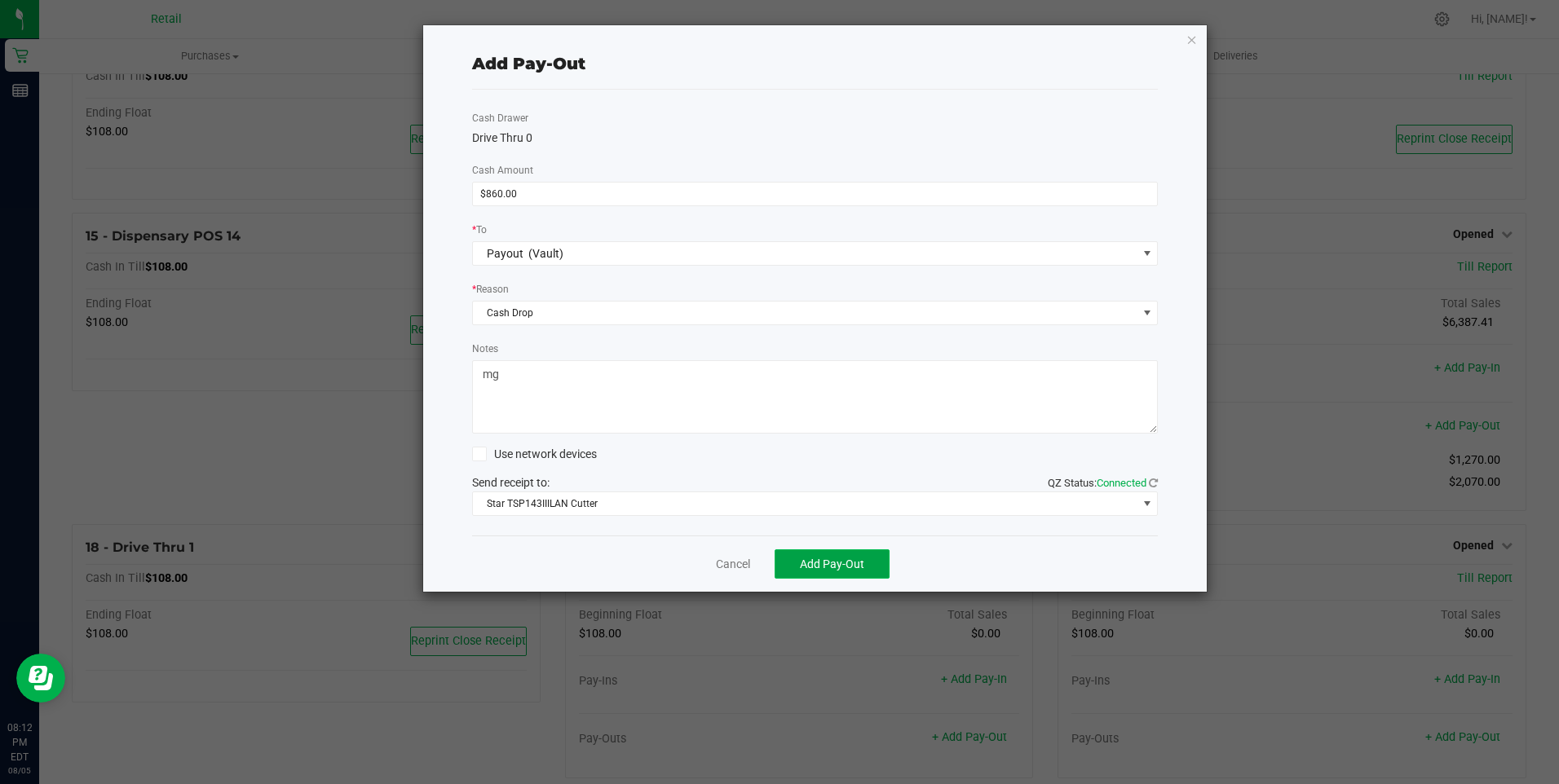 click on "Add Pay-Out" 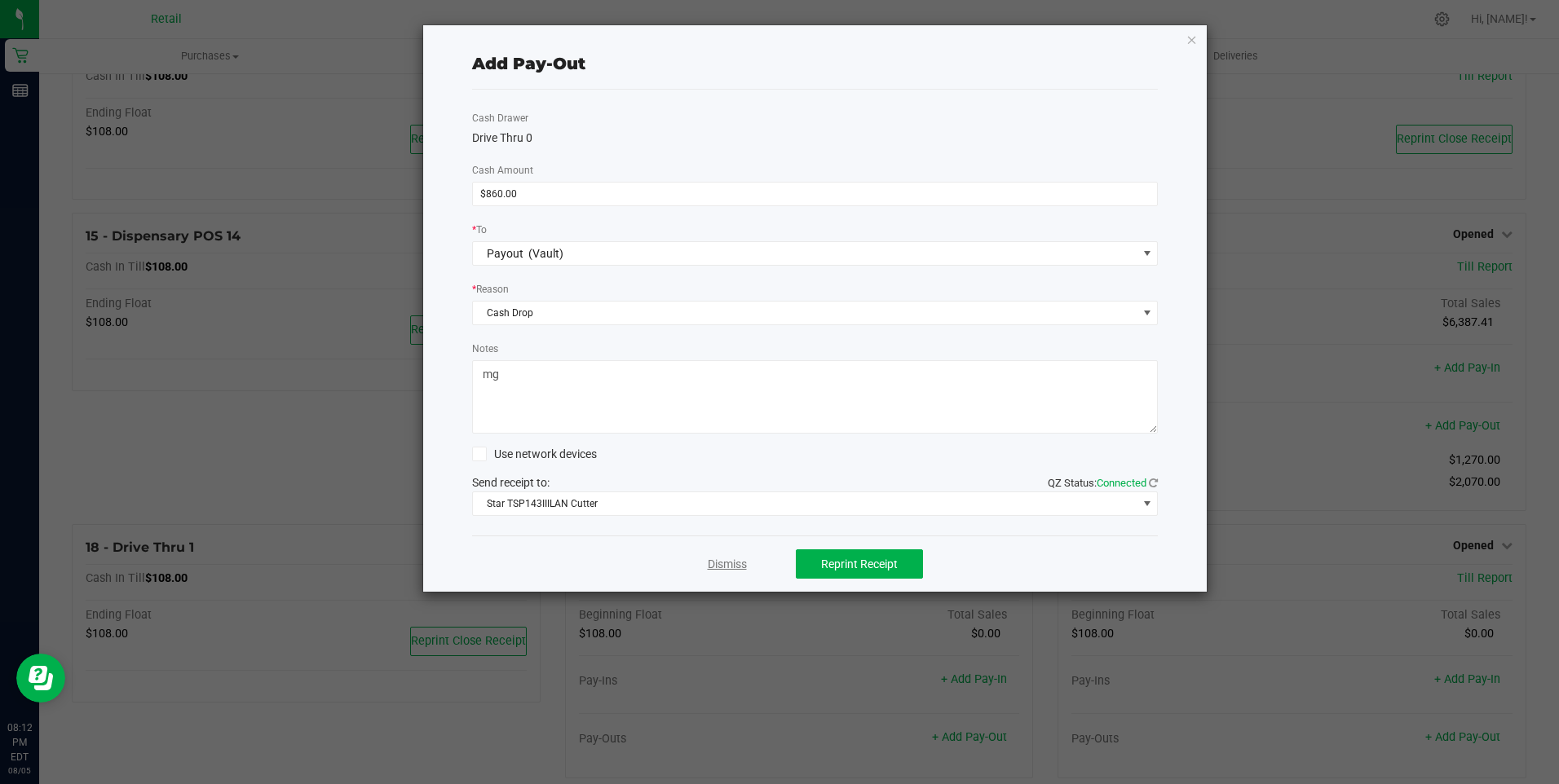 click on "Dismiss" 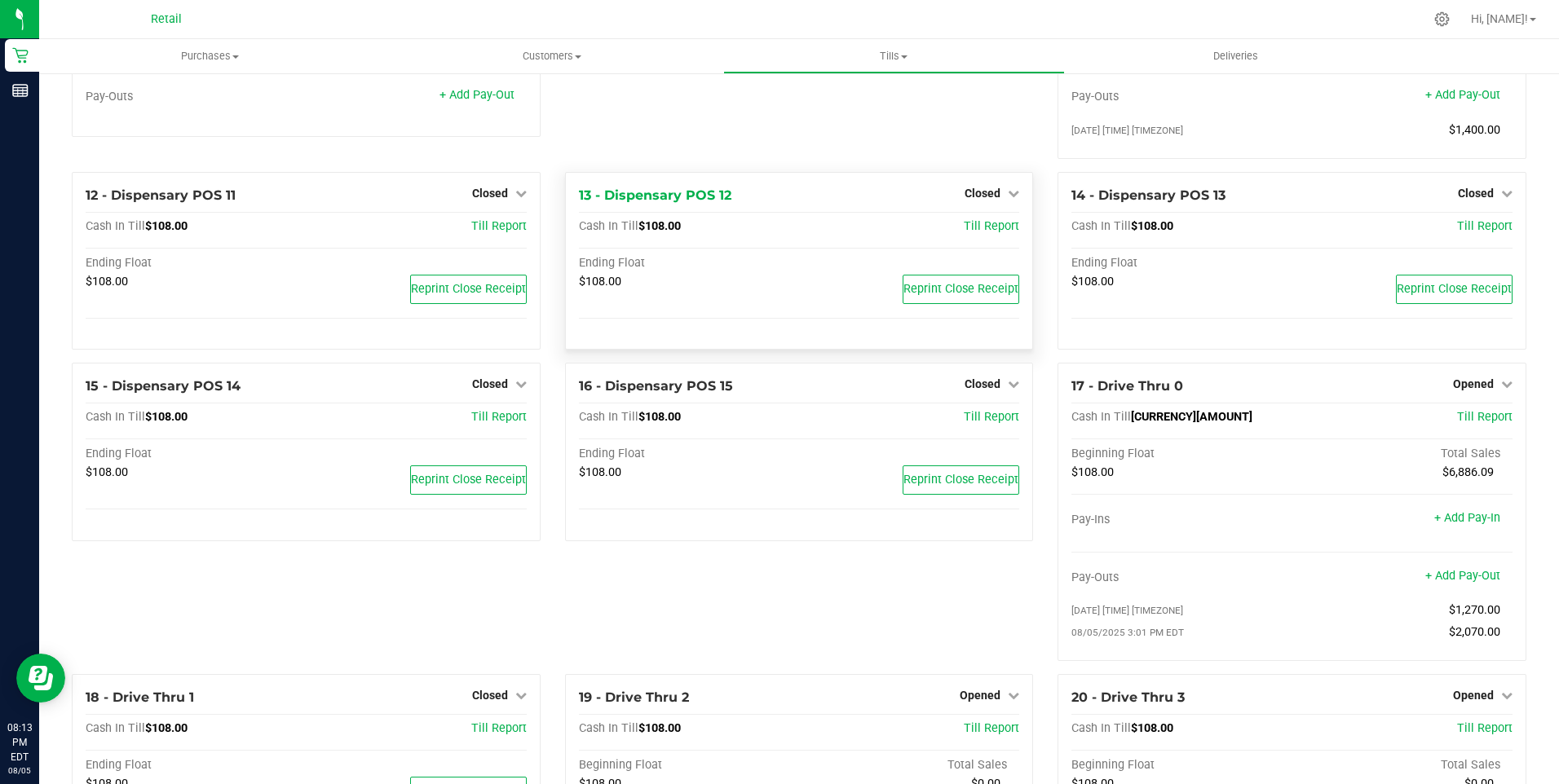 scroll, scrollTop: 919, scrollLeft: 0, axis: vertical 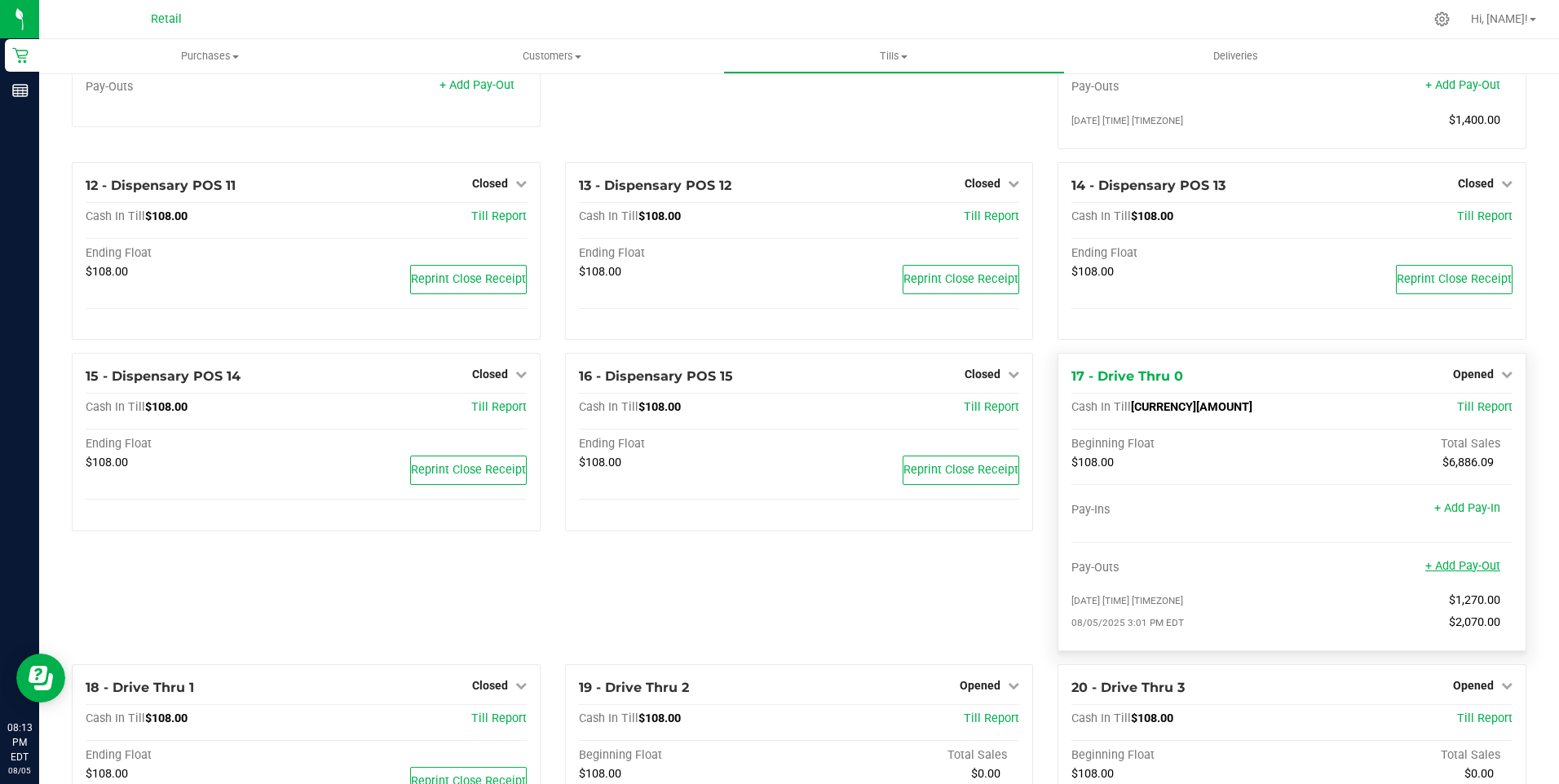 click on "+ Add Pay-Out" at bounding box center [1463, 566] 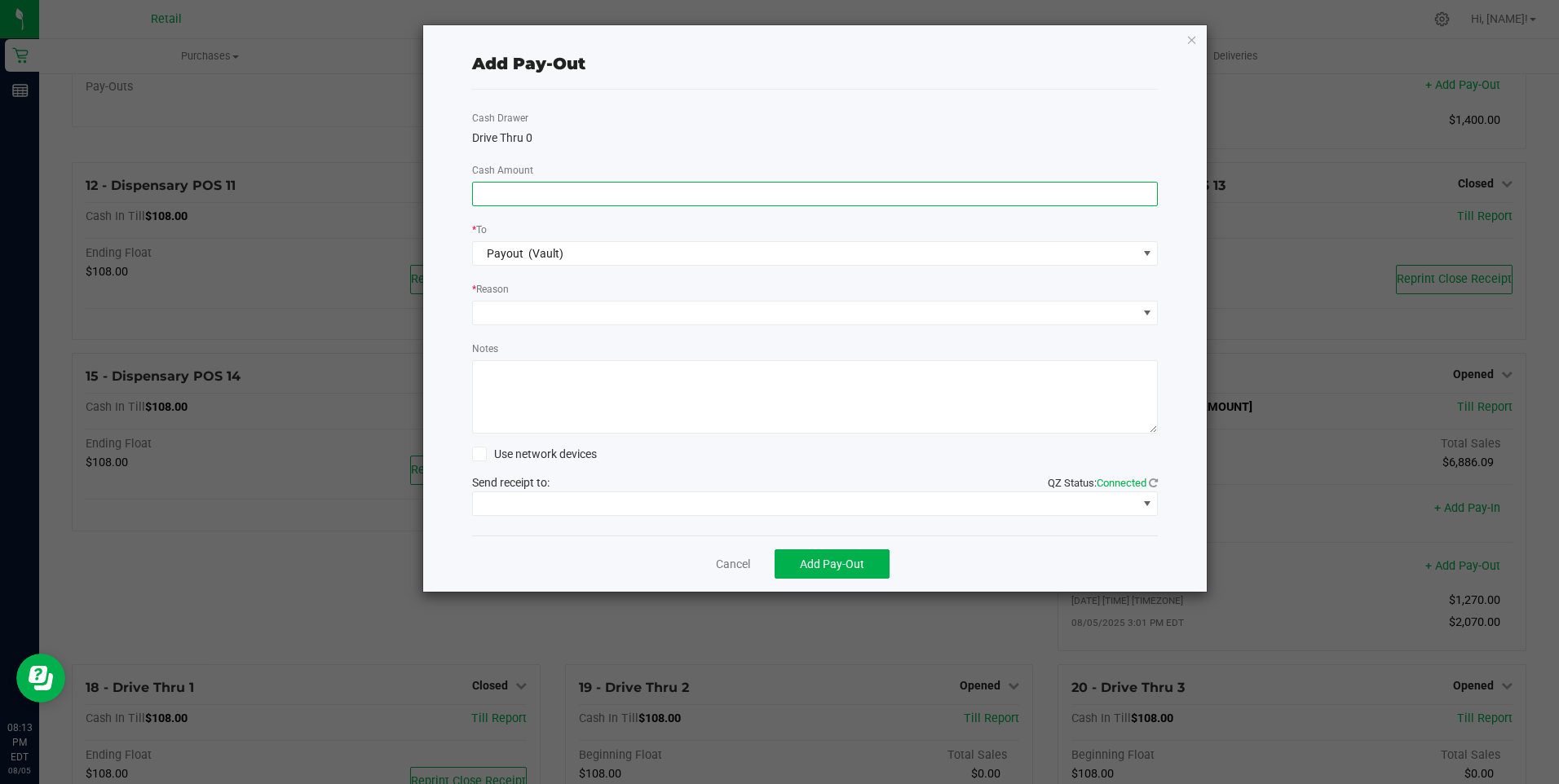 click at bounding box center (815, 194) 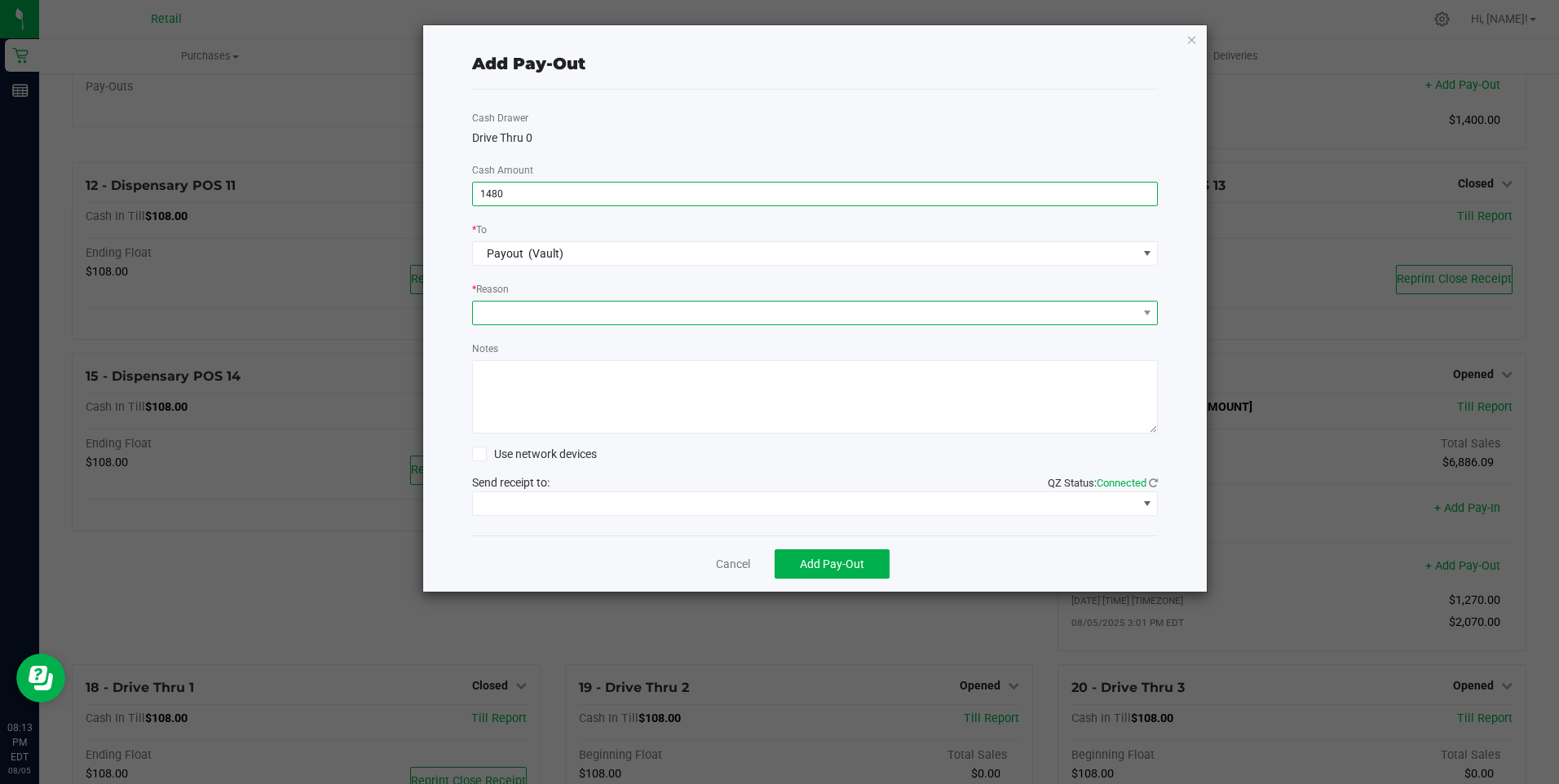 type on "$1,480.00" 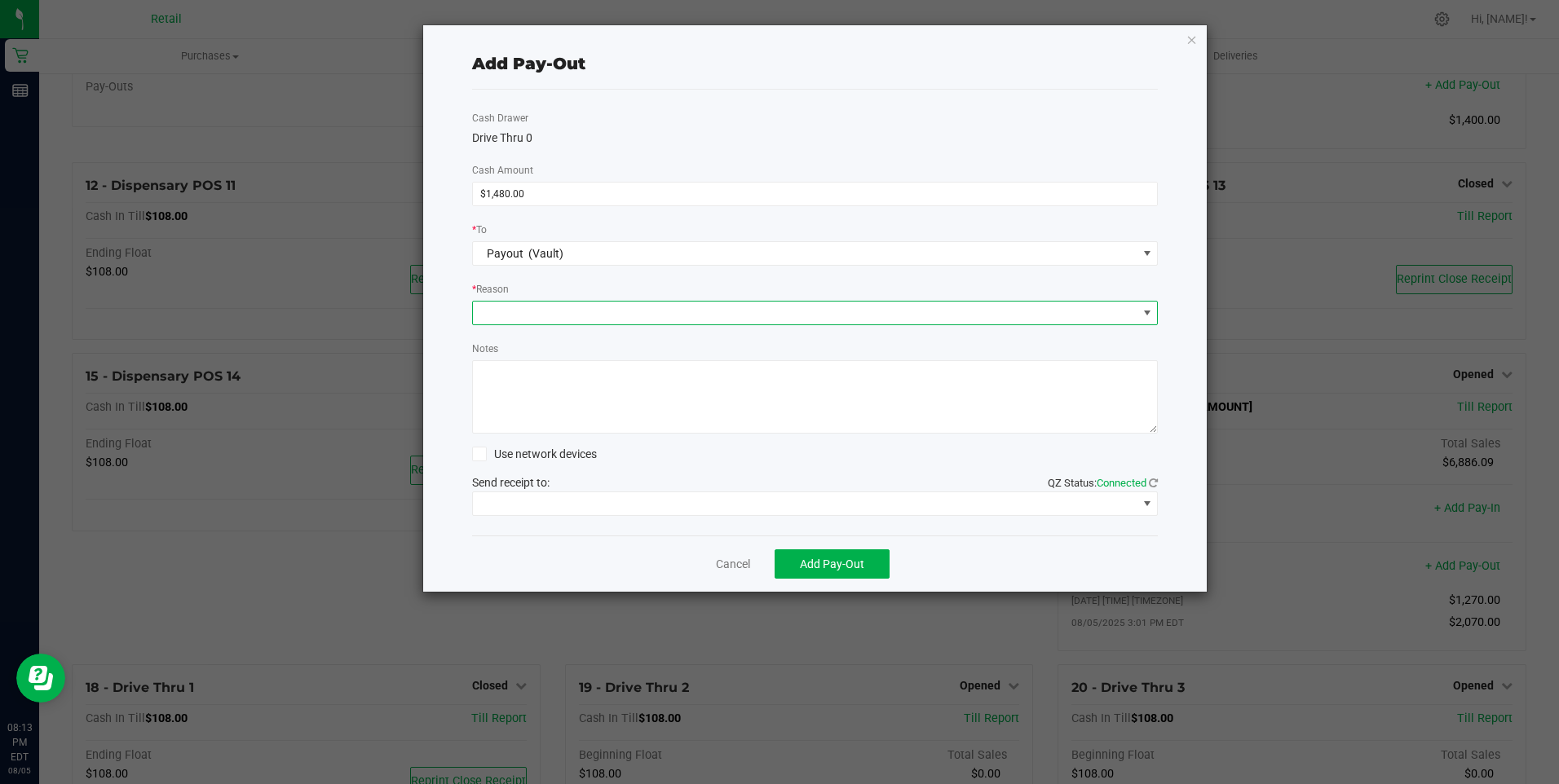 click at bounding box center (805, 313) 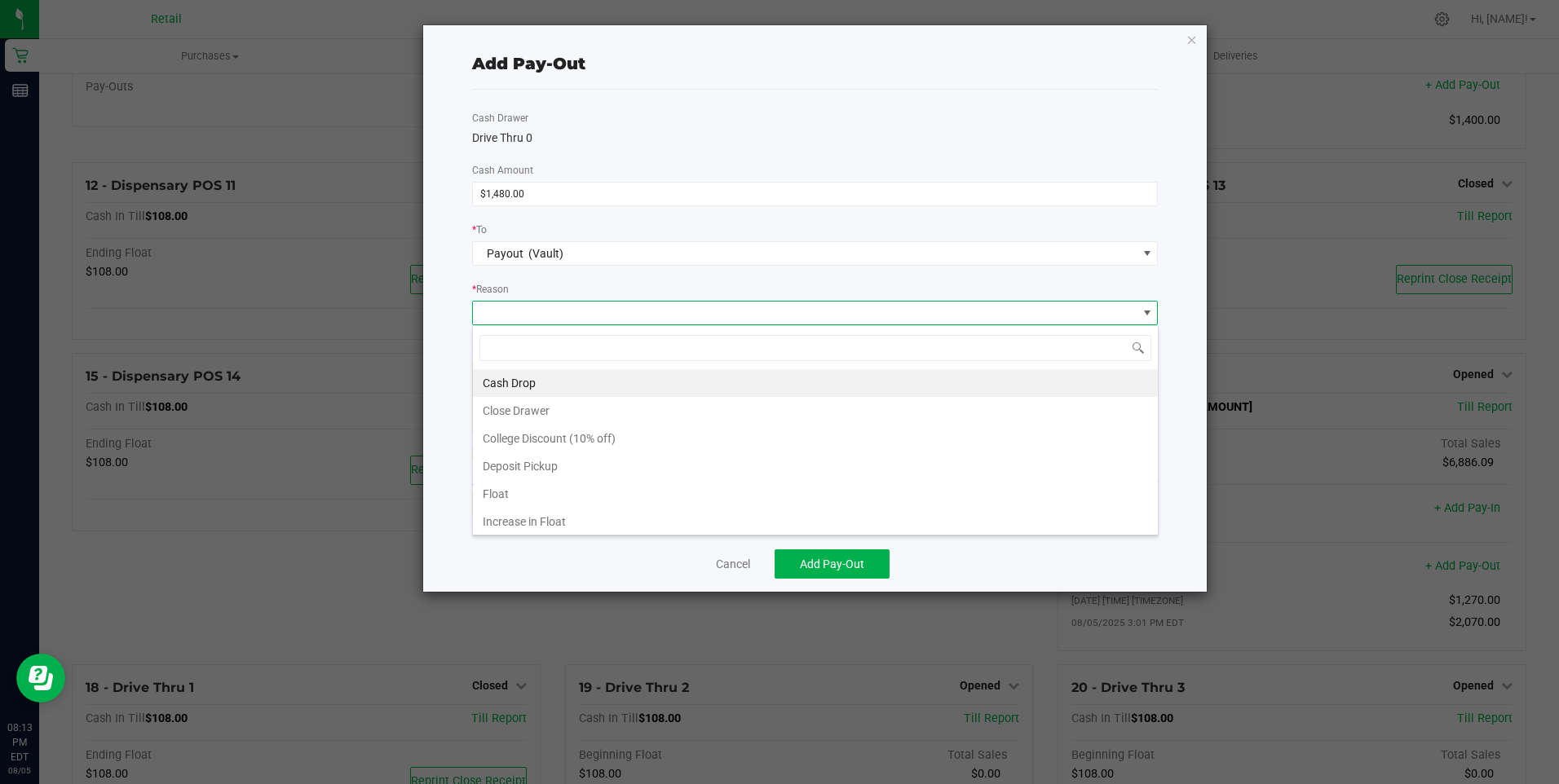 scroll, scrollTop: 81472, scrollLeft: 80851, axis: both 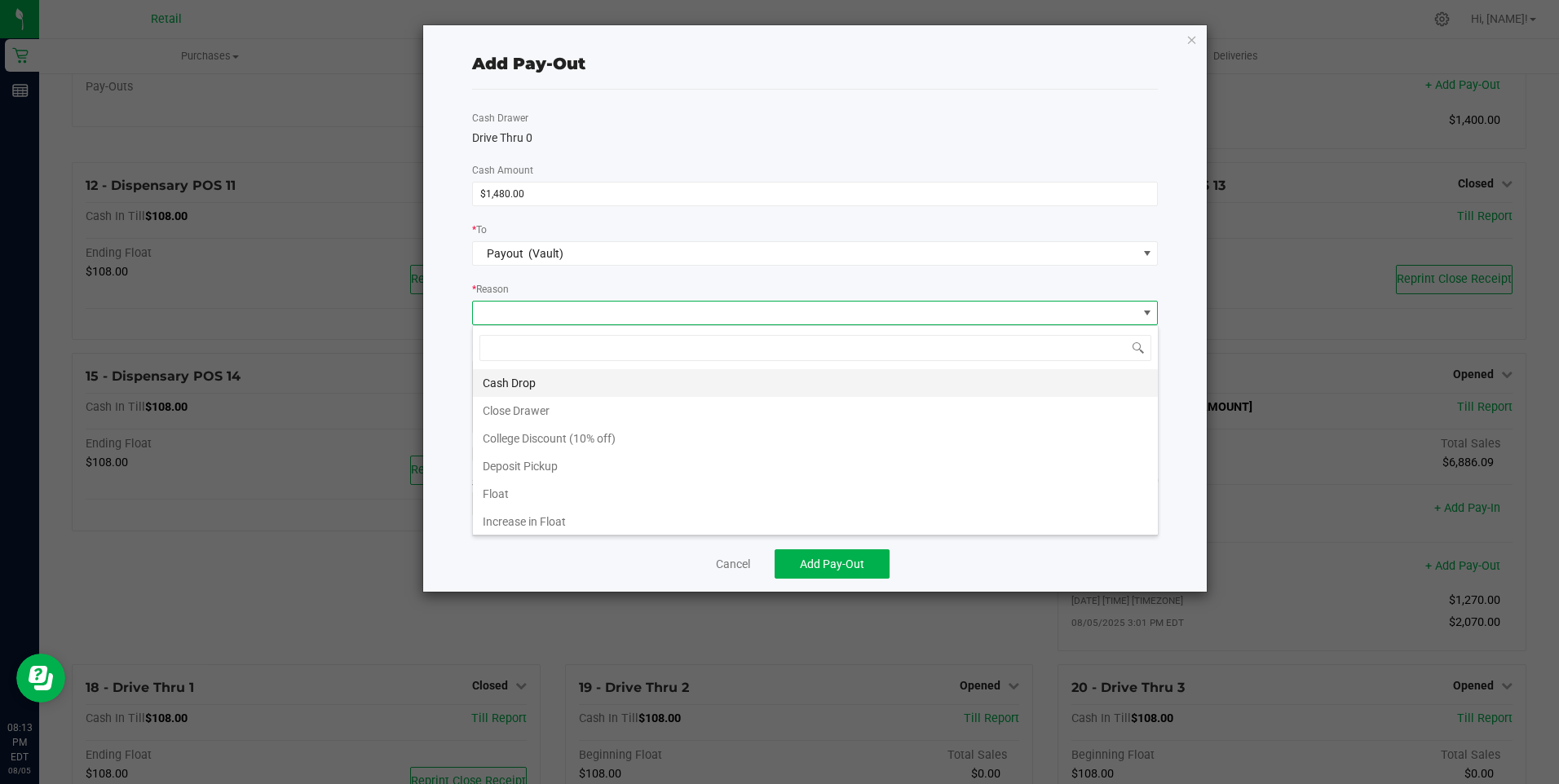 click on "Cash Drop" at bounding box center (815, 383) 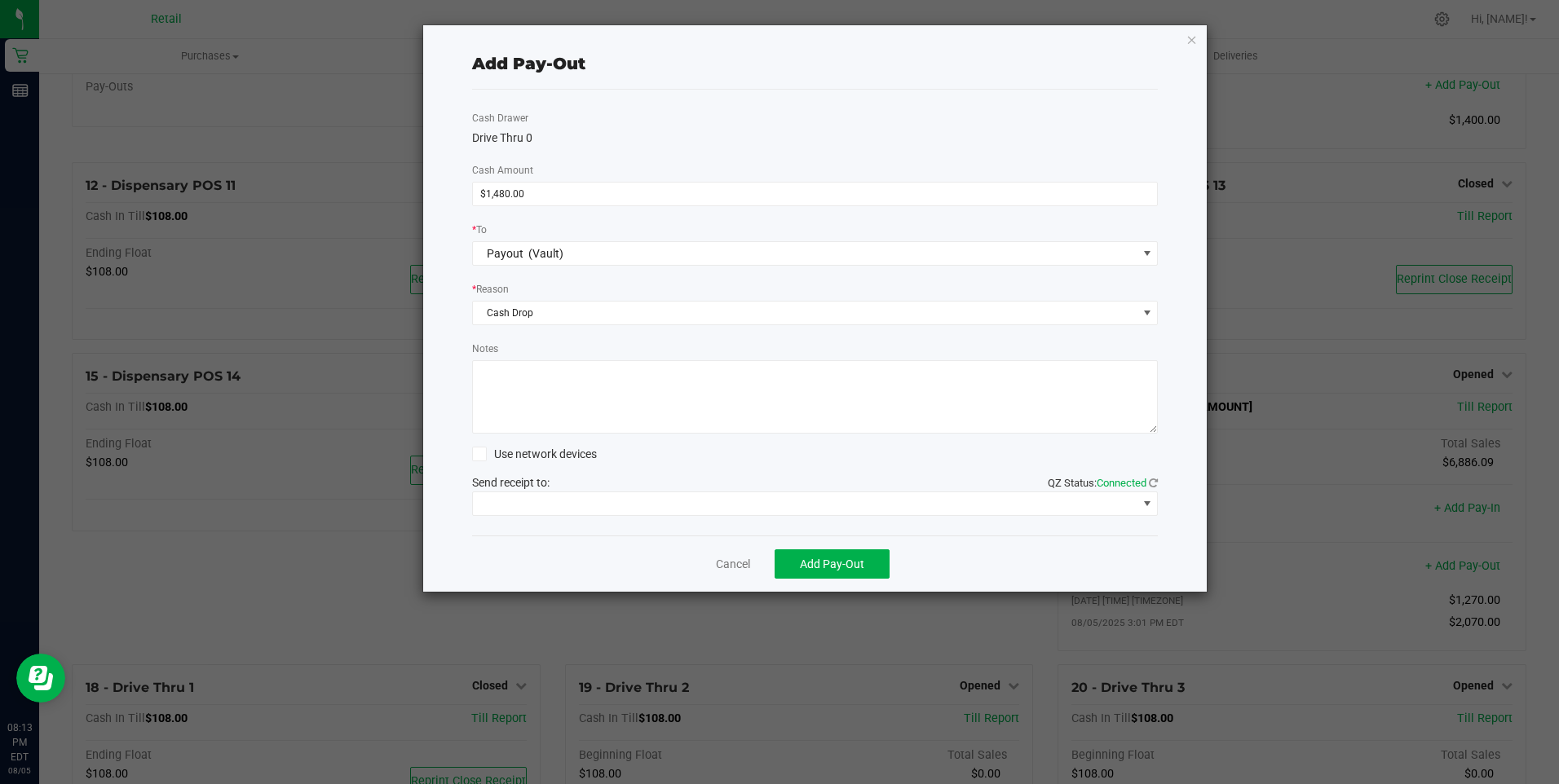 drag, startPoint x: 503, startPoint y: 387, endPoint x: 477, endPoint y: 384, distance: 26.1725 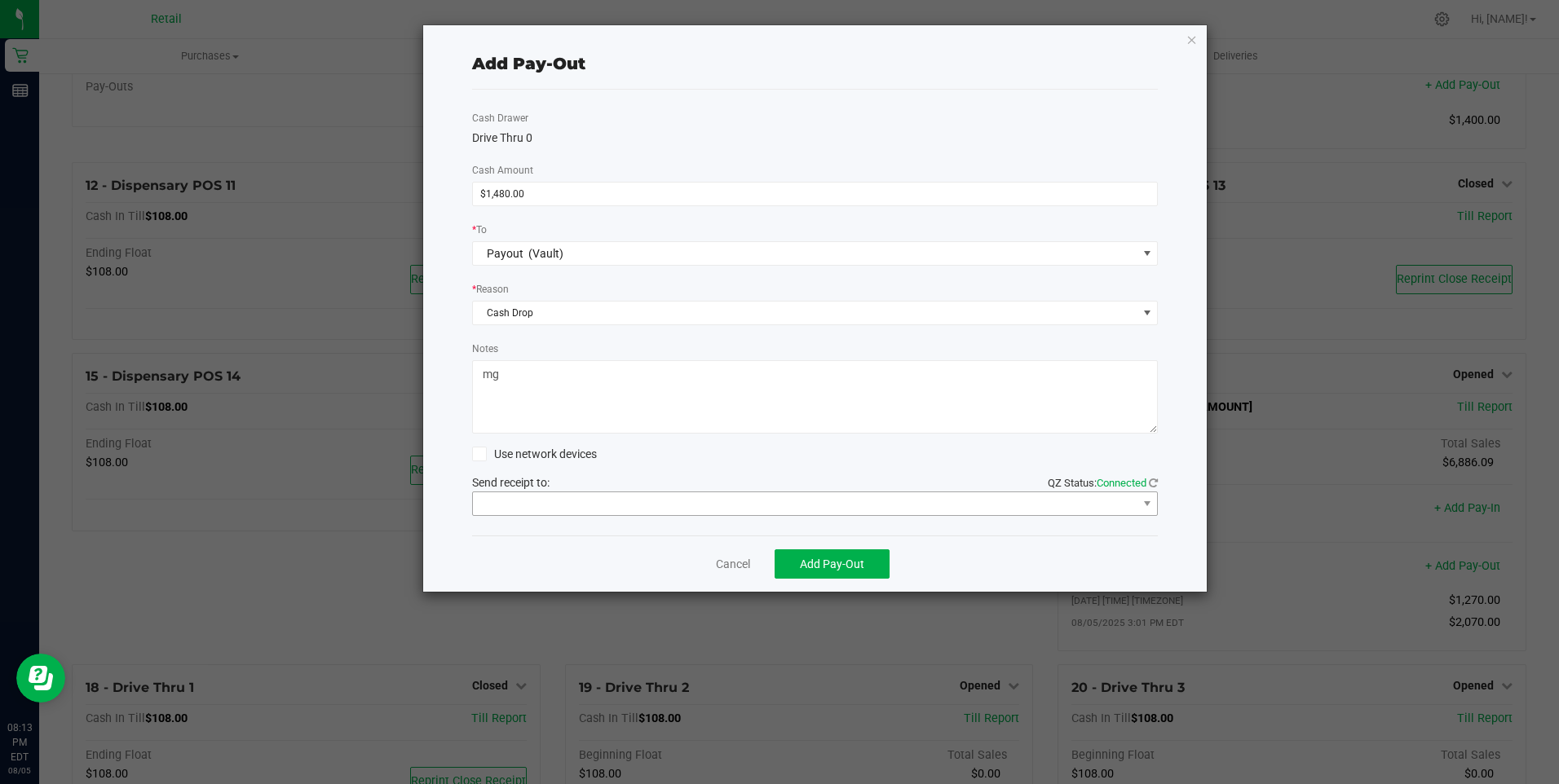type on "mg" 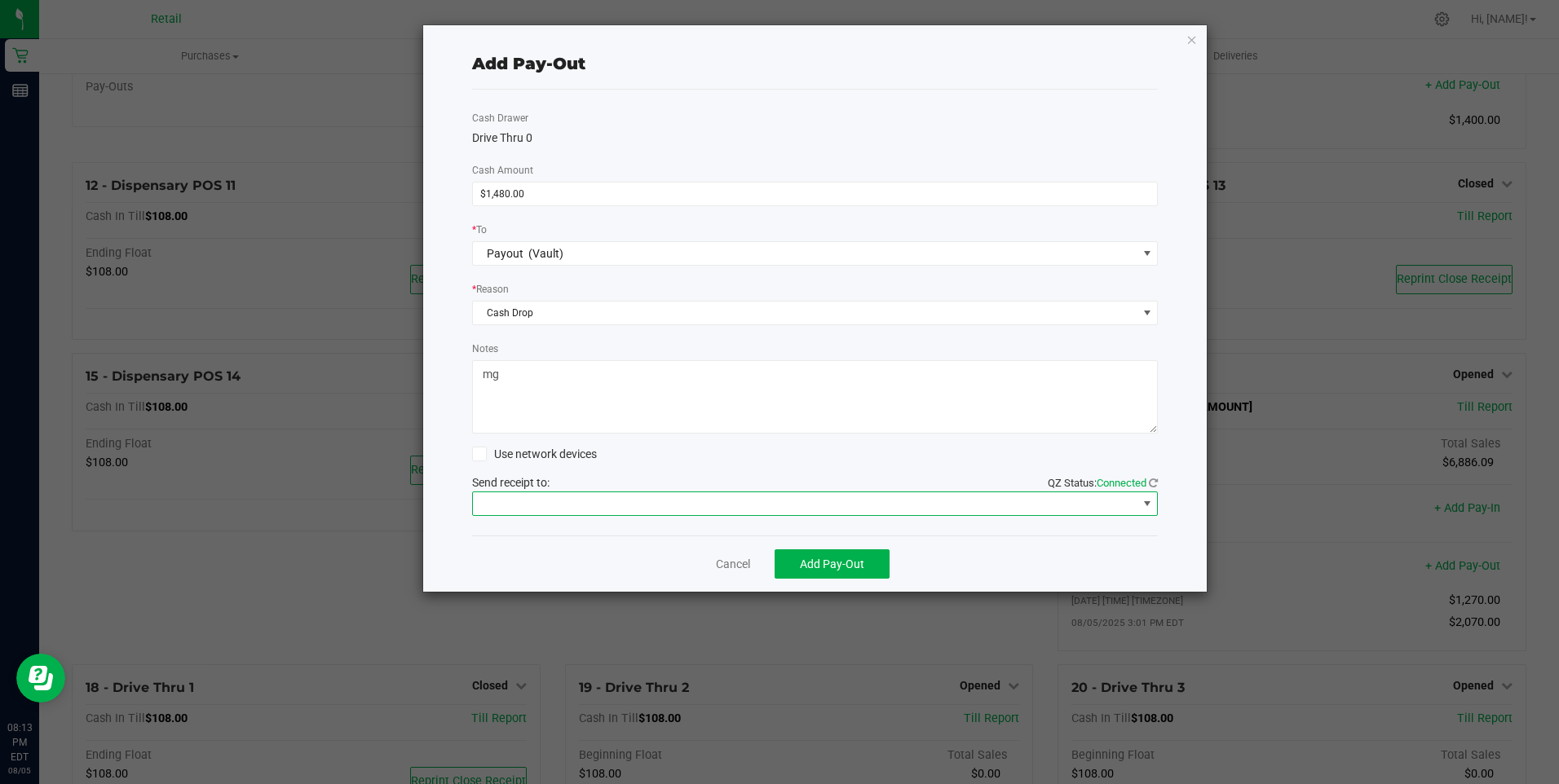 click at bounding box center [805, 504] 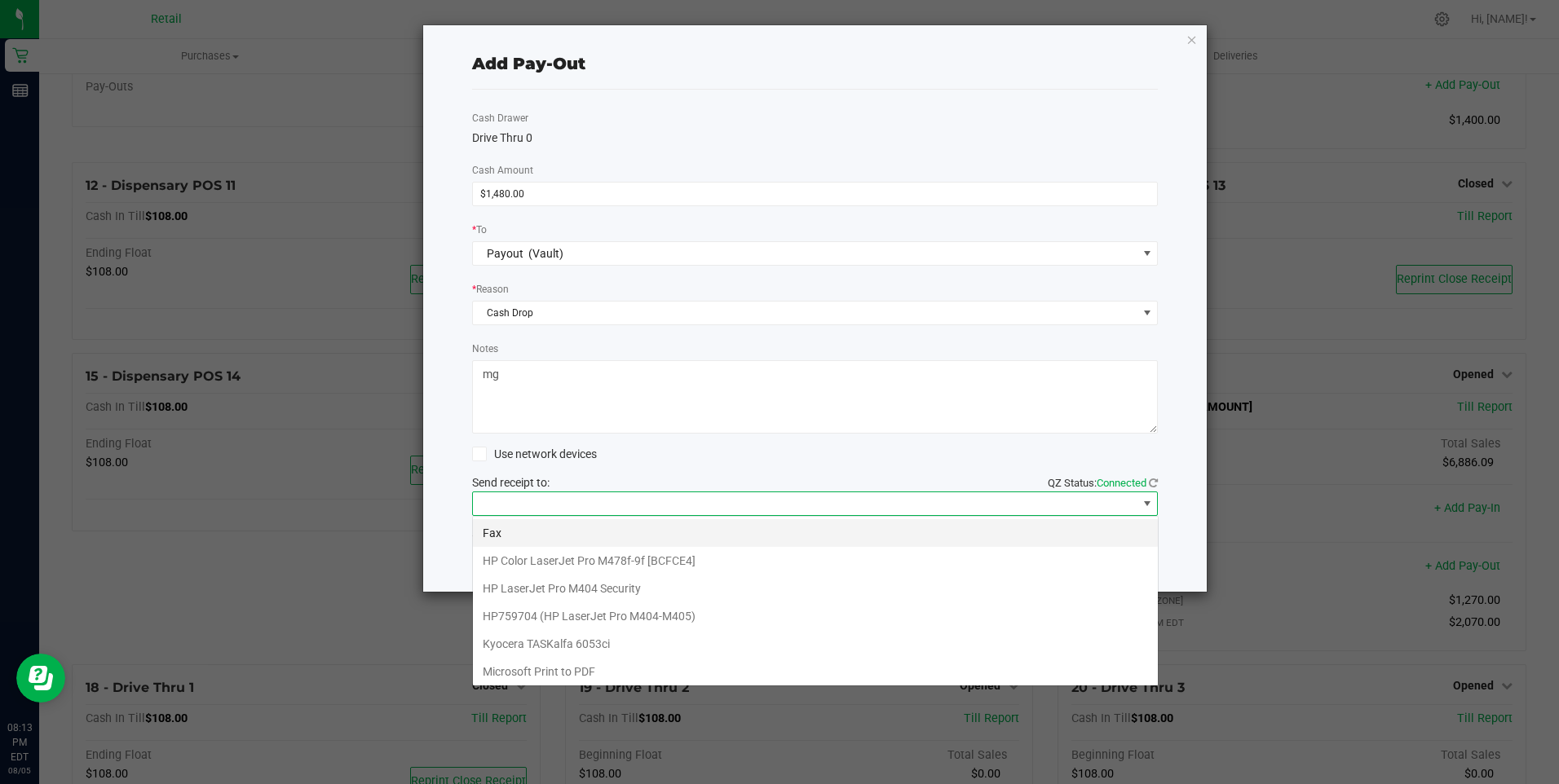 scroll, scrollTop: 81472, scrollLeft: 80851, axis: both 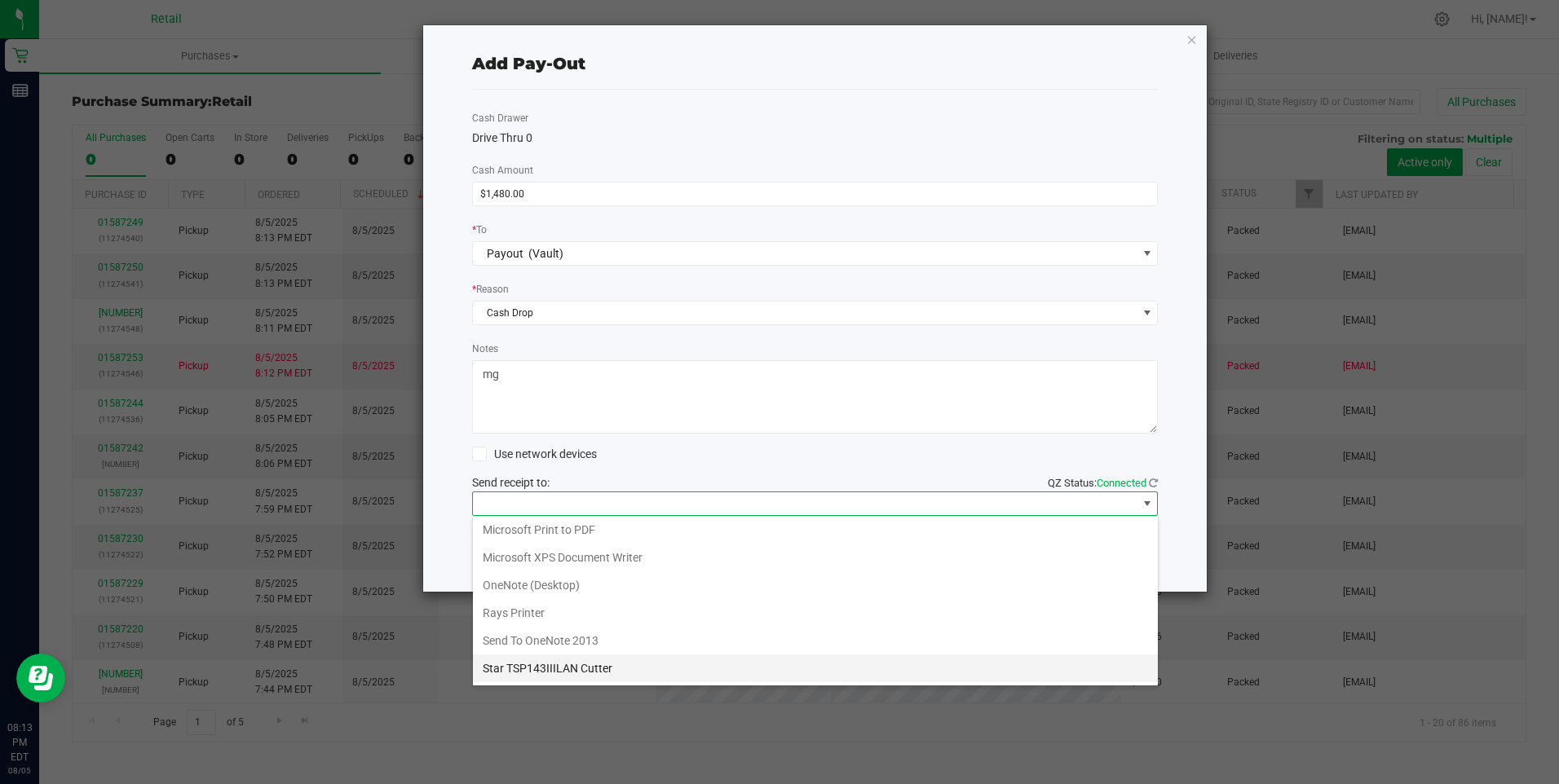 click on "Star TSP143IIILAN Cutter" at bounding box center (815, 668) 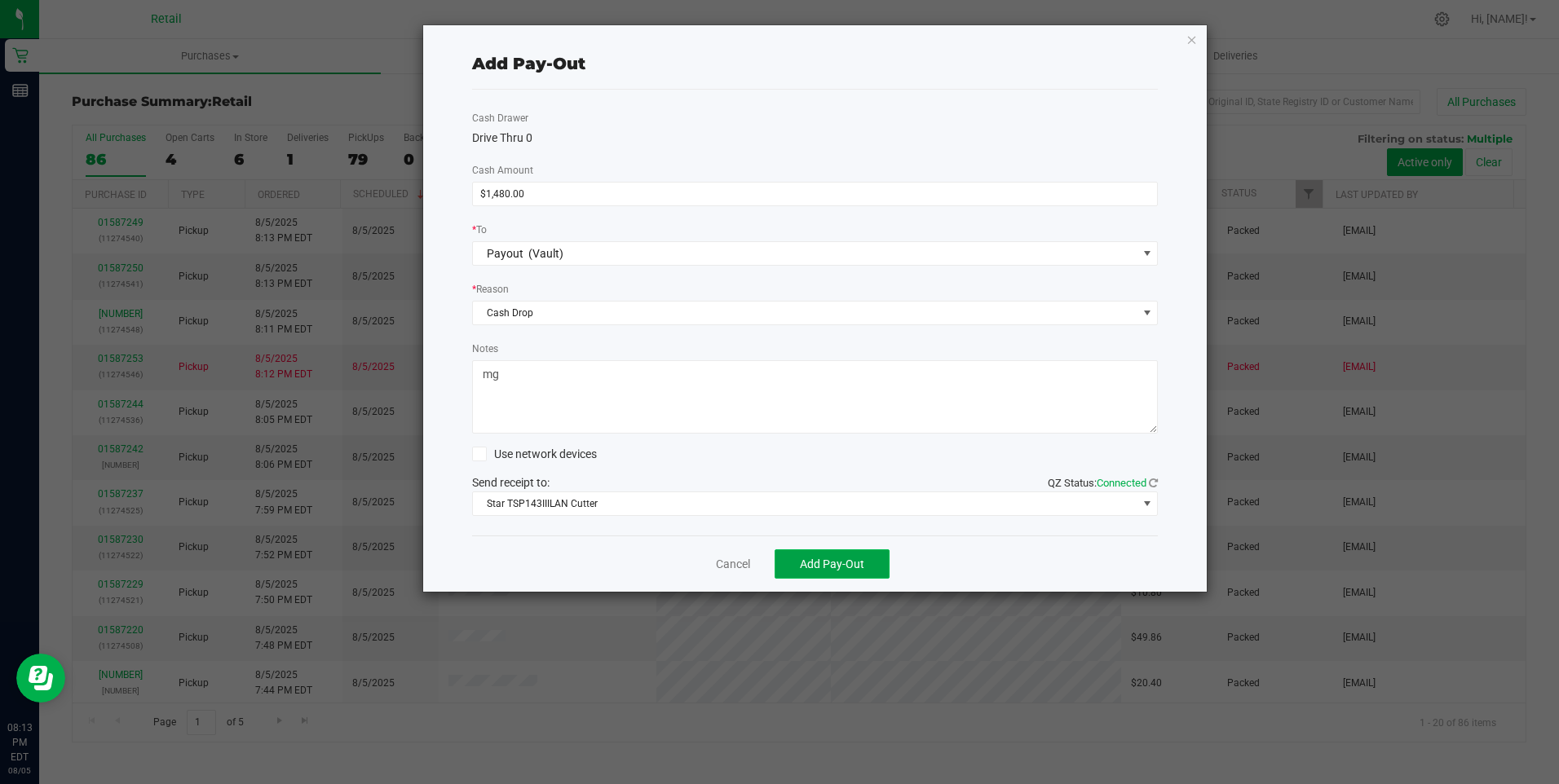 click on "Add Pay-Out" 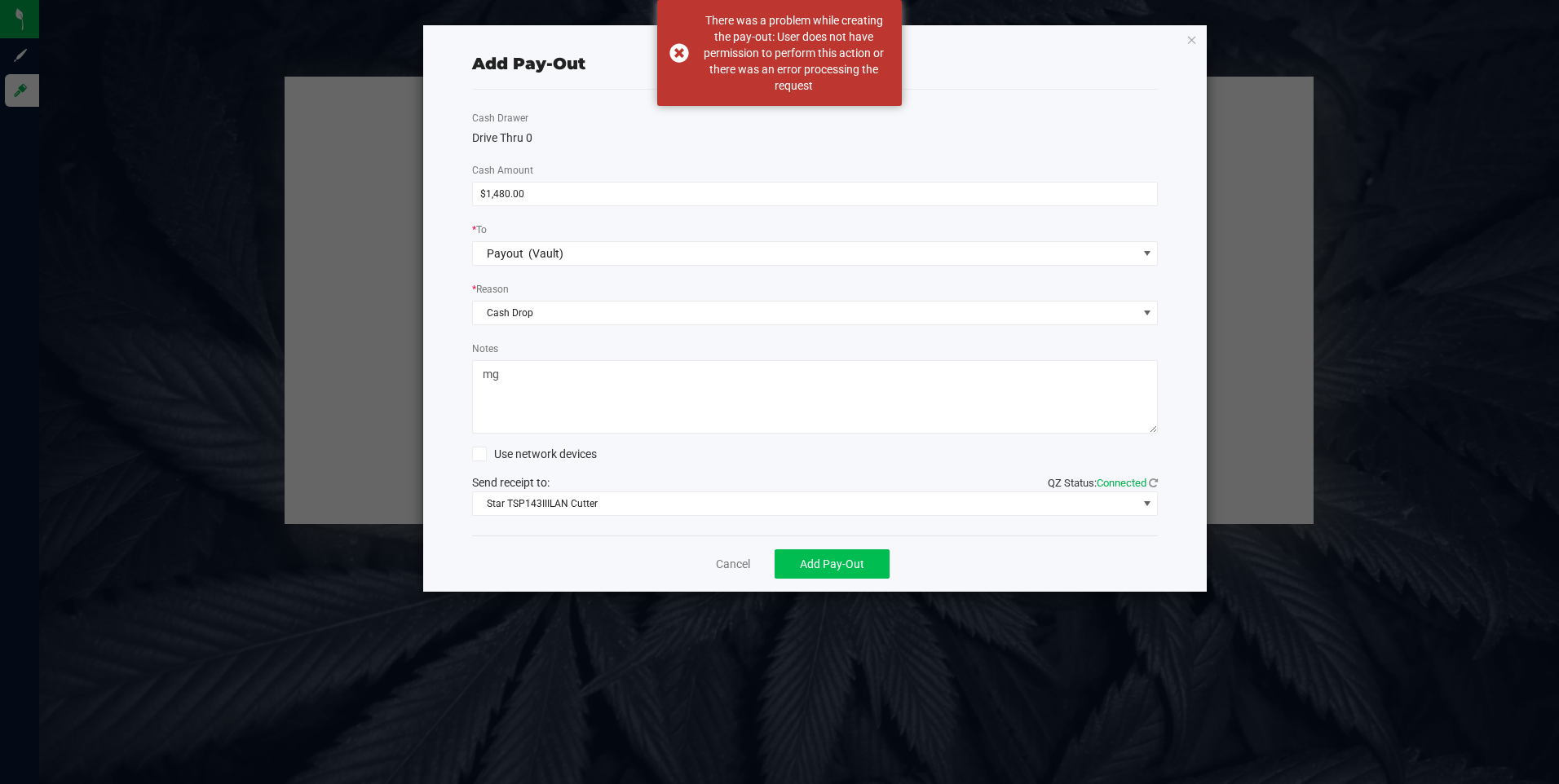 type on "Mgardner@slatercenter.com" 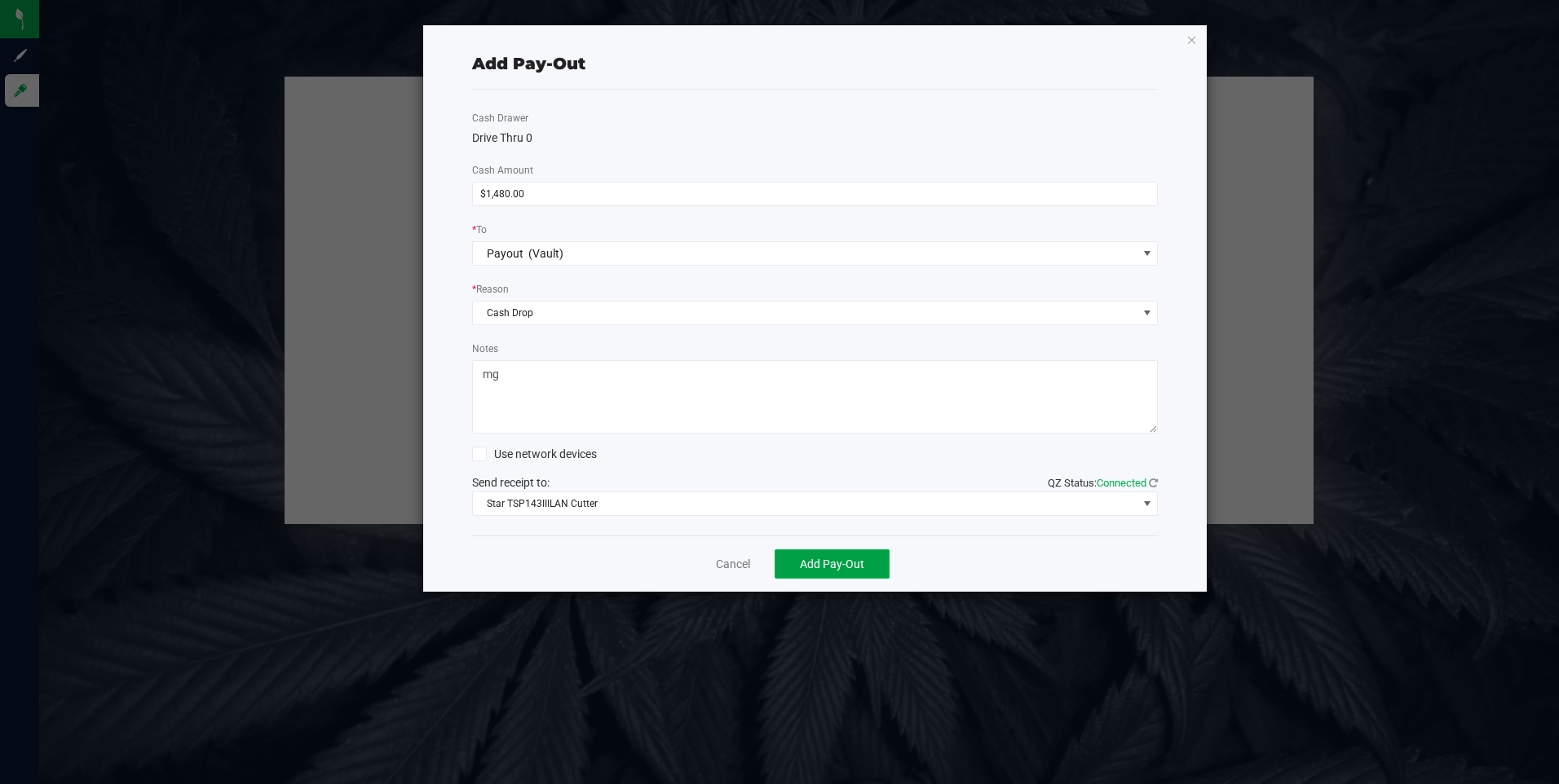 click on "Add Pay-Out" 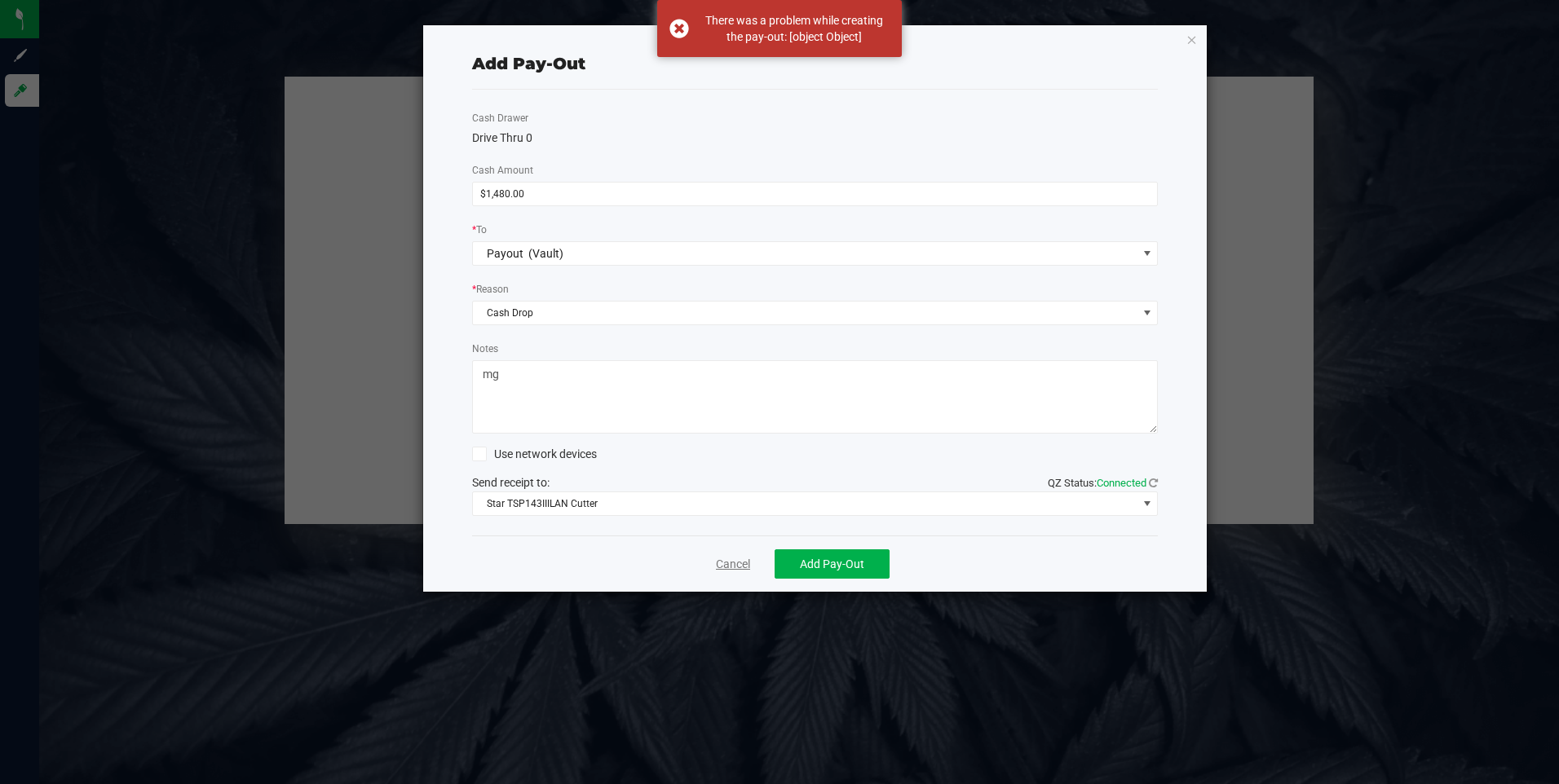 click on "Cancel" 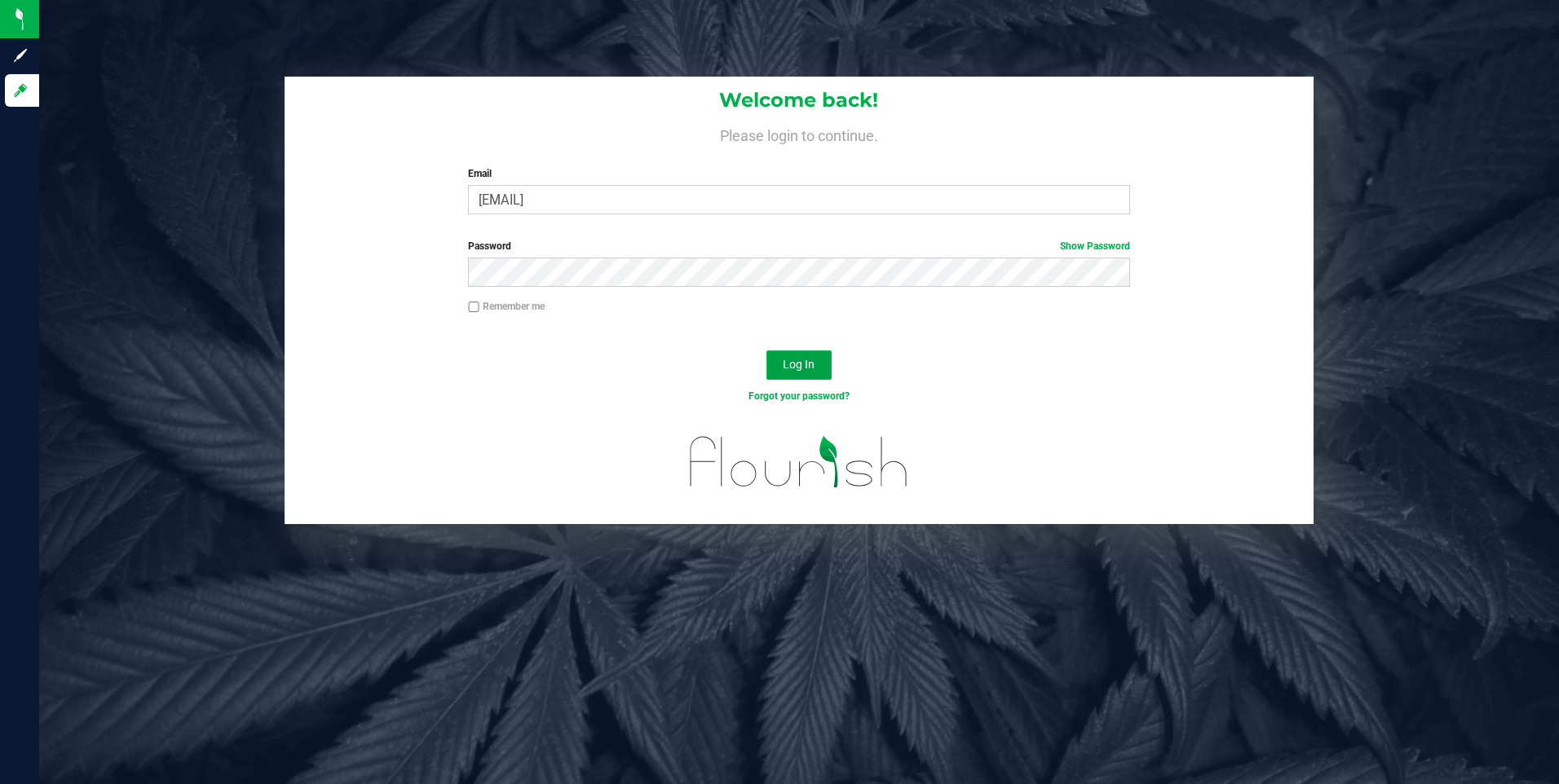click on "Log In" at bounding box center (799, 365) 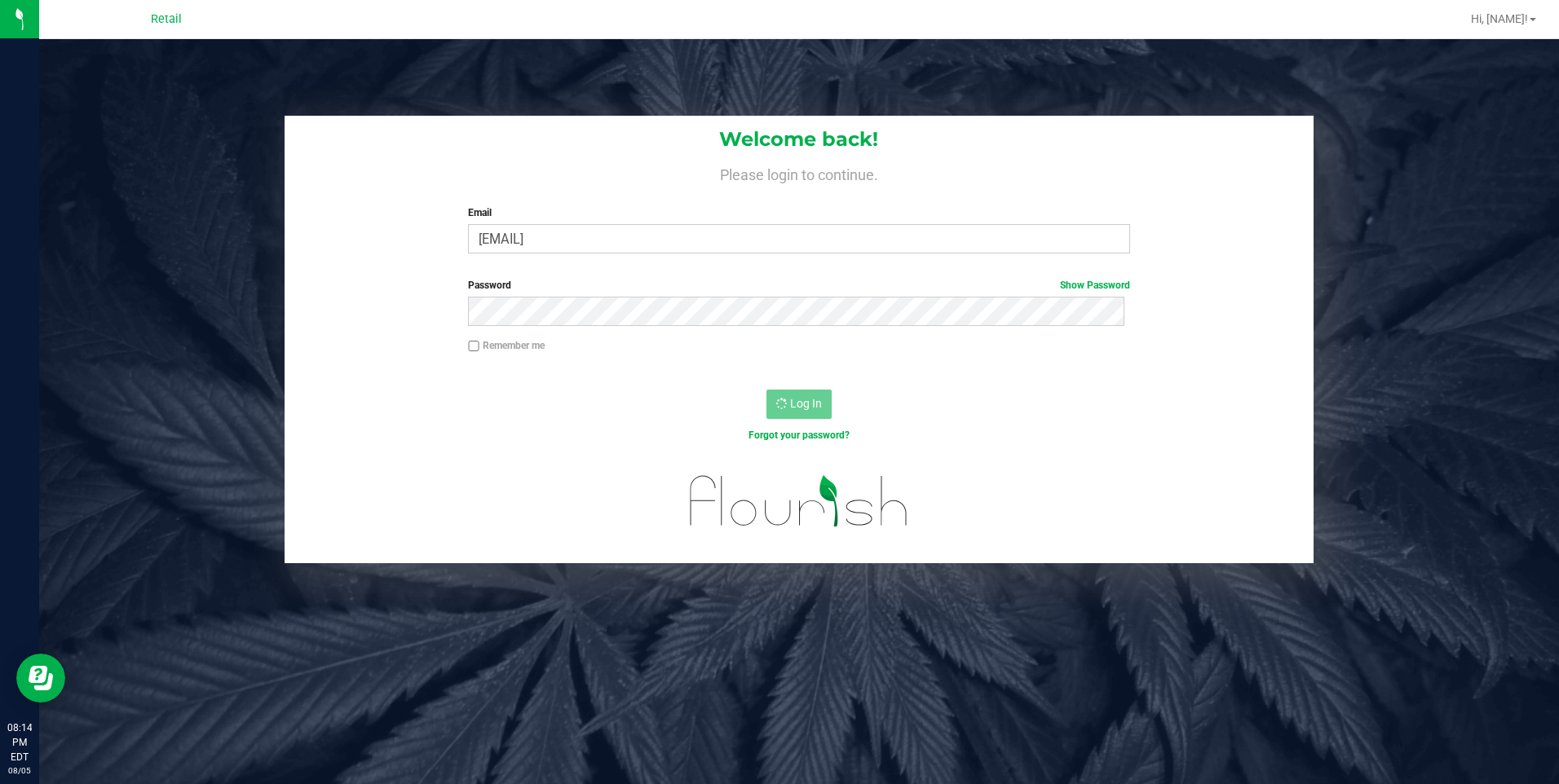 scroll, scrollTop: 0, scrollLeft: 0, axis: both 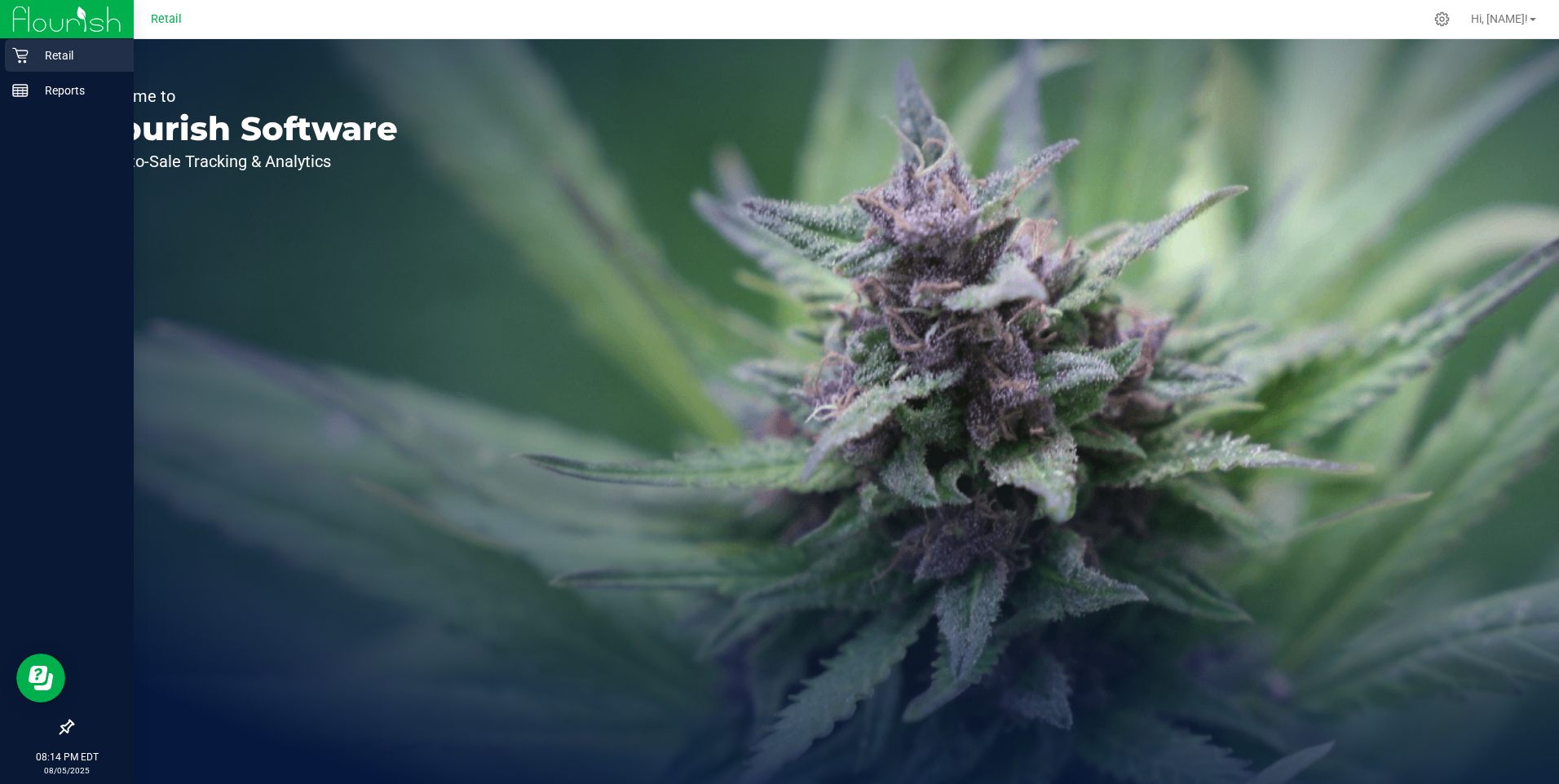 click on "Retail" at bounding box center [69, 55] 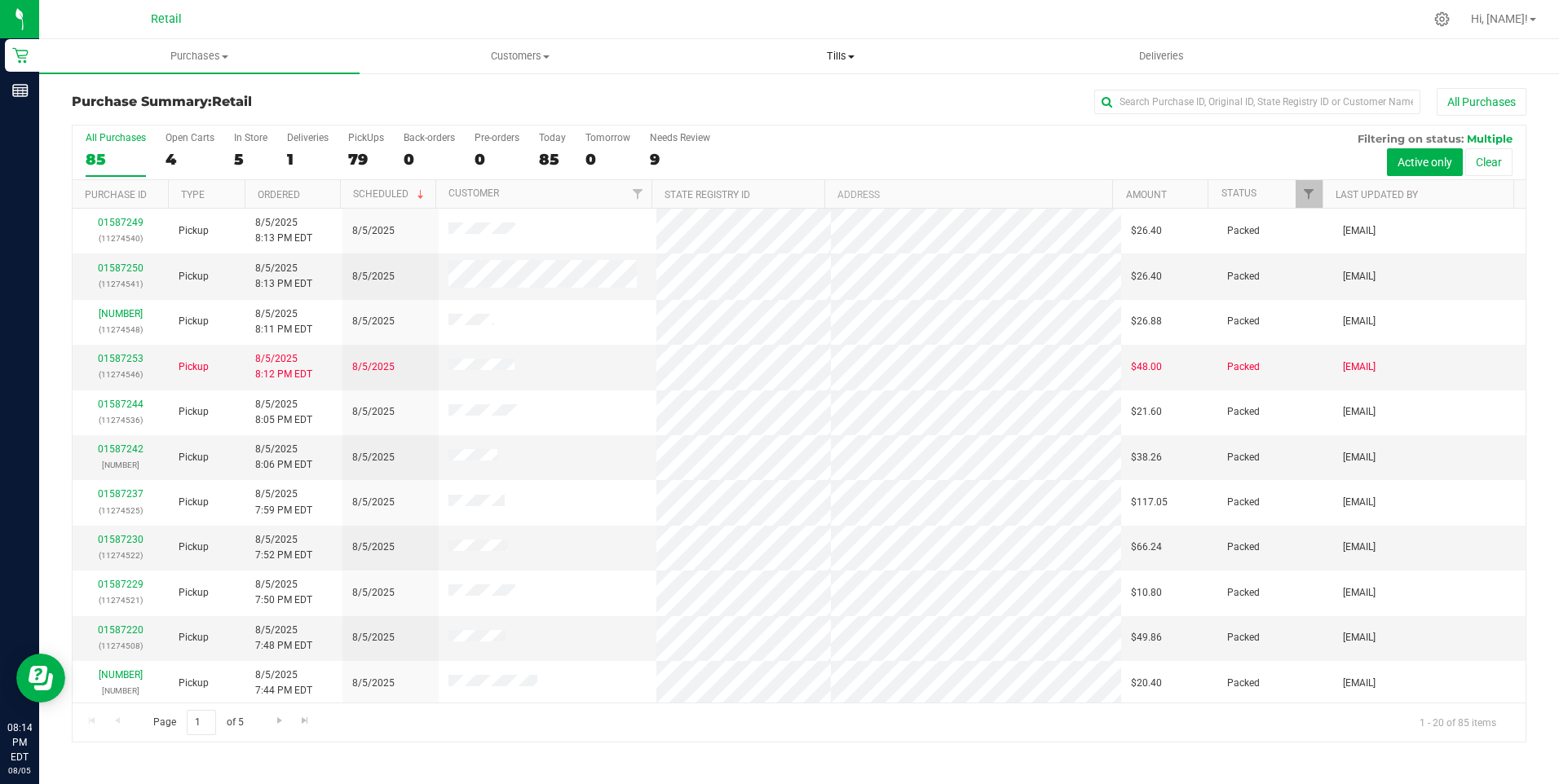 click on "Tills" at bounding box center [841, 56] 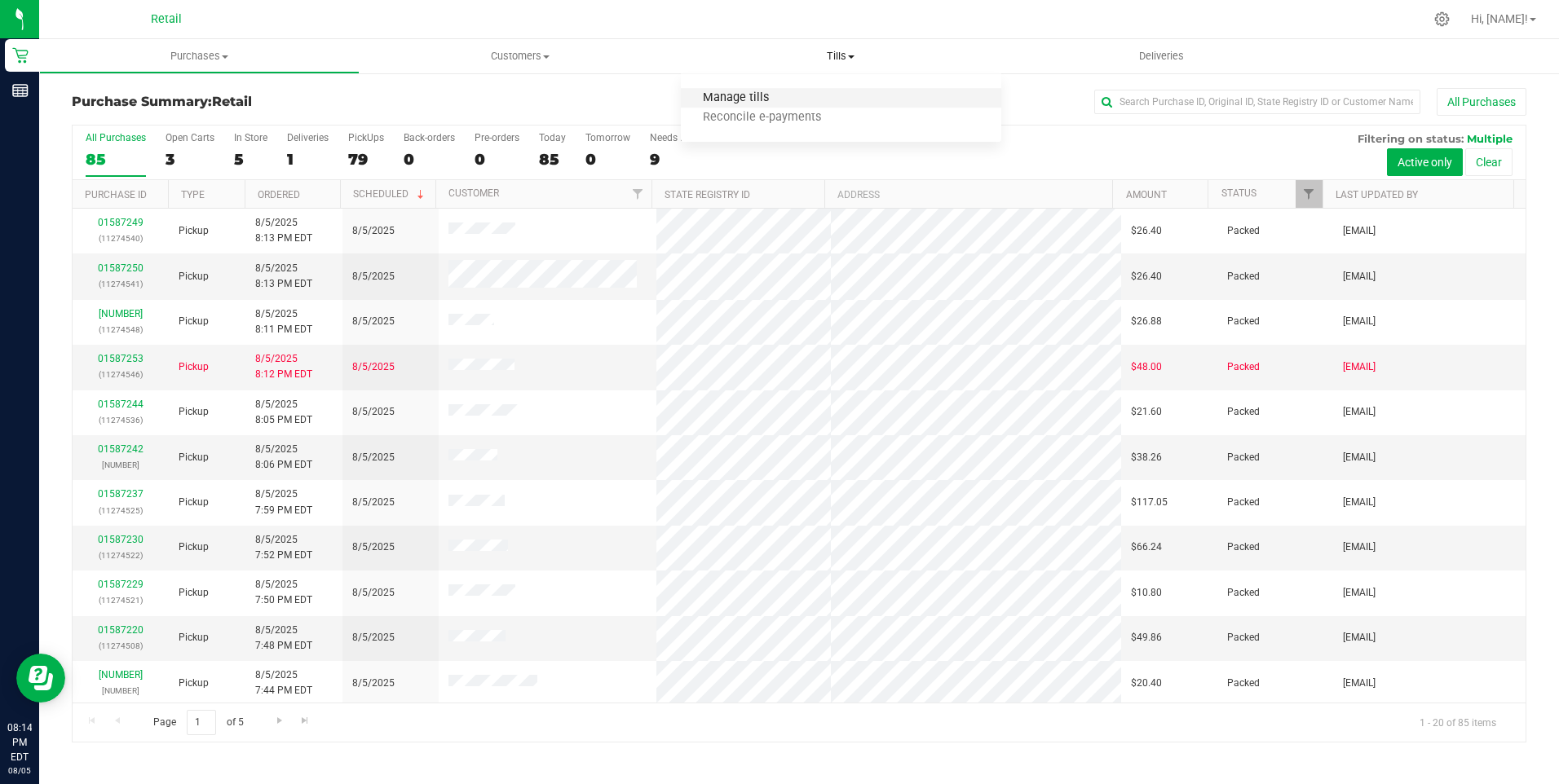 click on "Manage tills" at bounding box center (735, 98) 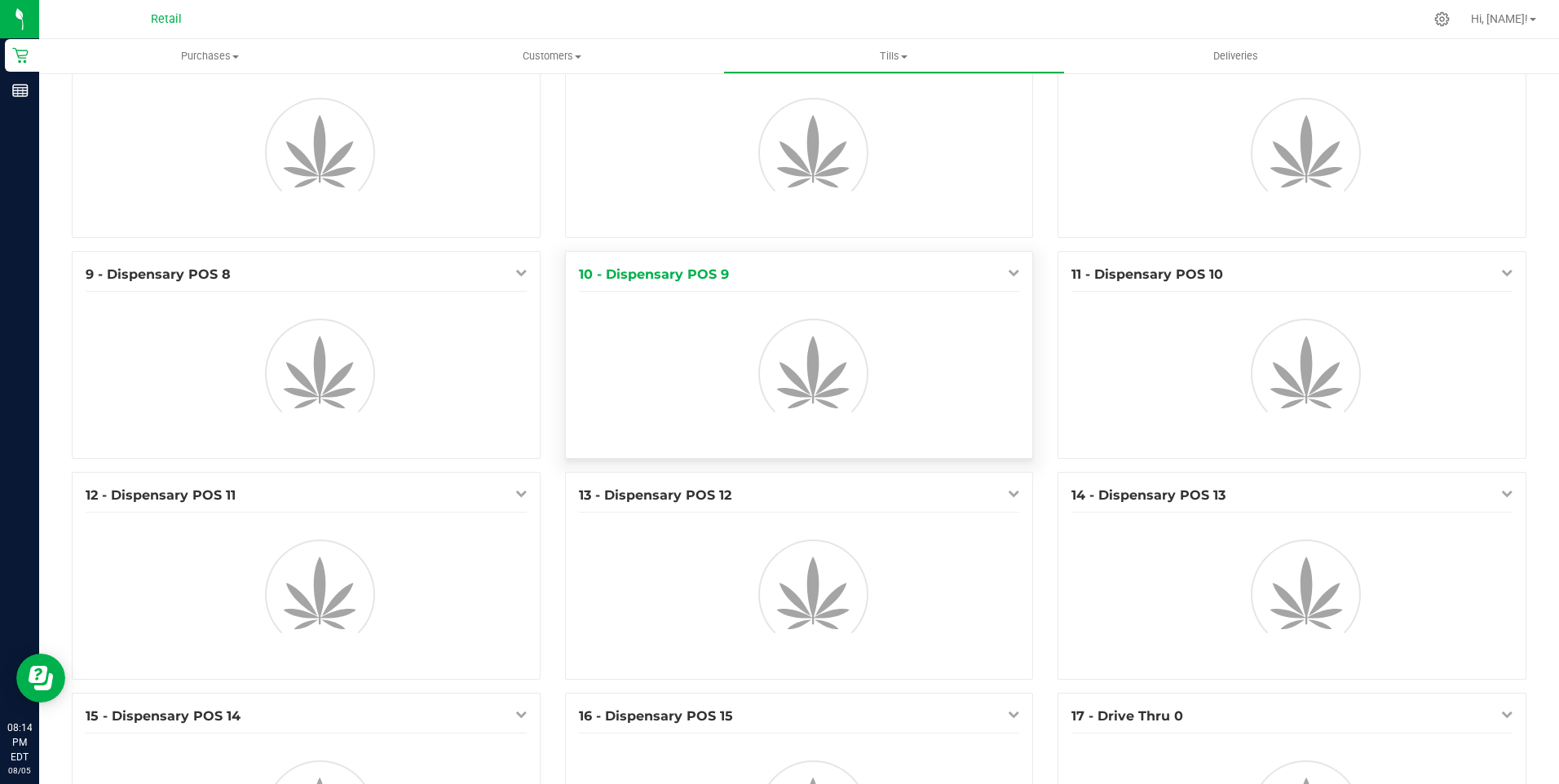 scroll, scrollTop: 570, scrollLeft: 0, axis: vertical 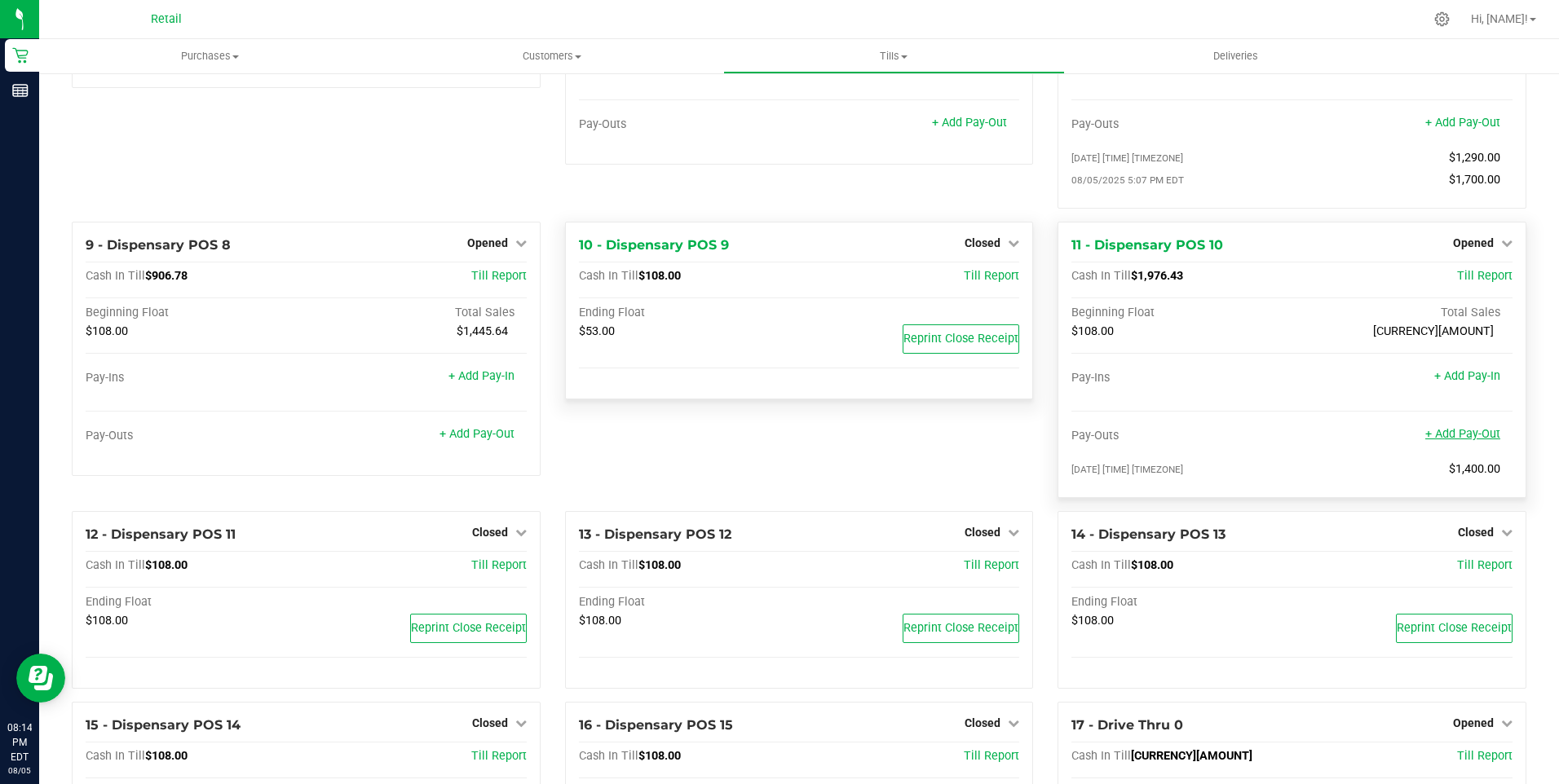 click on "+ Add Pay-Out" at bounding box center [1463, 434] 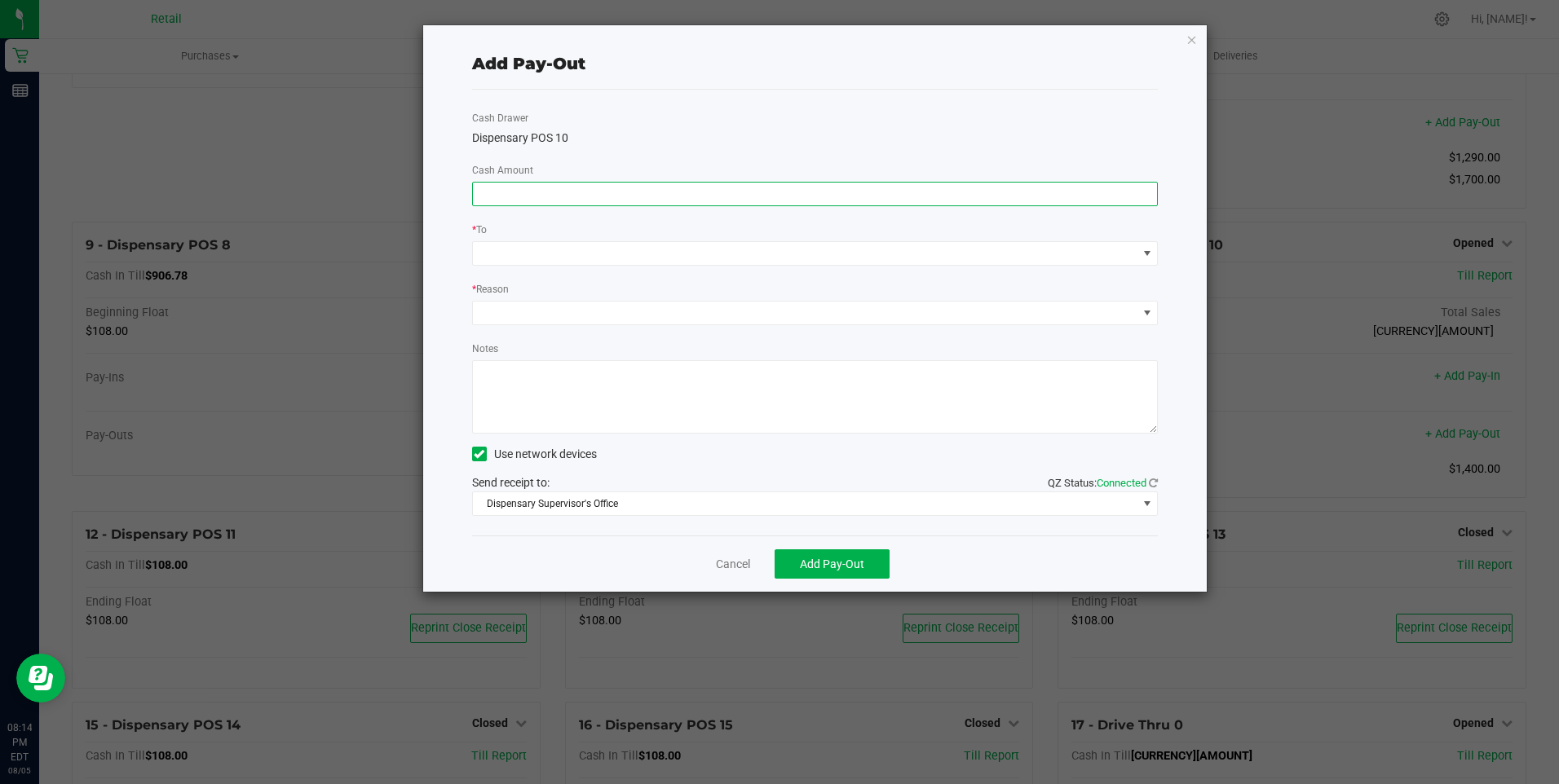 click at bounding box center [815, 194] 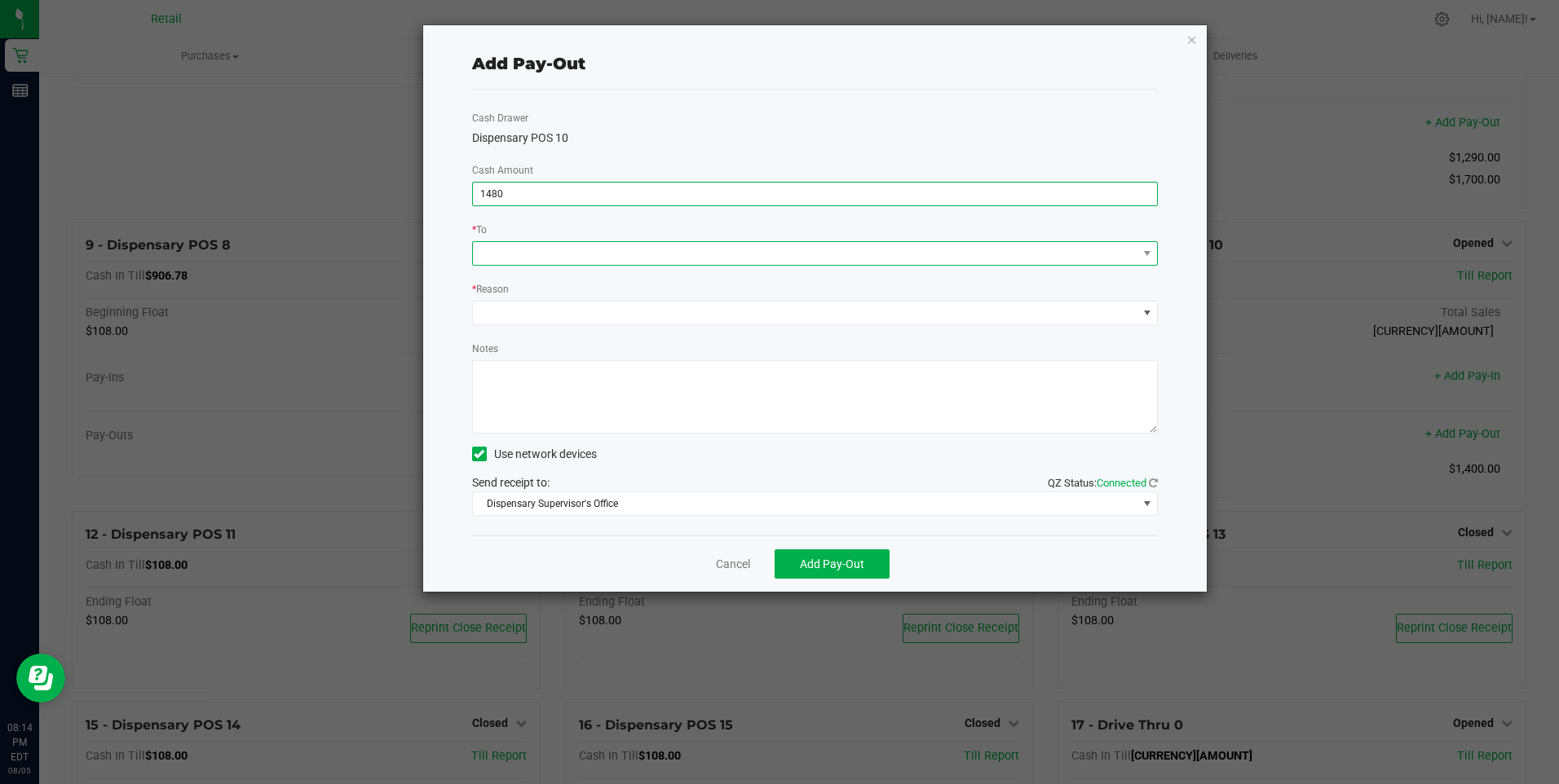 type on "$1,480.00" 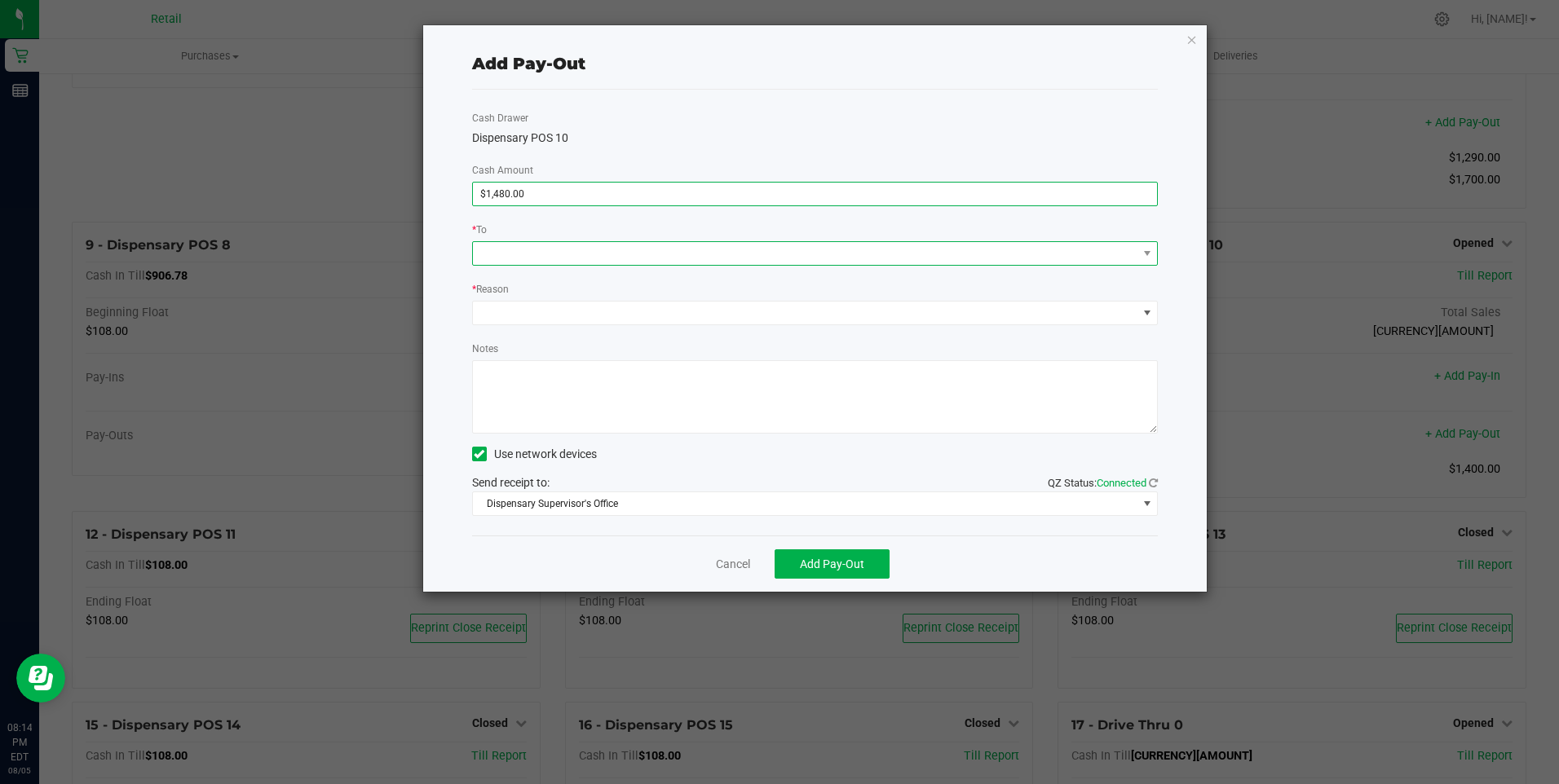 click at bounding box center [805, 253] 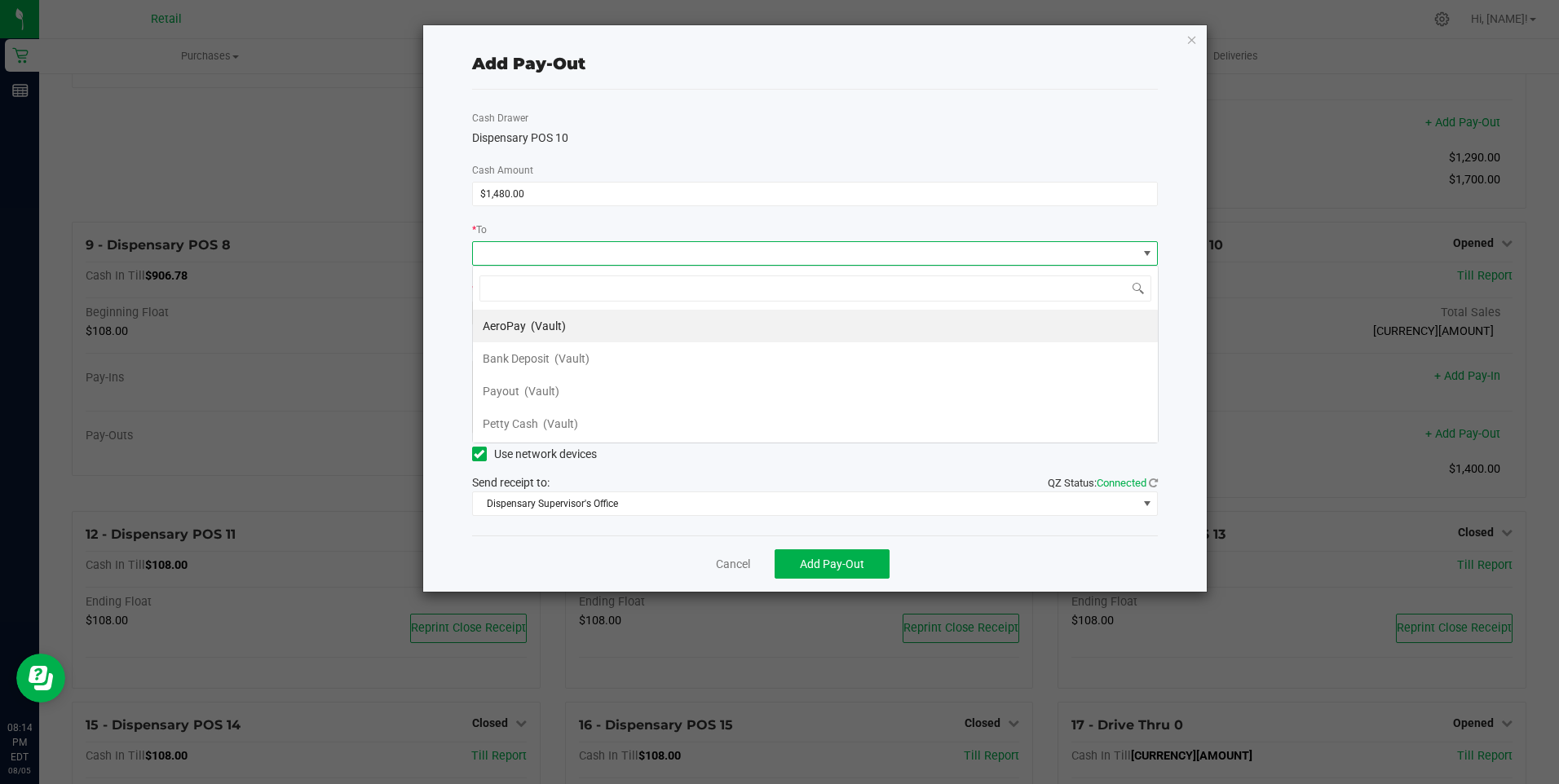 scroll, scrollTop: 81472, scrollLeft: 80851, axis: both 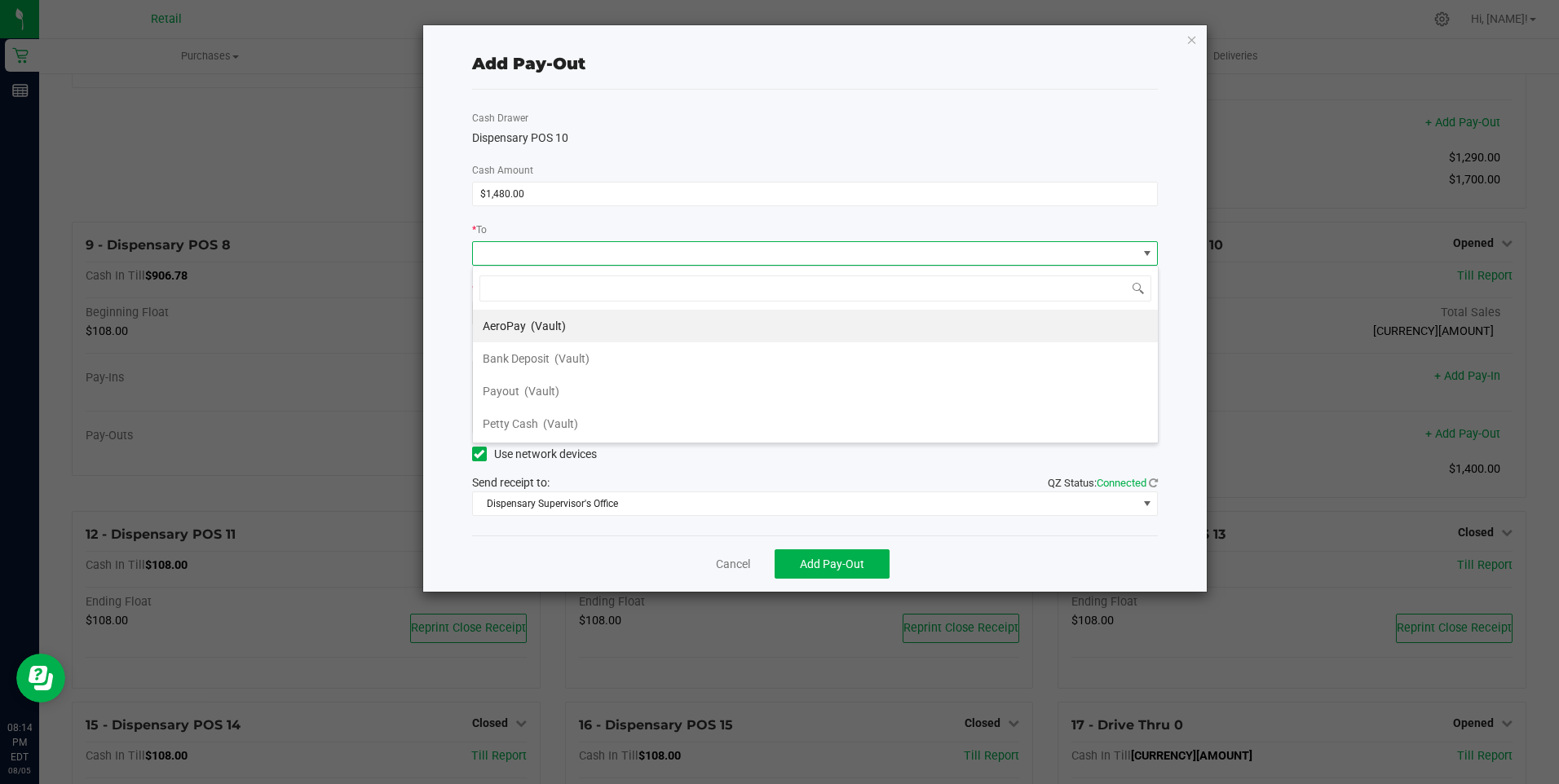 click on "(Vault)" at bounding box center (541, 391) 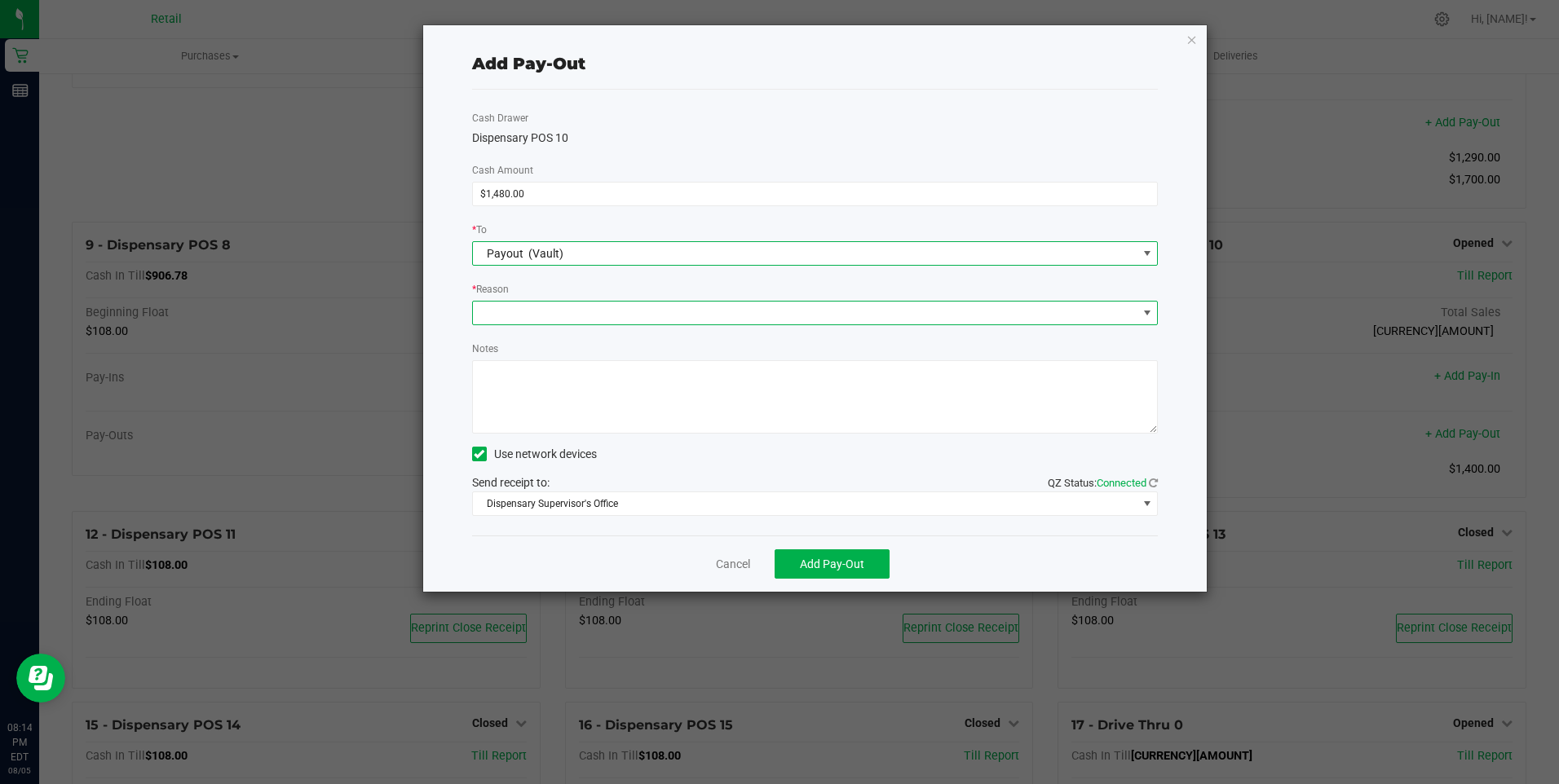 click at bounding box center (805, 313) 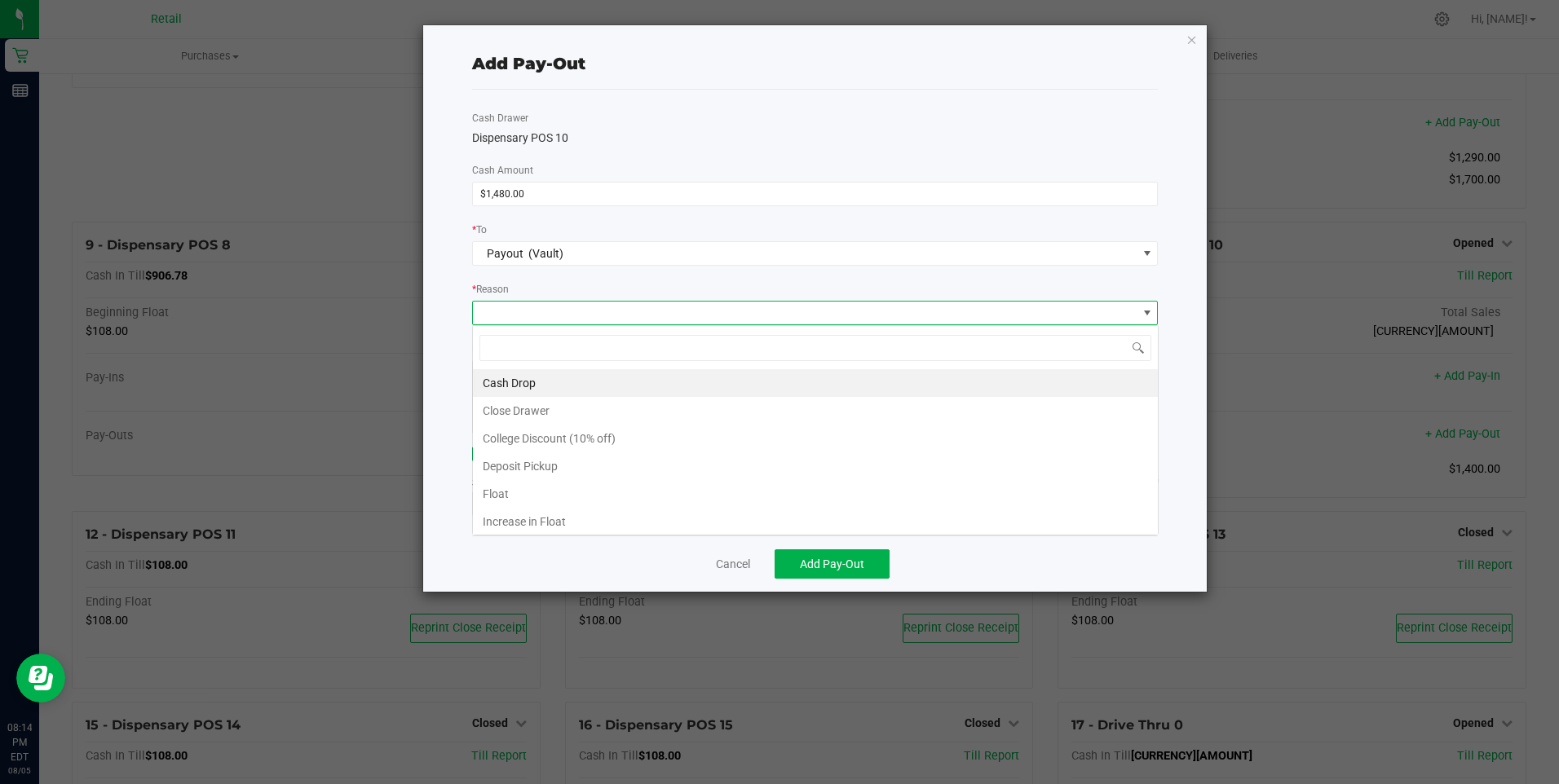 scroll, scrollTop: 81472, scrollLeft: 80851, axis: both 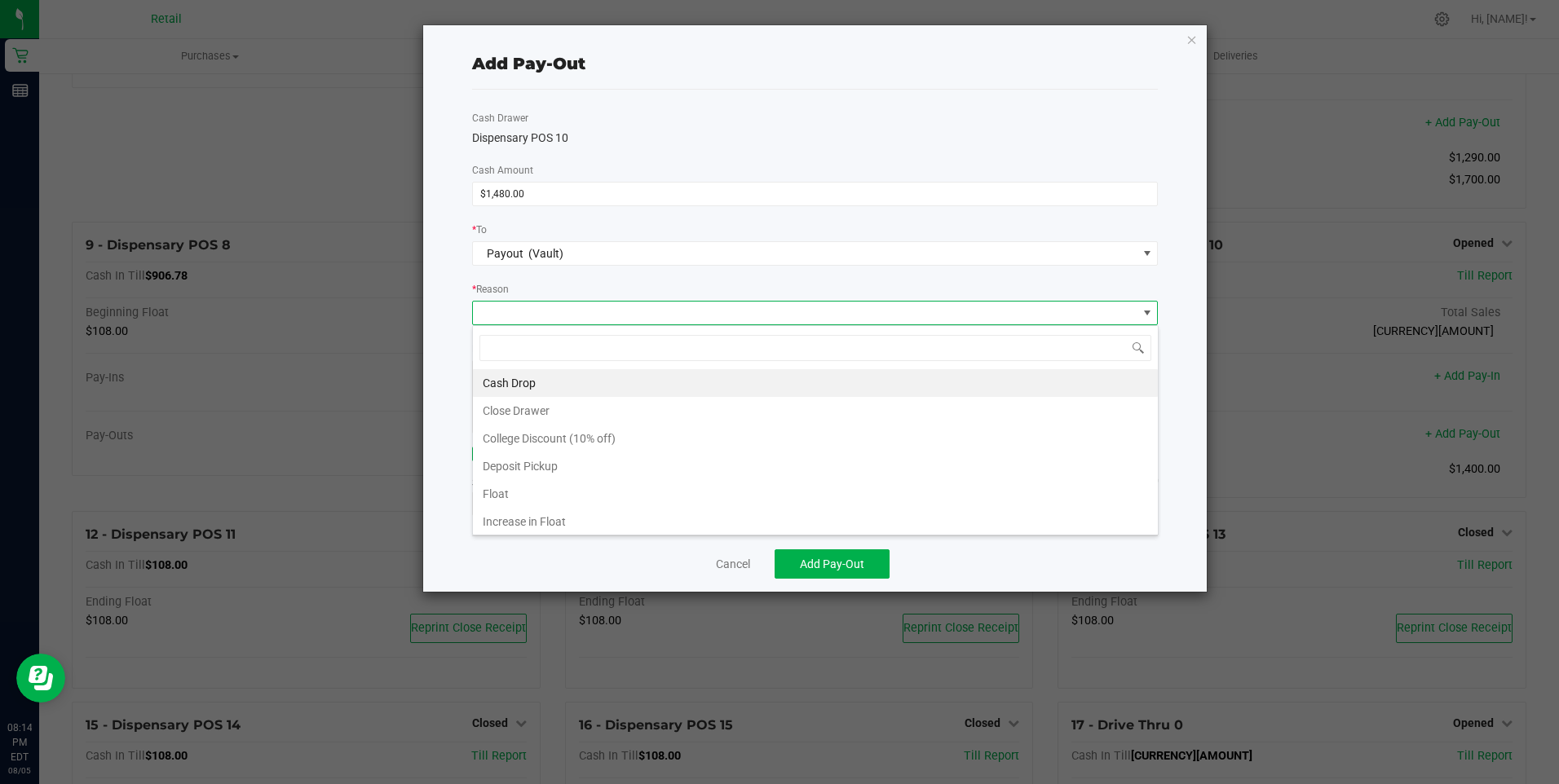 click on "Cash Drop" at bounding box center [815, 383] 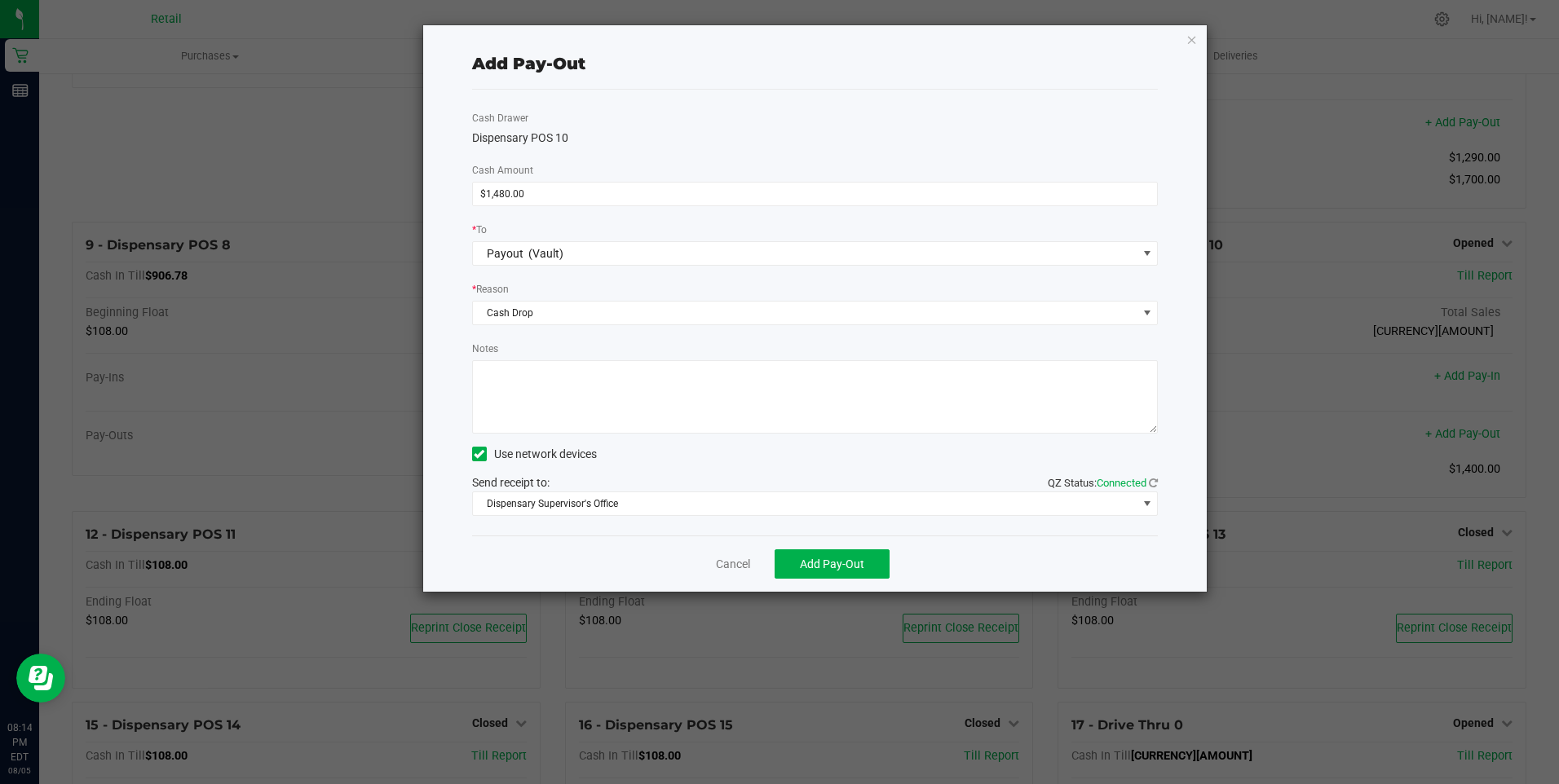 click on "Notes" at bounding box center (815, 397) 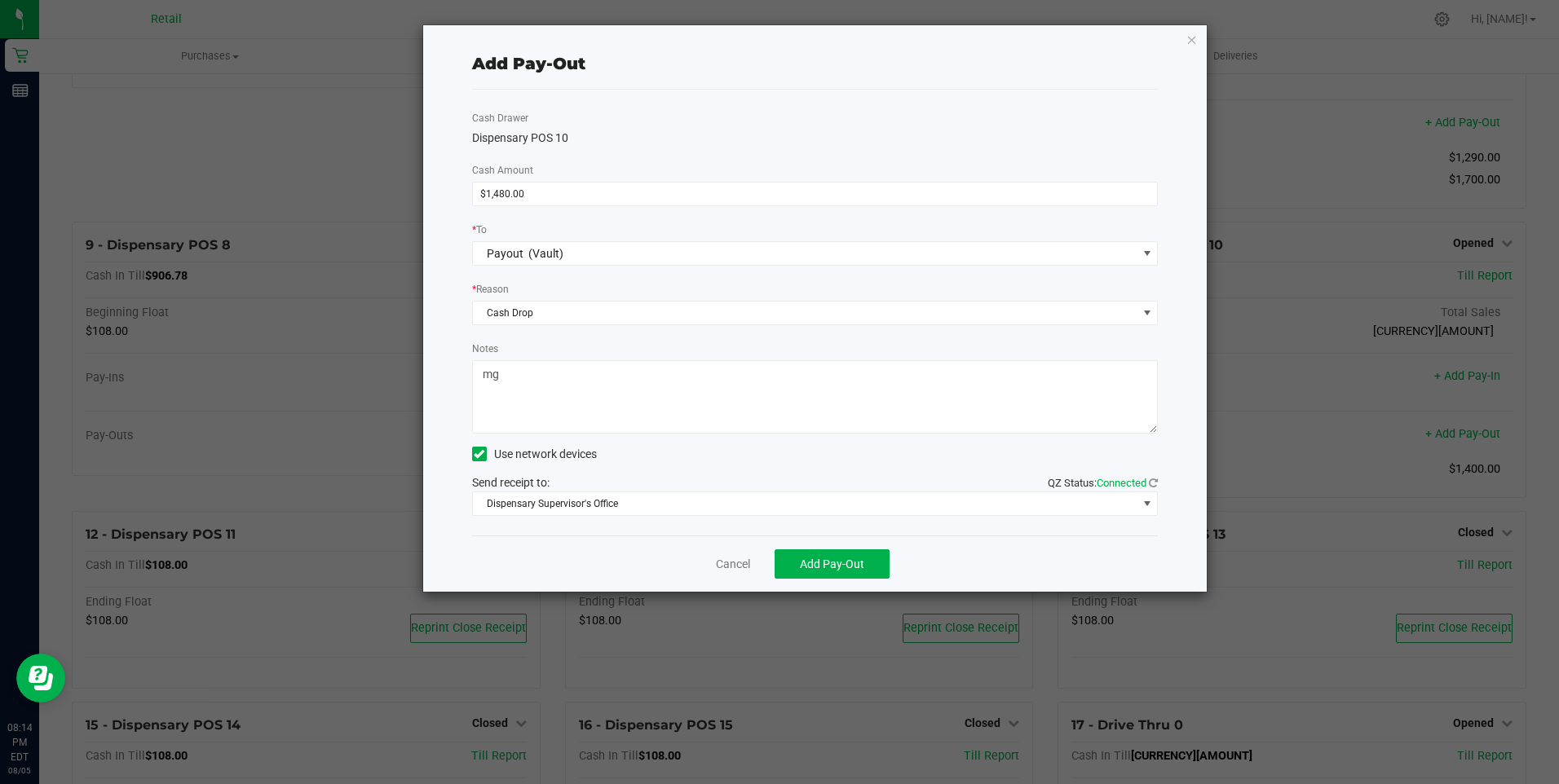 type on "mg" 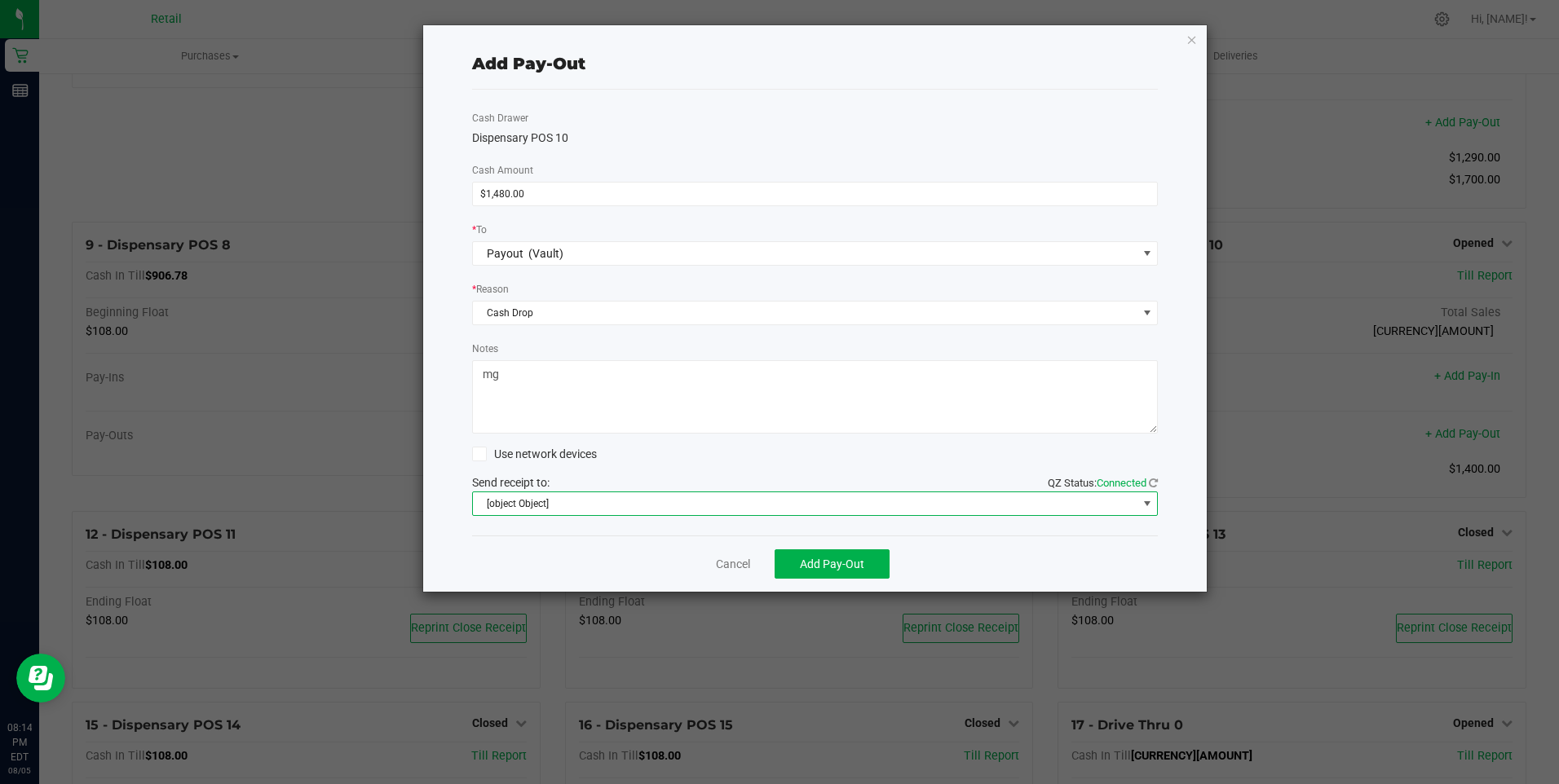 click on "[object Object]" at bounding box center [805, 504] 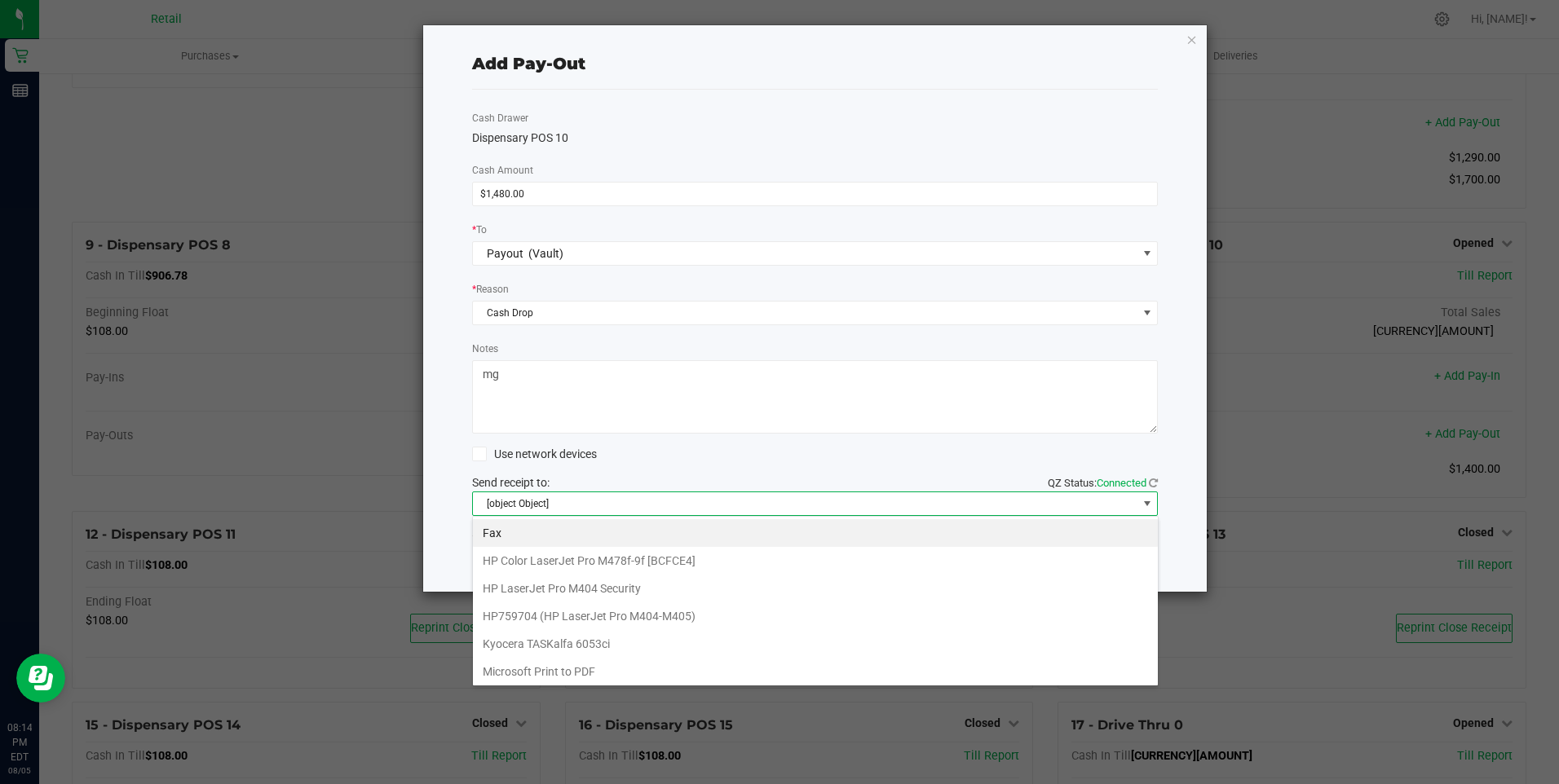 scroll, scrollTop: 81472, scrollLeft: 80851, axis: both 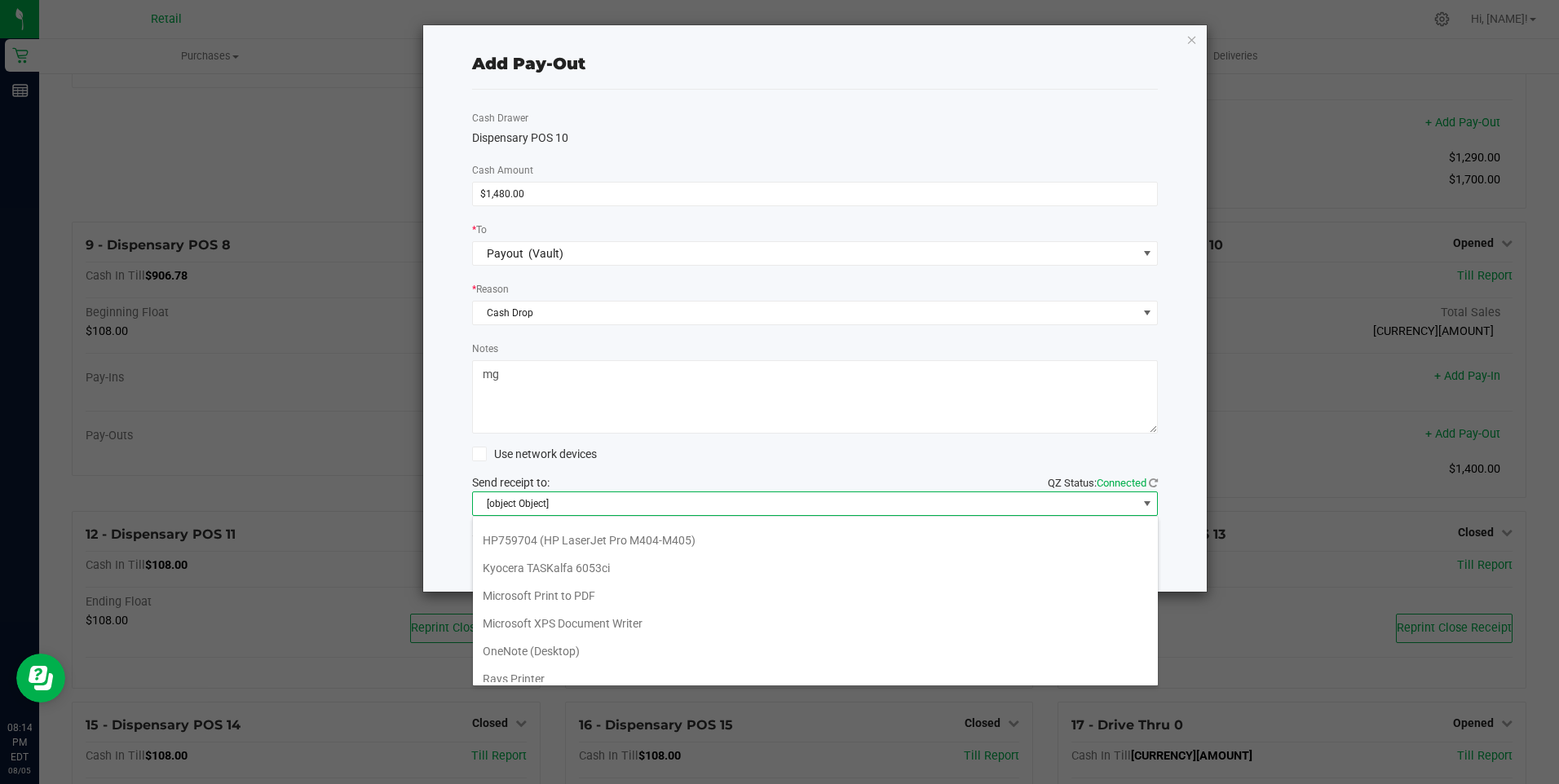 drag, startPoint x: 568, startPoint y: 654, endPoint x: 576, endPoint y: 644, distance: 12.80625 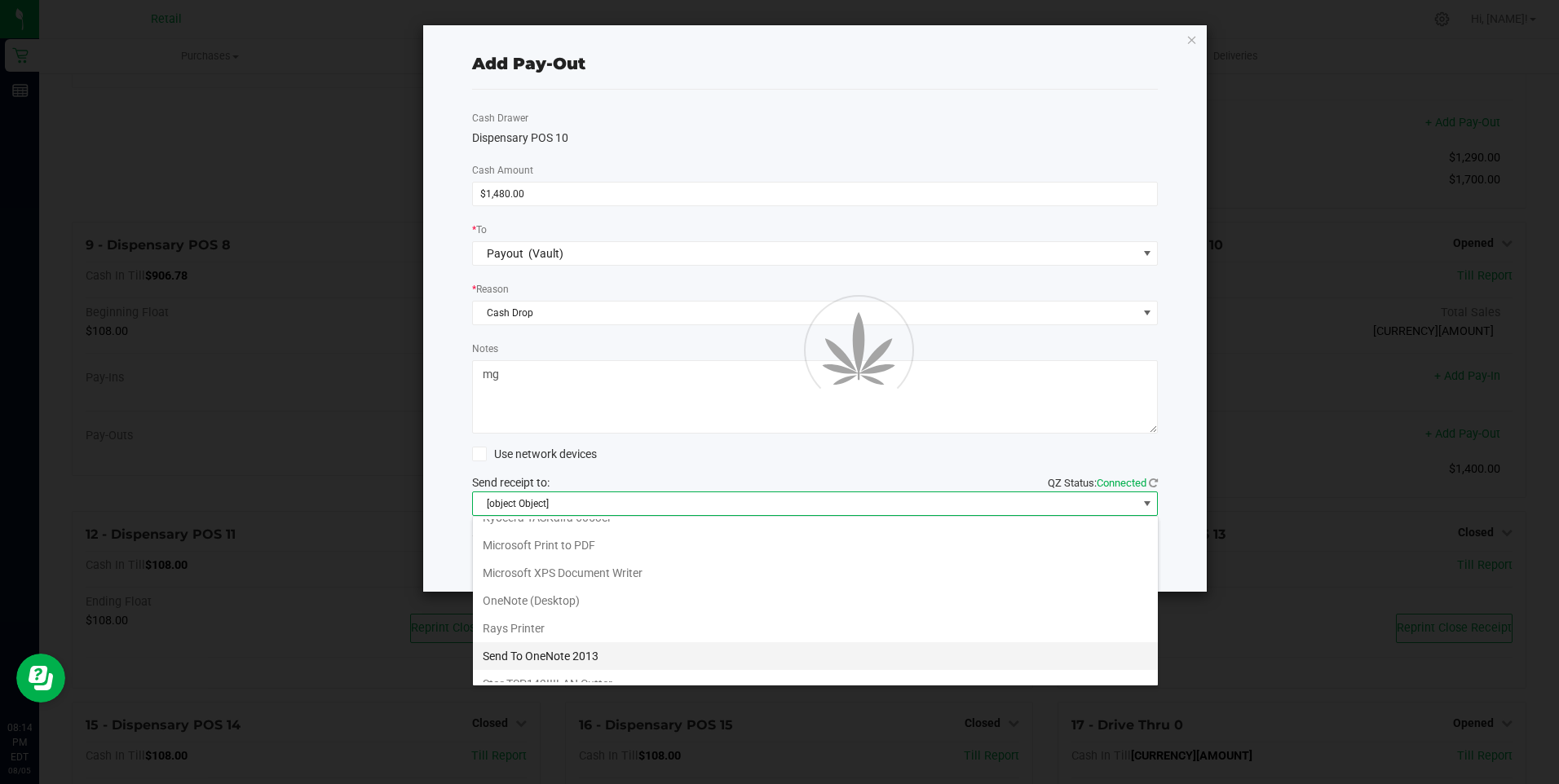 scroll, scrollTop: 142, scrollLeft: 0, axis: vertical 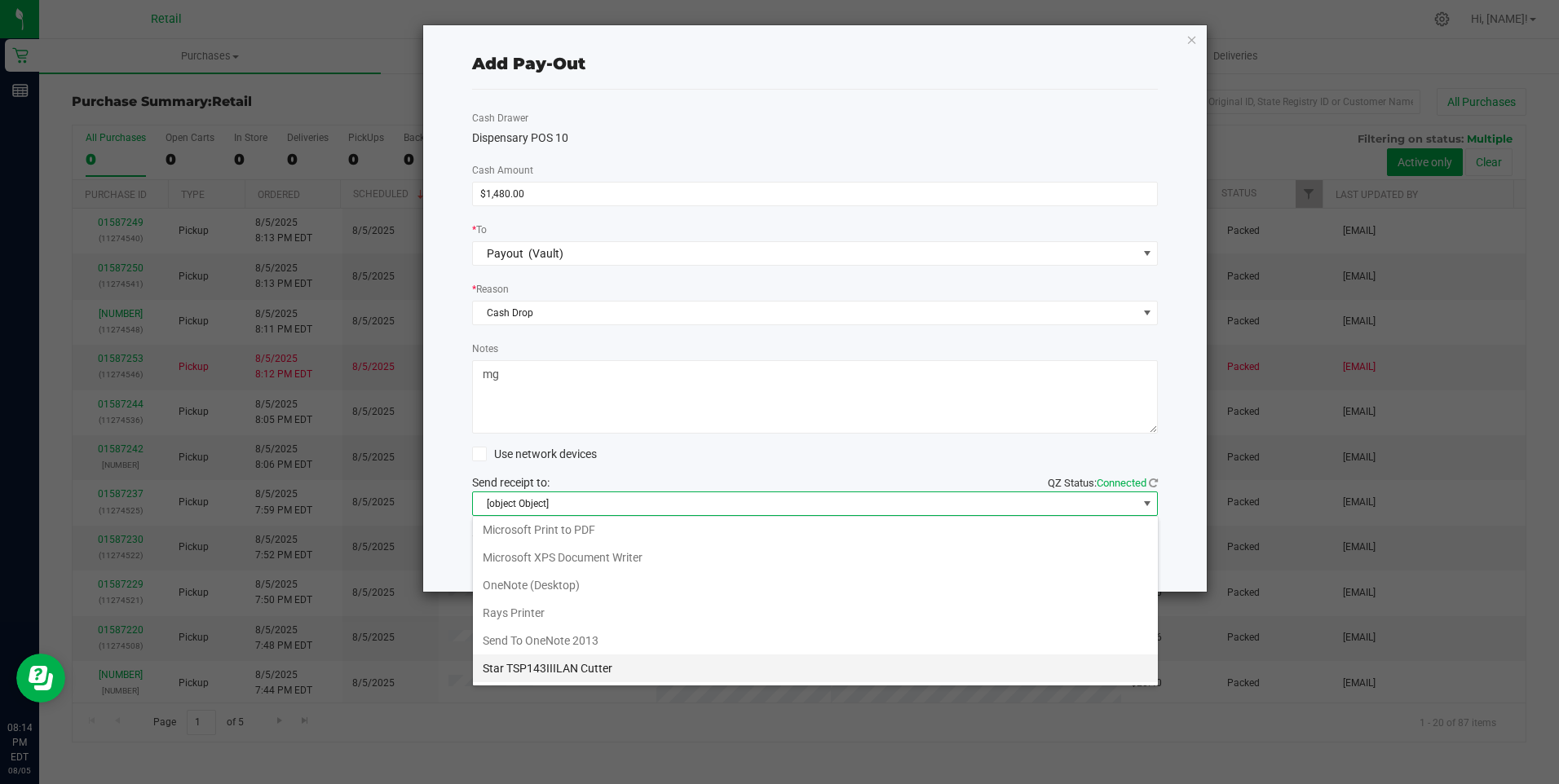 click on "Star TSP143IIILAN Cutter" at bounding box center [815, 668] 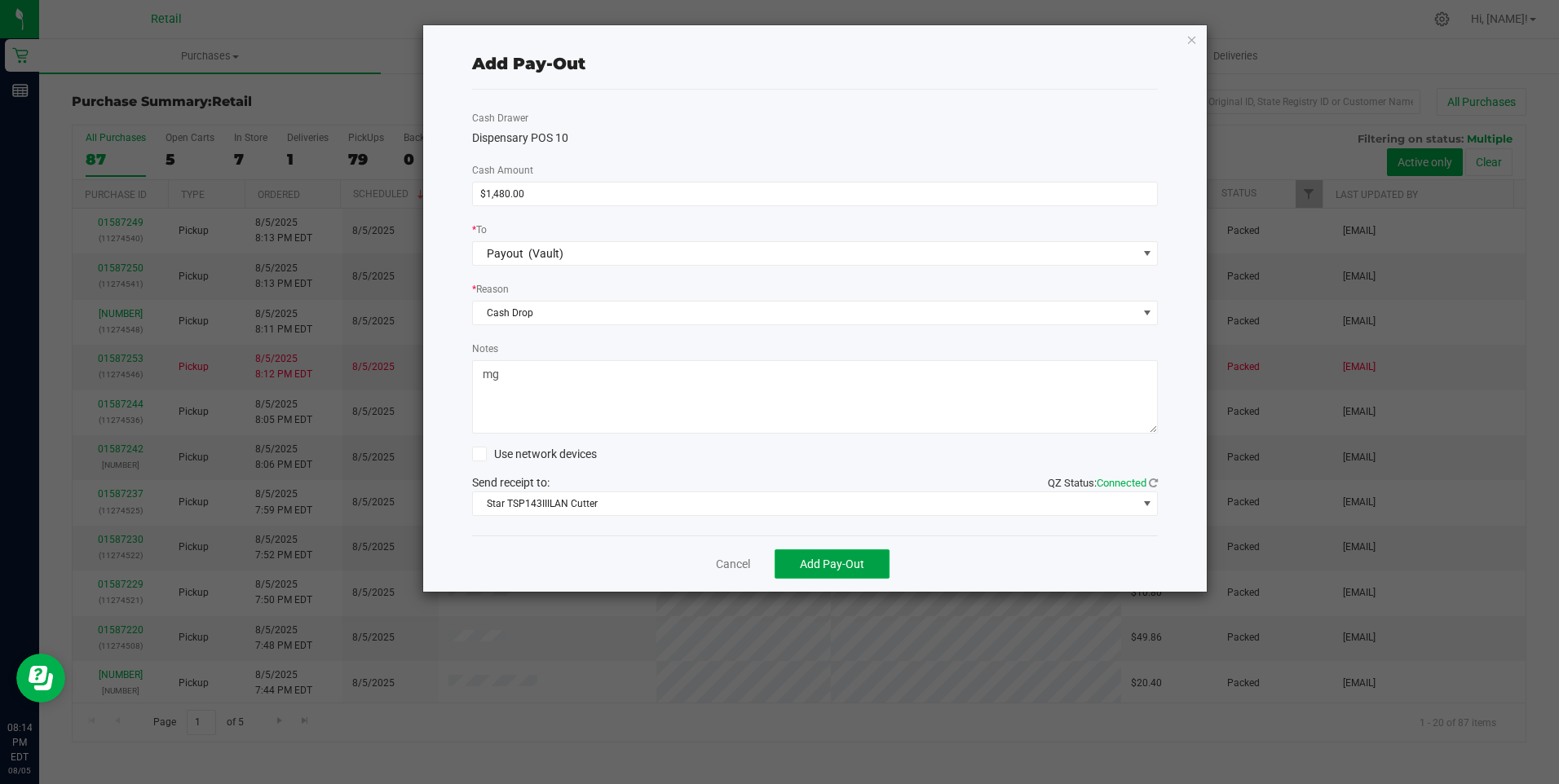 click on "Add Pay-Out" 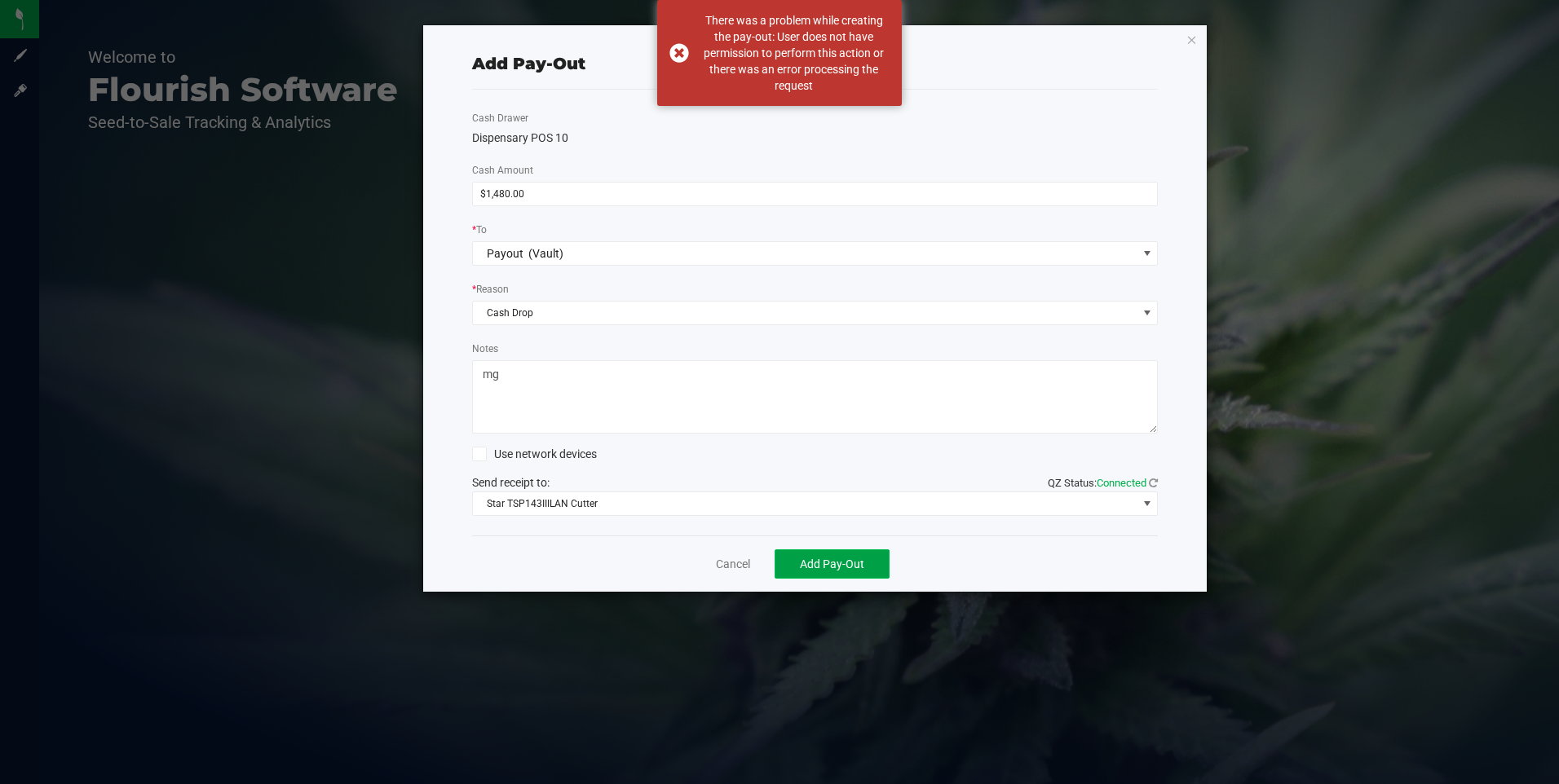 click on "Add Pay-Out" 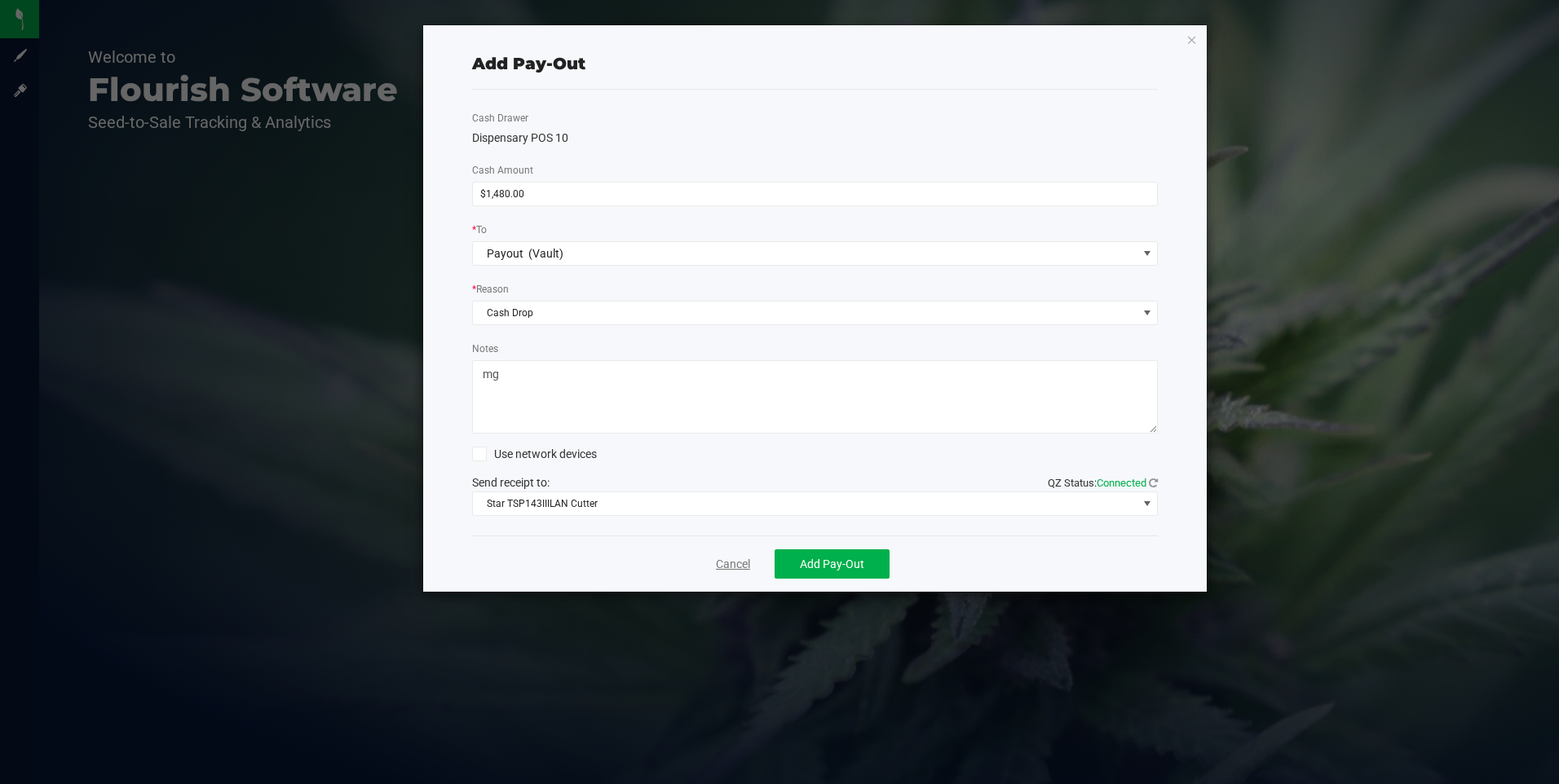 click on "Cancel" 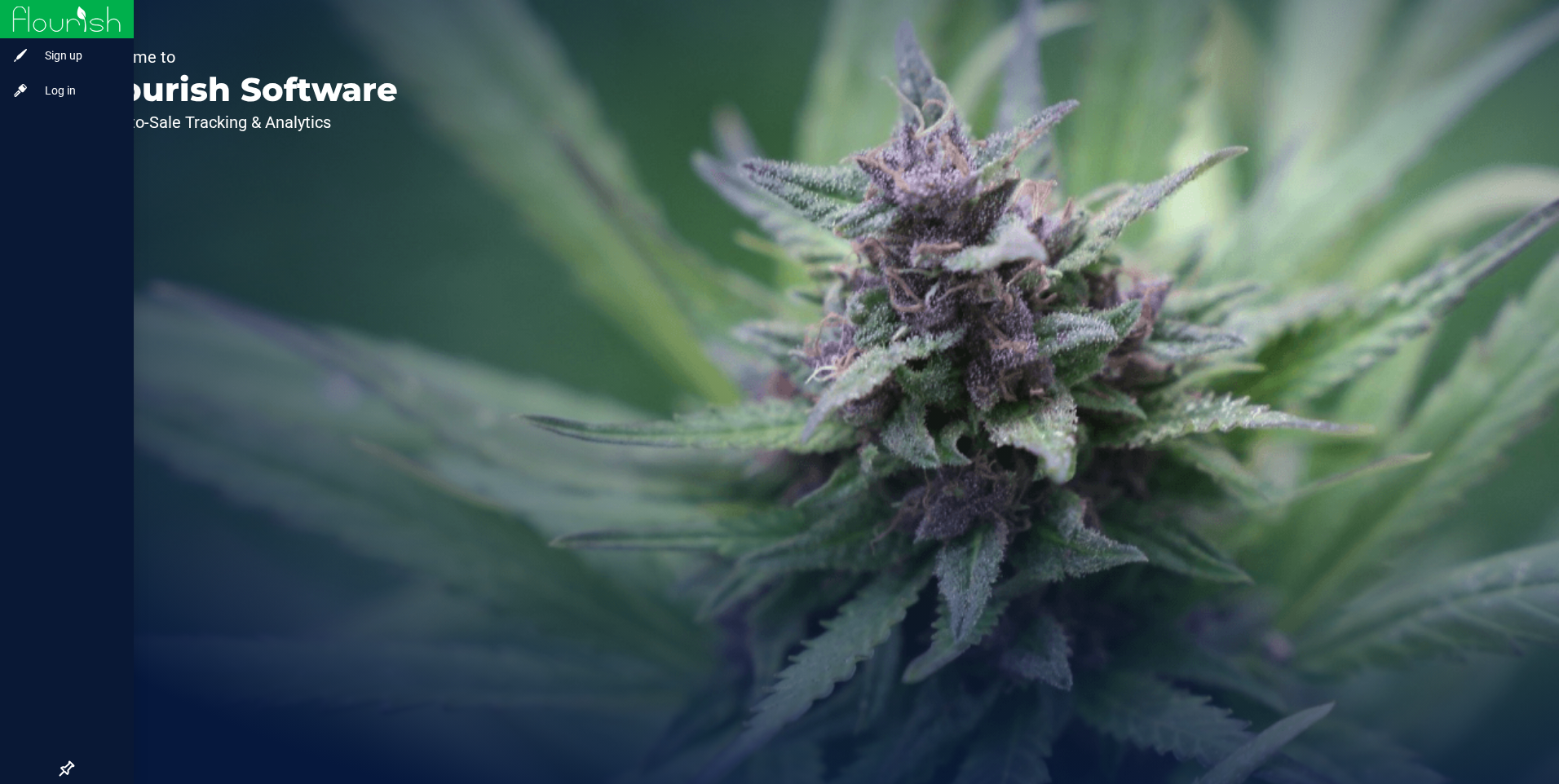 click at bounding box center [67, 19] 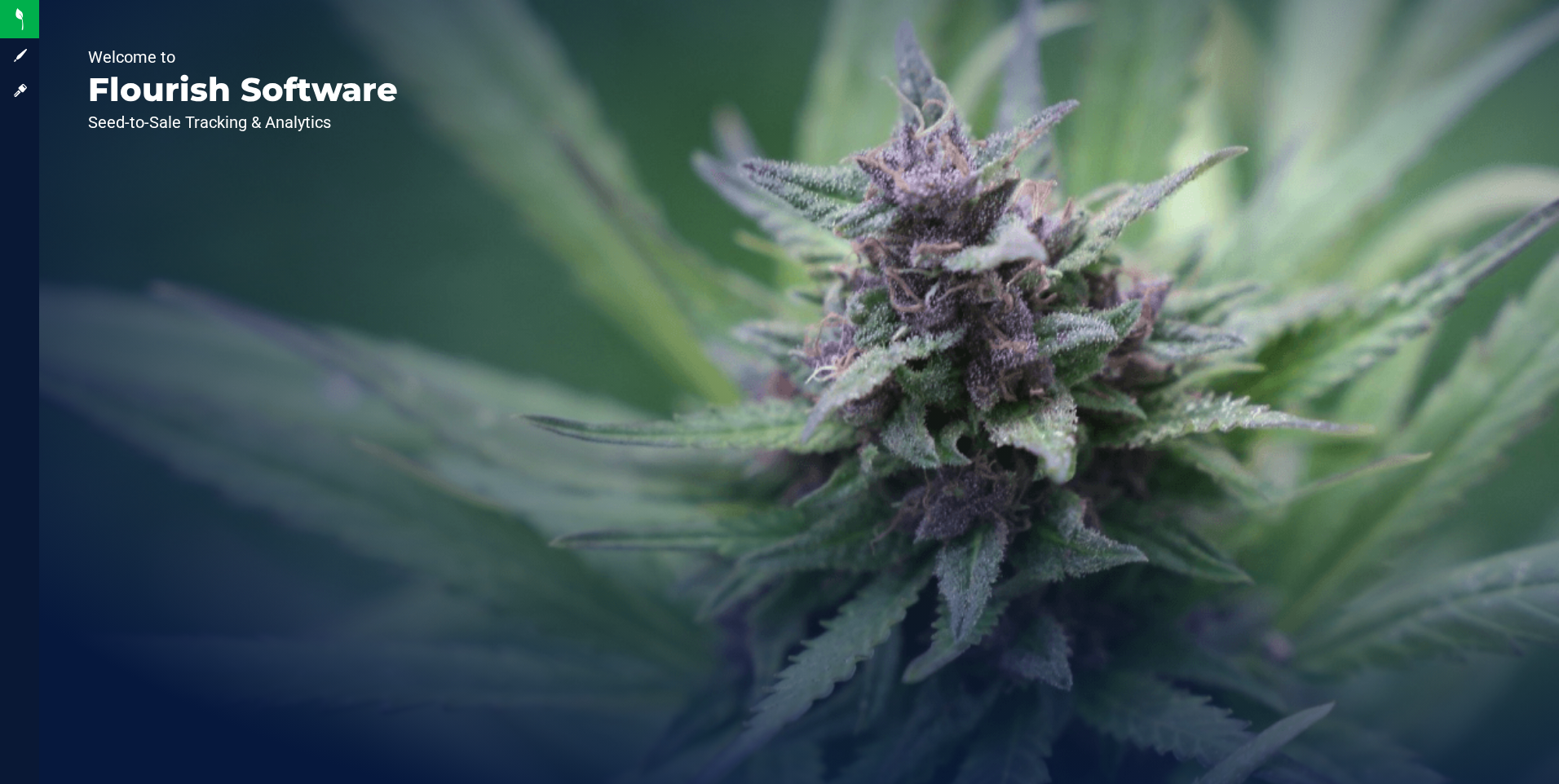 click on "Welcome to   Flourish Software   Seed-to-Sale Tracking & Analytics" at bounding box center (243, 392) 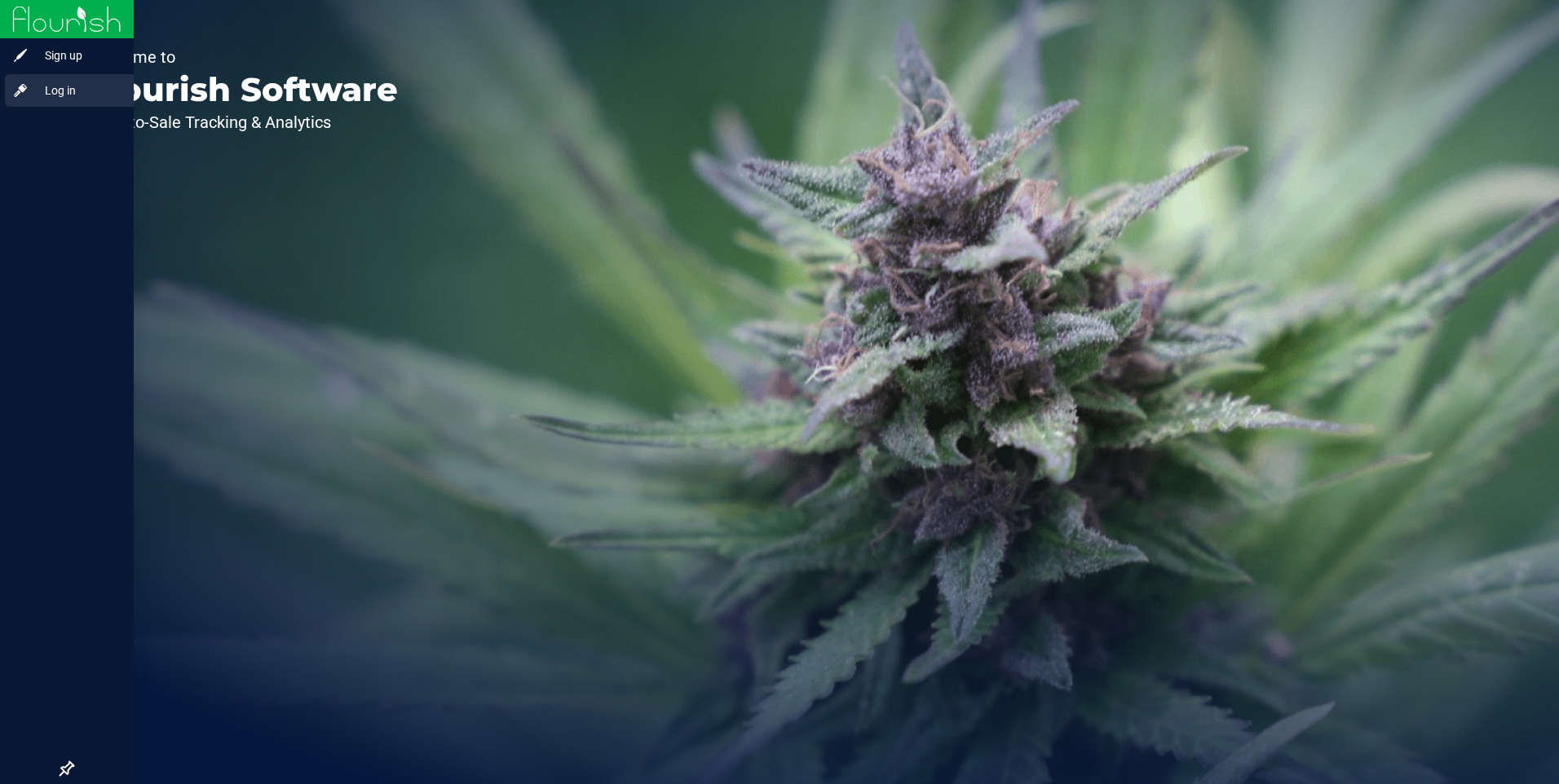 click on "Log in" at bounding box center (77, 90) 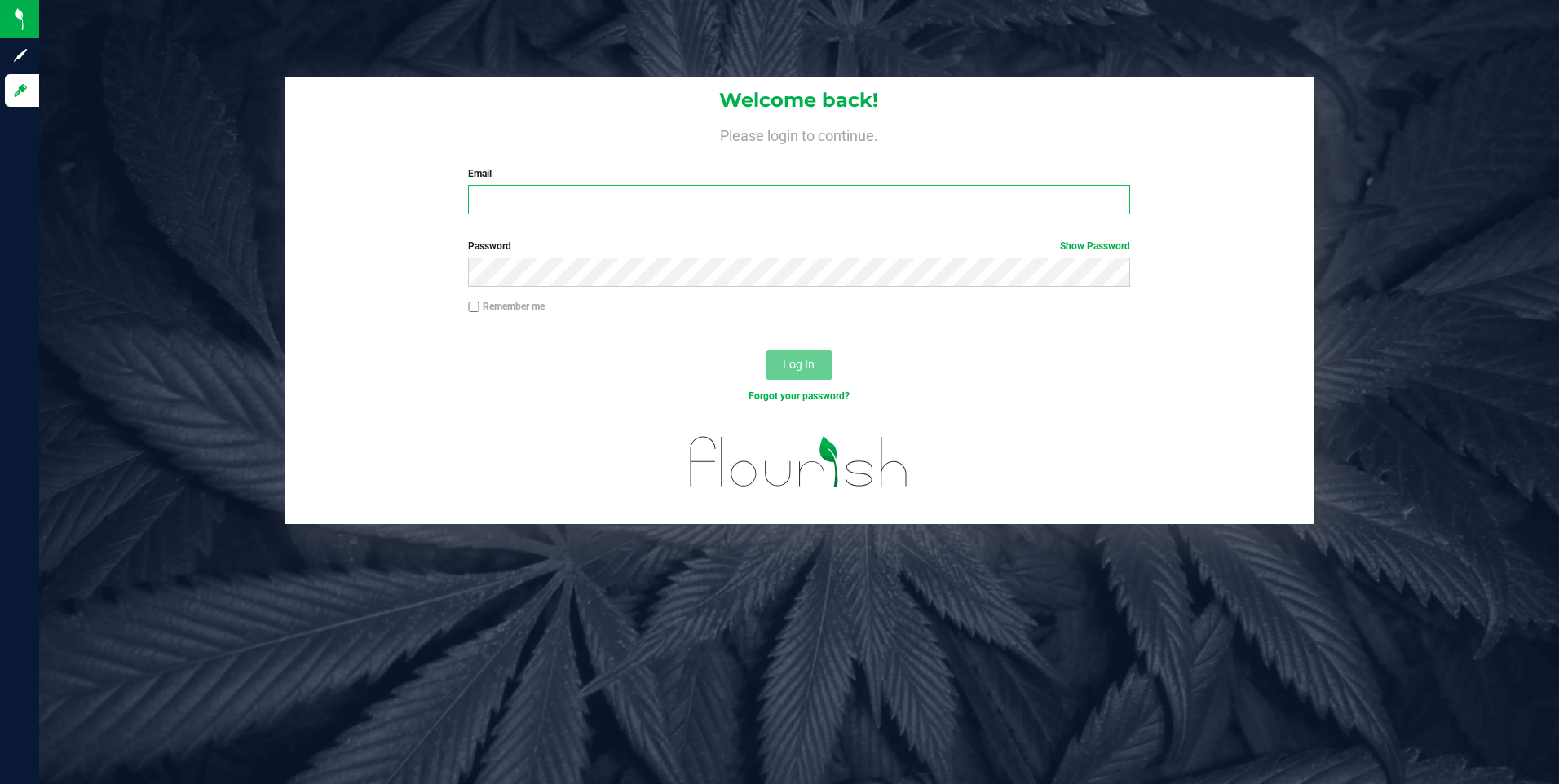 type on "[EMAIL]" 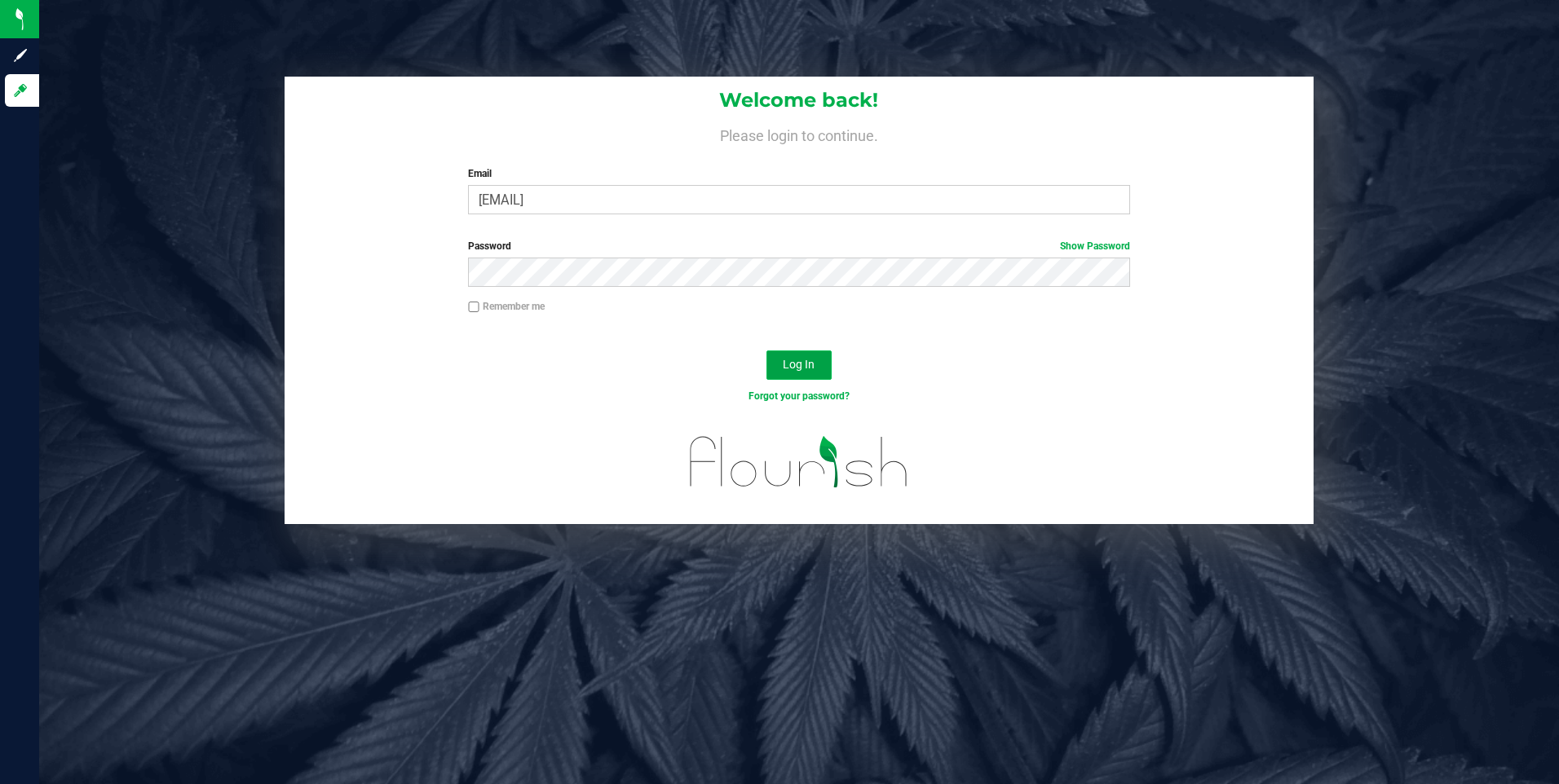 click on "Log In" at bounding box center (799, 365) 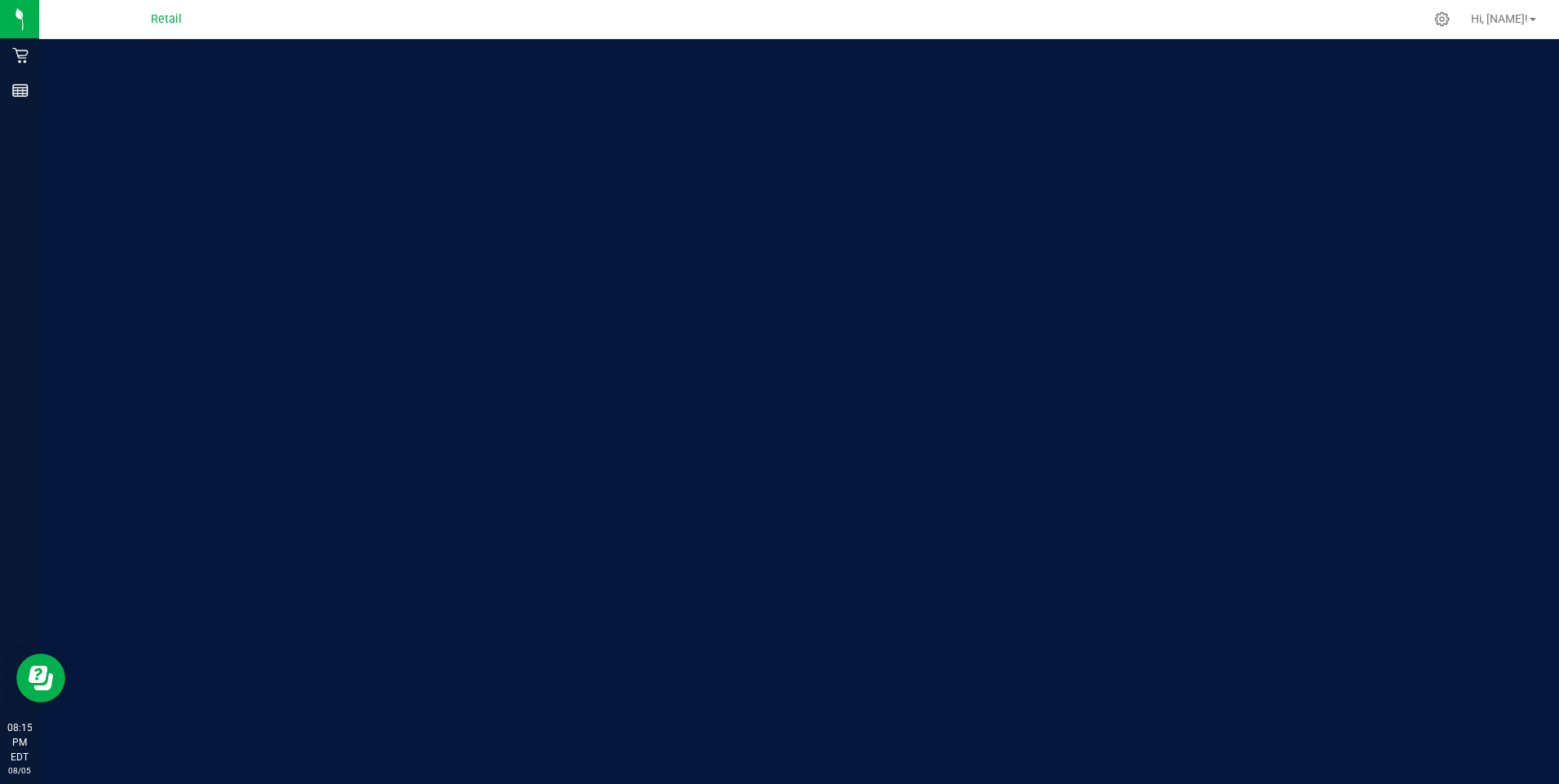 scroll, scrollTop: 0, scrollLeft: 0, axis: both 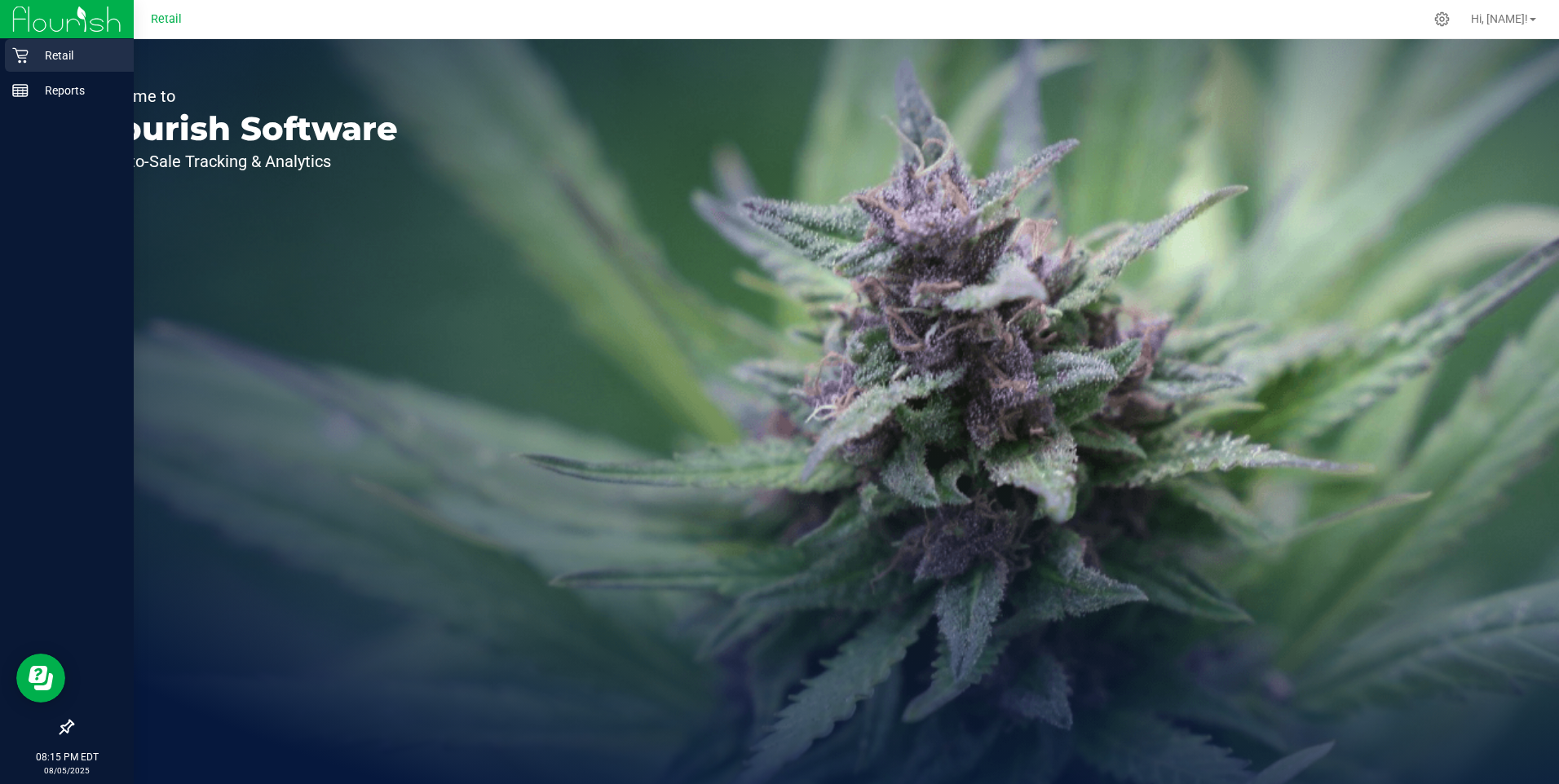 click on "Retail" at bounding box center [69, 55] 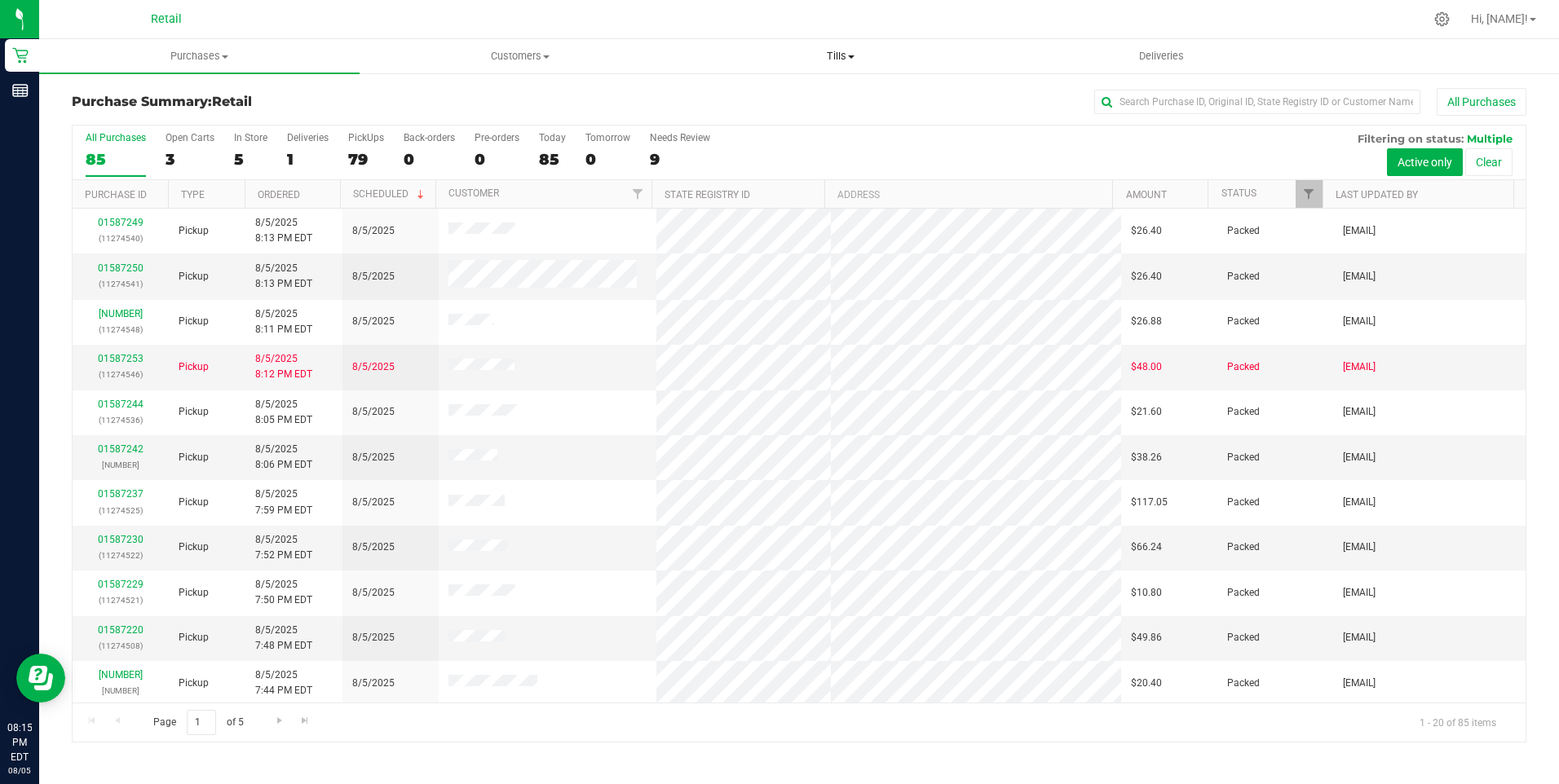 click on "Tills" at bounding box center [841, 56] 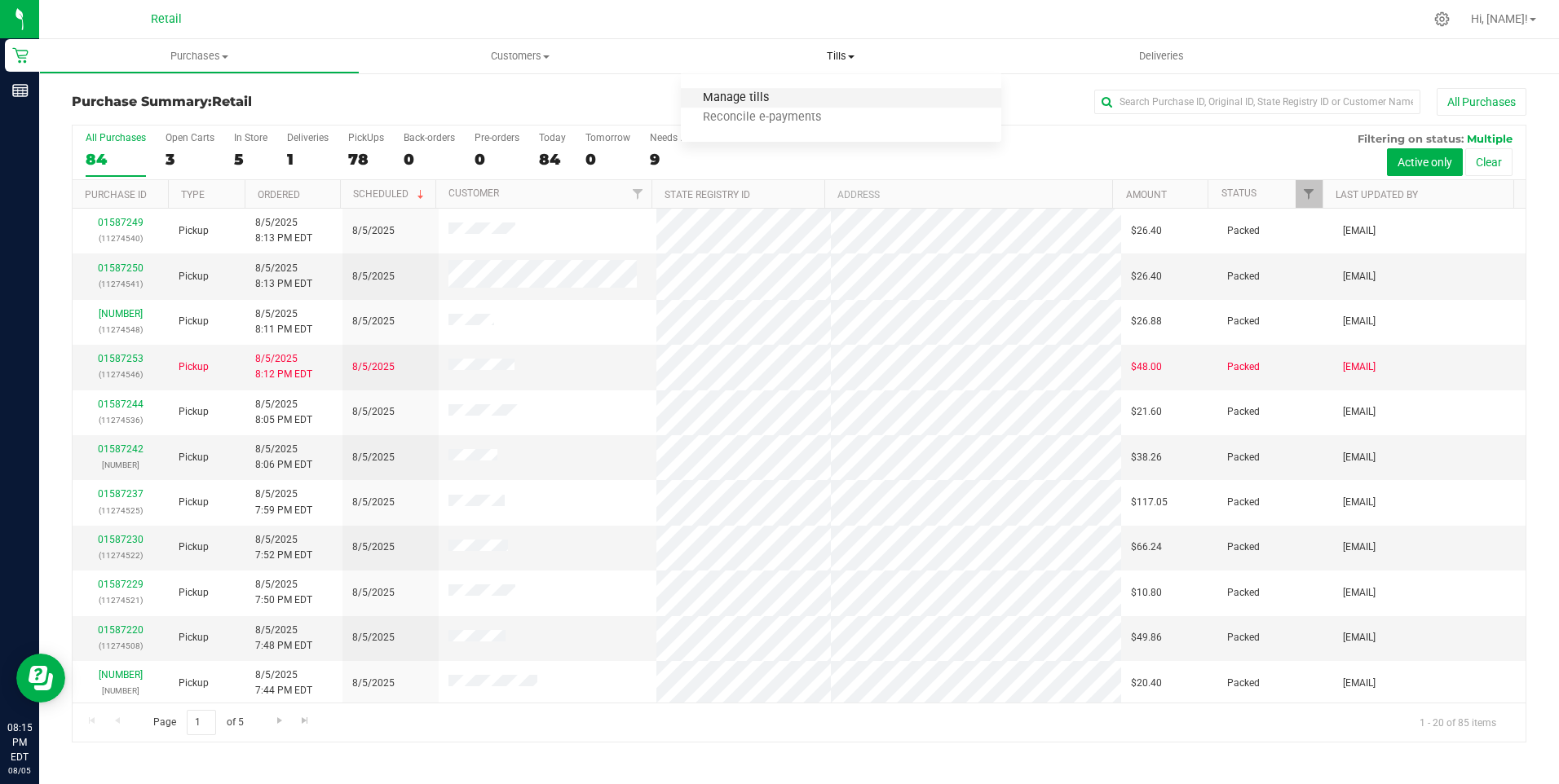 click on "Manage tills" at bounding box center [735, 98] 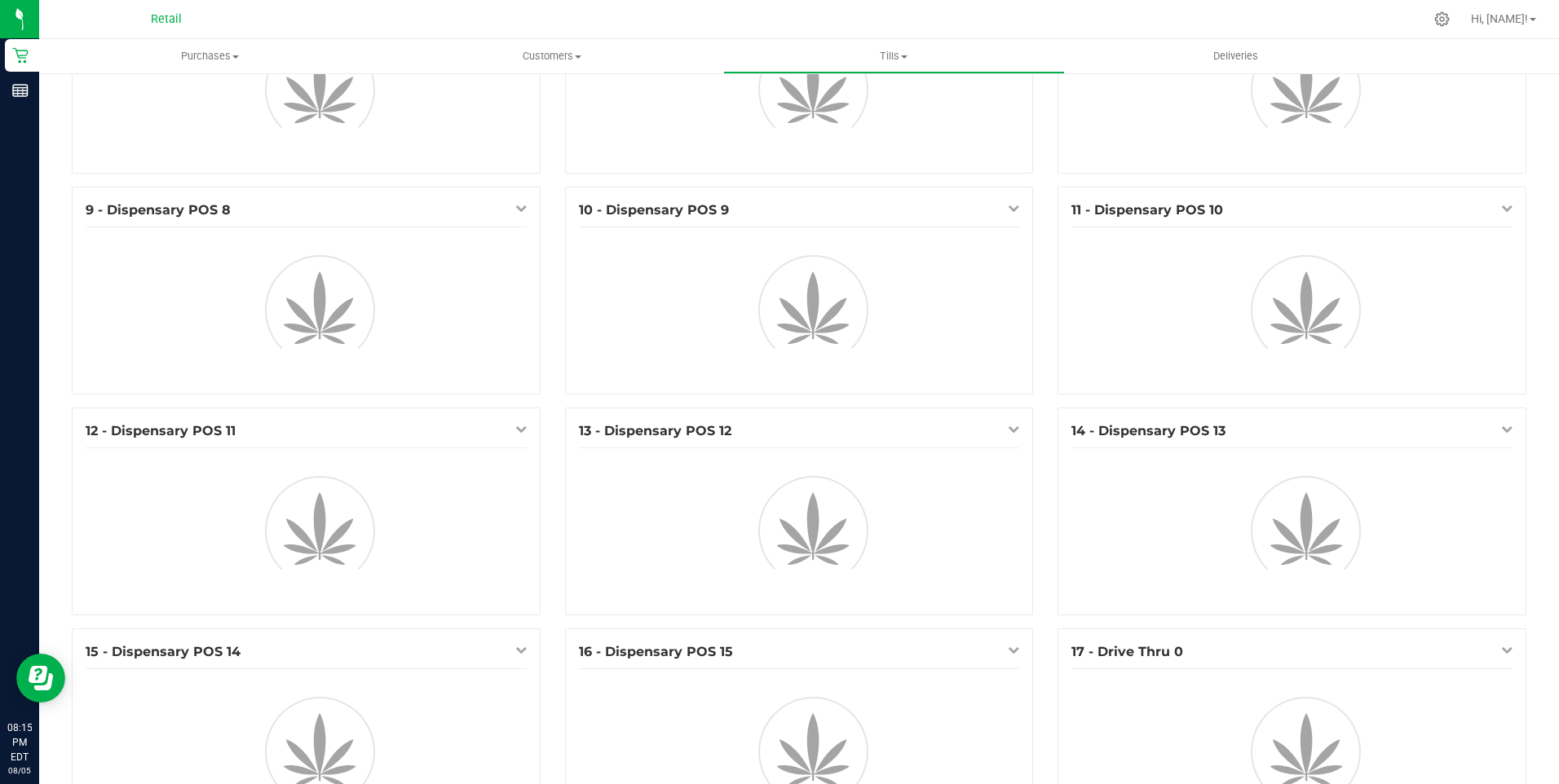 scroll, scrollTop: 407, scrollLeft: 0, axis: vertical 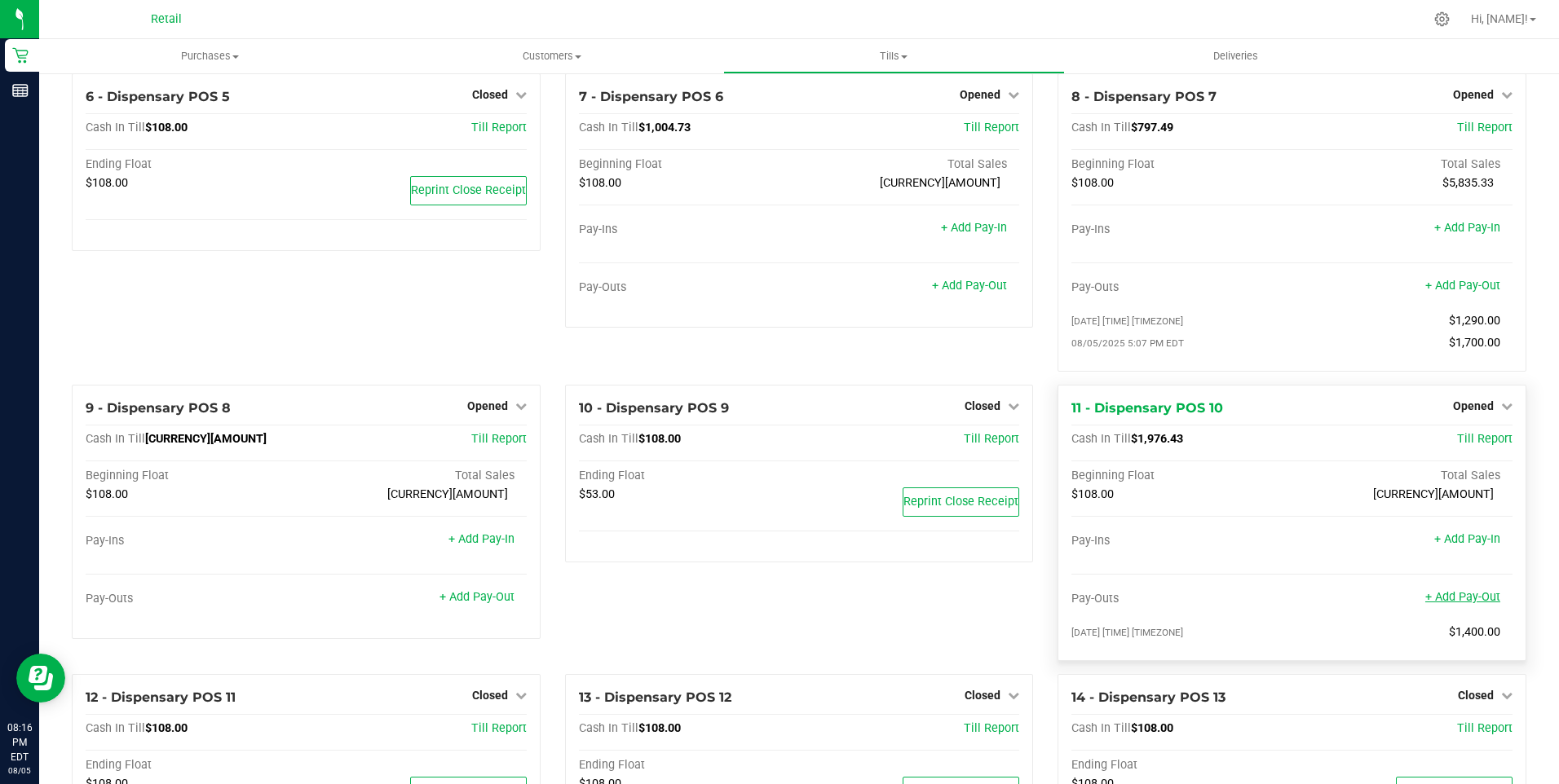 click on "+ Add Pay-Out" at bounding box center (1463, 597) 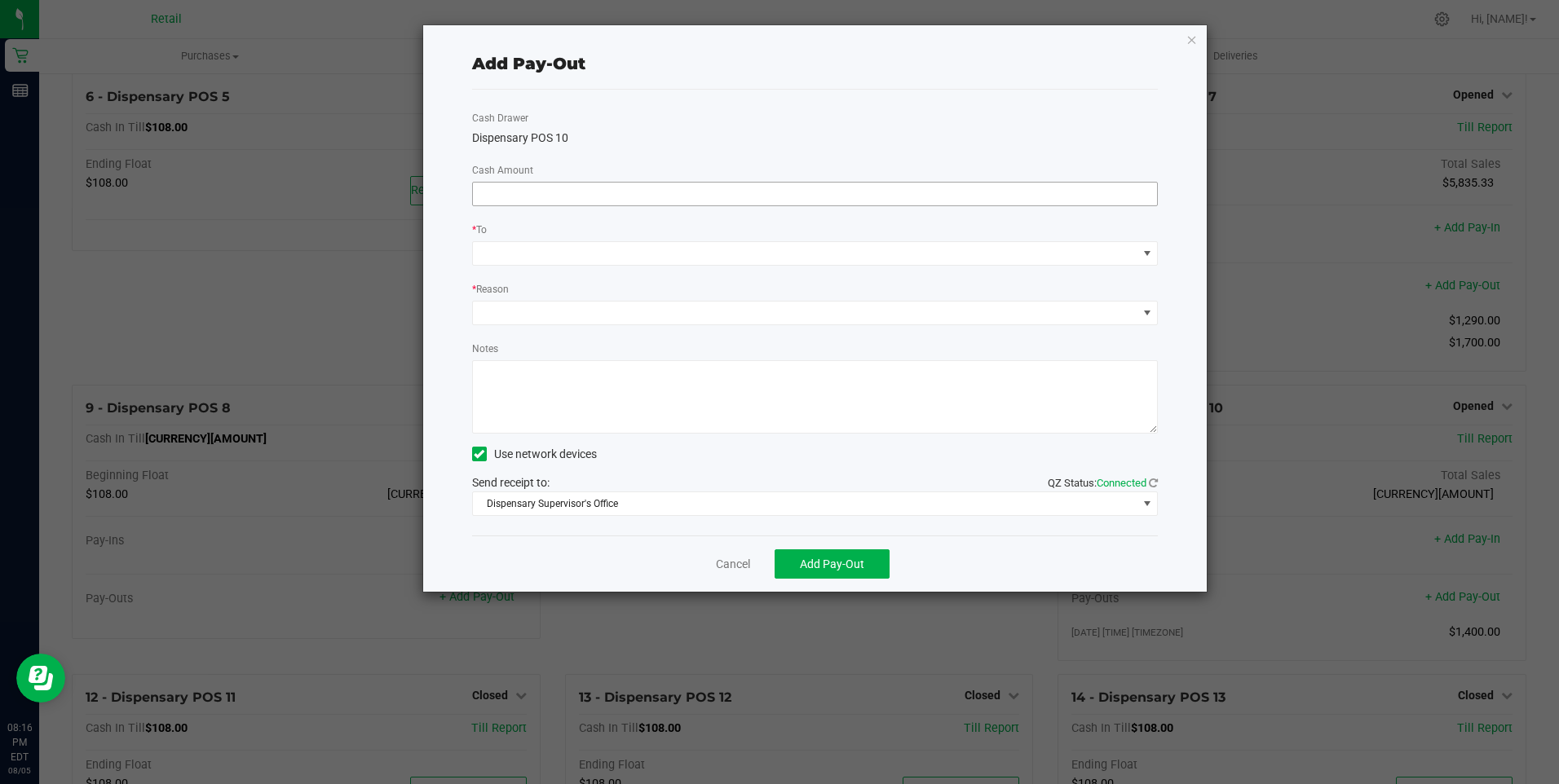 click at bounding box center (815, 194) 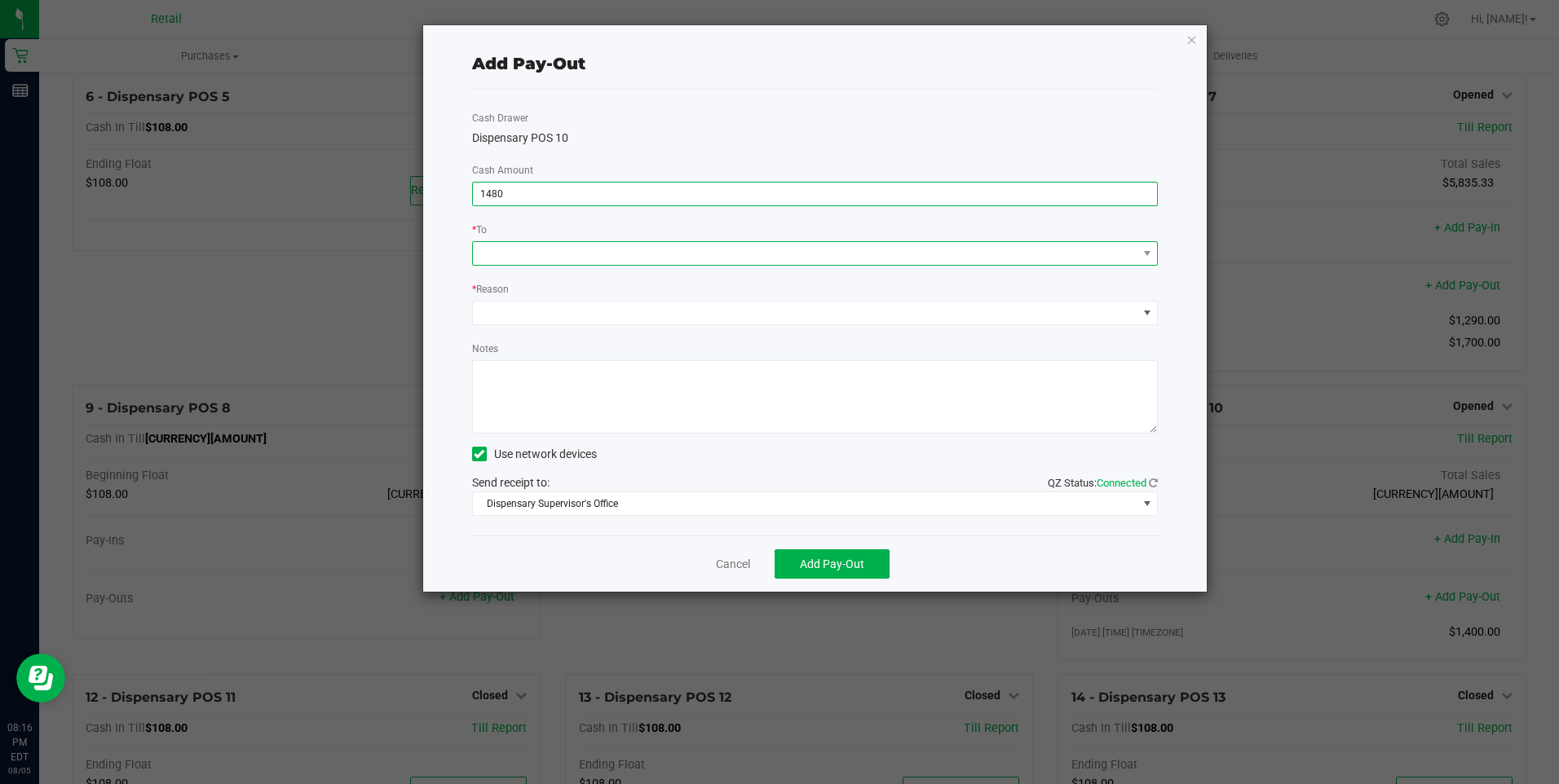 type on "$1,480.00" 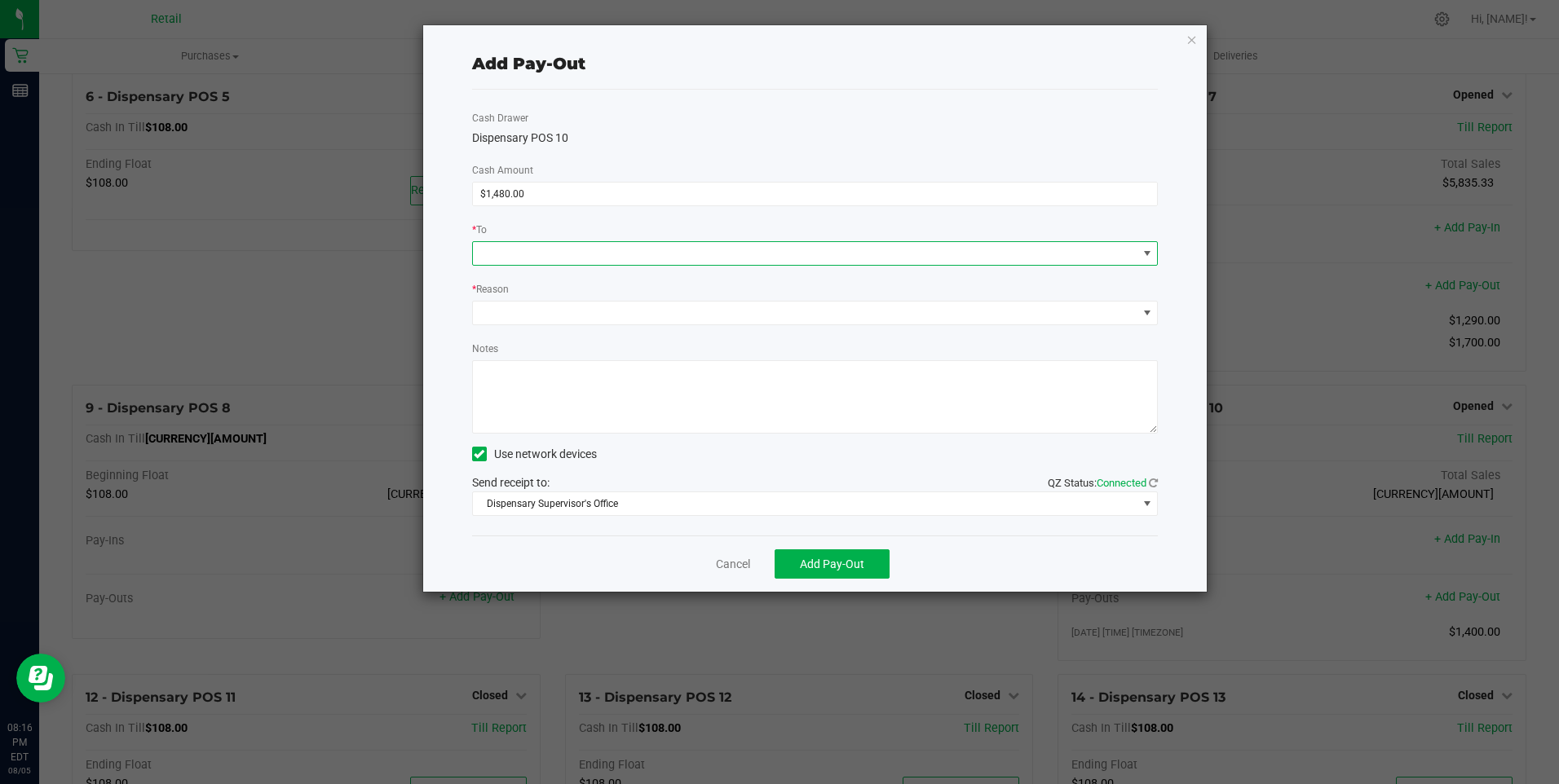 click at bounding box center [805, 253] 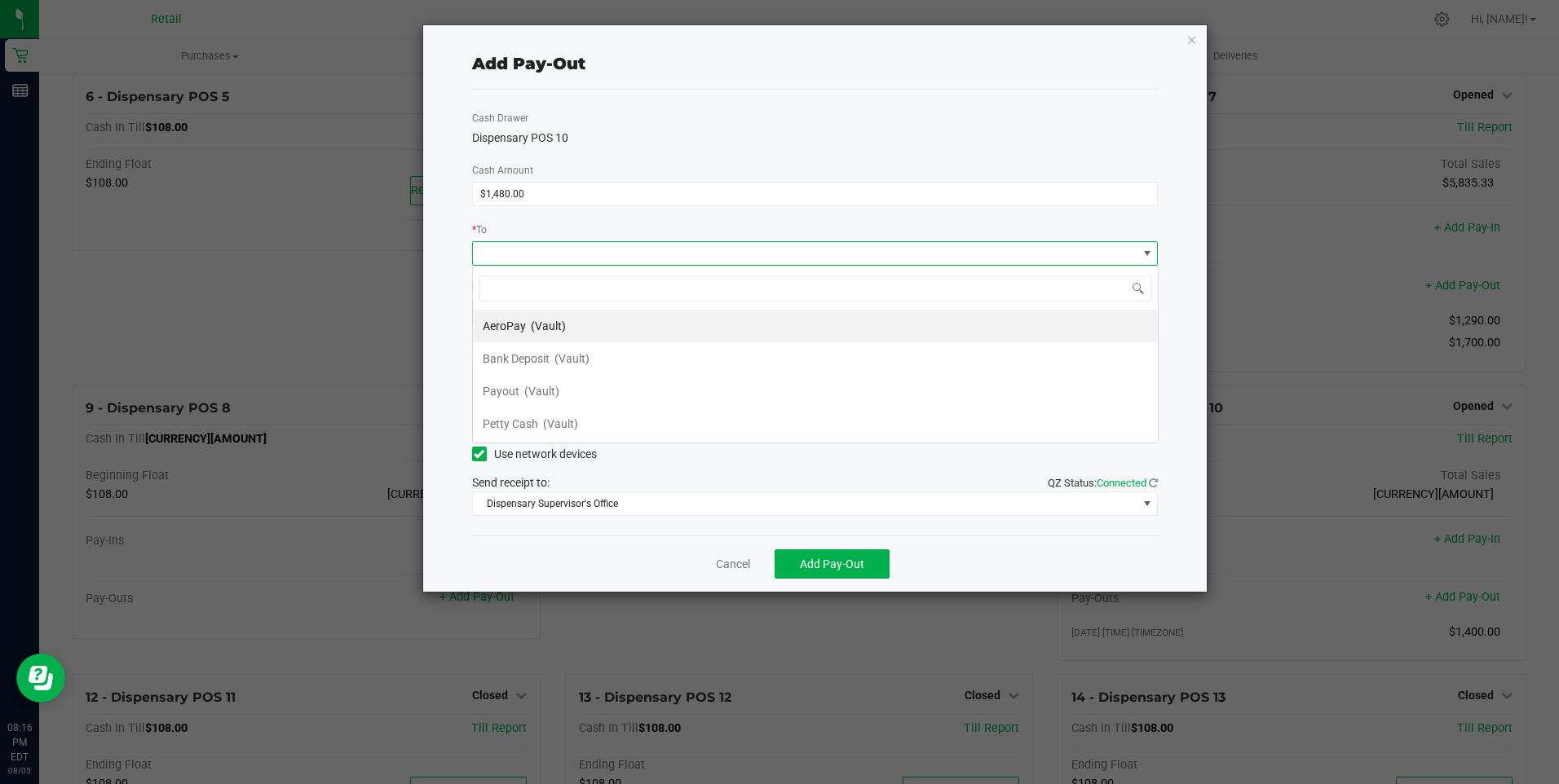 scroll, scrollTop: 81472, scrollLeft: 80851, axis: both 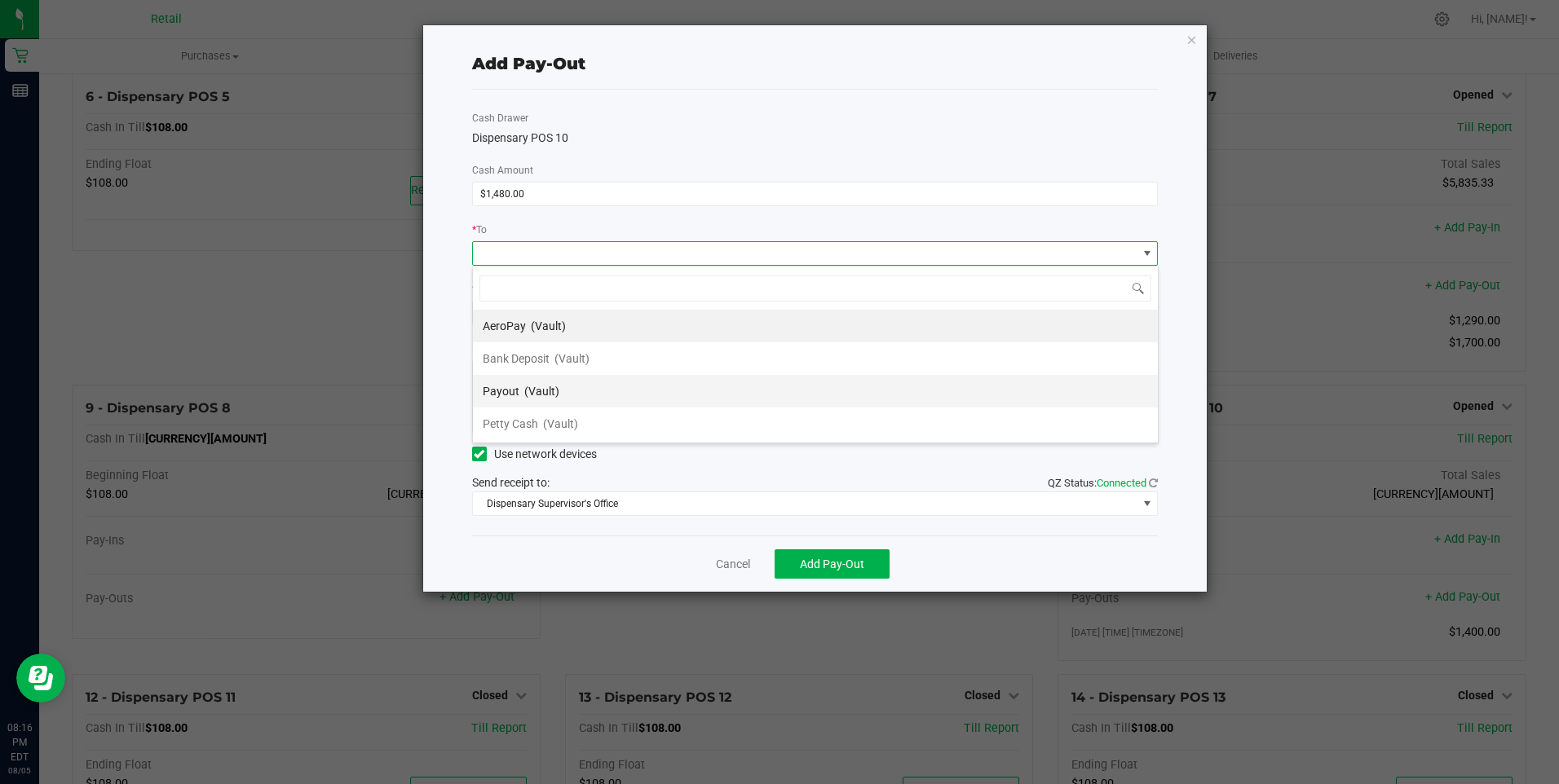 click on "Payout    (Vault)" at bounding box center [521, 391] 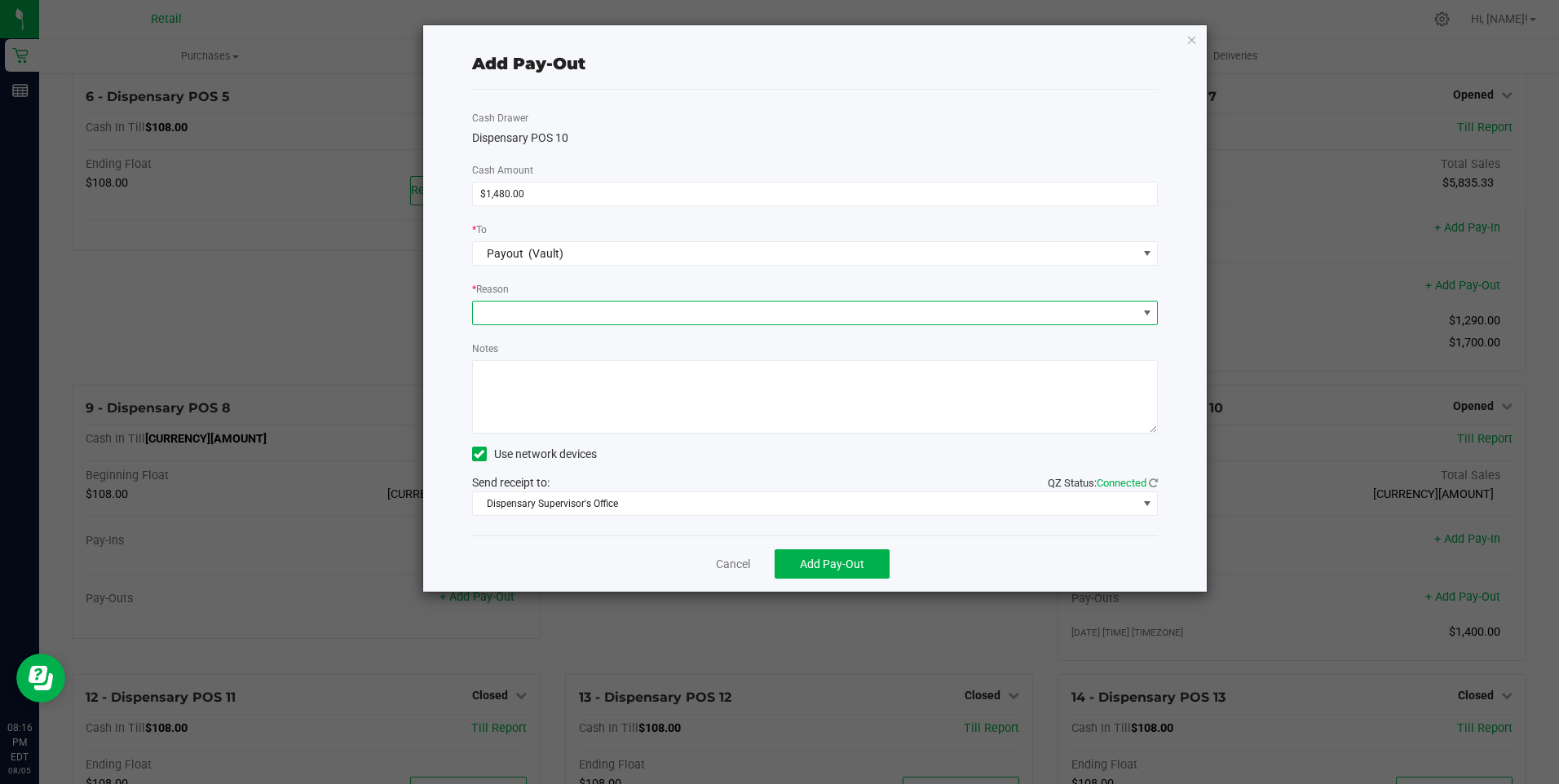 click at bounding box center [805, 313] 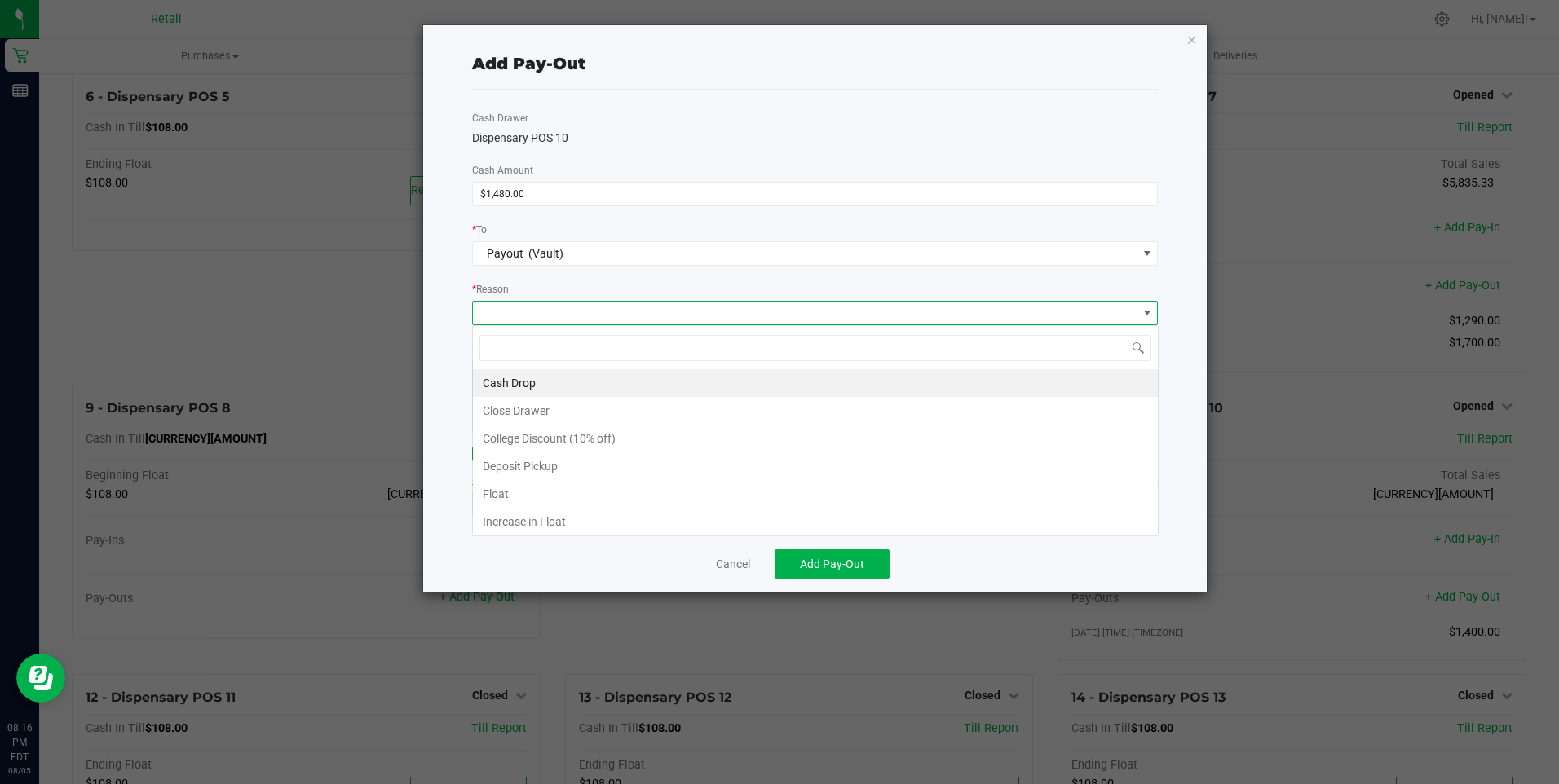 scroll, scrollTop: 81472, scrollLeft: 80851, axis: both 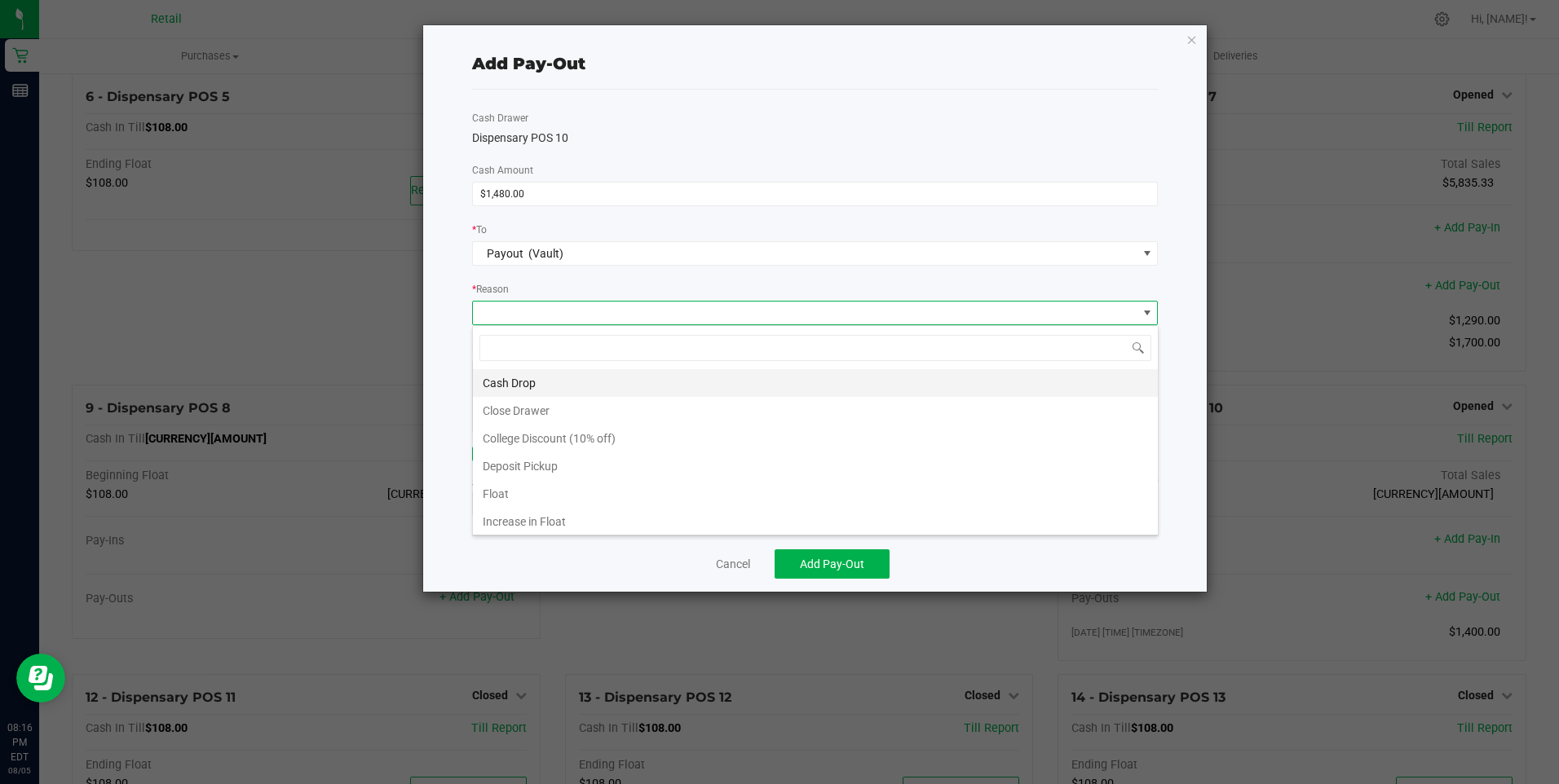 click on "Cash Drop" at bounding box center [815, 383] 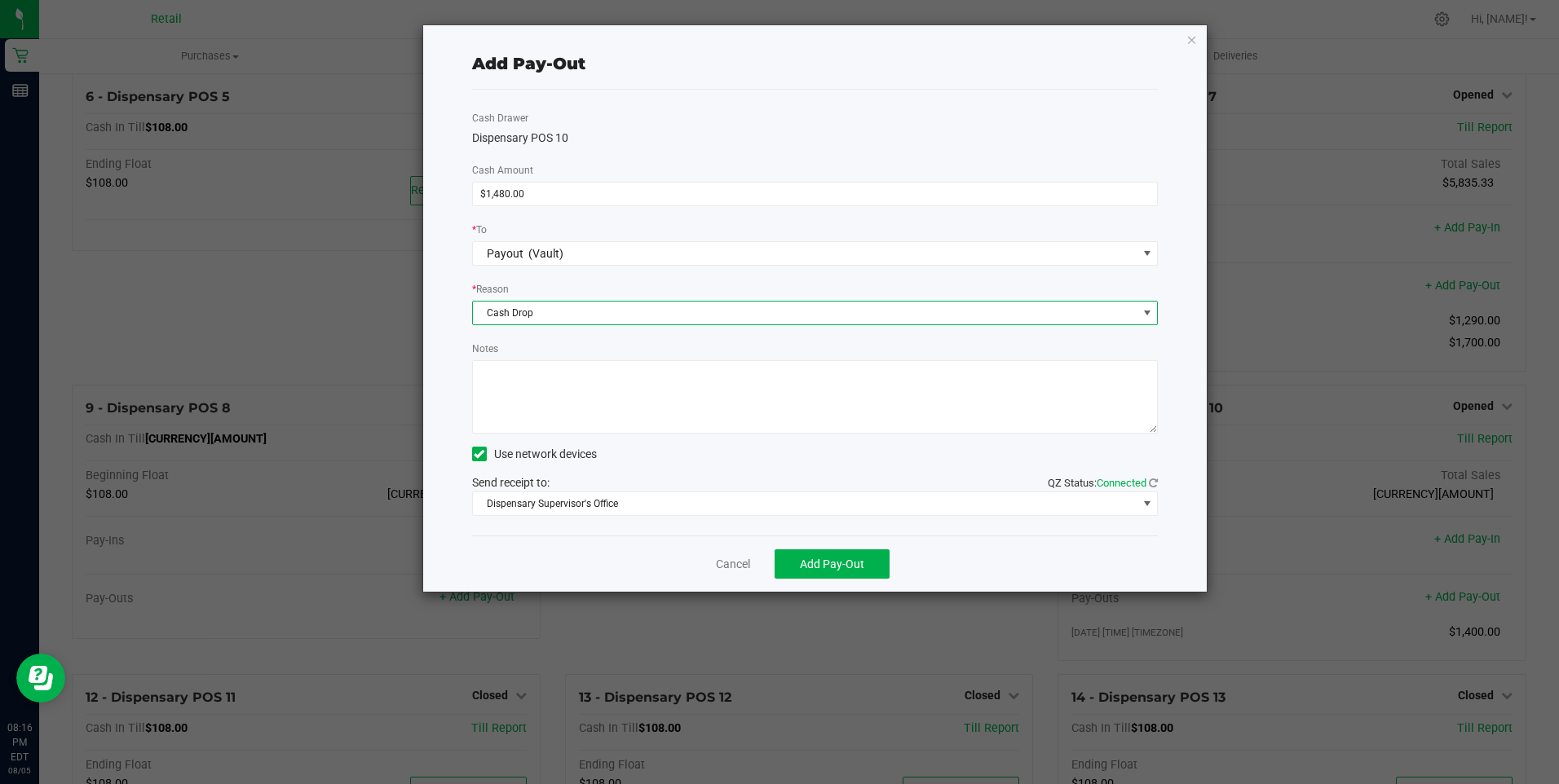 click on "Notes" at bounding box center [815, 397] 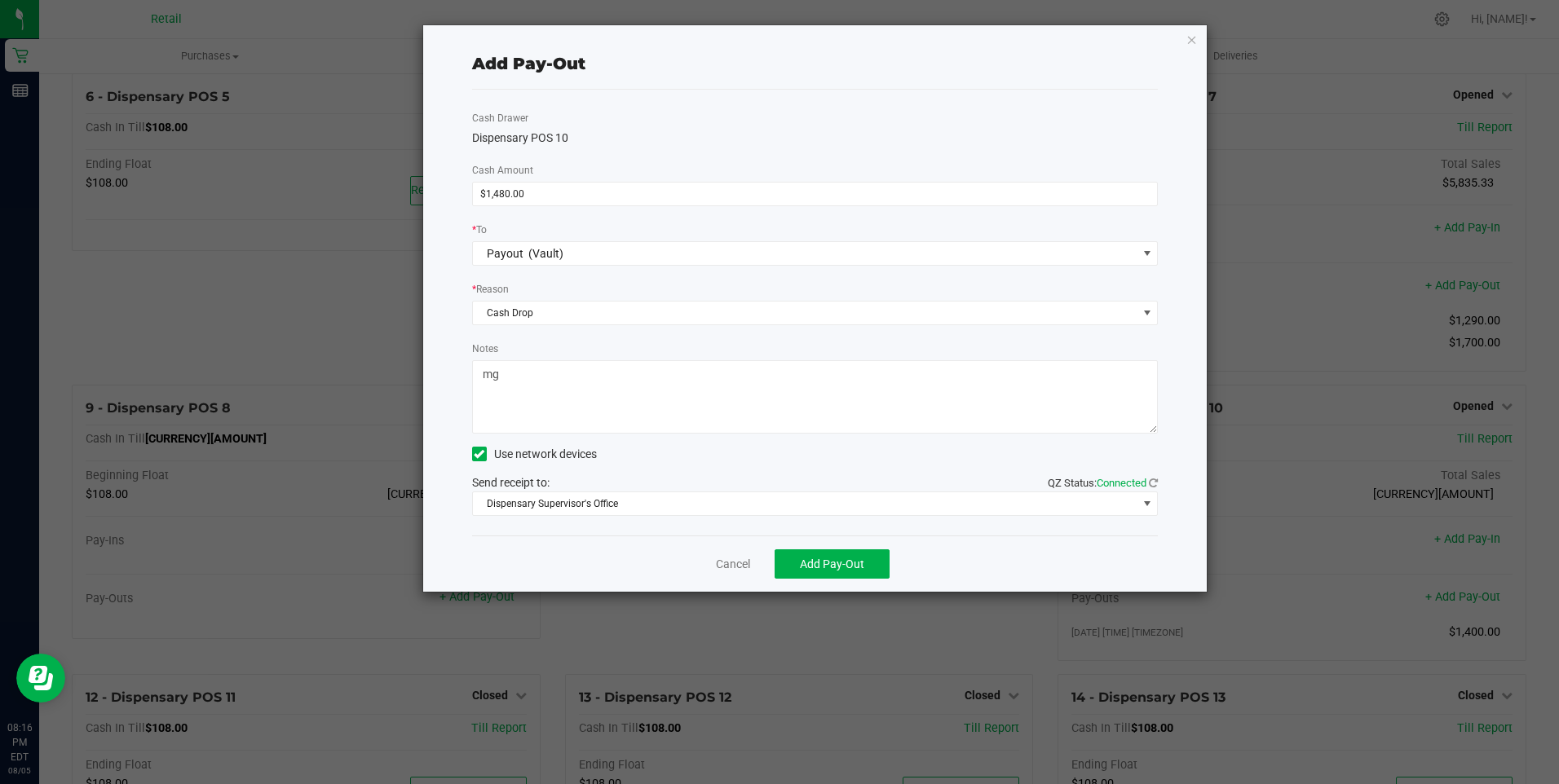 type on "mg" 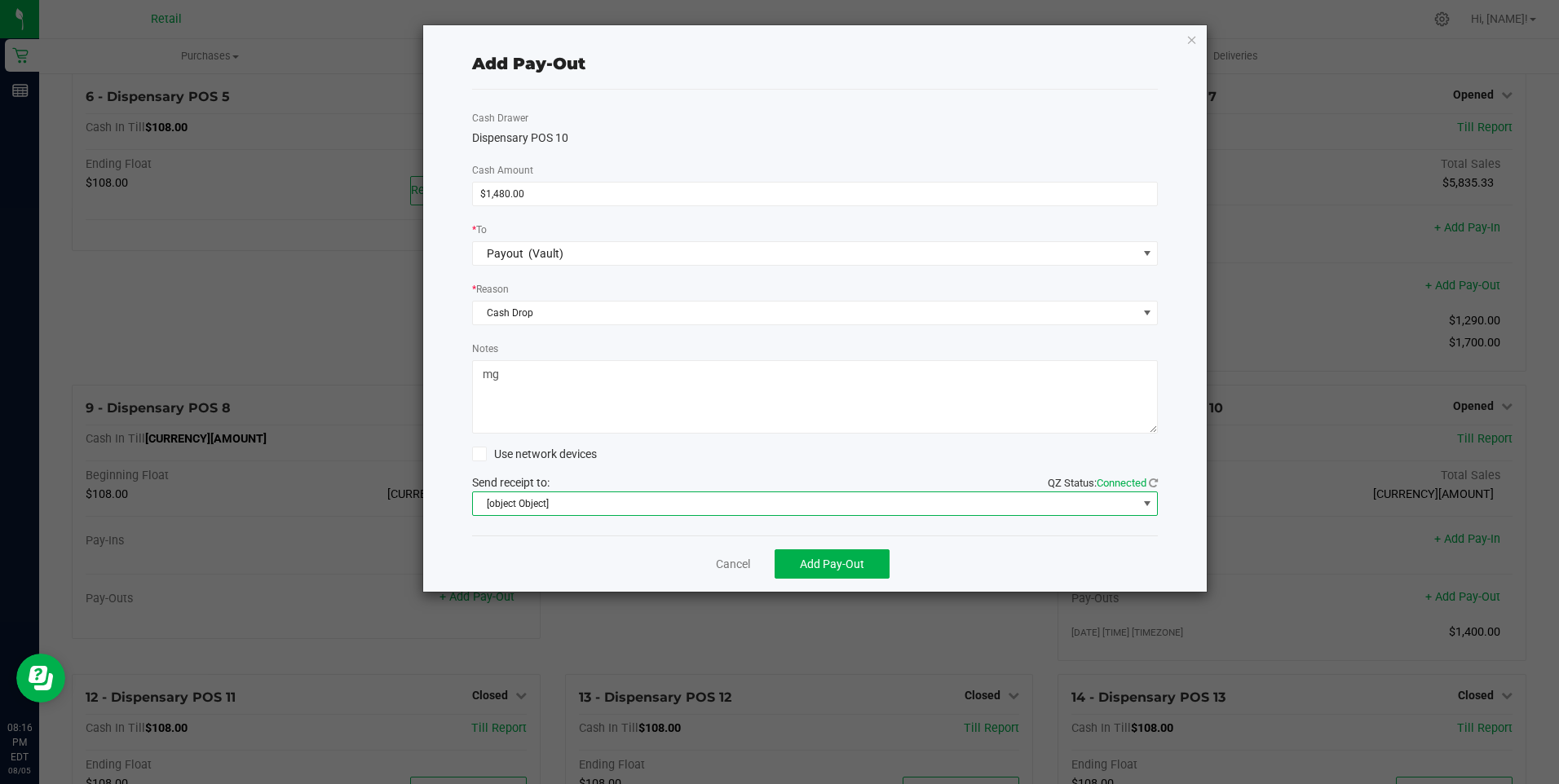 click on "[object Object]" at bounding box center [805, 504] 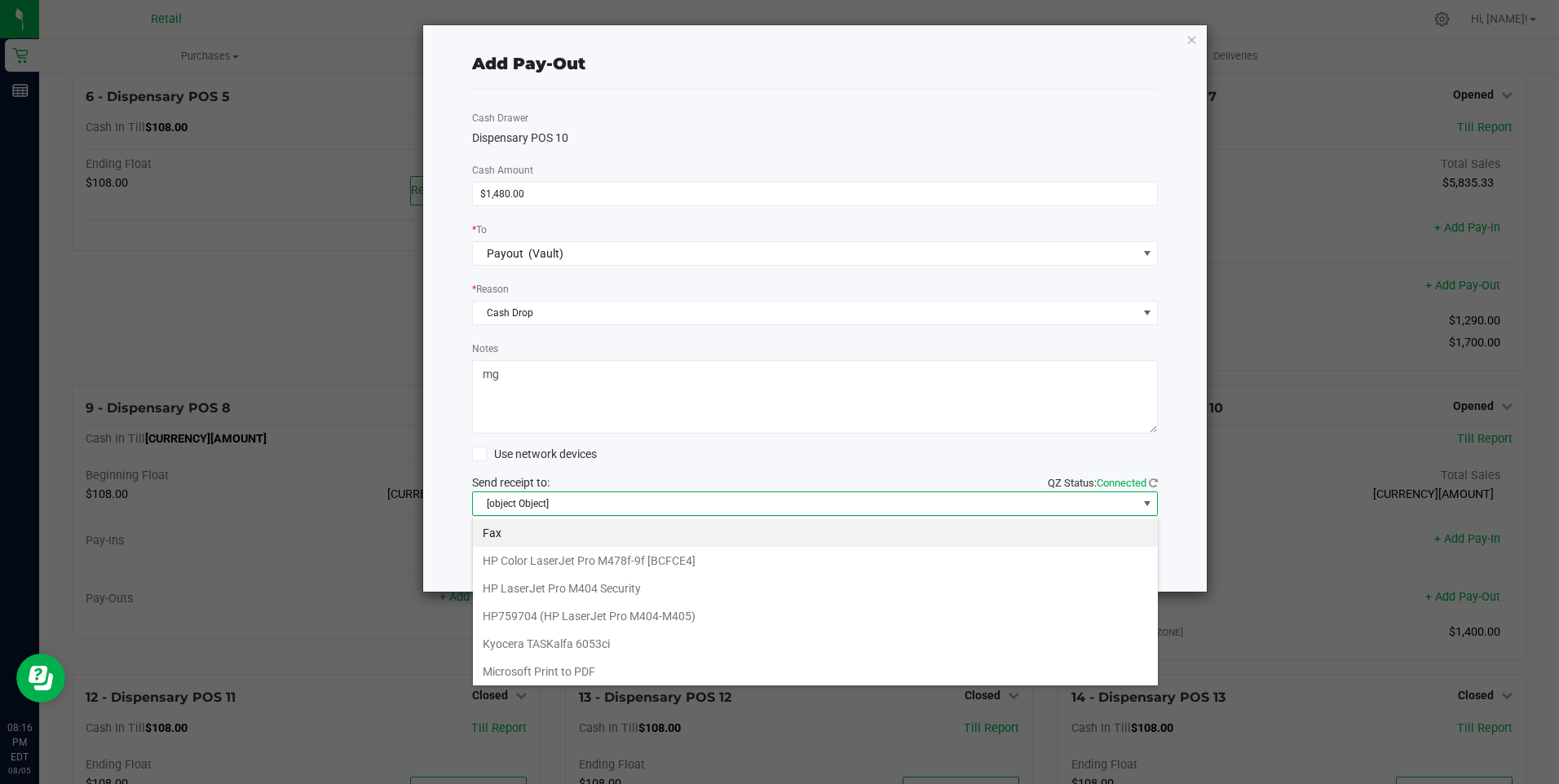 scroll, scrollTop: 81472, scrollLeft: 80851, axis: both 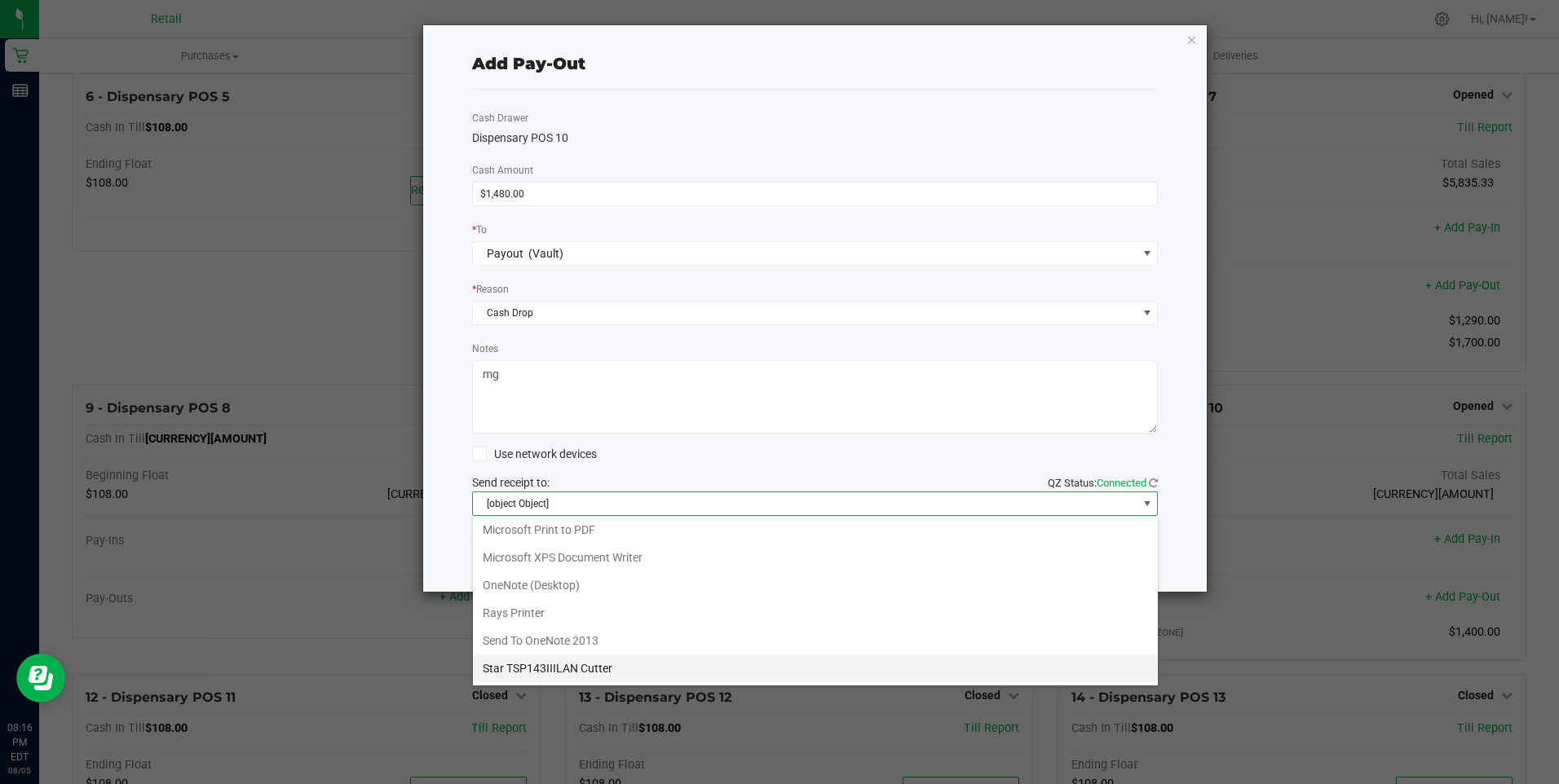 click on "Star TSP143IIILAN Cutter" at bounding box center [815, 668] 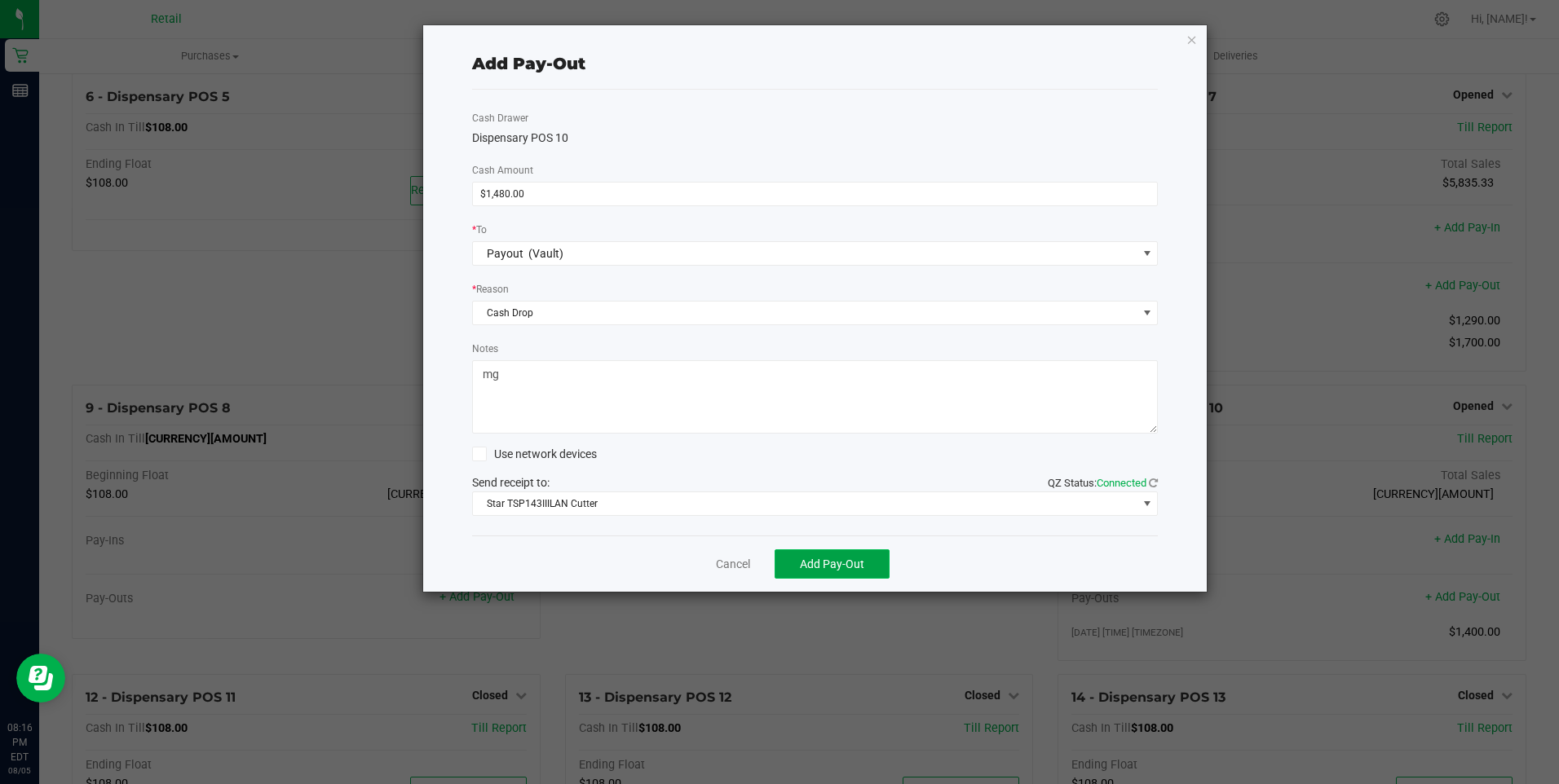 click on "Add Pay-Out" 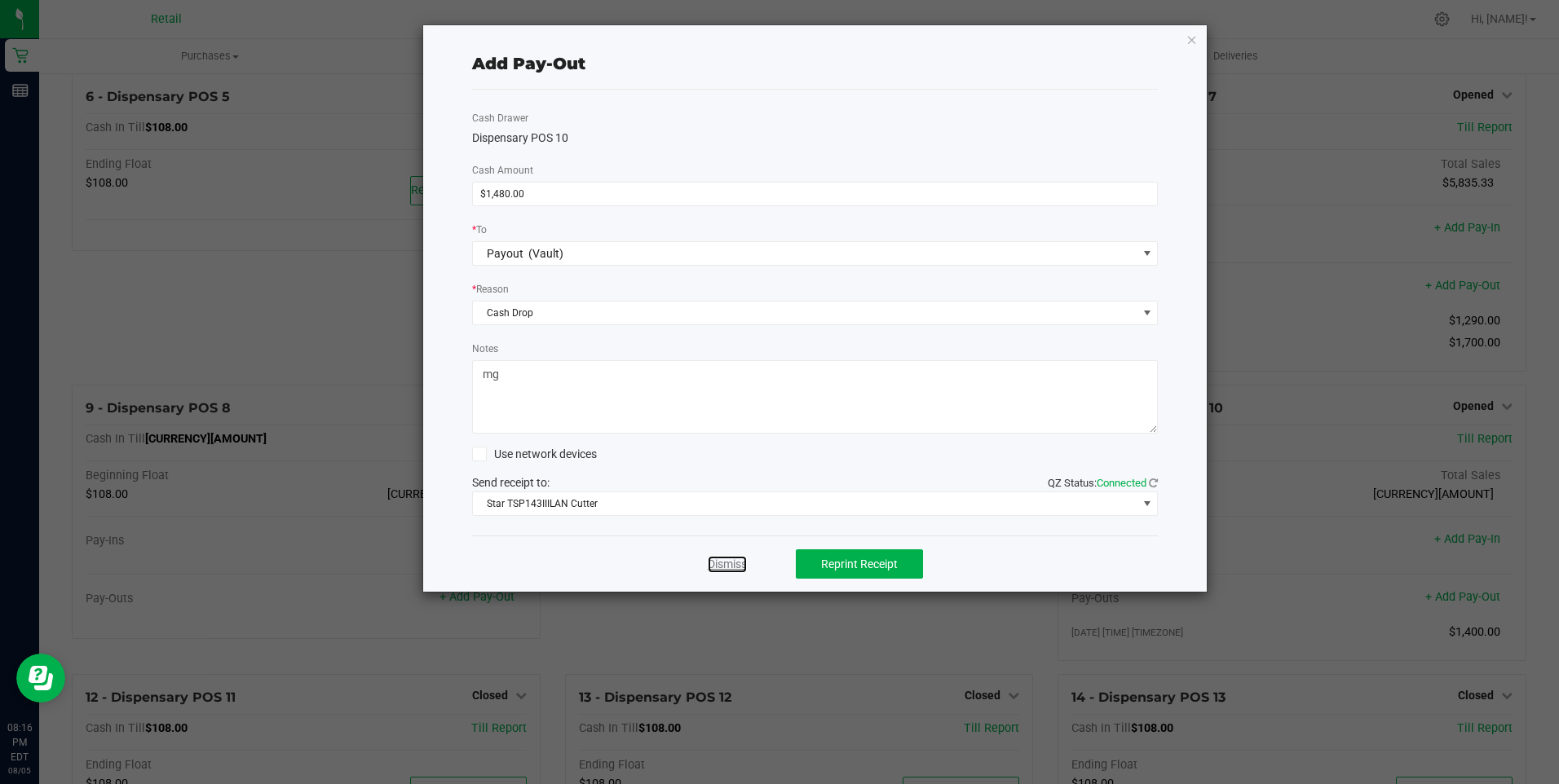 click on "Dismiss" 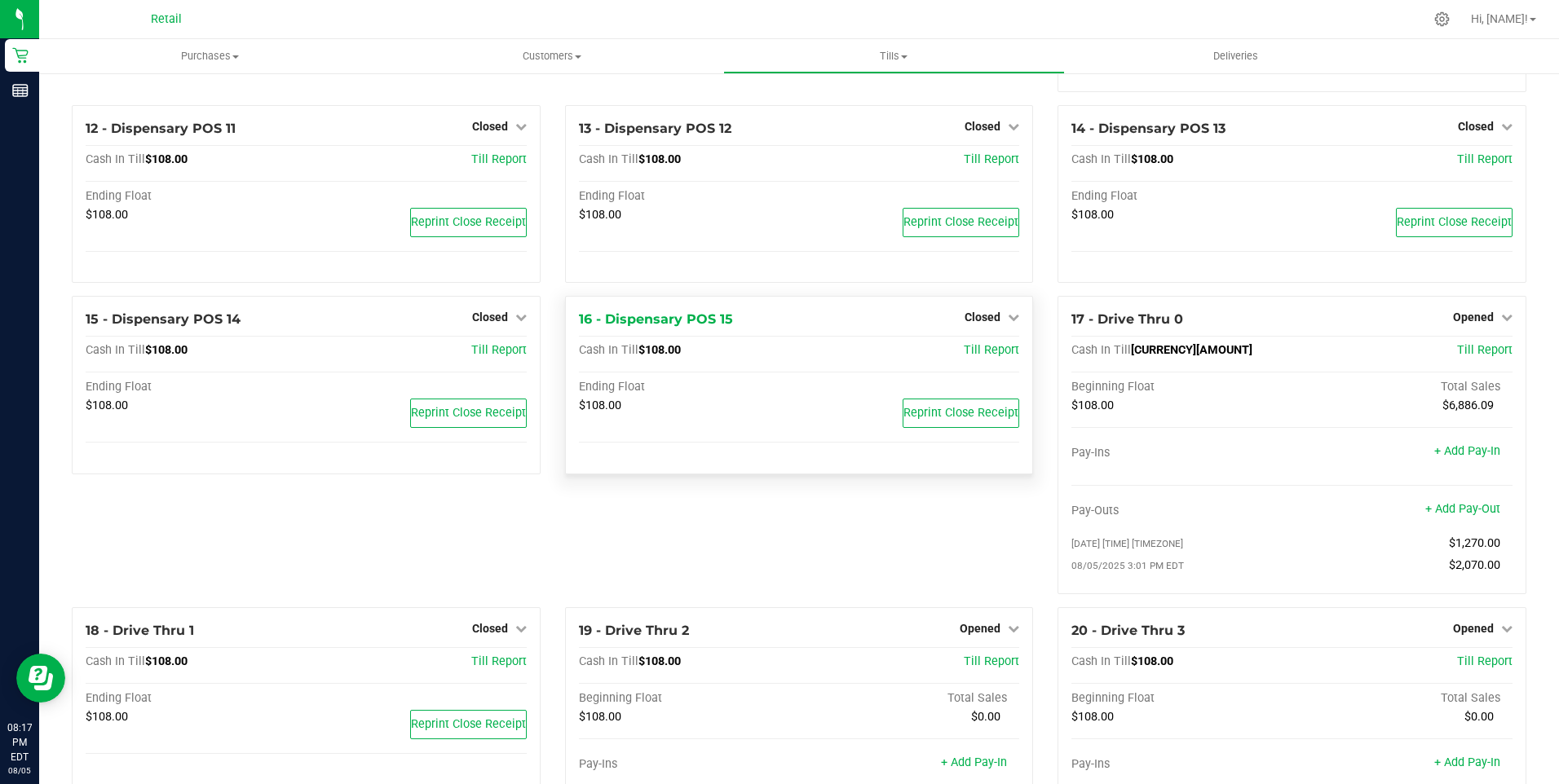 scroll, scrollTop: 978, scrollLeft: 0, axis: vertical 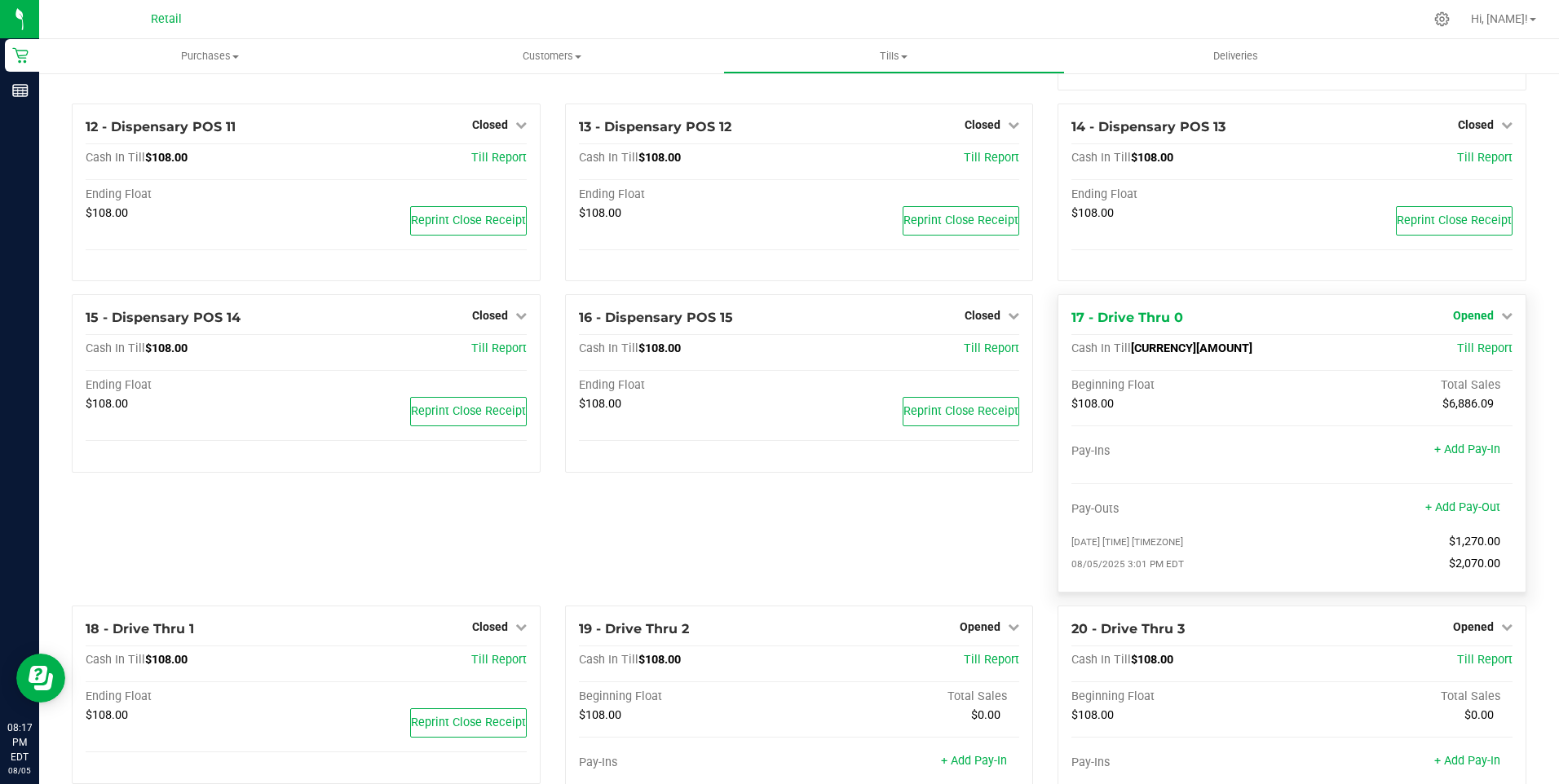 click on "Opened" at bounding box center [1473, 315] 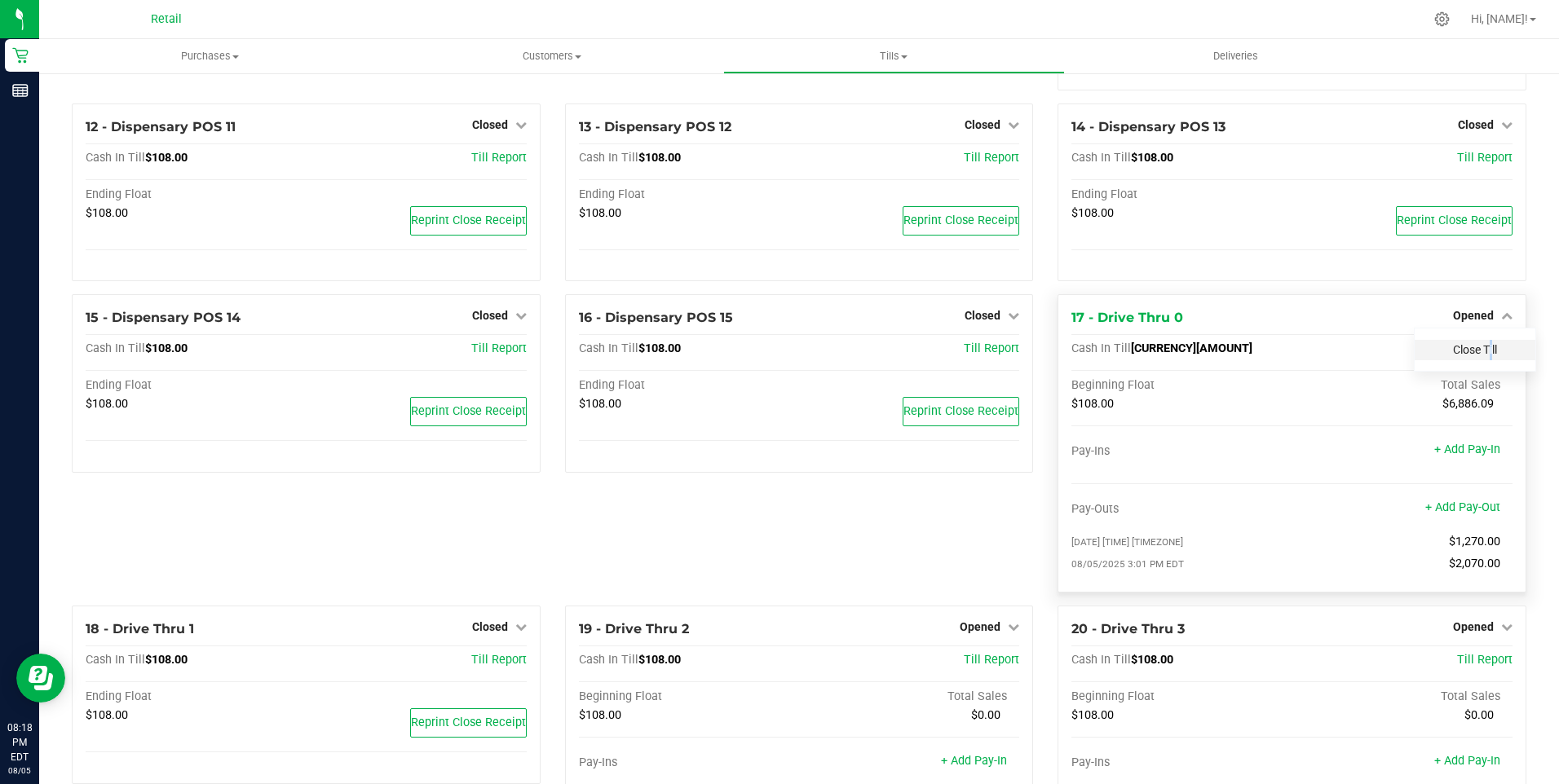 click on "Close Till" at bounding box center [1475, 350] 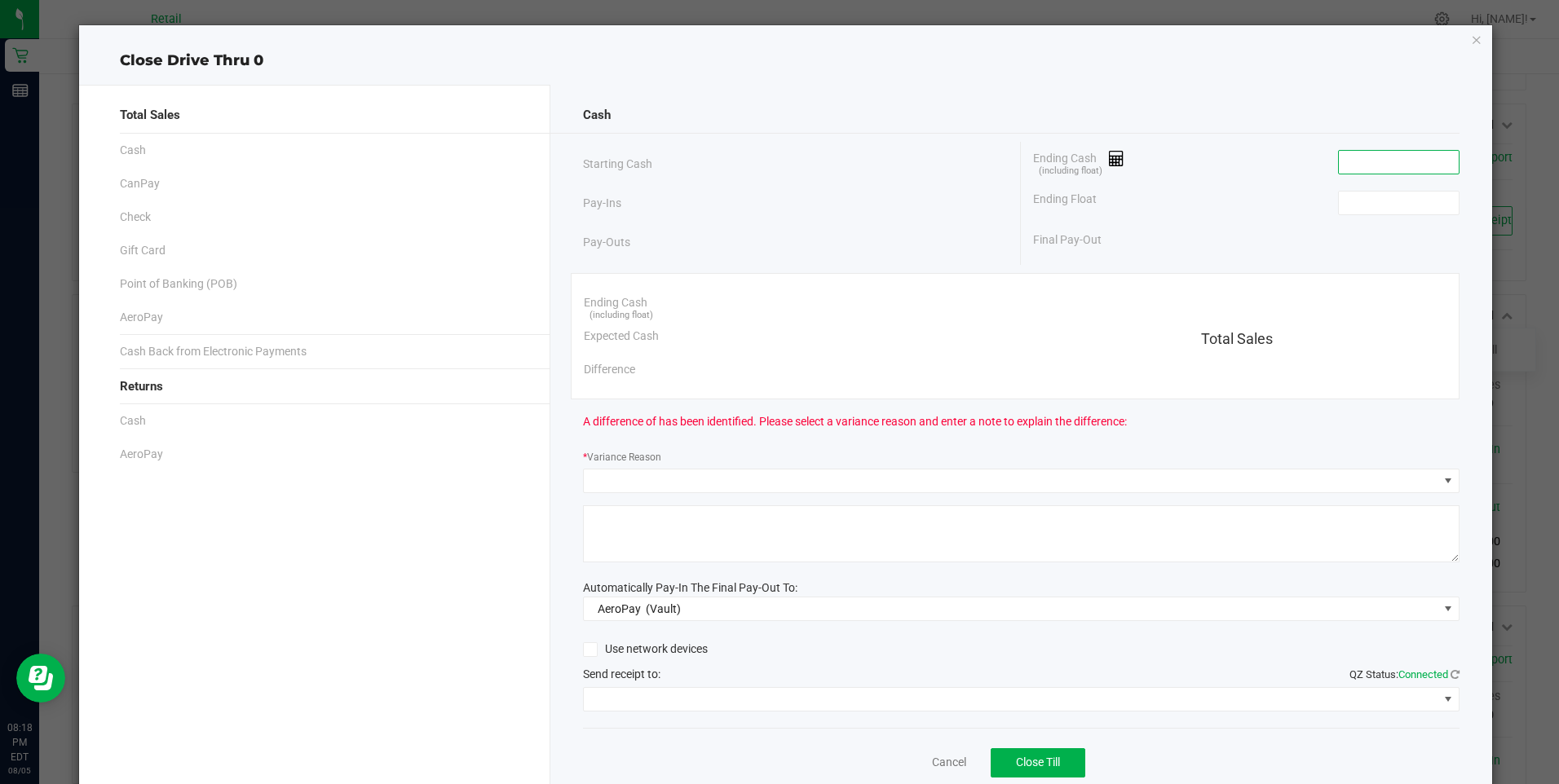 click at bounding box center (1398, 162) 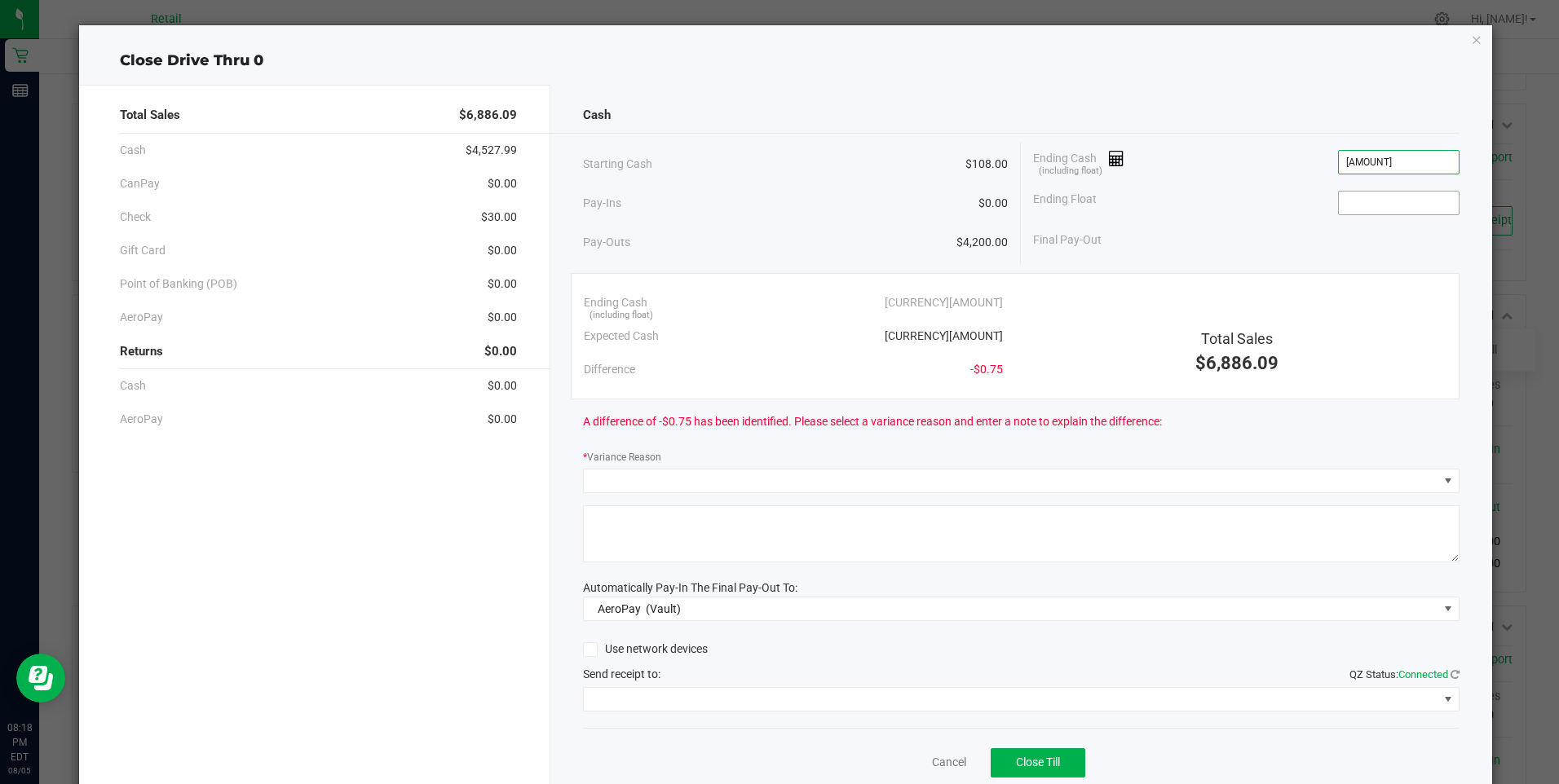 type on "$435.24" 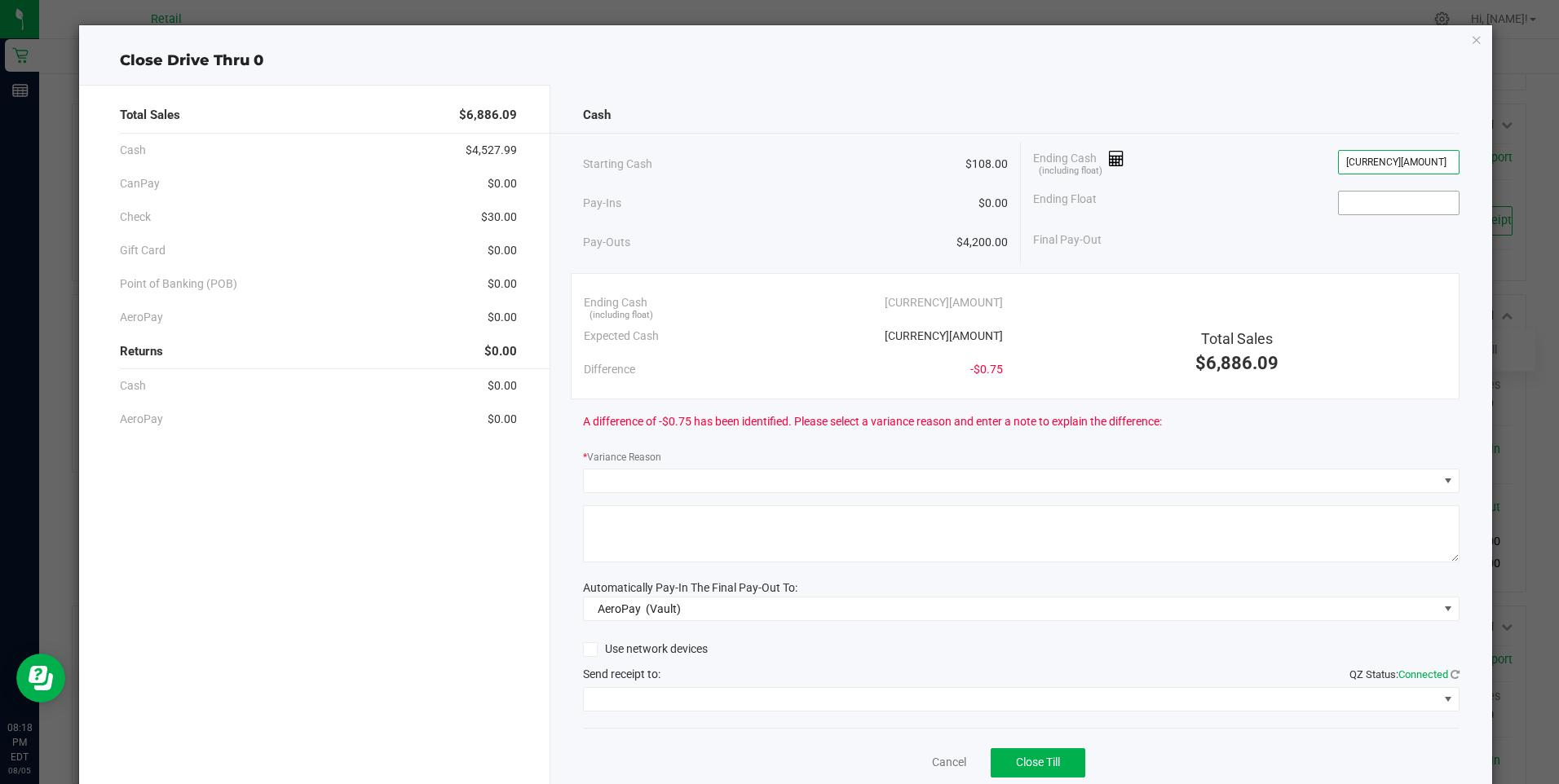 click at bounding box center (1398, 203) 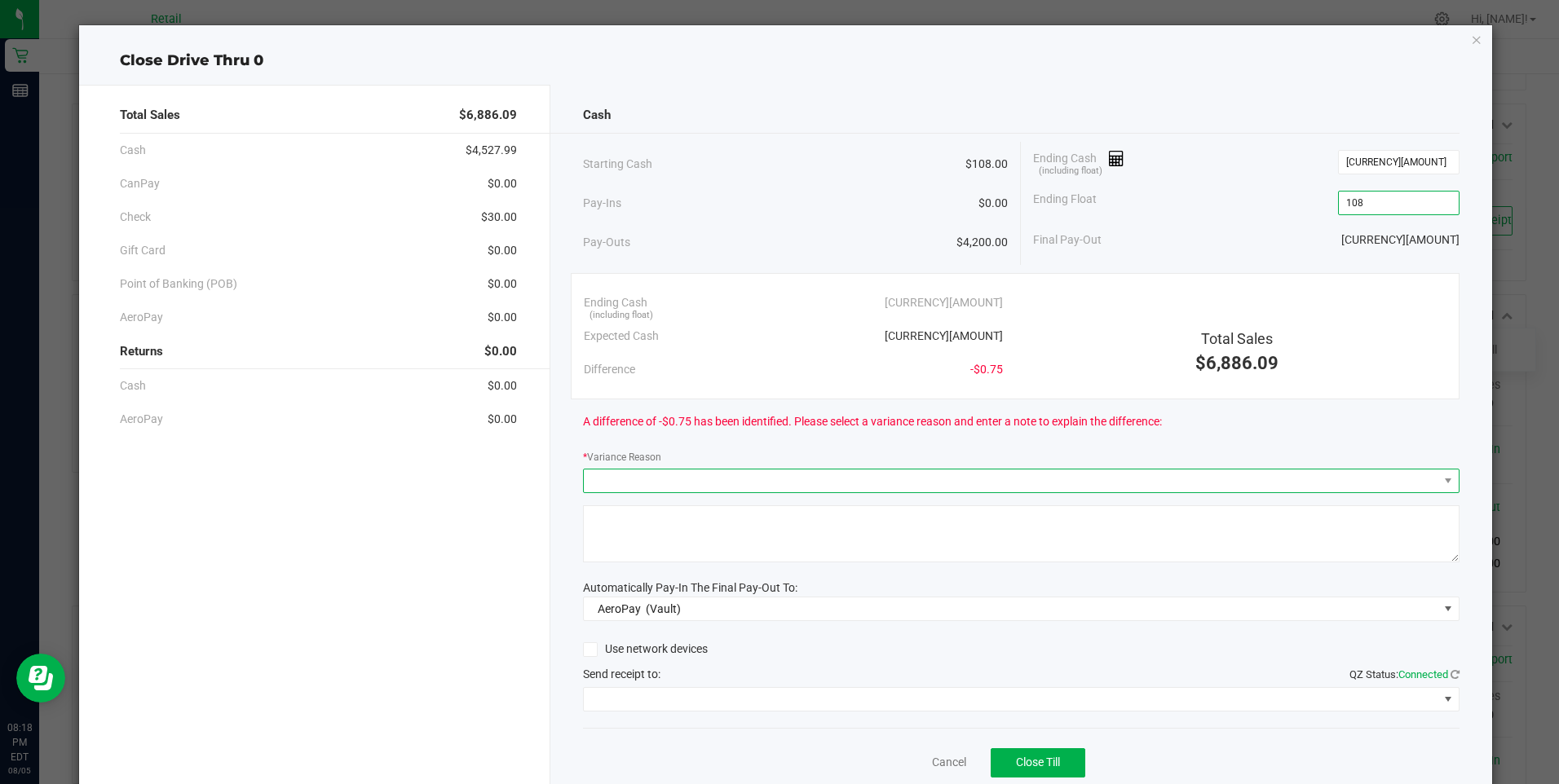 type on "$108.00" 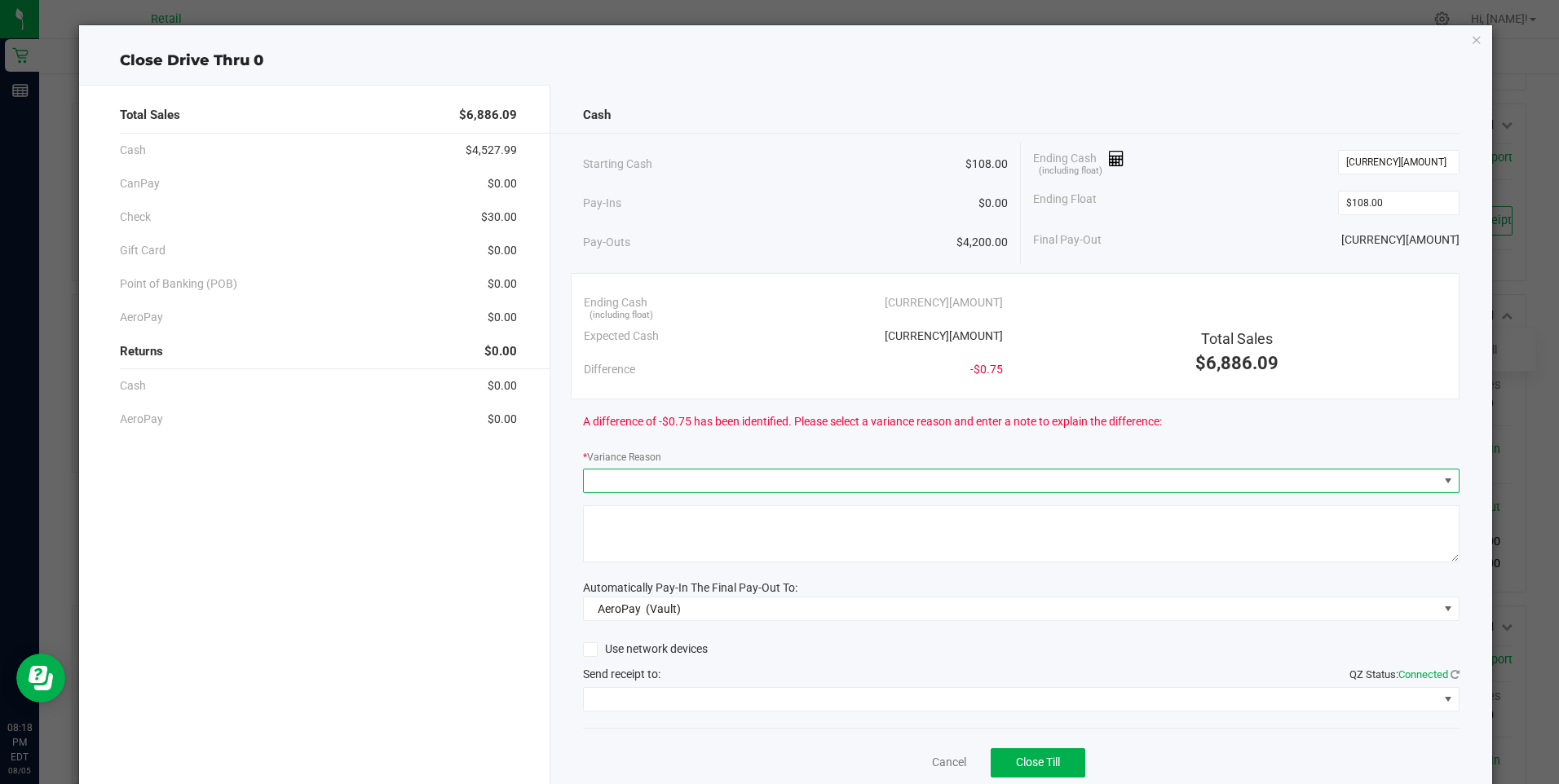 drag, startPoint x: 585, startPoint y: 478, endPoint x: 597, endPoint y: 482, distance: 12.649111 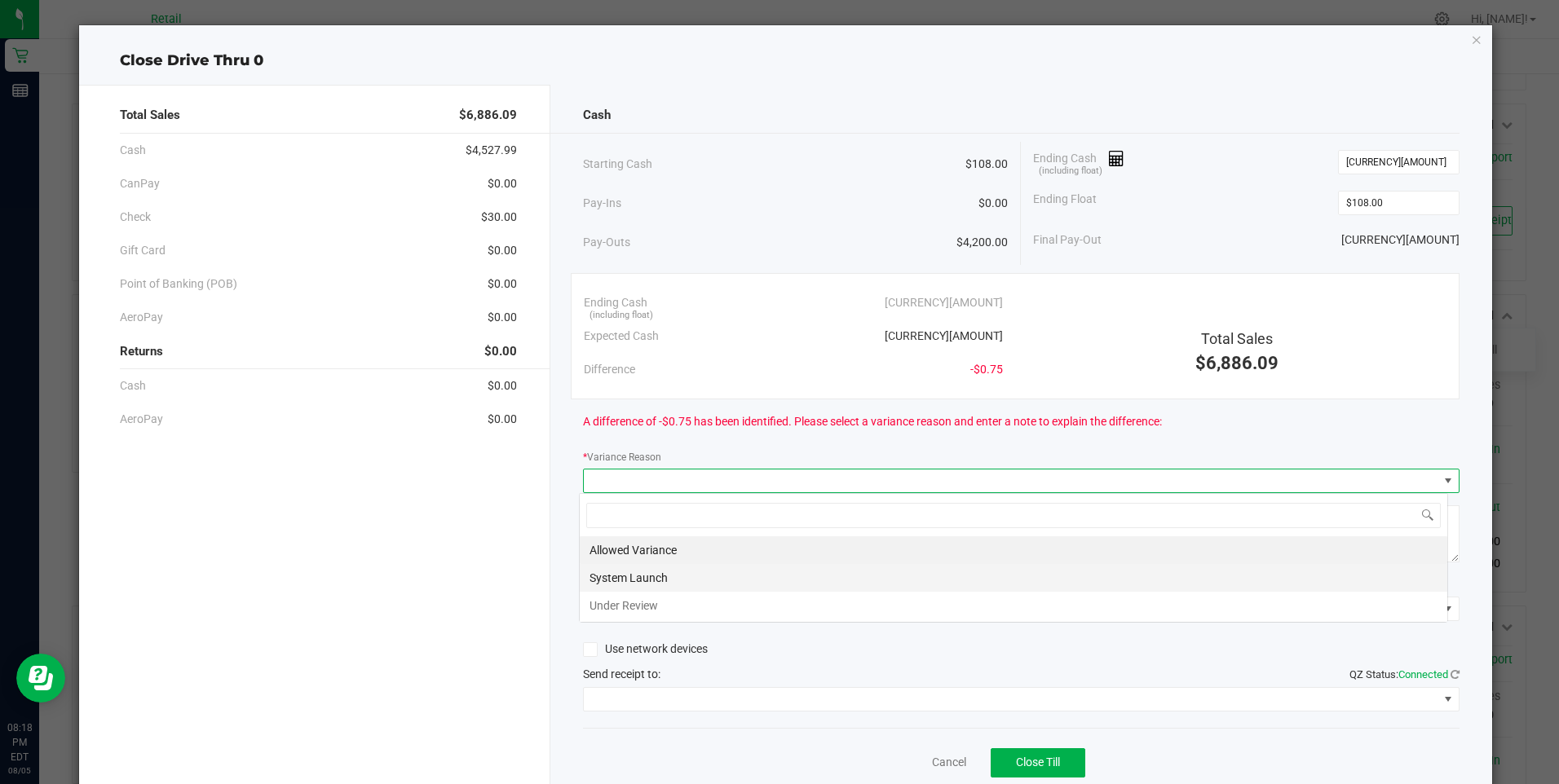 scroll, scrollTop: 81472, scrollLeft: 80668, axis: both 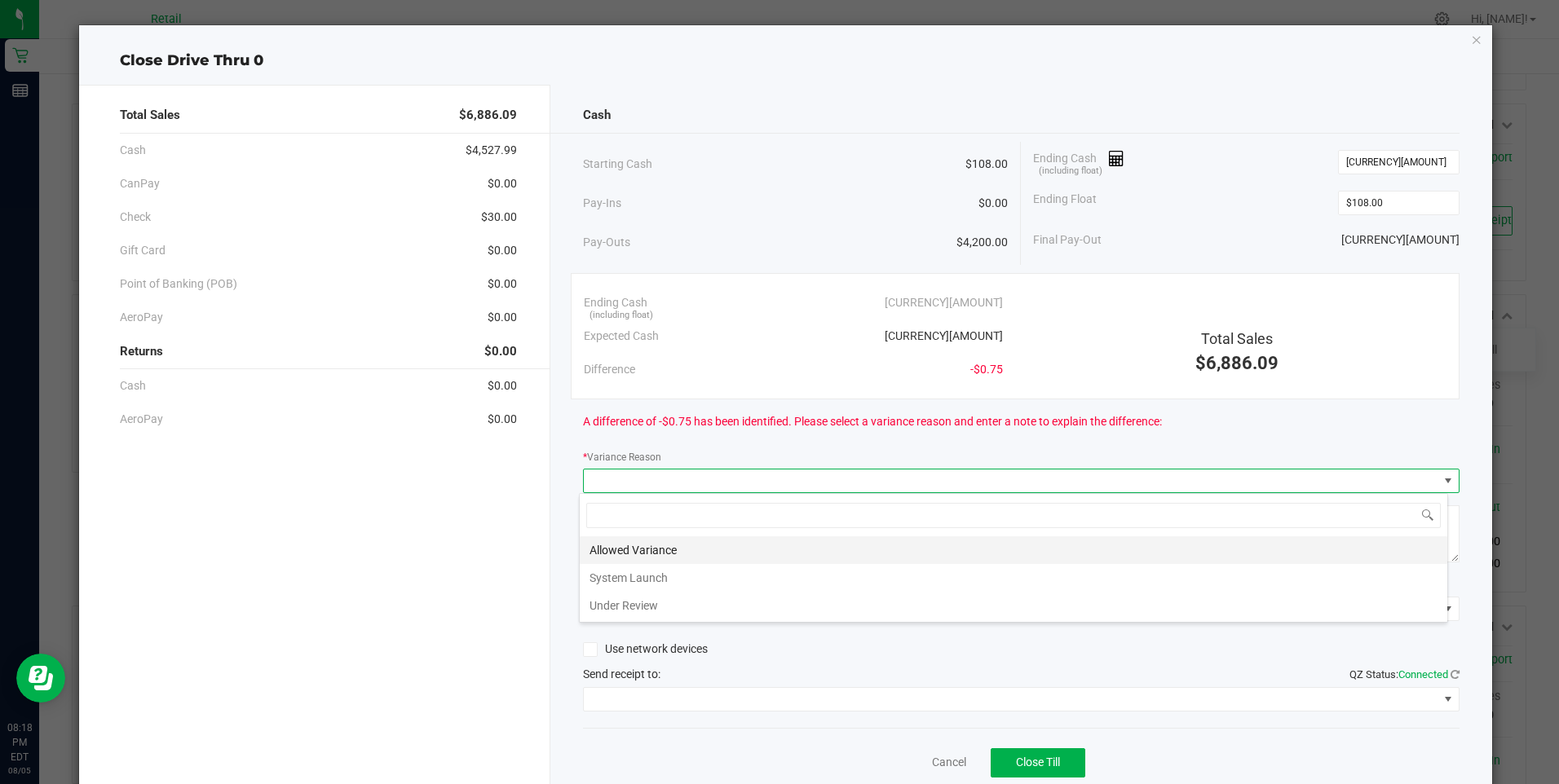 click on "Allowed Variance" at bounding box center [1014, 550] 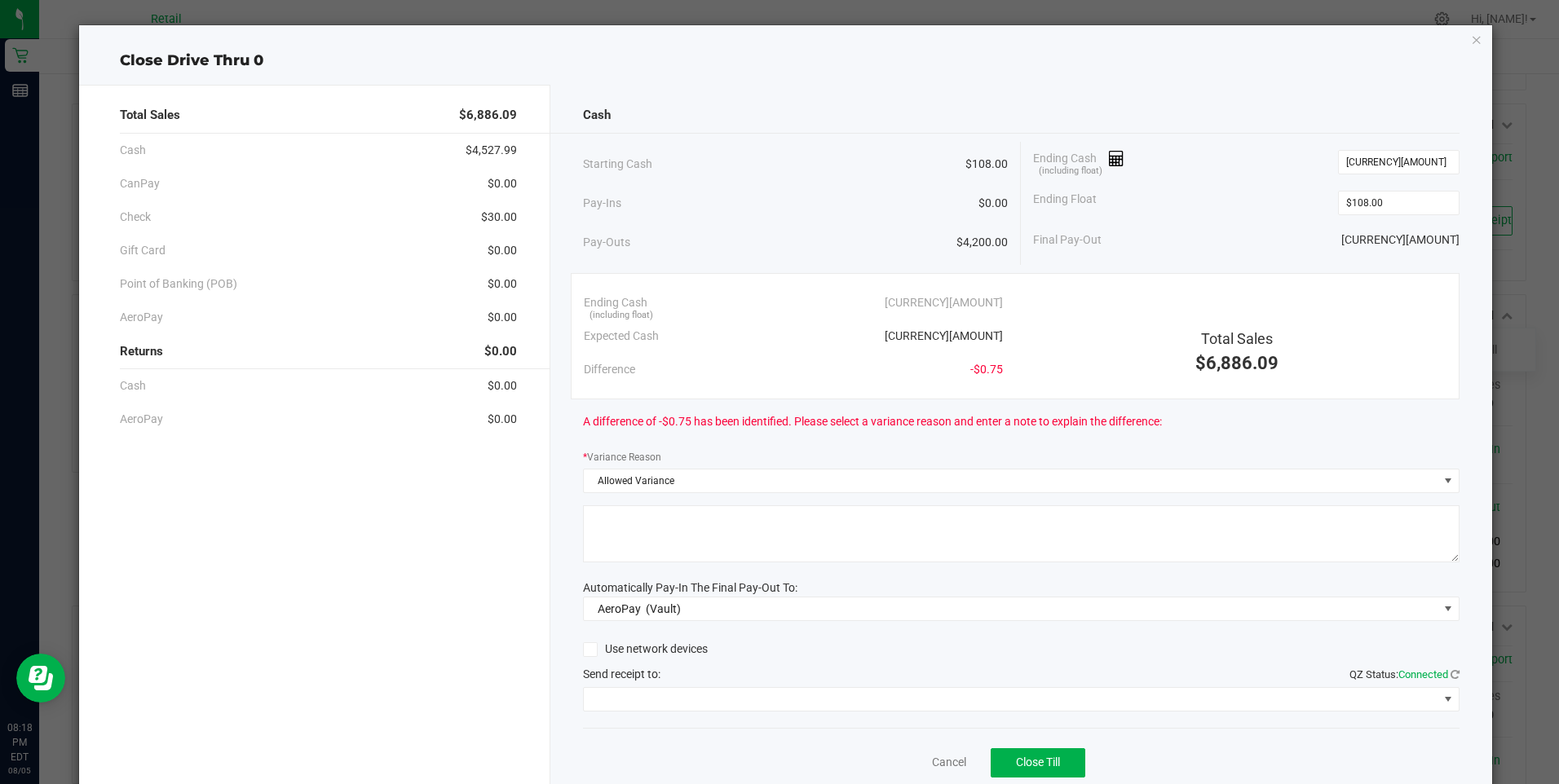 click 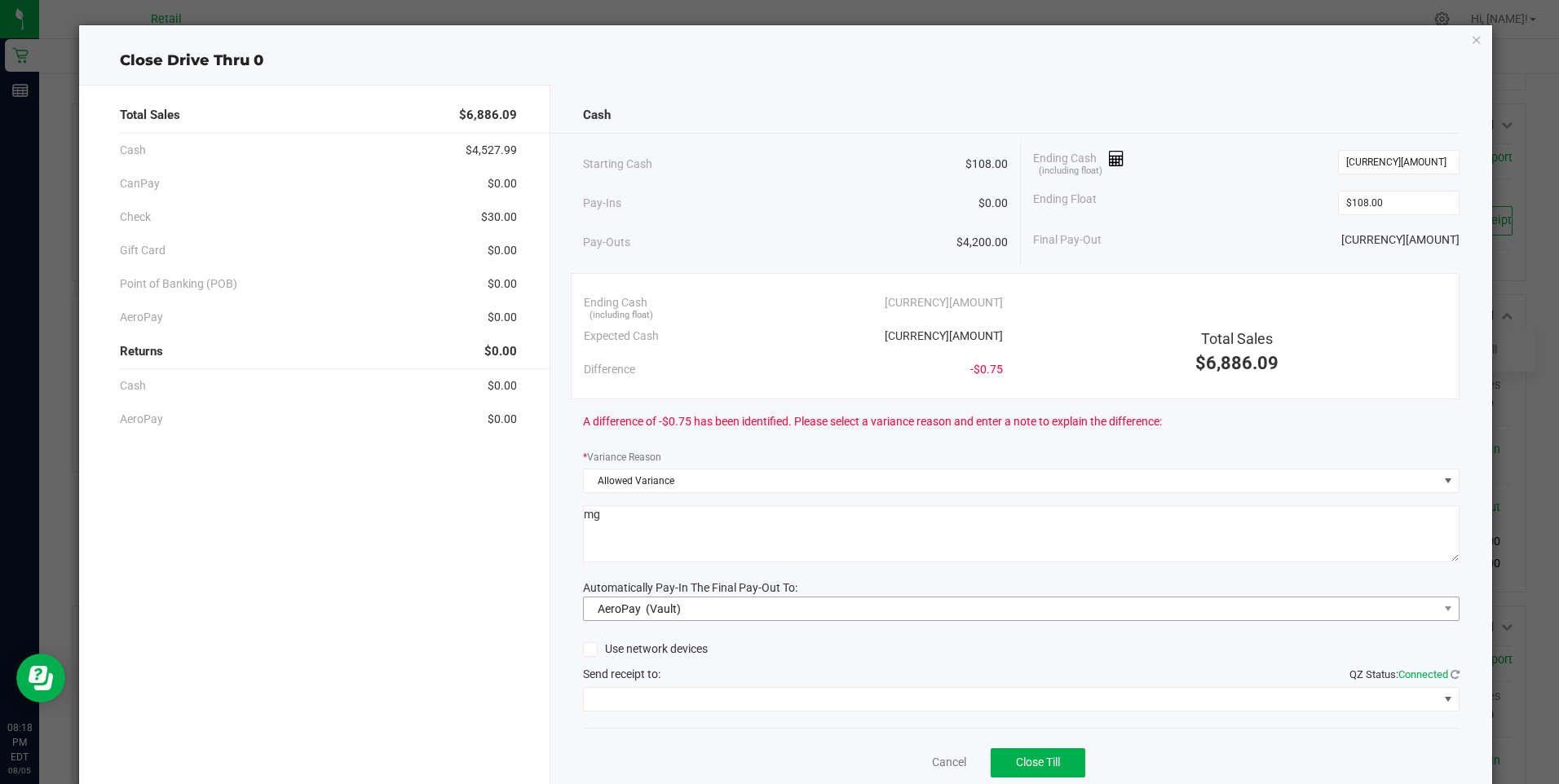 type on "mg" 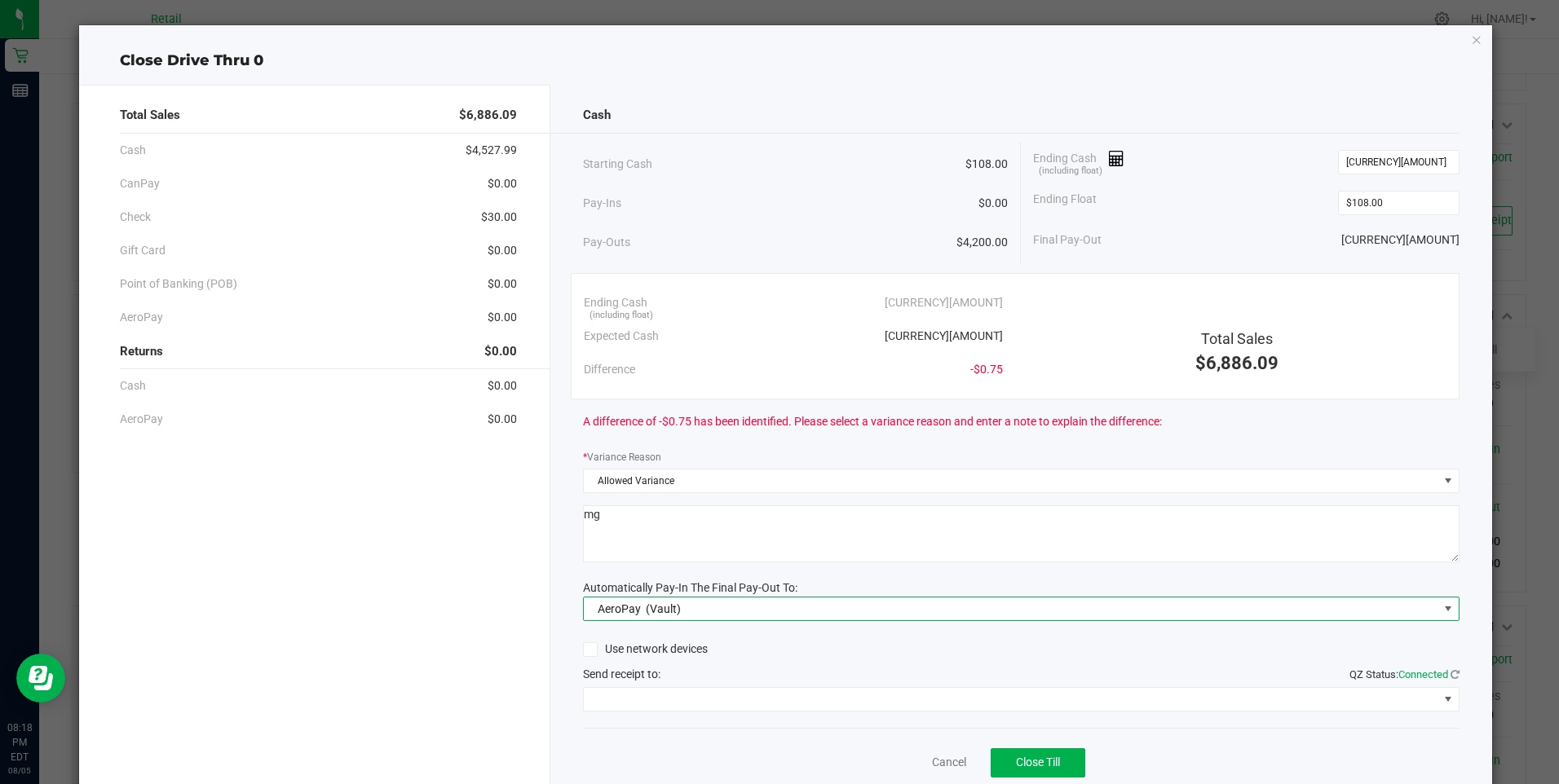 click on "AeroPay    (Vault)" at bounding box center (1011, 609) 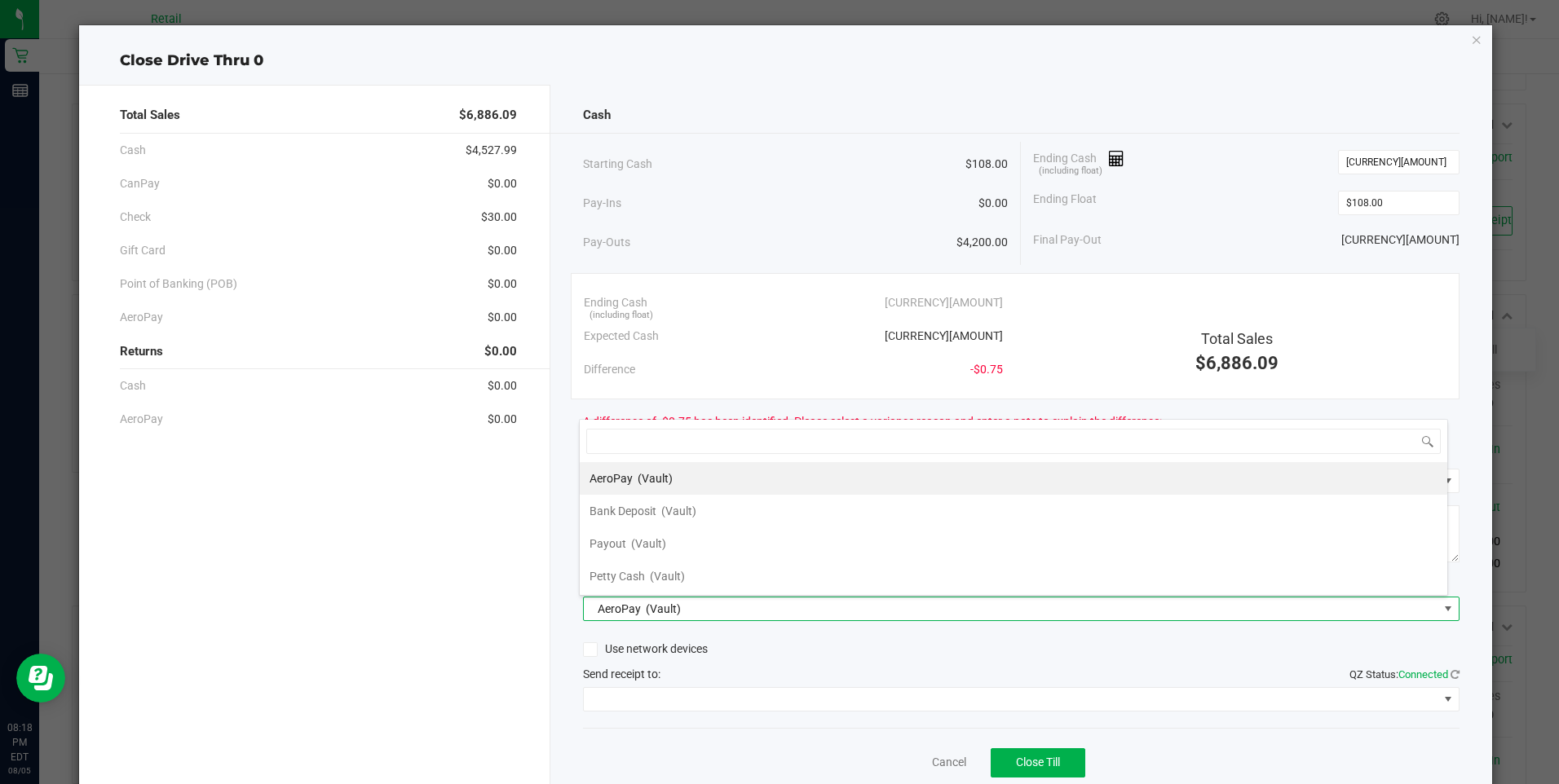 scroll, scrollTop: 81472, scrollLeft: 80668, axis: both 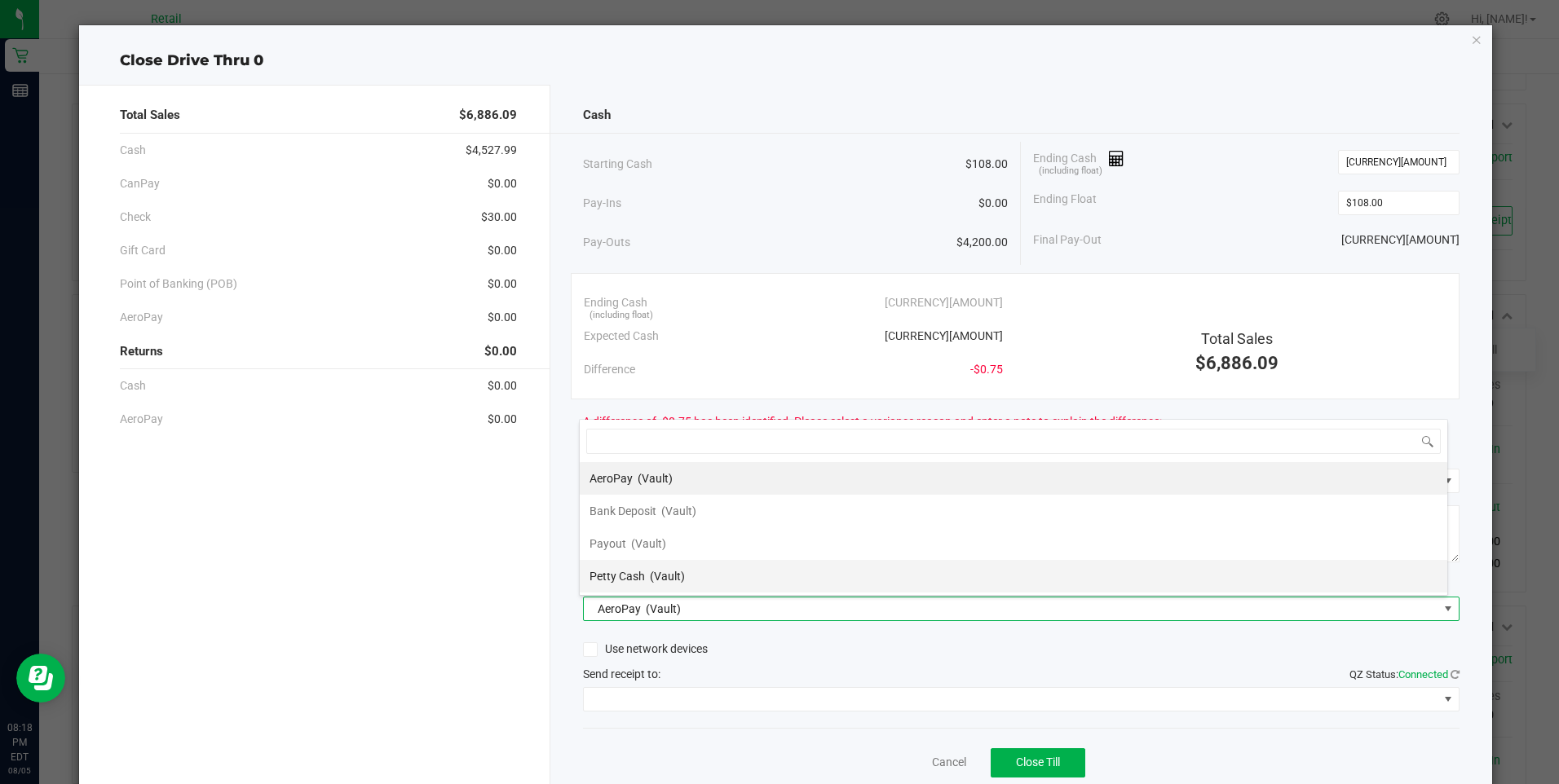 click on "Petty Cash" at bounding box center [617, 576] 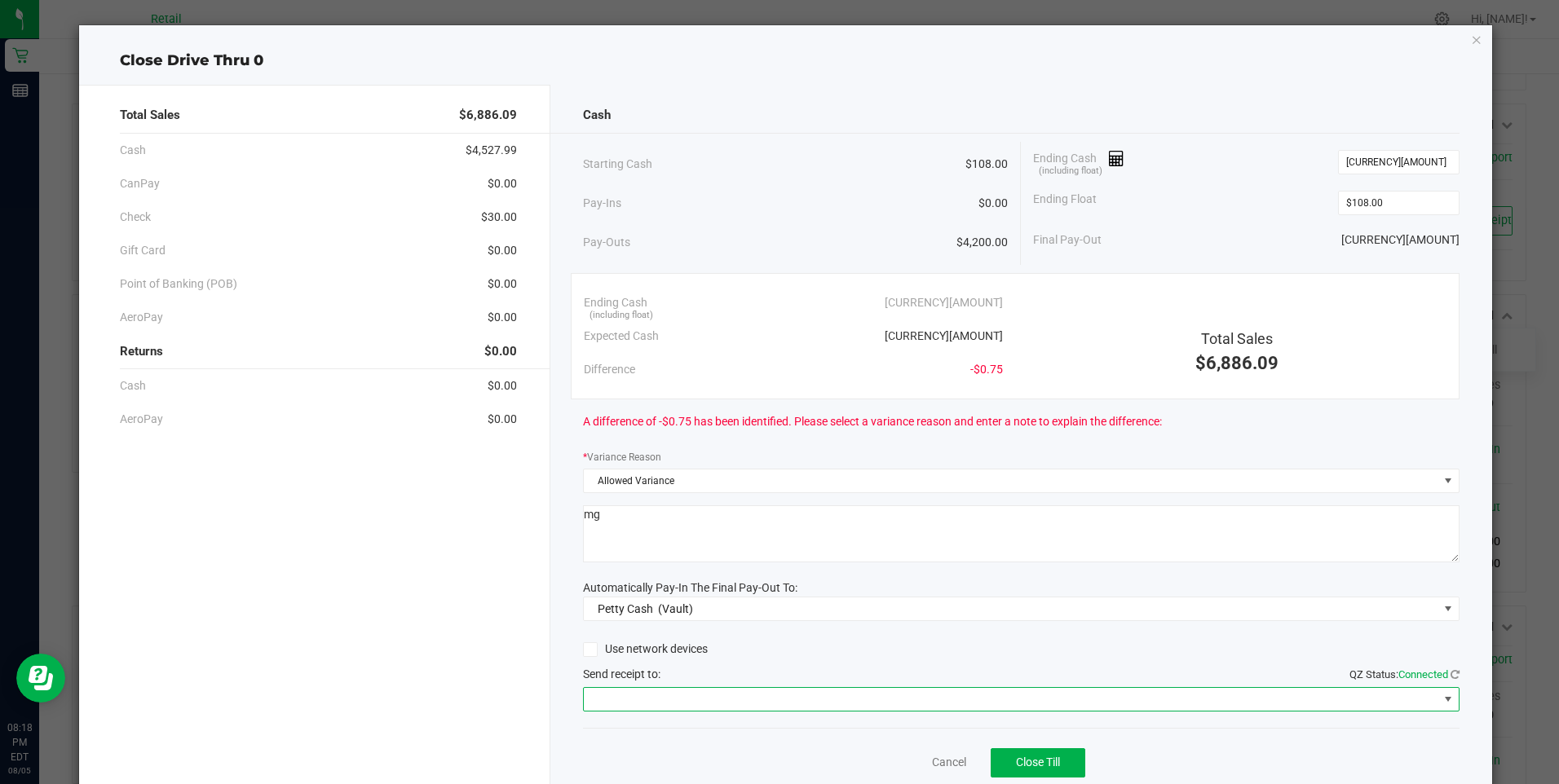 click at bounding box center (1011, 699) 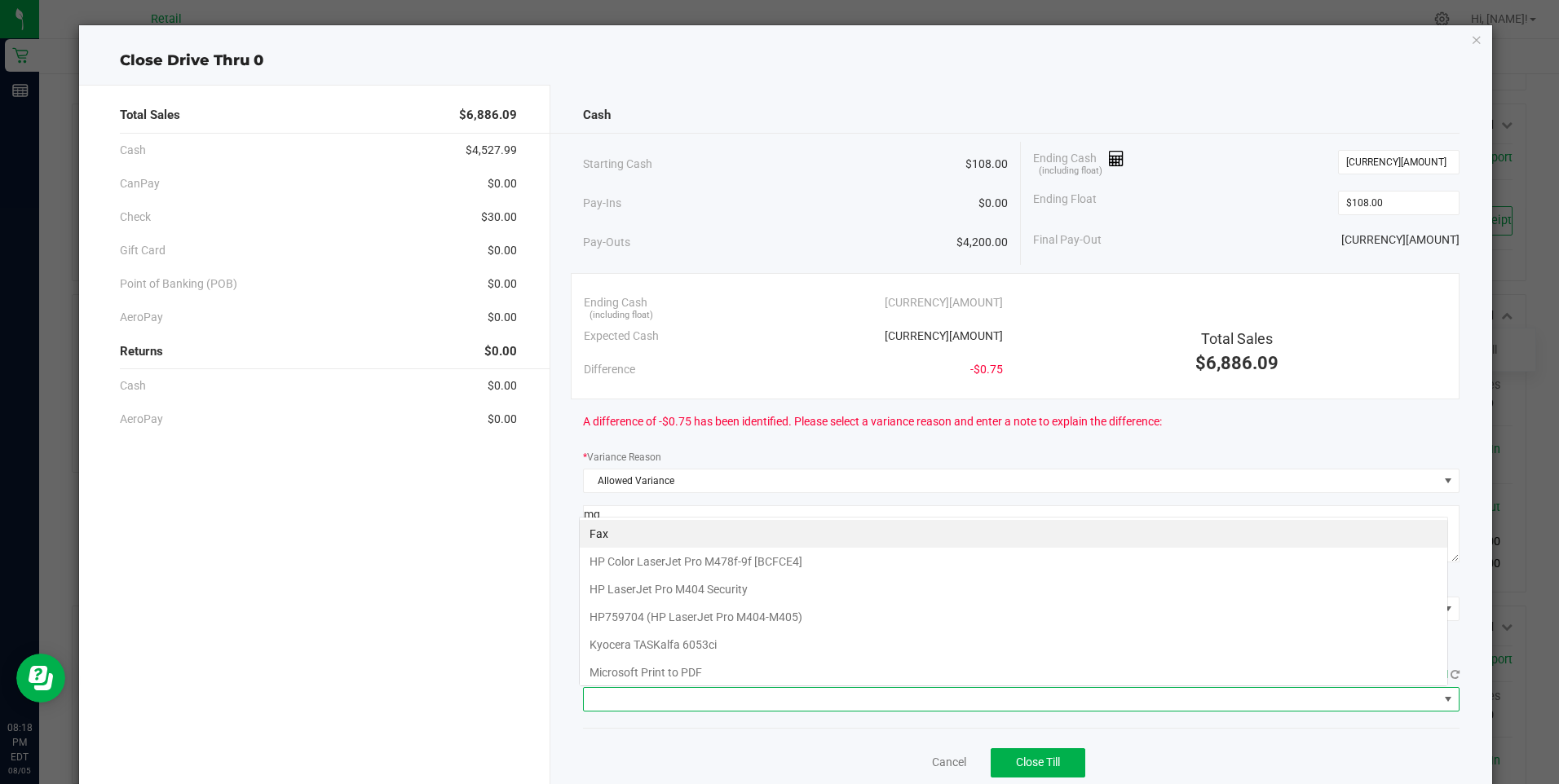scroll, scrollTop: 81472, scrollLeft: 80668, axis: both 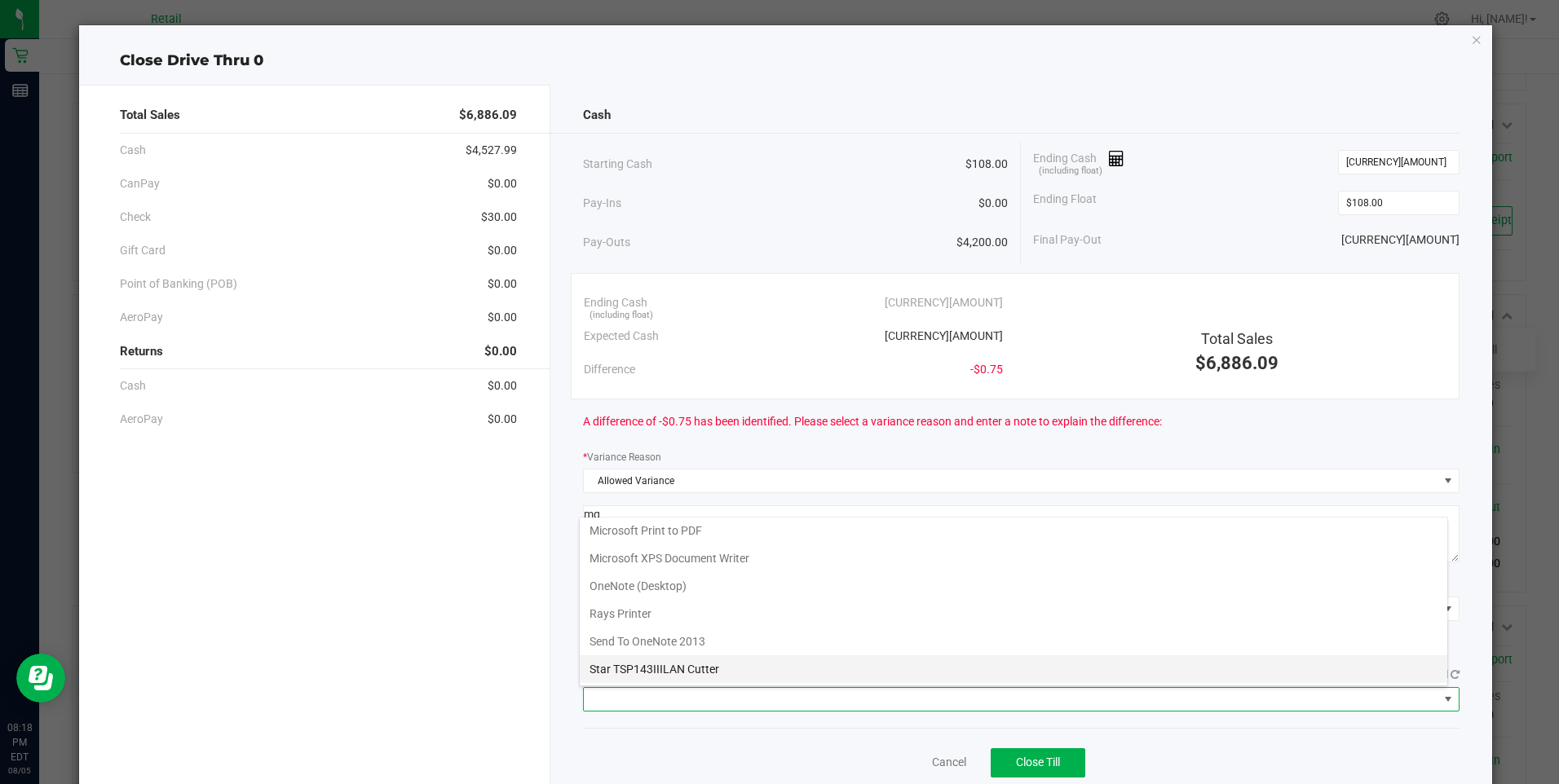 click on "Star TSP143IIILAN Cutter" at bounding box center (1014, 669) 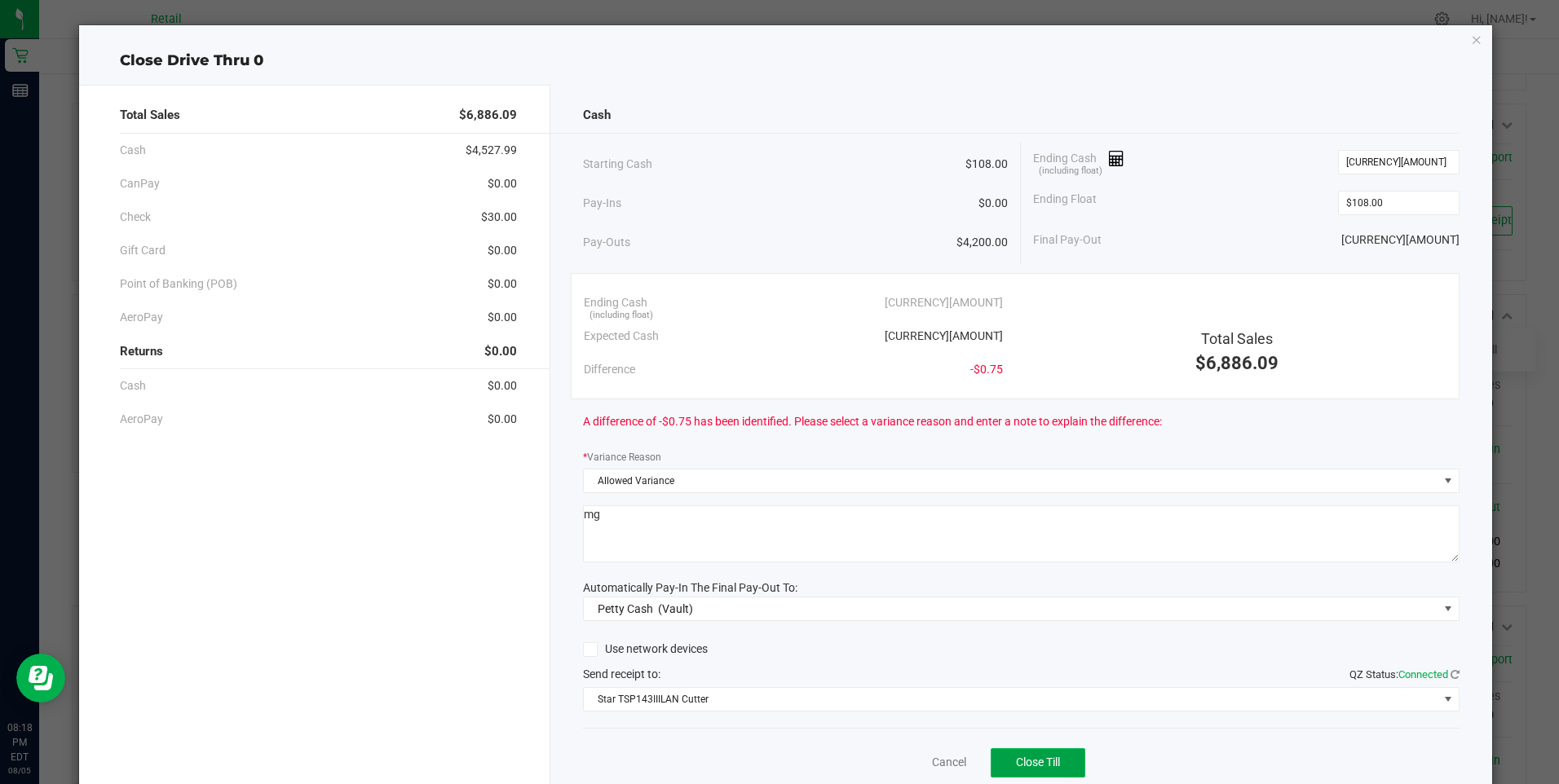 click on "Close Till" 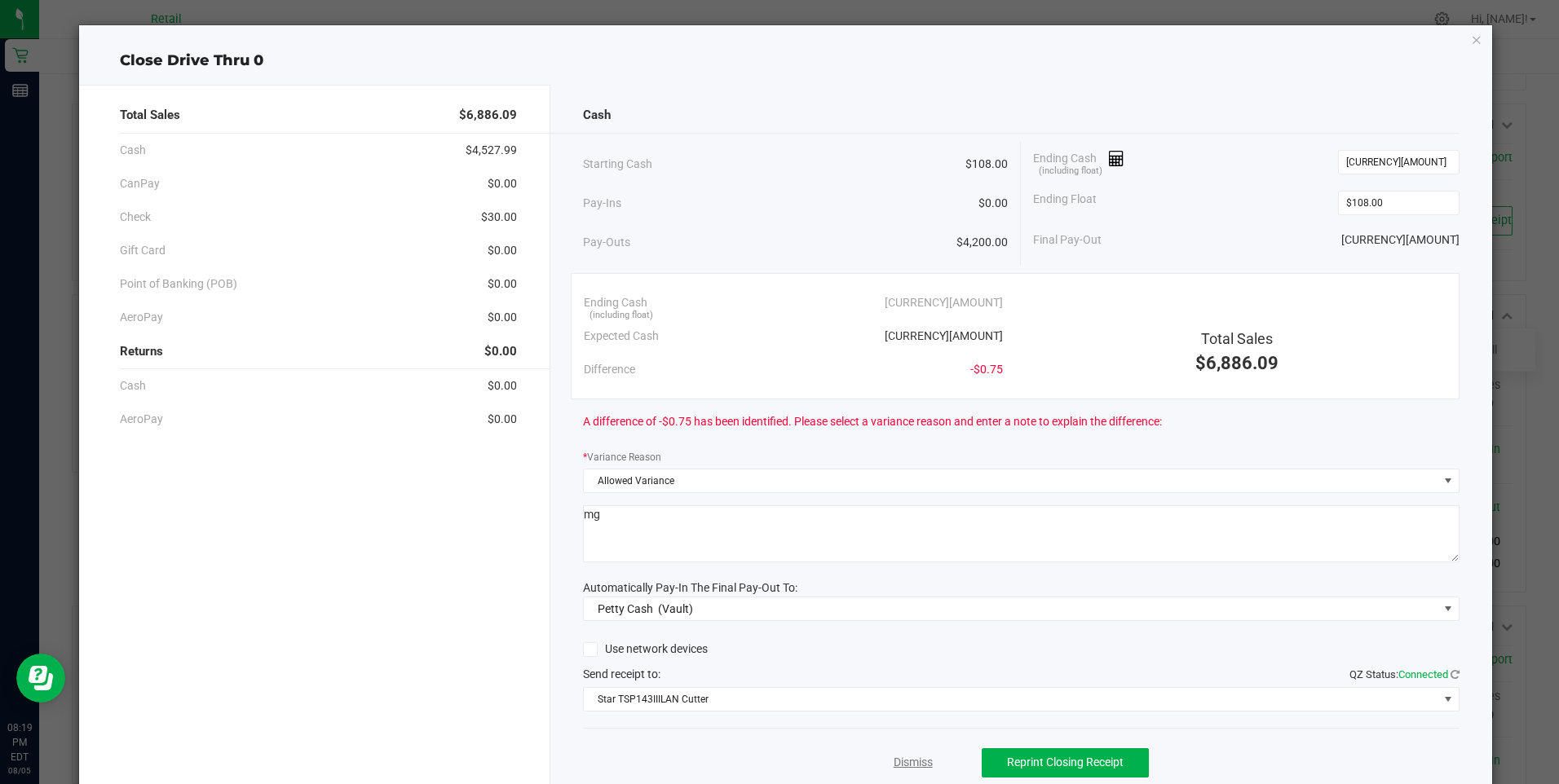 click on "Dismiss" 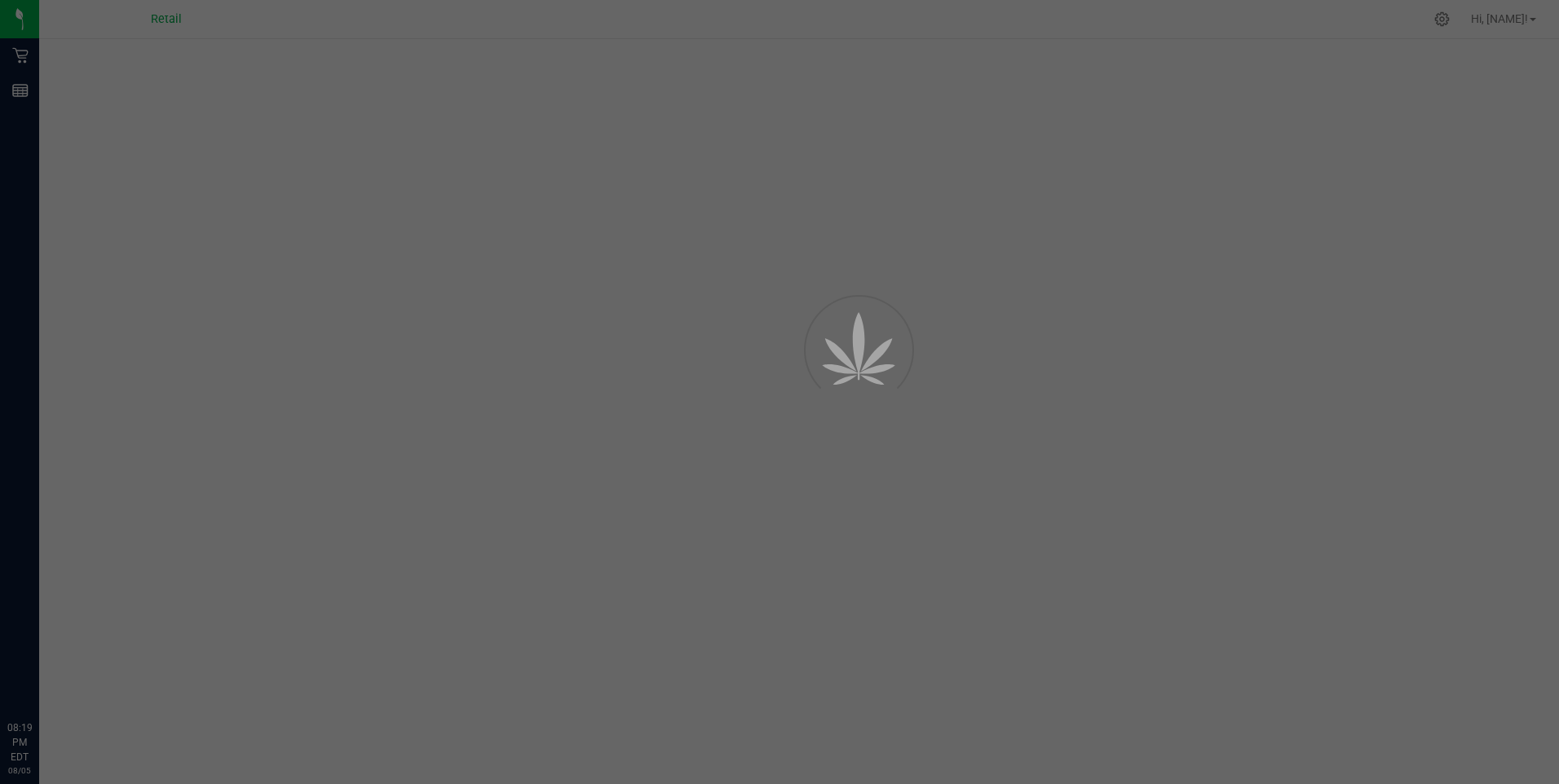 scroll, scrollTop: 0, scrollLeft: 0, axis: both 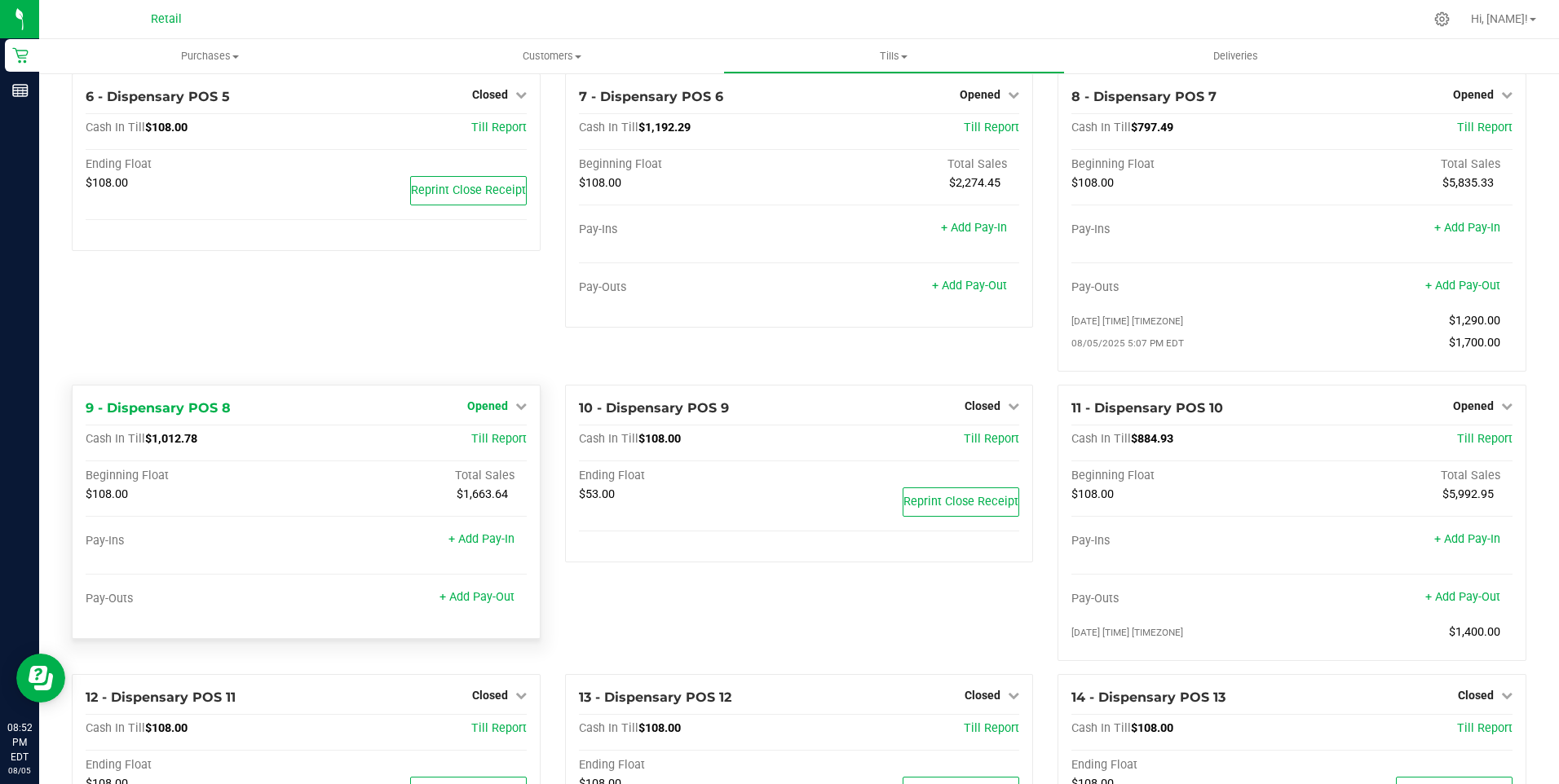 click on "Opened" at bounding box center [488, 406] 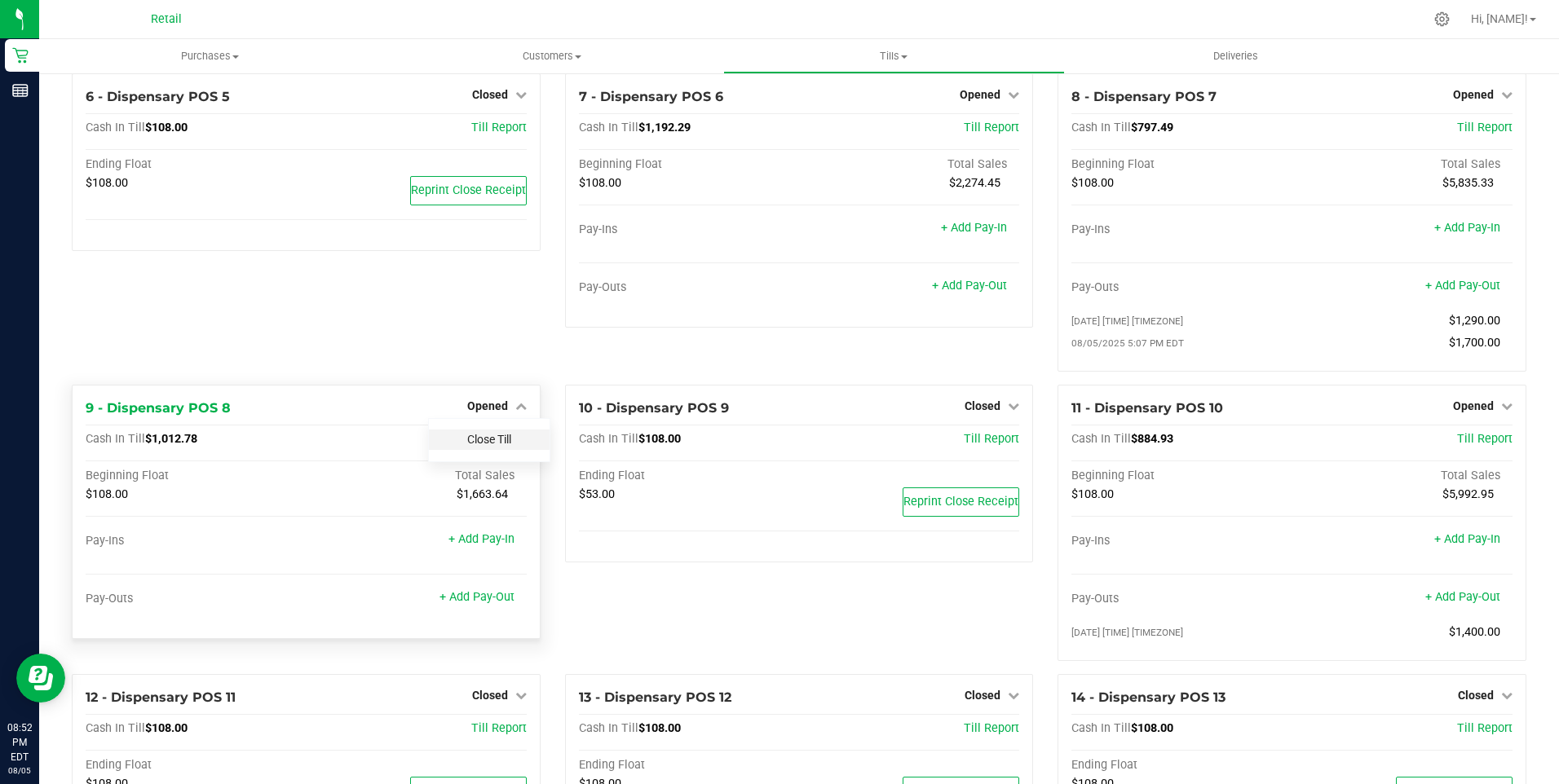 click on "Close Till" at bounding box center [489, 439] 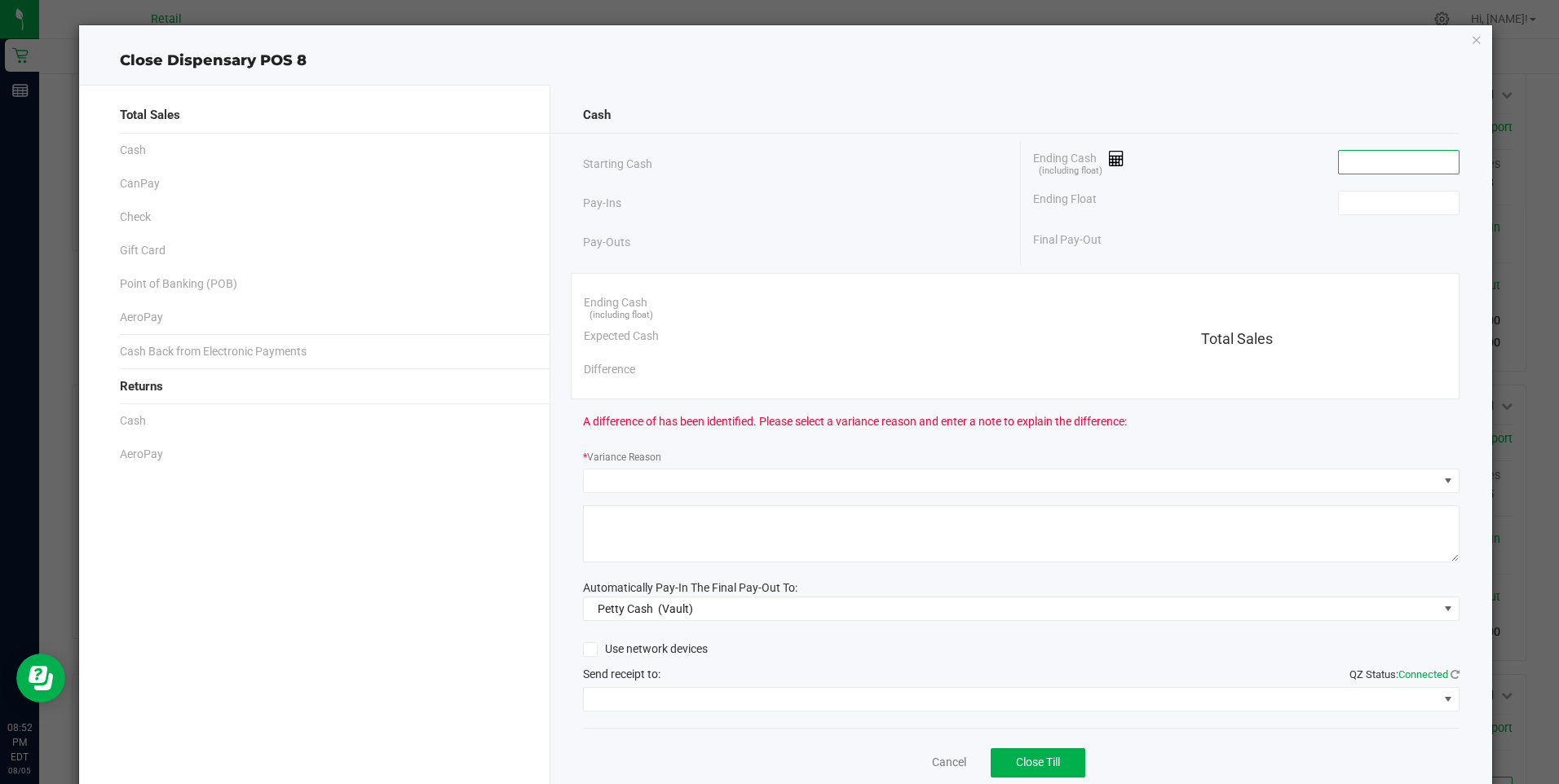 click at bounding box center (1398, 162) 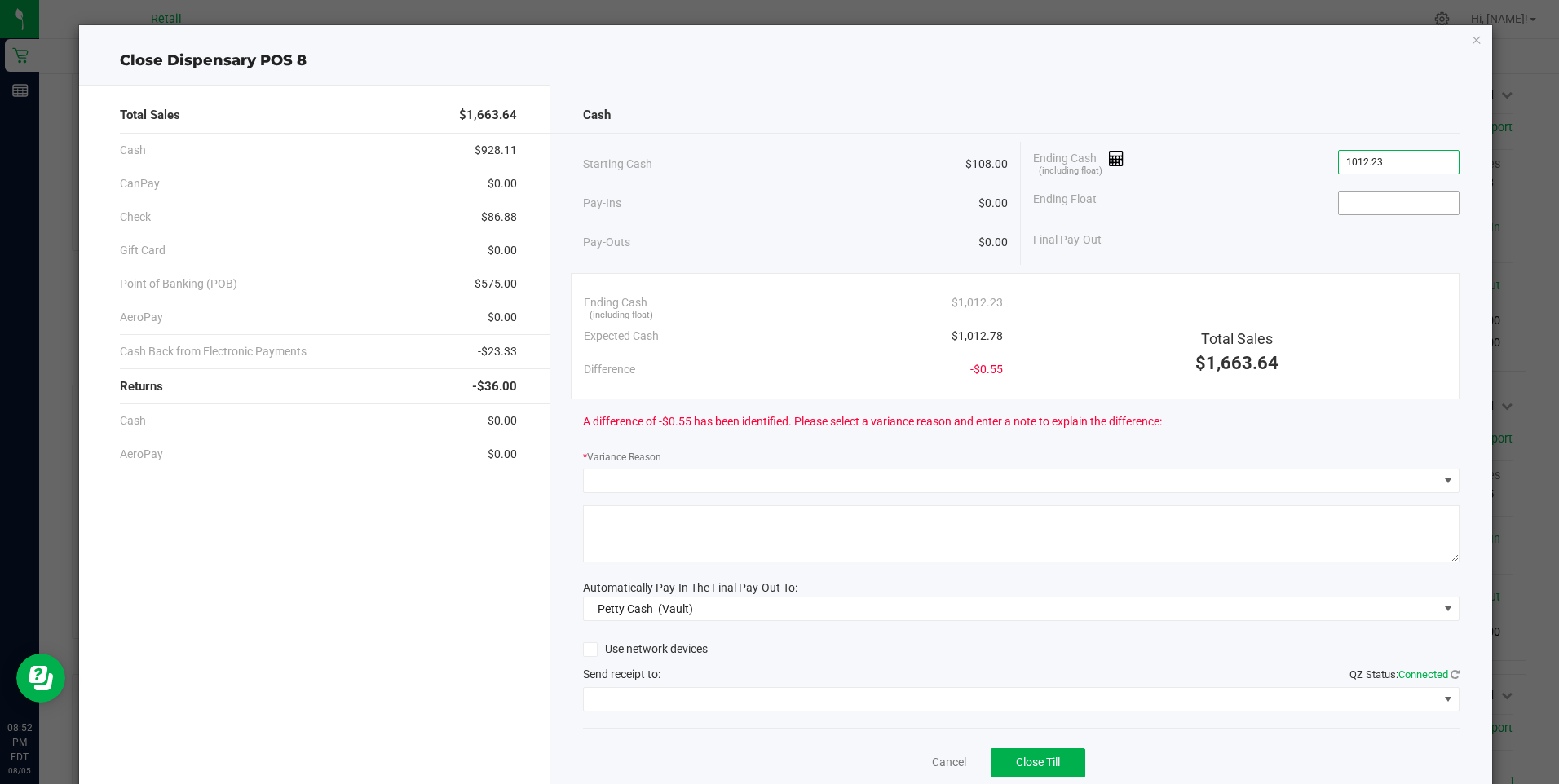 type on "$1,012.23" 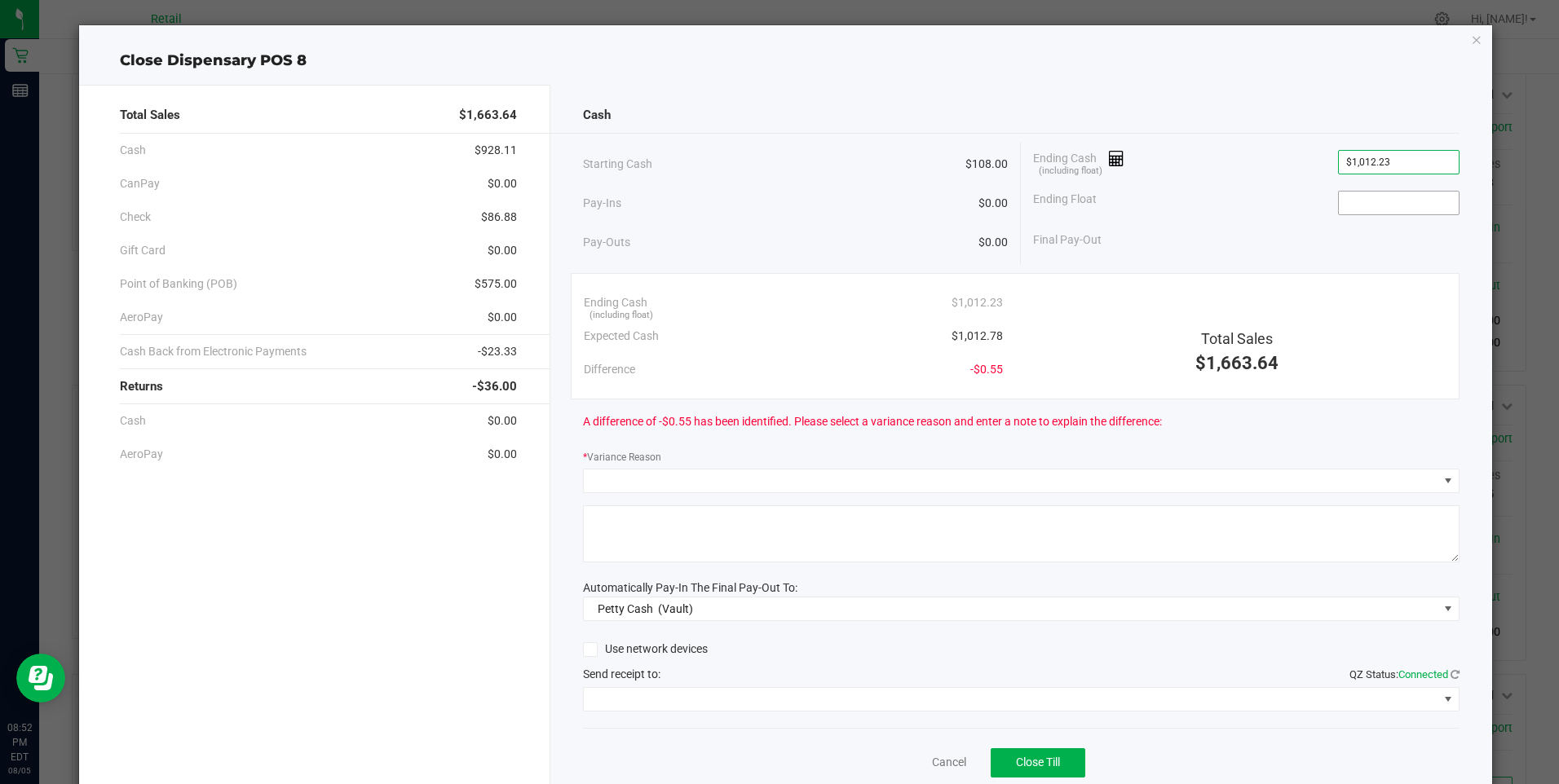 click at bounding box center [1398, 203] 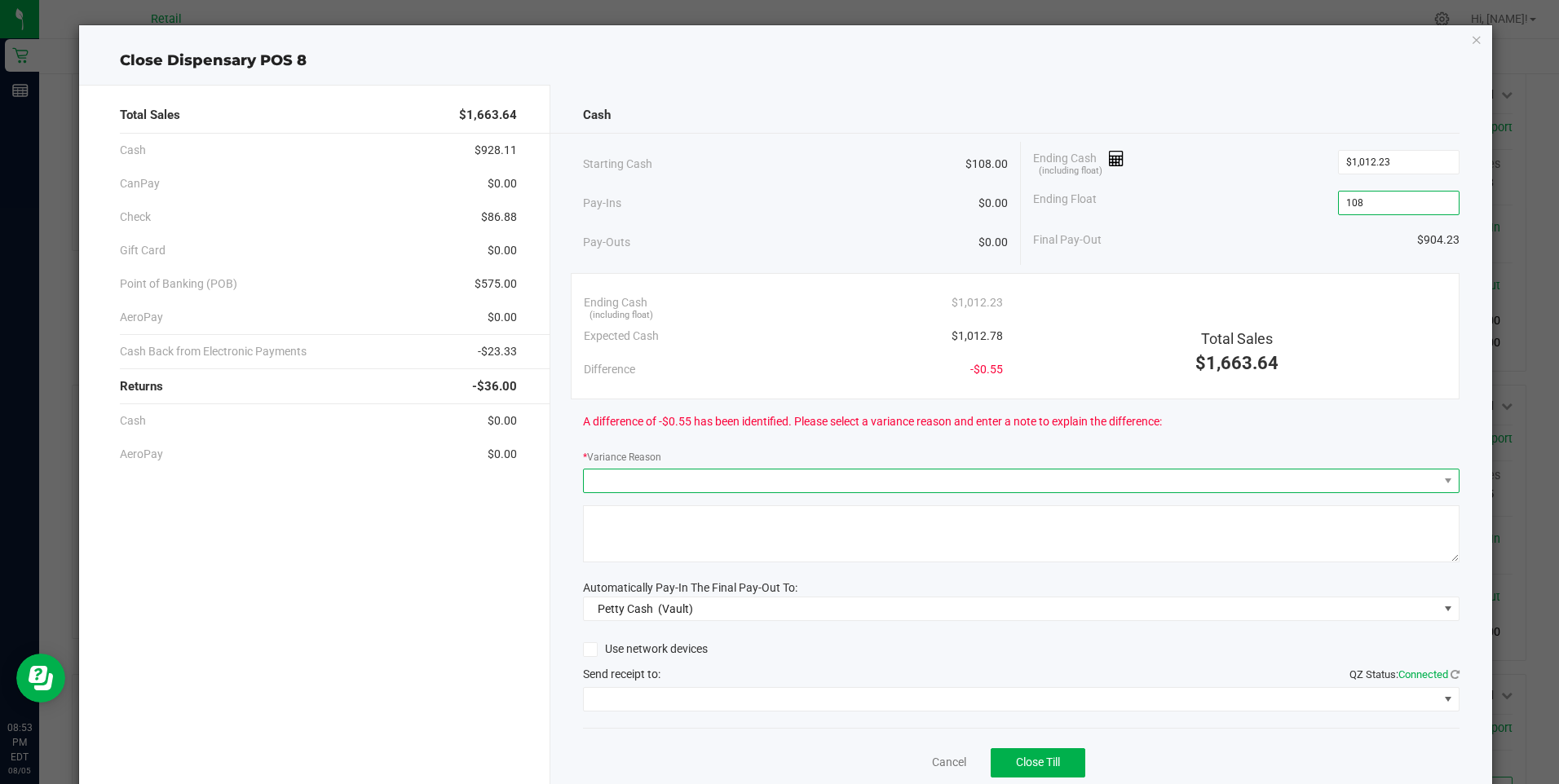 type on "$108.00" 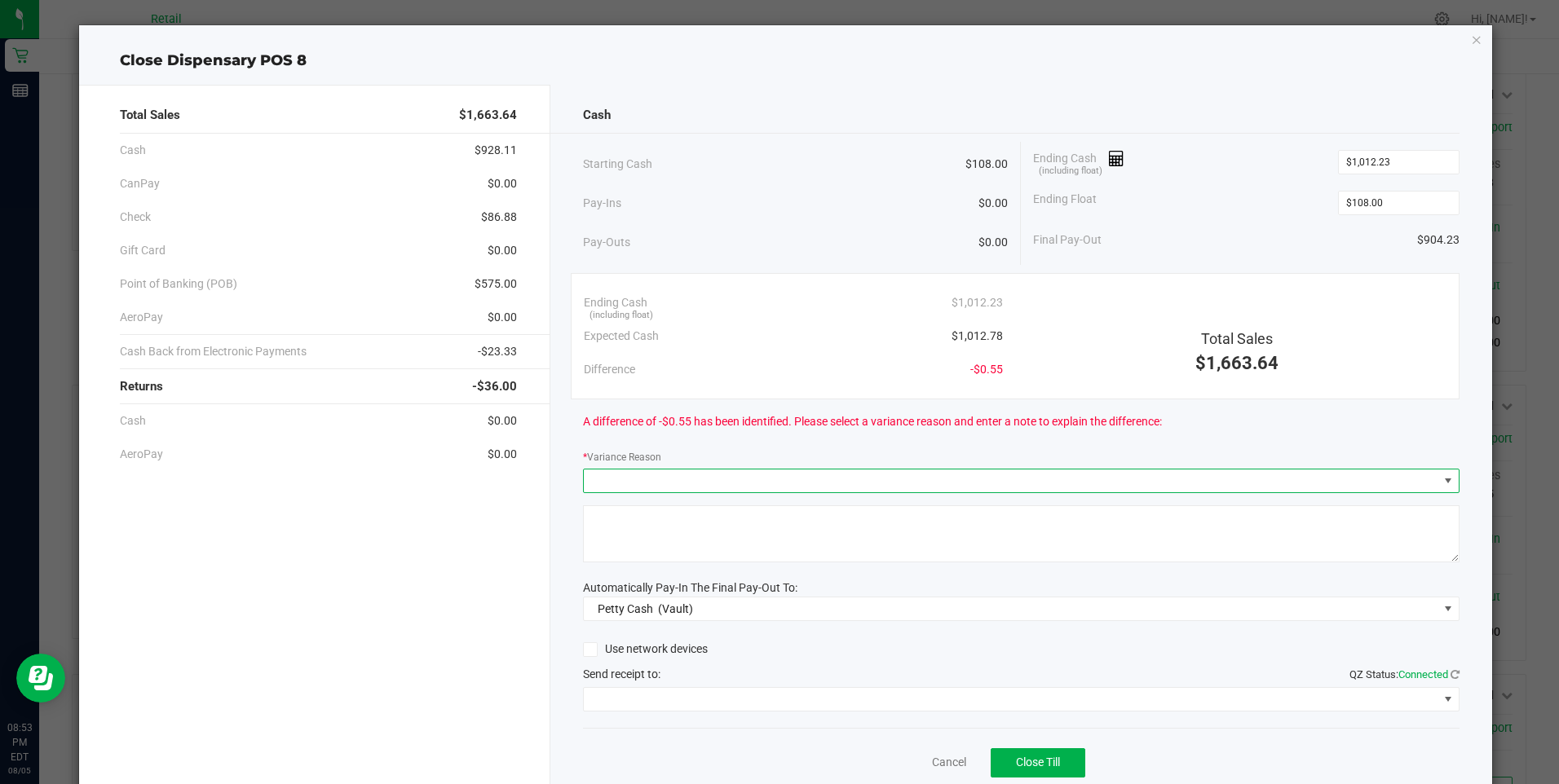 click at bounding box center (1011, 481) 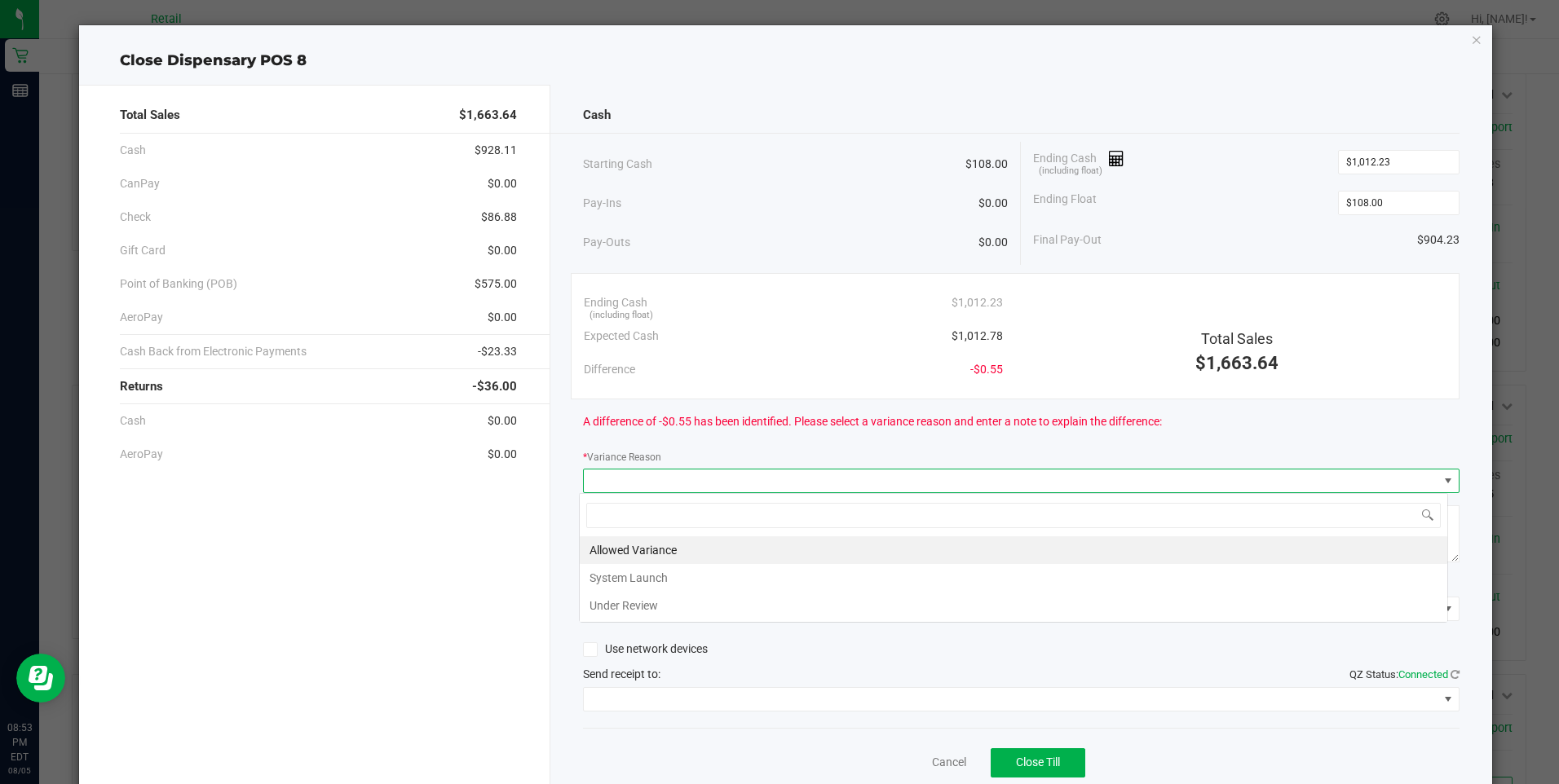 scroll, scrollTop: 81472, scrollLeft: 80668, axis: both 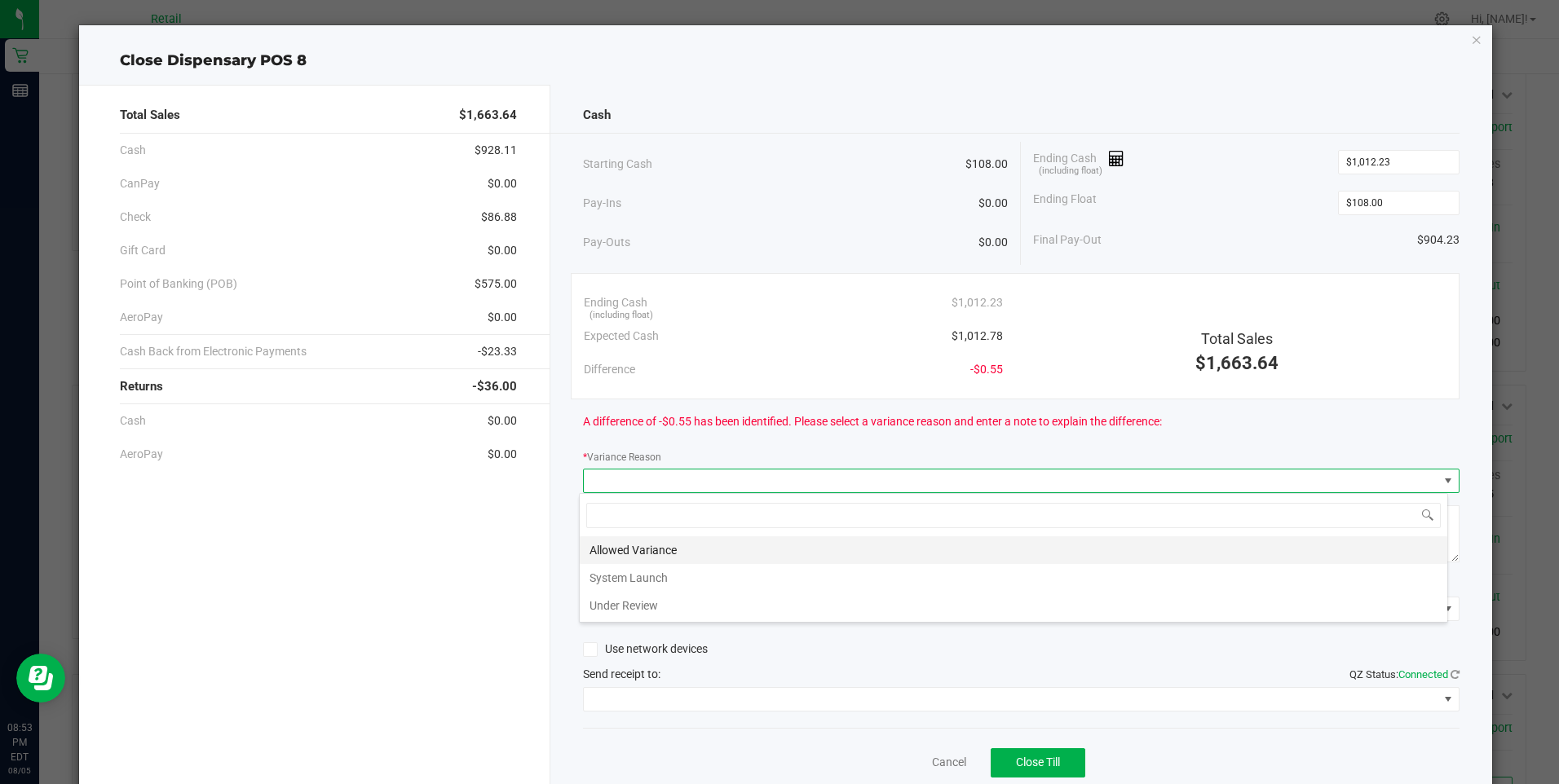 click on "Allowed Variance" at bounding box center [1014, 550] 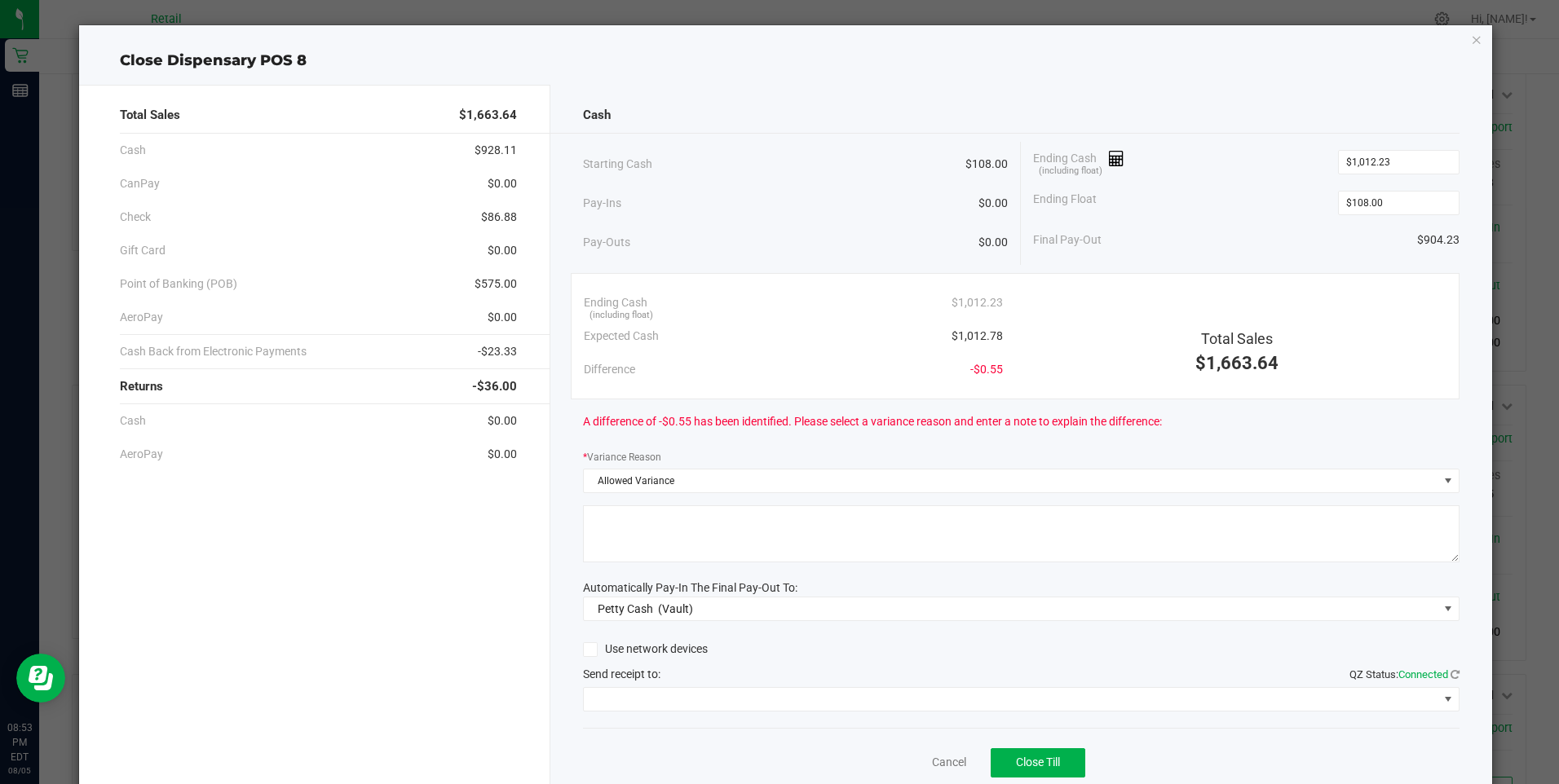 drag, startPoint x: 609, startPoint y: 543, endPoint x: 594, endPoint y: 534, distance: 17.492856 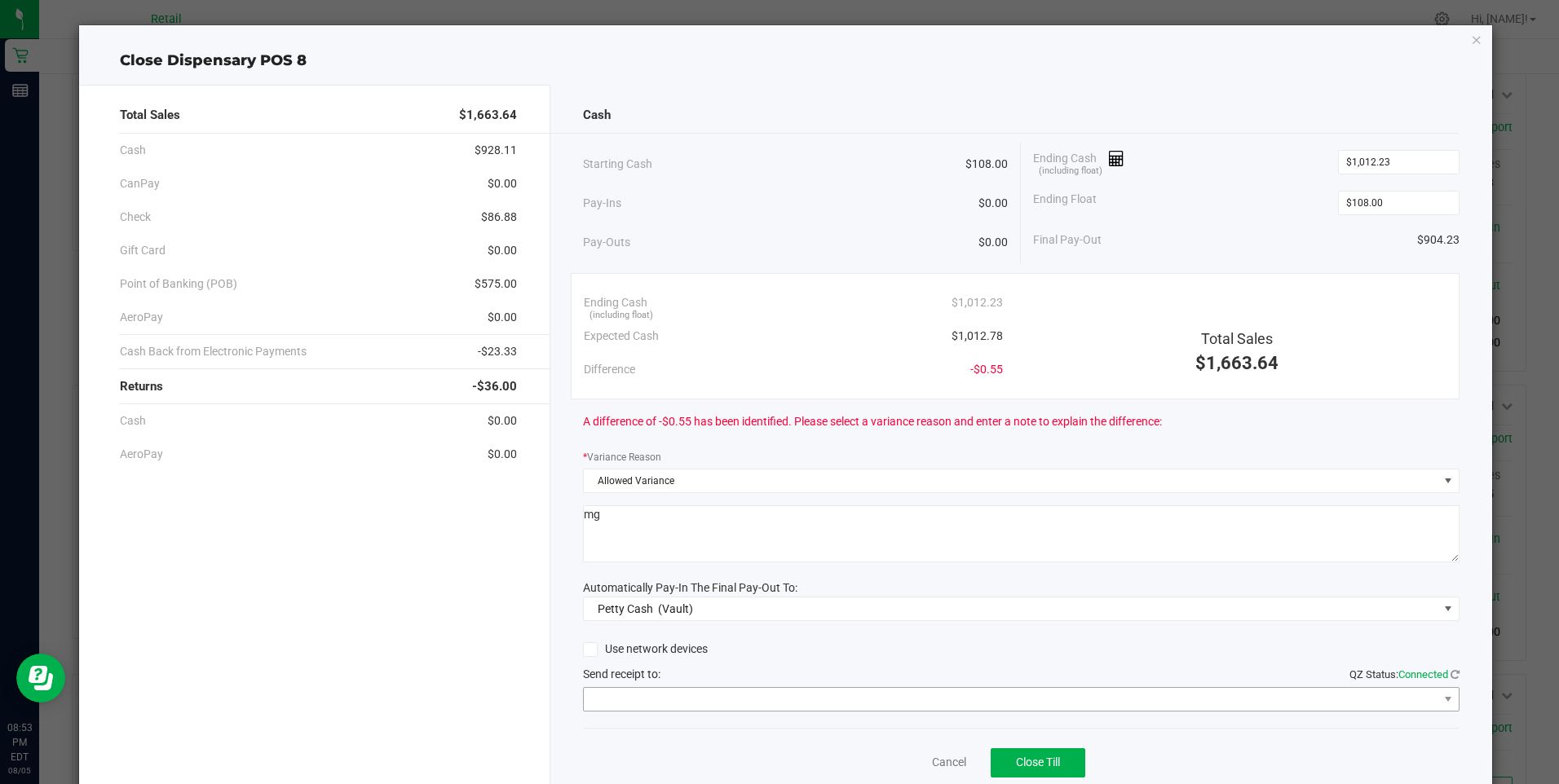 type on "mg" 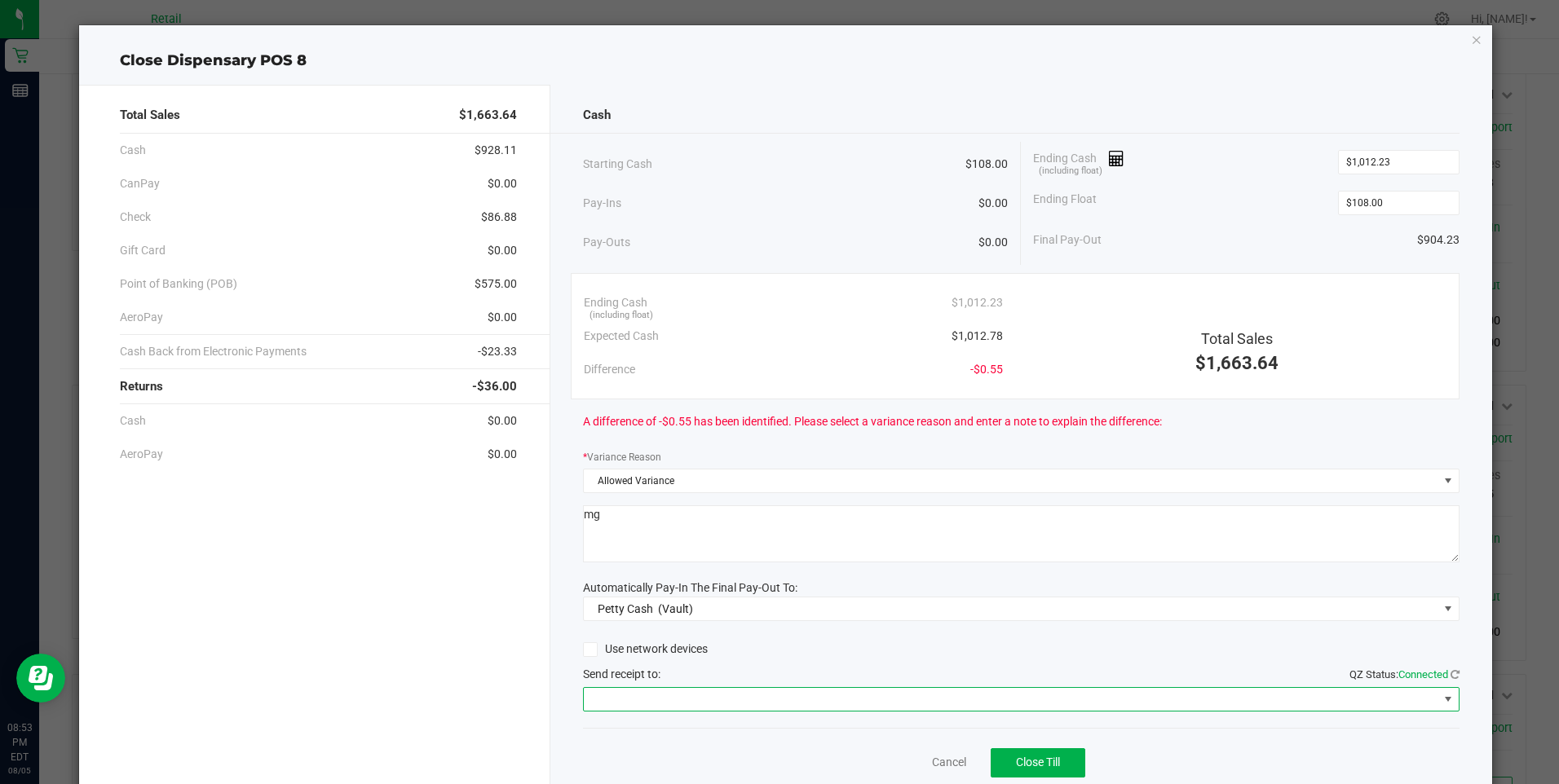 click at bounding box center [1011, 699] 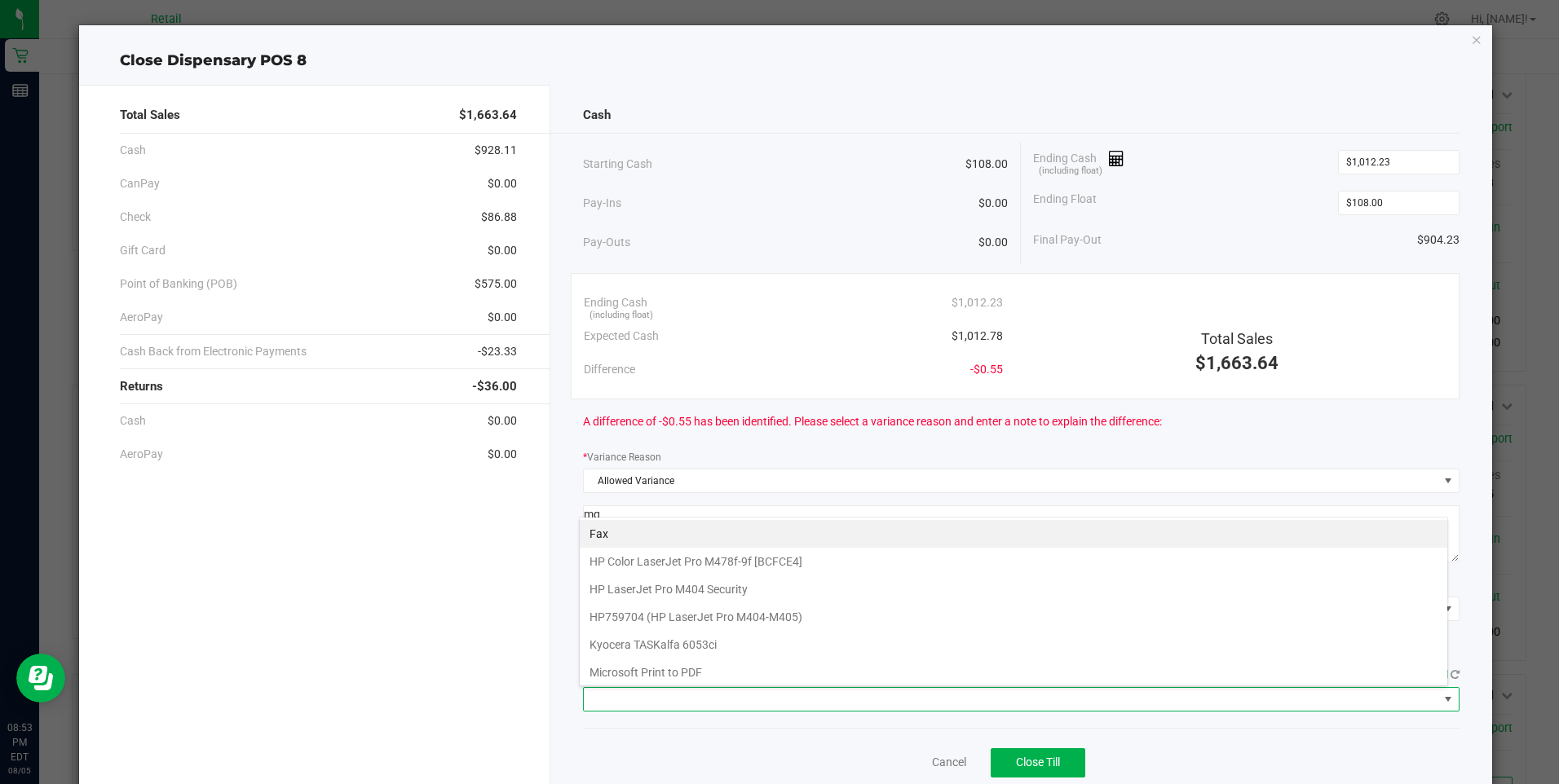 scroll, scrollTop: 81472, scrollLeft: 80668, axis: both 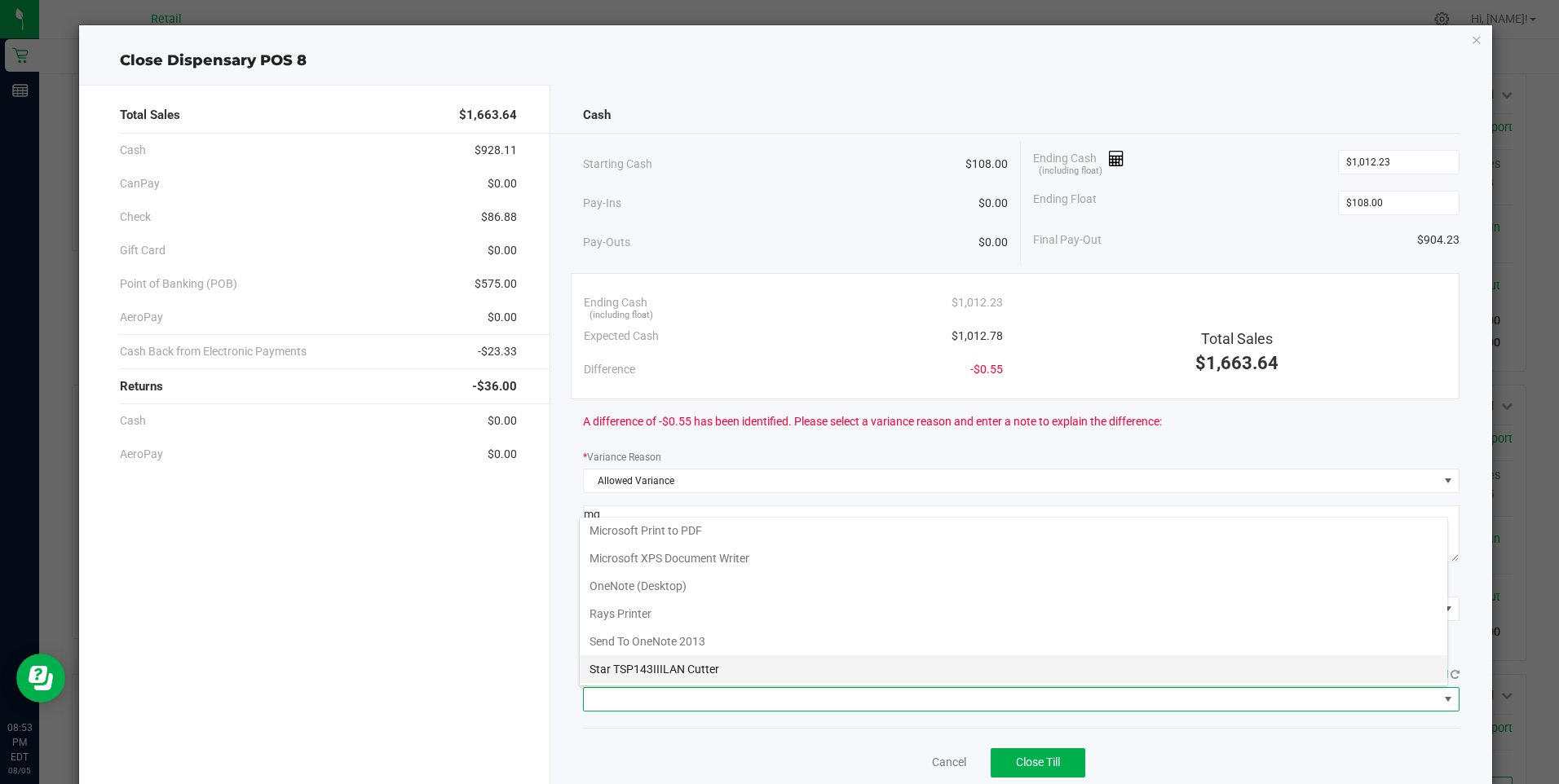 click on "Star TSP143IIILAN Cutter" at bounding box center [1014, 669] 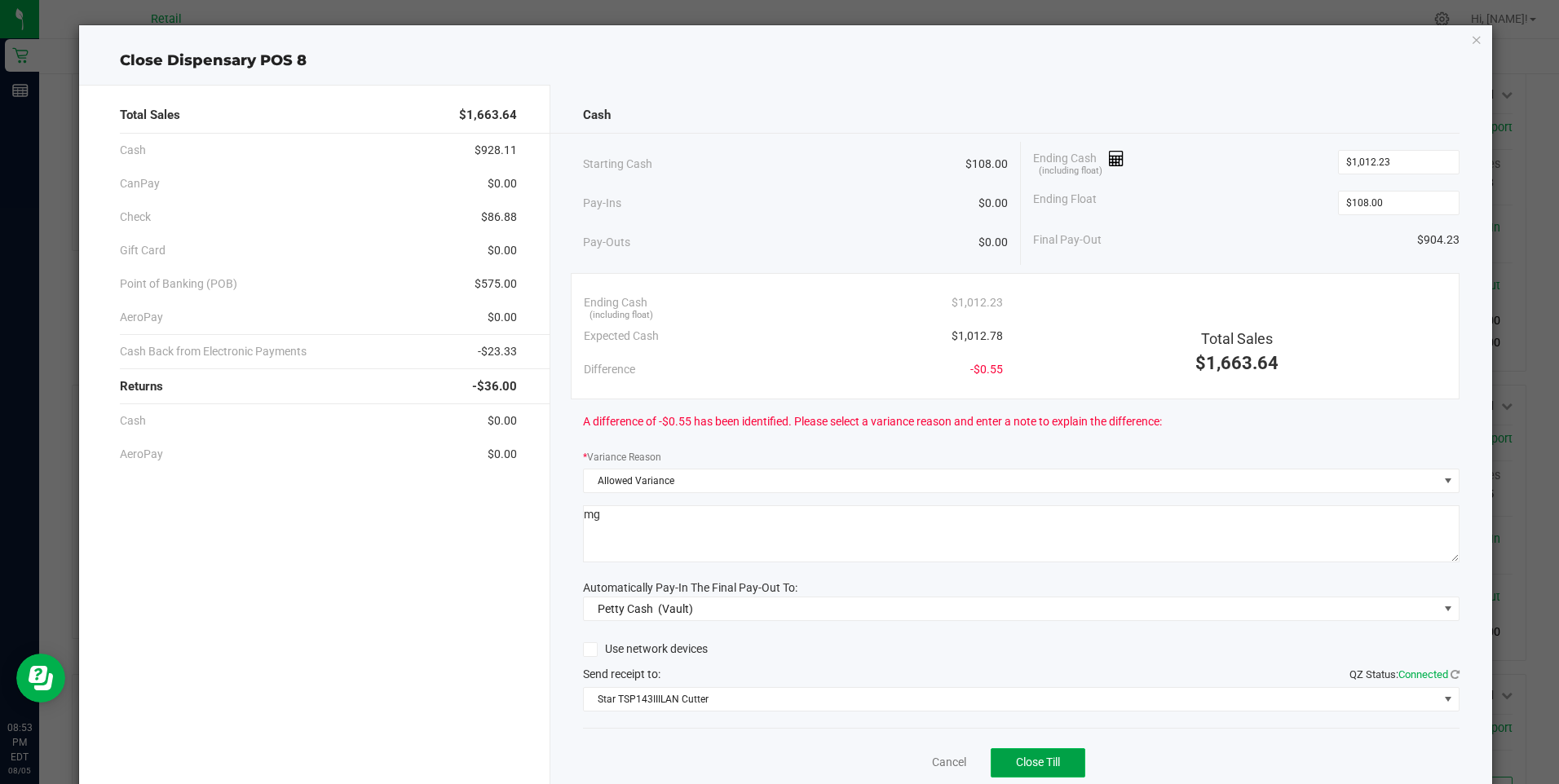 click on "Close Till" 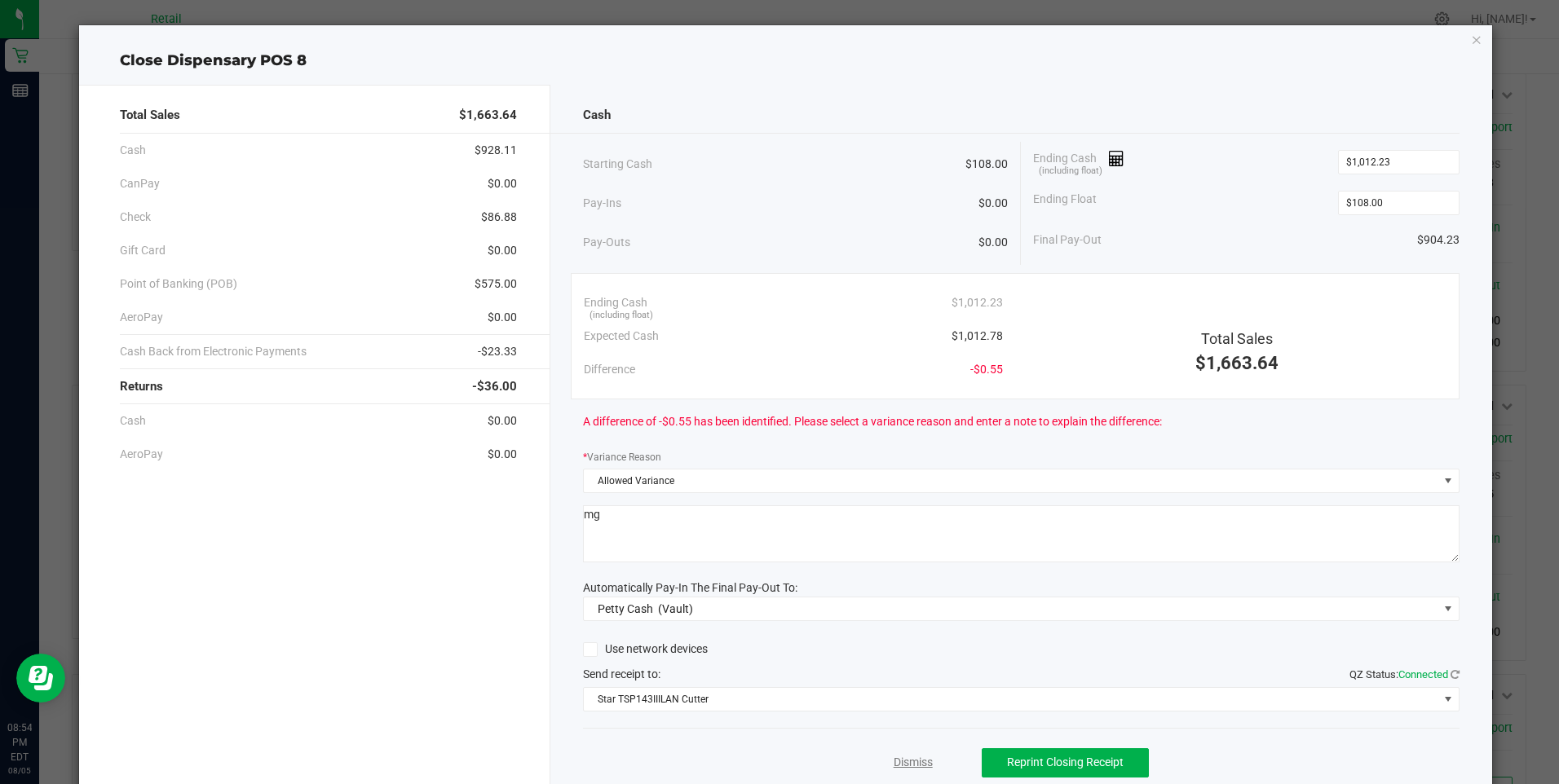 click on "Dismiss" 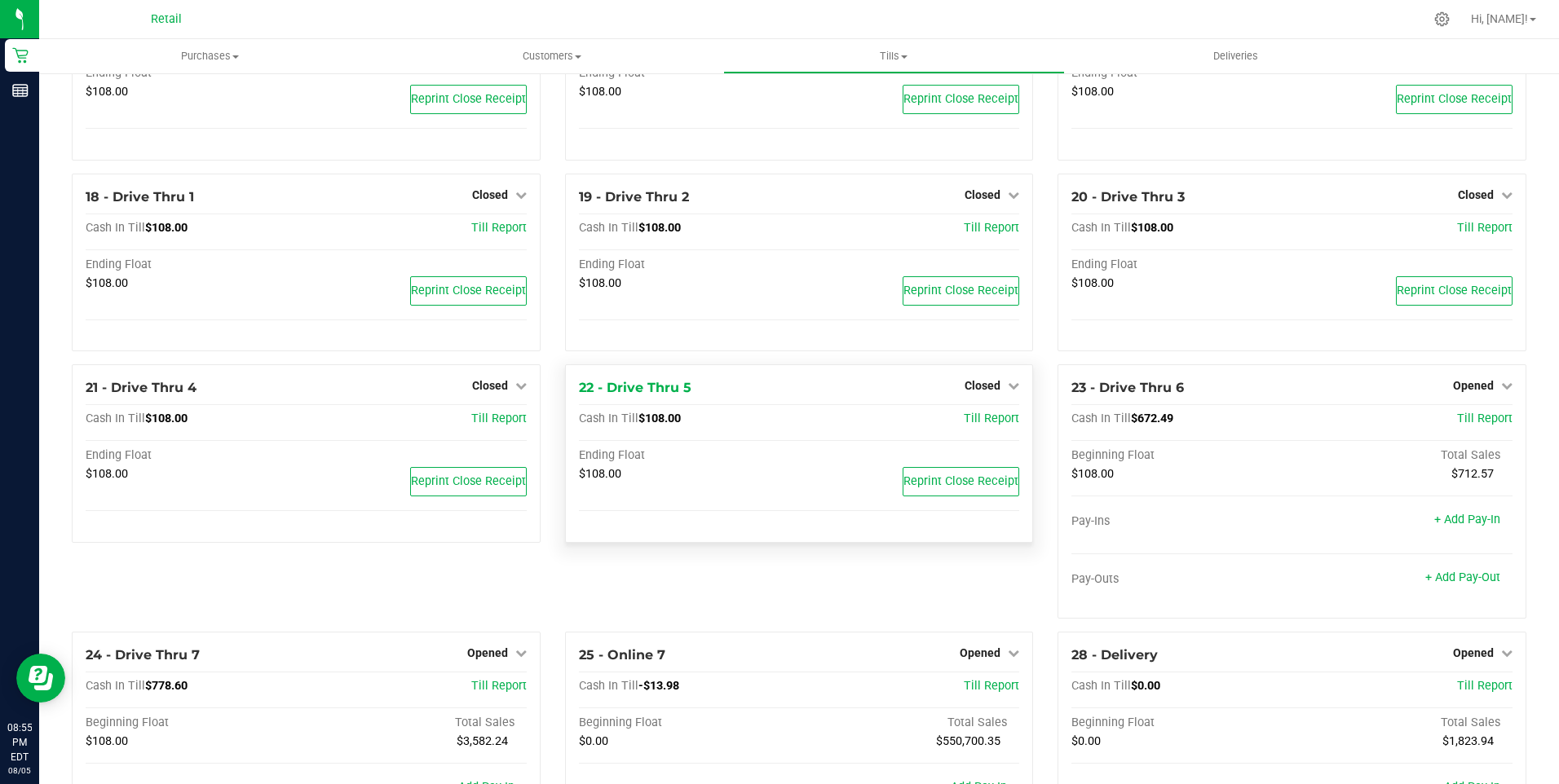 scroll, scrollTop: 1385, scrollLeft: 0, axis: vertical 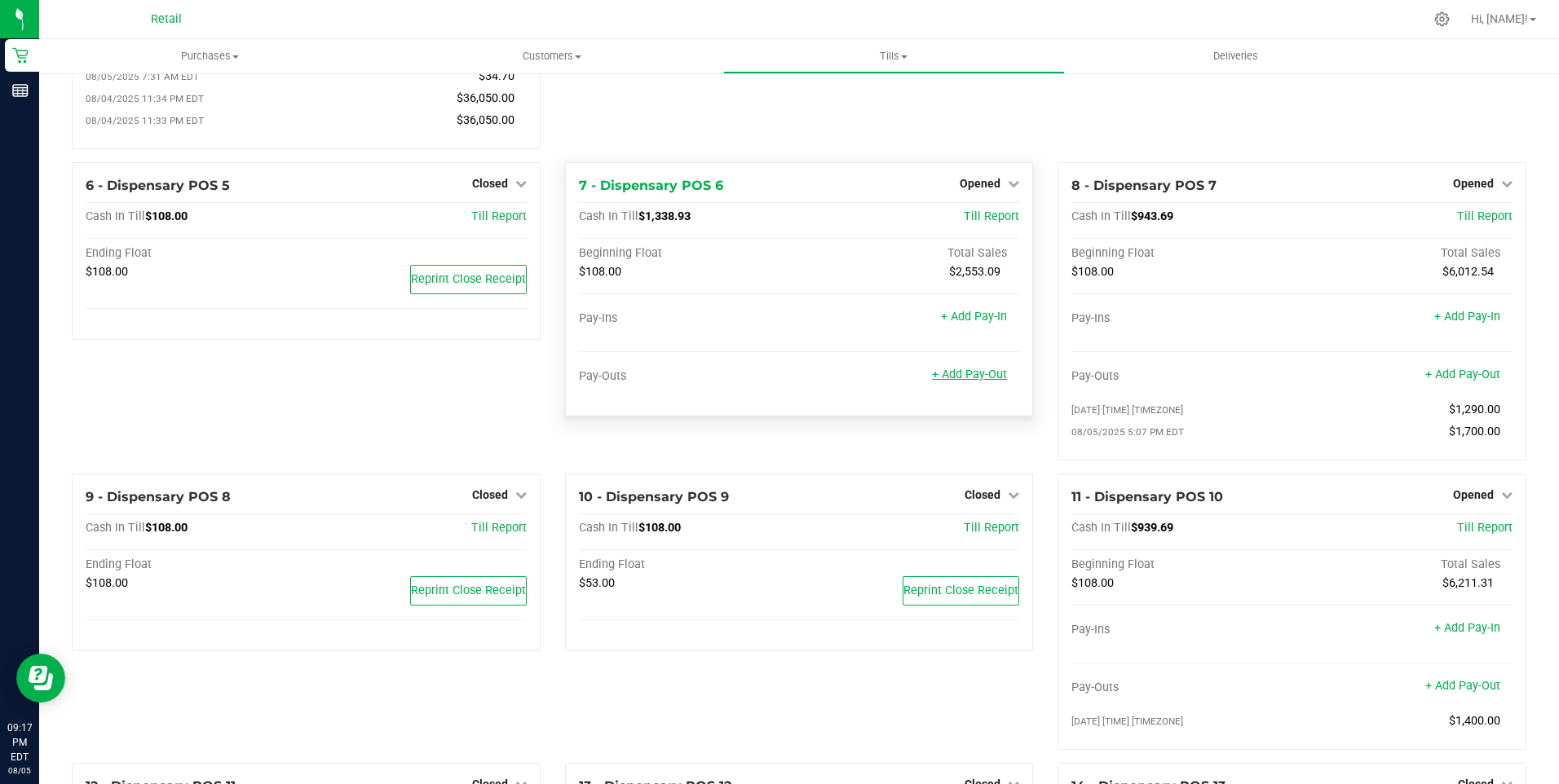 click on "+ Add Pay-Out" at bounding box center [969, 374] 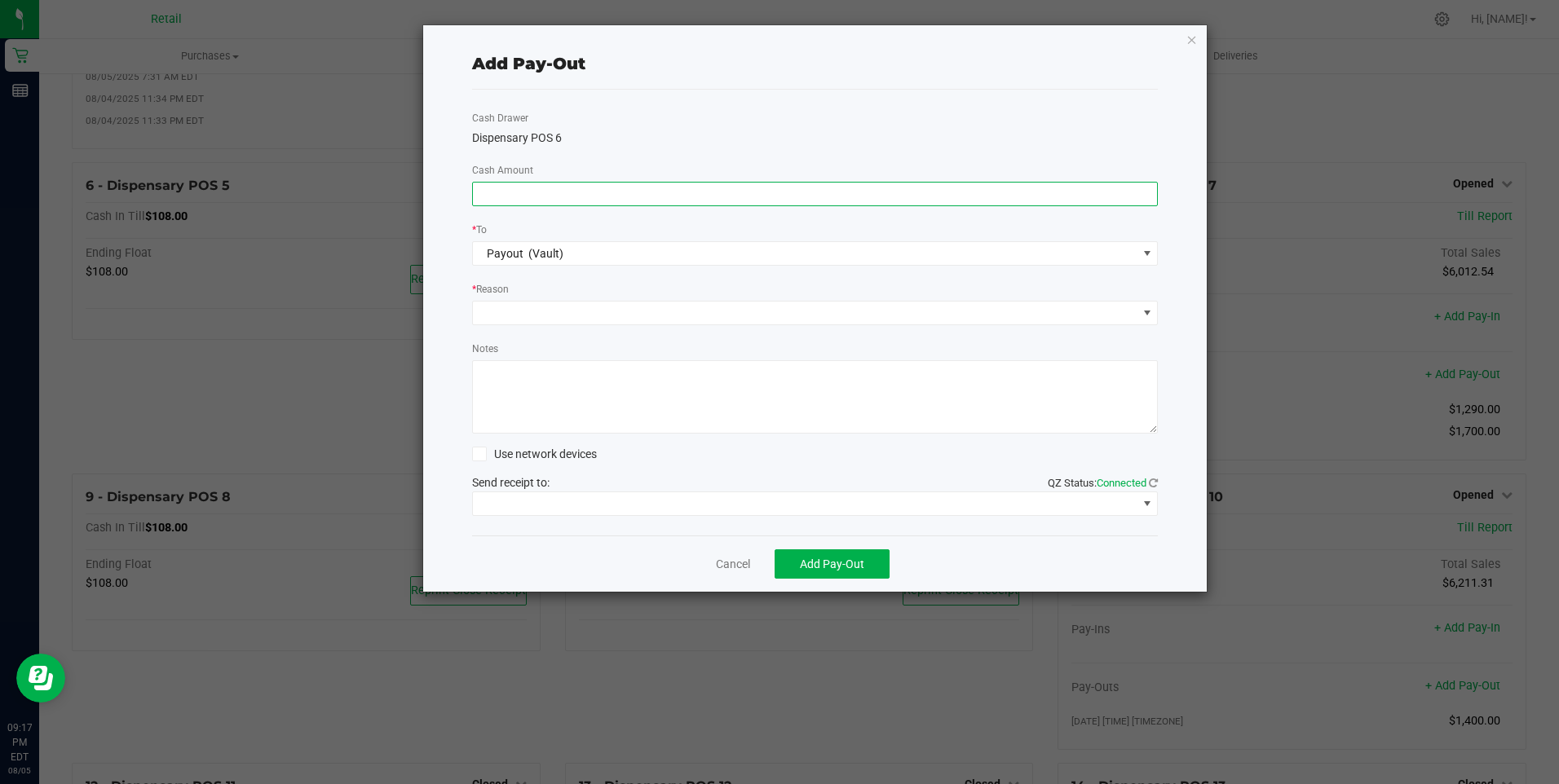 click at bounding box center (815, 194) 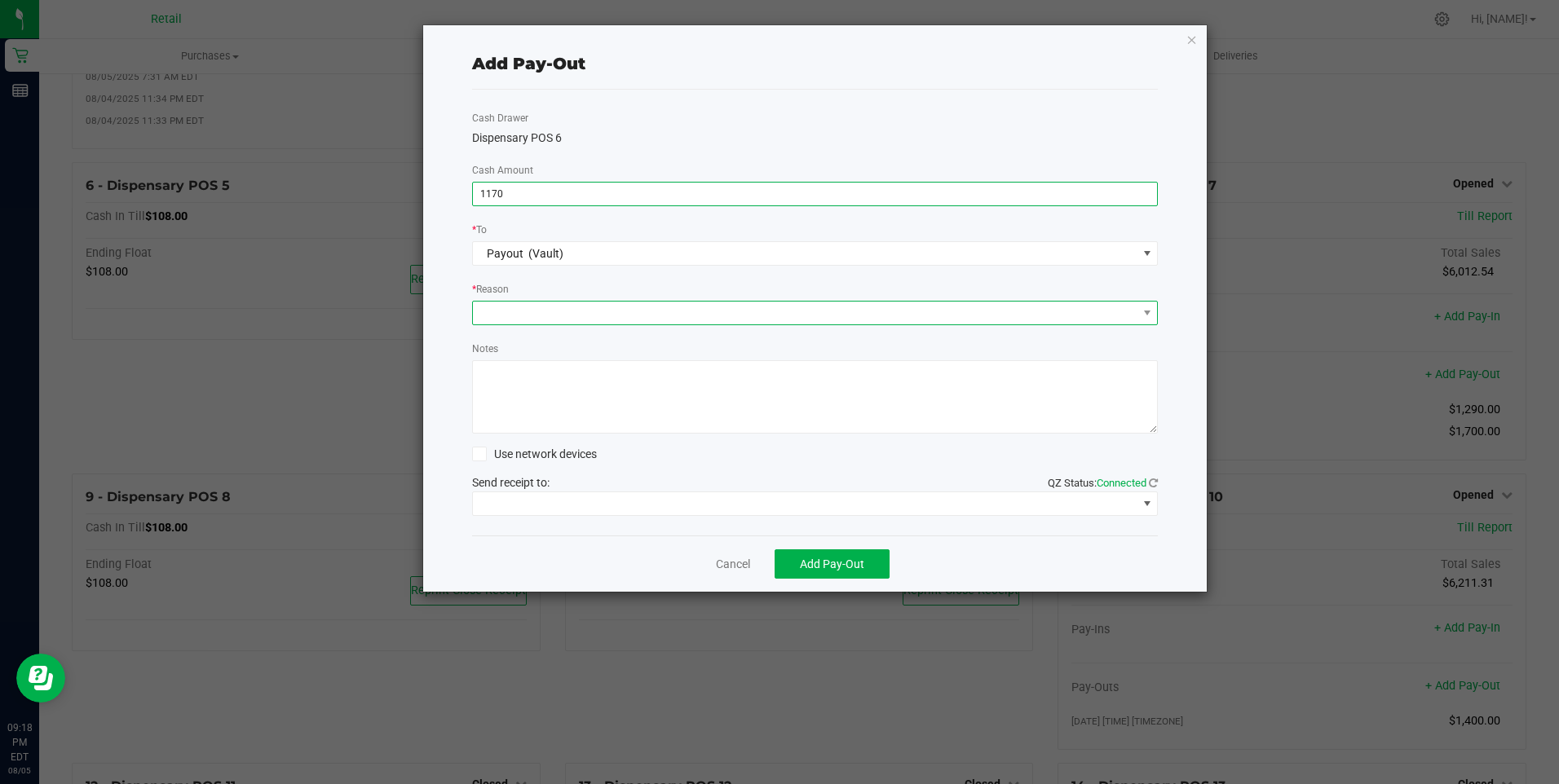 type on "$1,170.00" 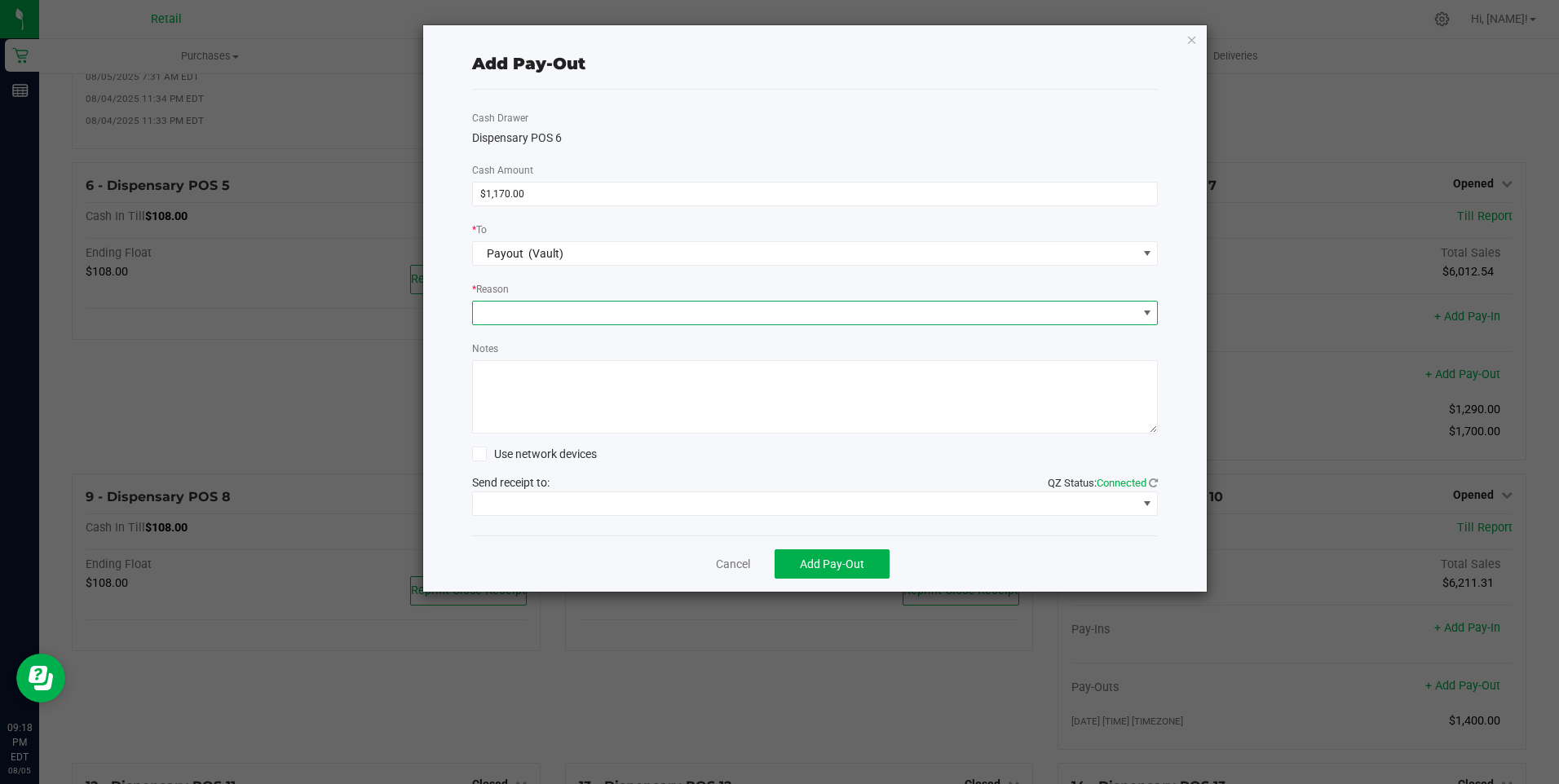 click at bounding box center [805, 313] 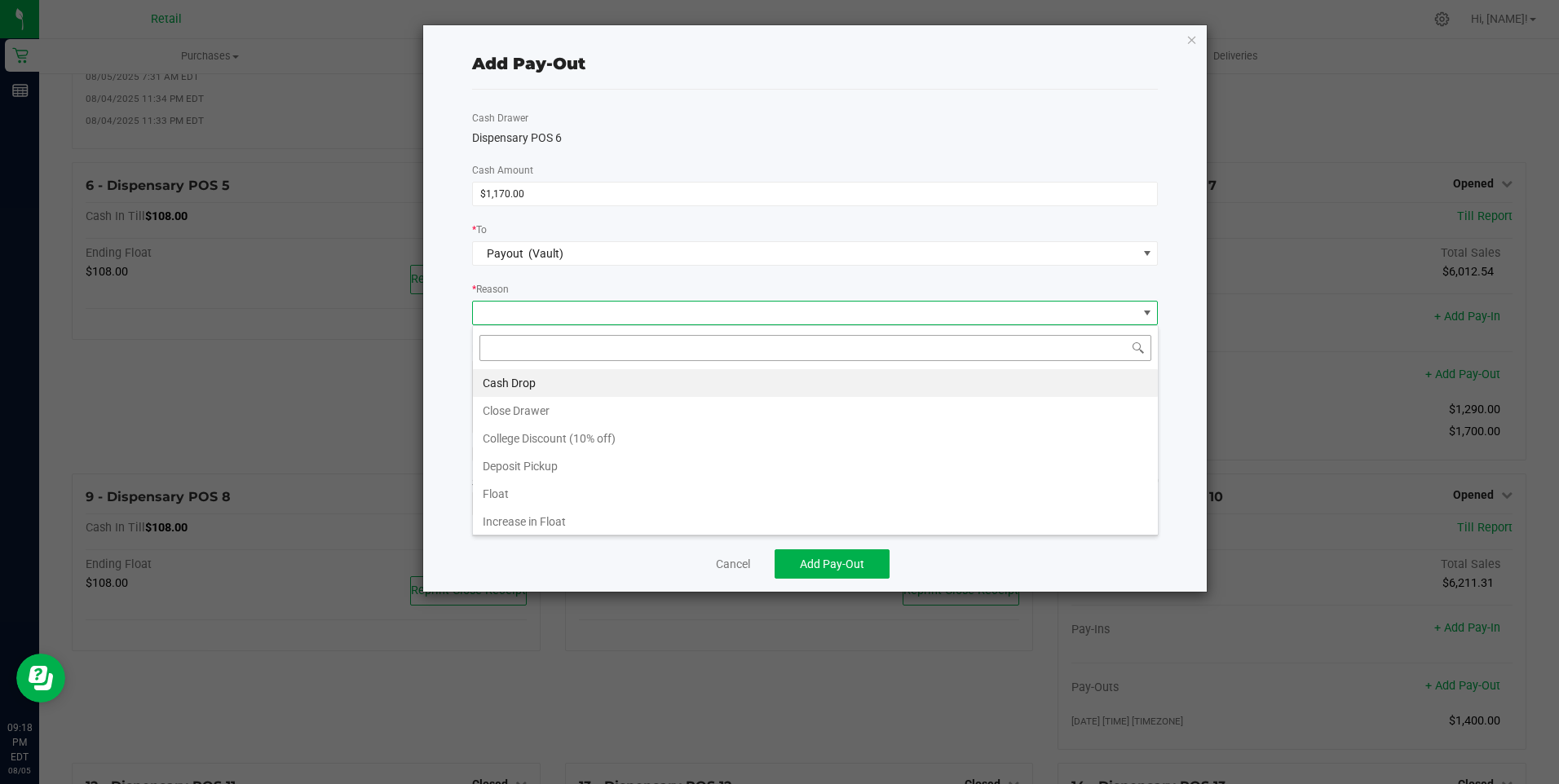 scroll, scrollTop: 81472, scrollLeft: 80851, axis: both 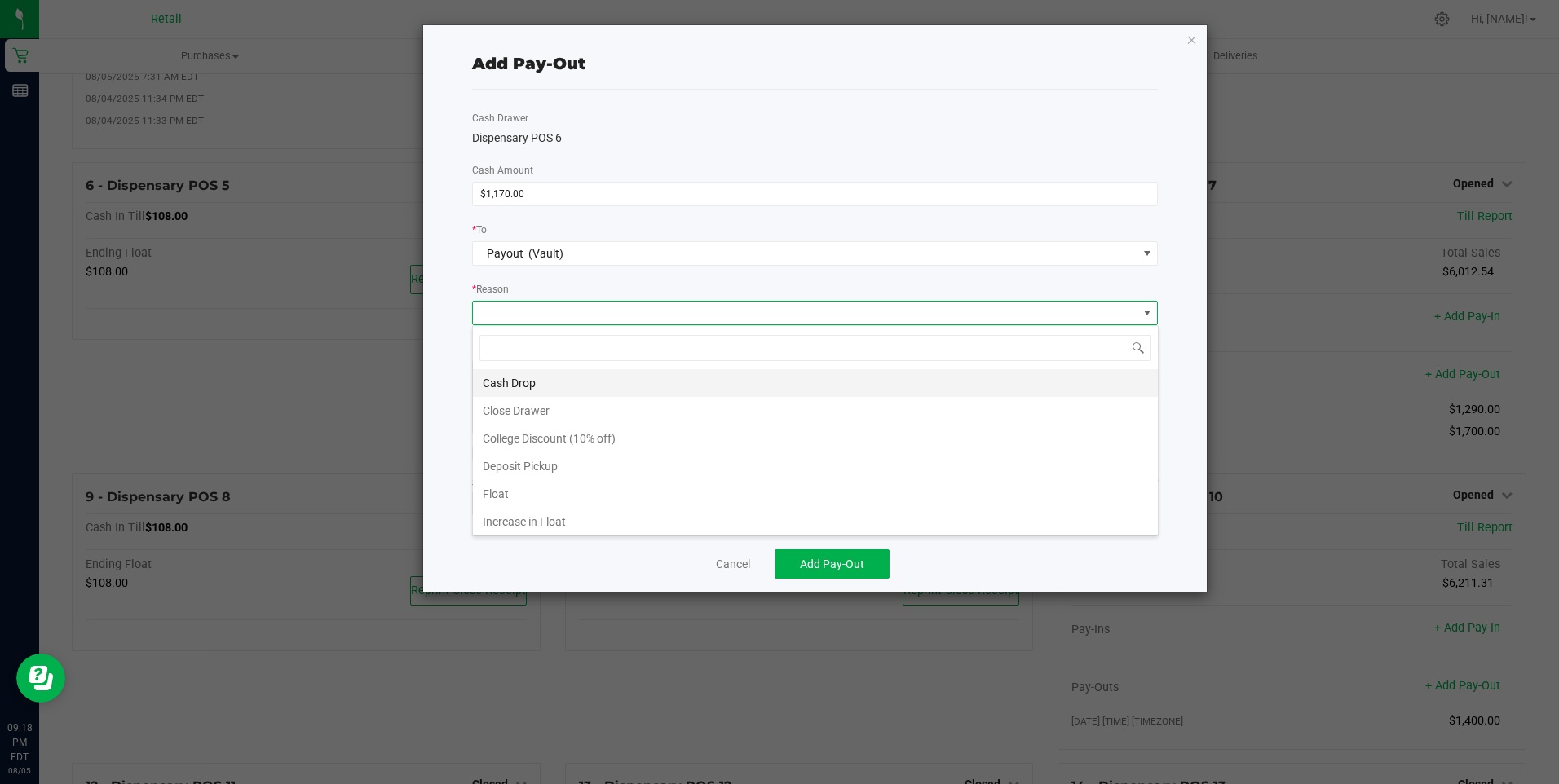 click on "Cash Drop" at bounding box center (815, 383) 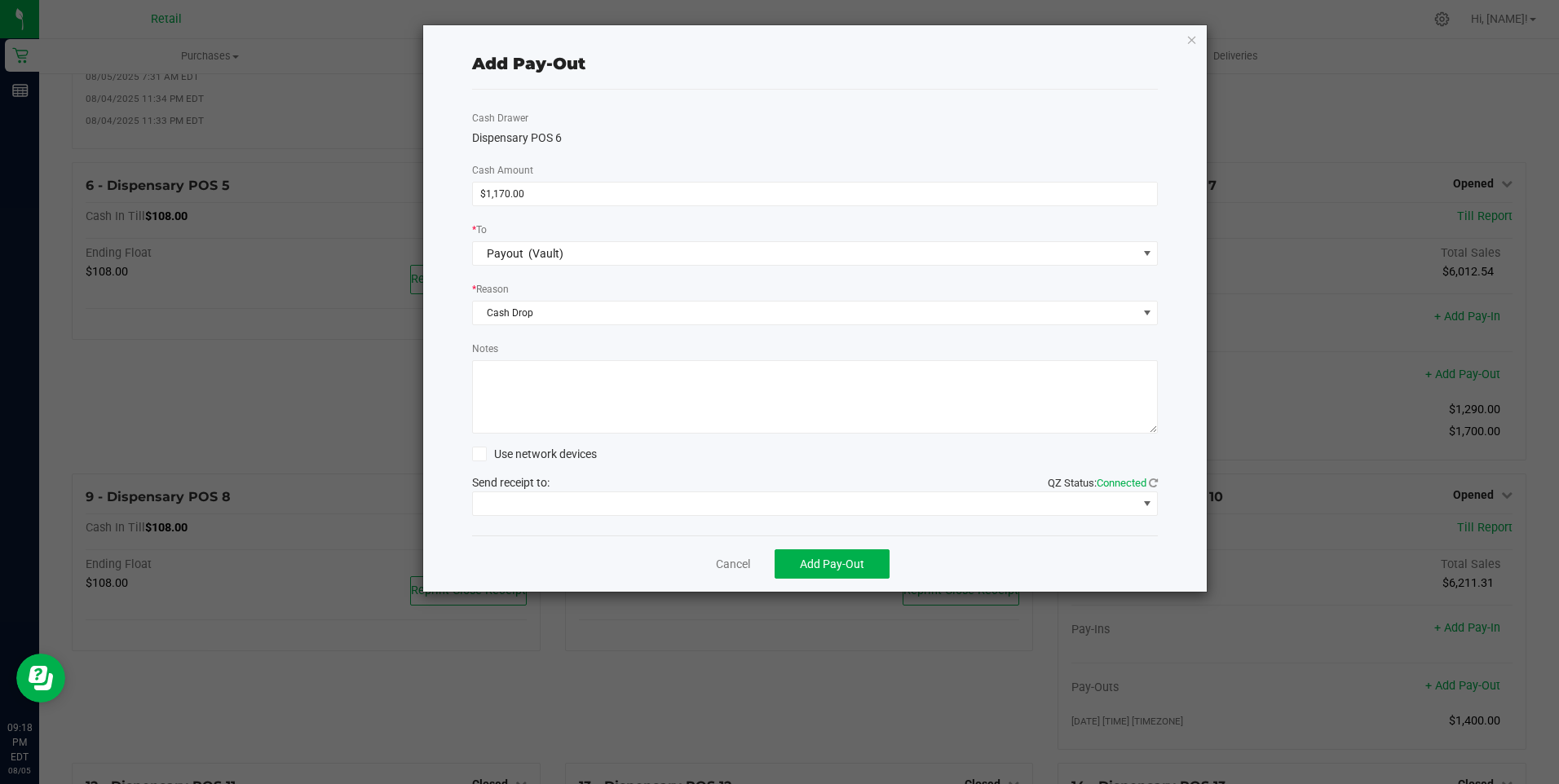 click on "Notes" at bounding box center [815, 397] 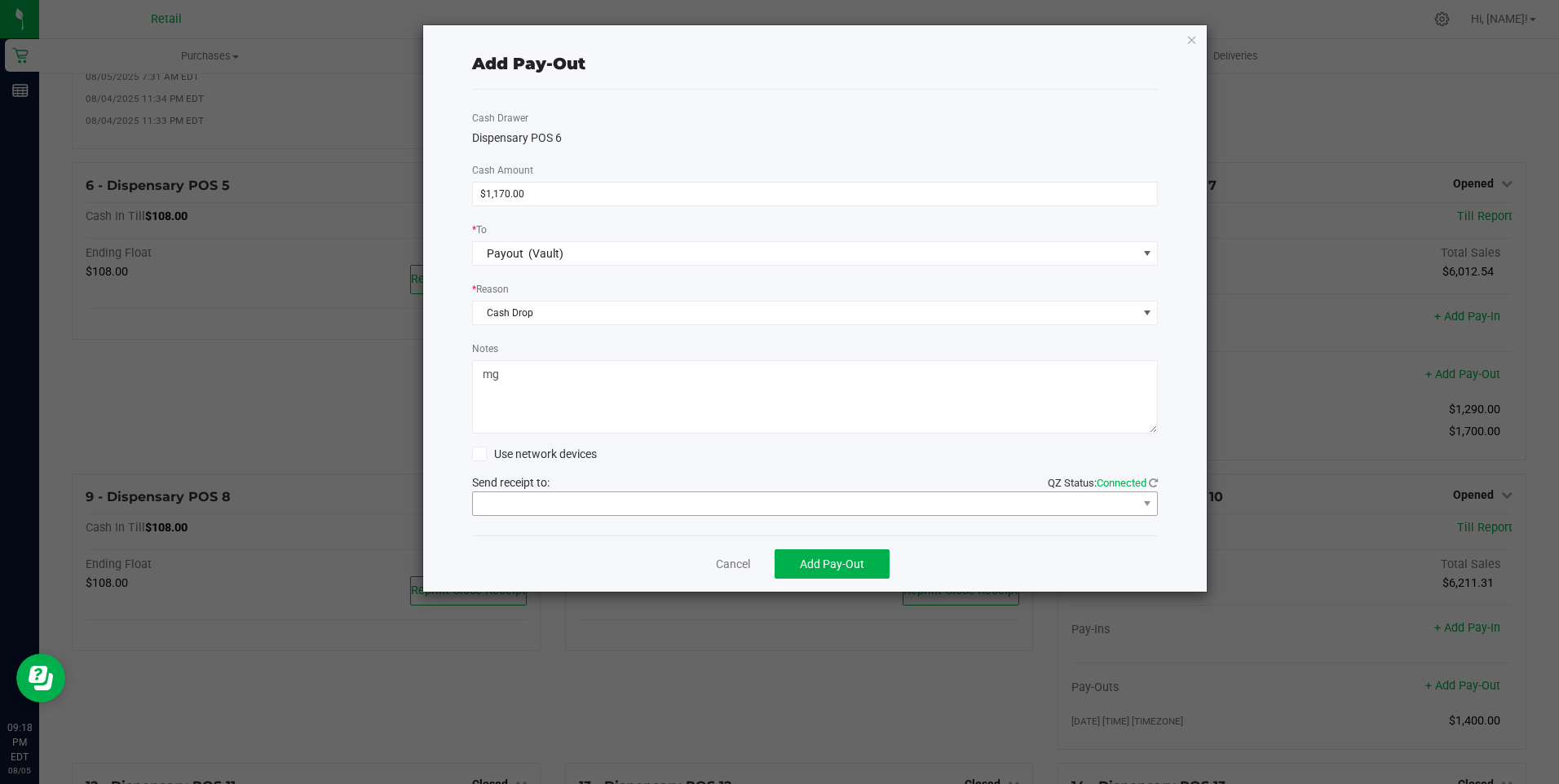 type on "mg" 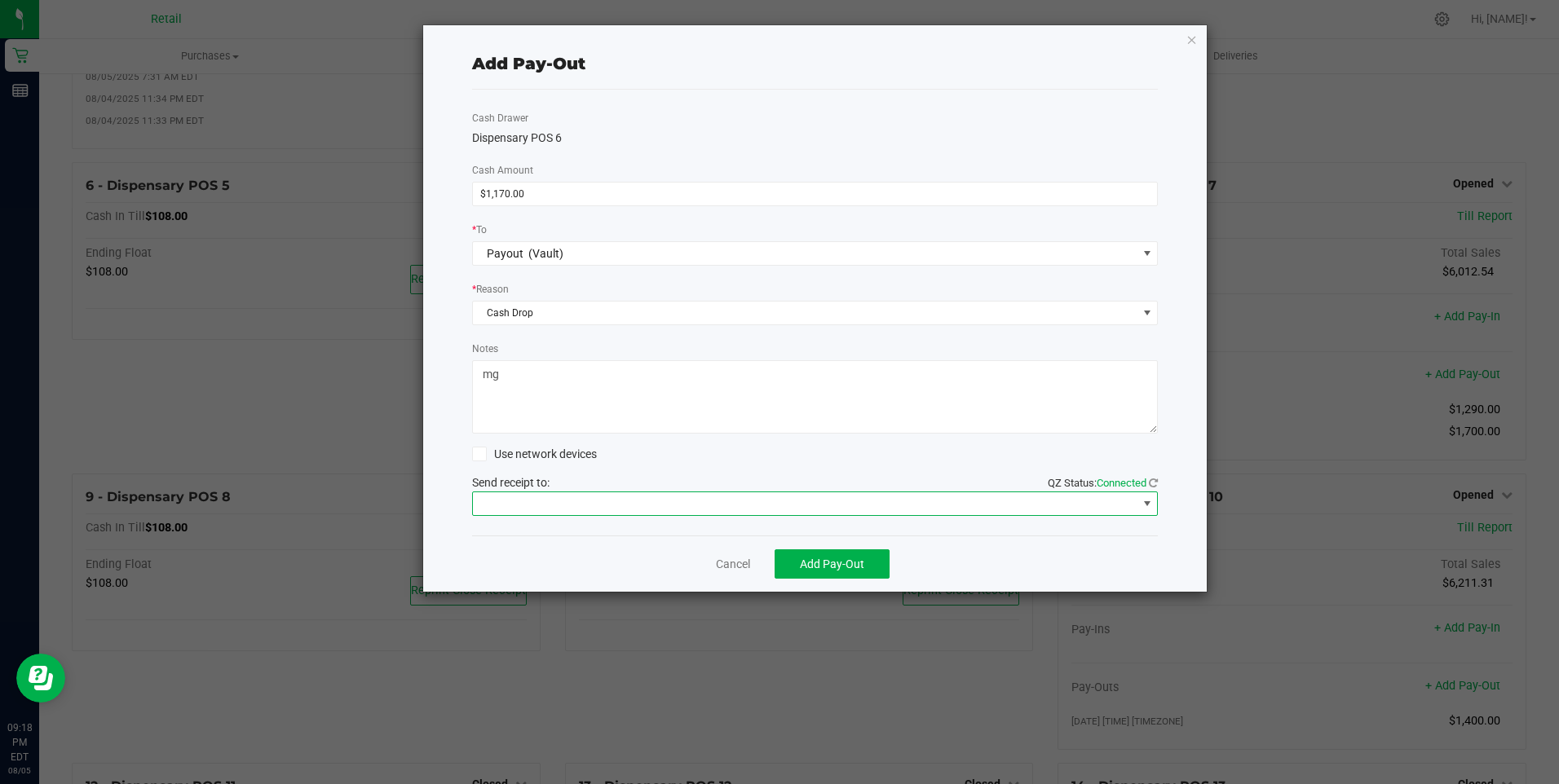 click at bounding box center [805, 504] 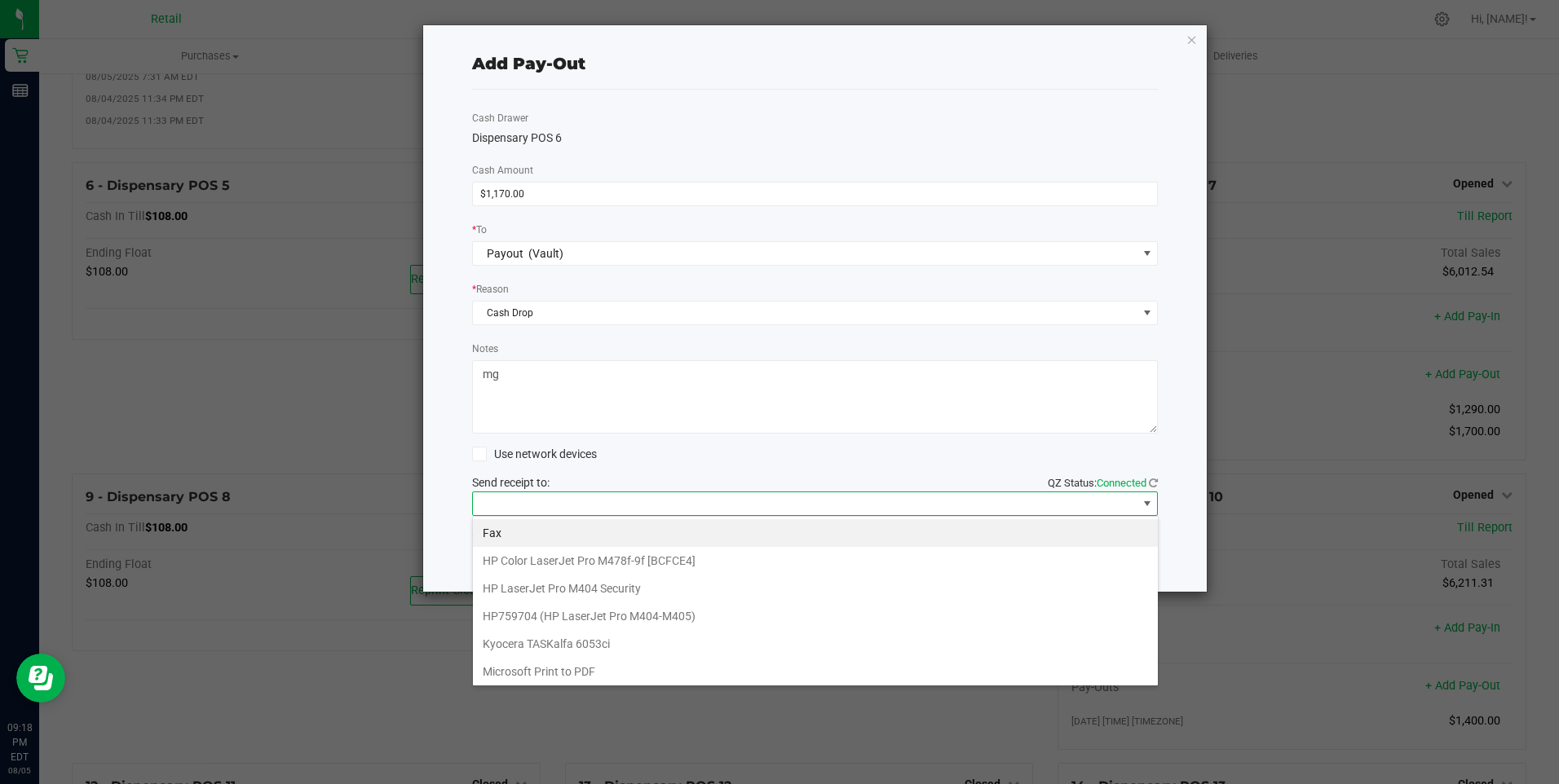 scroll, scrollTop: 81472, scrollLeft: 80851, axis: both 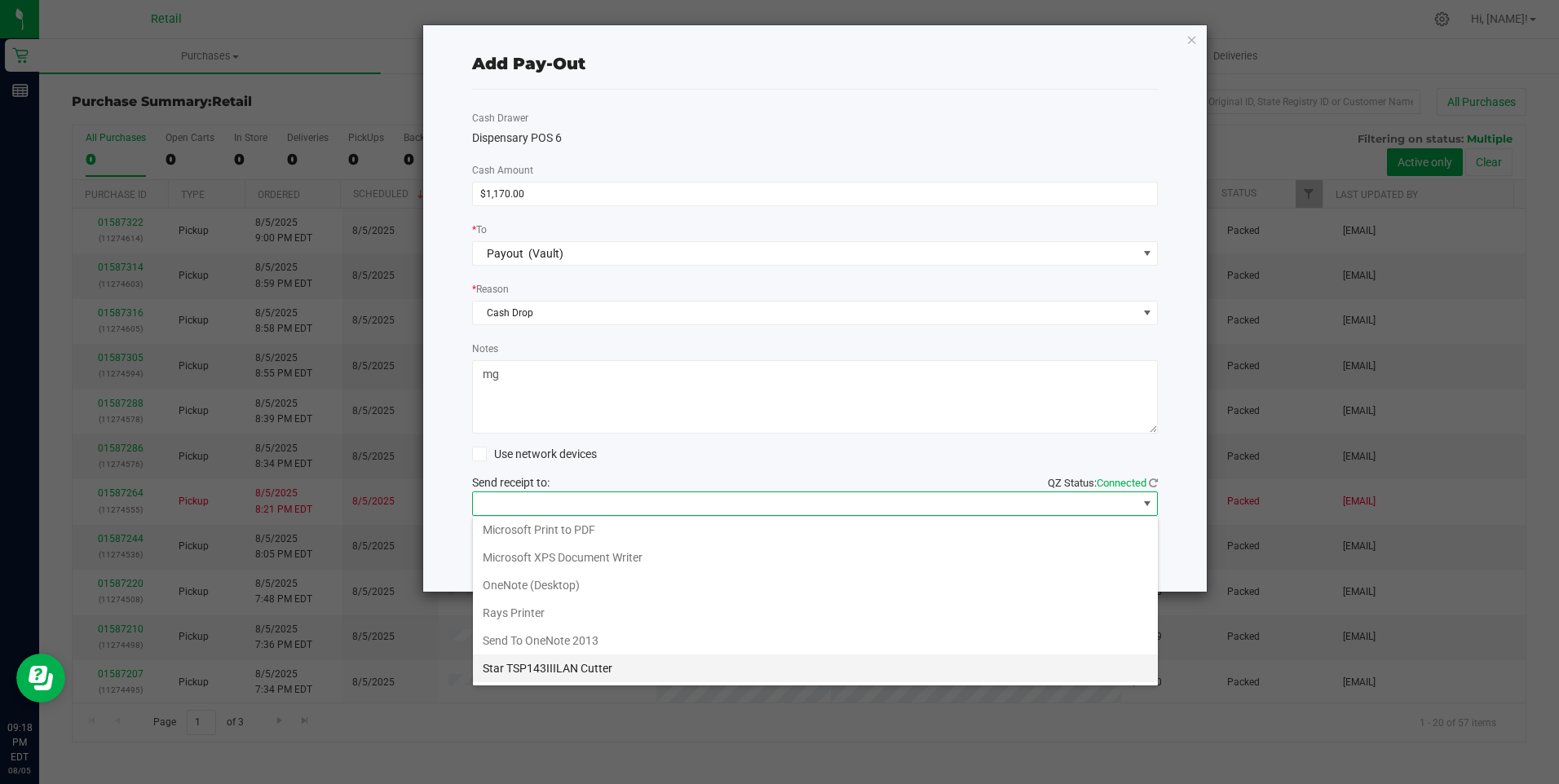 click on "Star TSP143IIILAN Cutter" at bounding box center (815, 668) 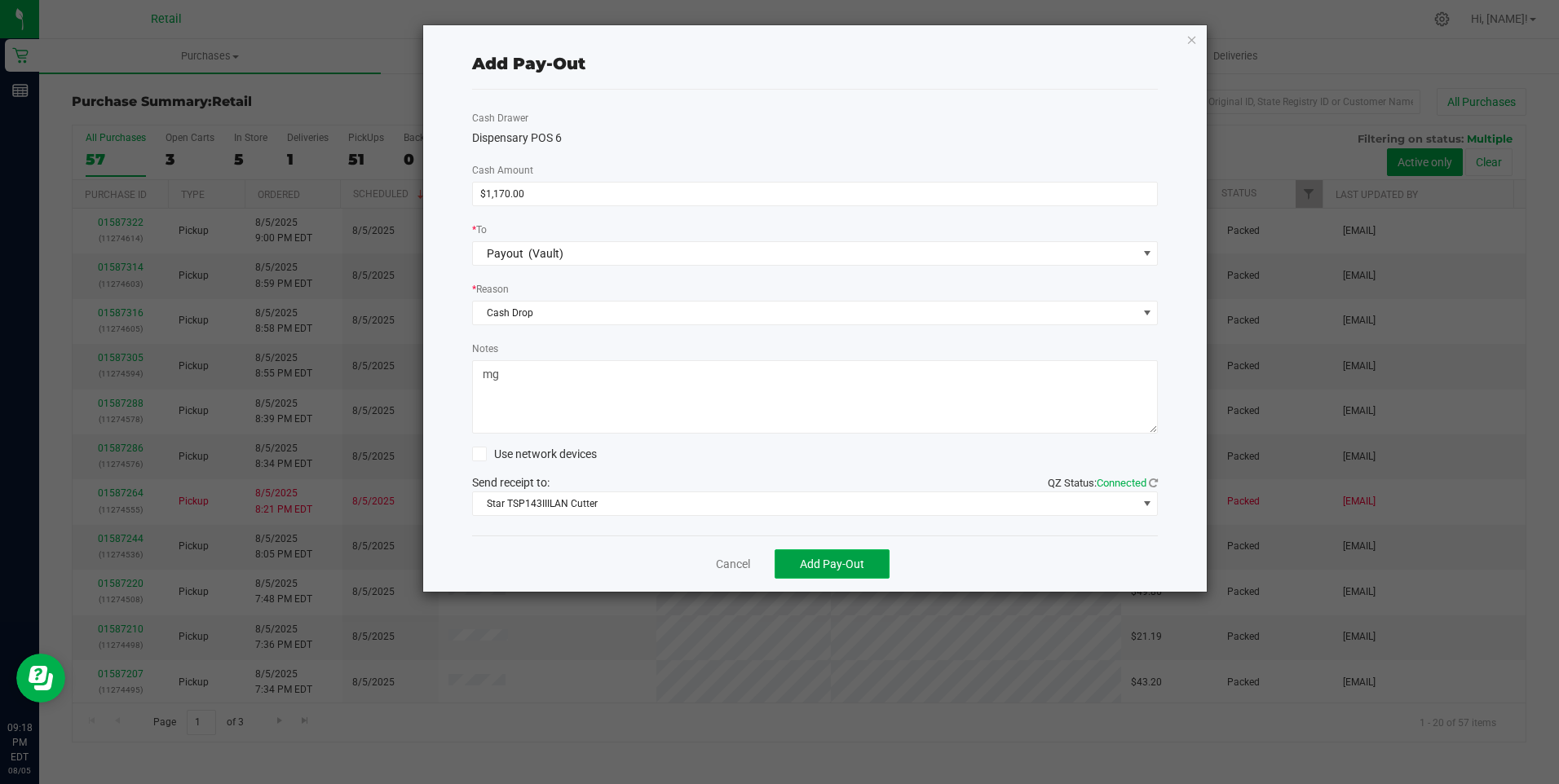 click on "Add Pay-Out" 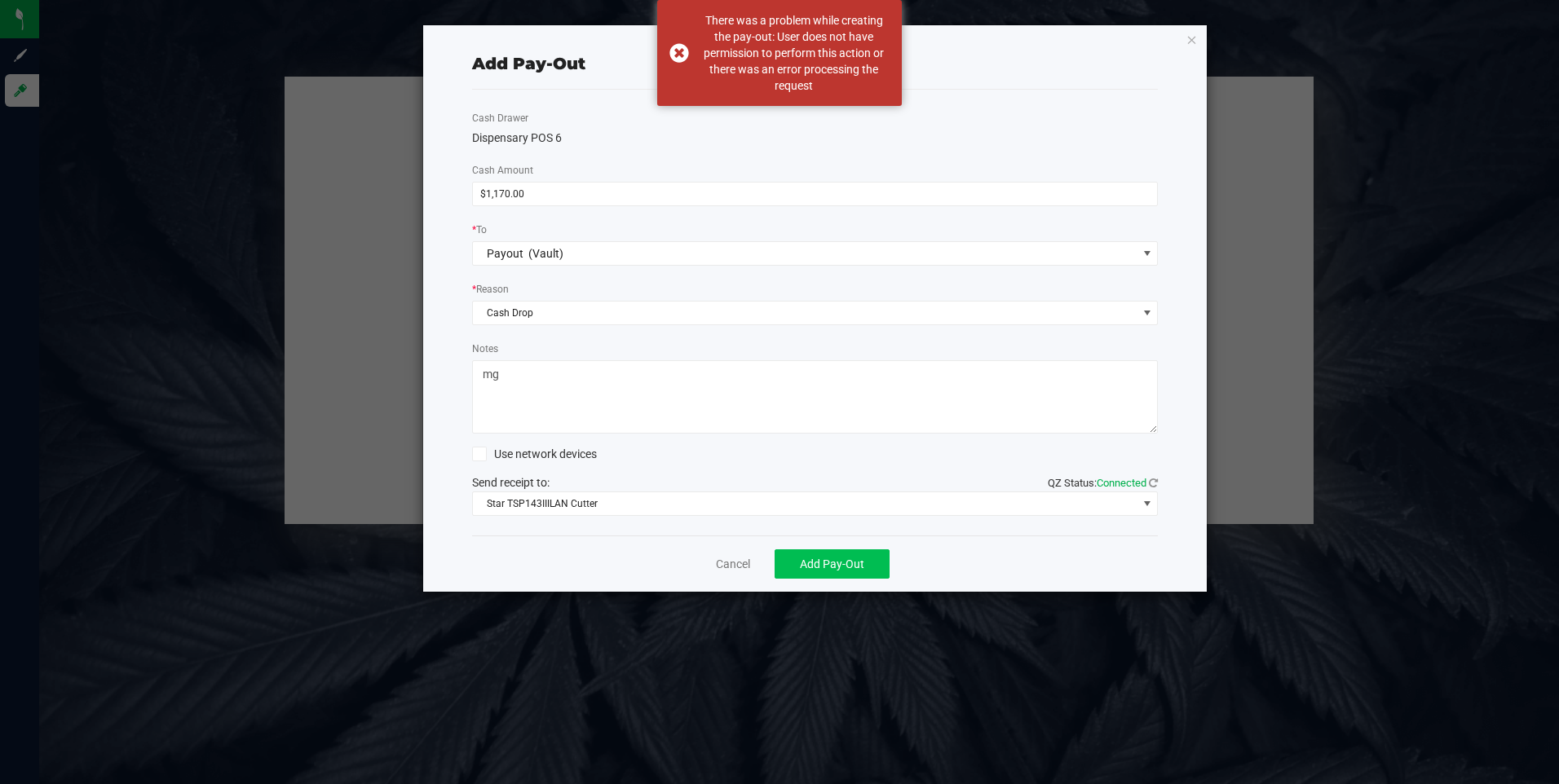 type on "[EMAIL]" 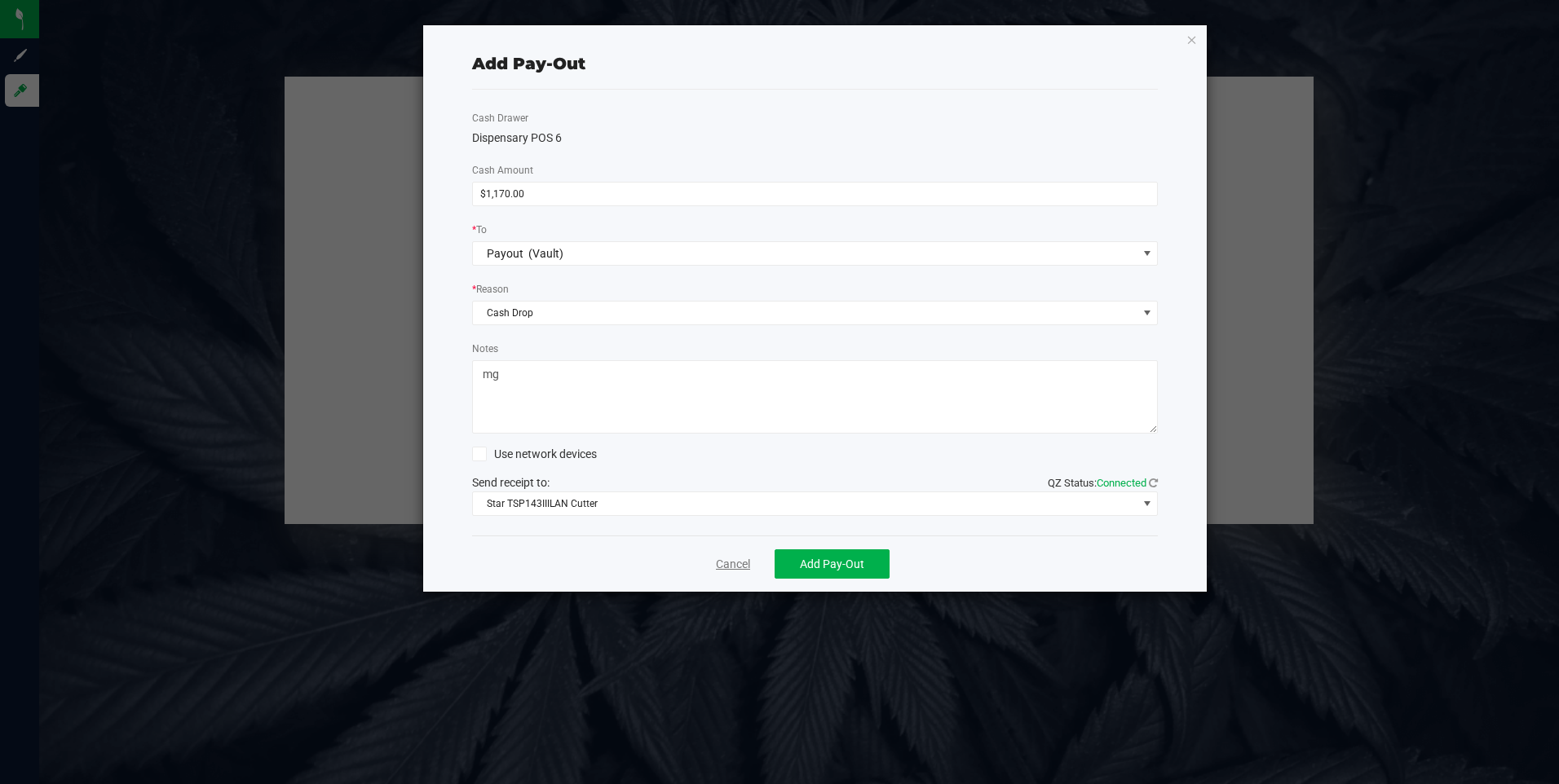 click on "Cancel" 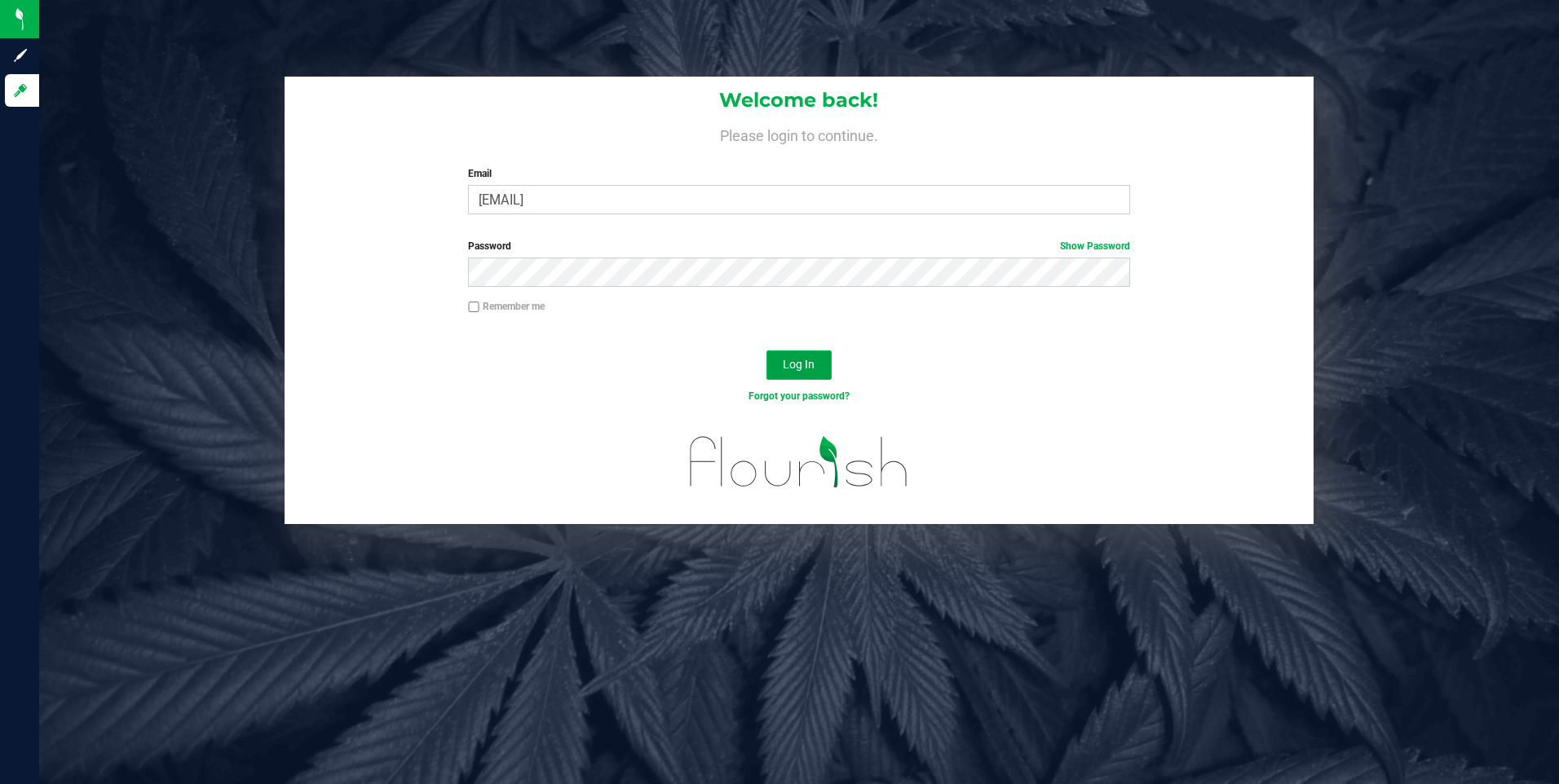 click on "Log In" at bounding box center [798, 364] 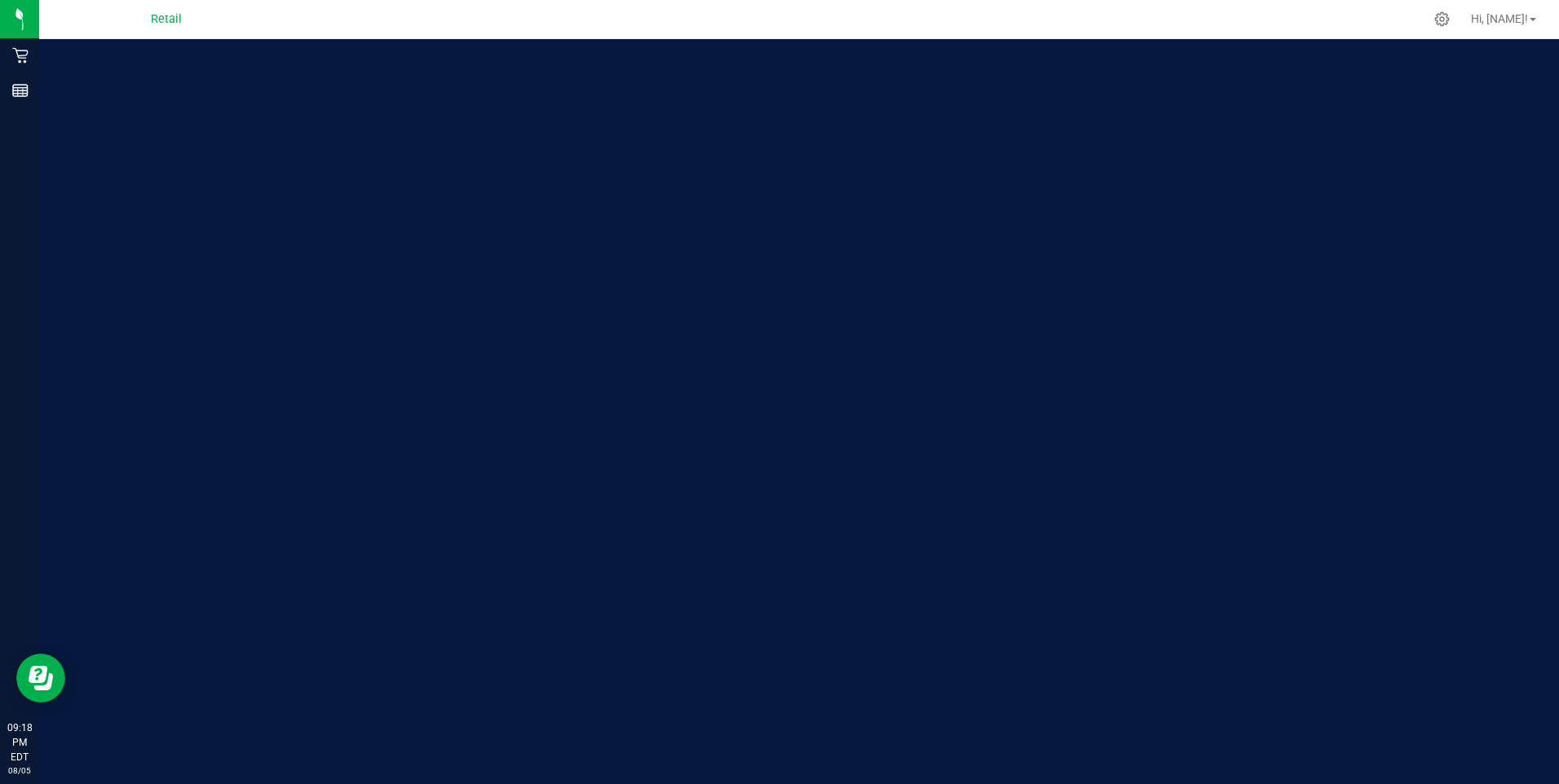 scroll, scrollTop: 0, scrollLeft: 0, axis: both 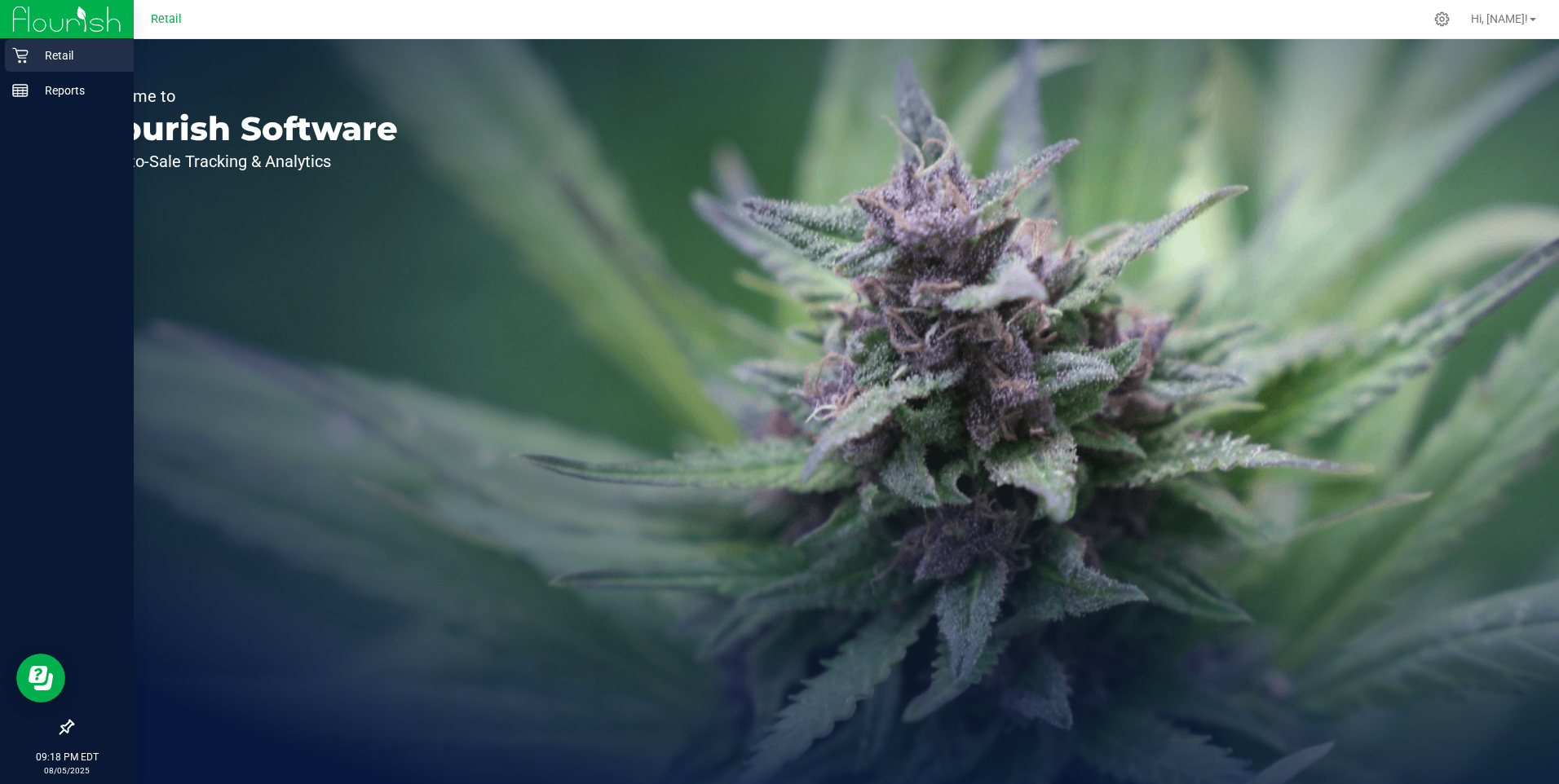 click on "Retail" at bounding box center (69, 55) 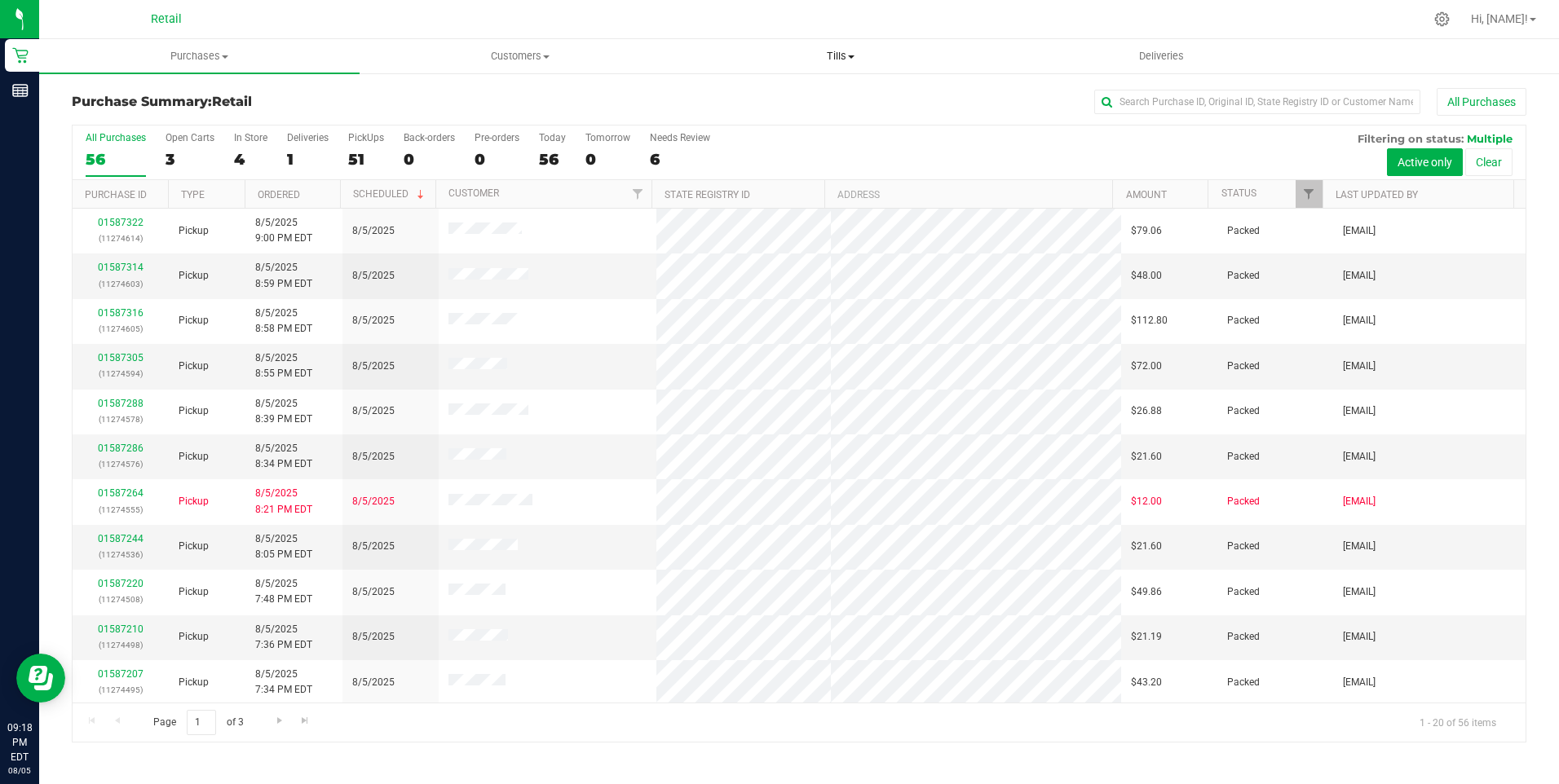 click on "Tills" at bounding box center (841, 56) 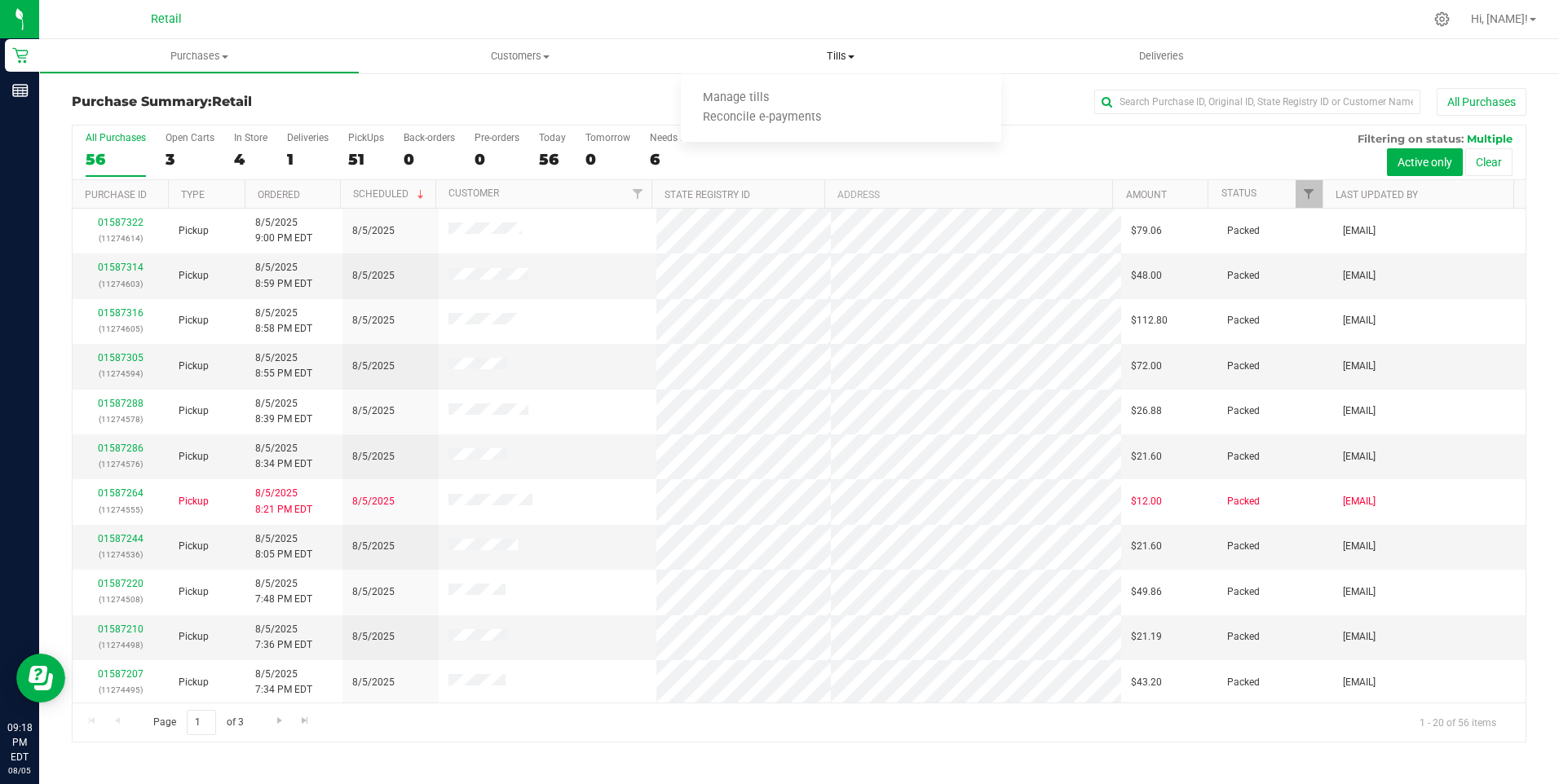 click on "Tills" at bounding box center (841, 56) 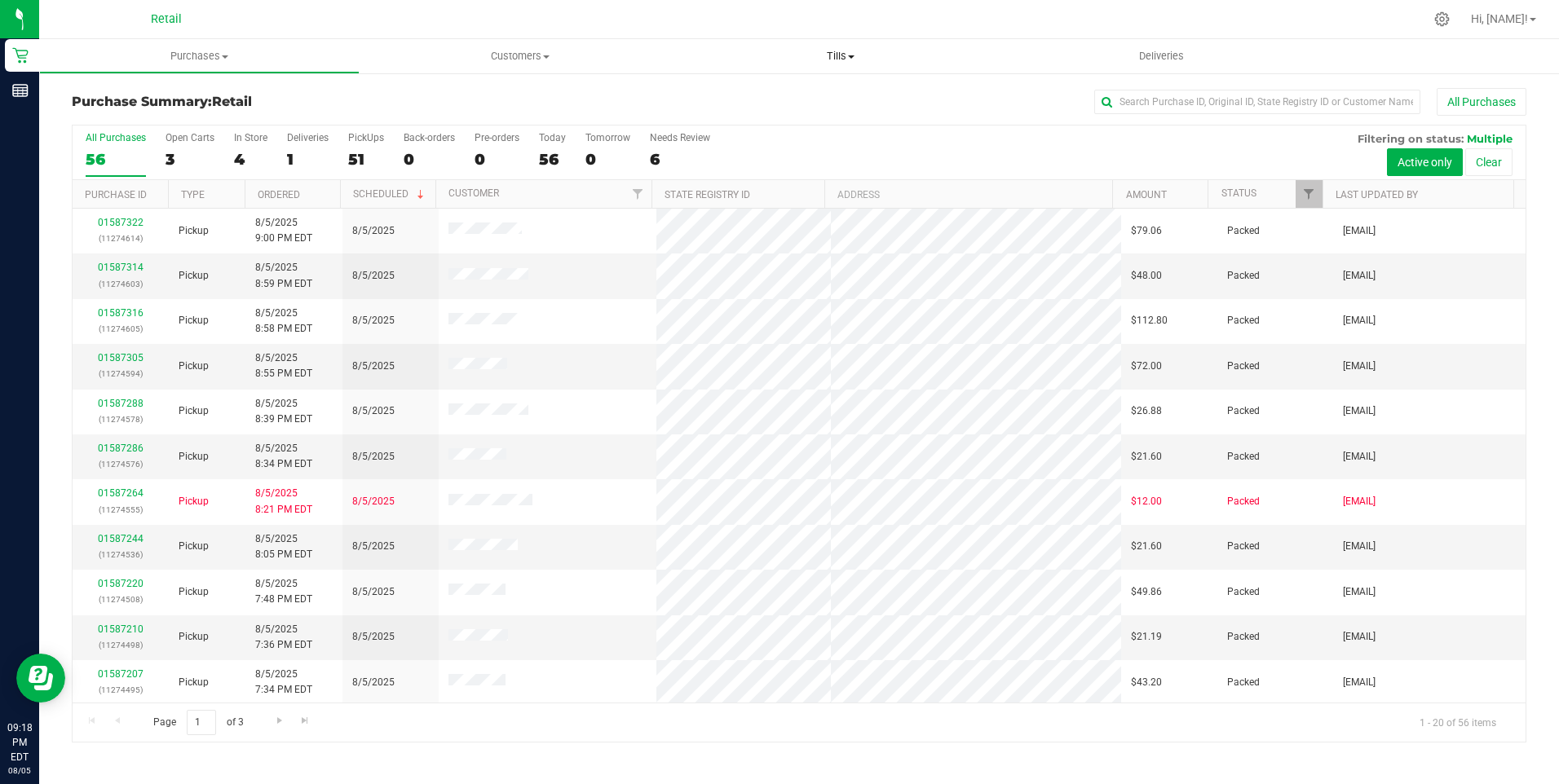 click on "Tills" at bounding box center (841, 56) 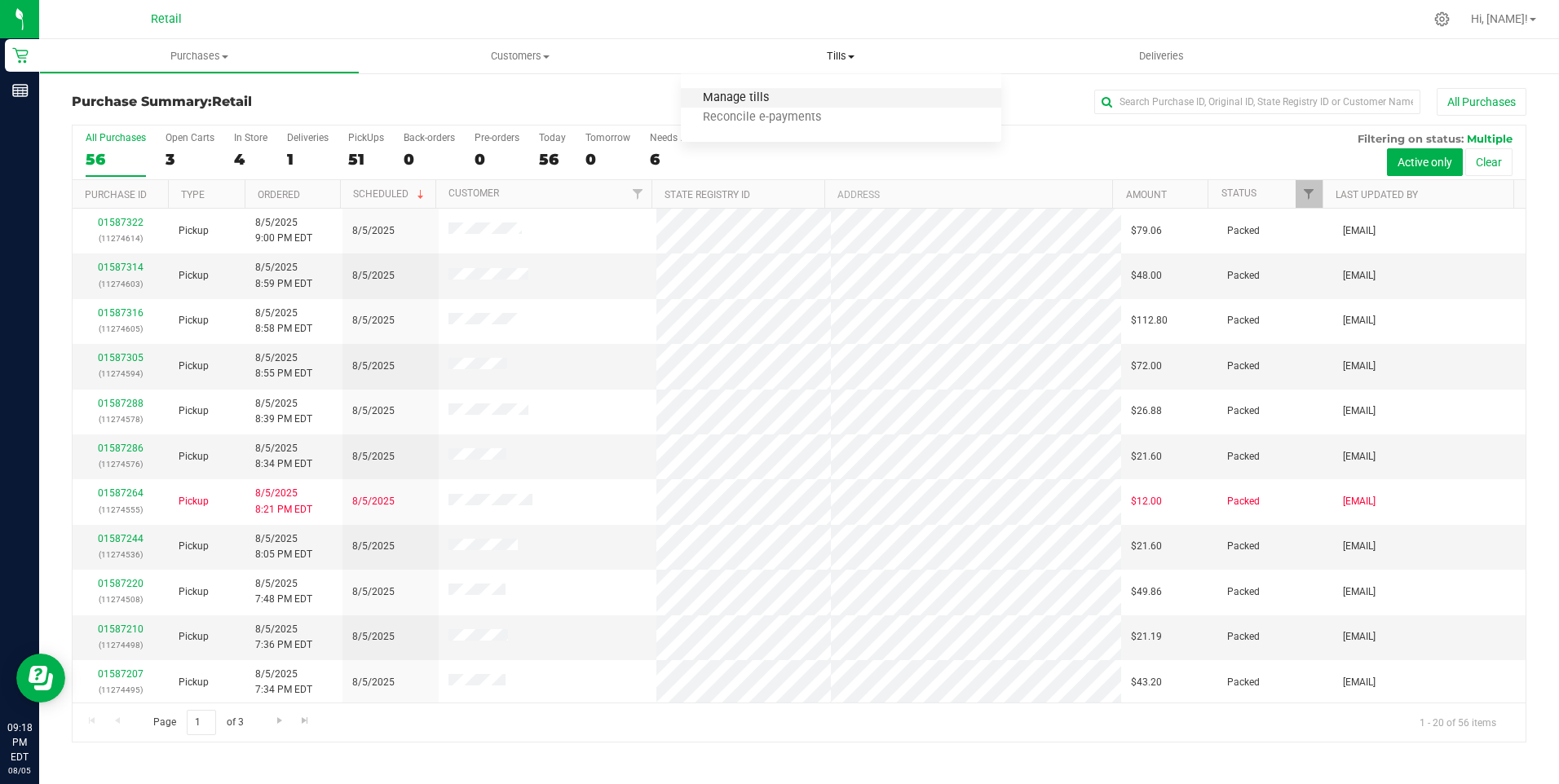 click on "Manage tills" at bounding box center [735, 98] 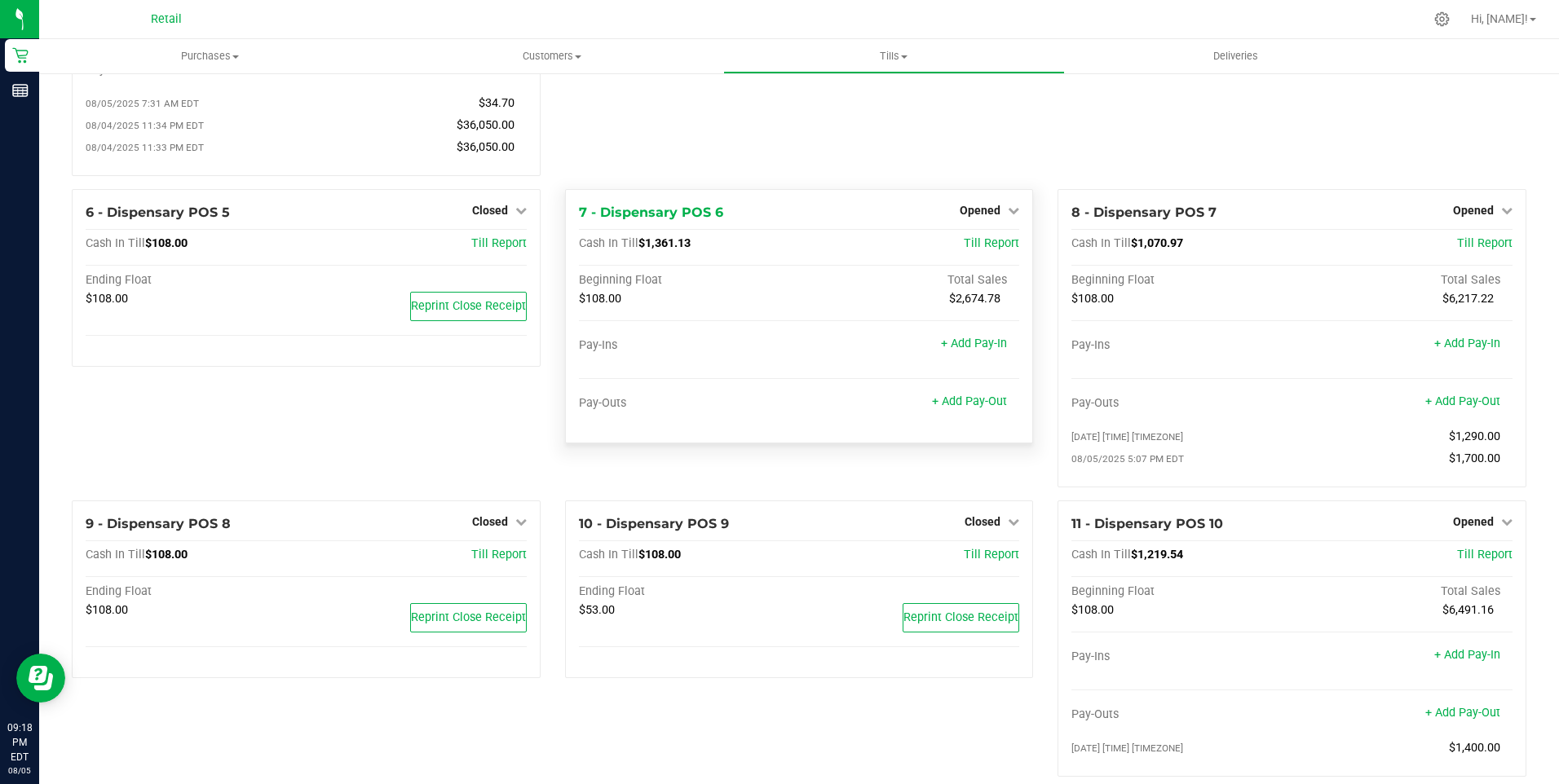 scroll, scrollTop: 326, scrollLeft: 0, axis: vertical 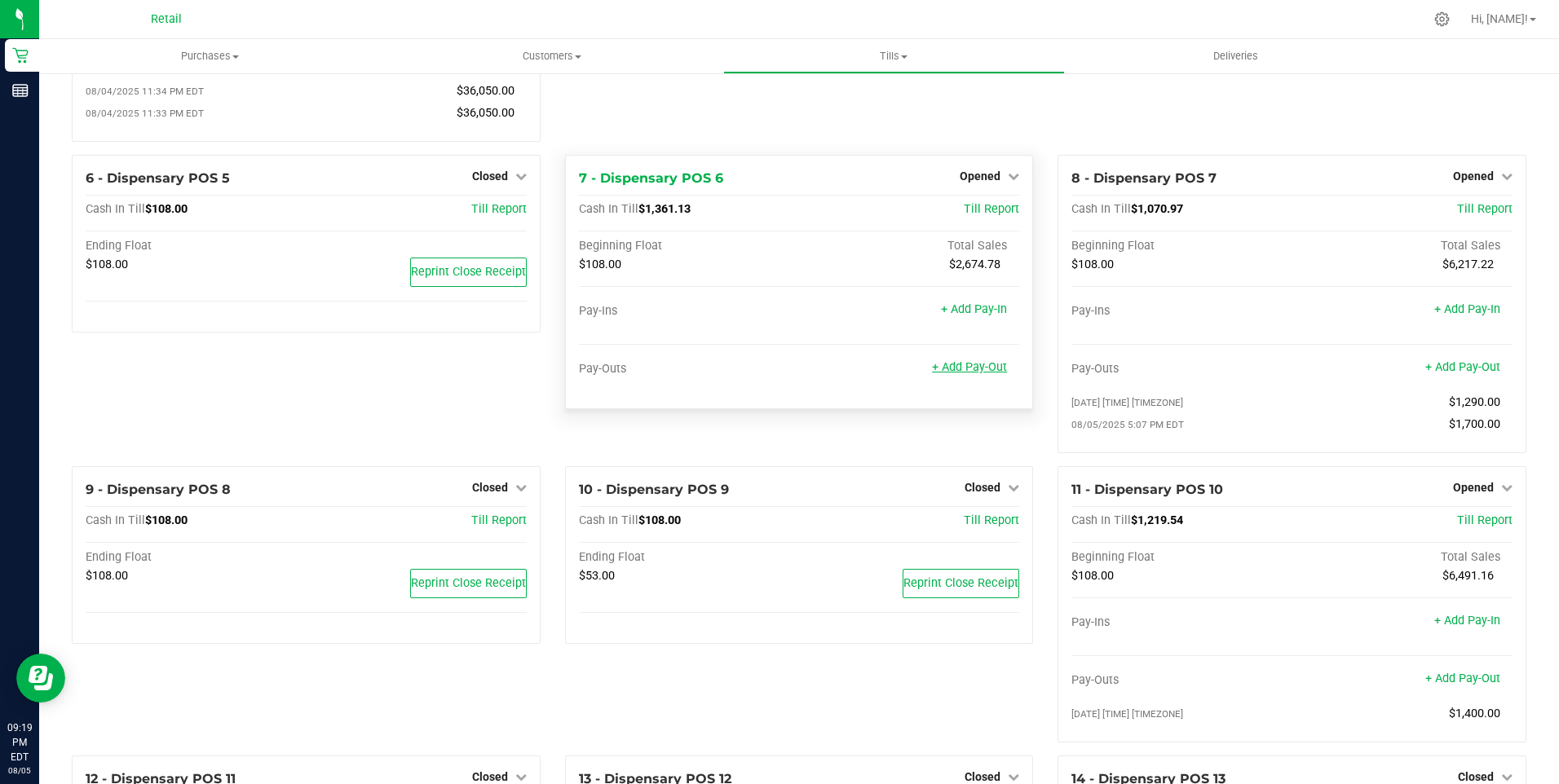 click on "+ Add Pay-Out" at bounding box center [969, 367] 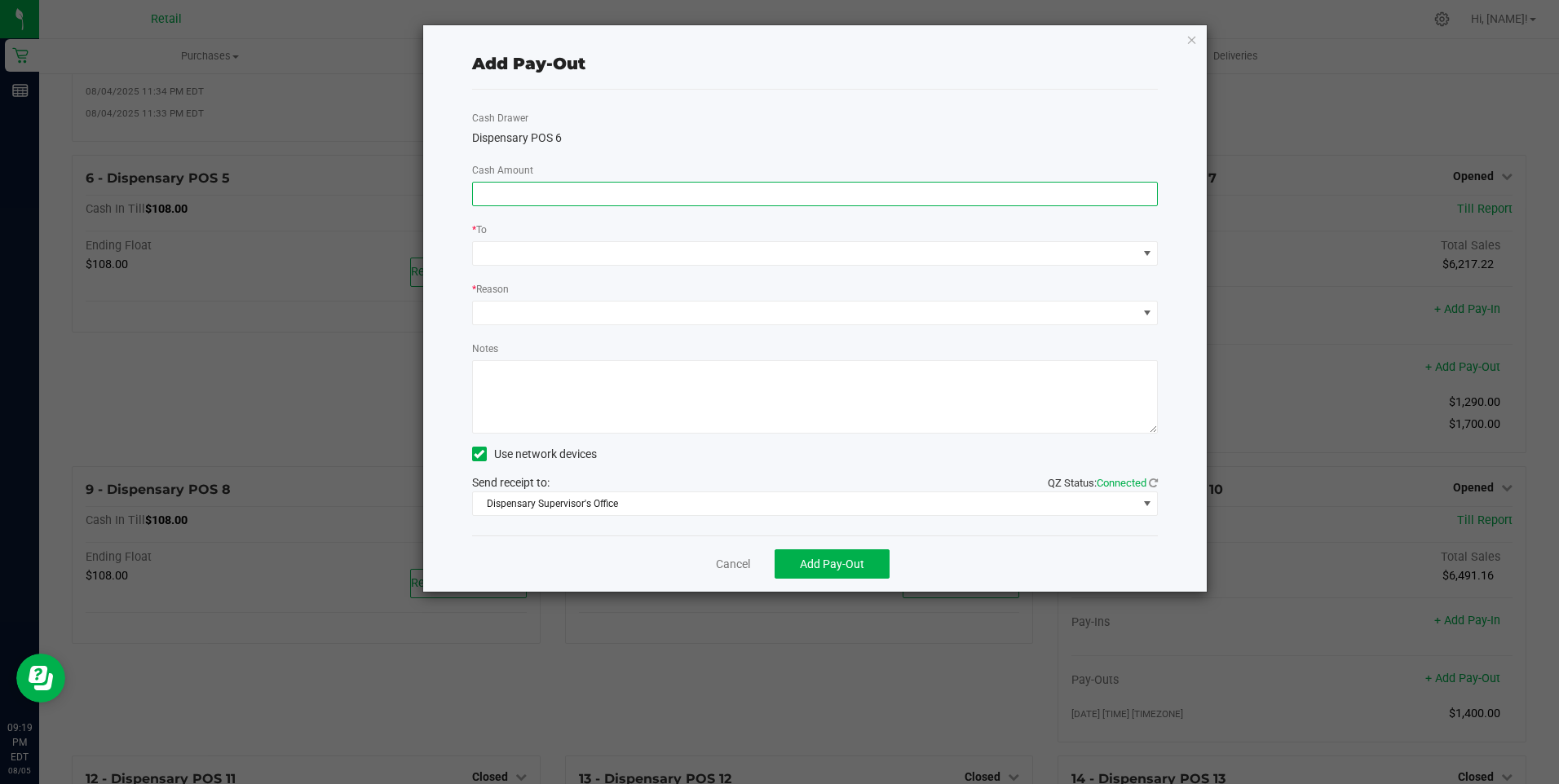 click at bounding box center [815, 194] 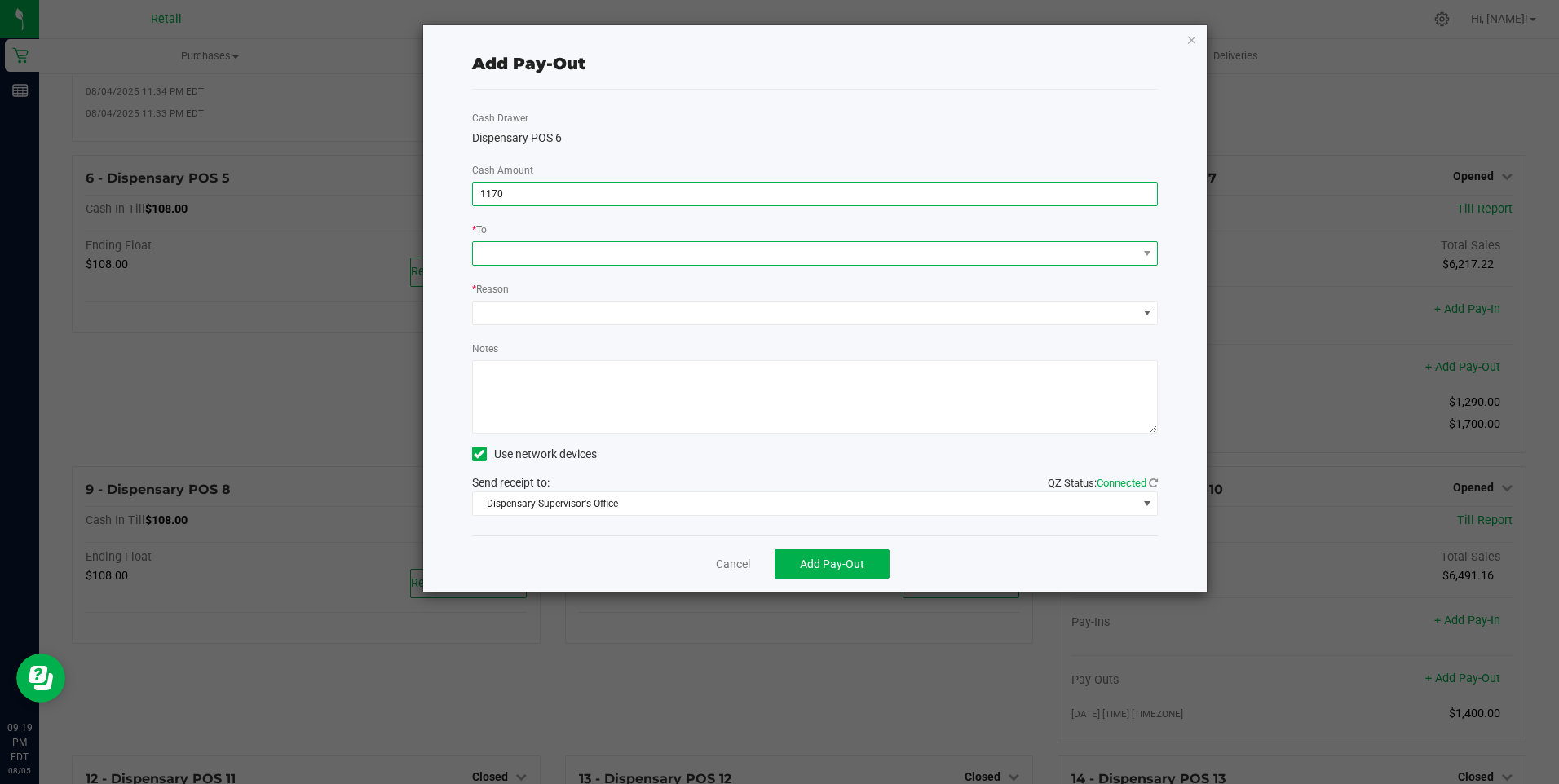type on "$1,170.00" 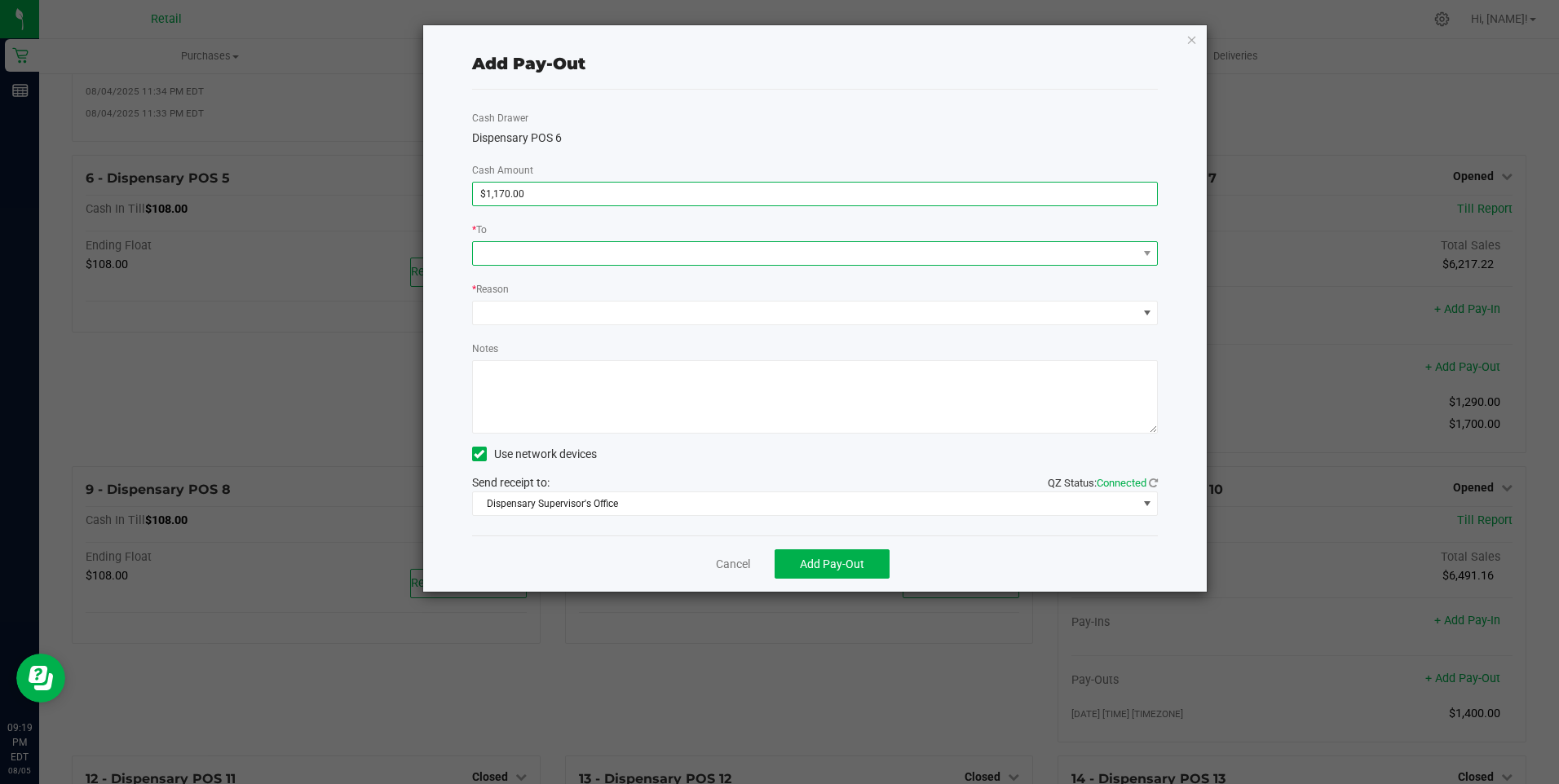 click at bounding box center [805, 253] 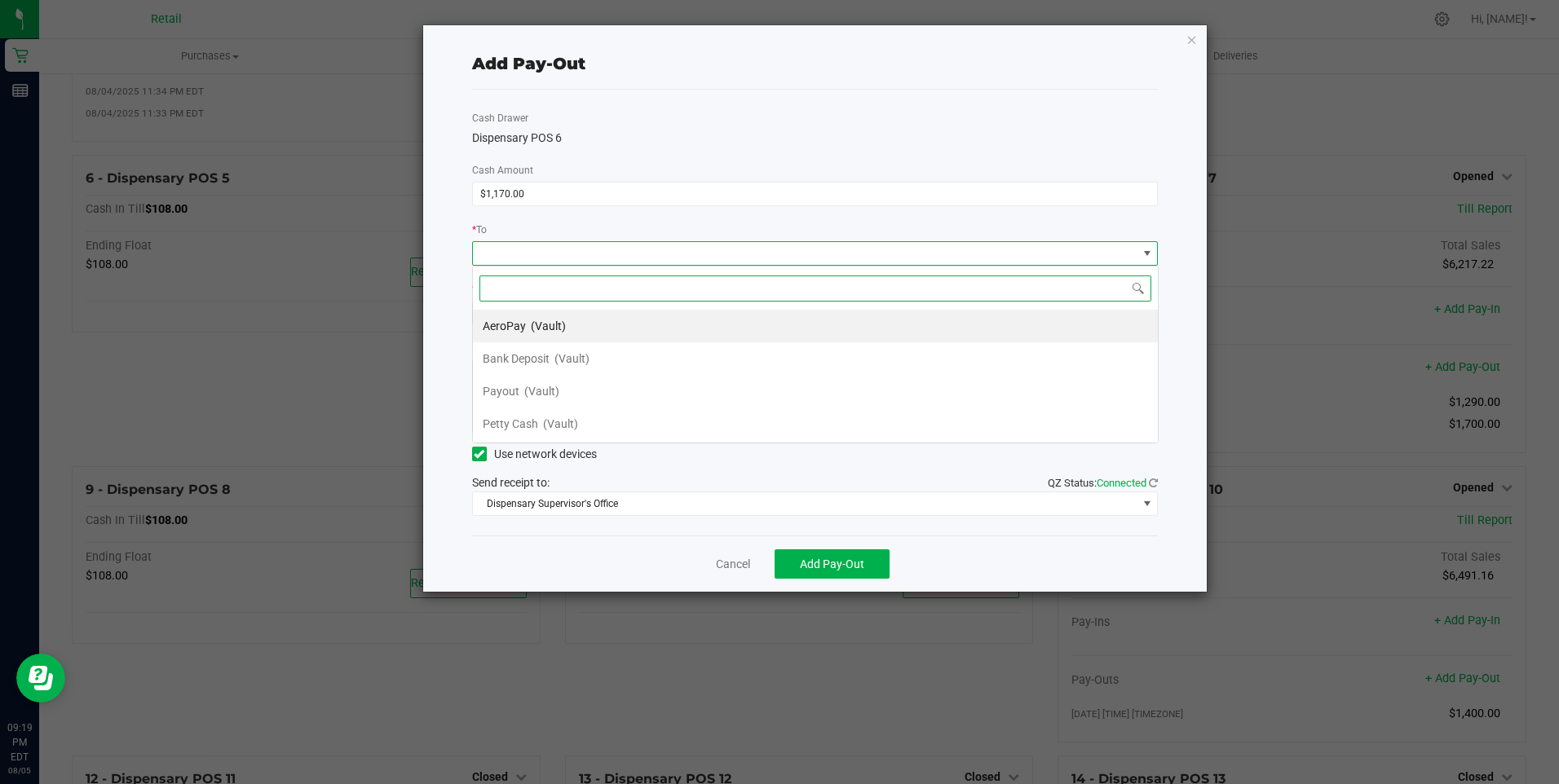 scroll, scrollTop: 81472, scrollLeft: 80851, axis: both 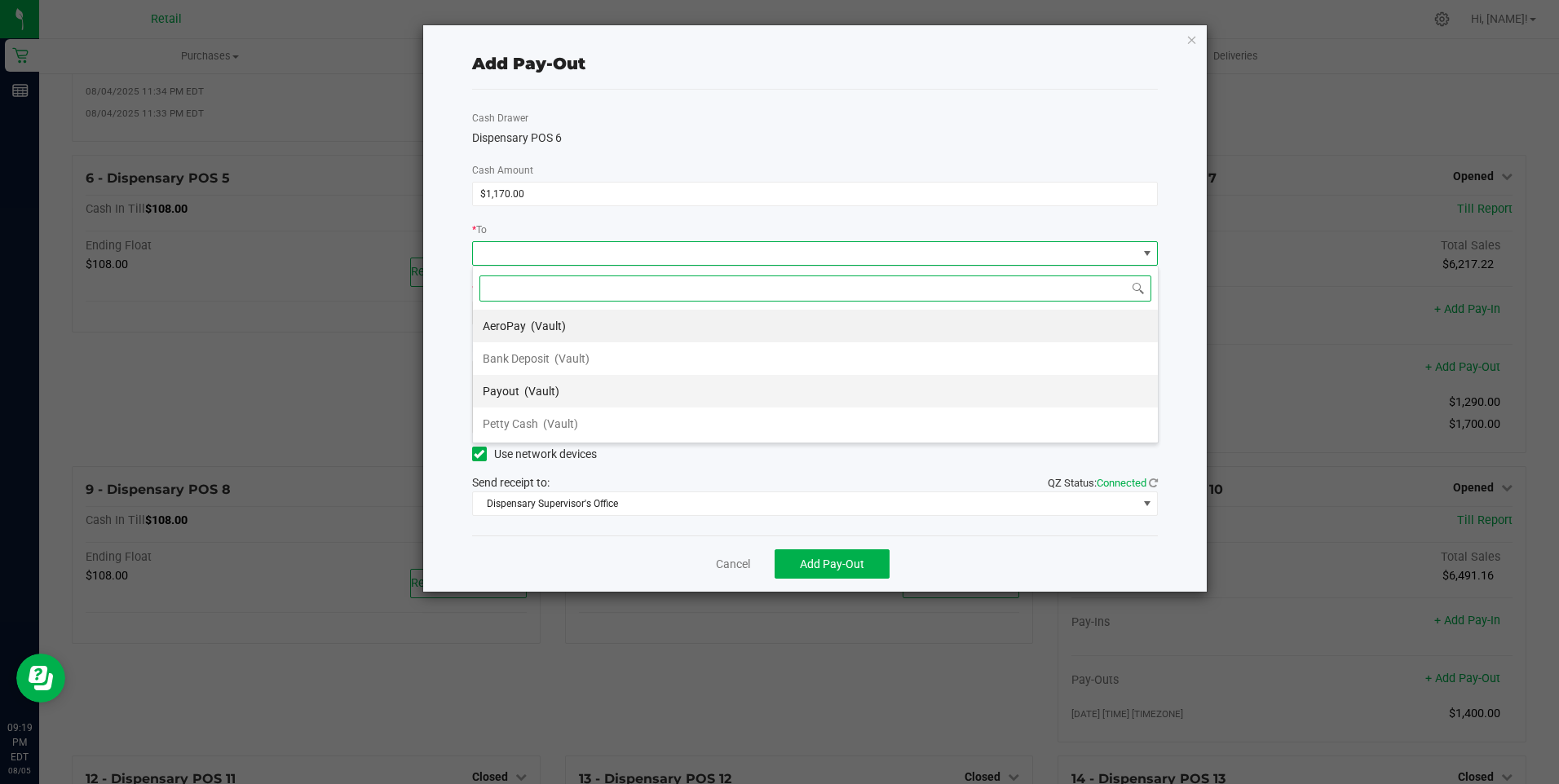 click on "Payout" at bounding box center (501, 391) 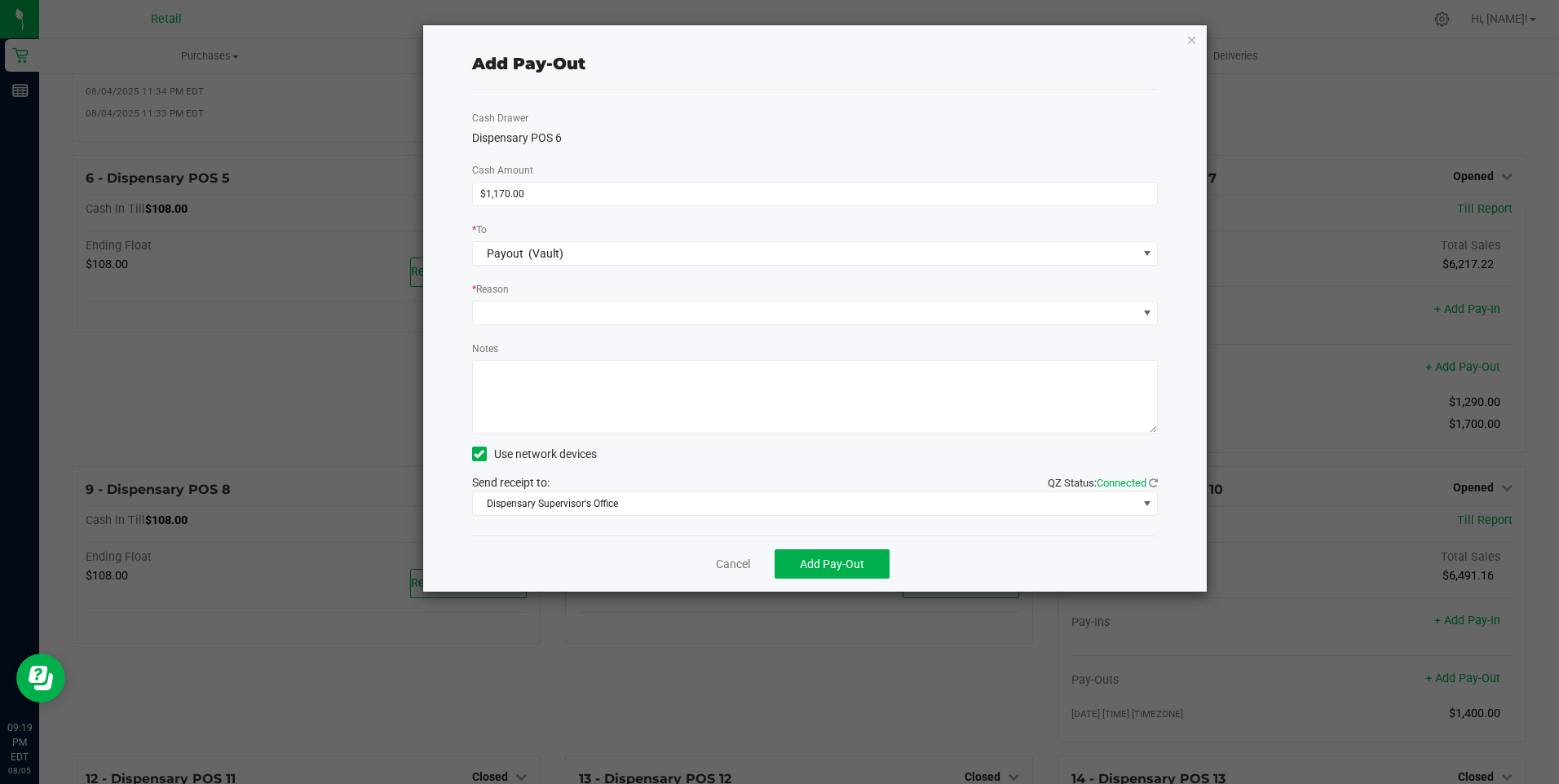 click on "Notes" at bounding box center (815, 397) 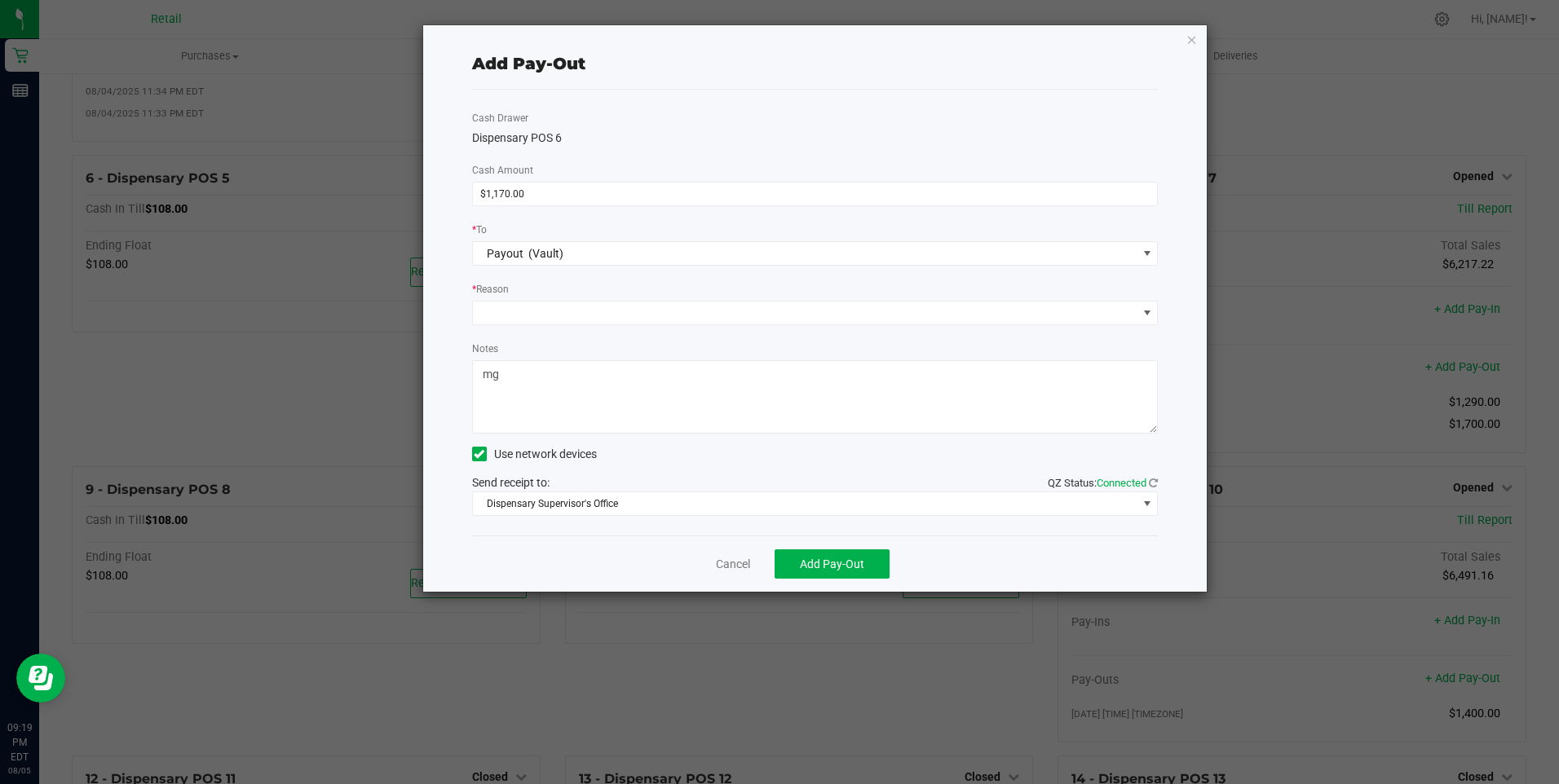 type on "mg" 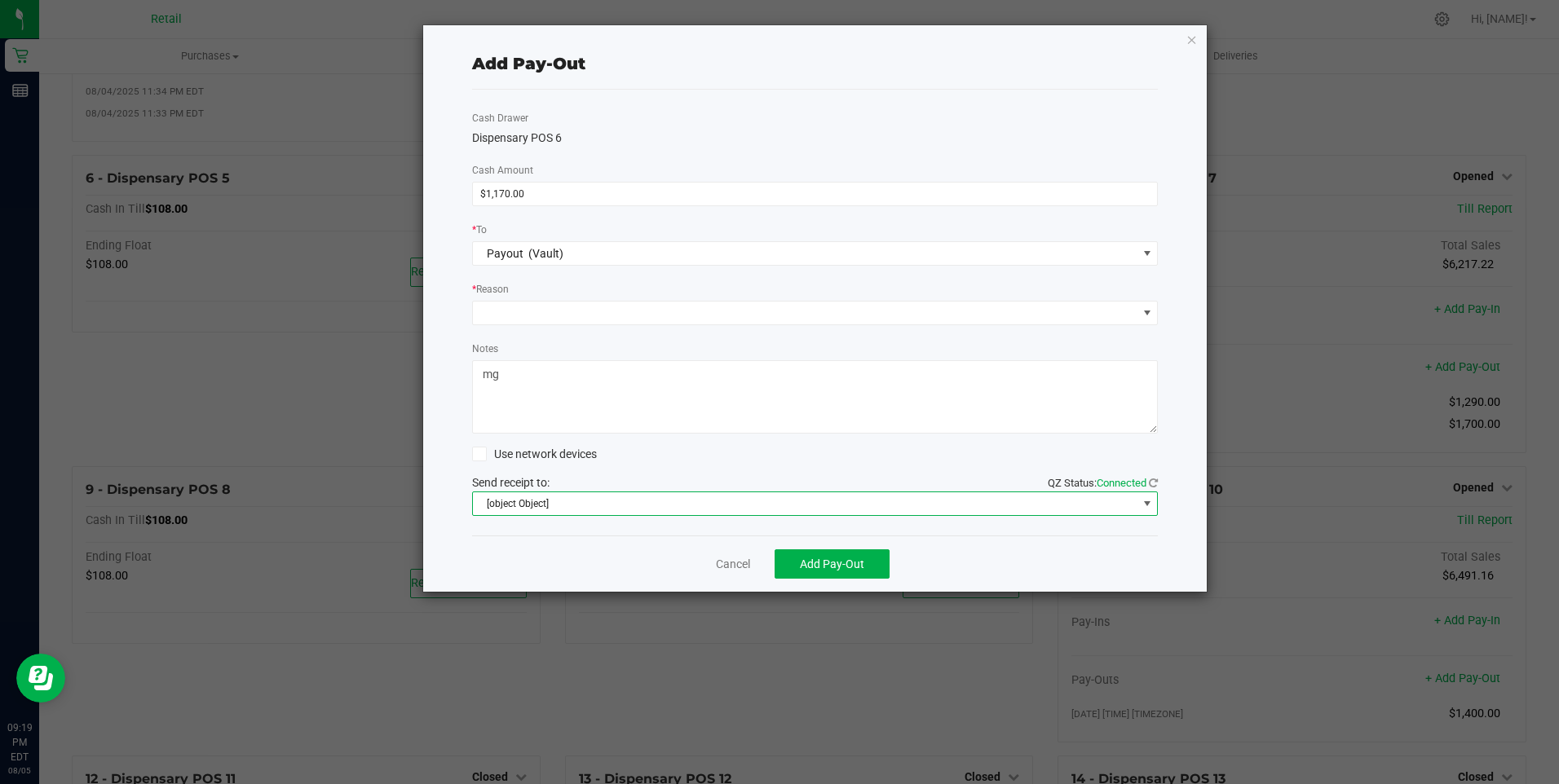 click on "[object Object]" at bounding box center (805, 504) 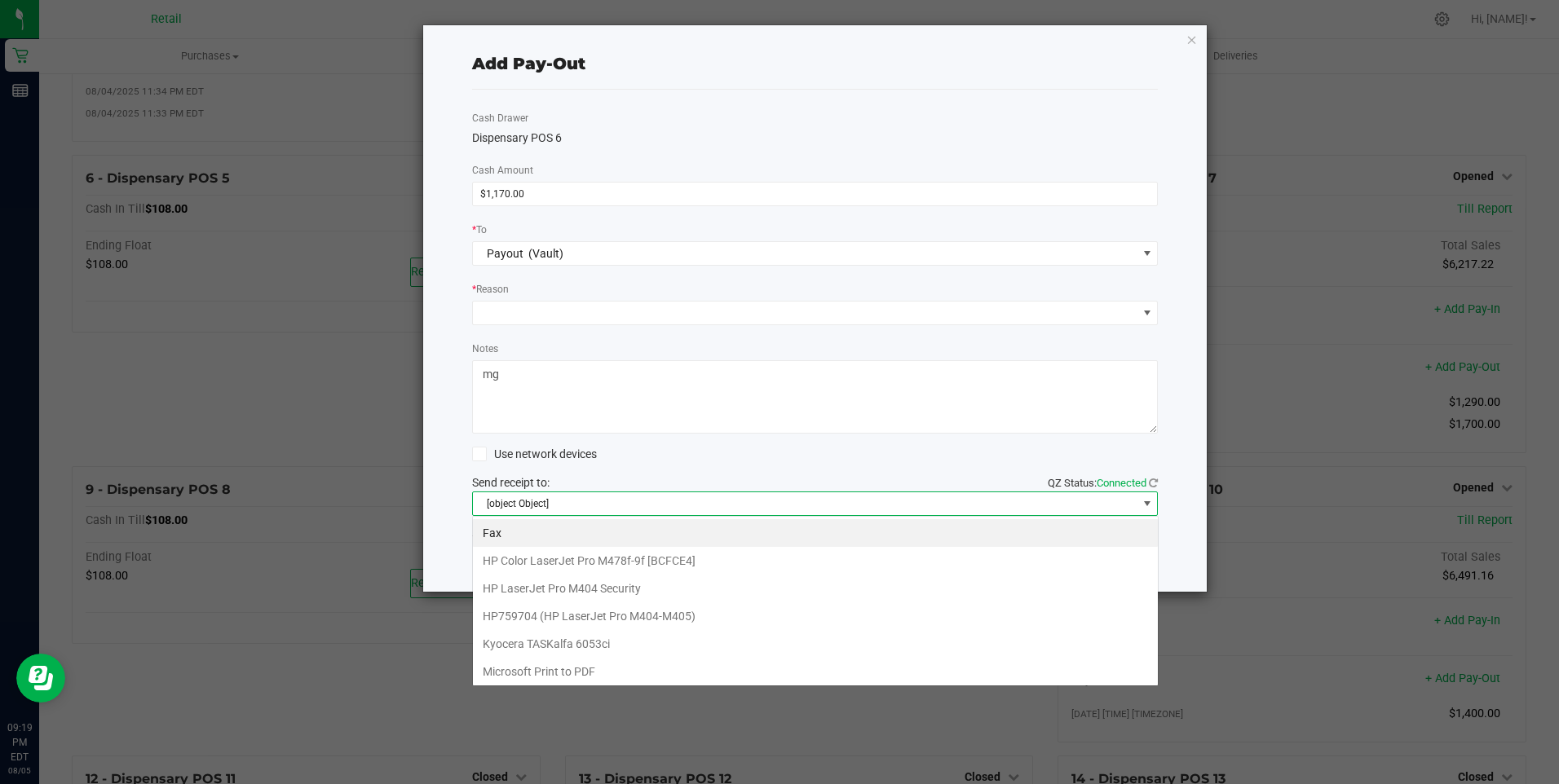 scroll, scrollTop: 81472, scrollLeft: 80851, axis: both 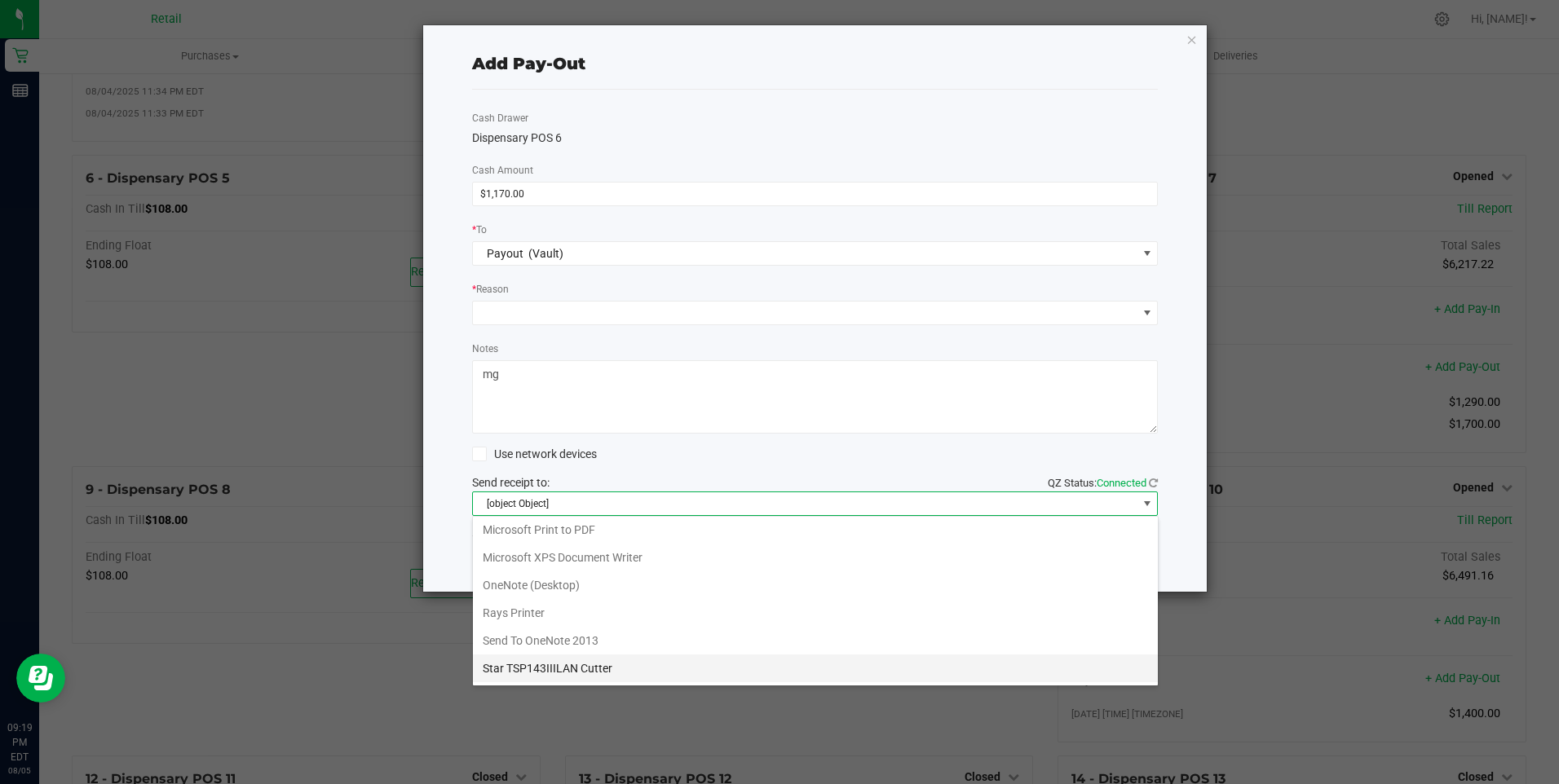 click on "Star TSP143IIILAN Cutter" at bounding box center [815, 668] 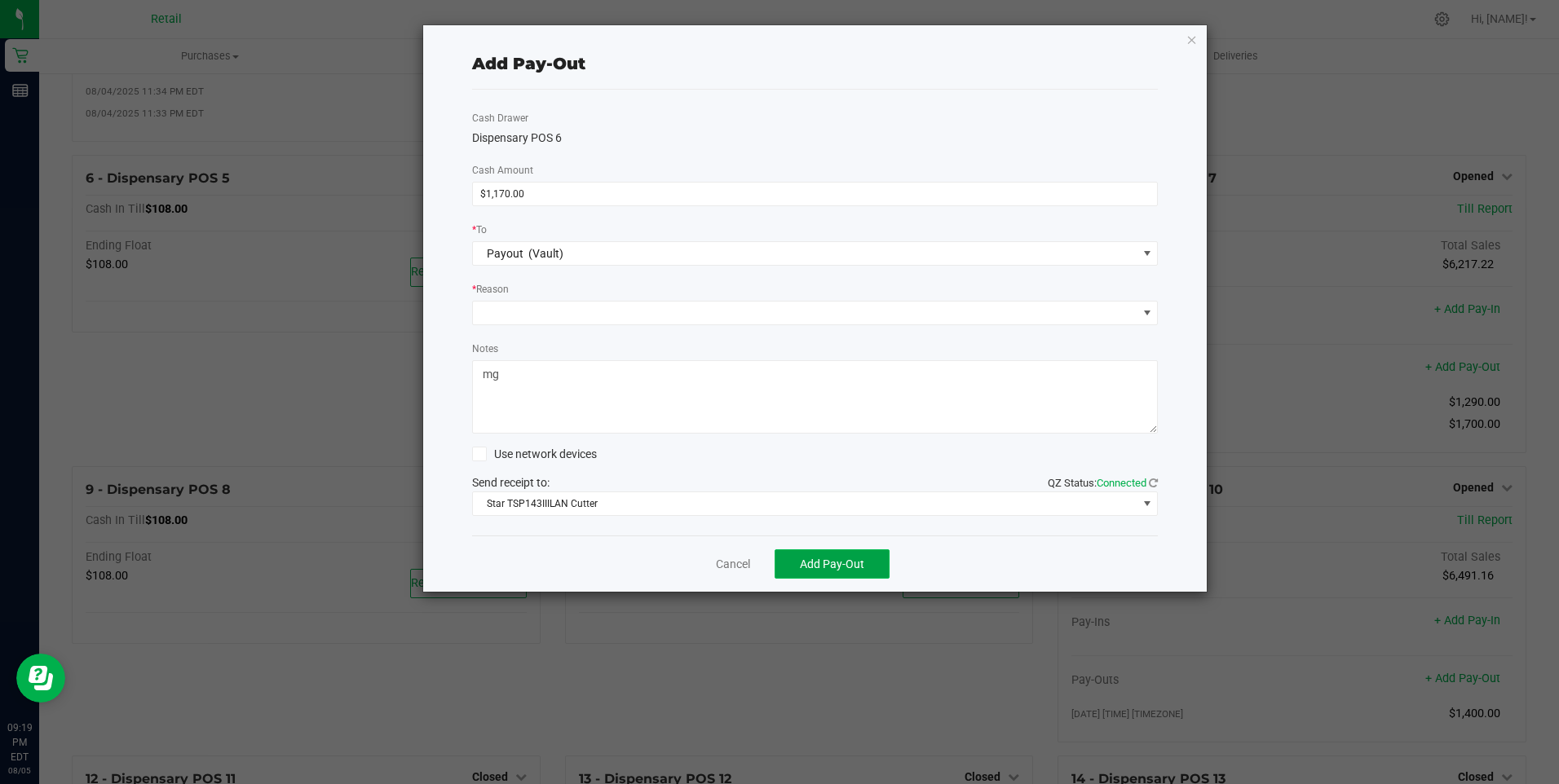 click on "Add Pay-Out" 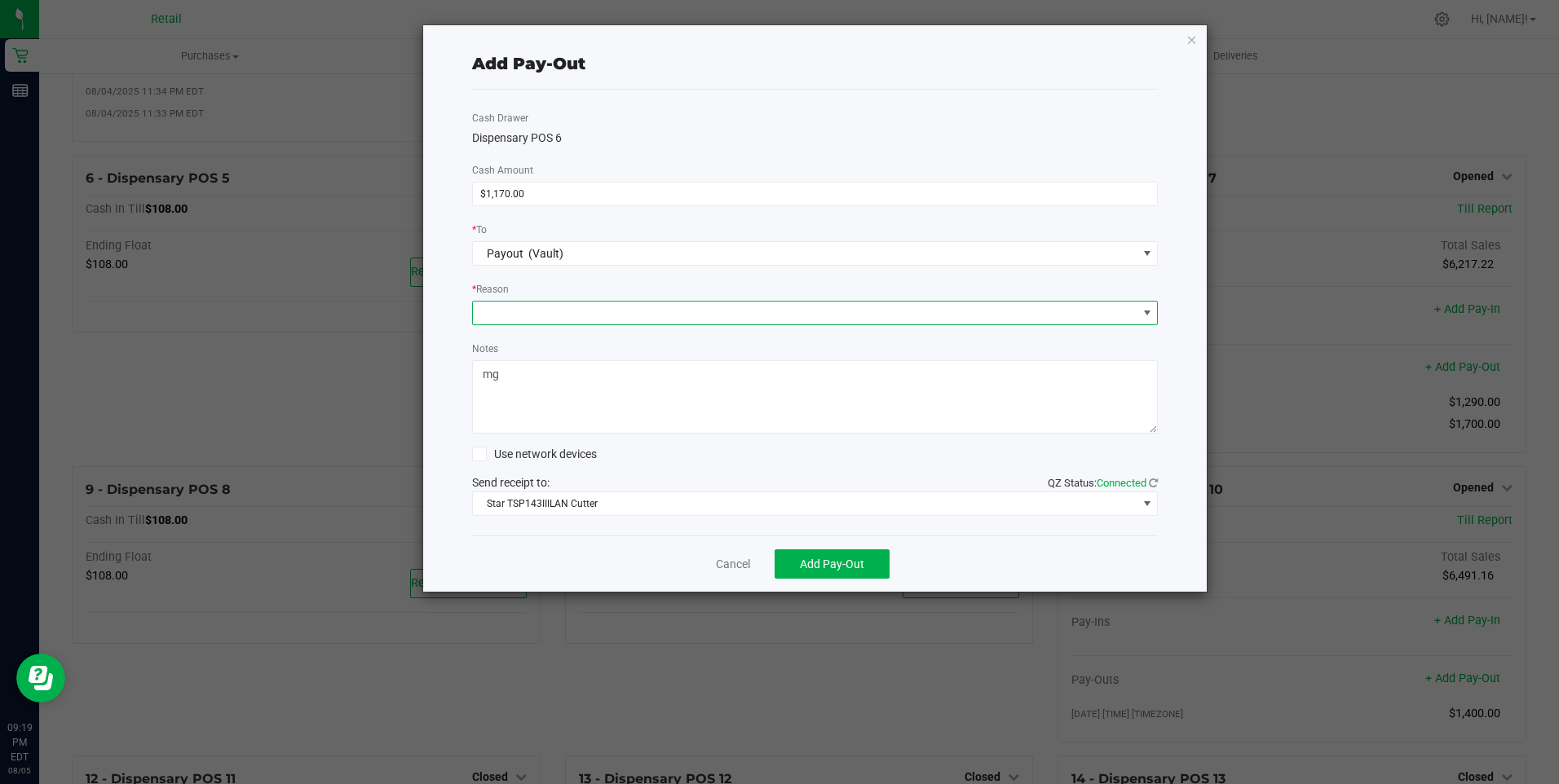 click at bounding box center (805, 313) 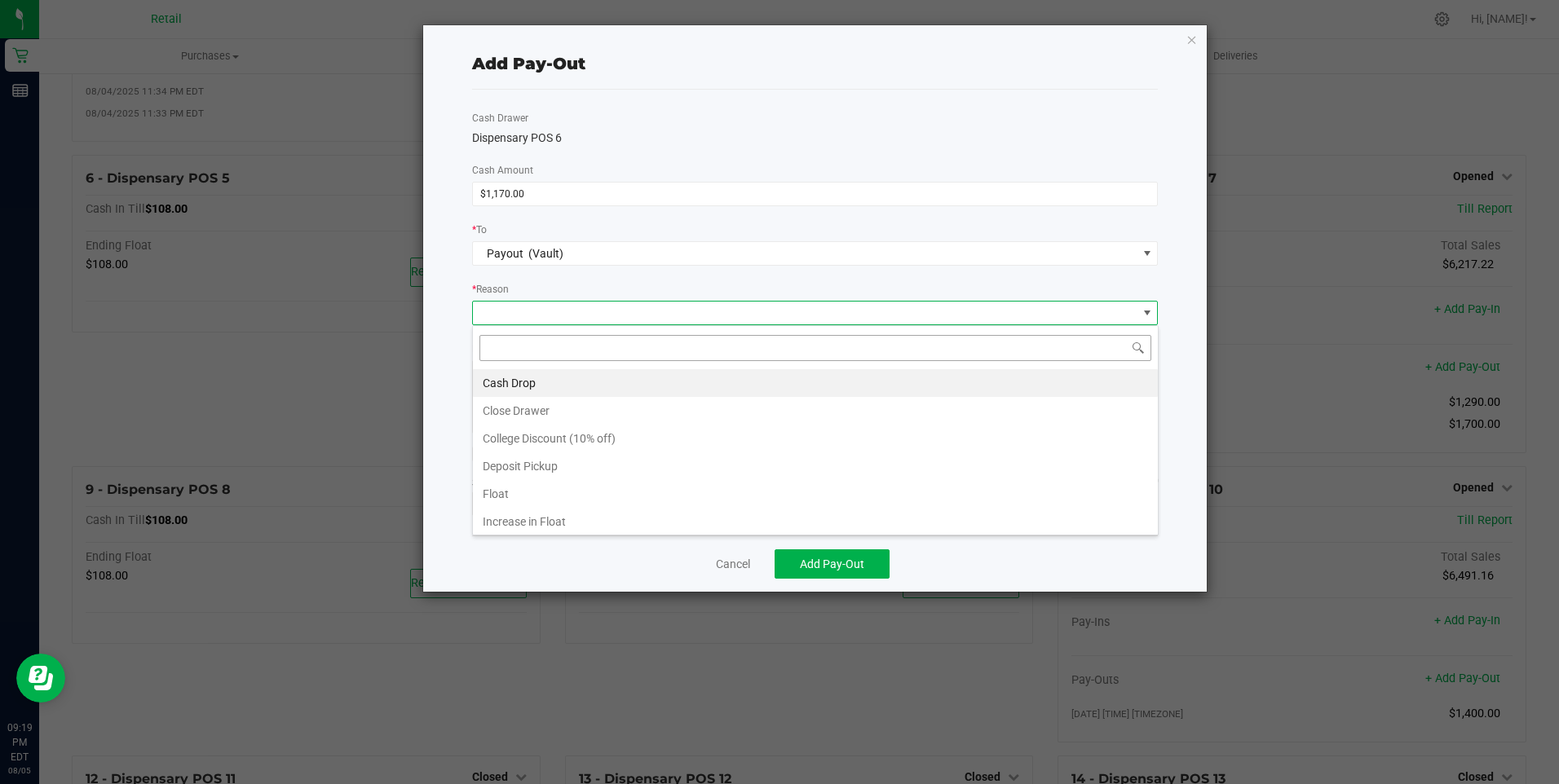 scroll, scrollTop: 81472, scrollLeft: 80851, axis: both 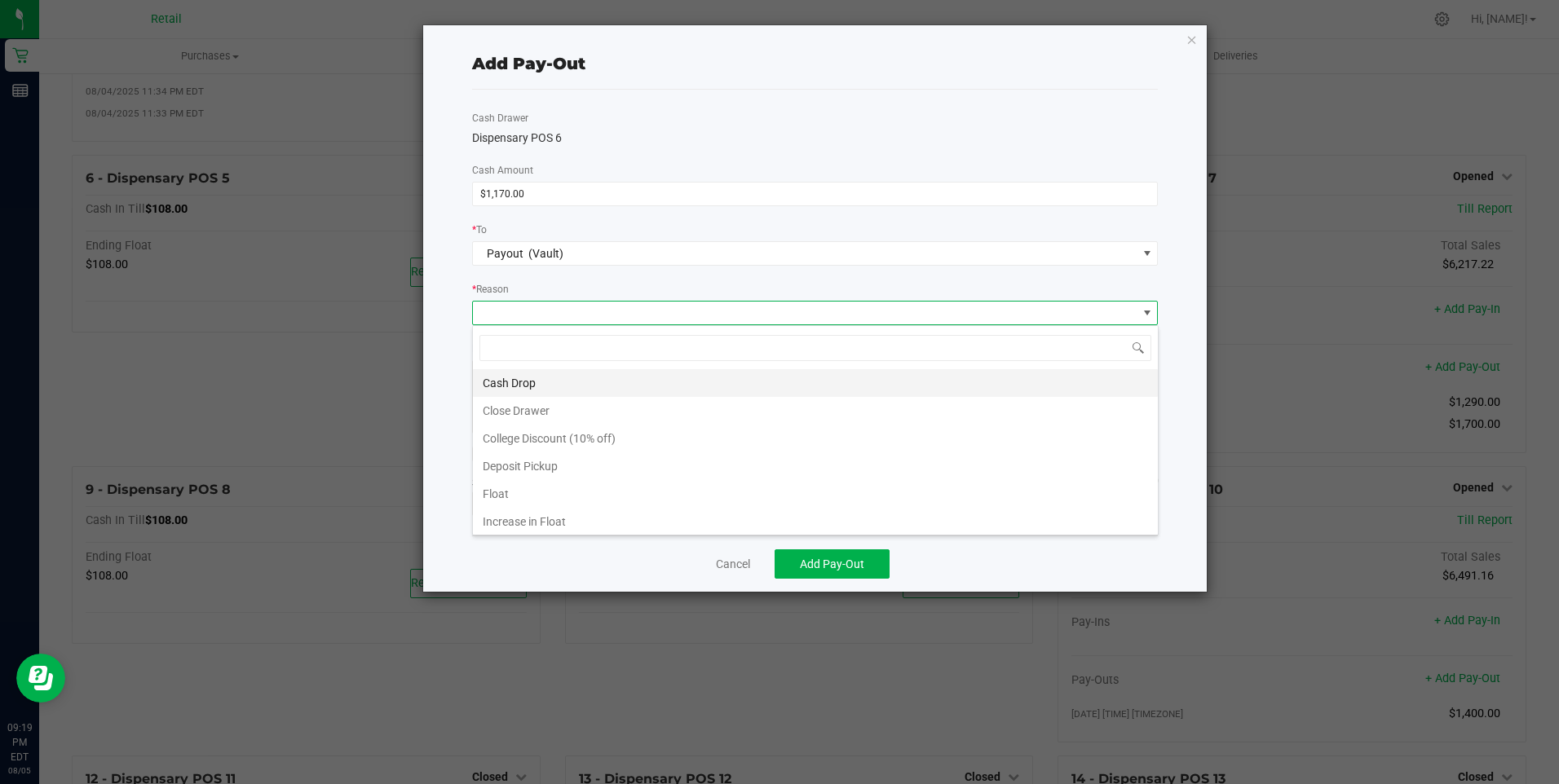 click on "Cash Drop" at bounding box center (815, 383) 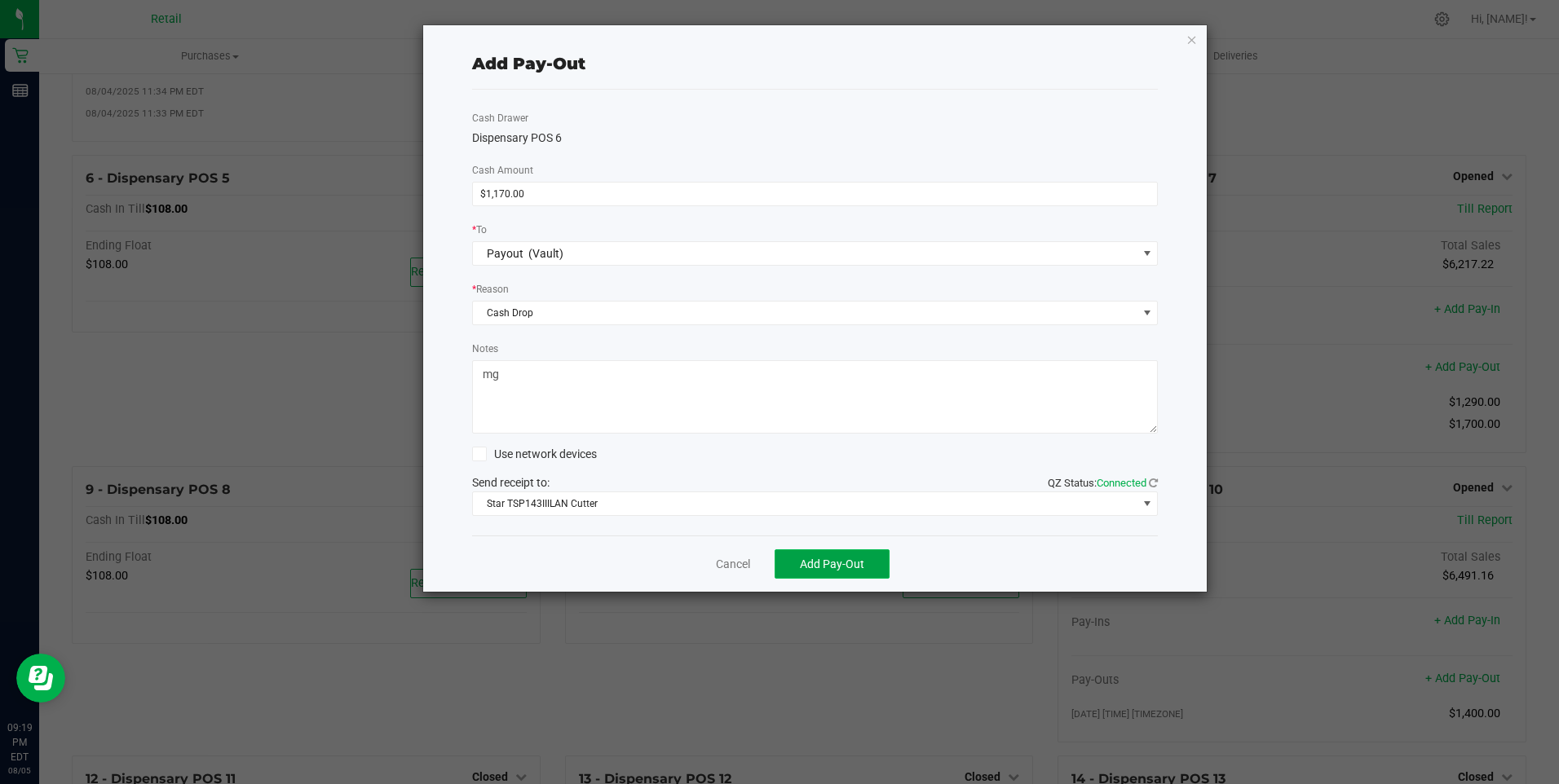 click on "Add Pay-Out" 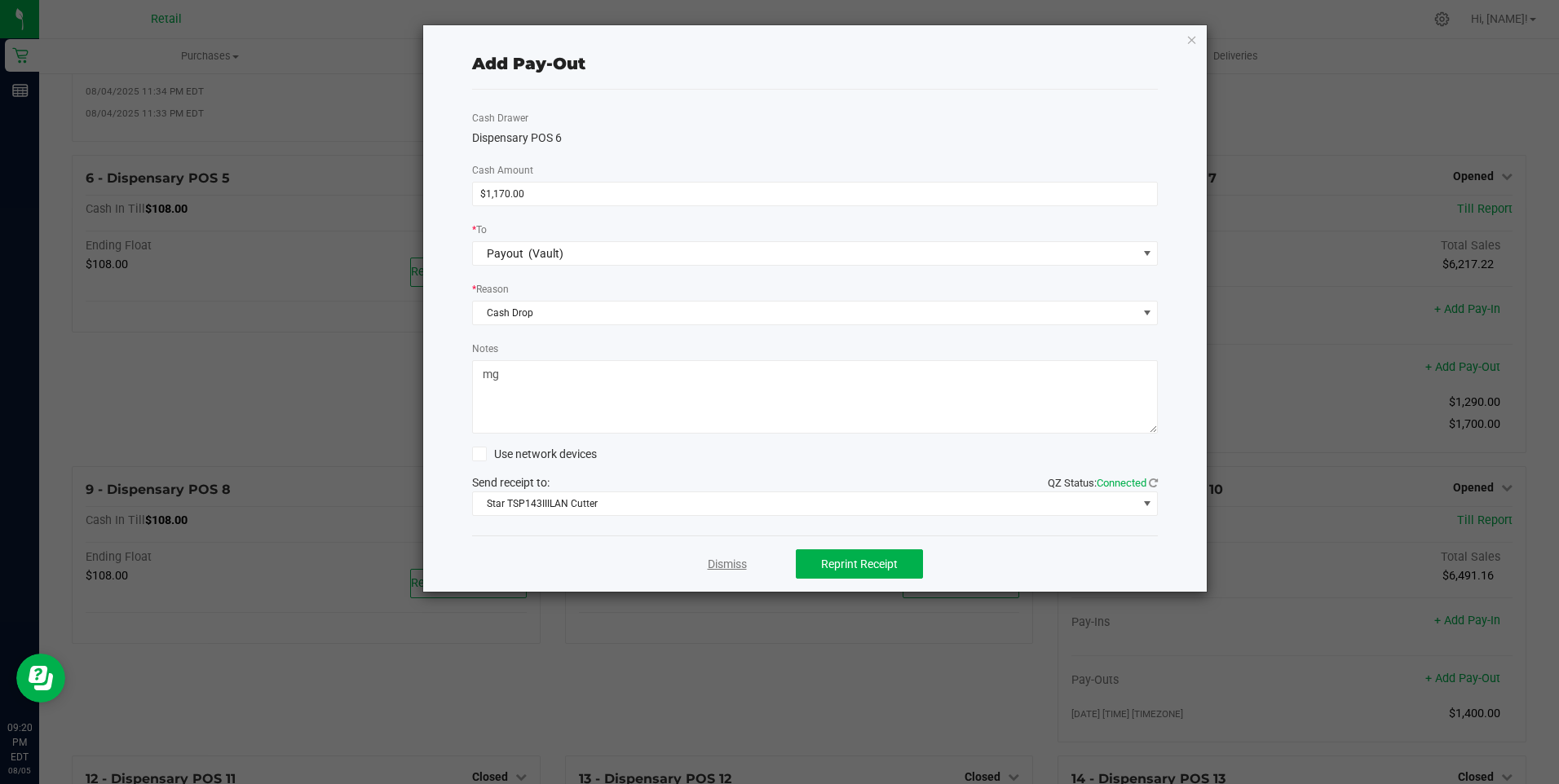 click on "Dismiss" 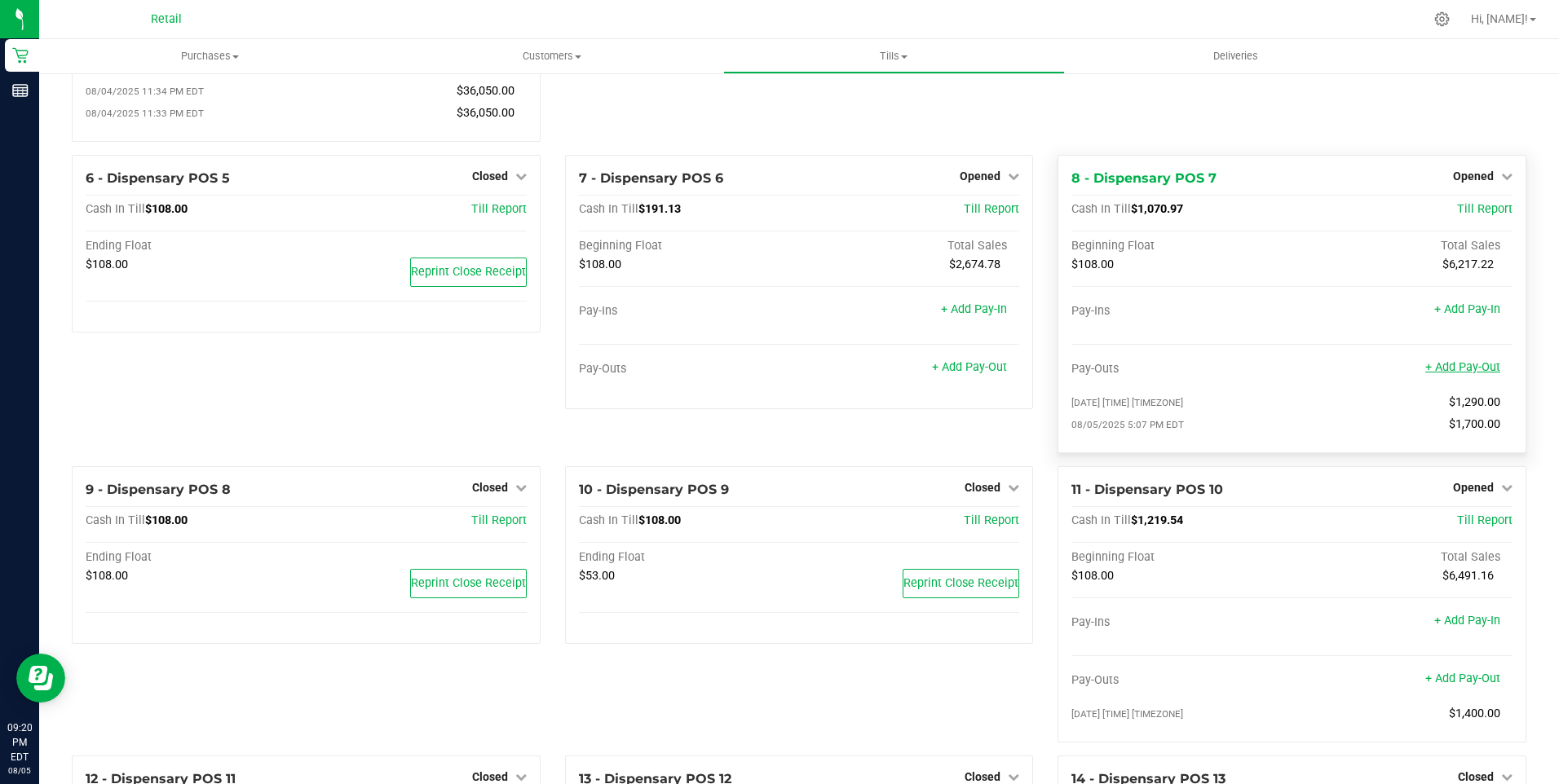 click on "+ Add Pay-Out" at bounding box center (1463, 367) 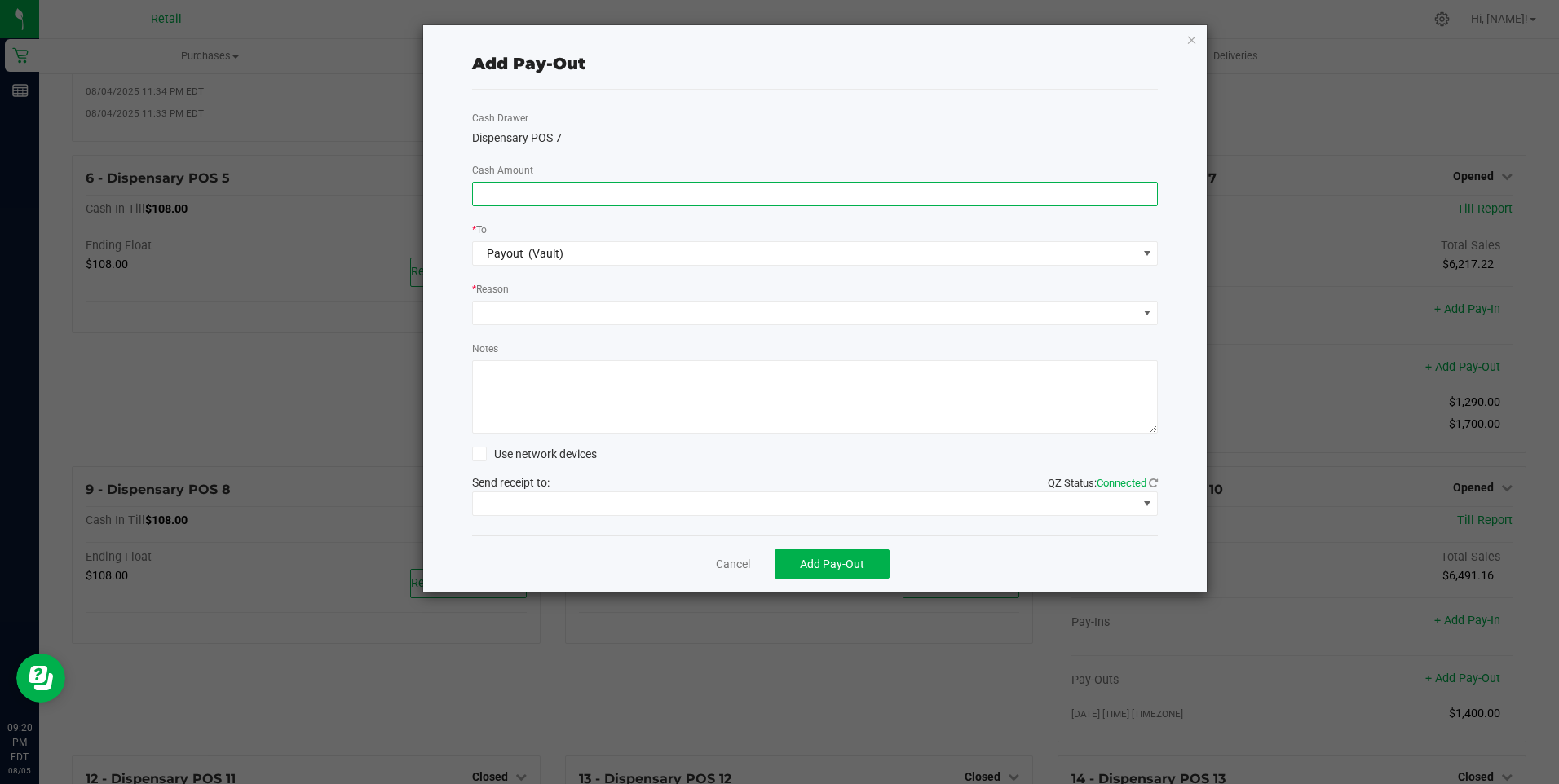 click at bounding box center [815, 194] 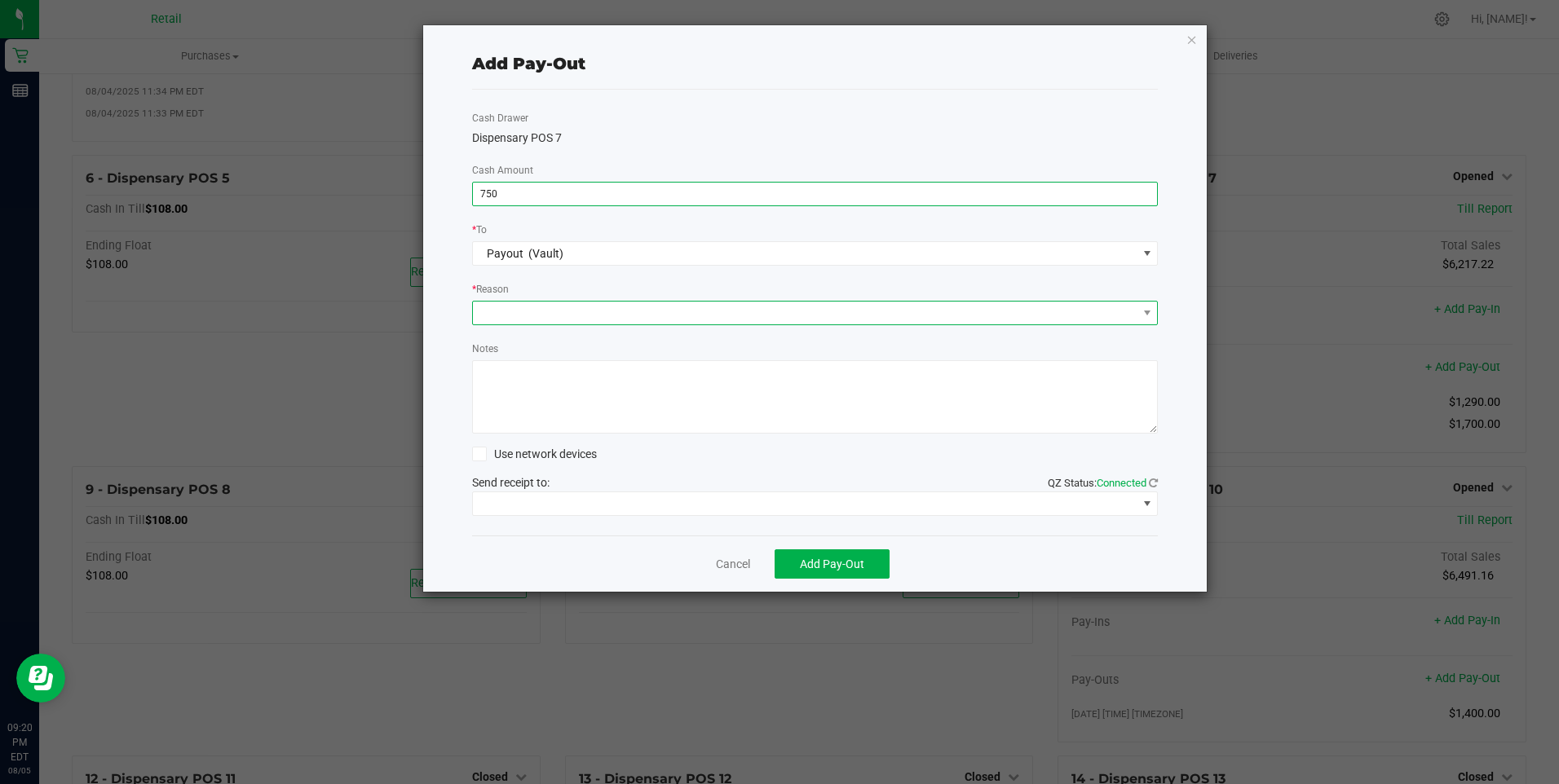 type on "$750.00" 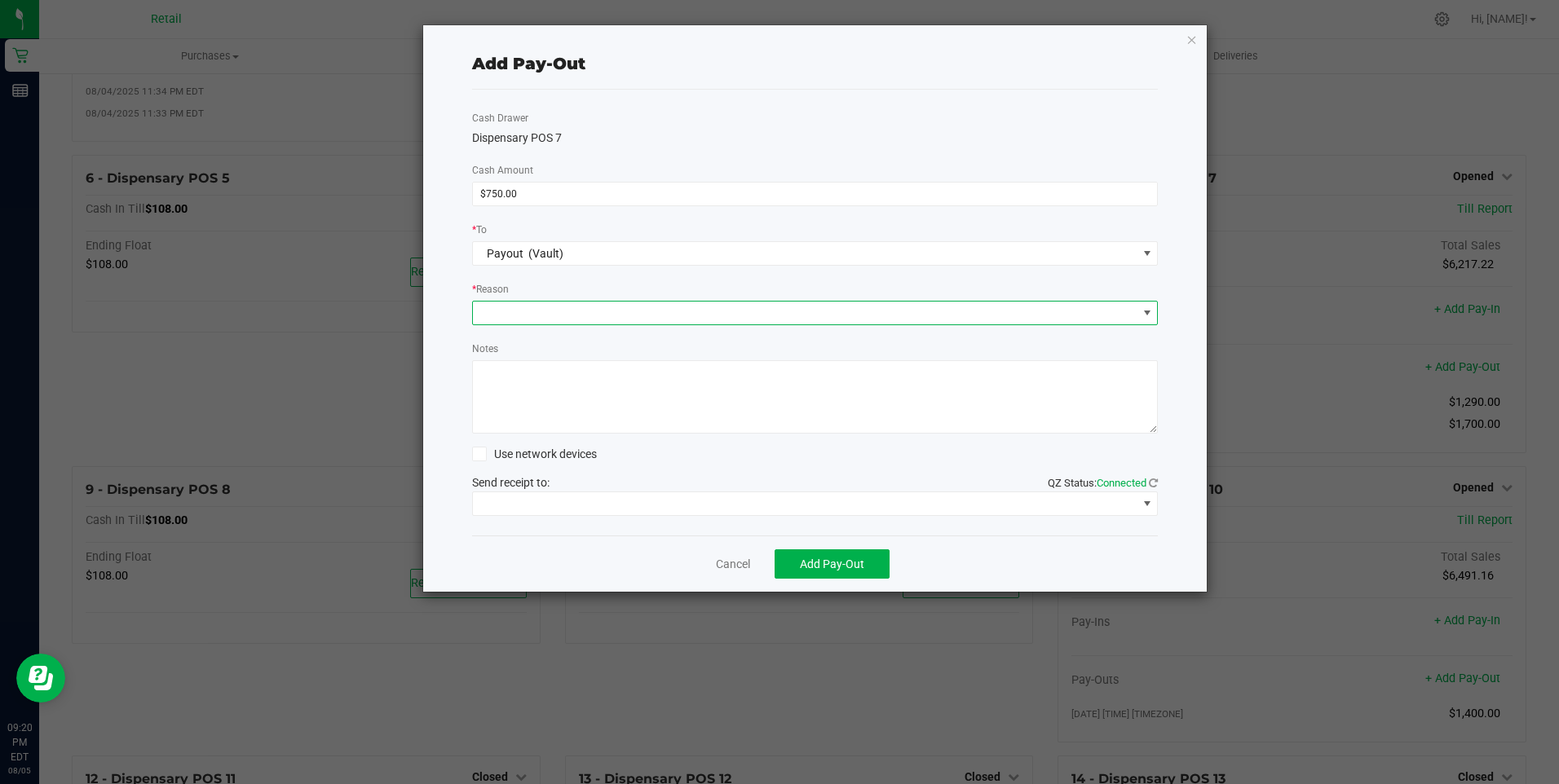 click at bounding box center (805, 313) 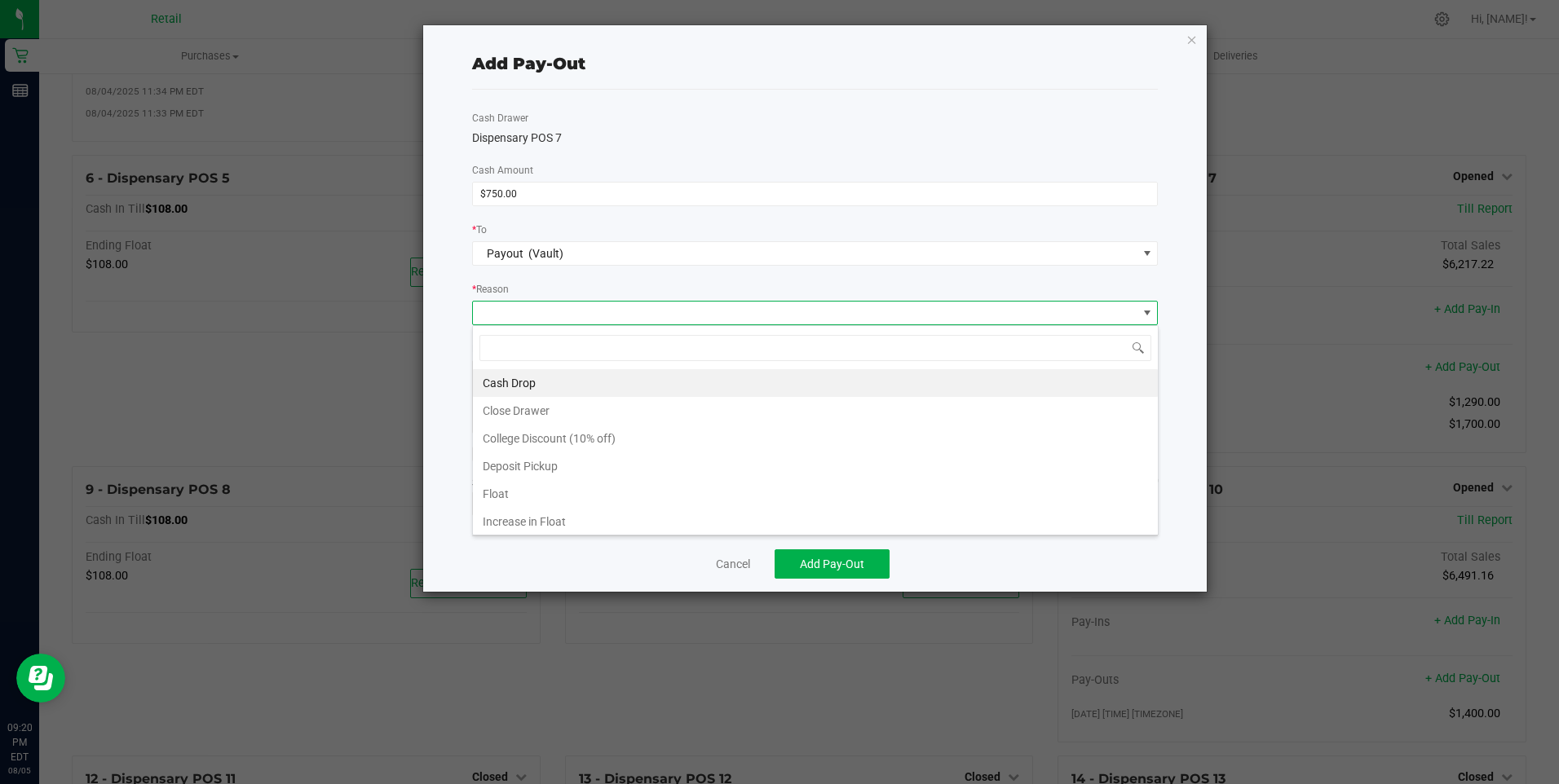 scroll, scrollTop: 81472, scrollLeft: 80851, axis: both 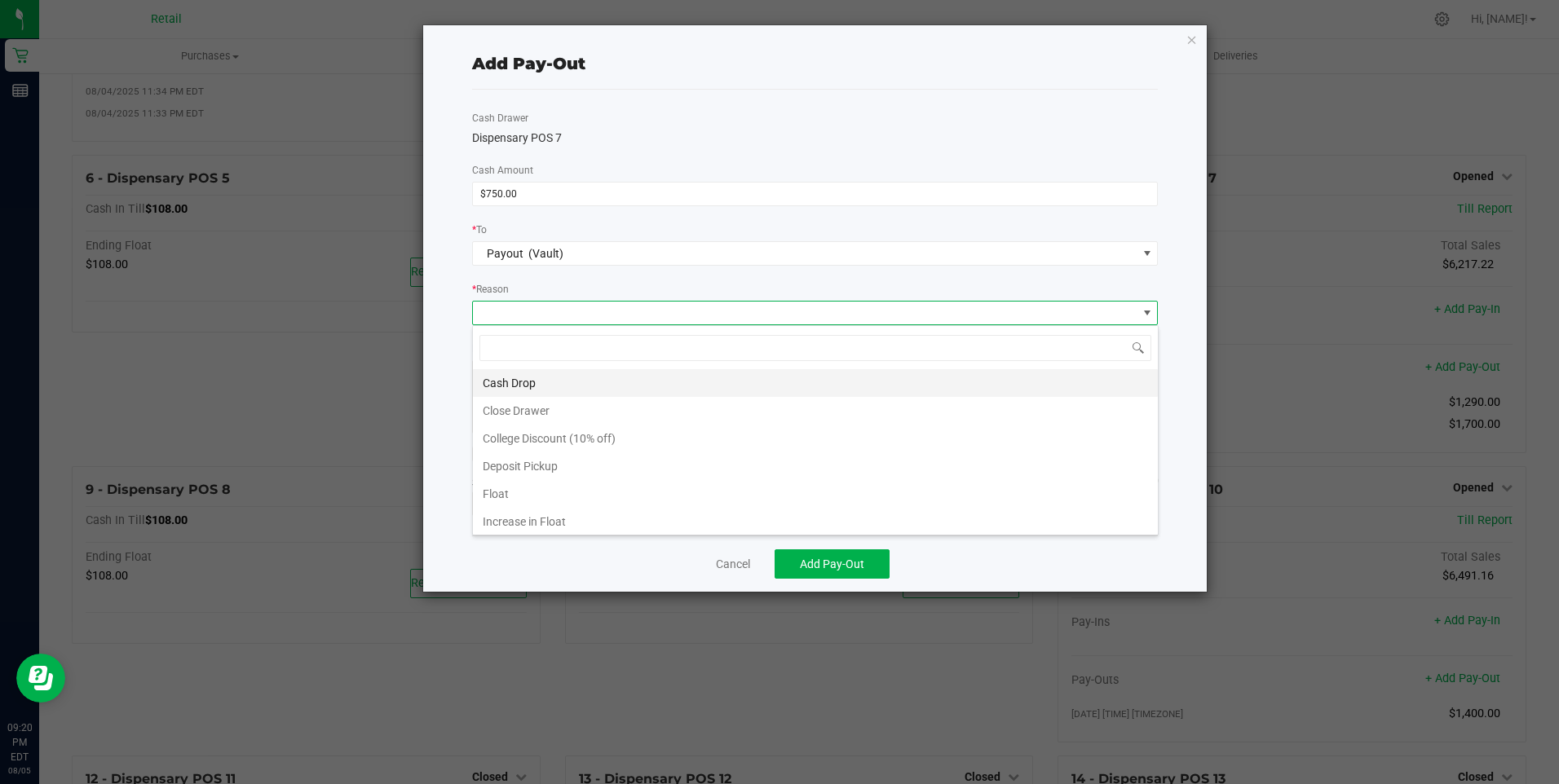 click on "Cash Drop" at bounding box center [815, 383] 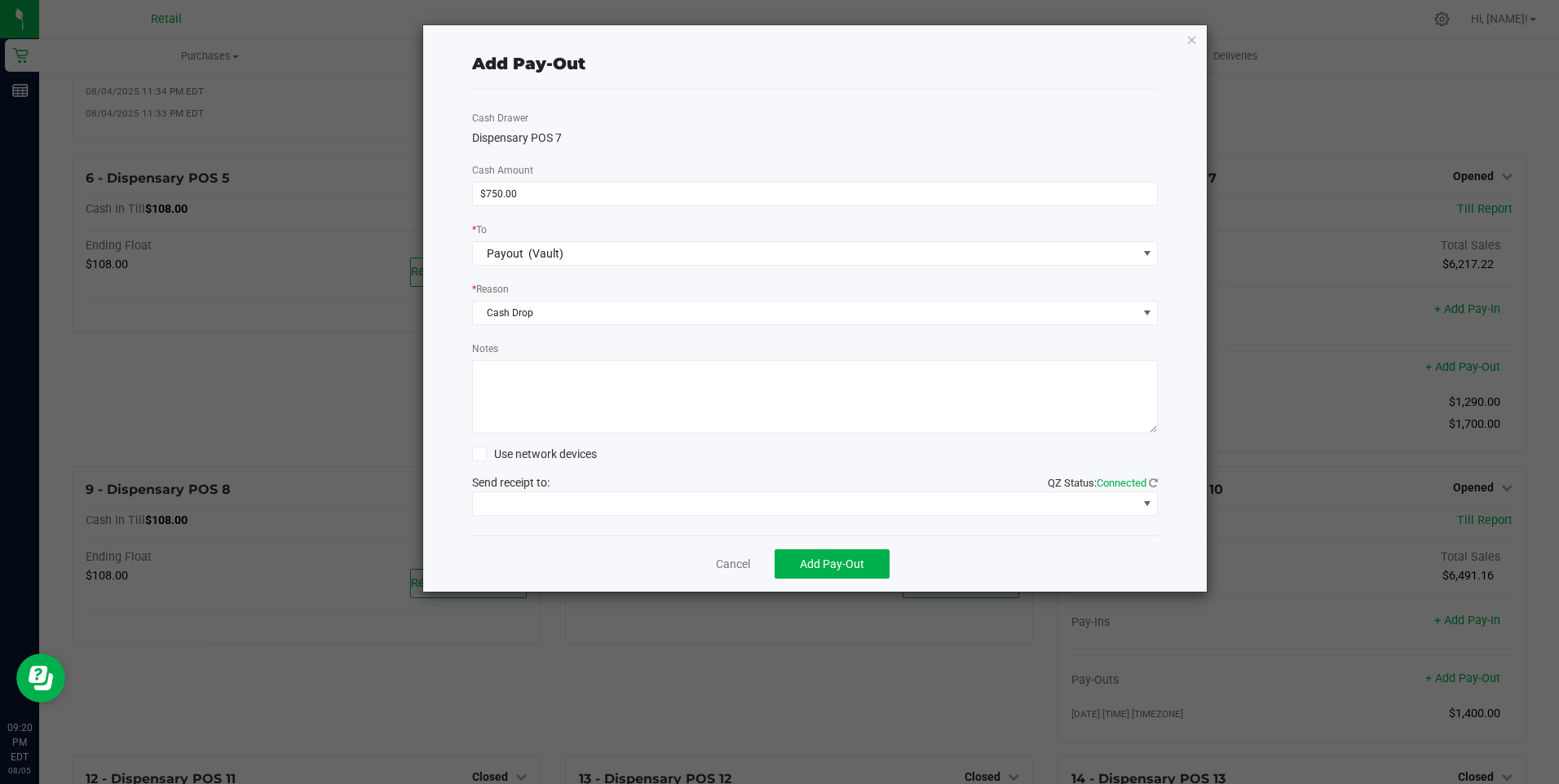 click on "Notes" at bounding box center [815, 397] 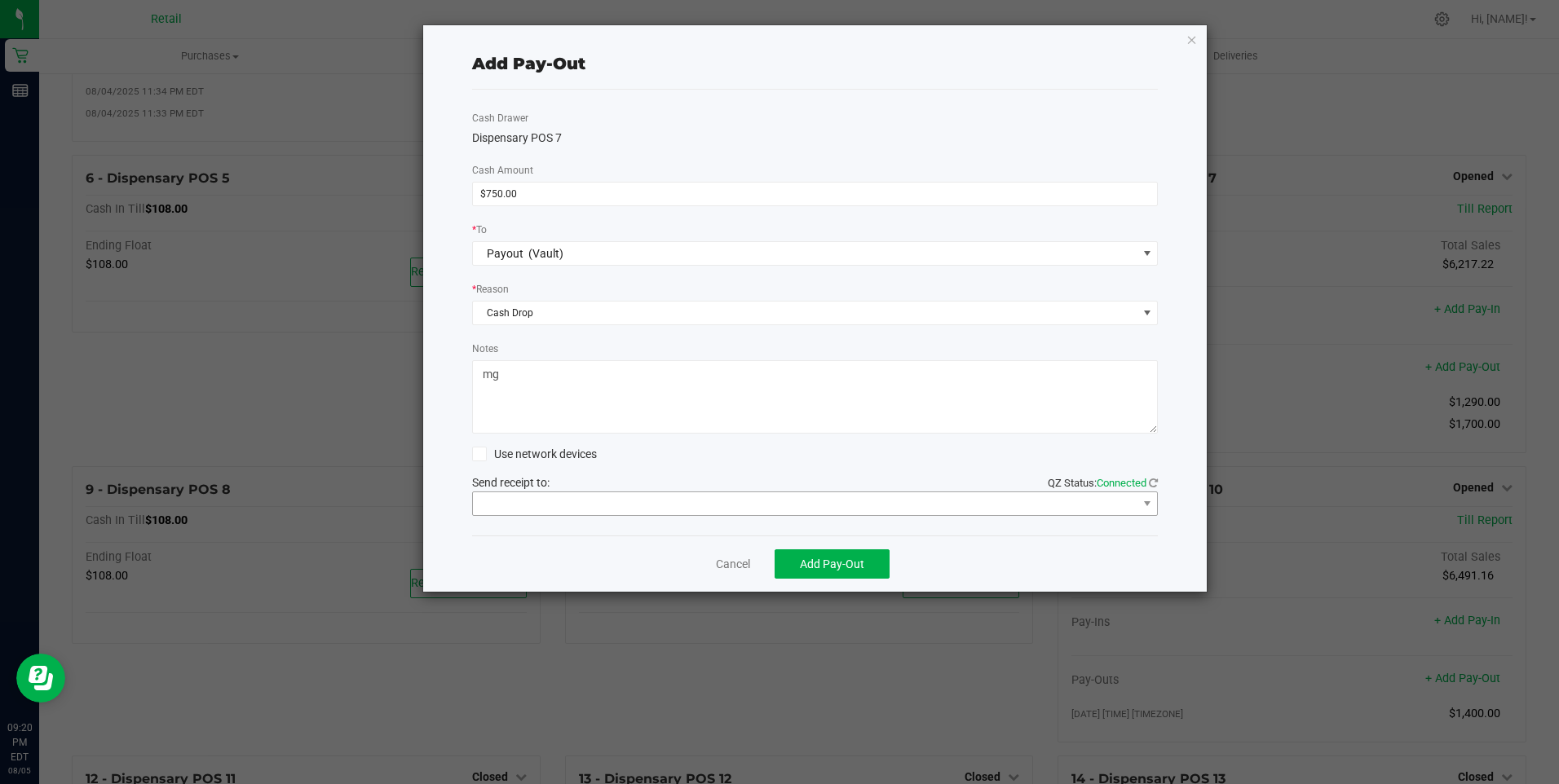 type on "mg" 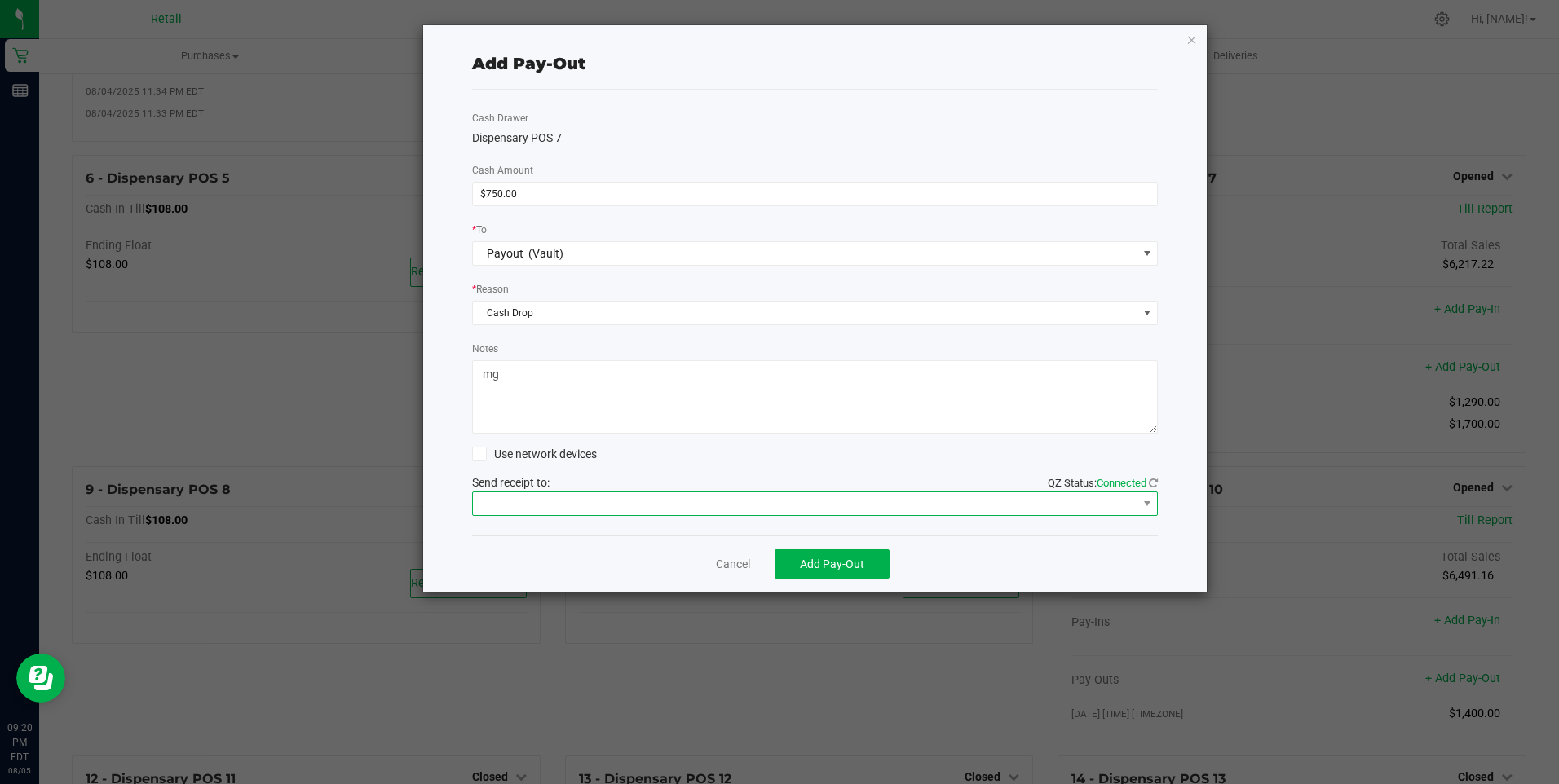 click at bounding box center [805, 504] 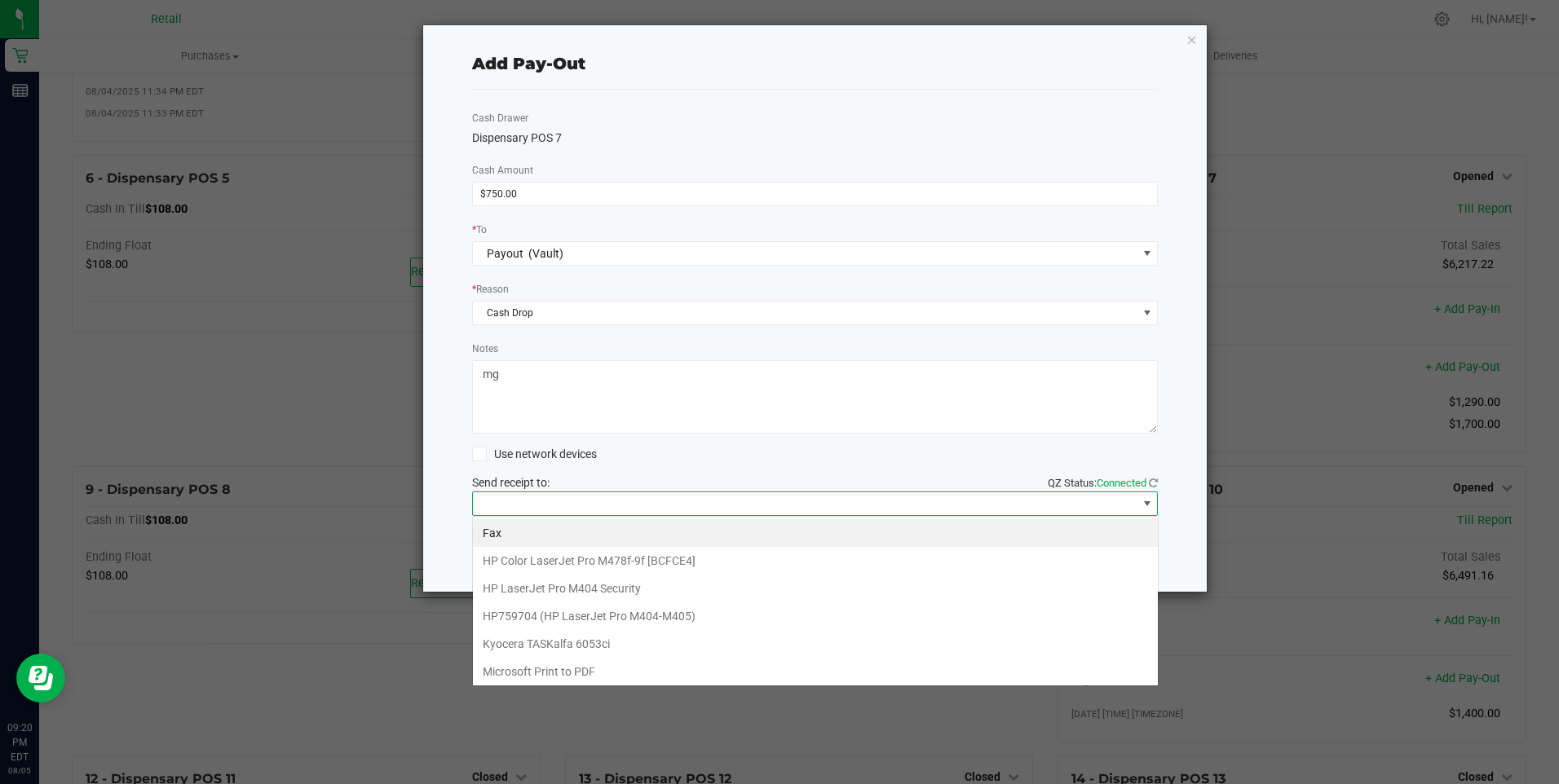 scroll, scrollTop: 81472, scrollLeft: 80851, axis: both 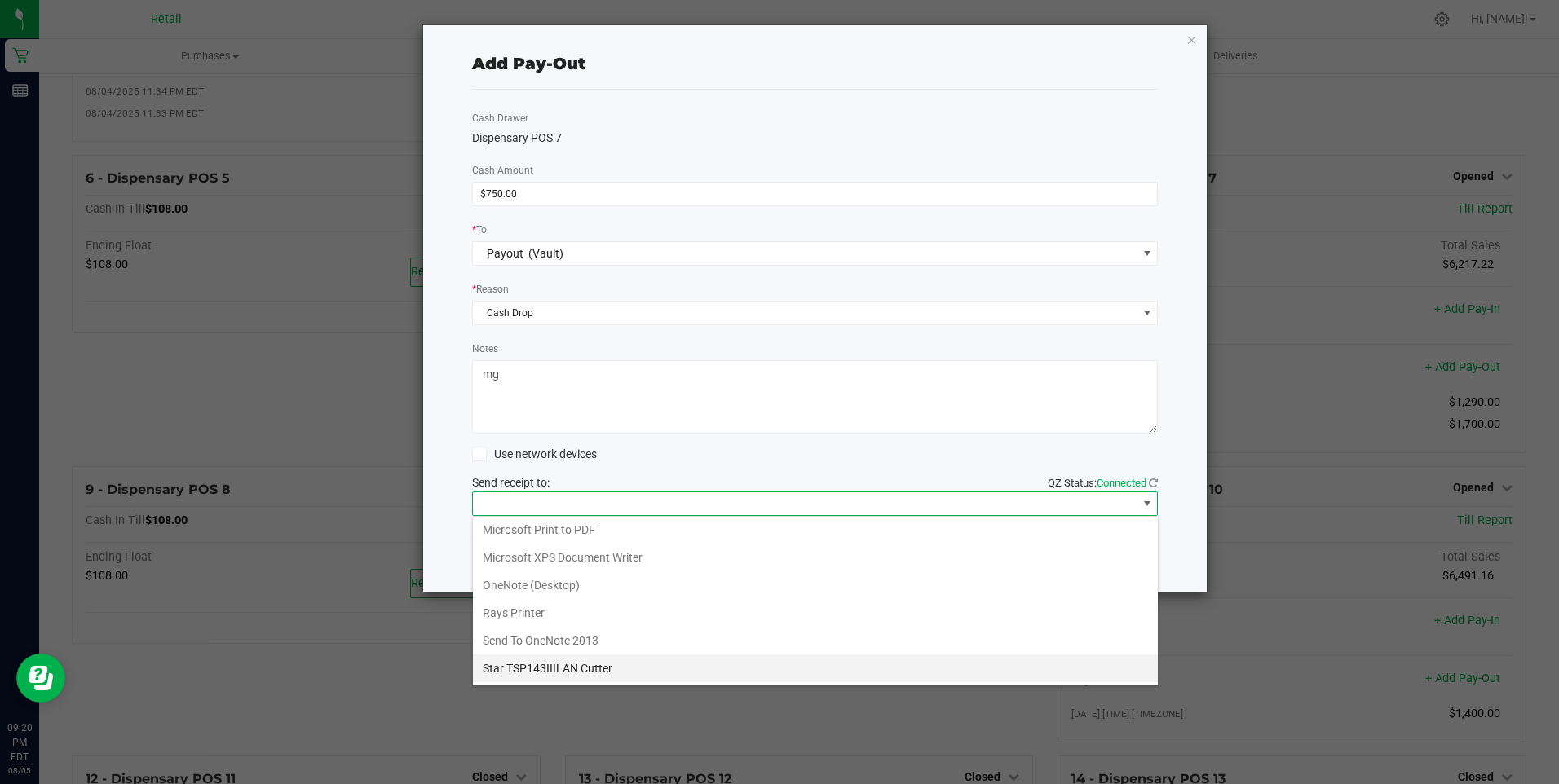 click on "Star TSP143IIILAN Cutter" at bounding box center (815, 668) 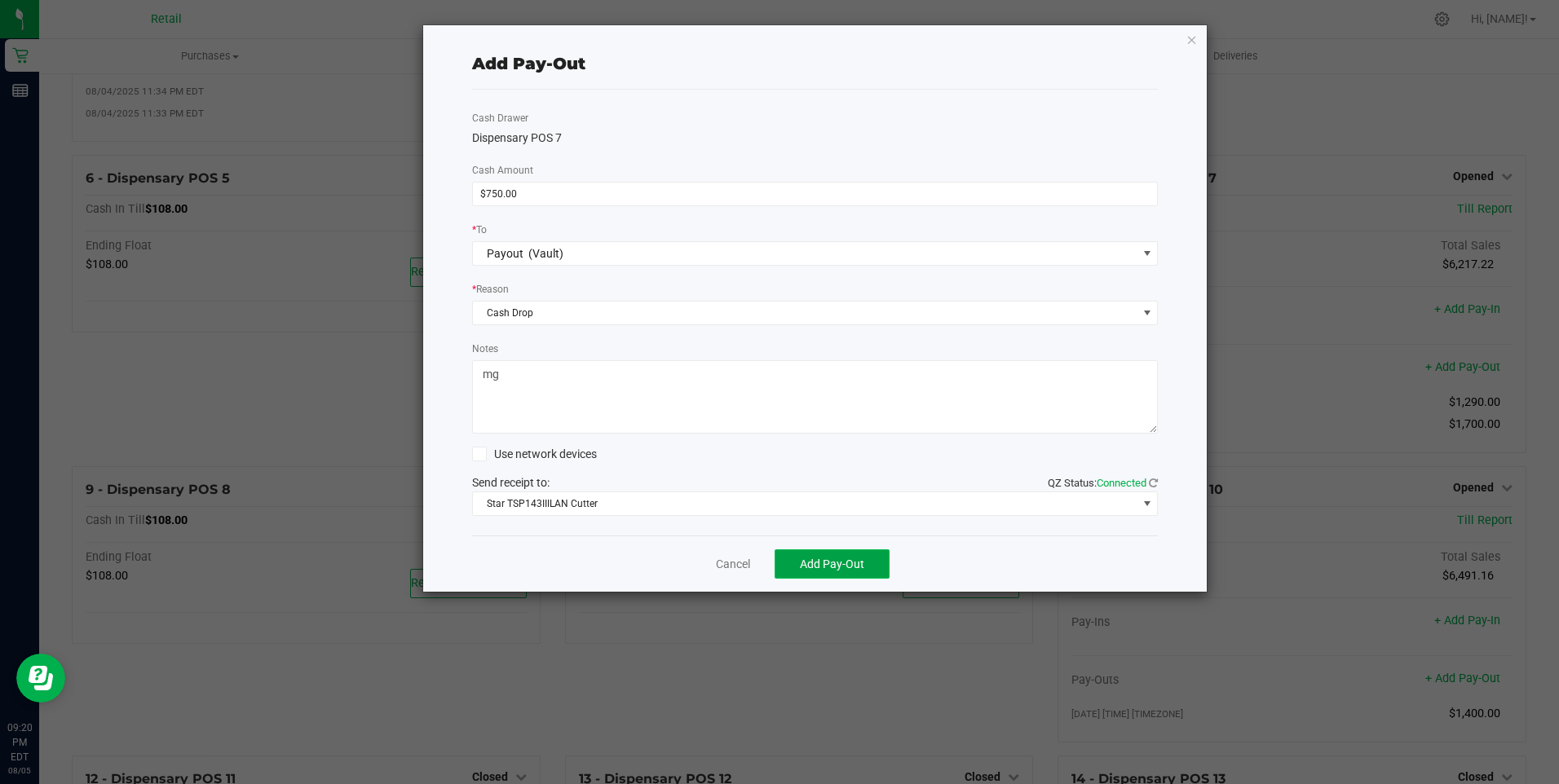 click on "Add Pay-Out" 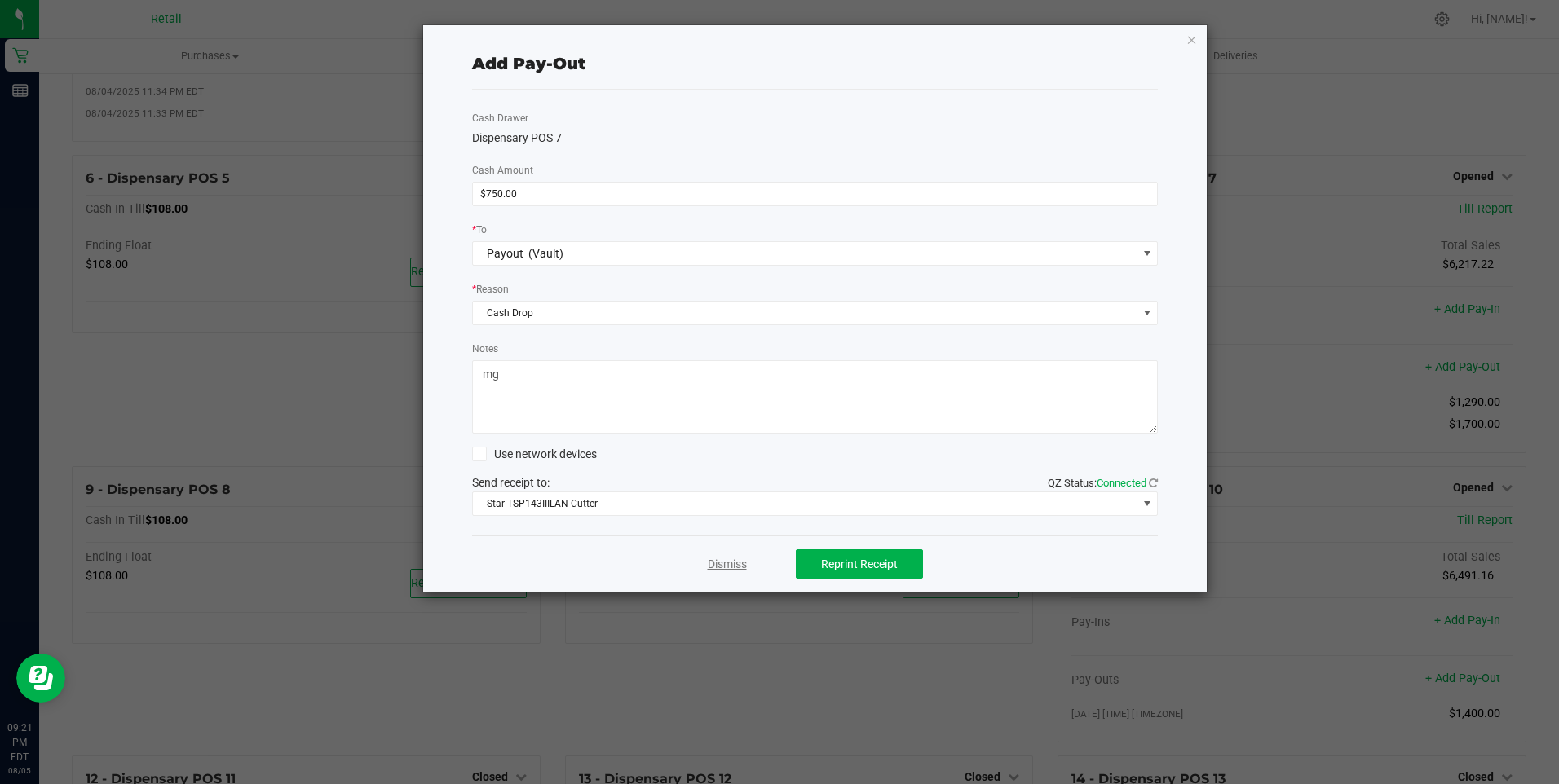 click on "Dismiss" 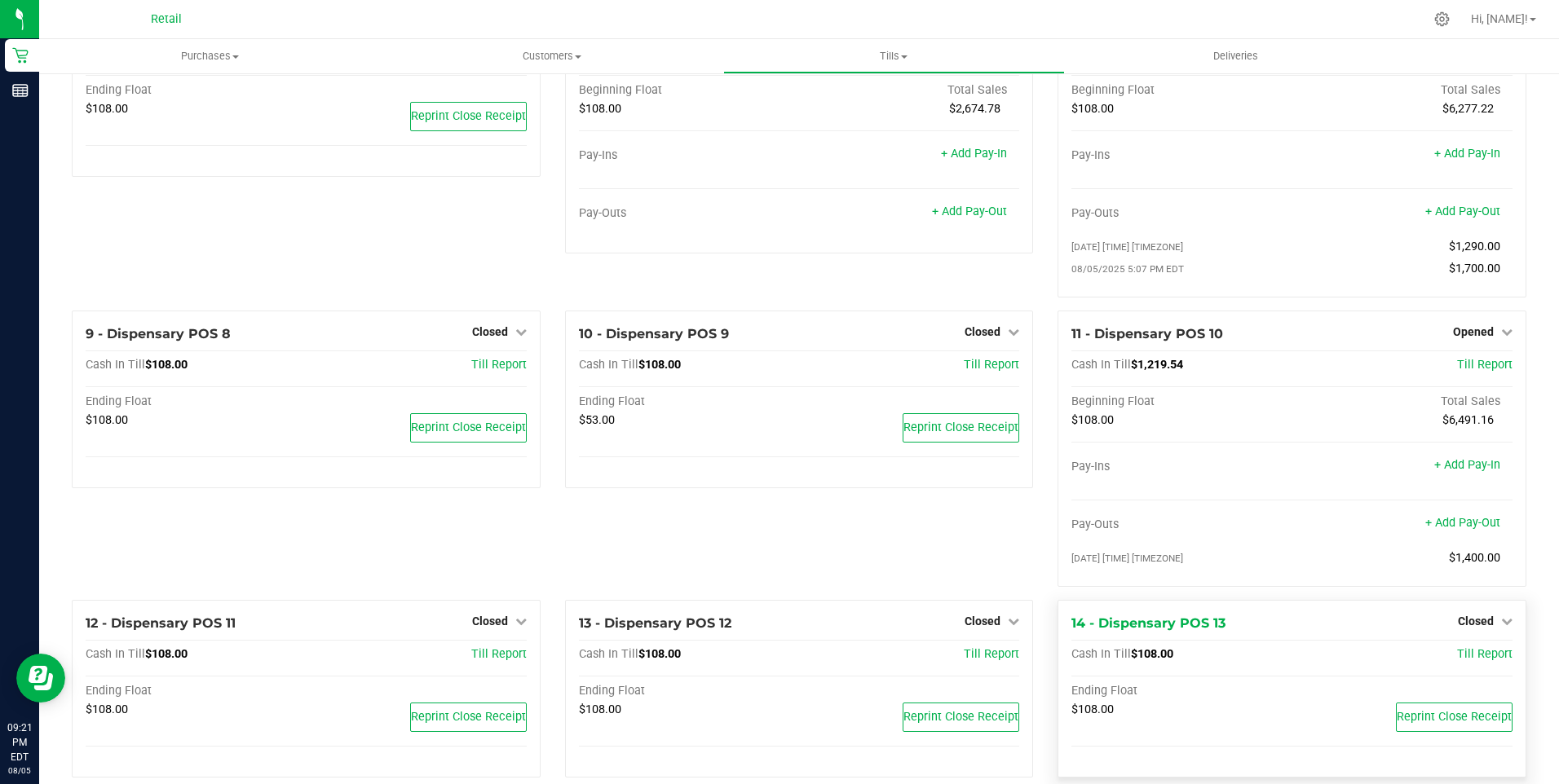 scroll, scrollTop: 570, scrollLeft: 0, axis: vertical 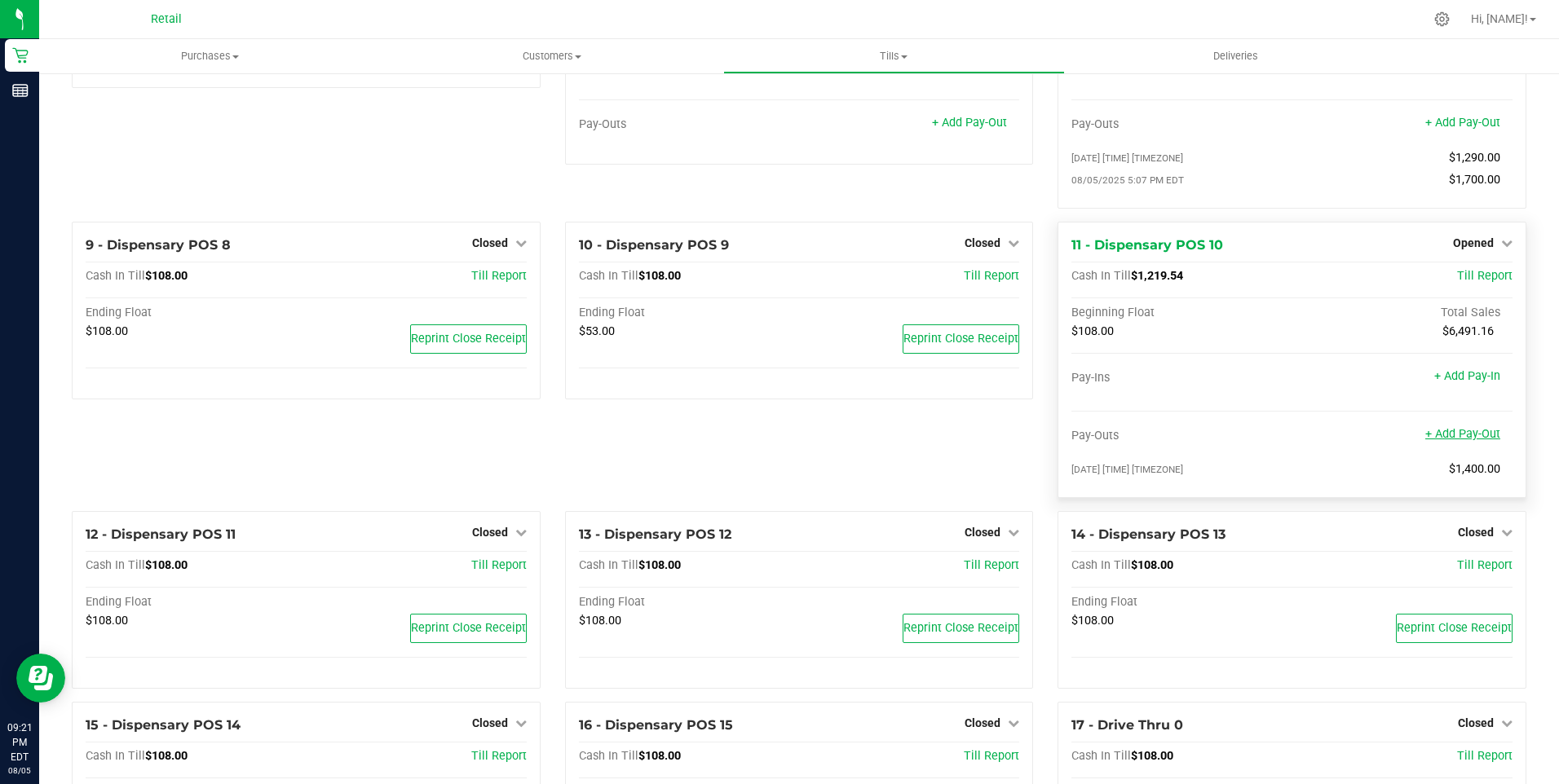 click on "+ Add Pay-Out" at bounding box center (1463, 434) 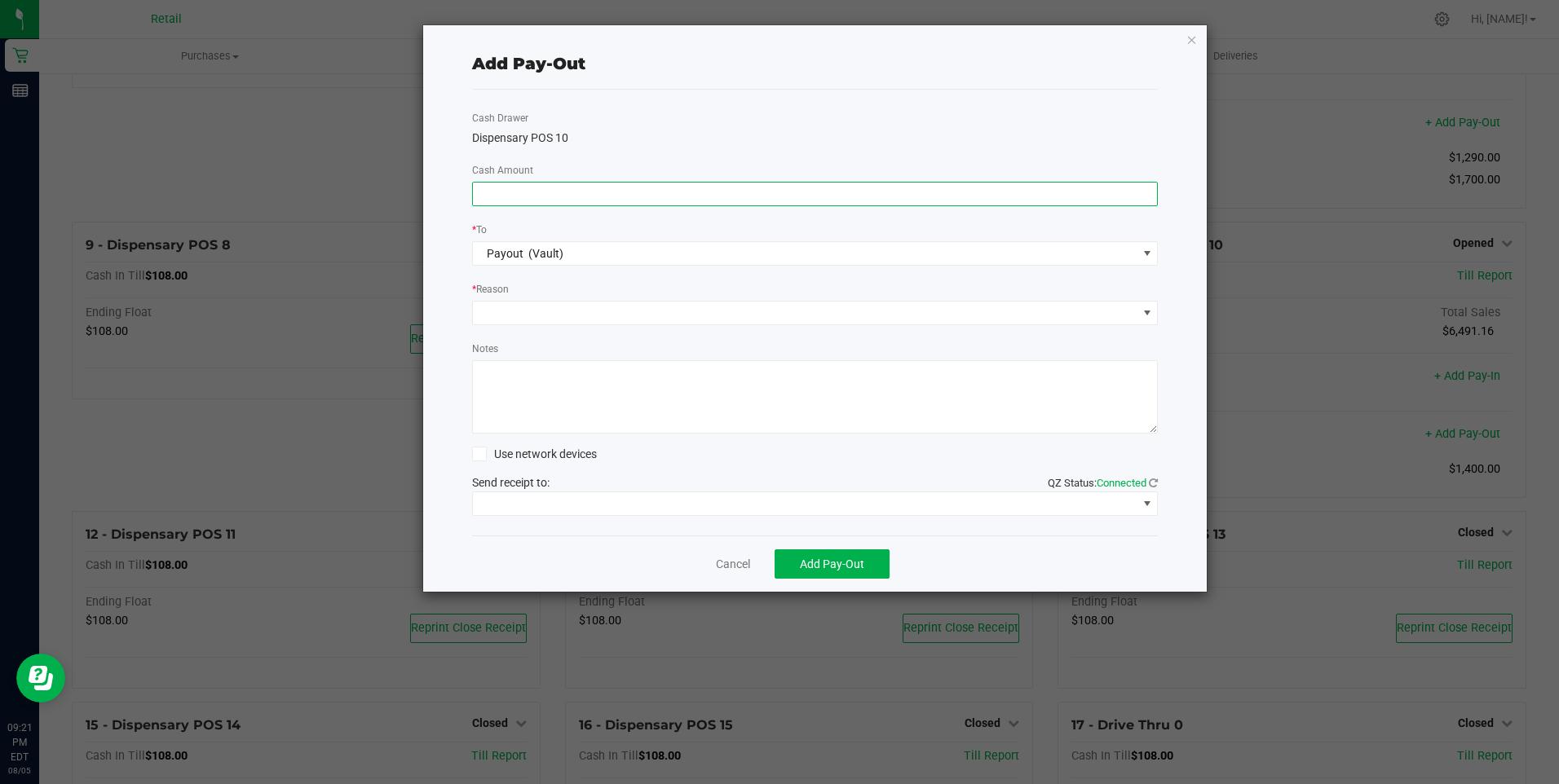 click at bounding box center [815, 194] 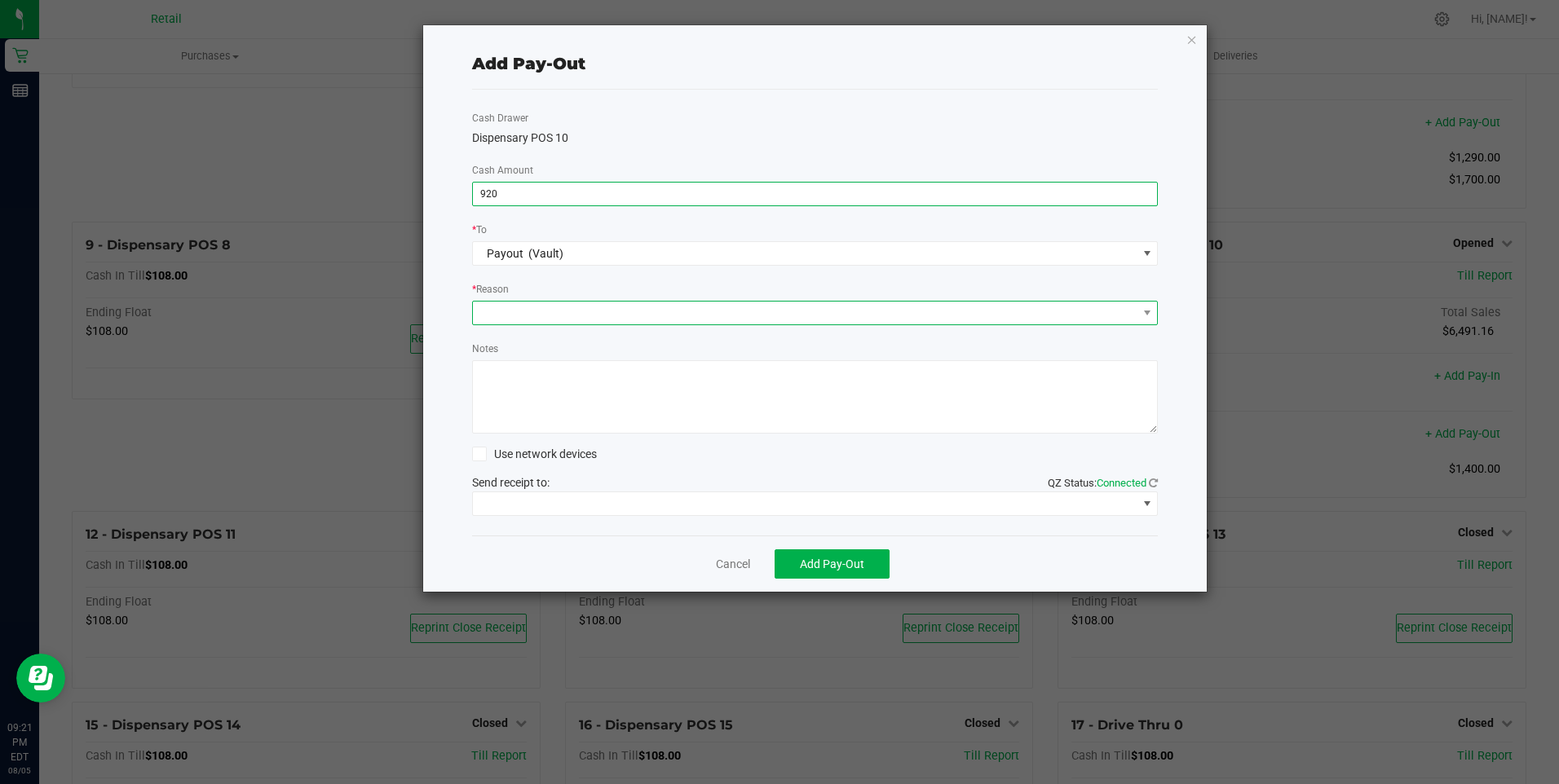type on "$920.00" 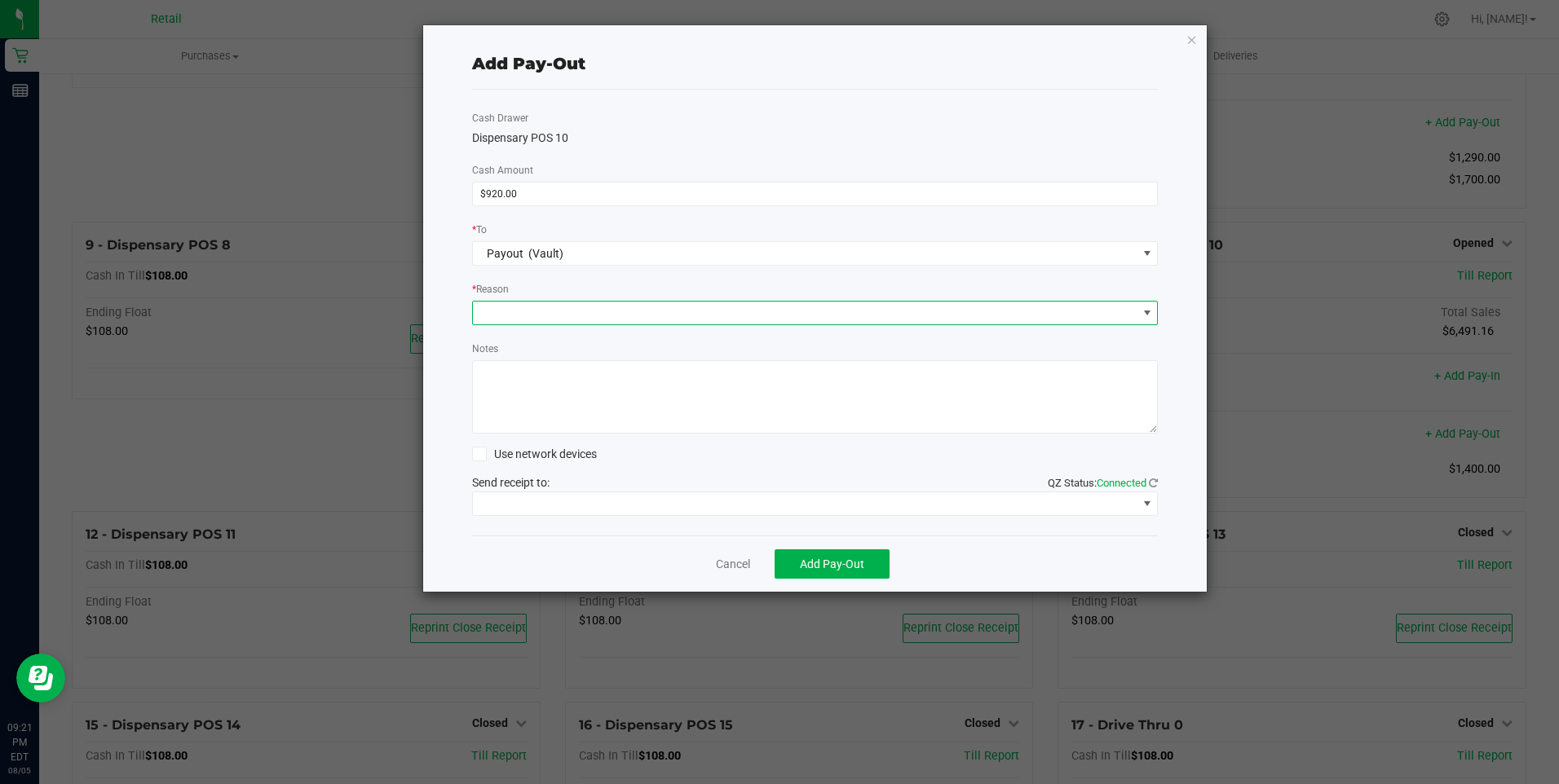 click at bounding box center (805, 313) 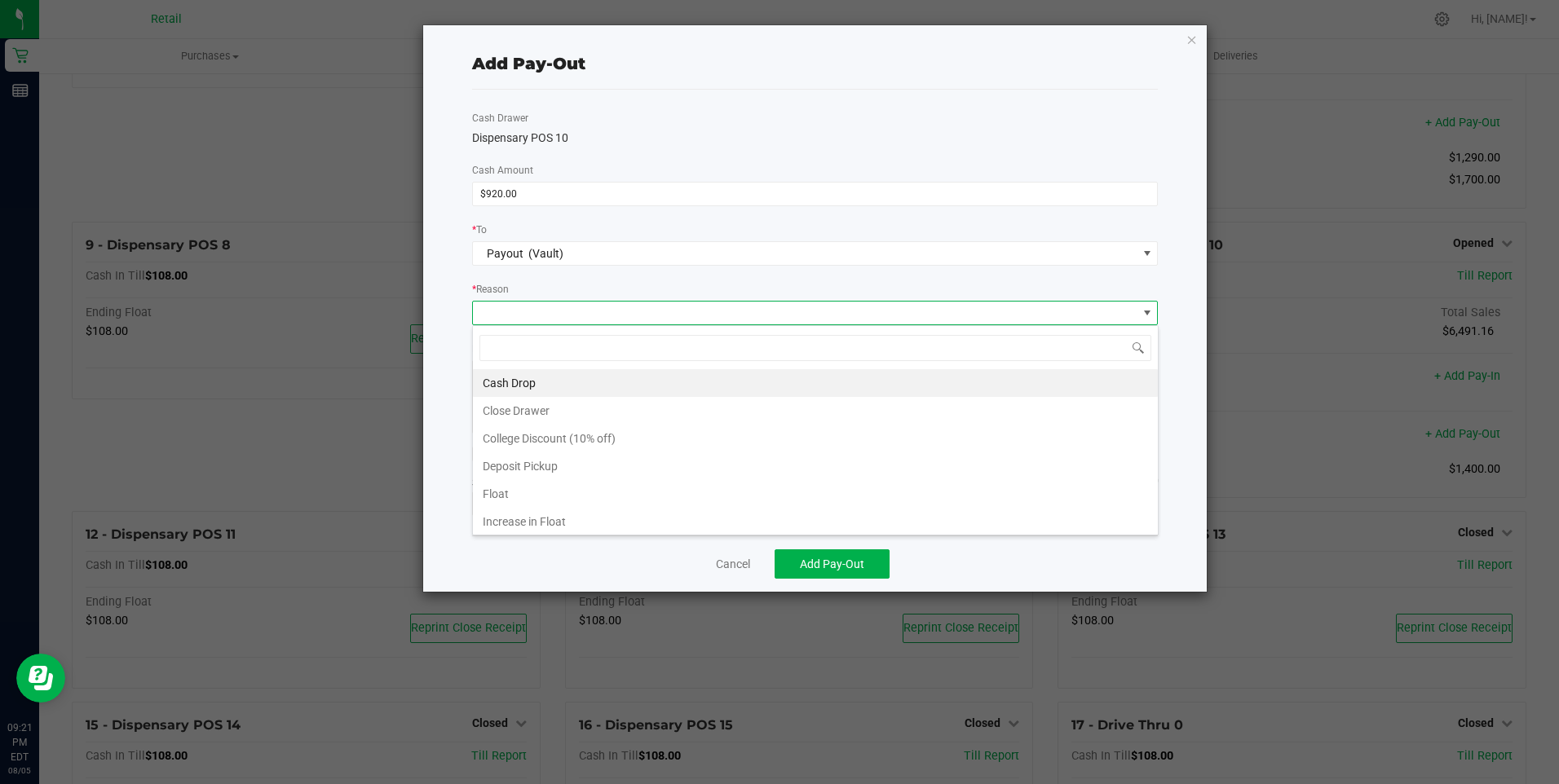 scroll, scrollTop: 81472, scrollLeft: 80851, axis: both 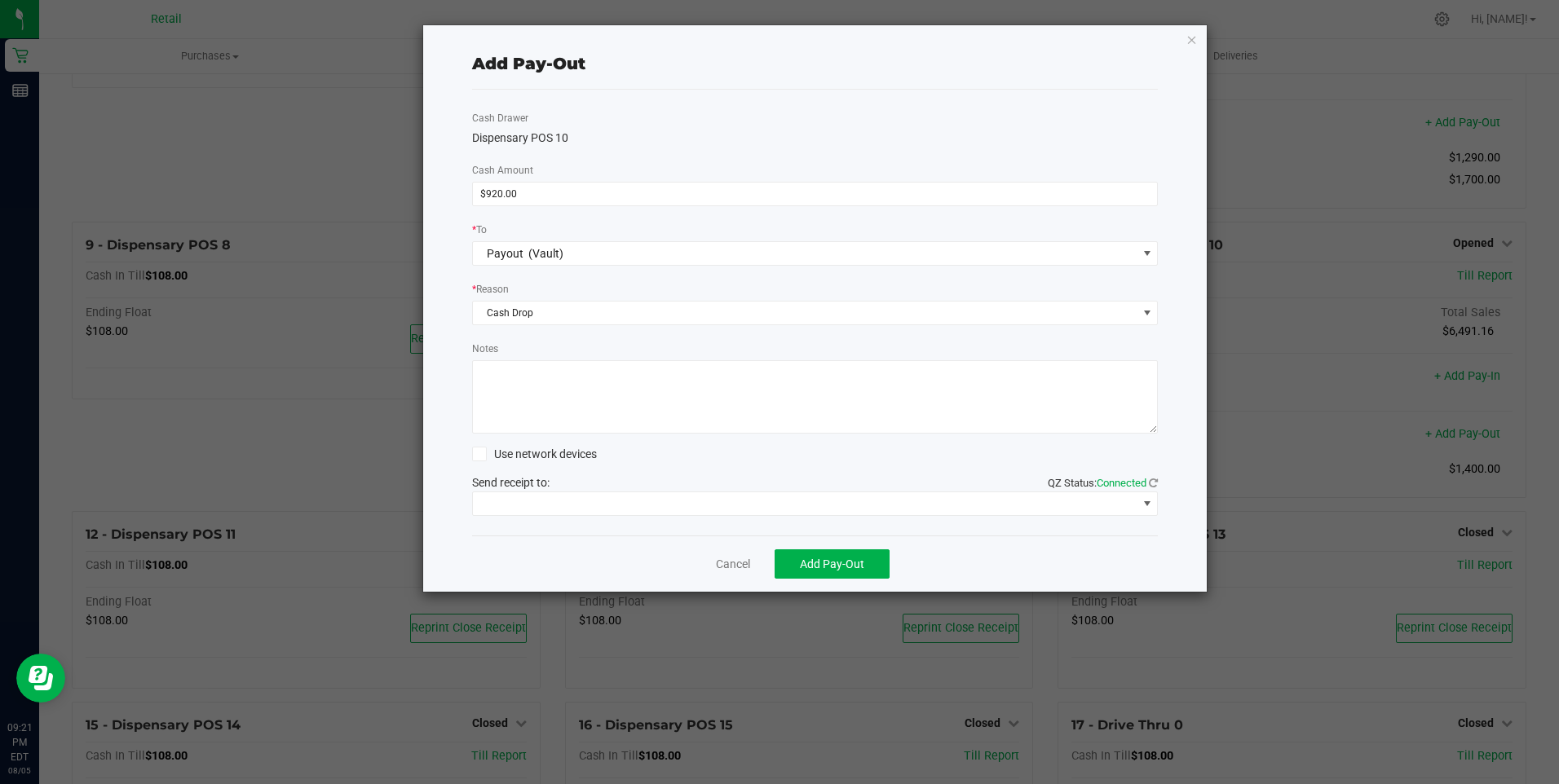 click on "Notes" at bounding box center (815, 397) 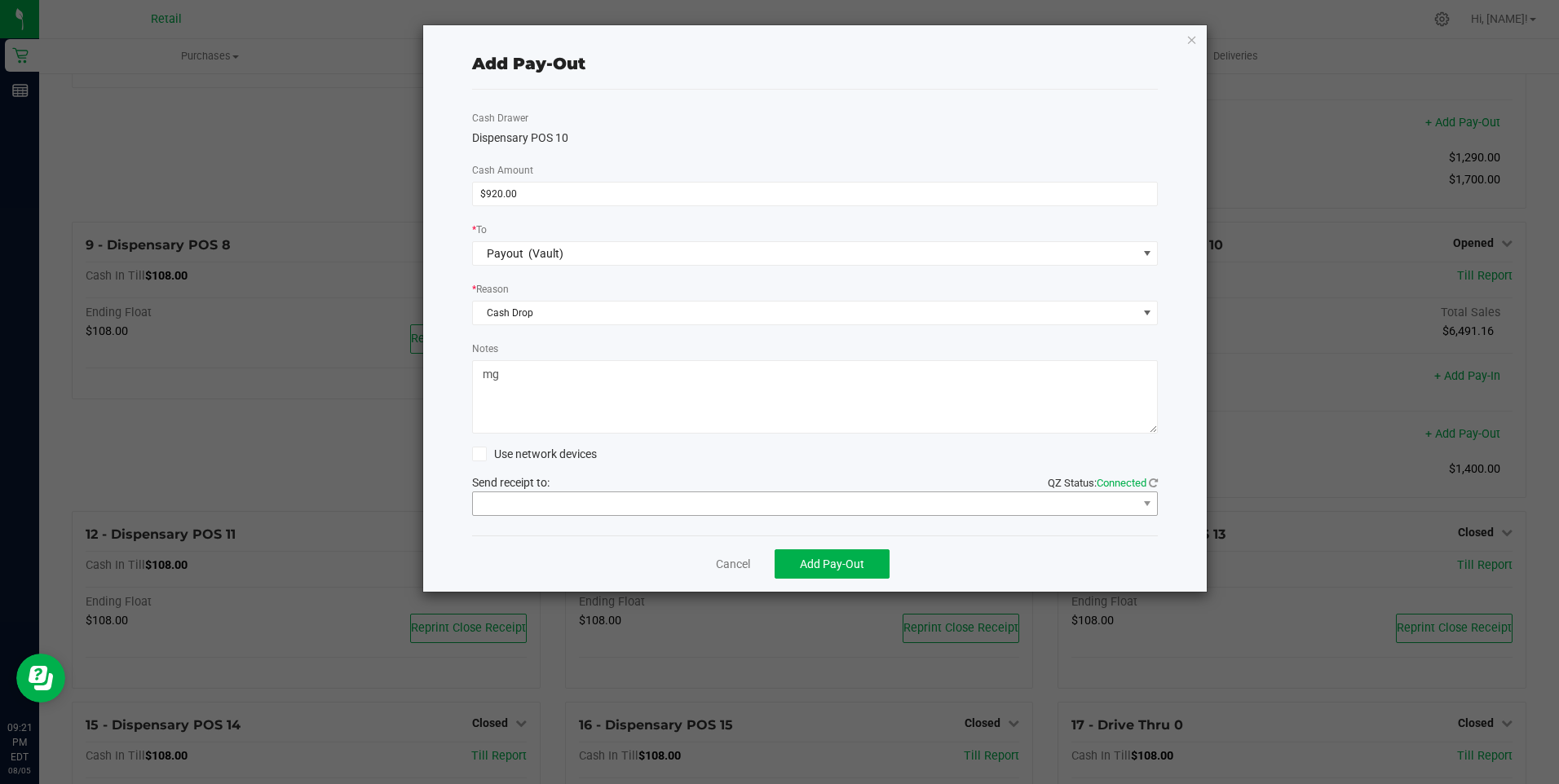 type on "mg" 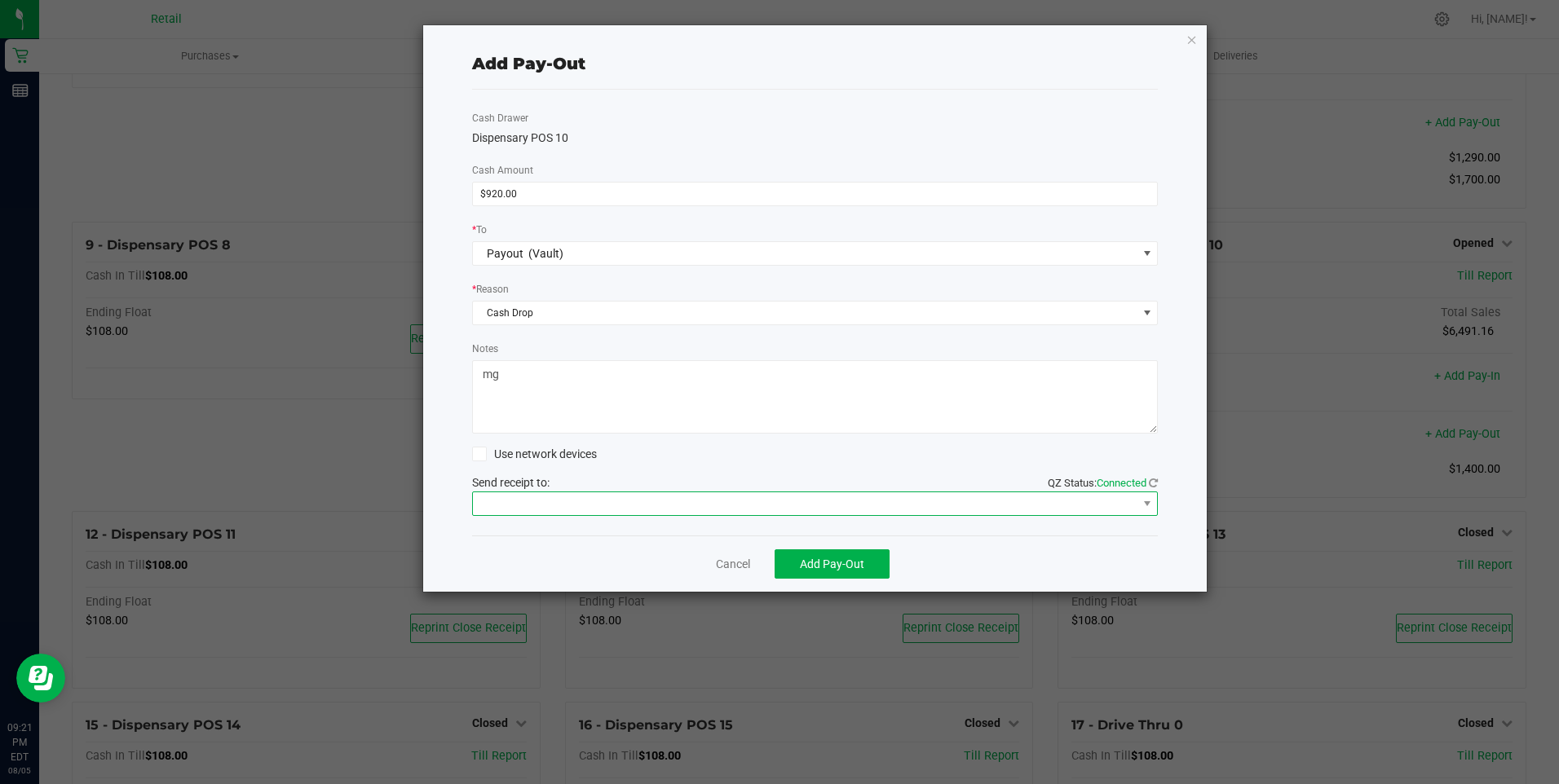 click at bounding box center [805, 504] 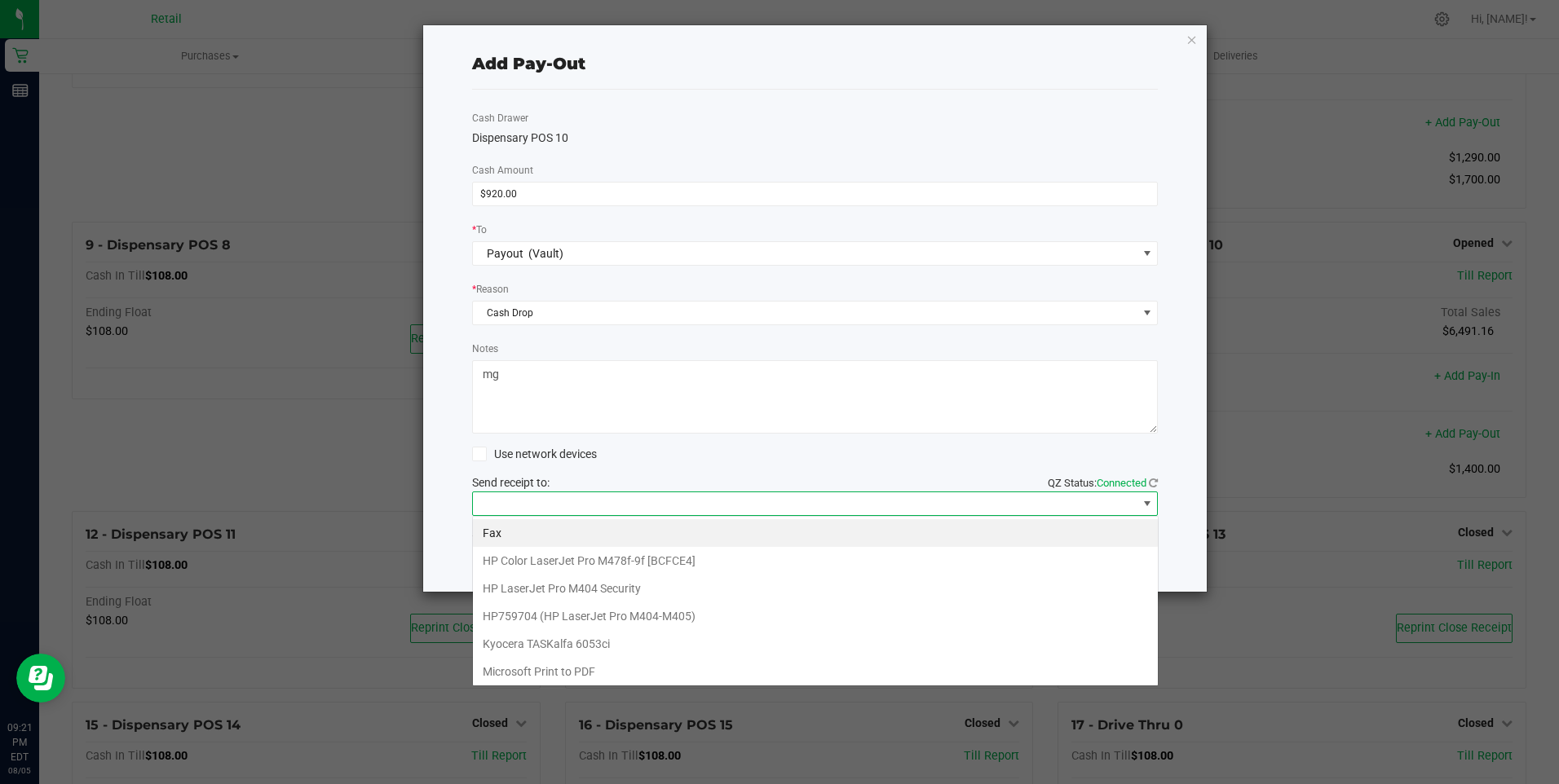 scroll, scrollTop: 81472, scrollLeft: 80851, axis: both 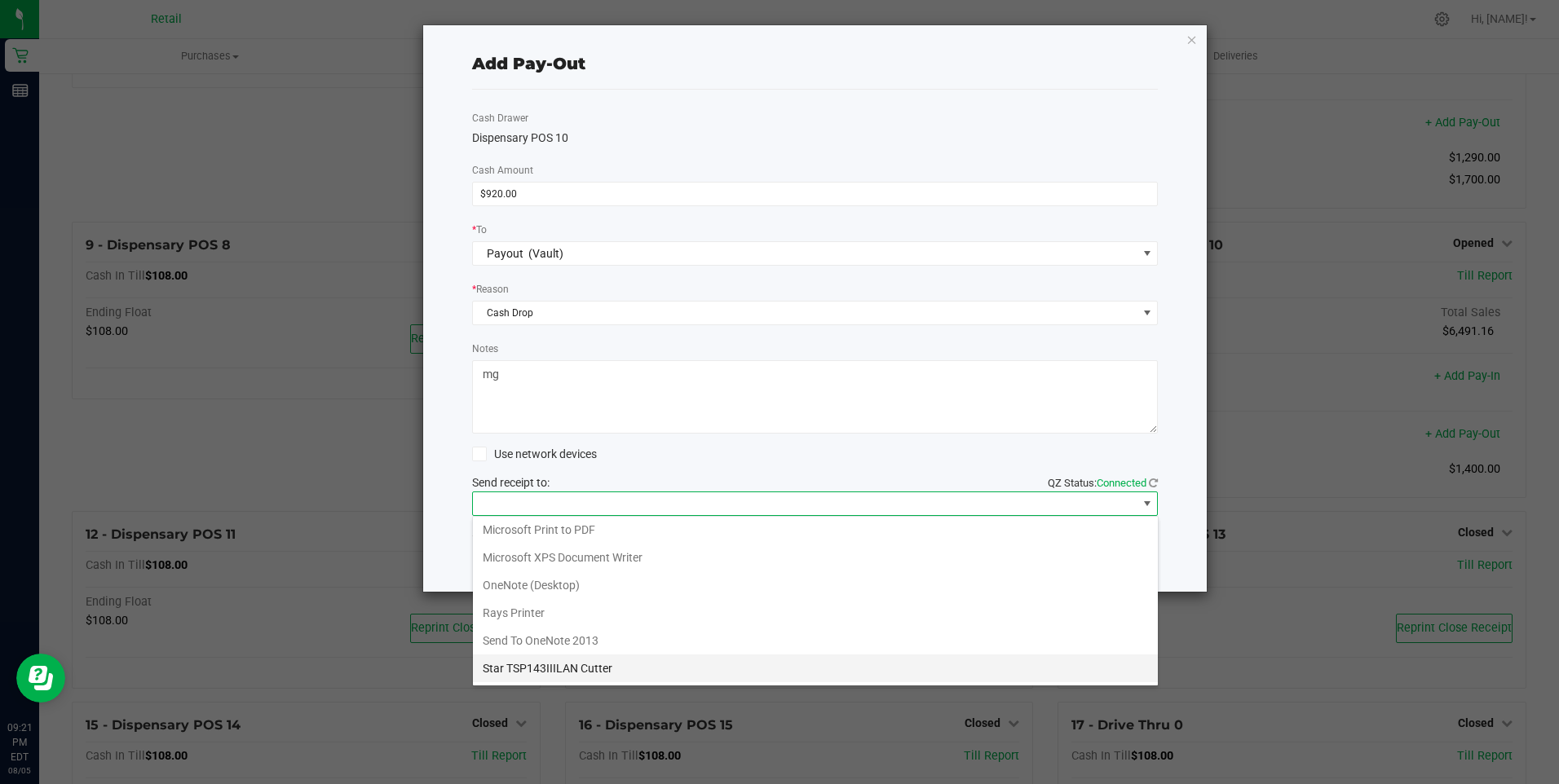 click on "Star TSP143IIILAN Cutter" at bounding box center (815, 668) 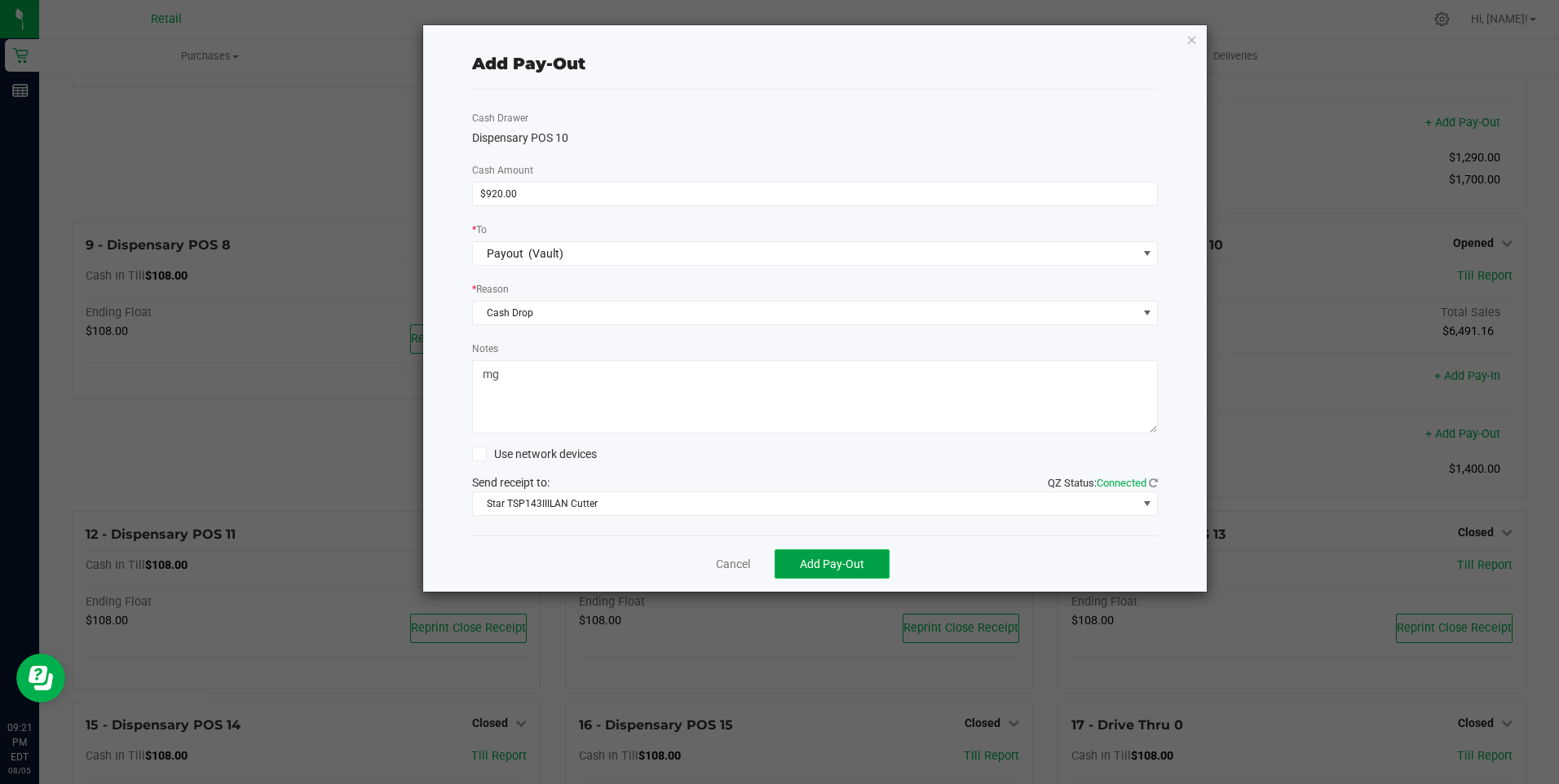 click on "Add Pay-Out" 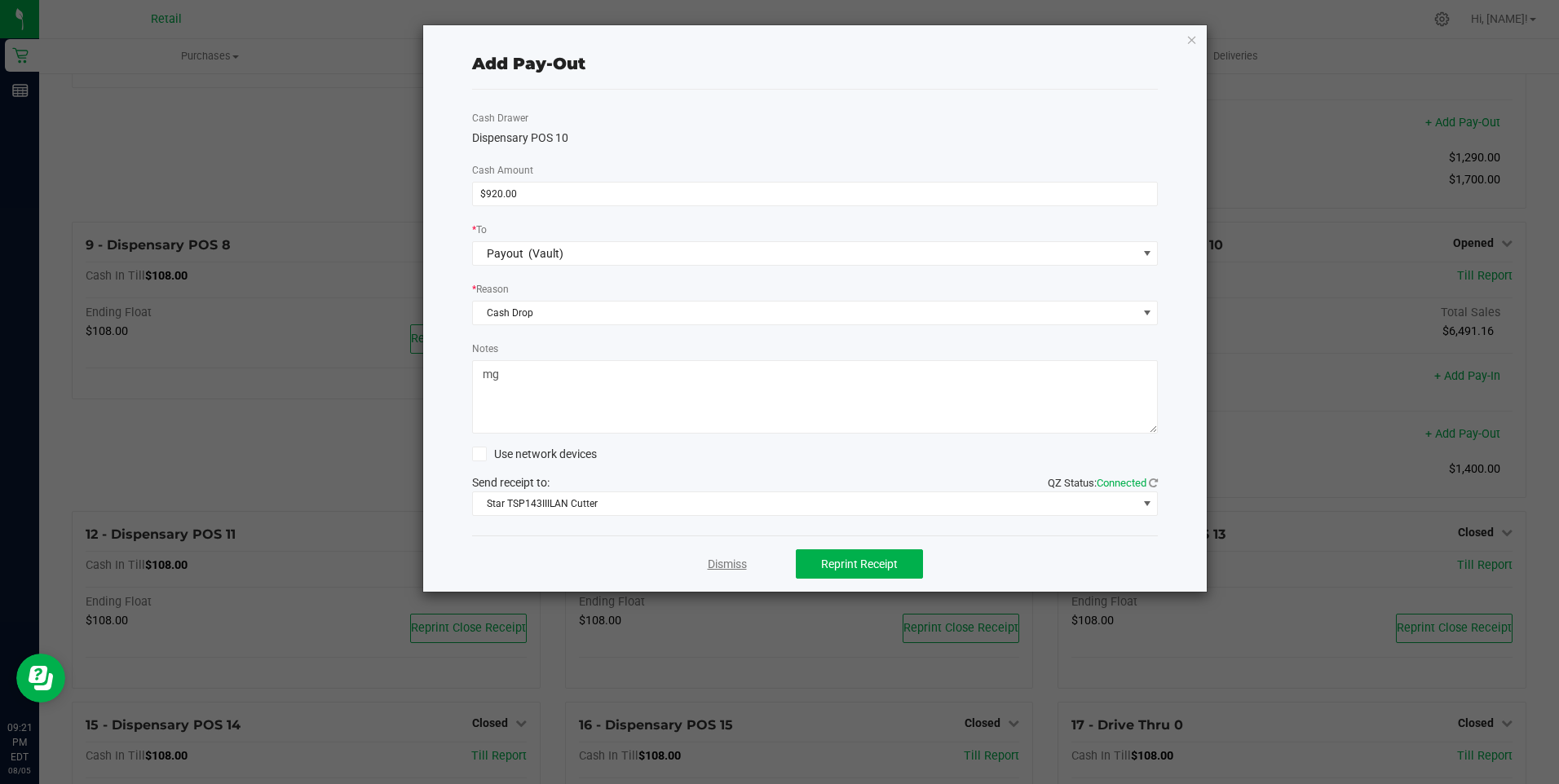 click on "Dismiss" 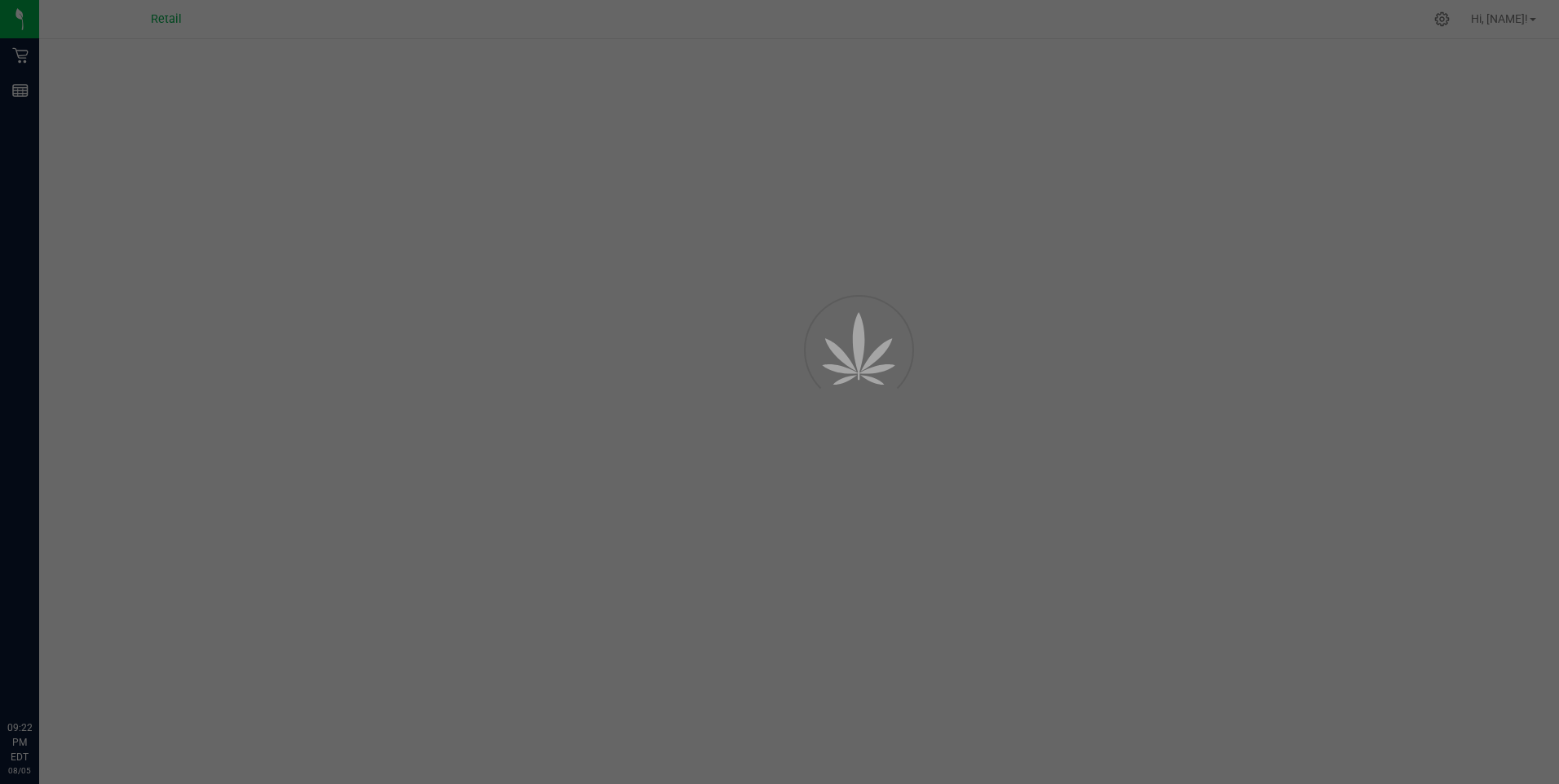 scroll, scrollTop: 0, scrollLeft: 0, axis: both 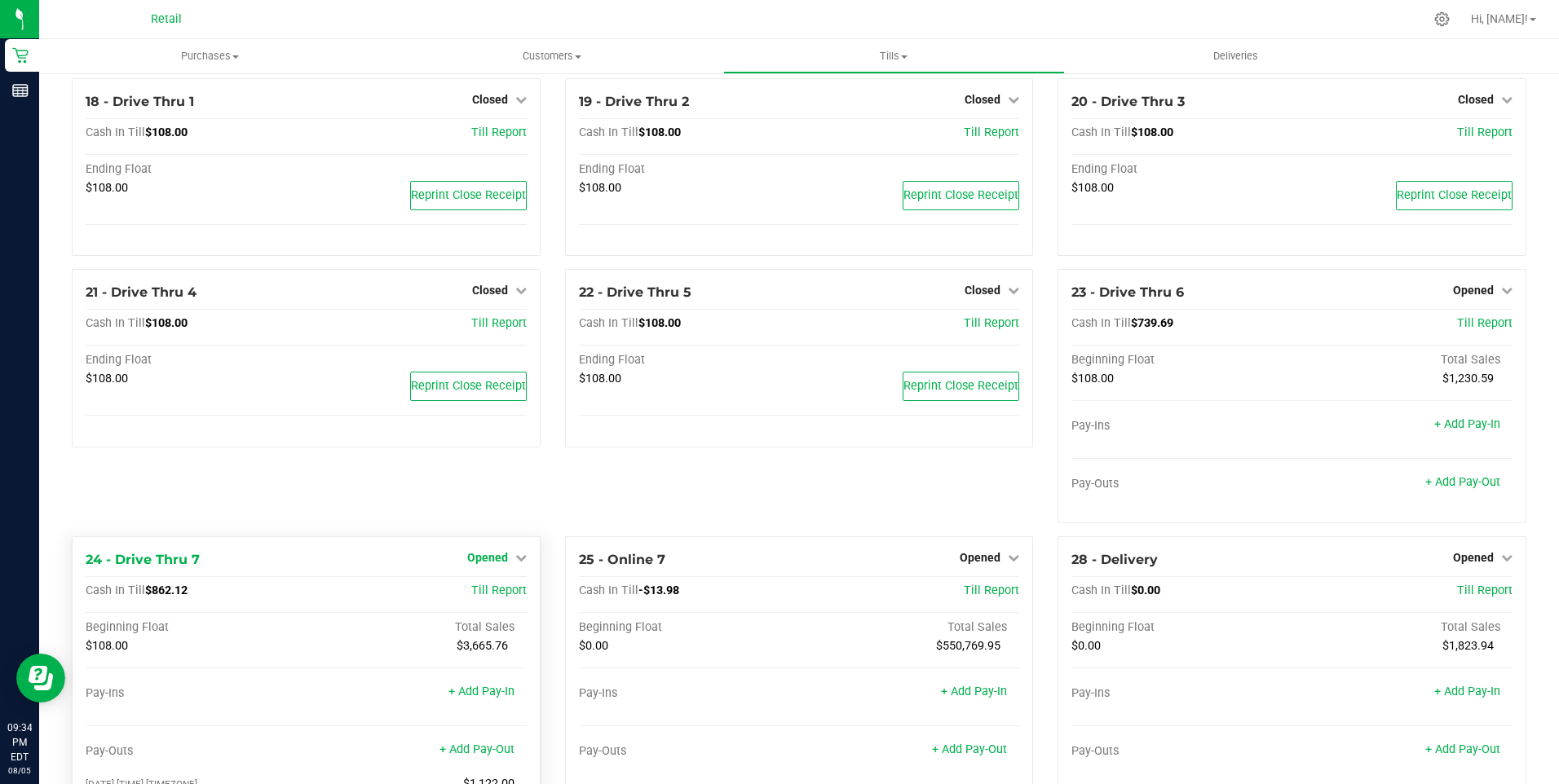 click on "Opened" at bounding box center [488, 557] 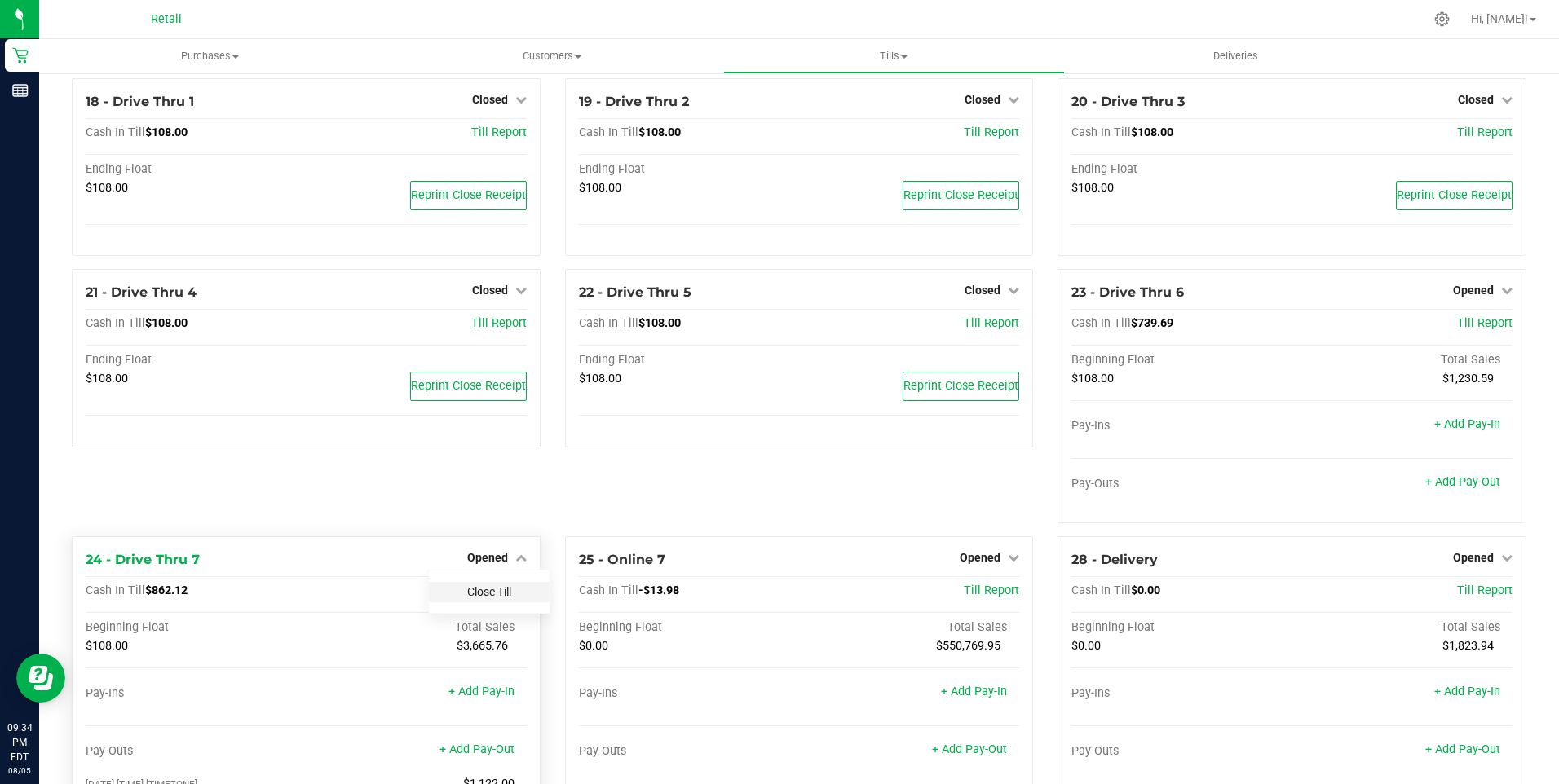 click on "Close Till" at bounding box center (489, 592) 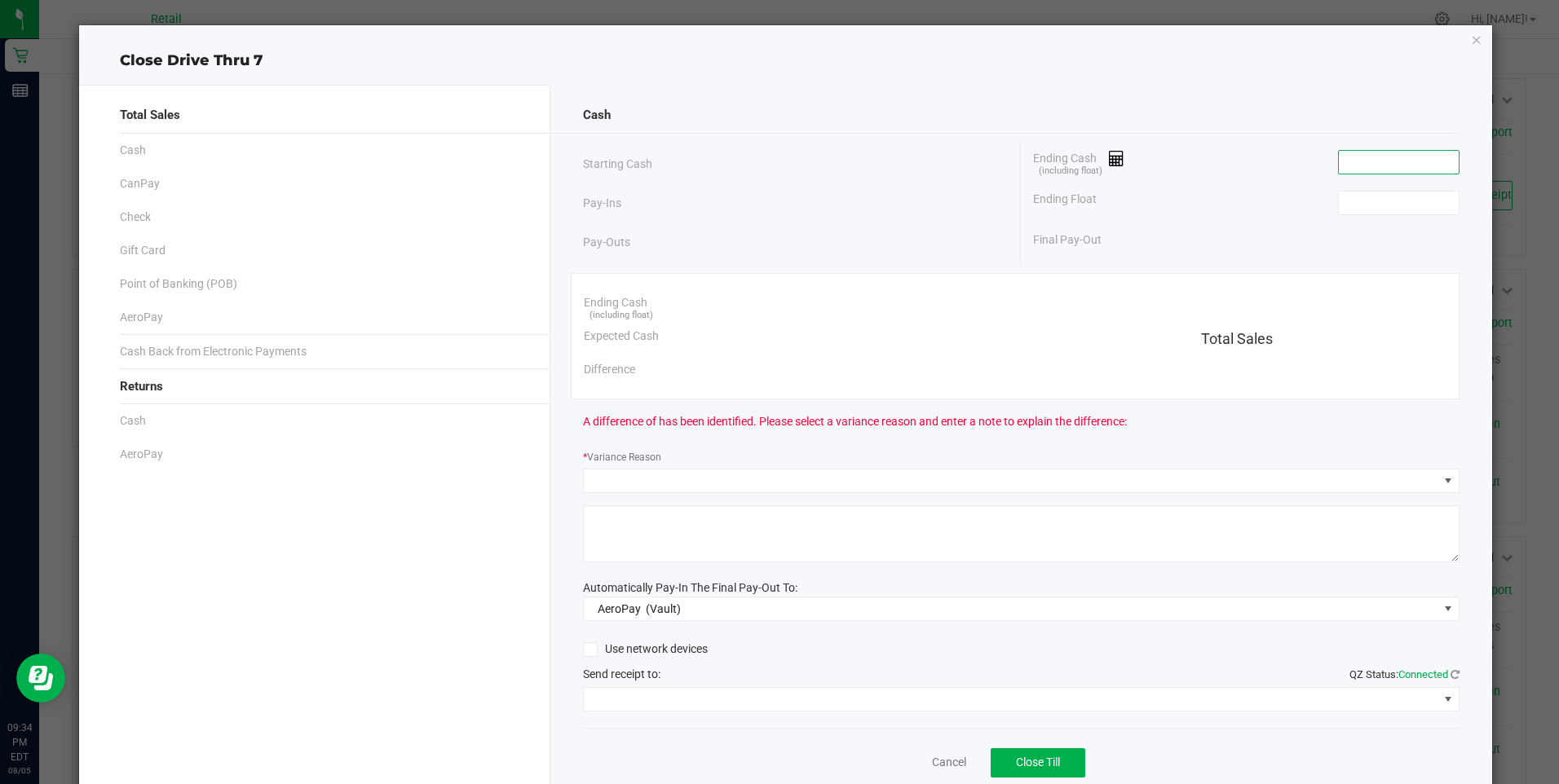 click at bounding box center [1398, 162] 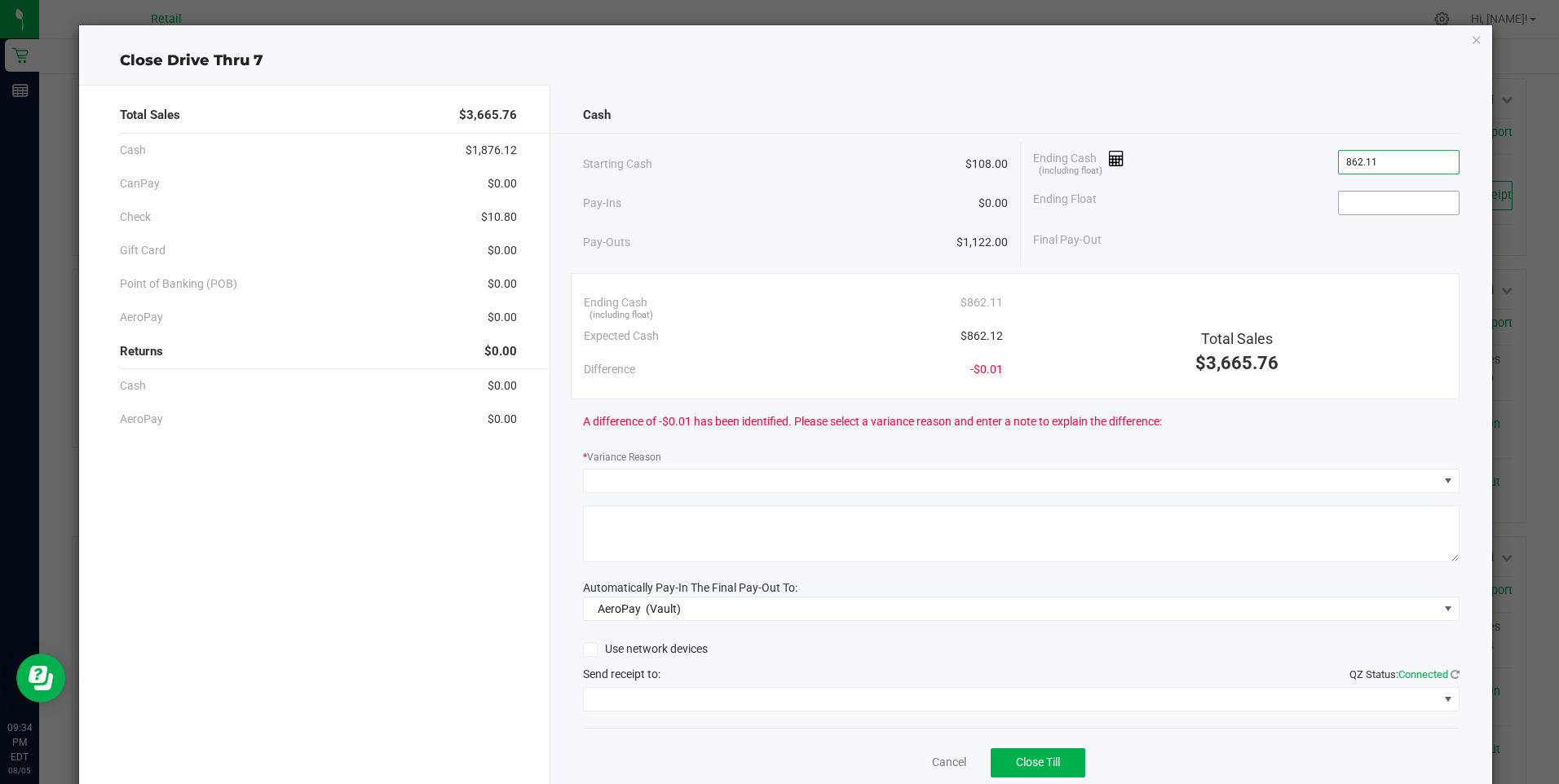 type on "$862.11" 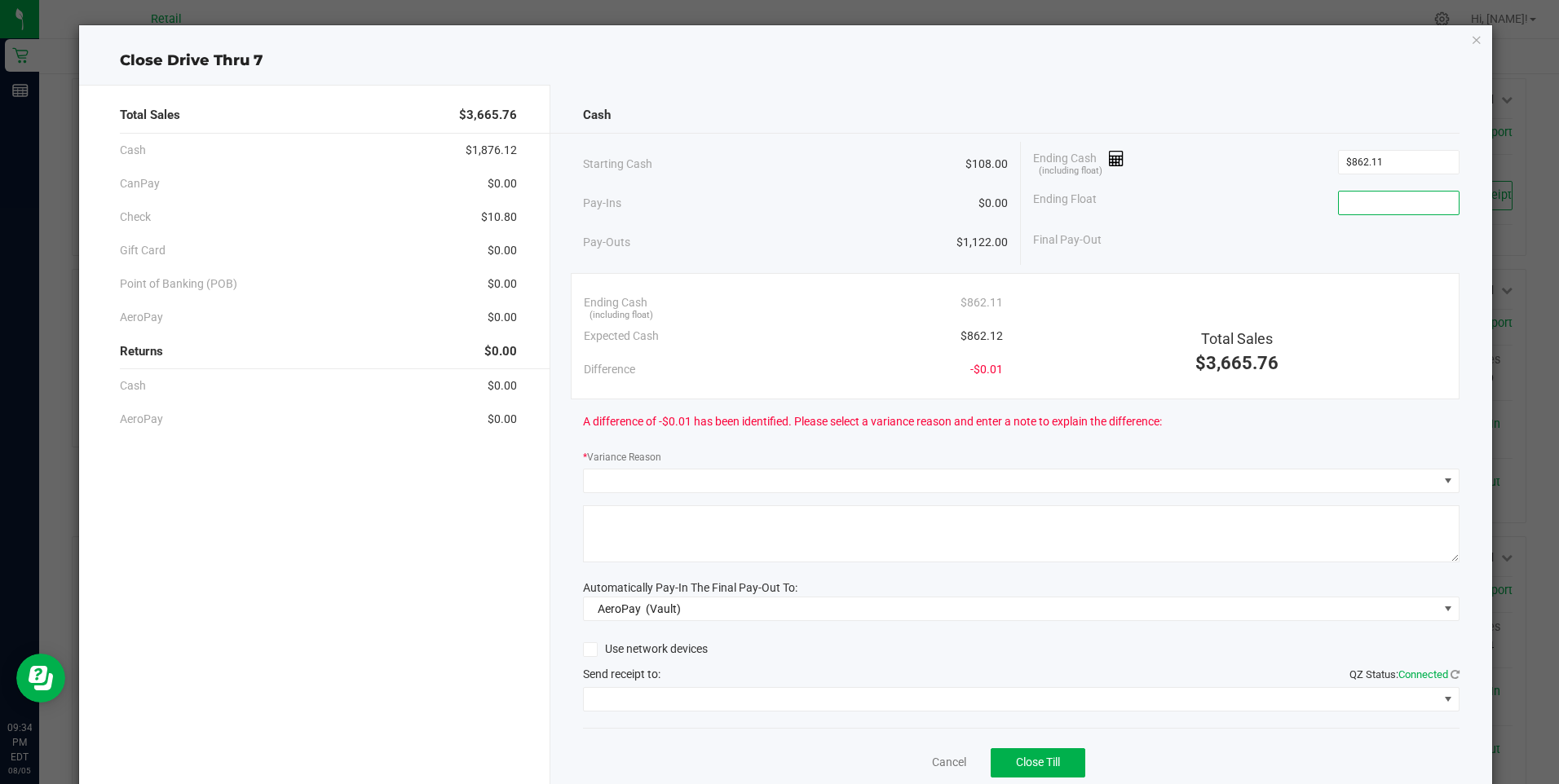 click at bounding box center (1398, 203) 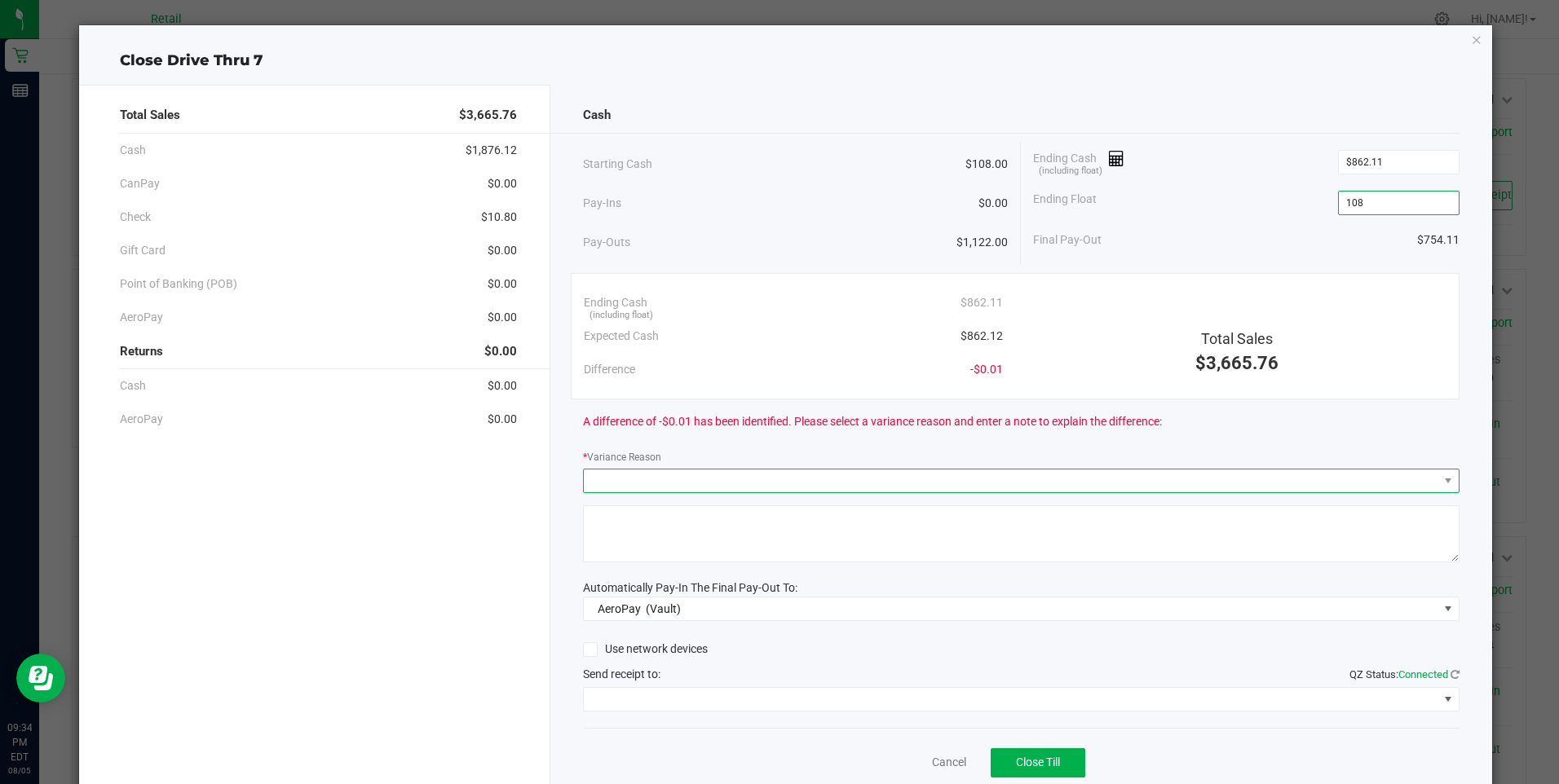 type on "$108.00" 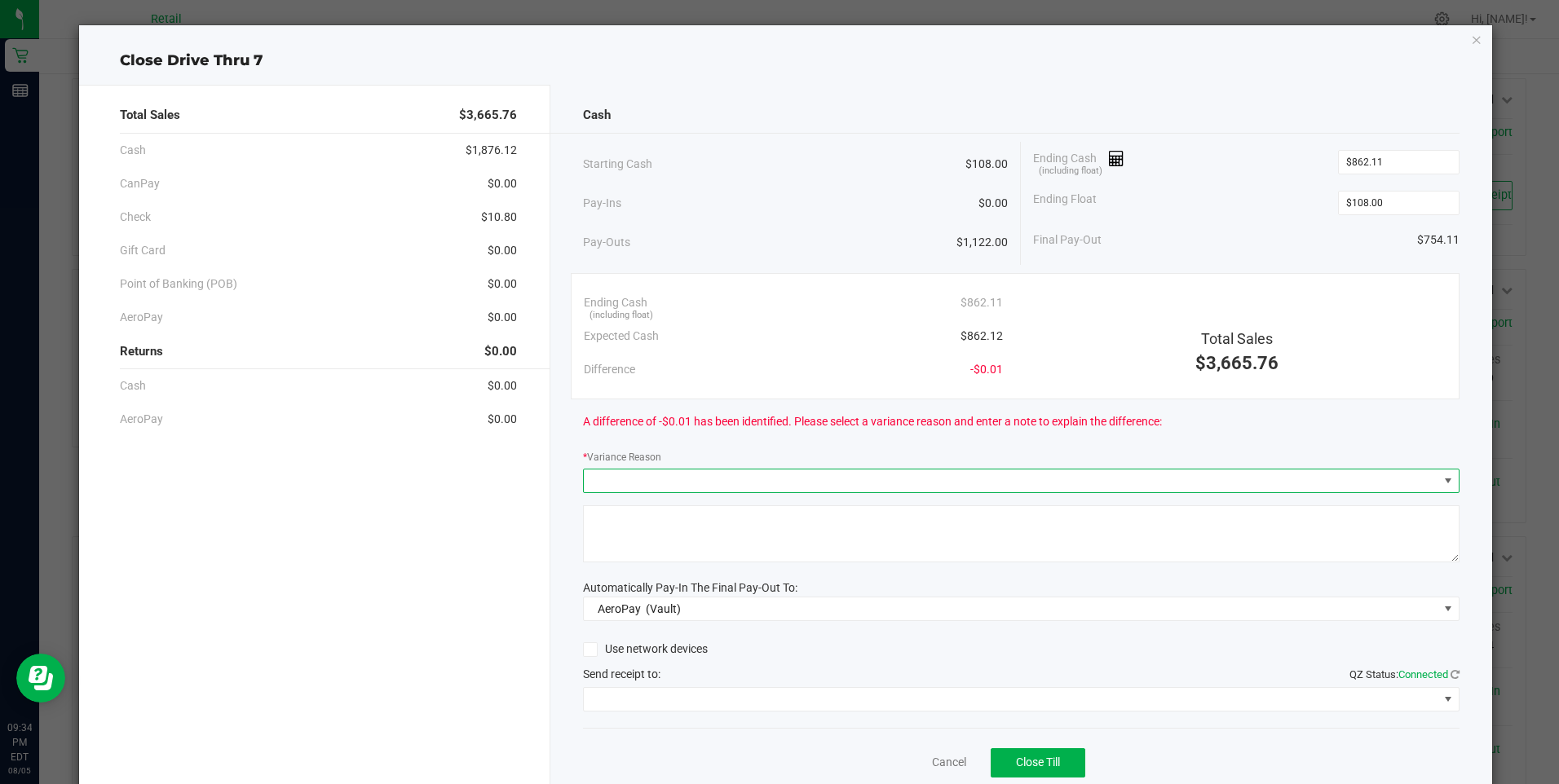 click at bounding box center [1011, 481] 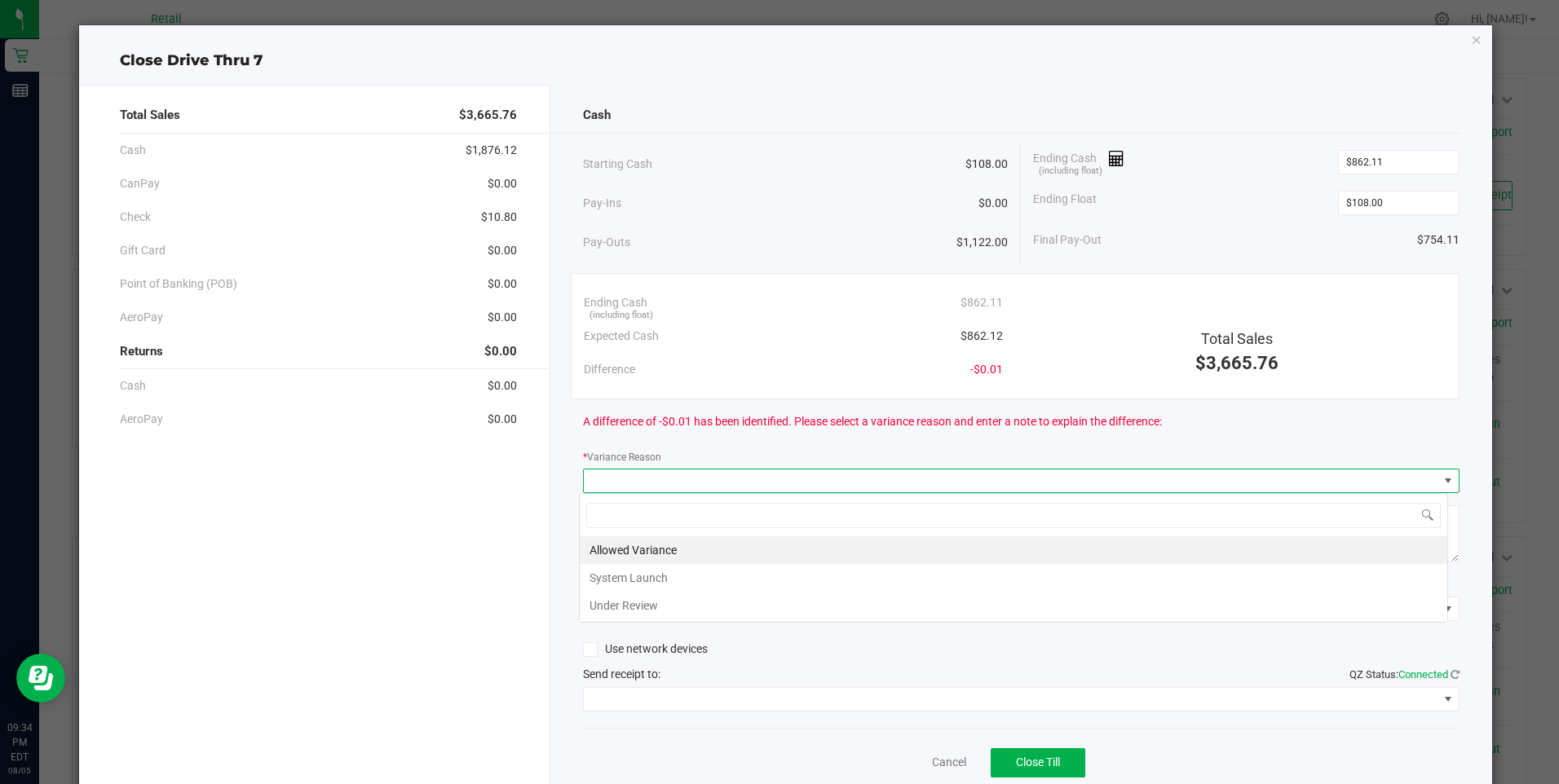 scroll, scrollTop: 81472, scrollLeft: 80668, axis: both 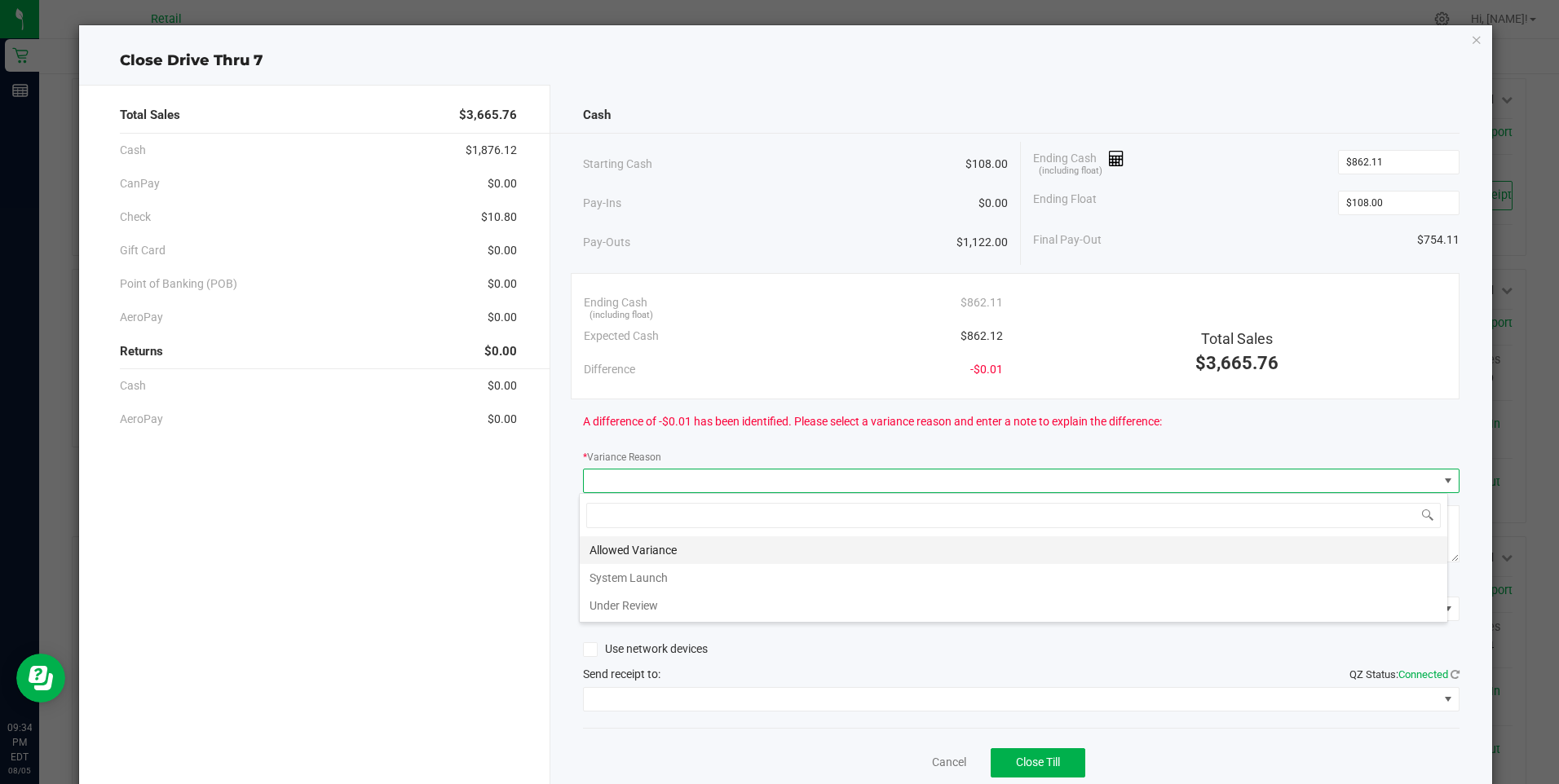 click on "Allowed Variance" at bounding box center [1014, 550] 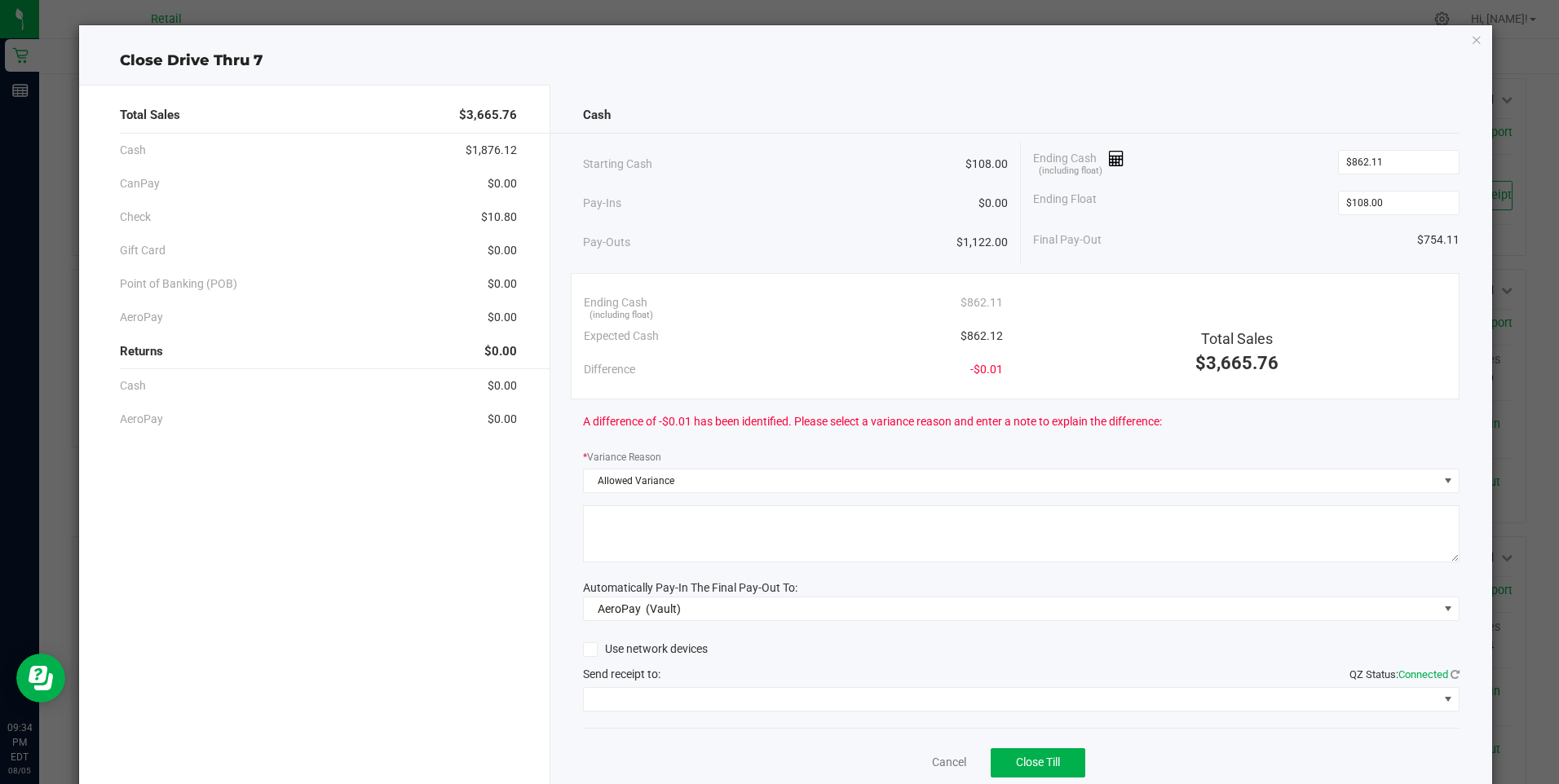 click 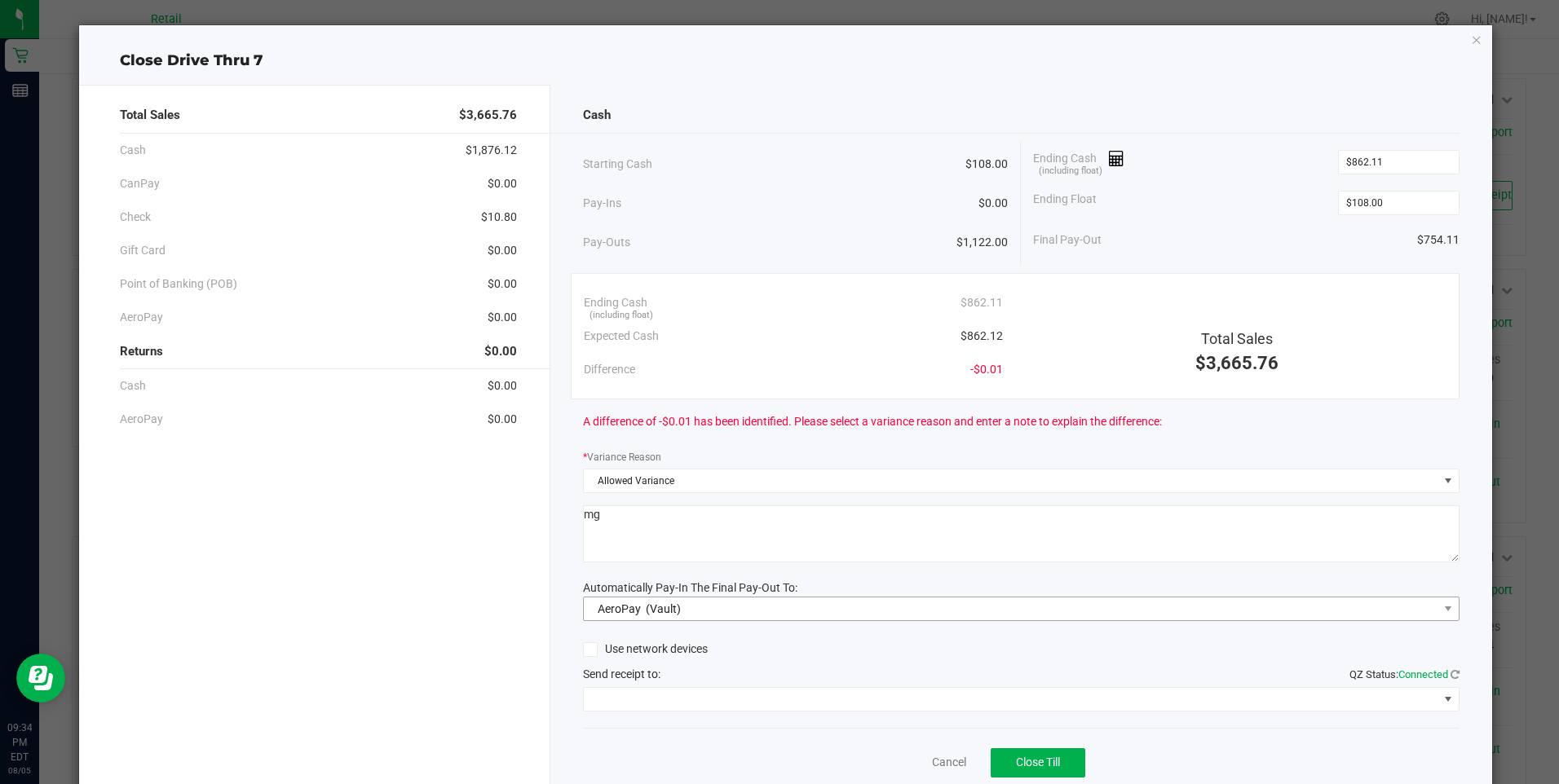 type on "mg" 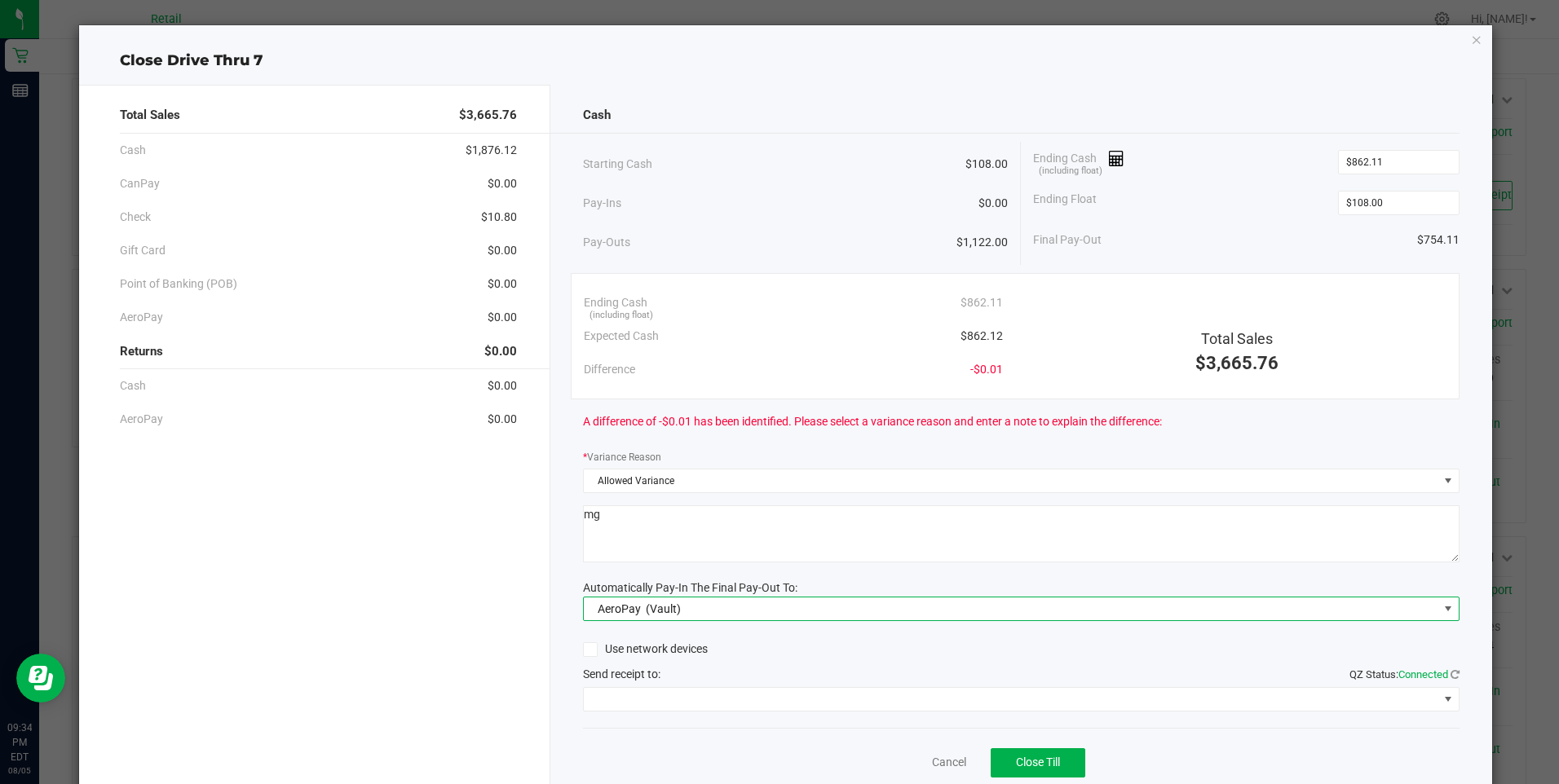 click on "AeroPay    (Vault)" at bounding box center [1011, 609] 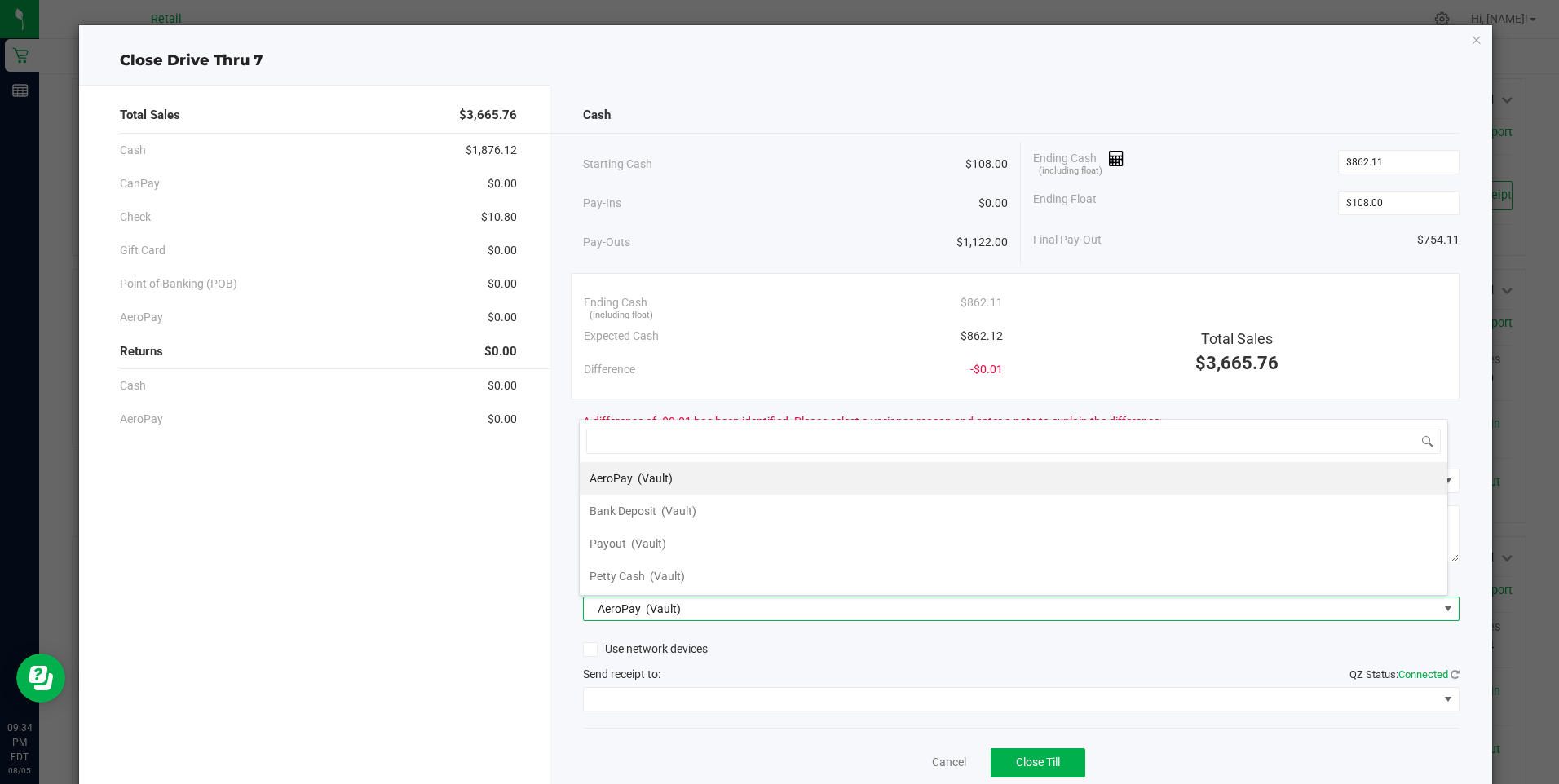scroll, scrollTop: 81472, scrollLeft: 80668, axis: both 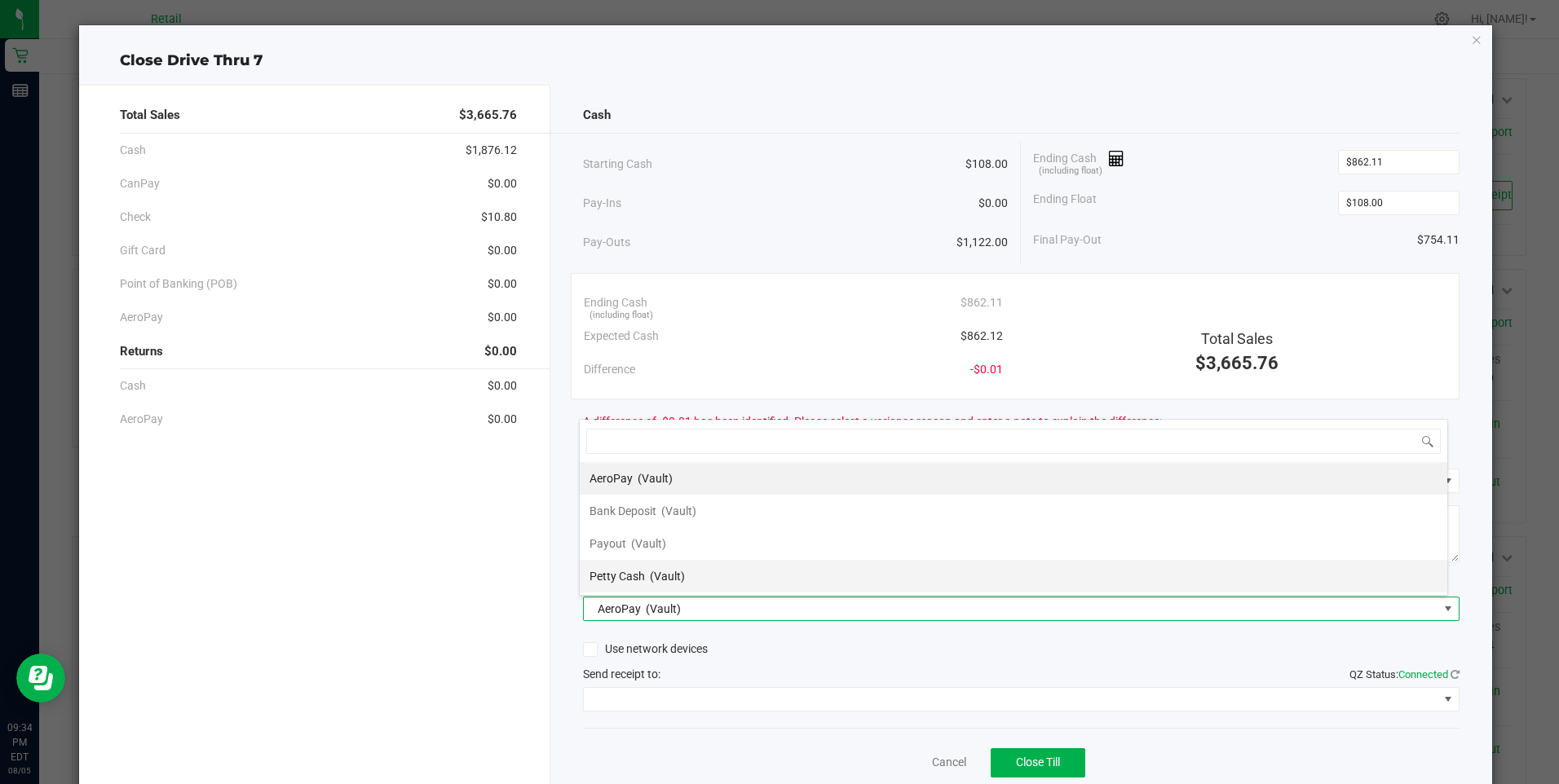 click on "Petty Cash" at bounding box center [617, 576] 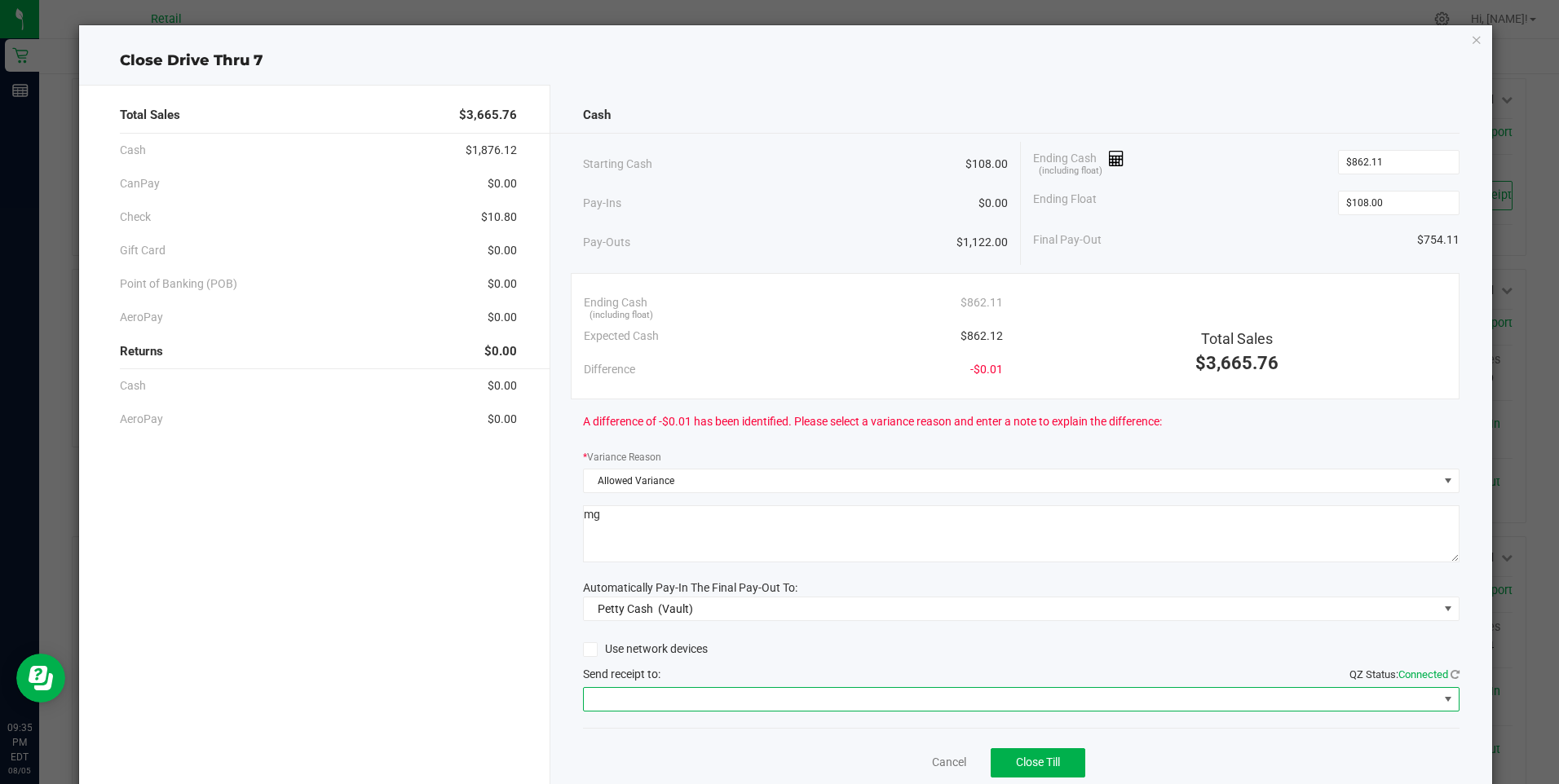 click at bounding box center [1011, 699] 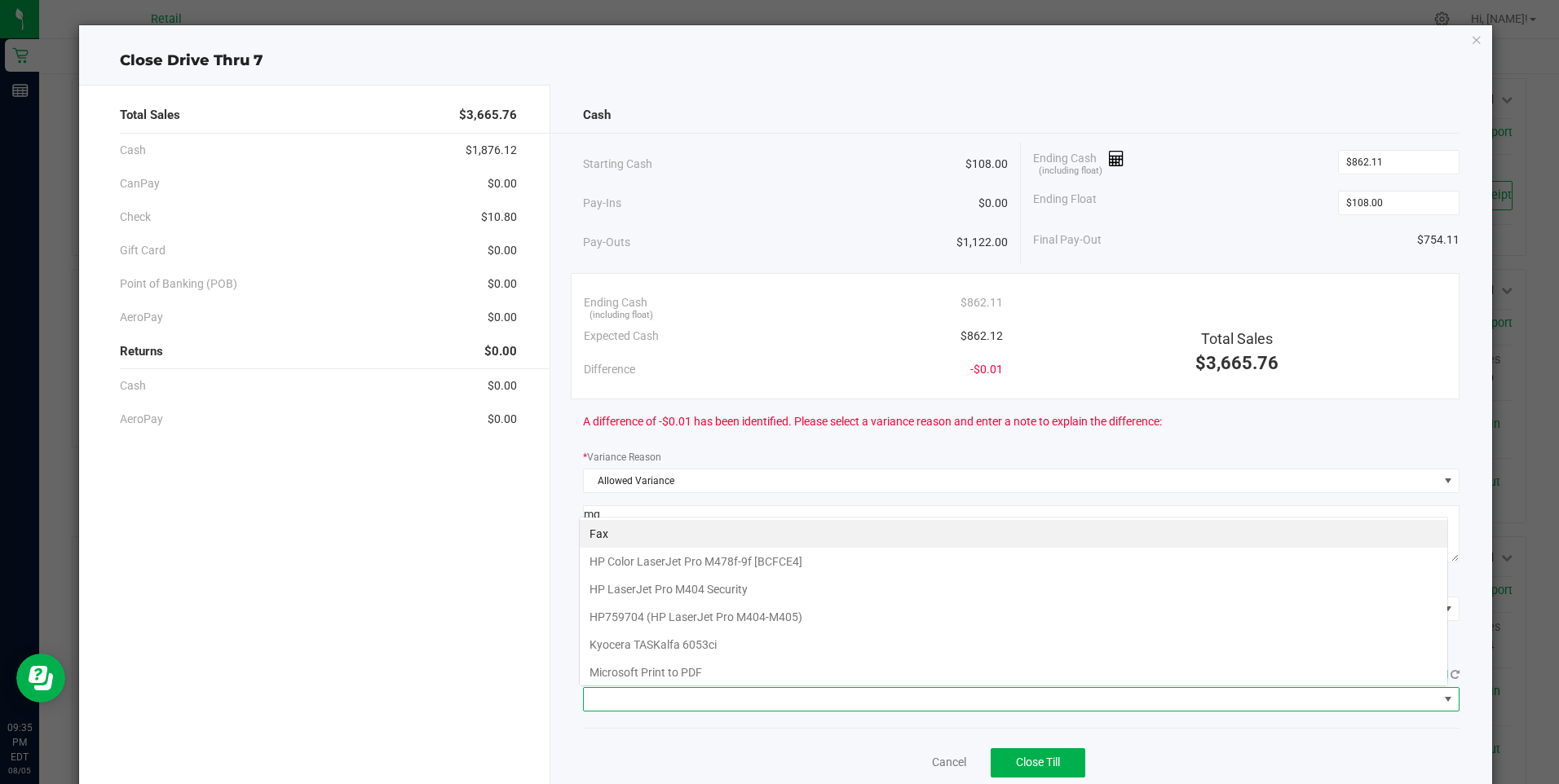 scroll, scrollTop: 81472, scrollLeft: 80668, axis: both 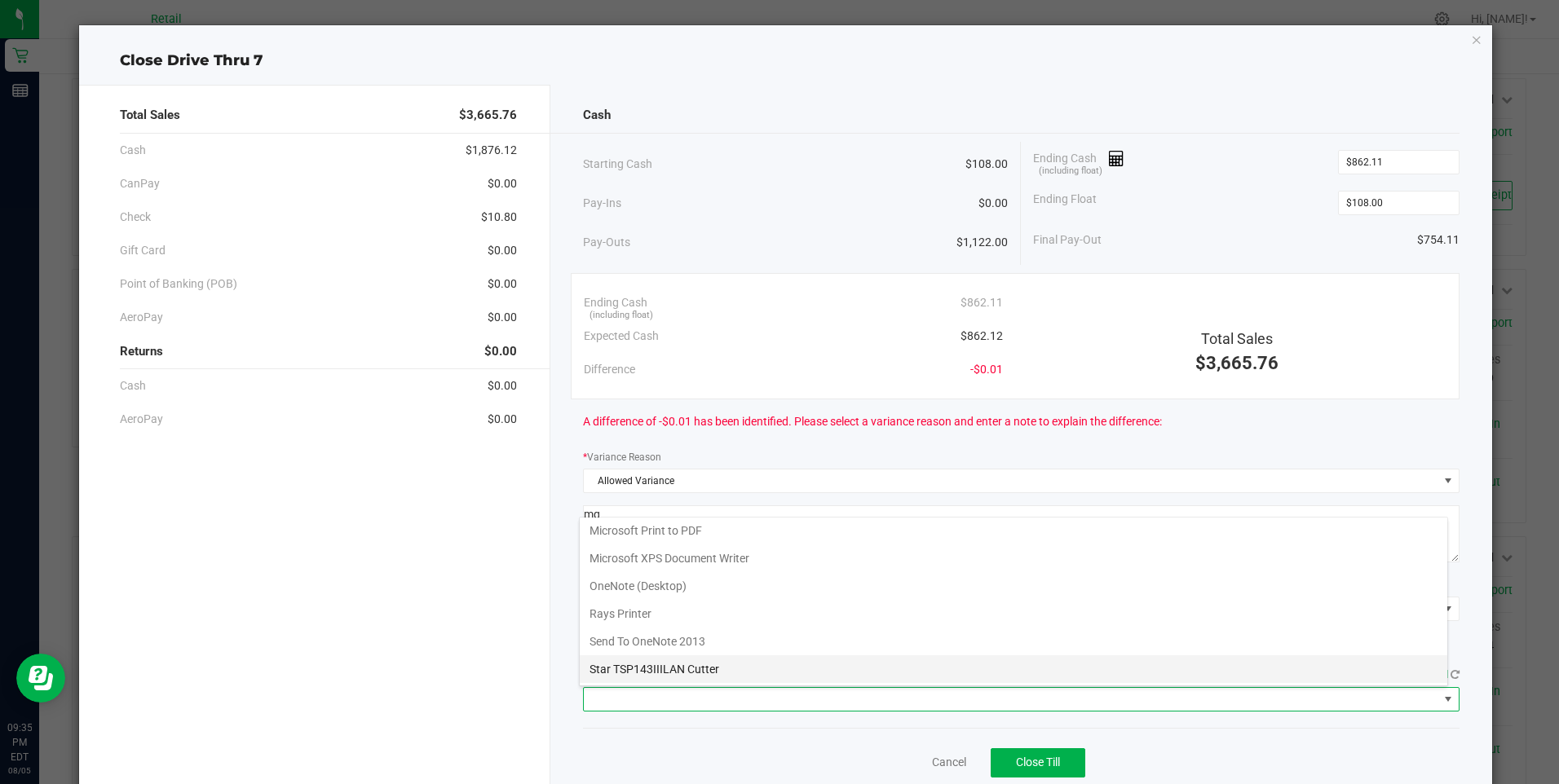 click on "Star TSP143IIILAN Cutter" at bounding box center (1014, 669) 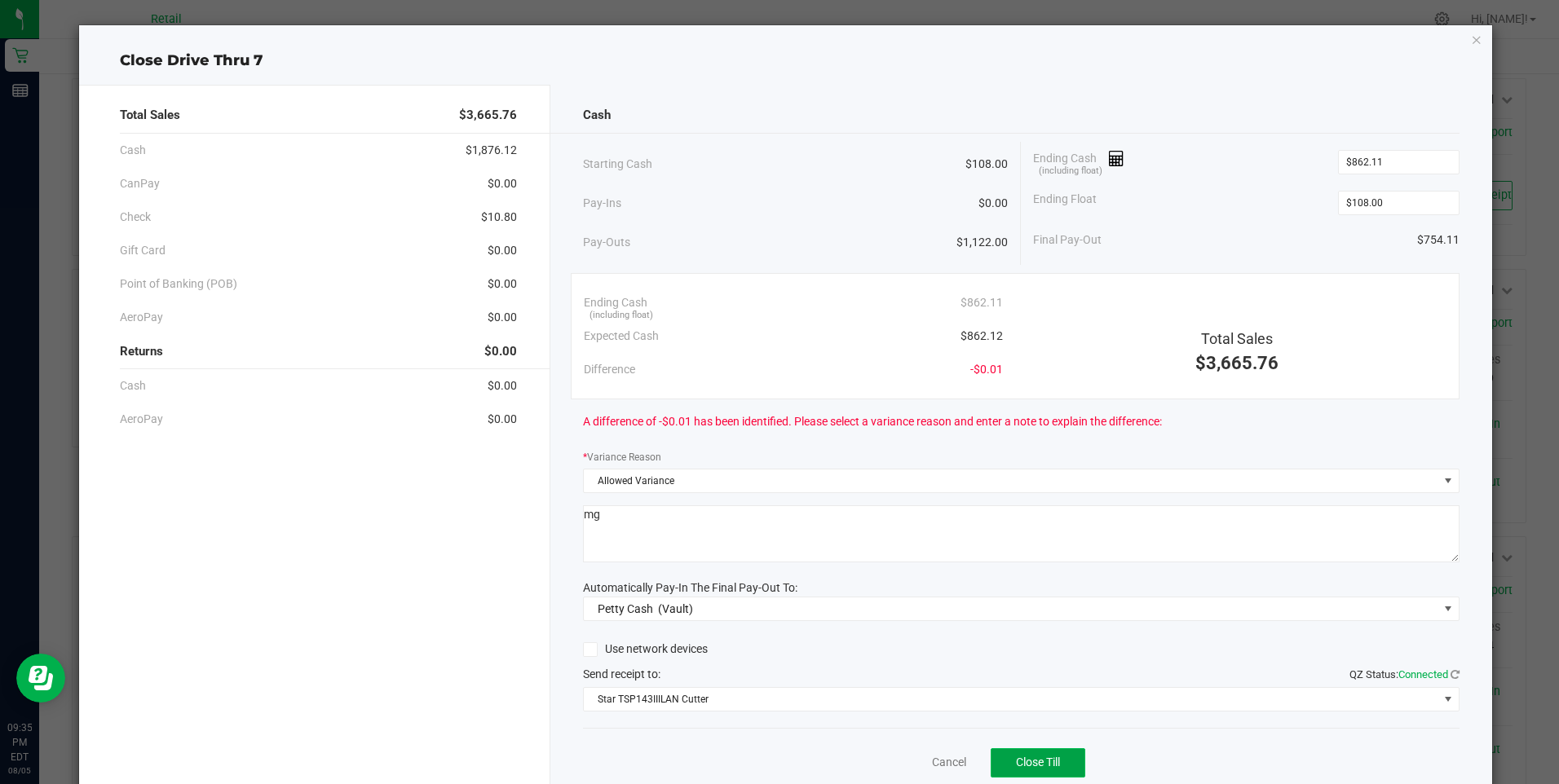 click on "Close Till" 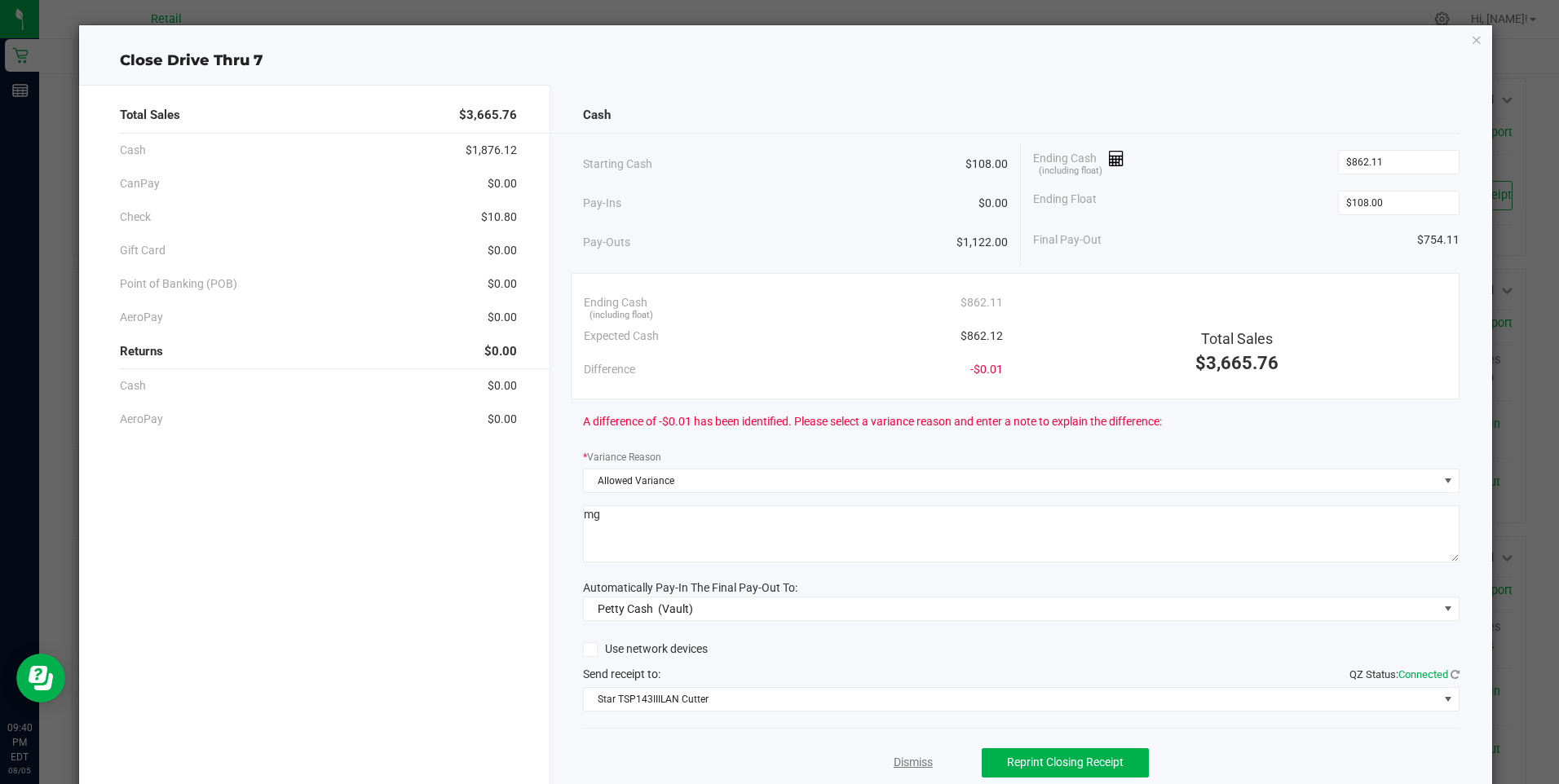 click on "Dismiss" 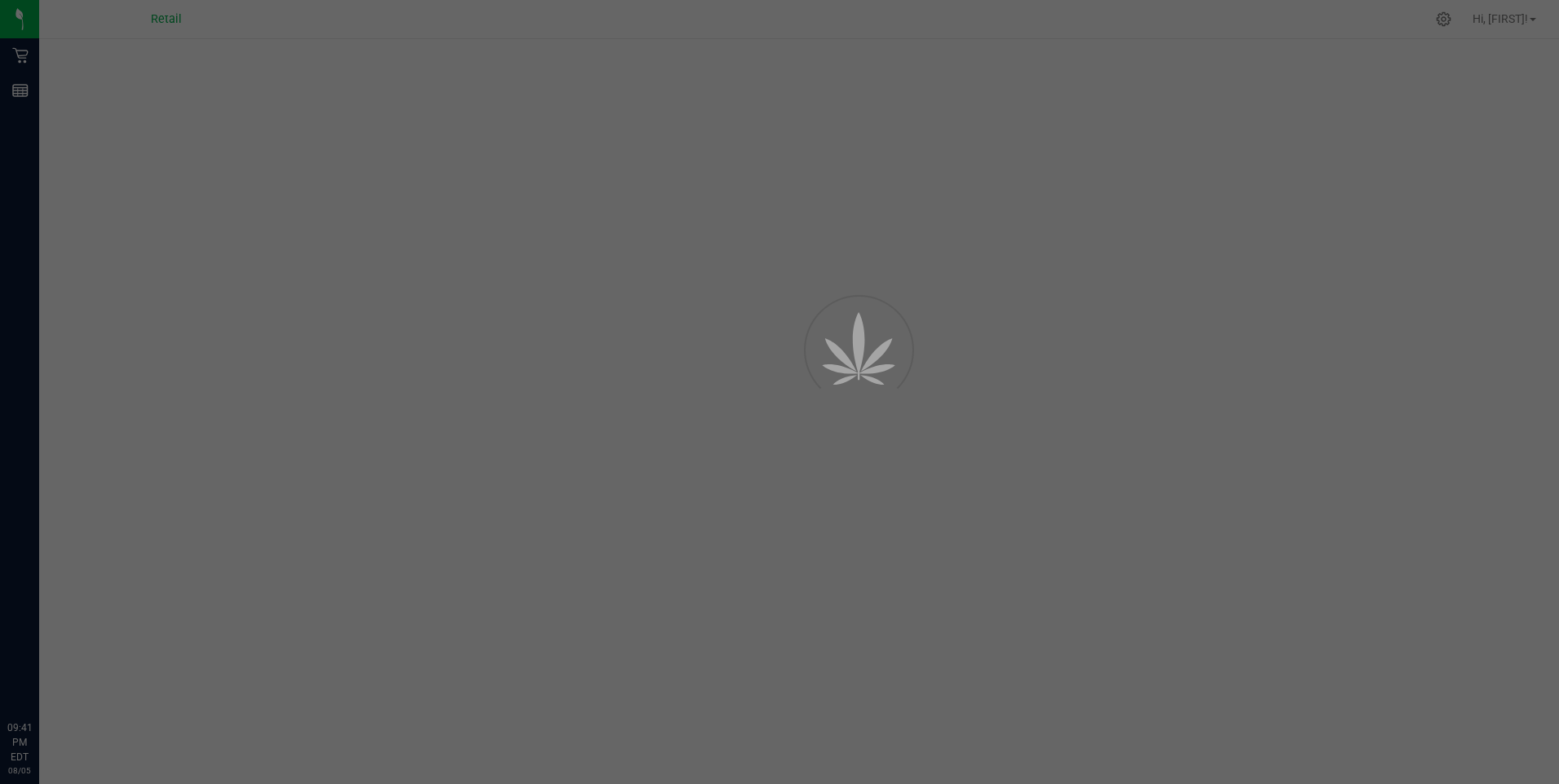 scroll, scrollTop: 0, scrollLeft: 0, axis: both 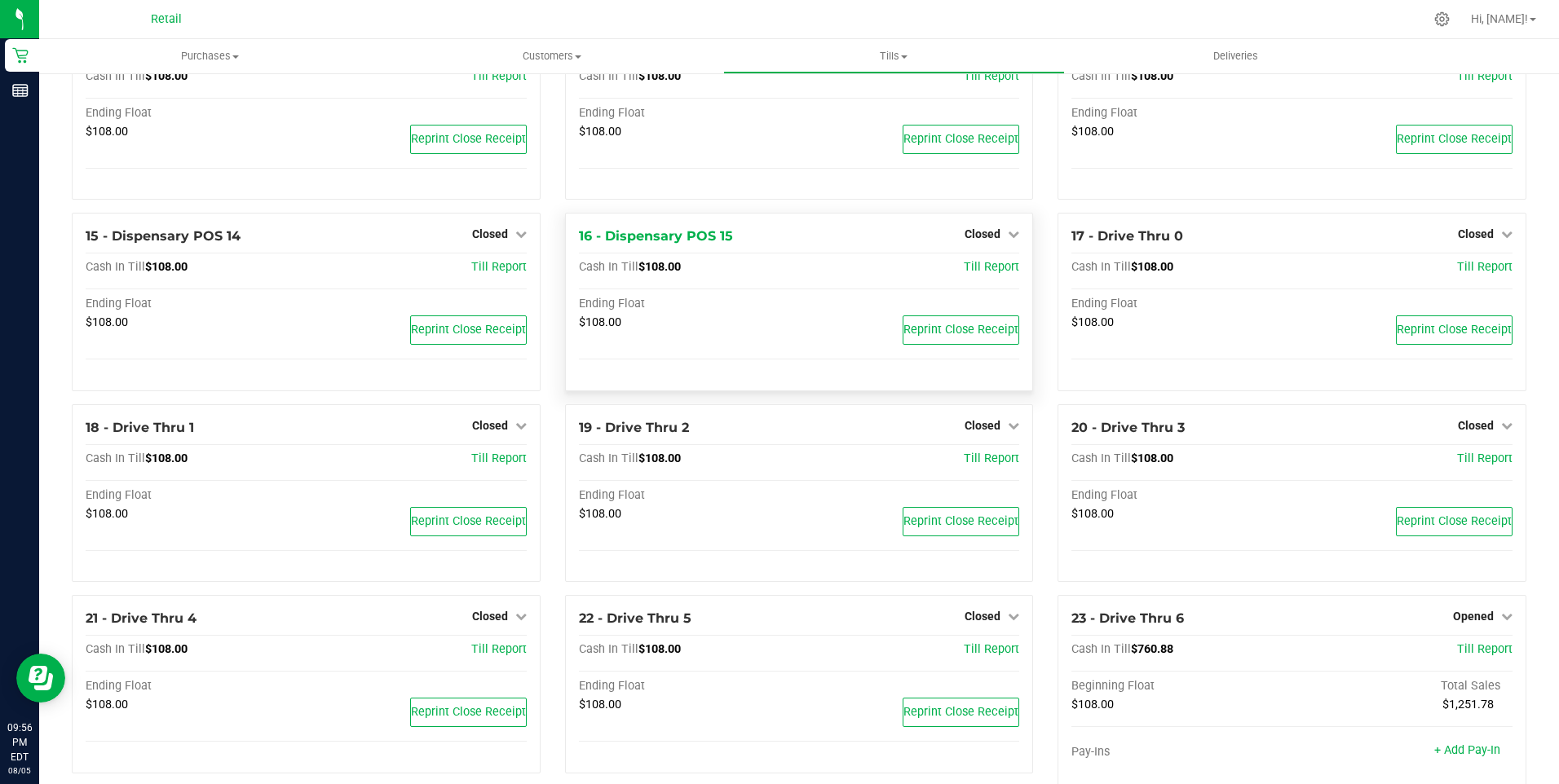 click on "16 - Dispensary POS 15  Closed  Open Till" at bounding box center (799, 236) 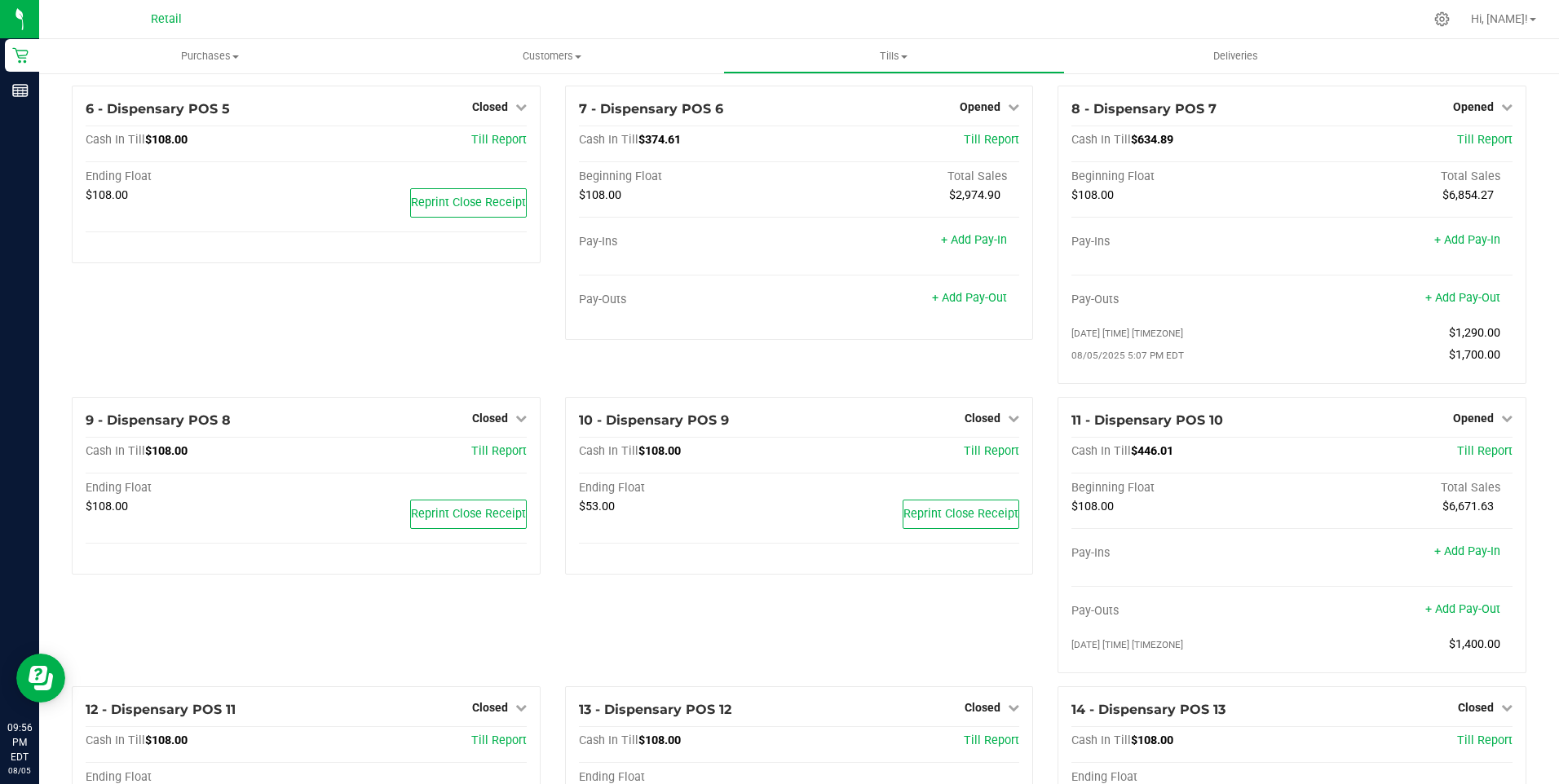 scroll, scrollTop: 326, scrollLeft: 0, axis: vertical 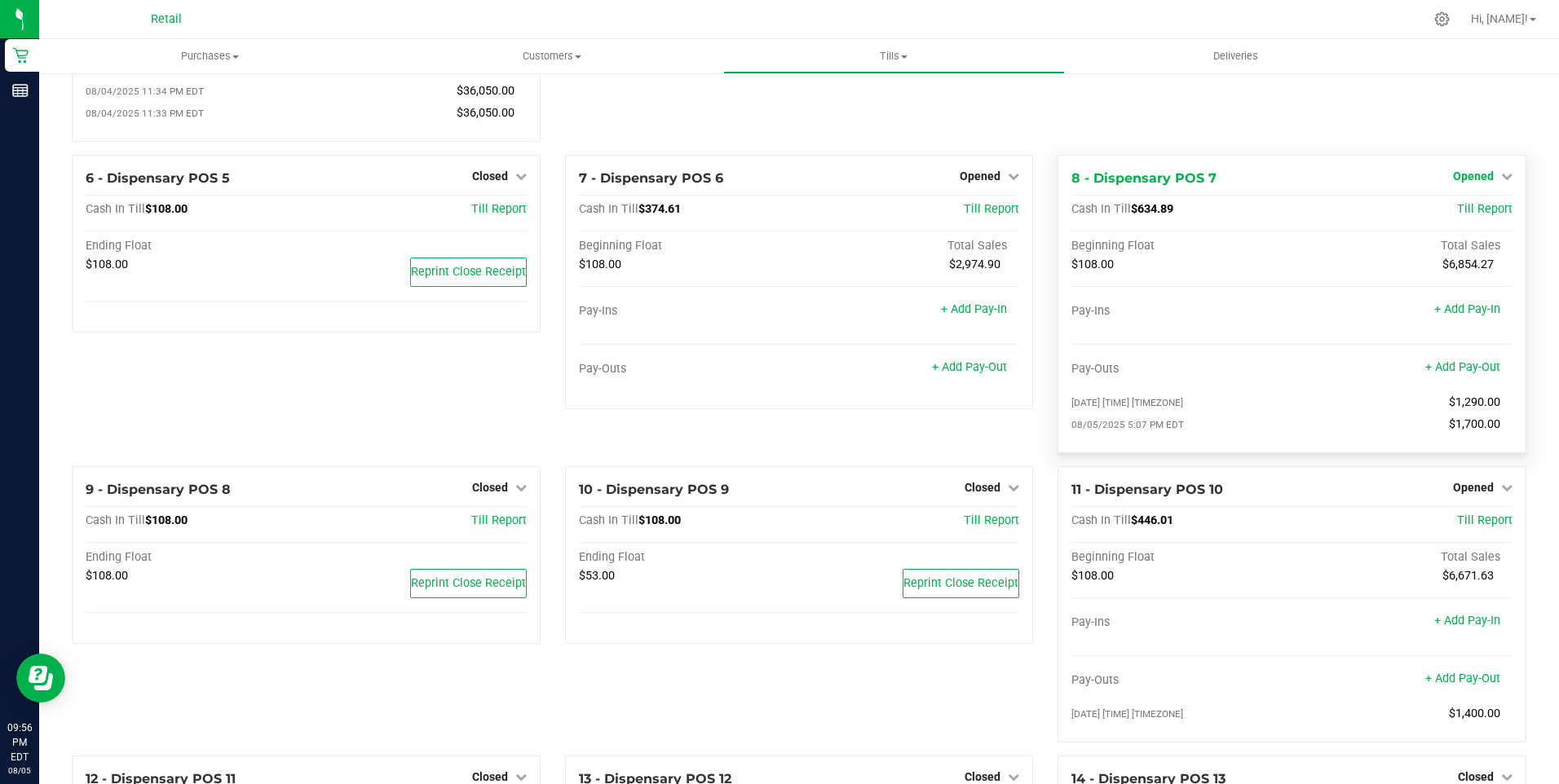 click on "Opened" at bounding box center (1473, 176) 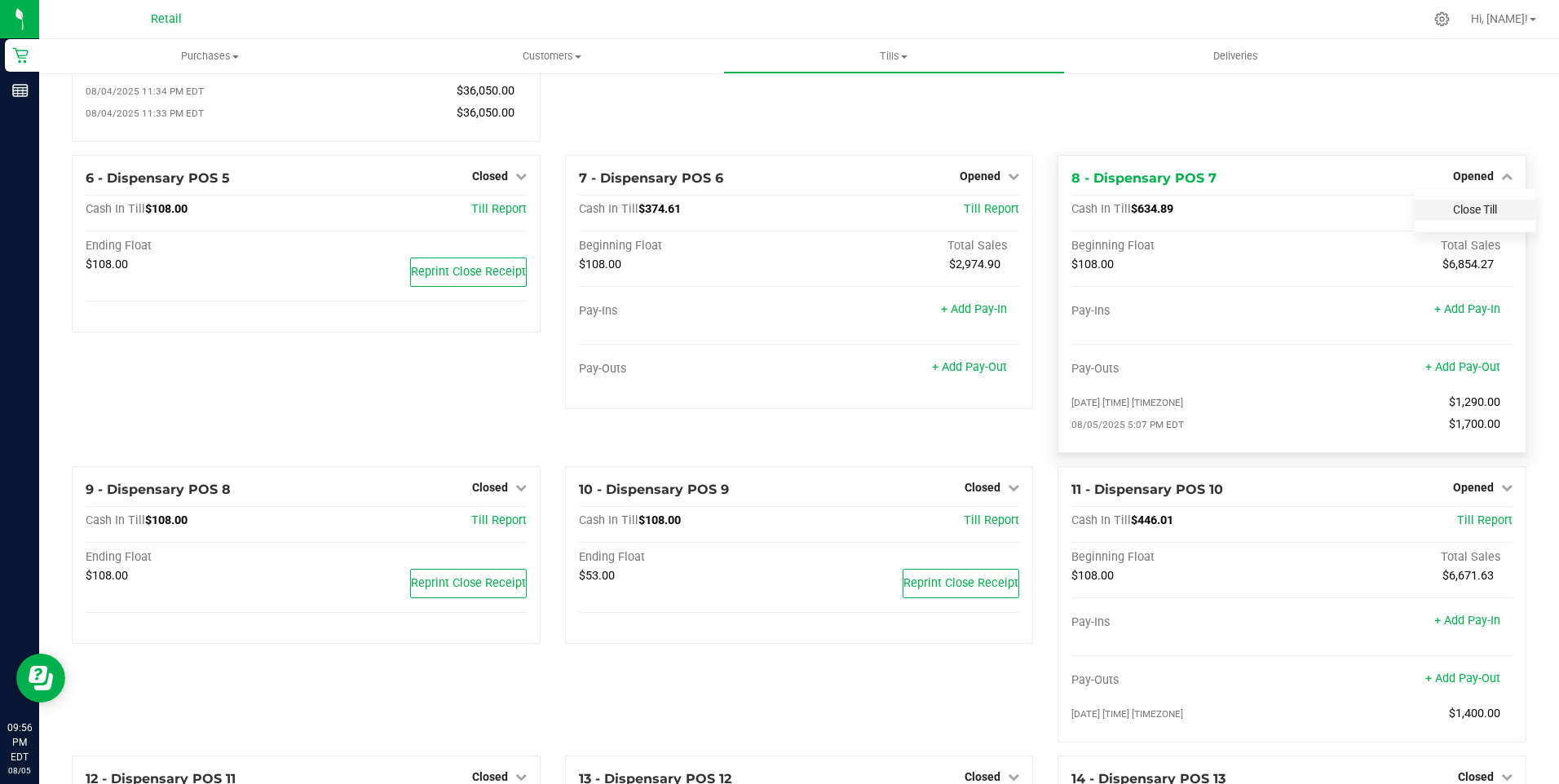 click on "Close Till" at bounding box center (1475, 209) 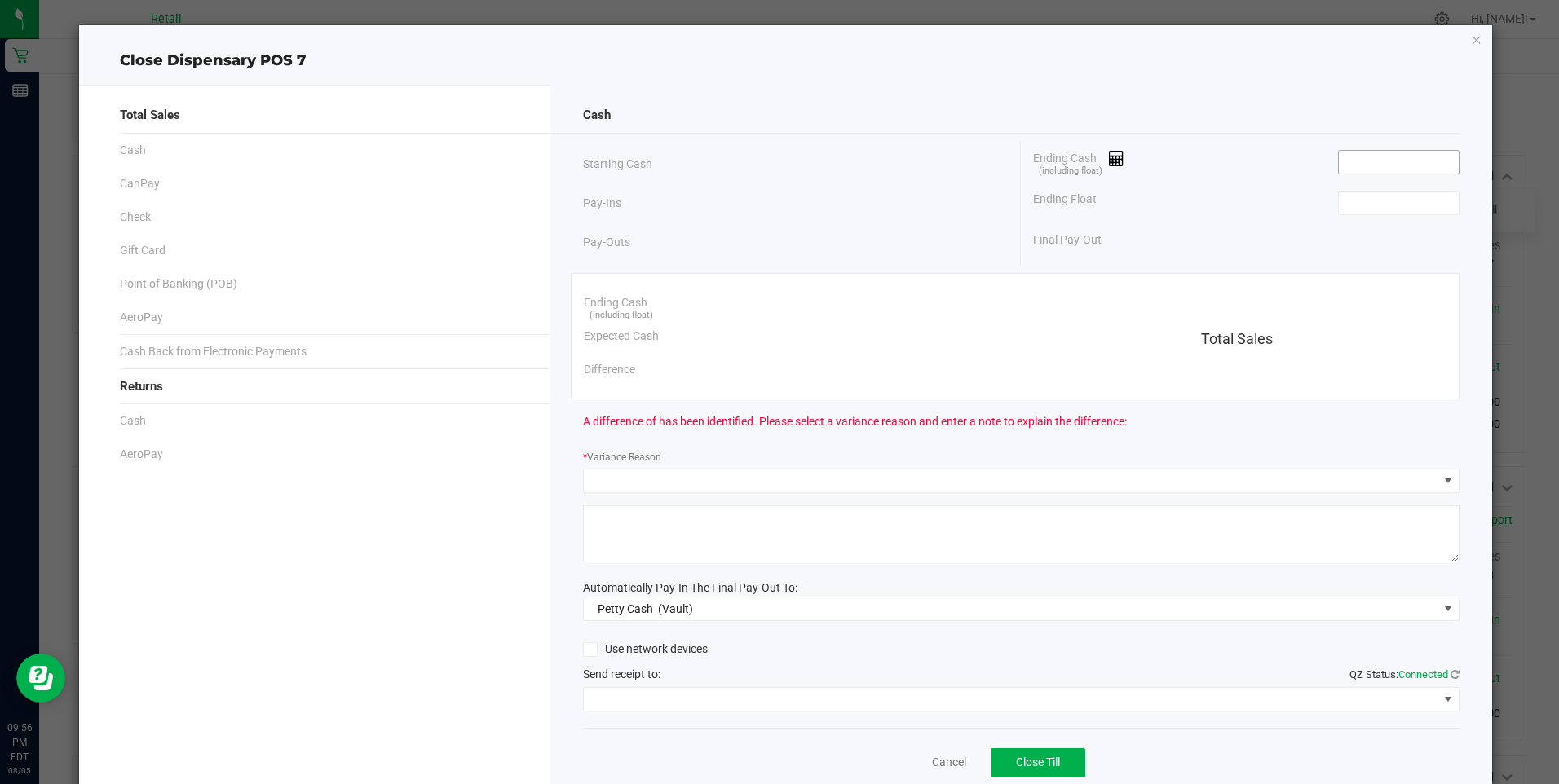 click at bounding box center [1398, 162] 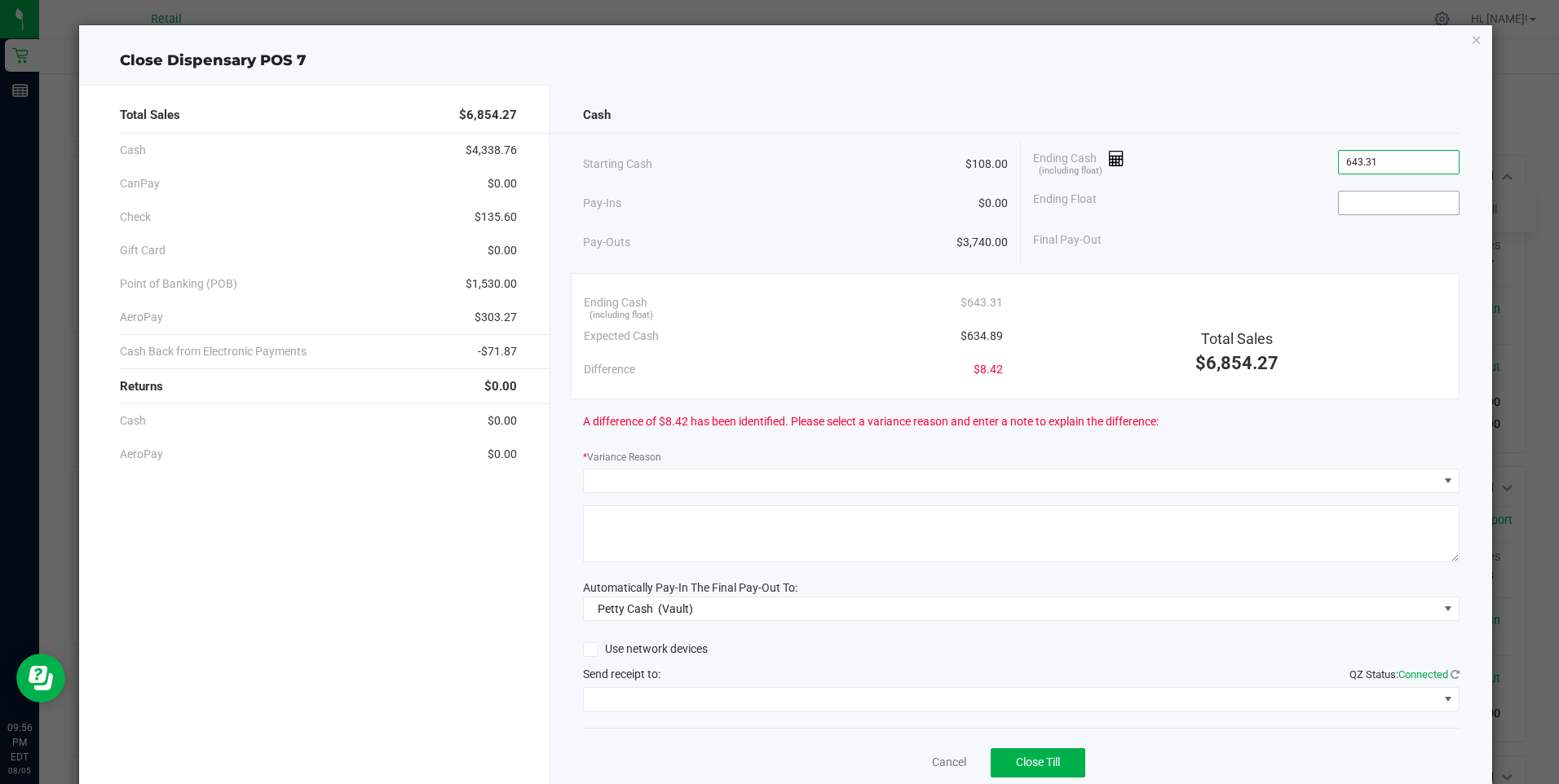 type on "$643.31" 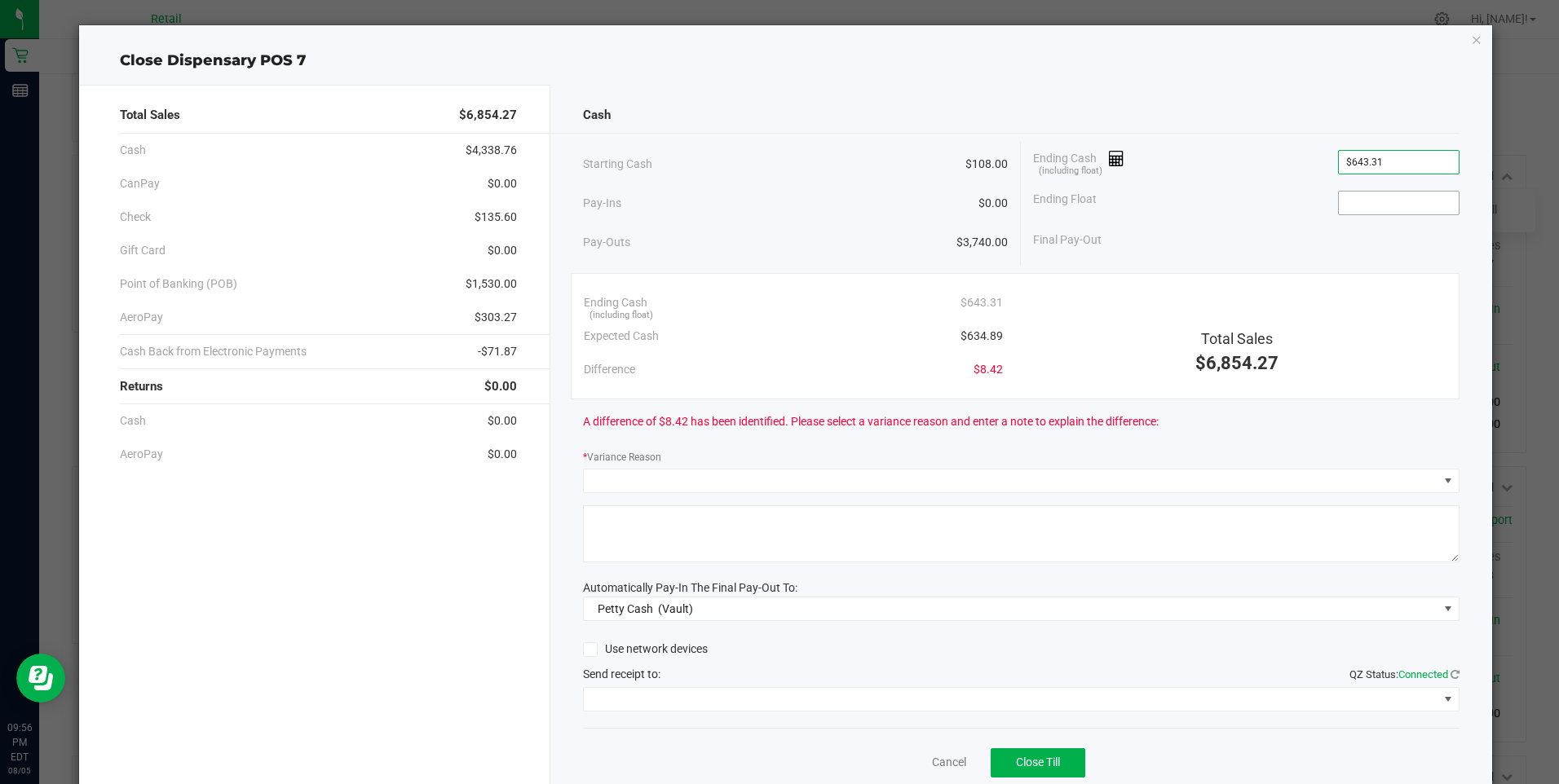 click at bounding box center [1398, 203] 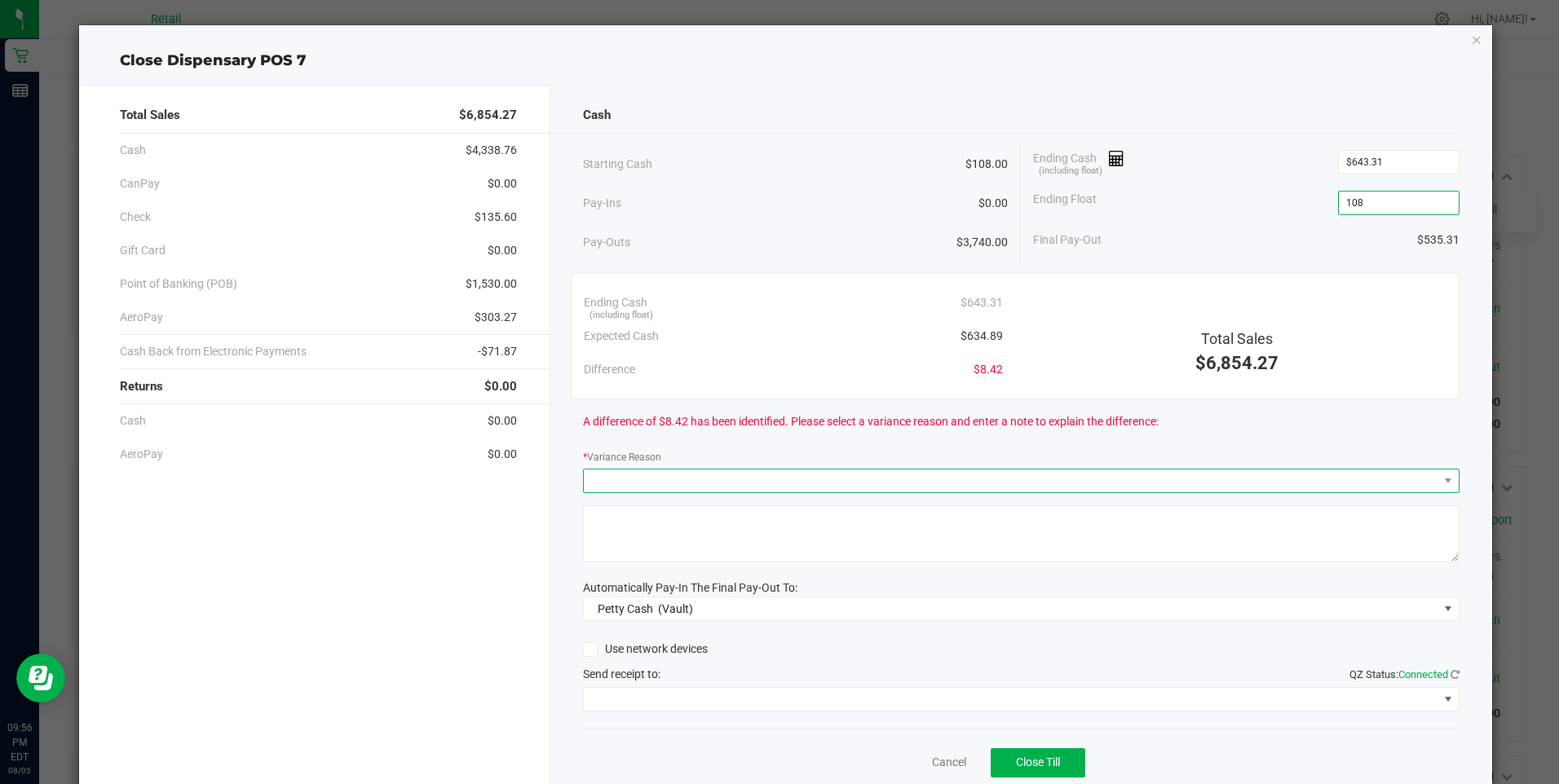 type on "$108.00" 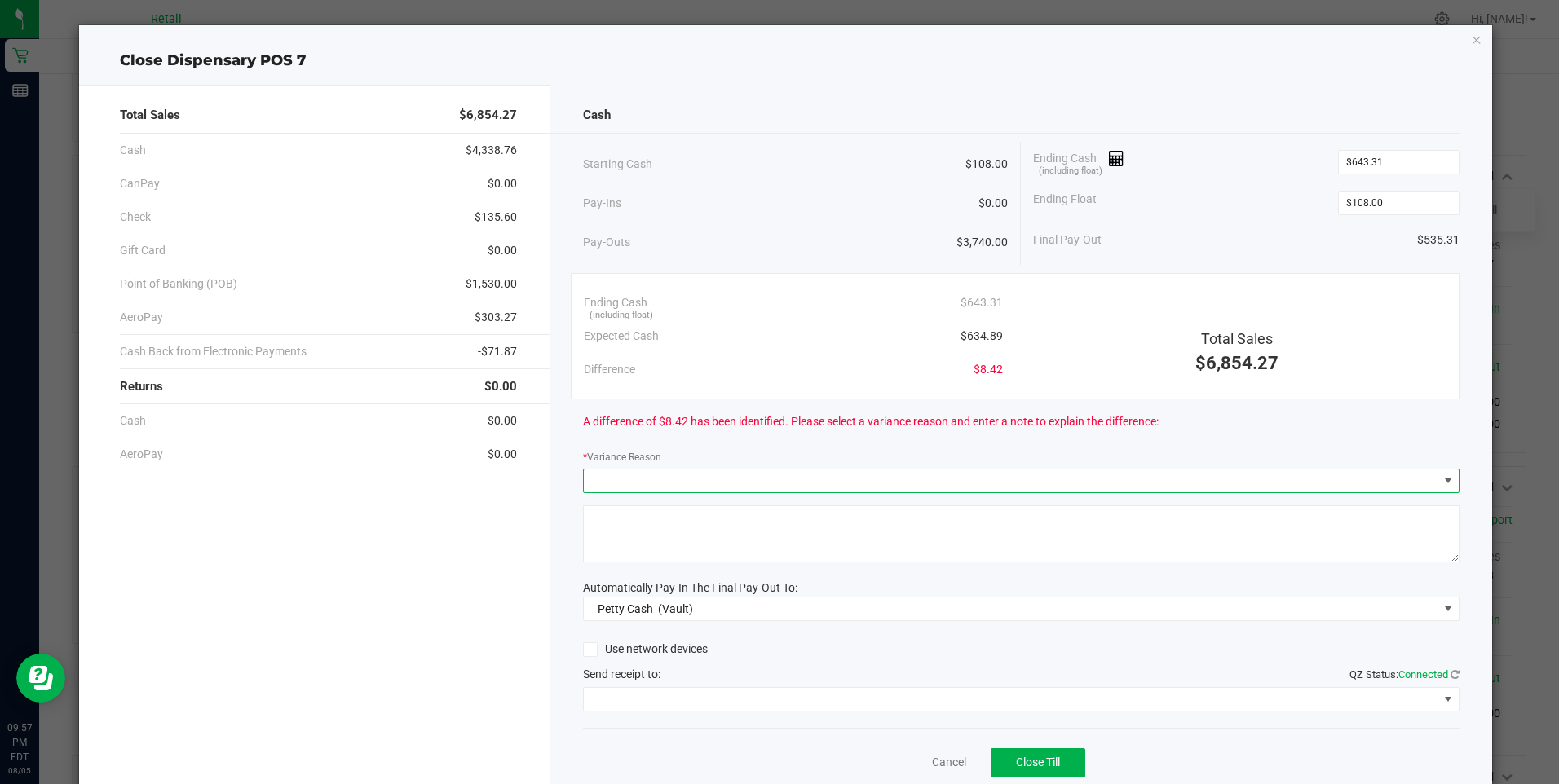 click at bounding box center (1011, 481) 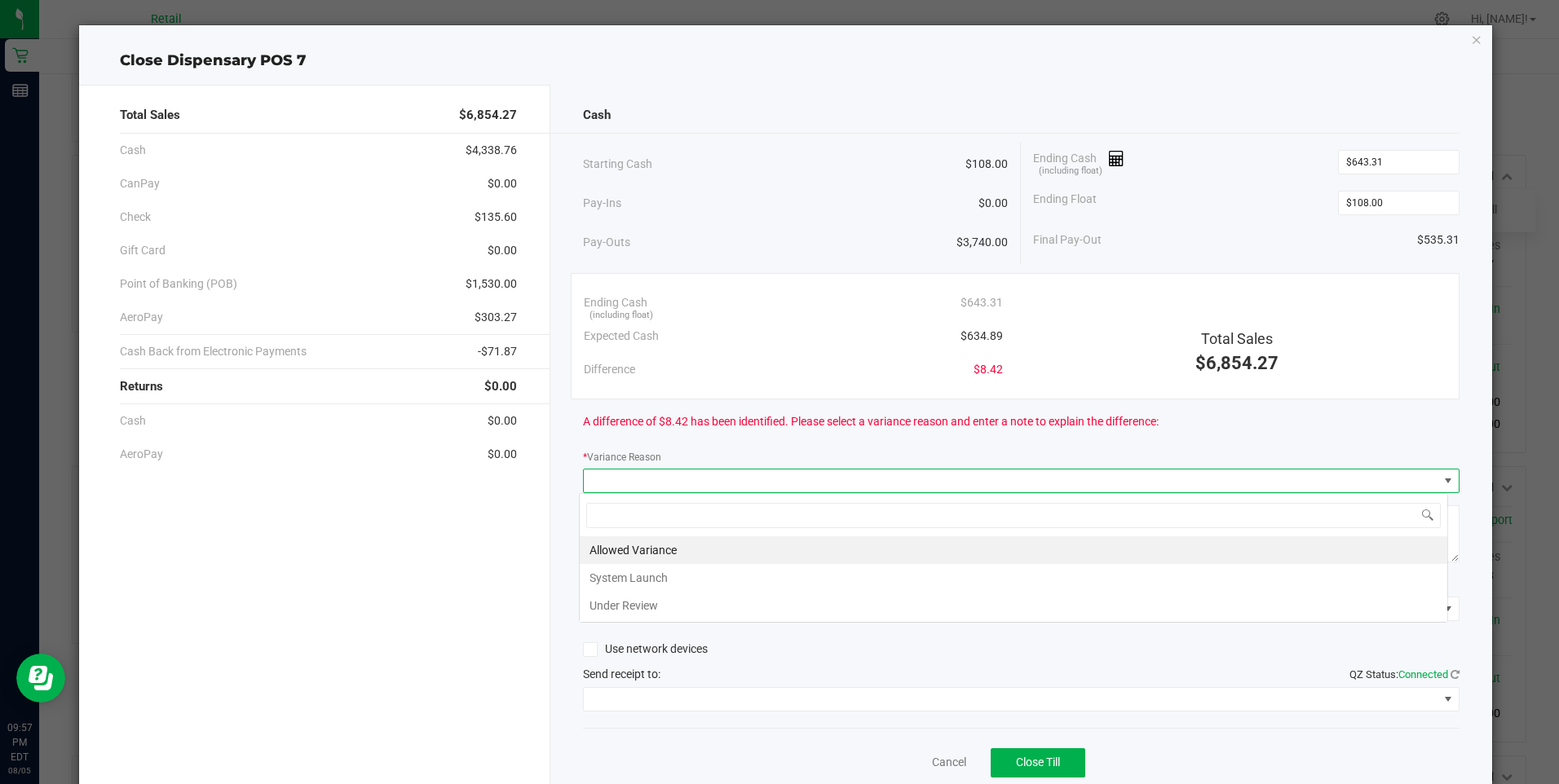 scroll, scrollTop: 81472, scrollLeft: 80668, axis: both 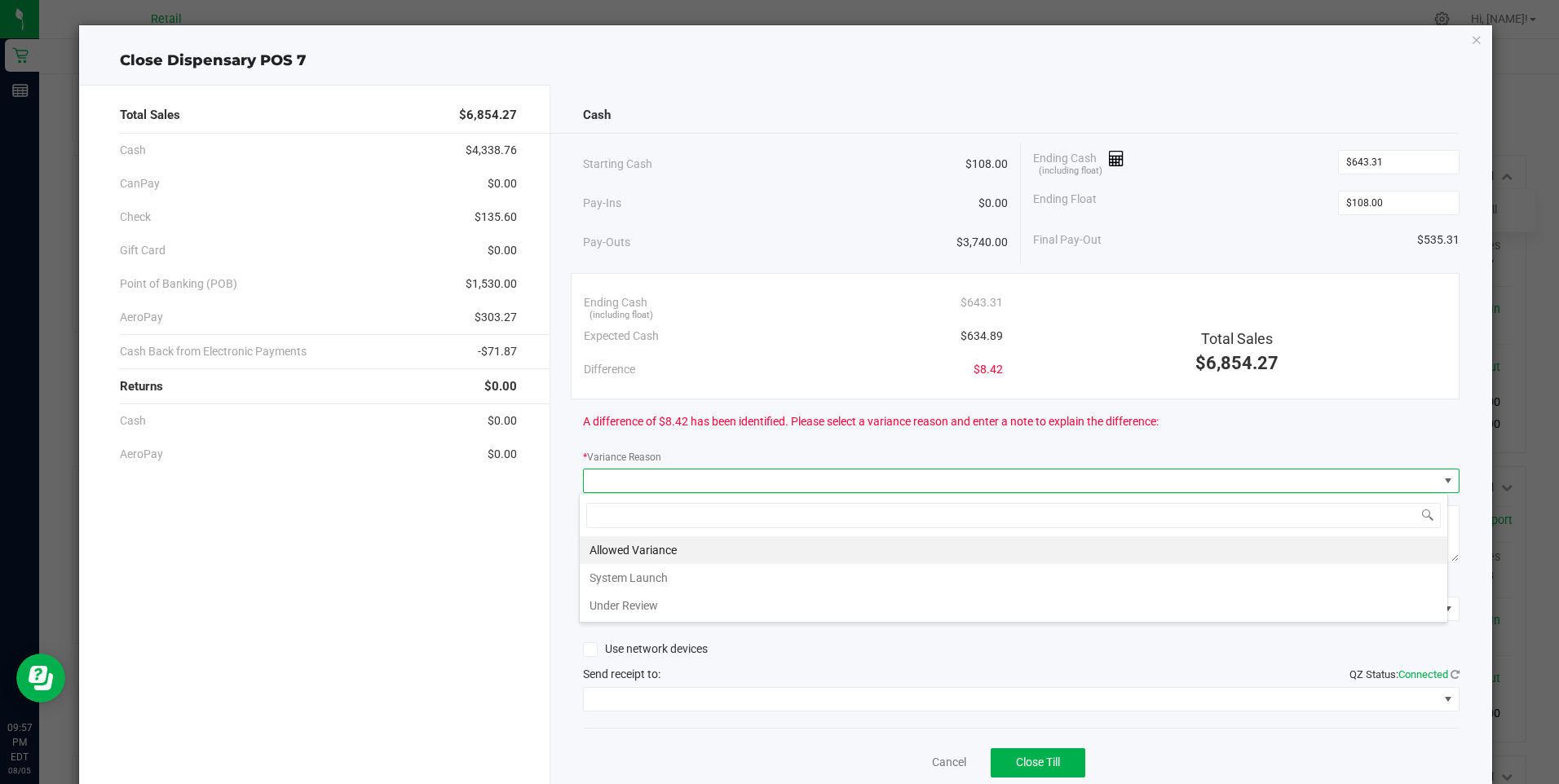 click on "Allowed Variance System Launch Under Review" 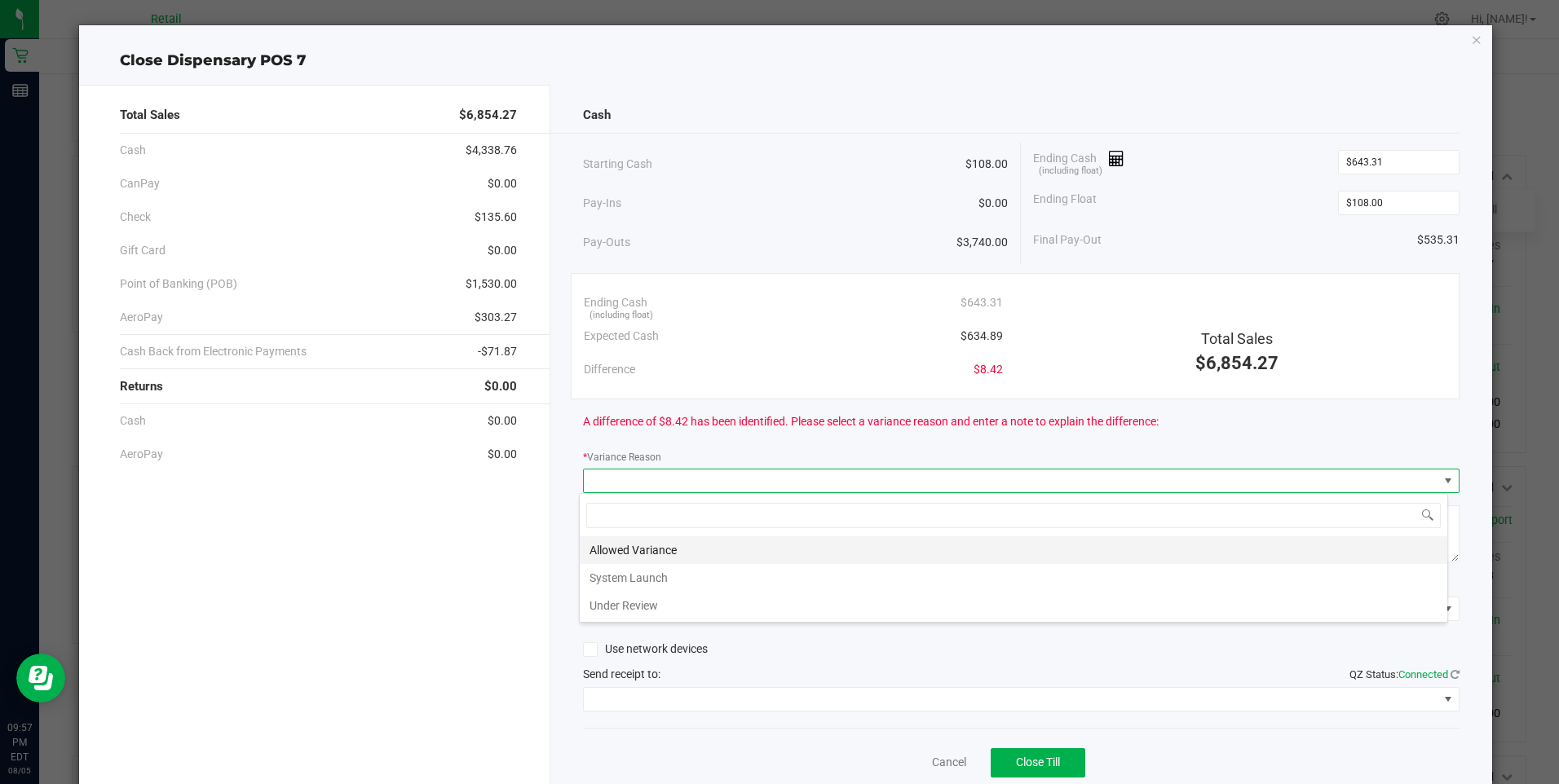 click on "Allowed Variance" at bounding box center [1014, 550] 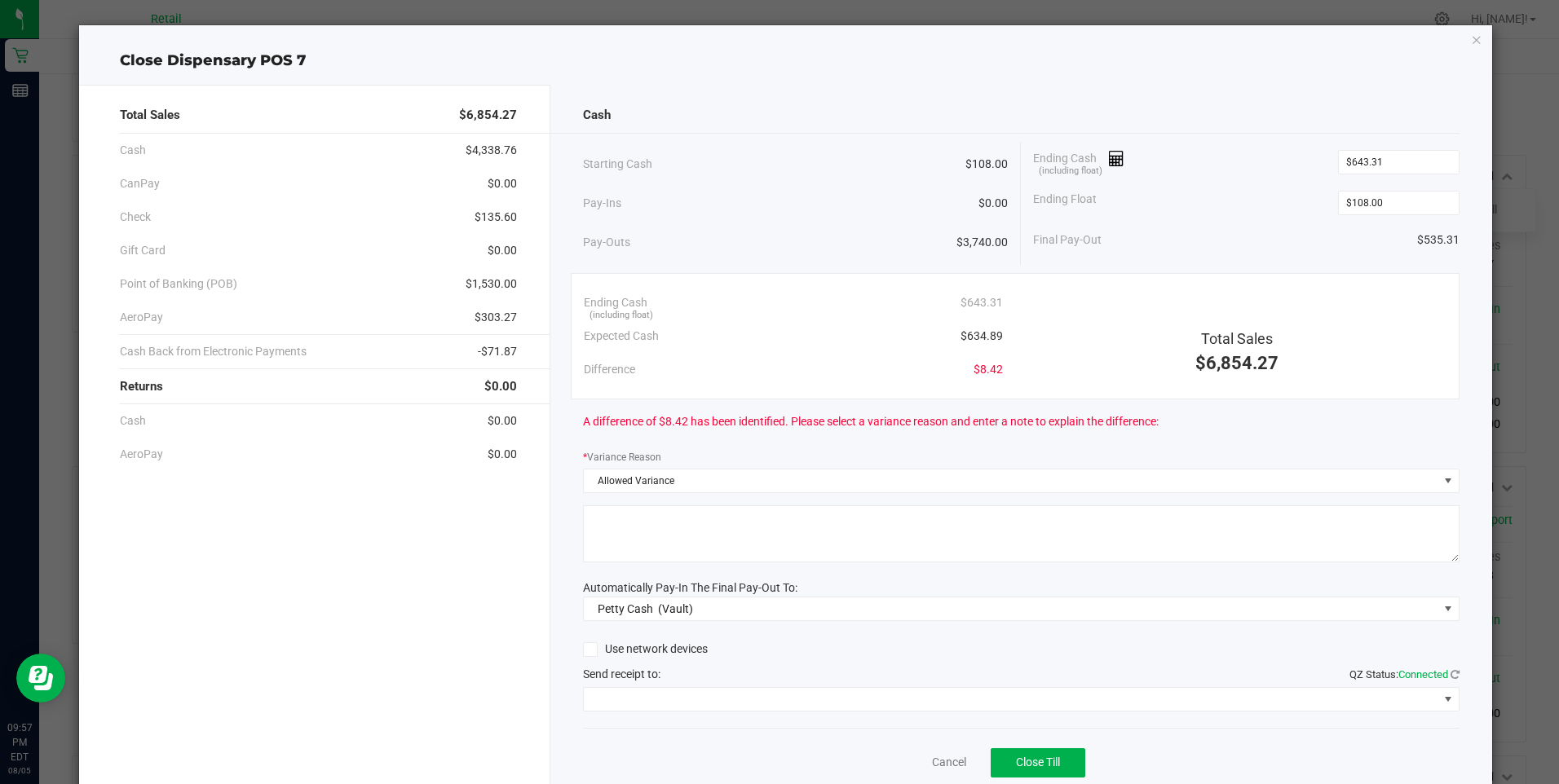 click 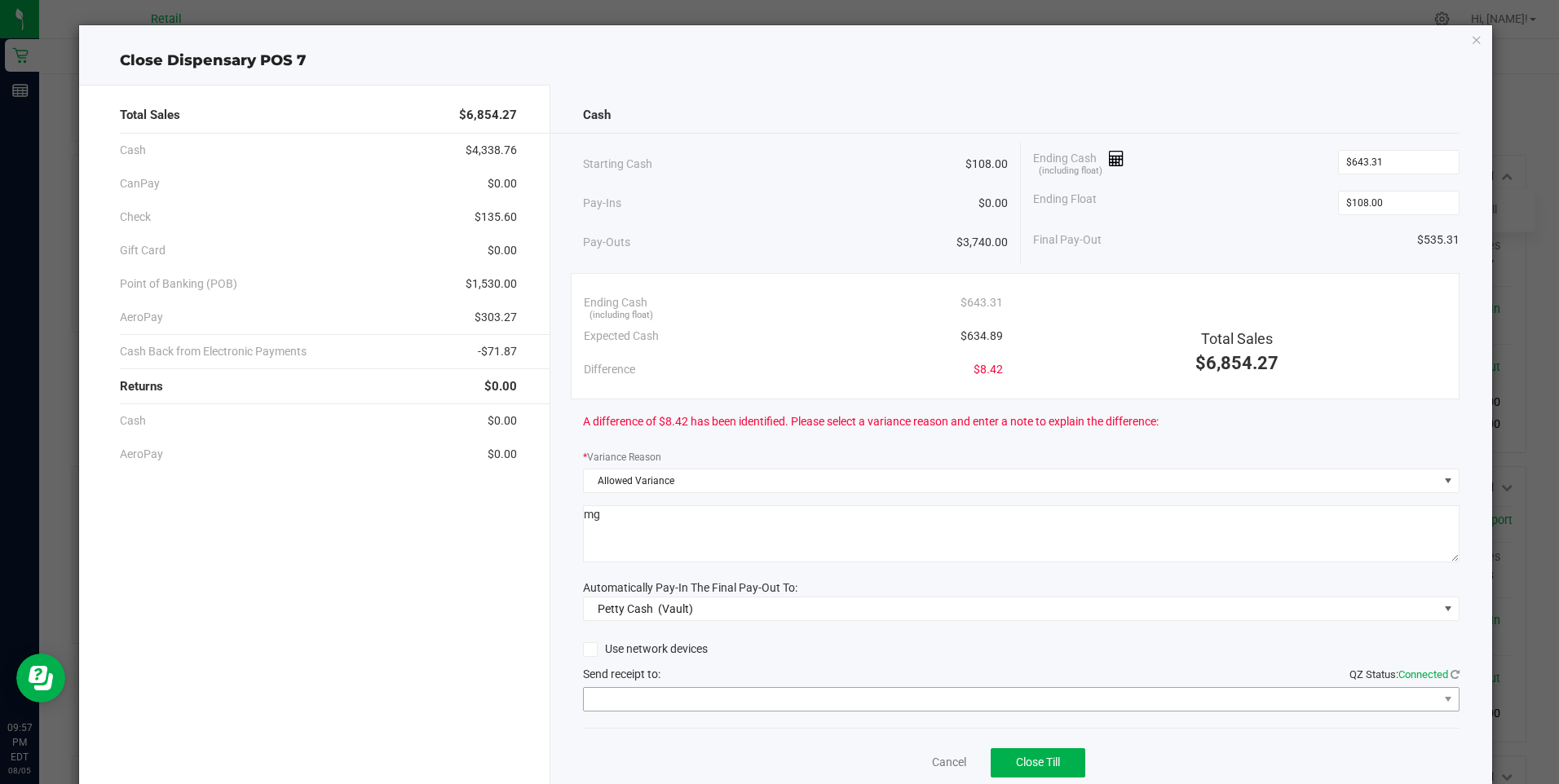 type on "mg" 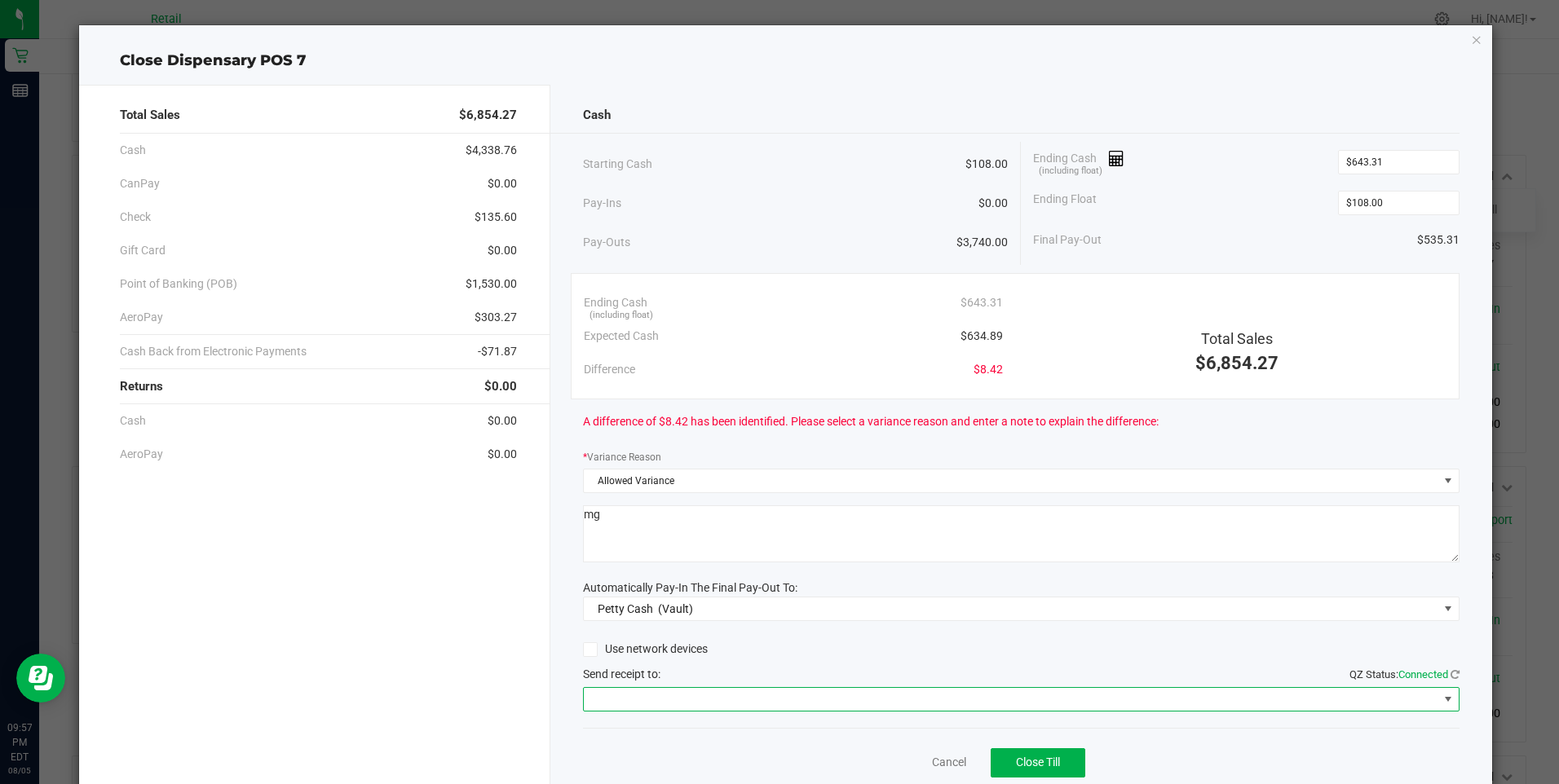 click at bounding box center (1011, 699) 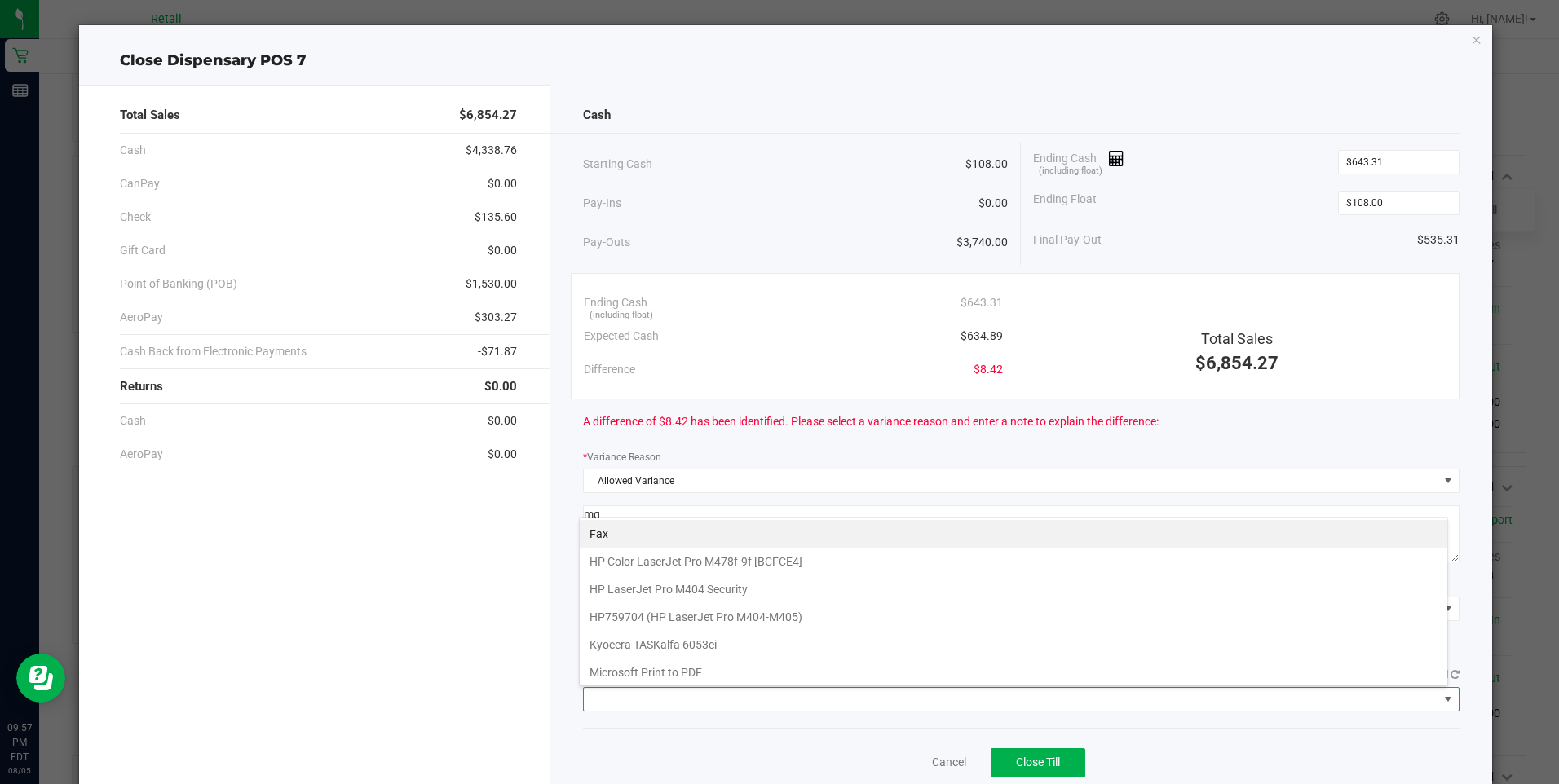 scroll, scrollTop: 81472, scrollLeft: 80668, axis: both 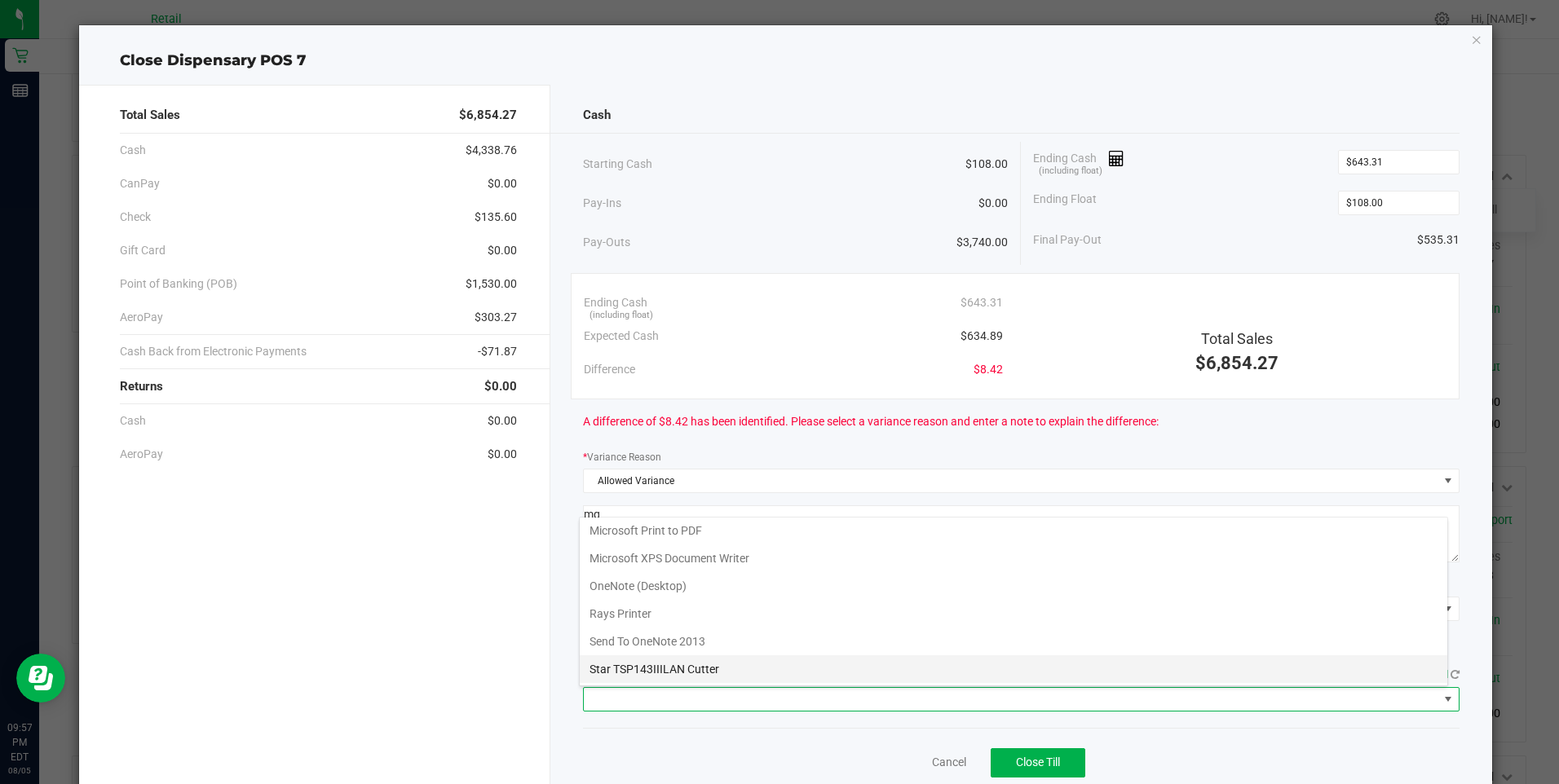 click on "Star TSP143IIILAN Cutter" at bounding box center [1014, 669] 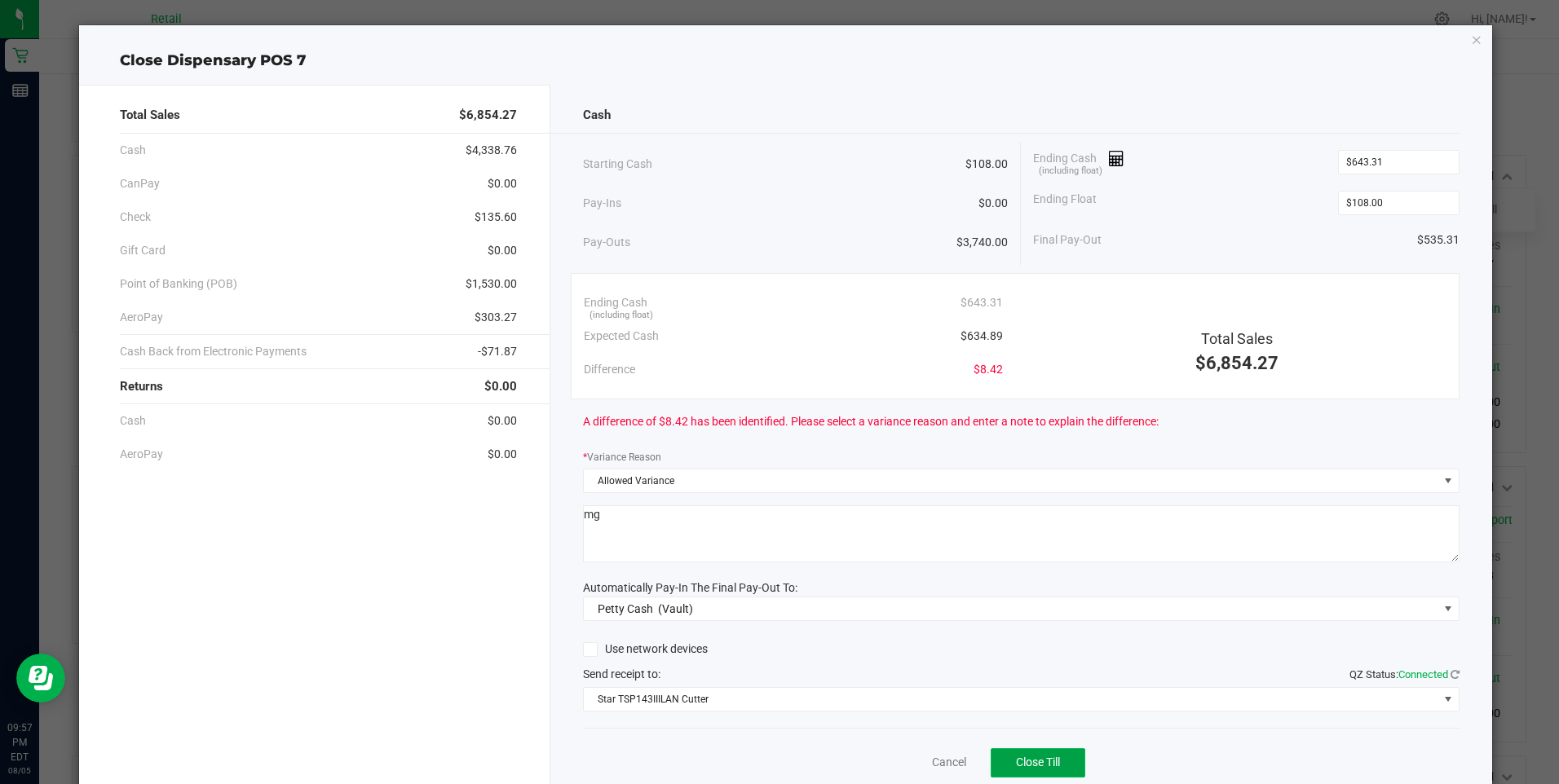 click on "Close Till" 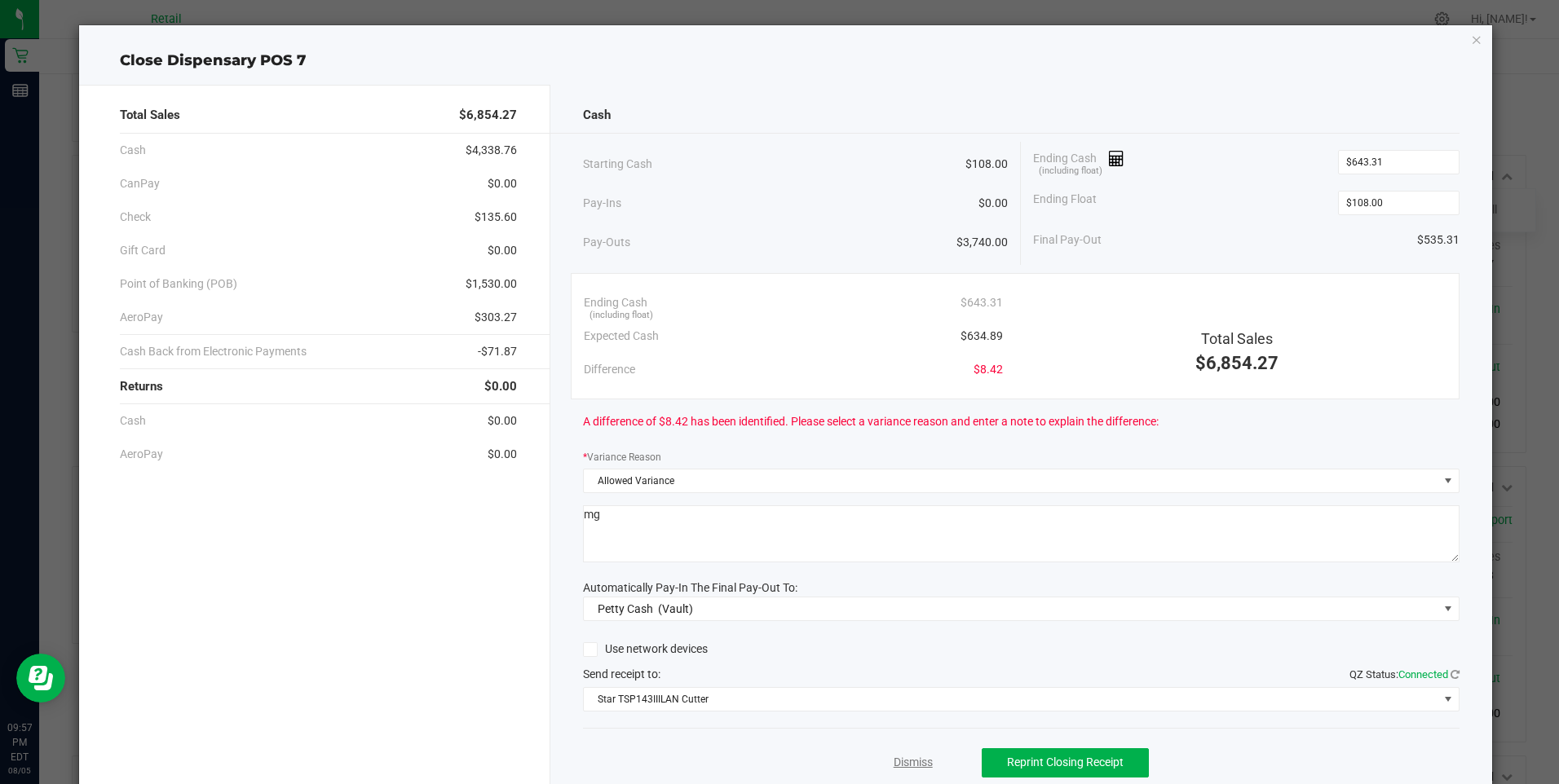 click on "Dismiss" 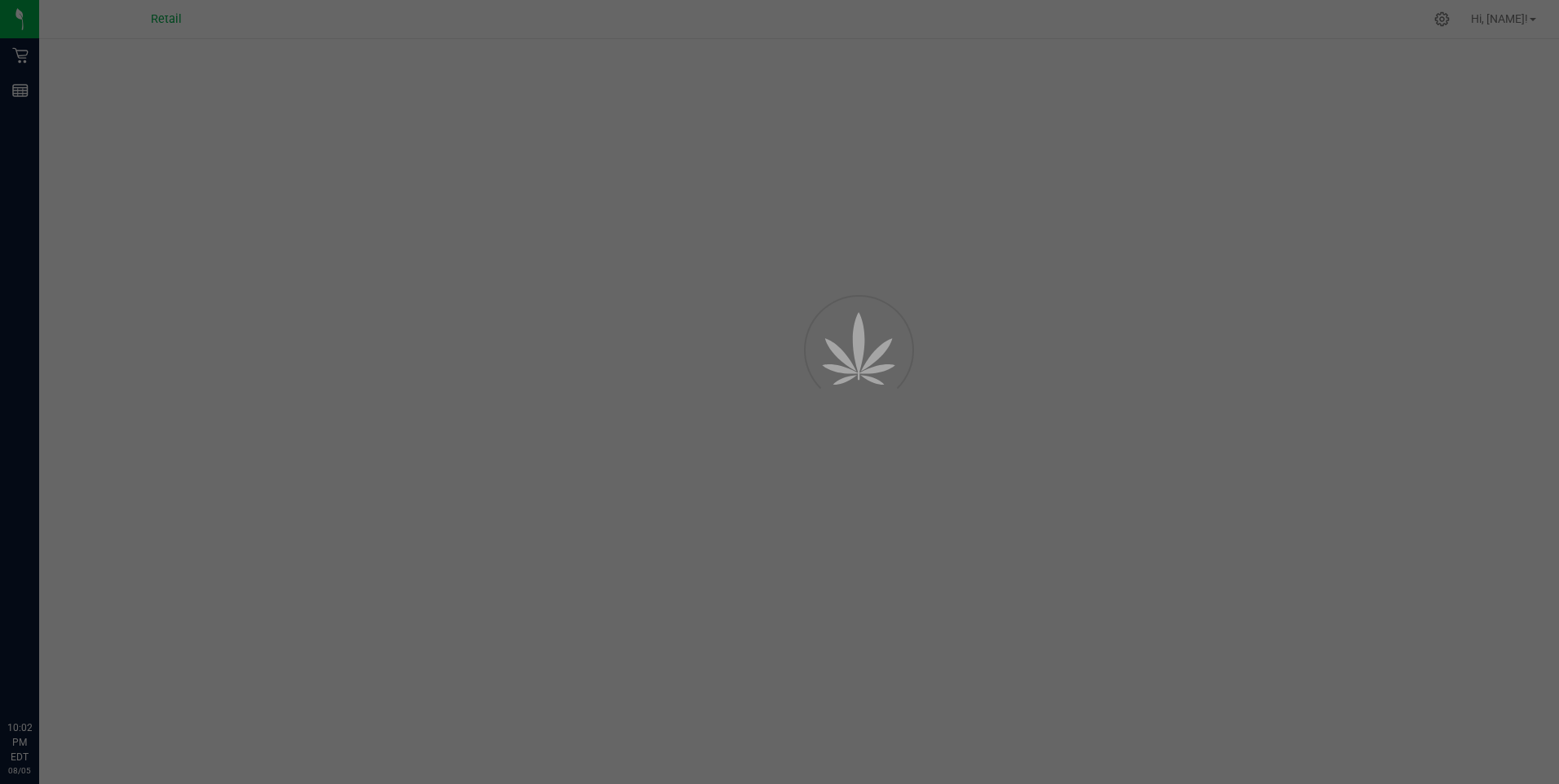 scroll, scrollTop: 0, scrollLeft: 0, axis: both 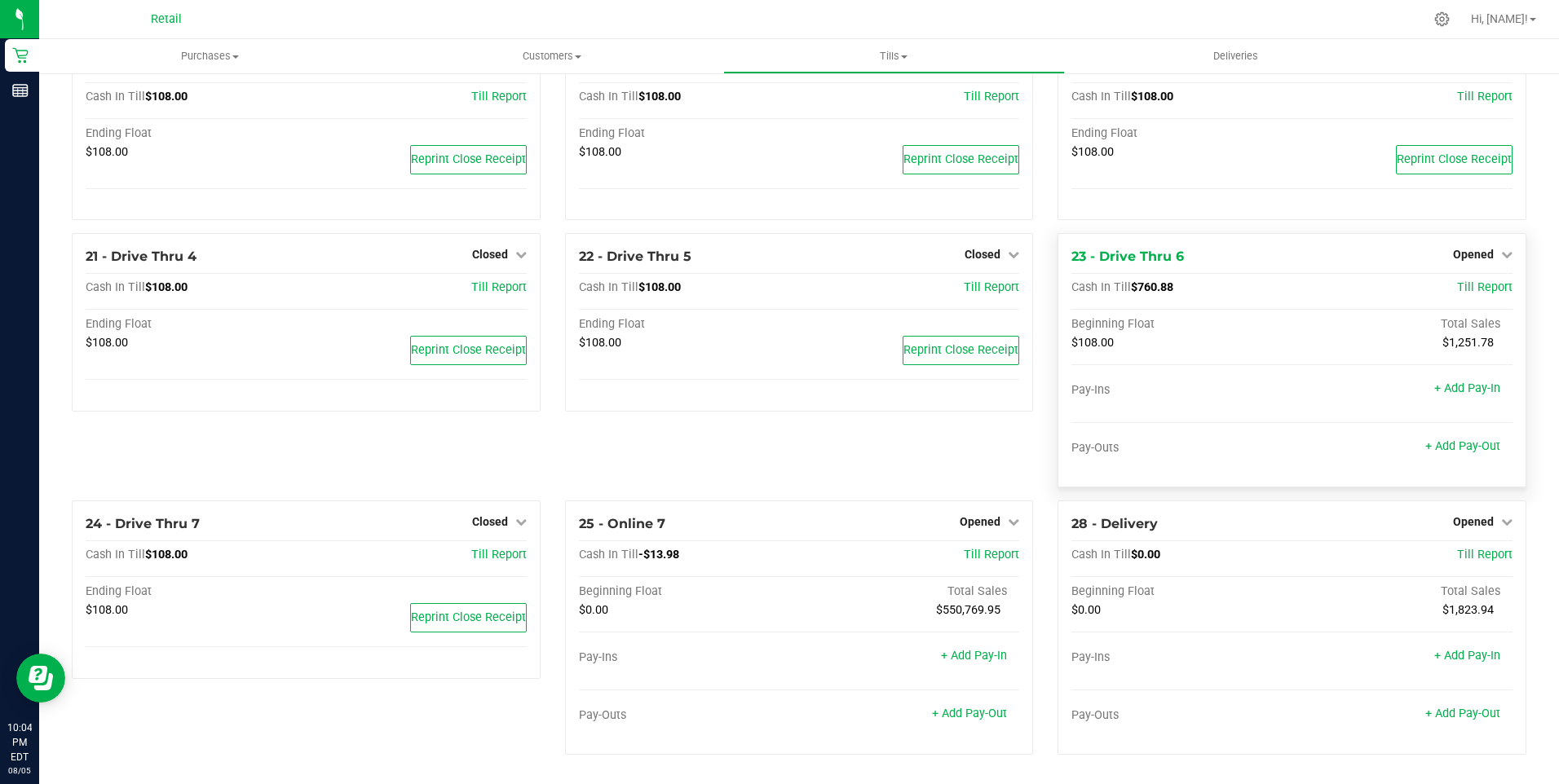 click on "Opened" at bounding box center (1482, 254) 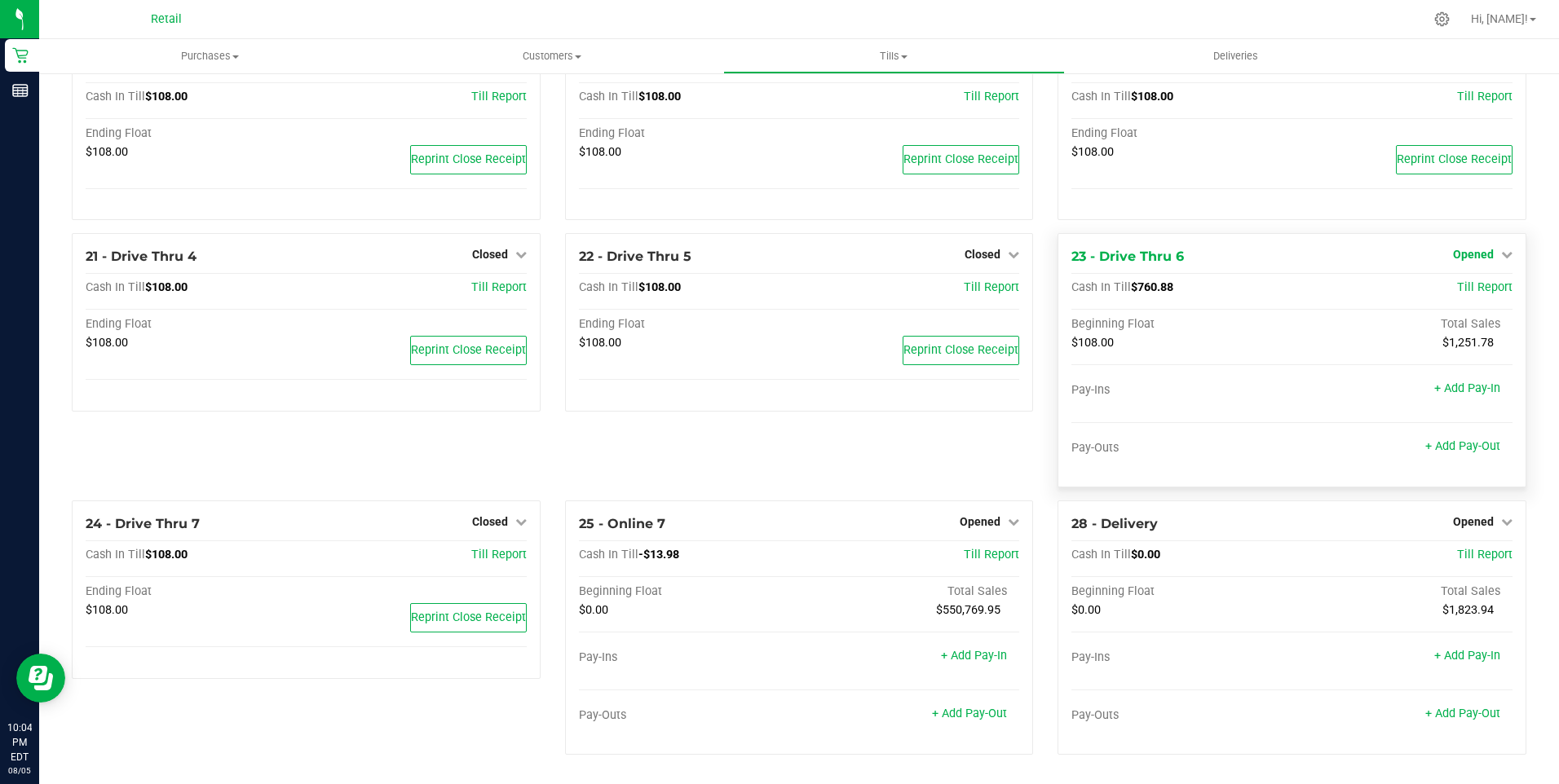 click on "Opened" at bounding box center [1473, 254] 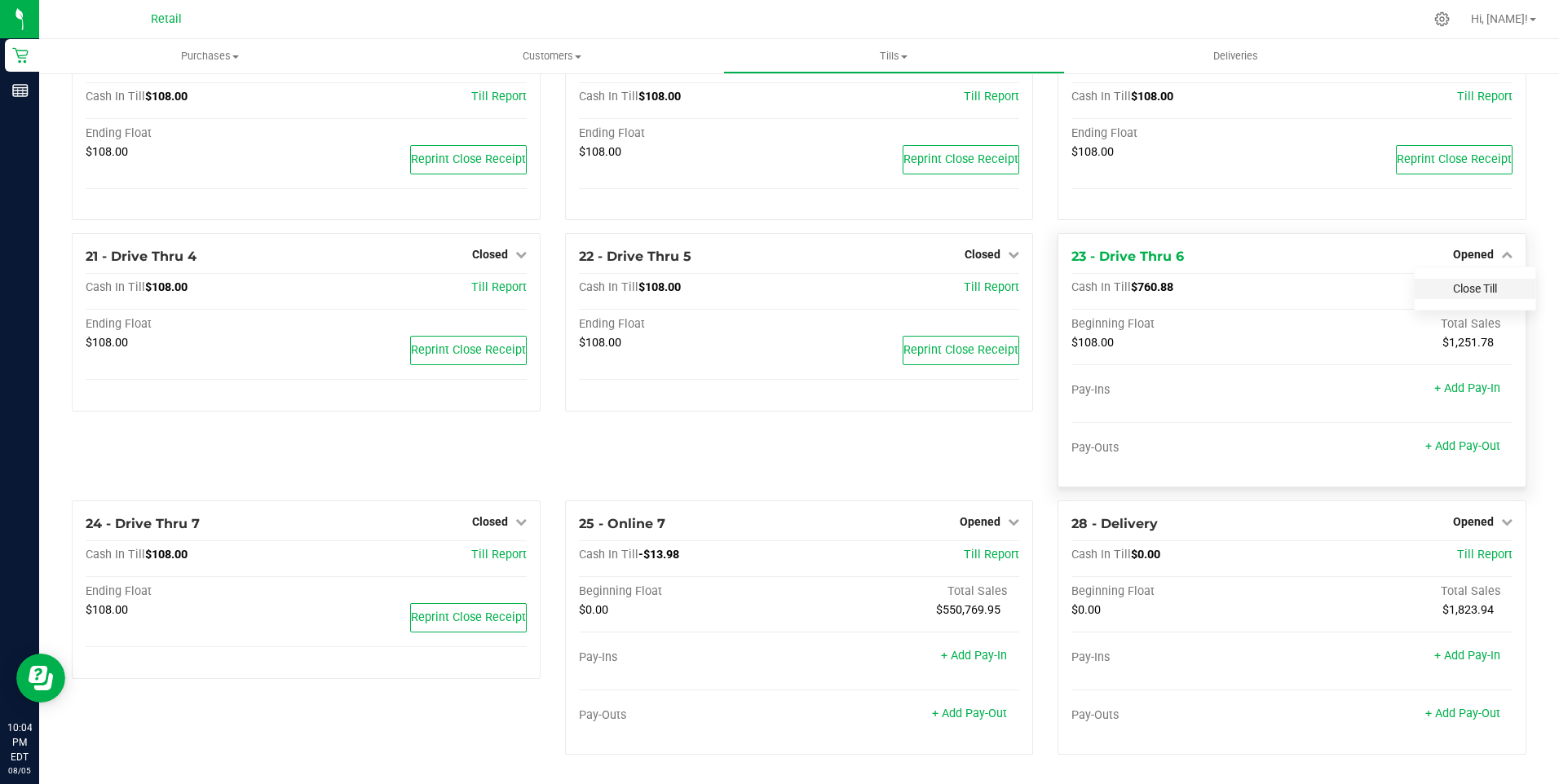 click on "Close Till" at bounding box center [1475, 288] 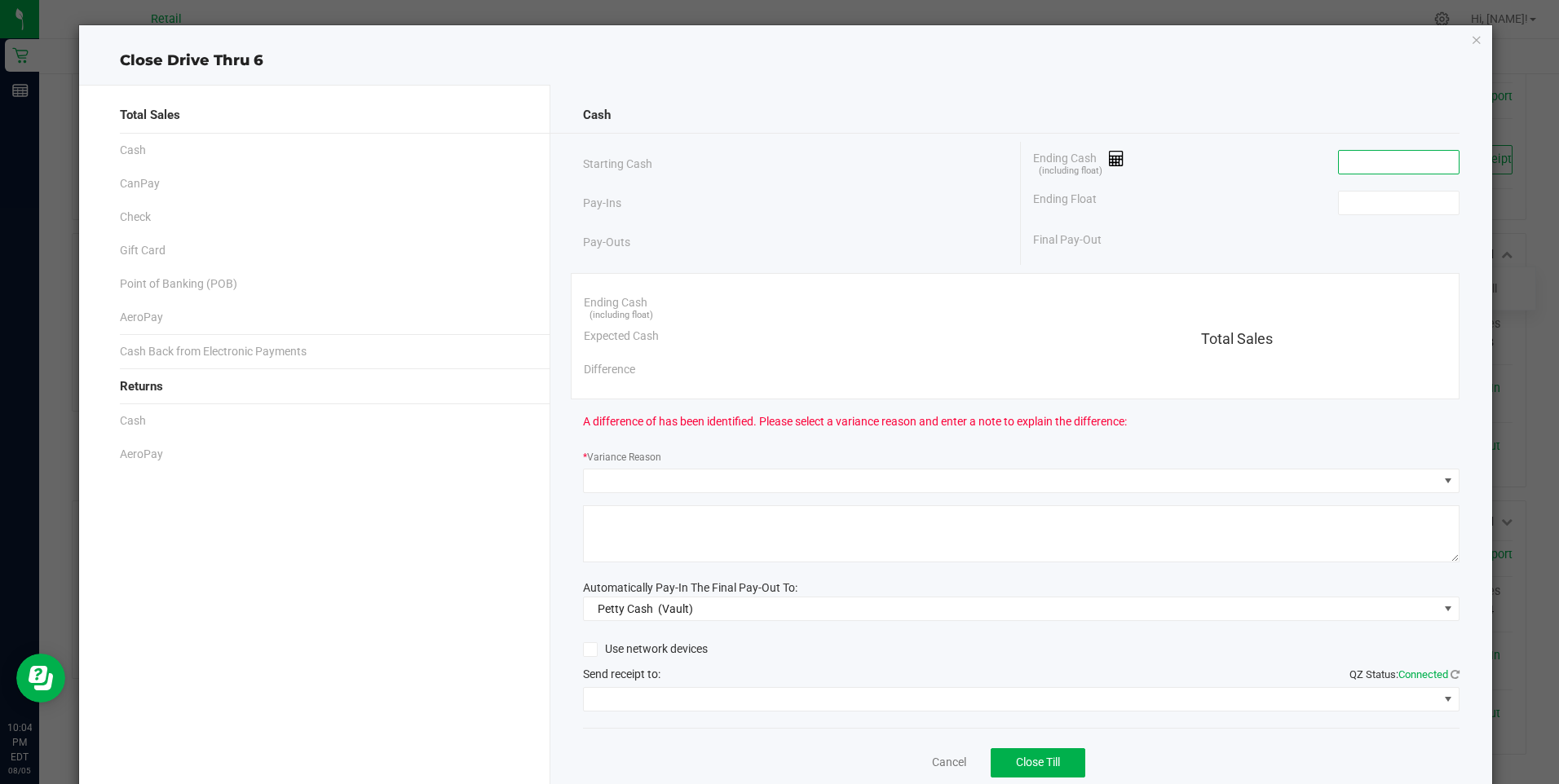 click at bounding box center (1398, 162) 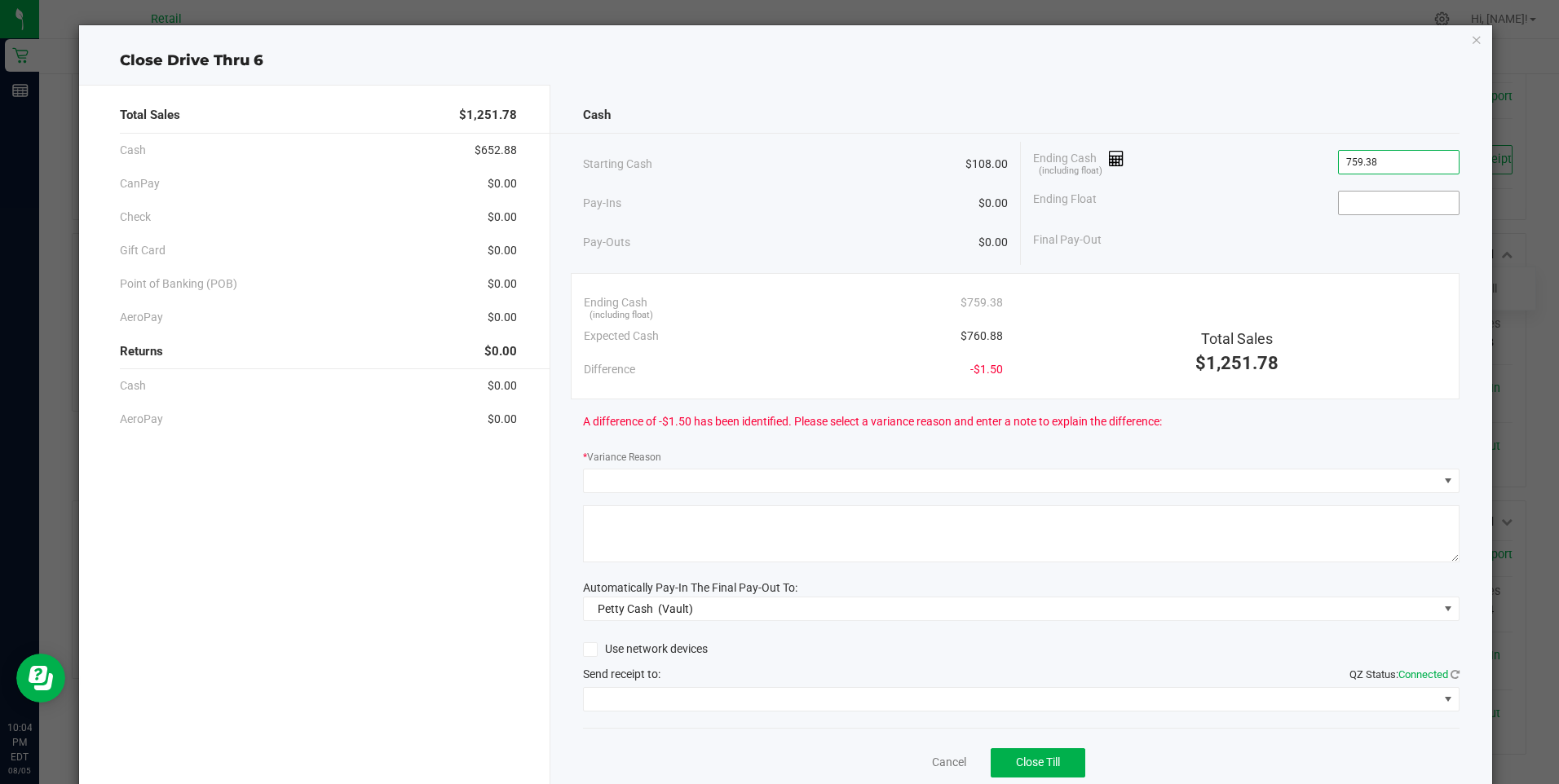 type on "$759.38" 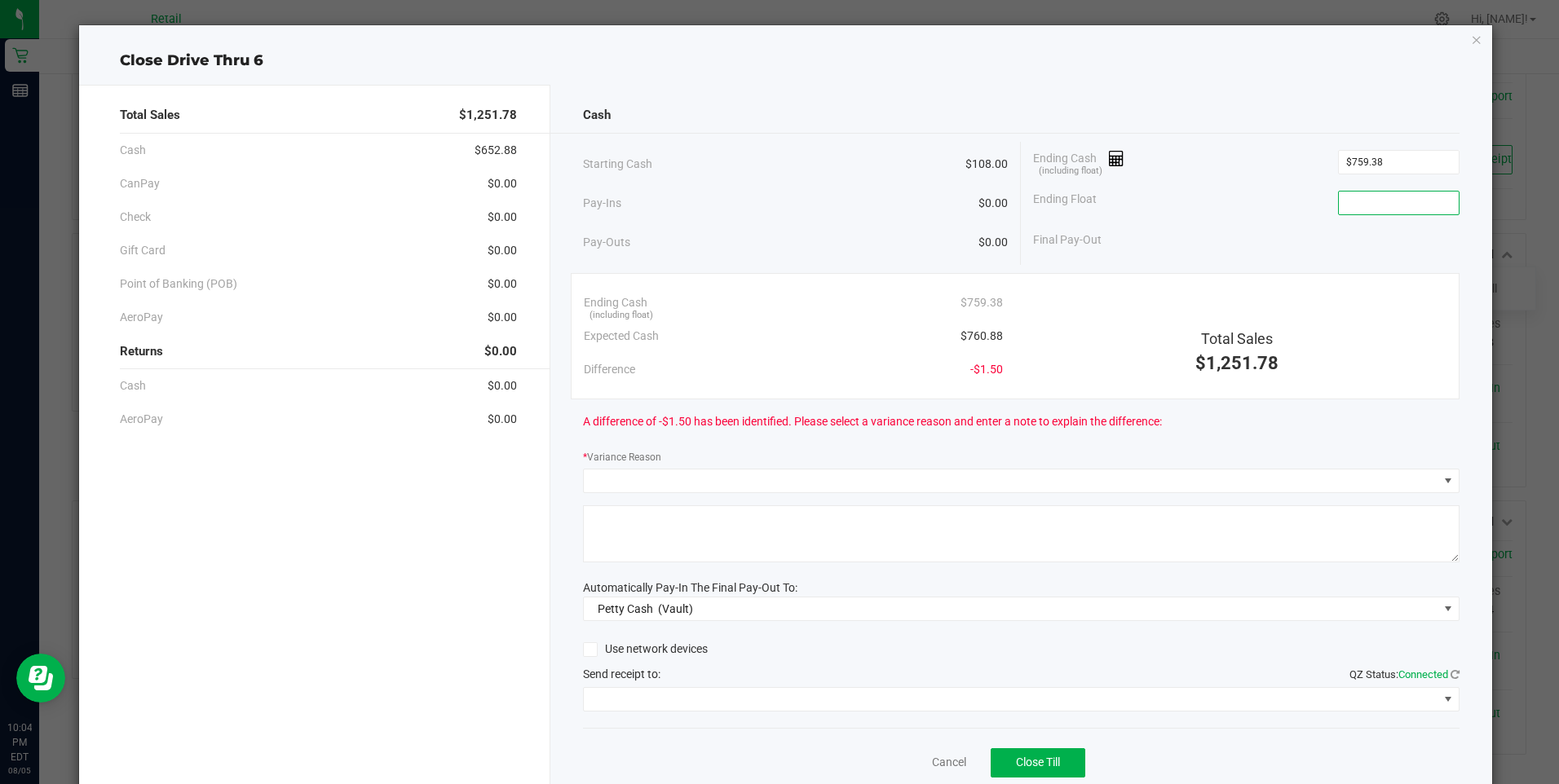 click at bounding box center [1398, 203] 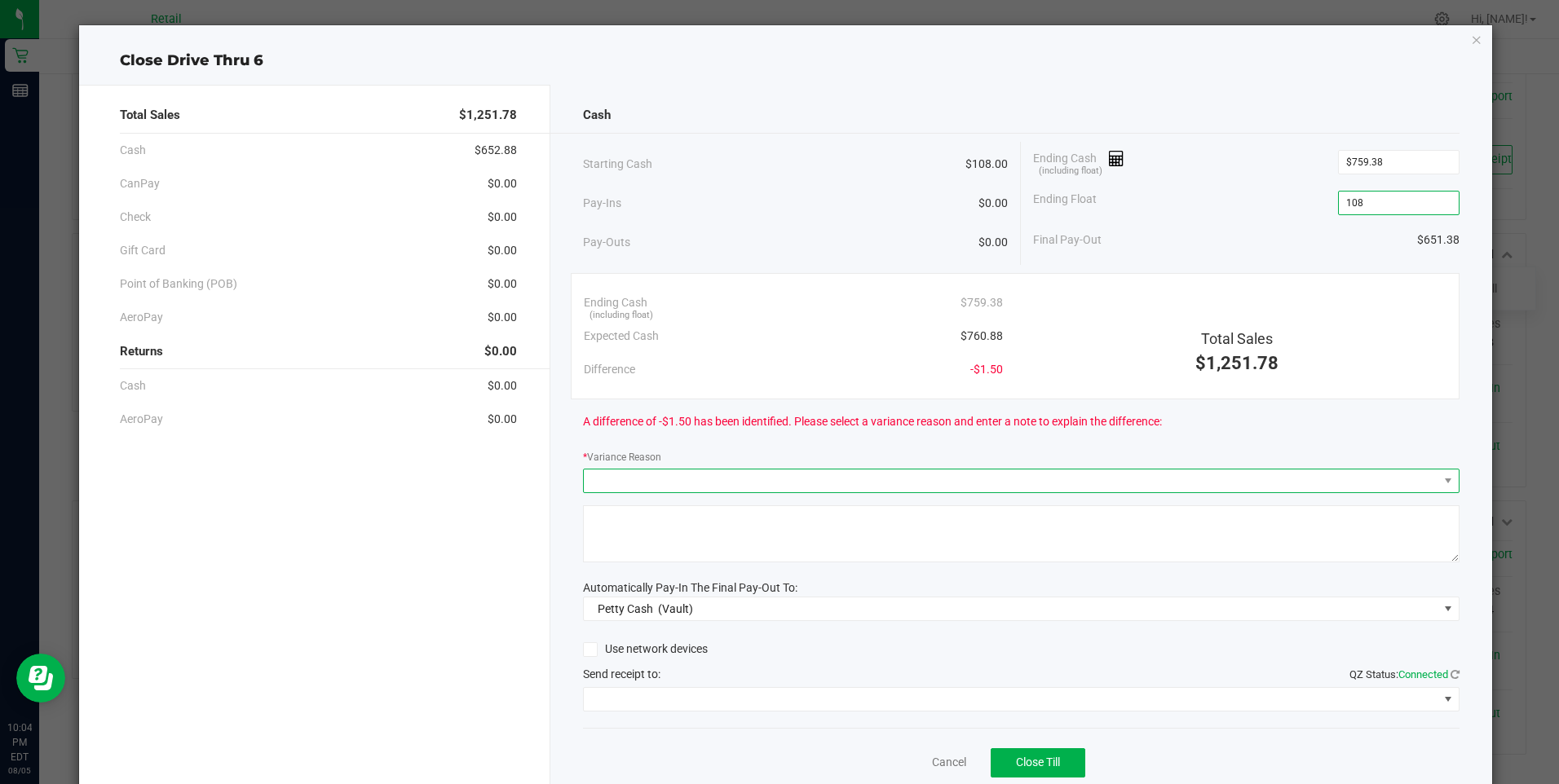 type on "$108.00" 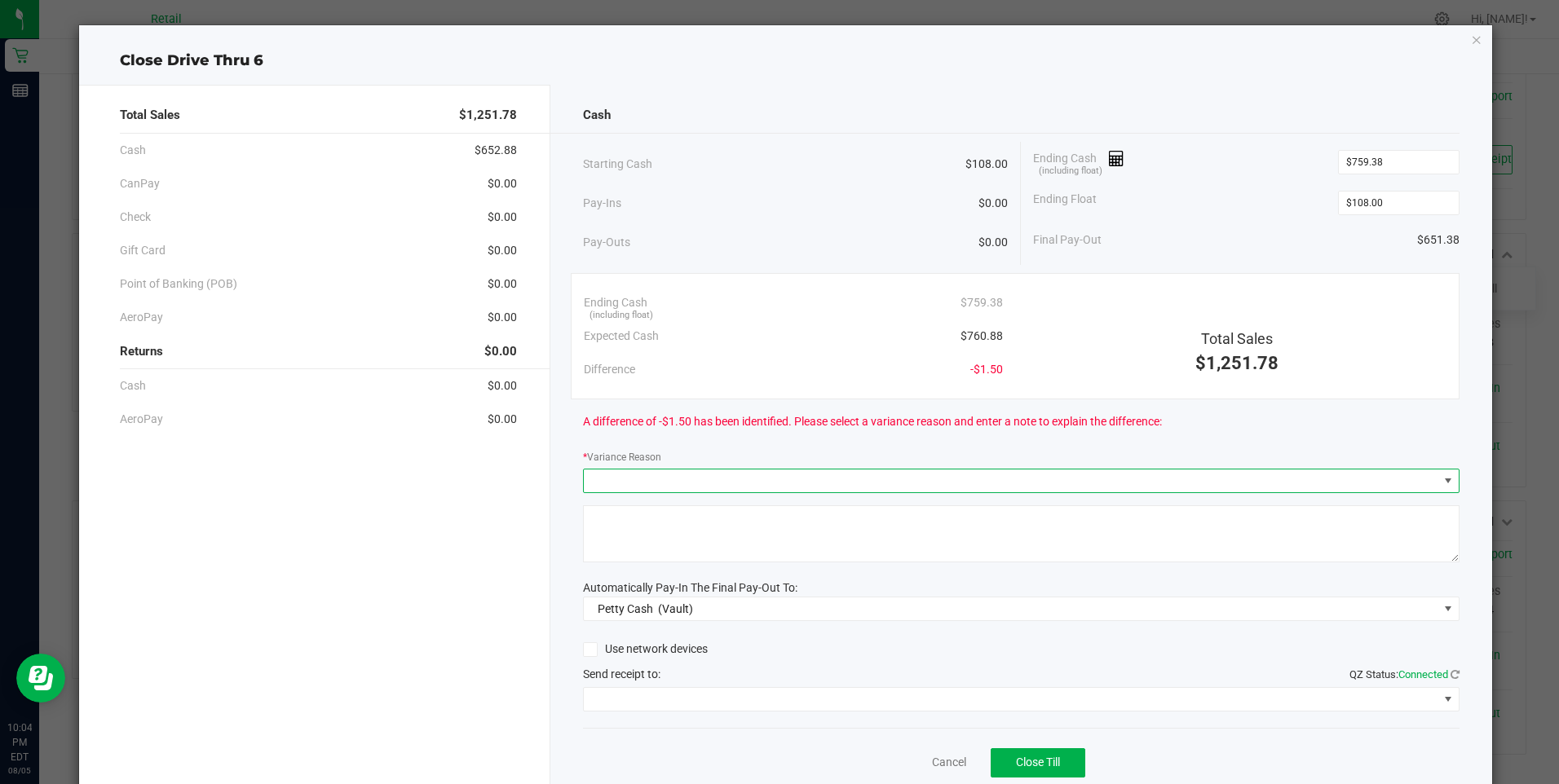 click at bounding box center (1011, 481) 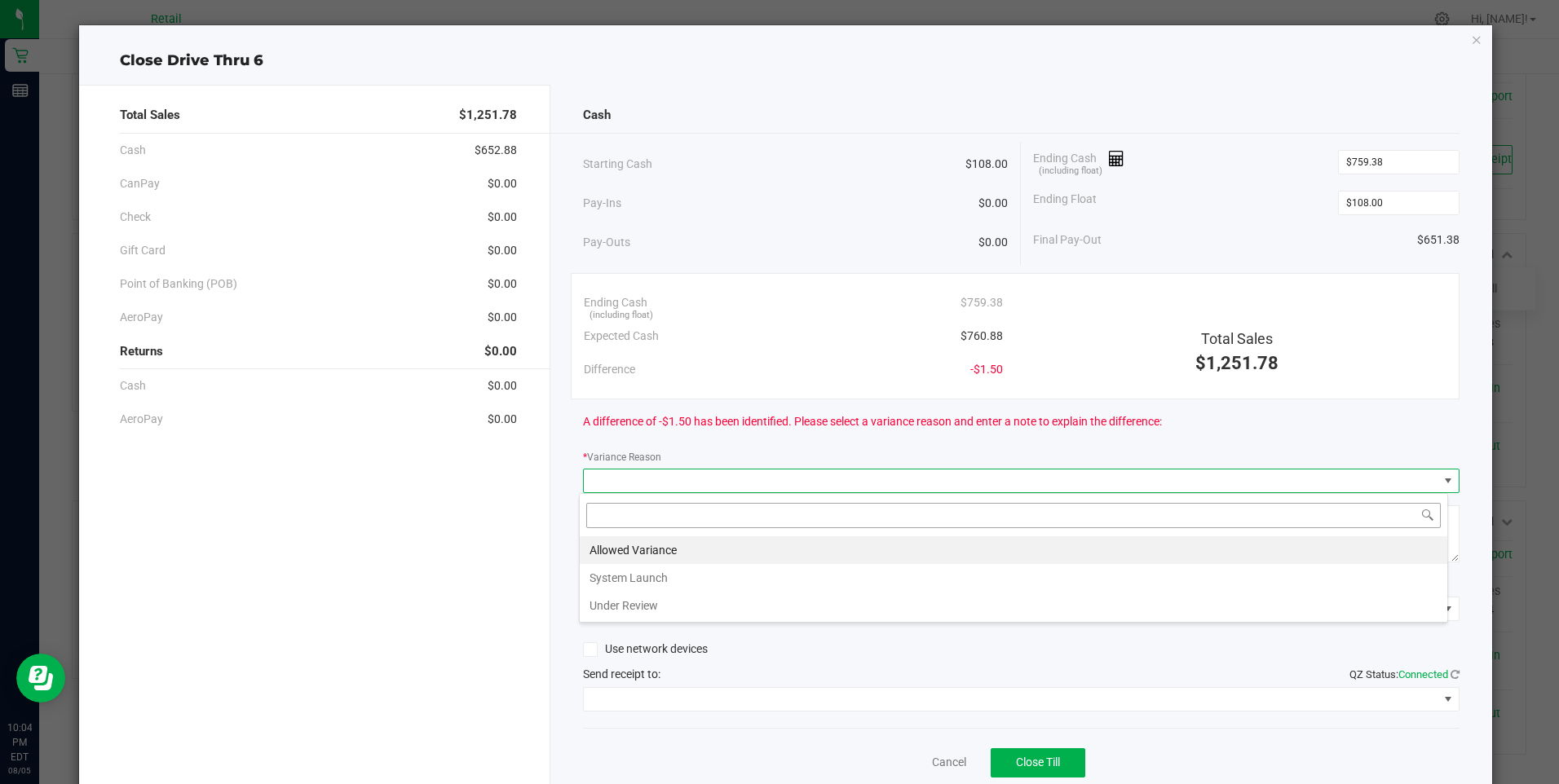 scroll, scrollTop: 81472, scrollLeft: 80668, axis: both 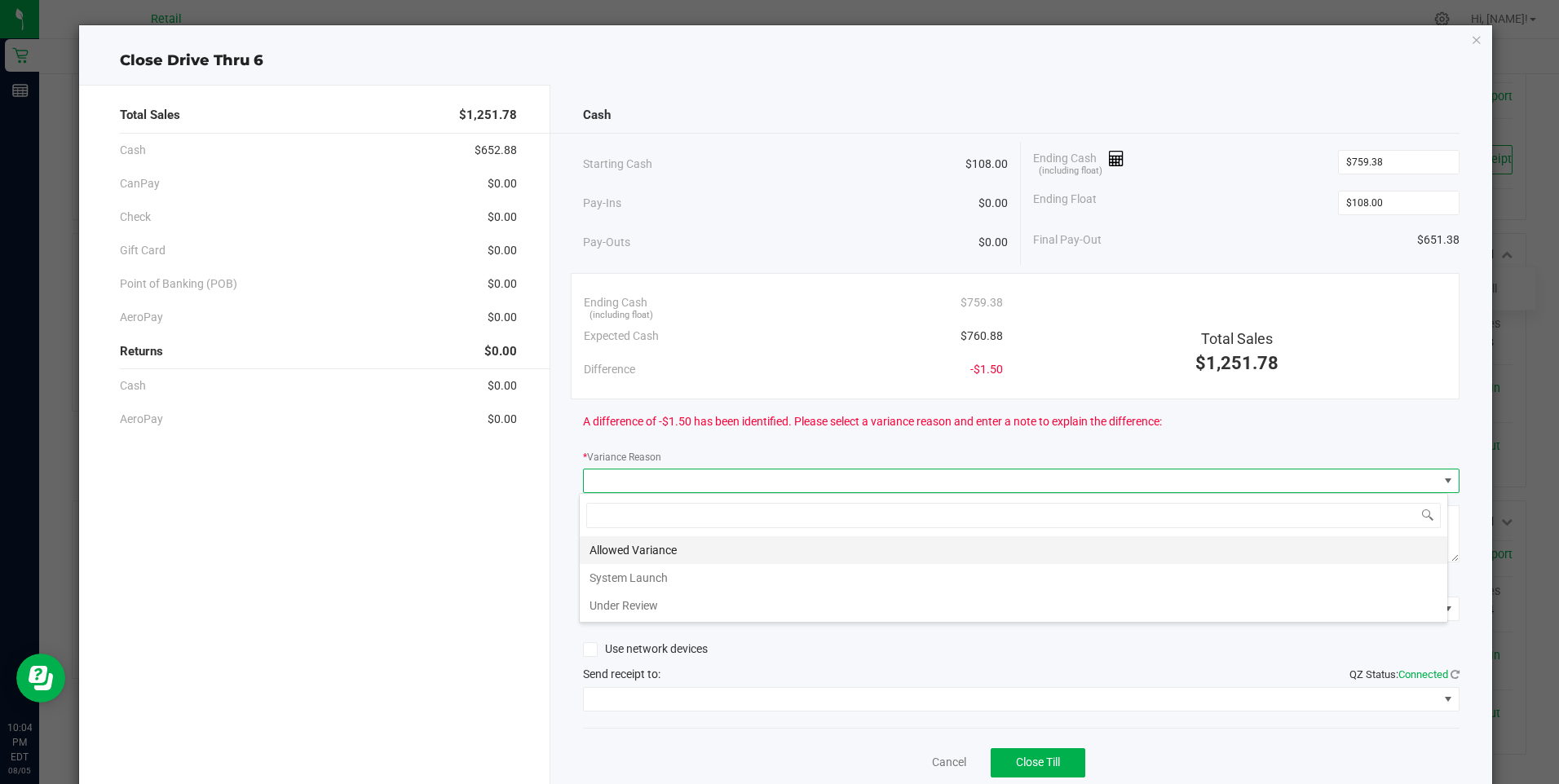 click on "Allowed Variance" at bounding box center (1014, 550) 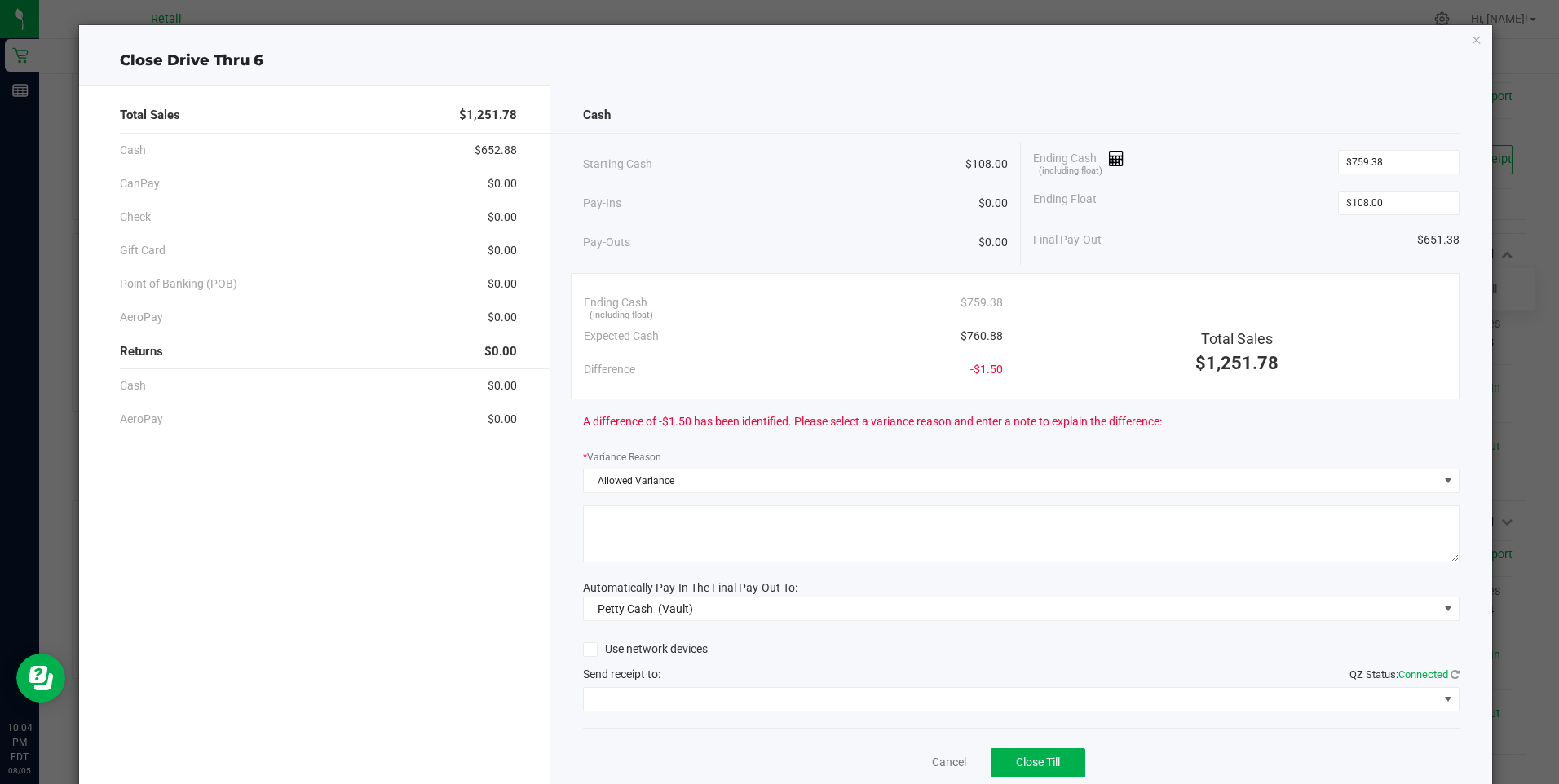 click 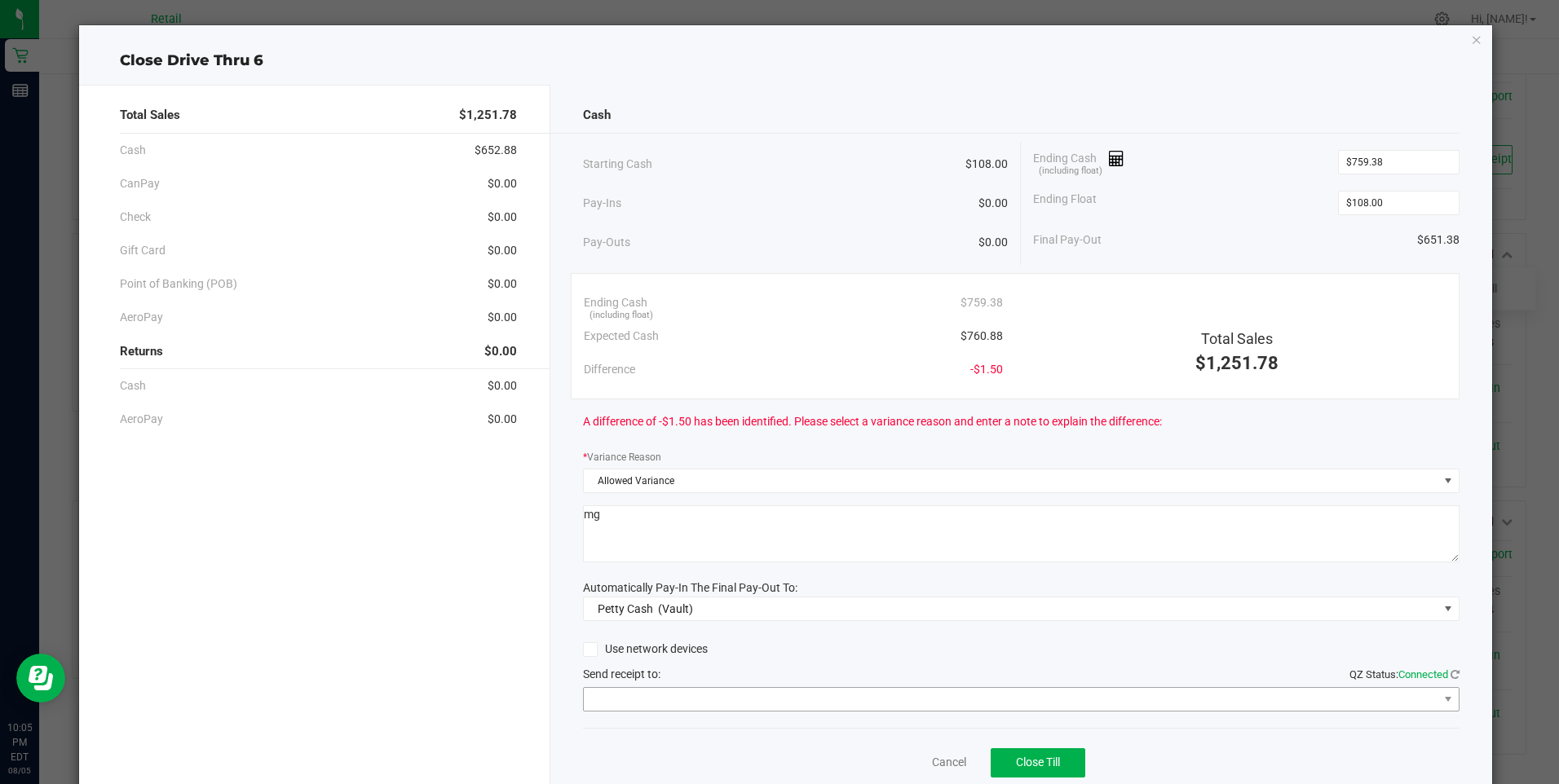 type on "mg" 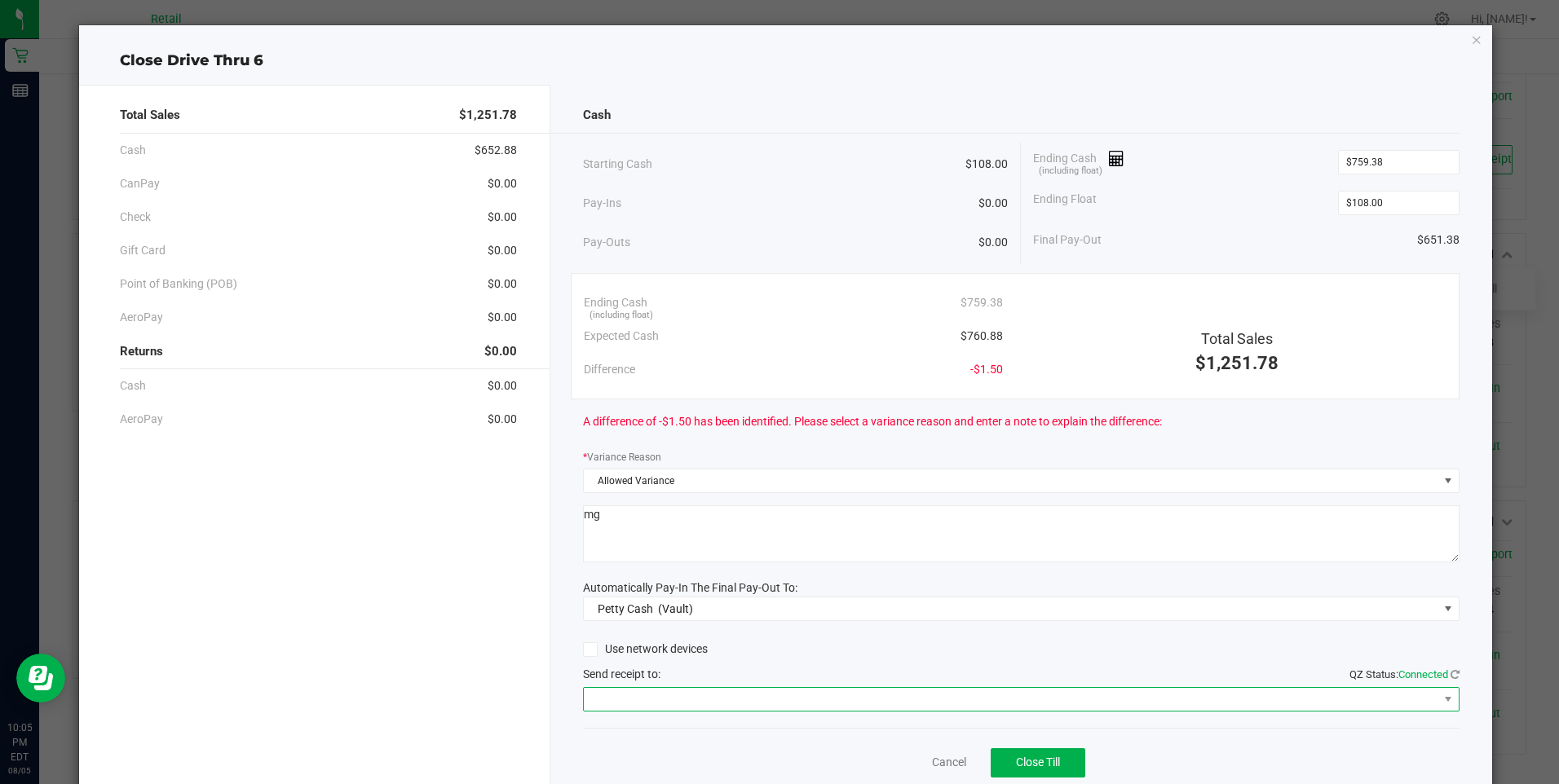 click at bounding box center (1011, 699) 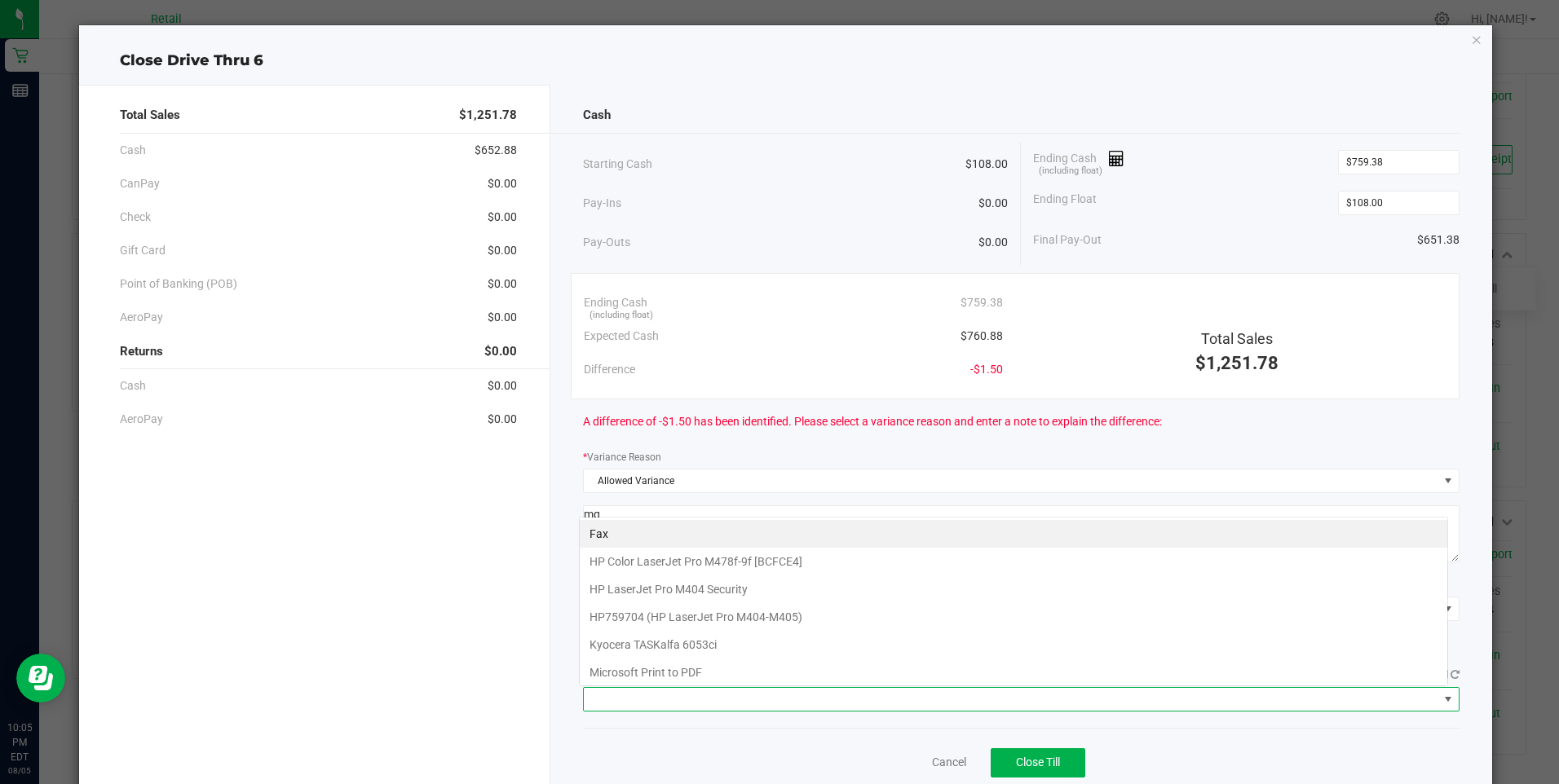 scroll, scrollTop: 81472, scrollLeft: 80668, axis: both 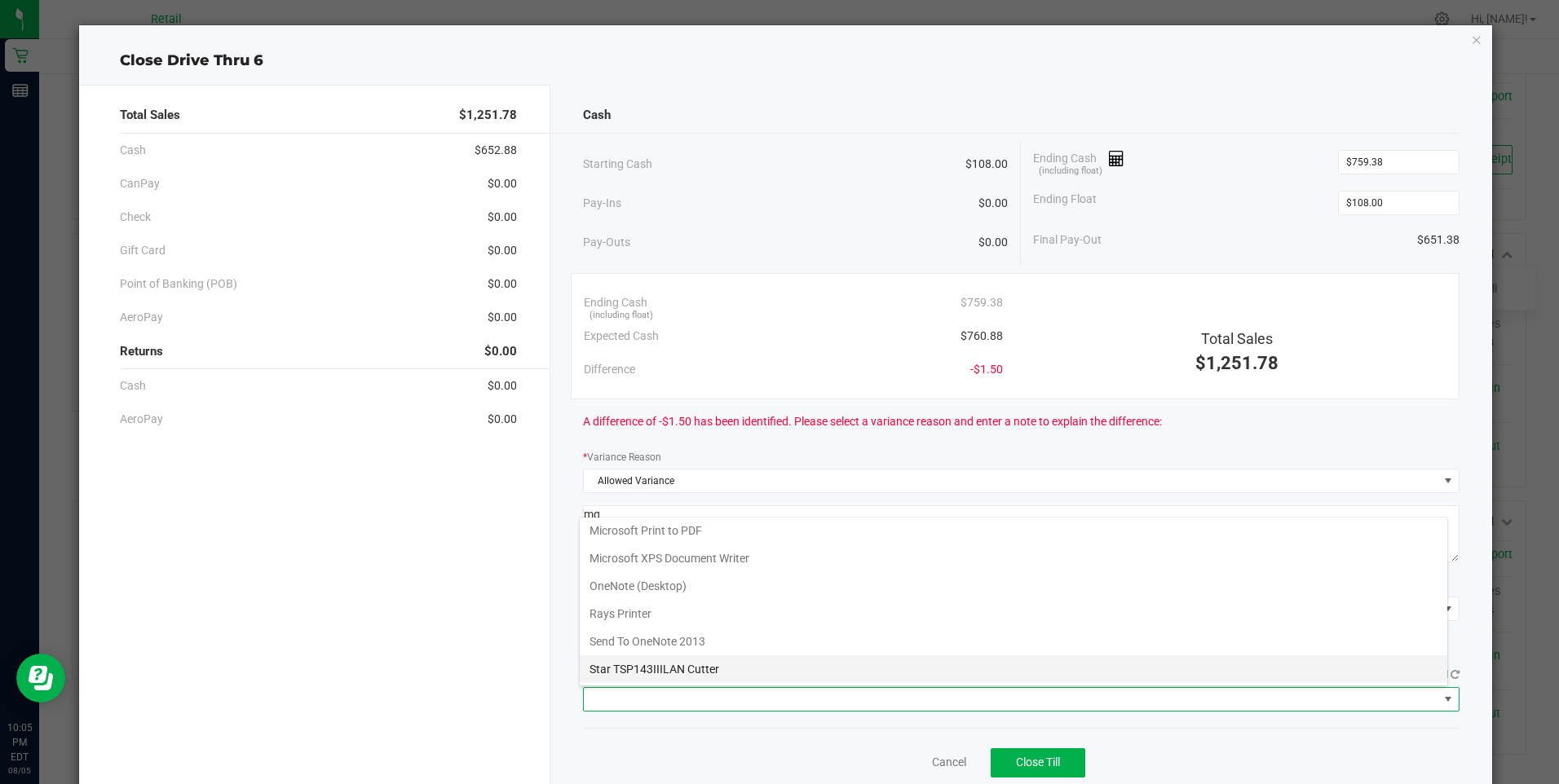 click on "Star TSP143IIILAN Cutter" at bounding box center (1014, 669) 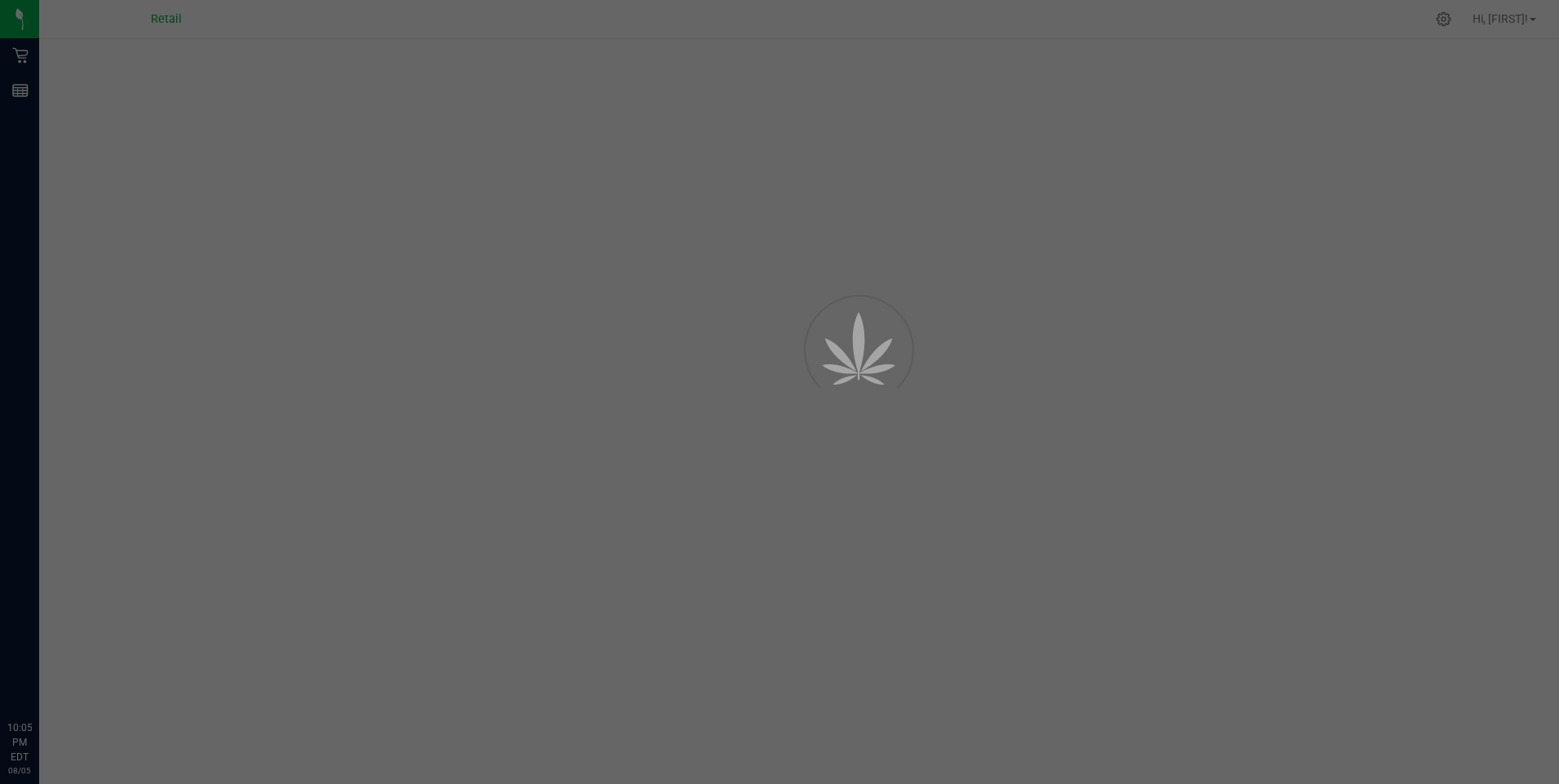 scroll, scrollTop: 0, scrollLeft: 0, axis: both 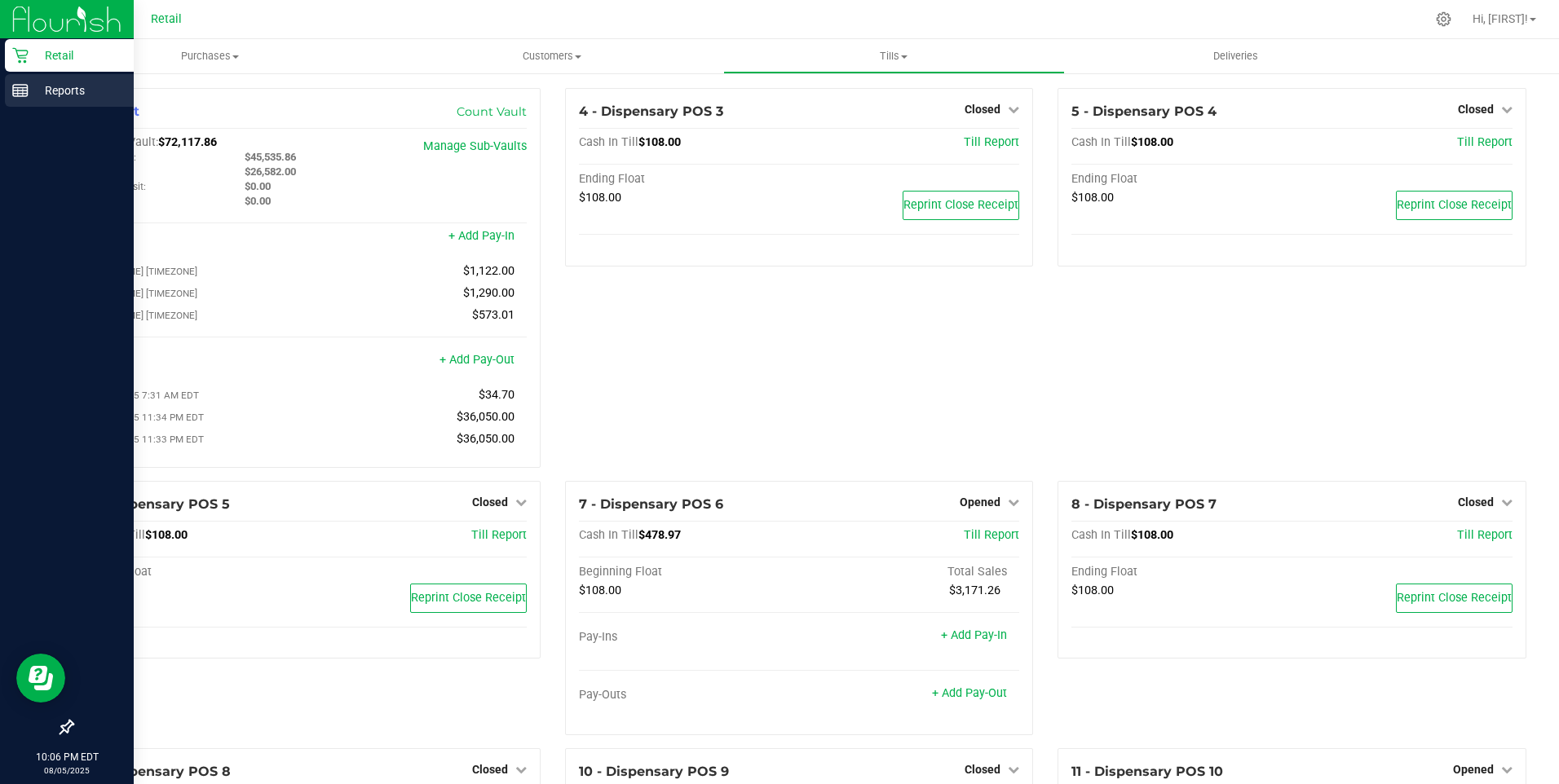 click 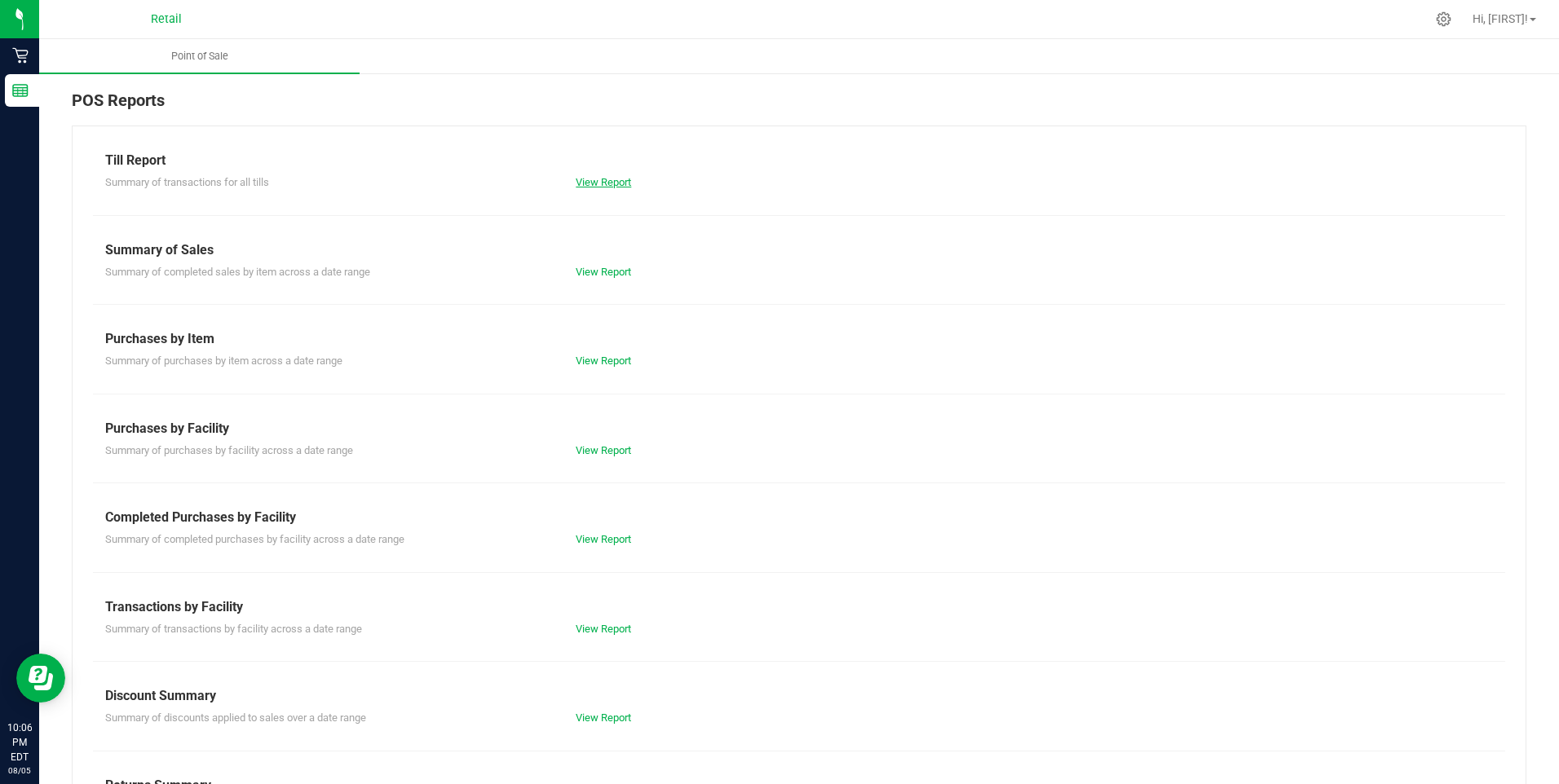 click on "View Report" at bounding box center (603, 182) 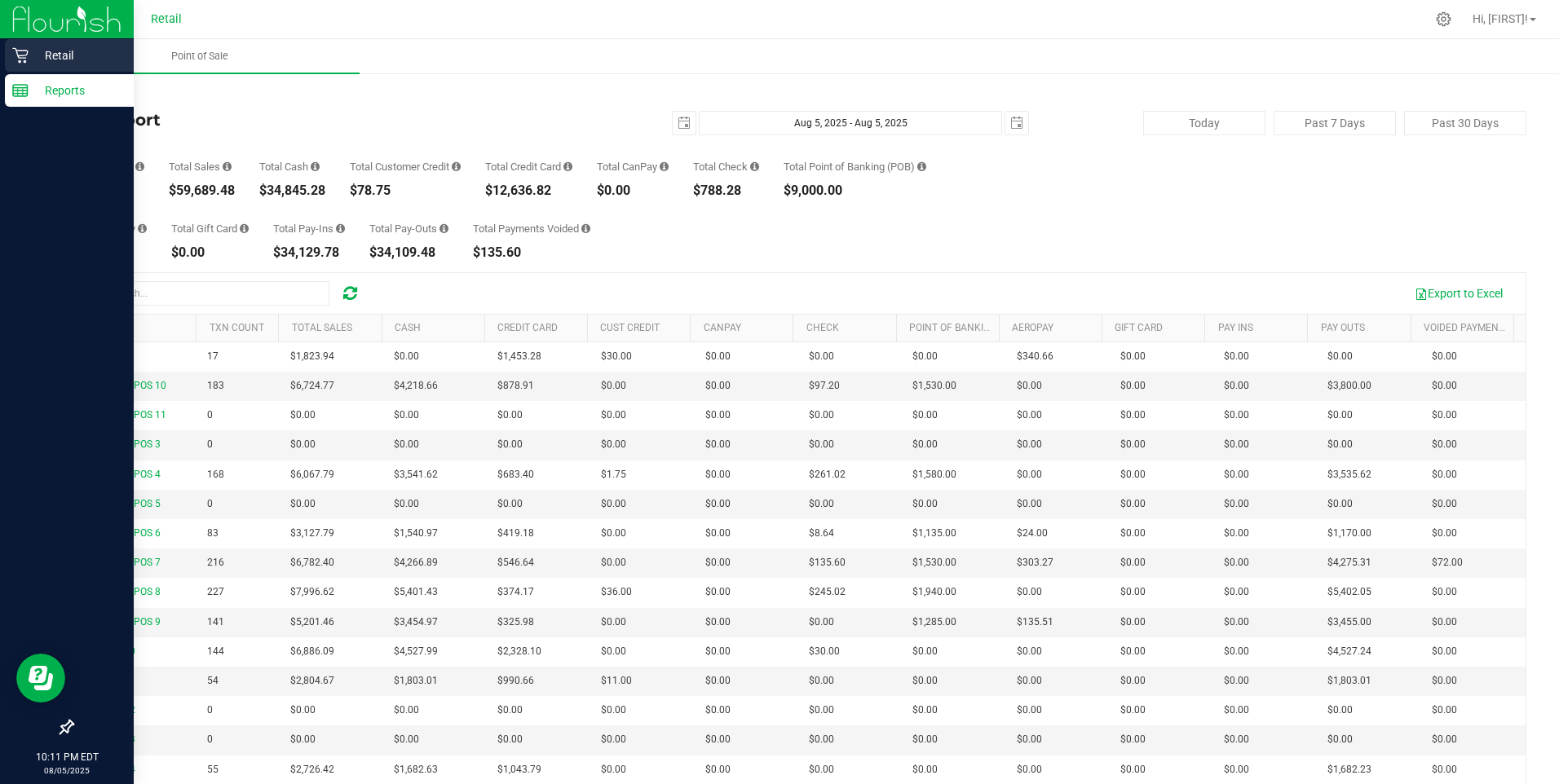 click on "Retail" at bounding box center (69, 55) 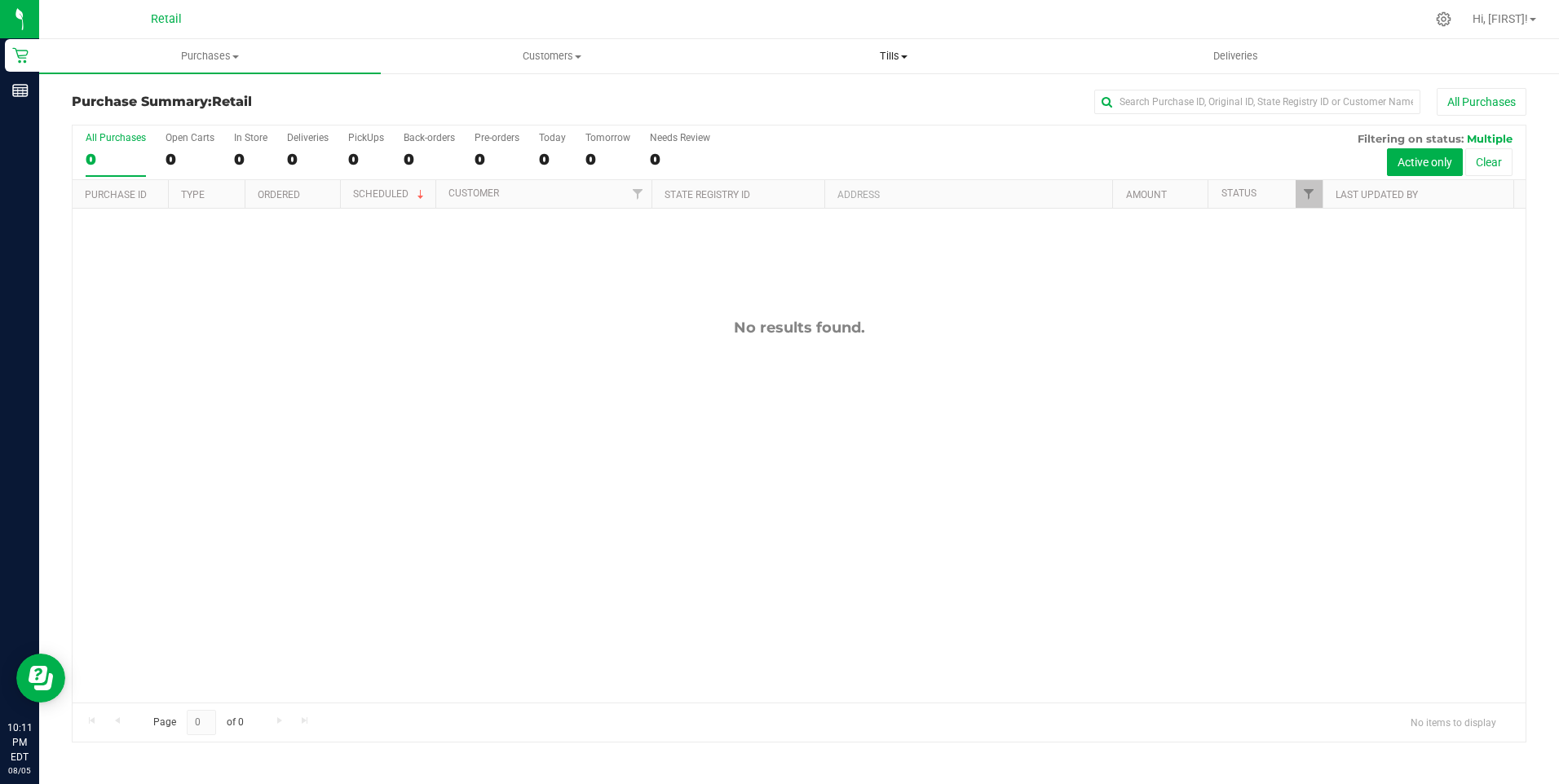 click on "Tills" at bounding box center [894, 56] 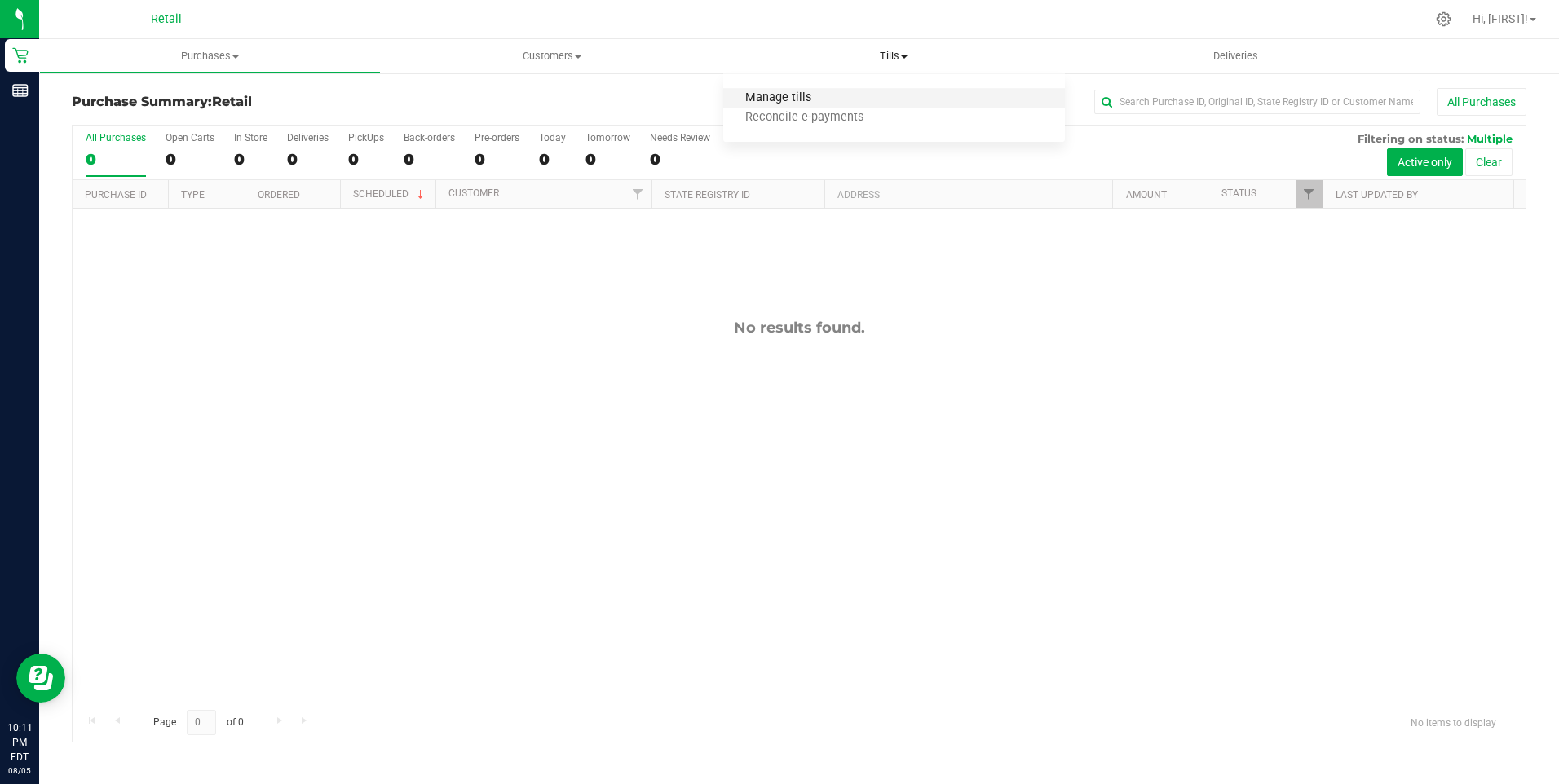 click on "Manage tills" at bounding box center [778, 98] 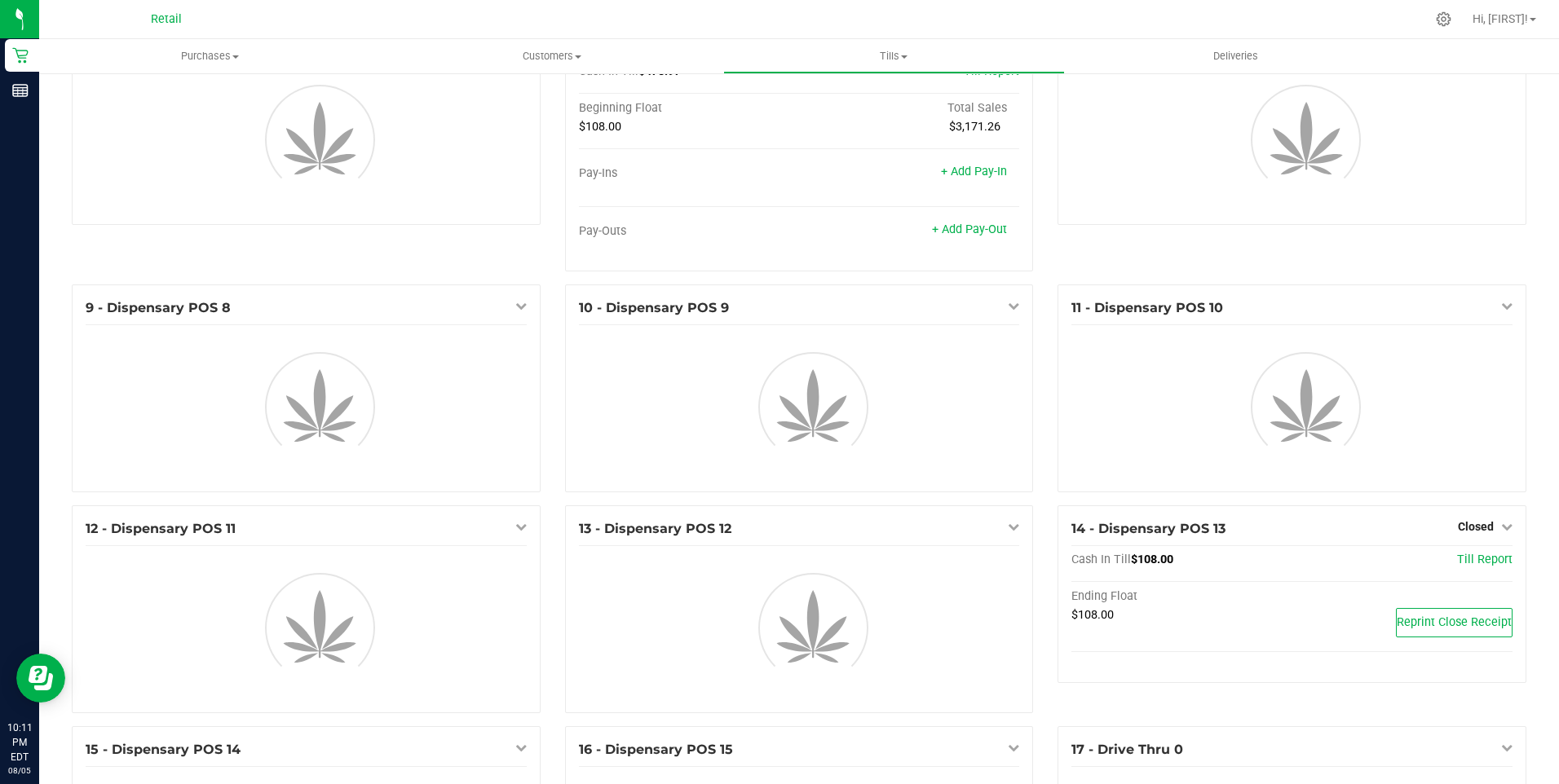 scroll, scrollTop: 489, scrollLeft: 0, axis: vertical 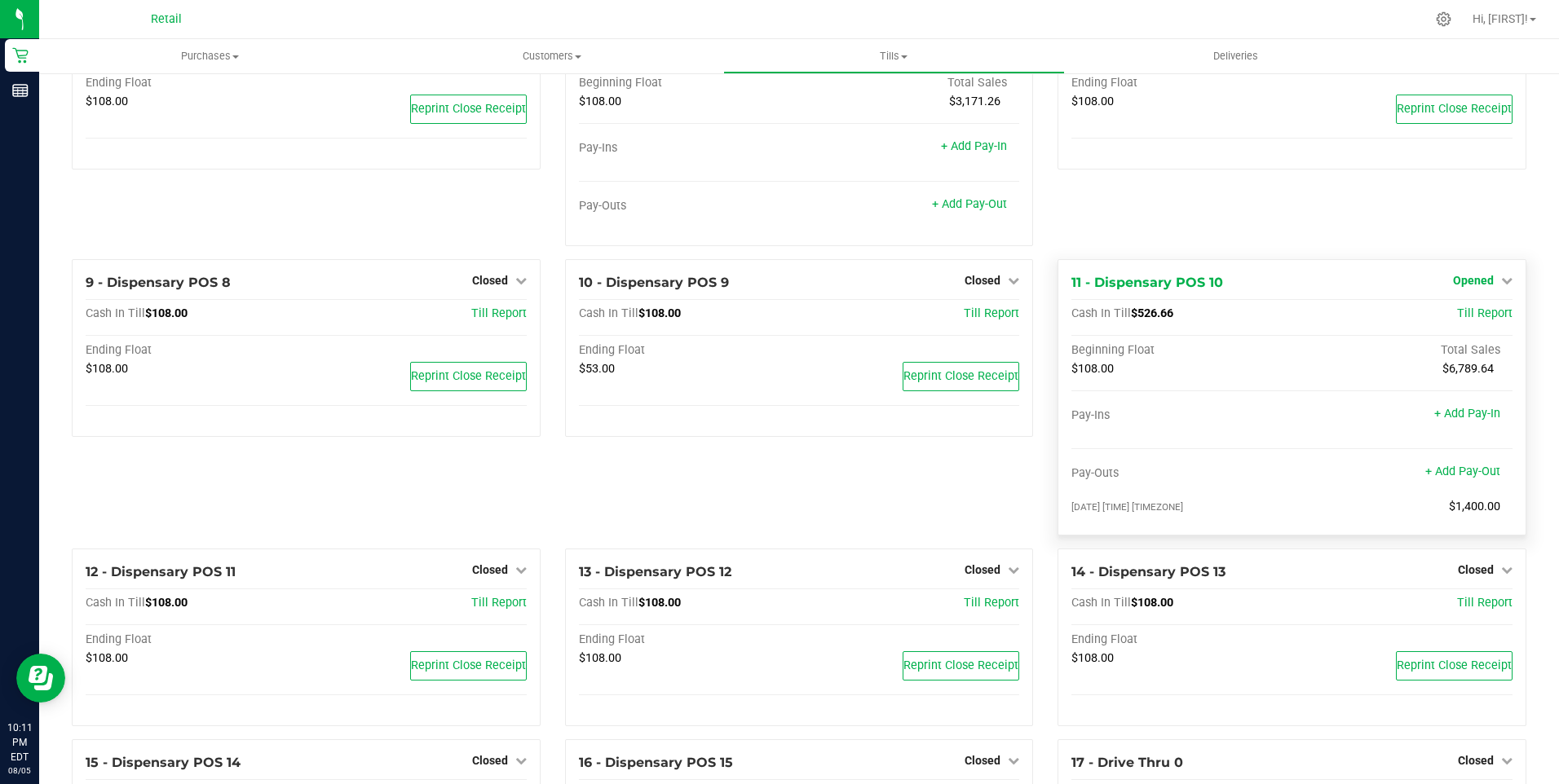 click at bounding box center (1507, 280) 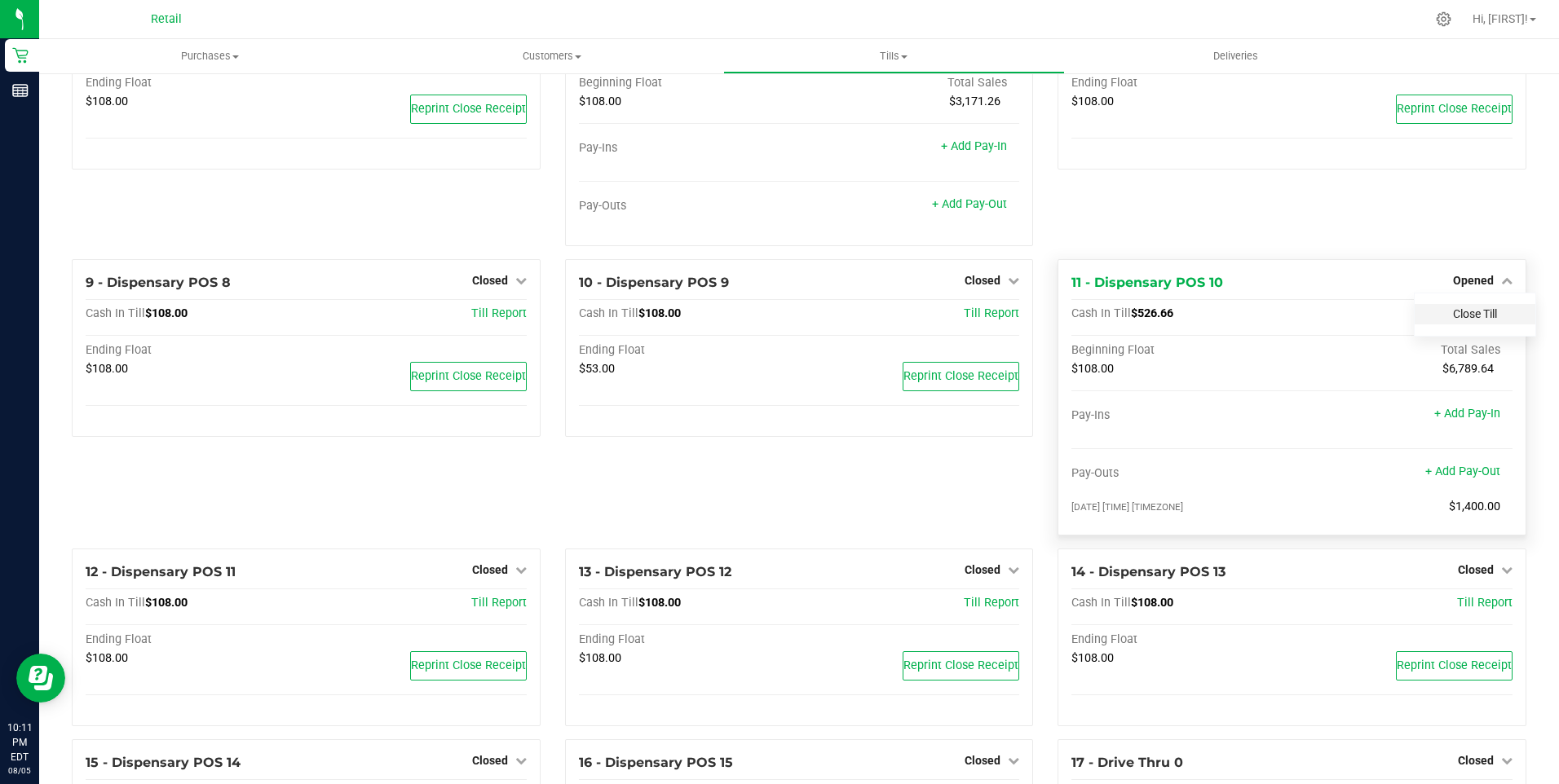click on "Close Till" at bounding box center (1475, 314) 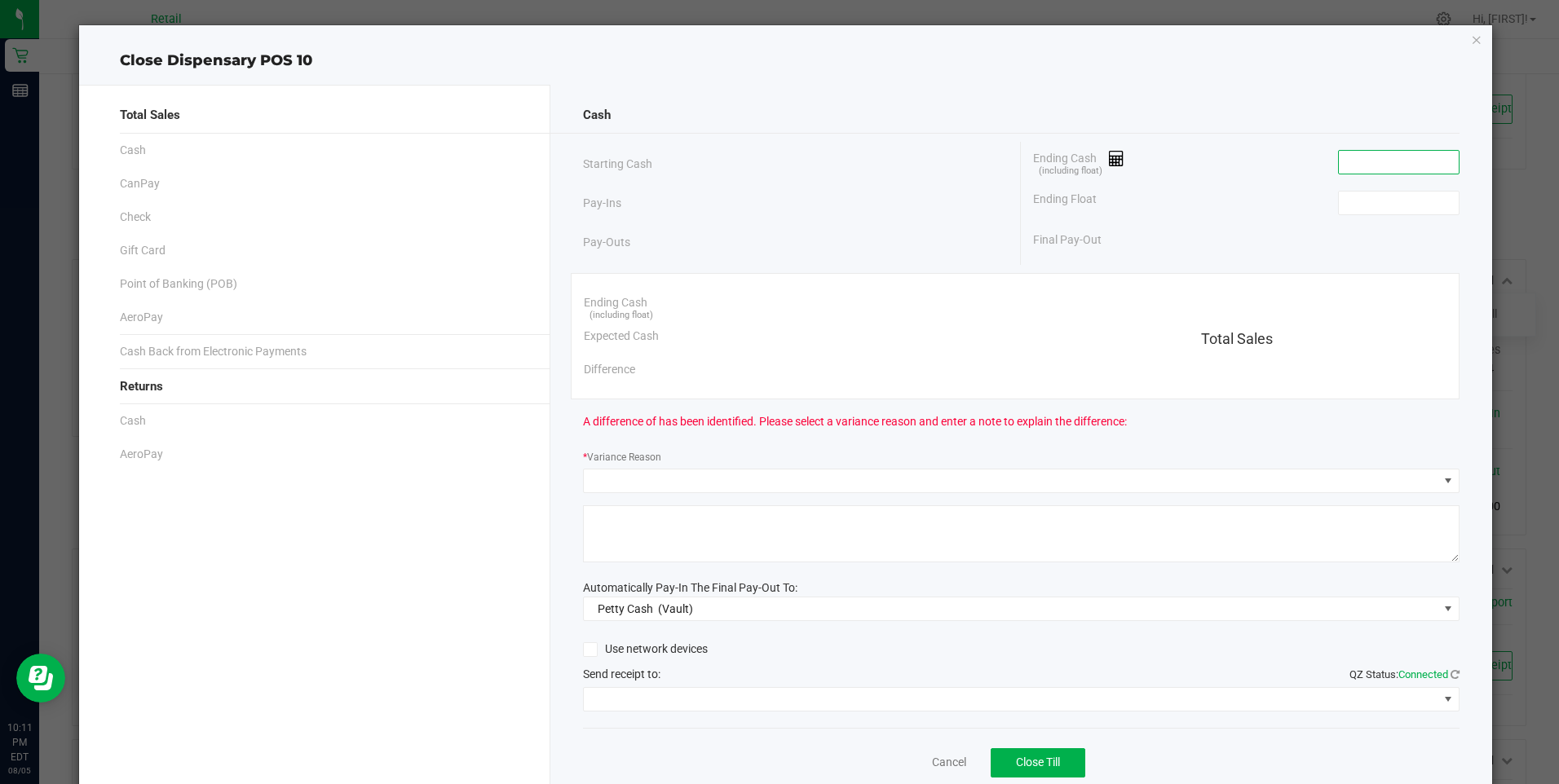 click at bounding box center [1398, 162] 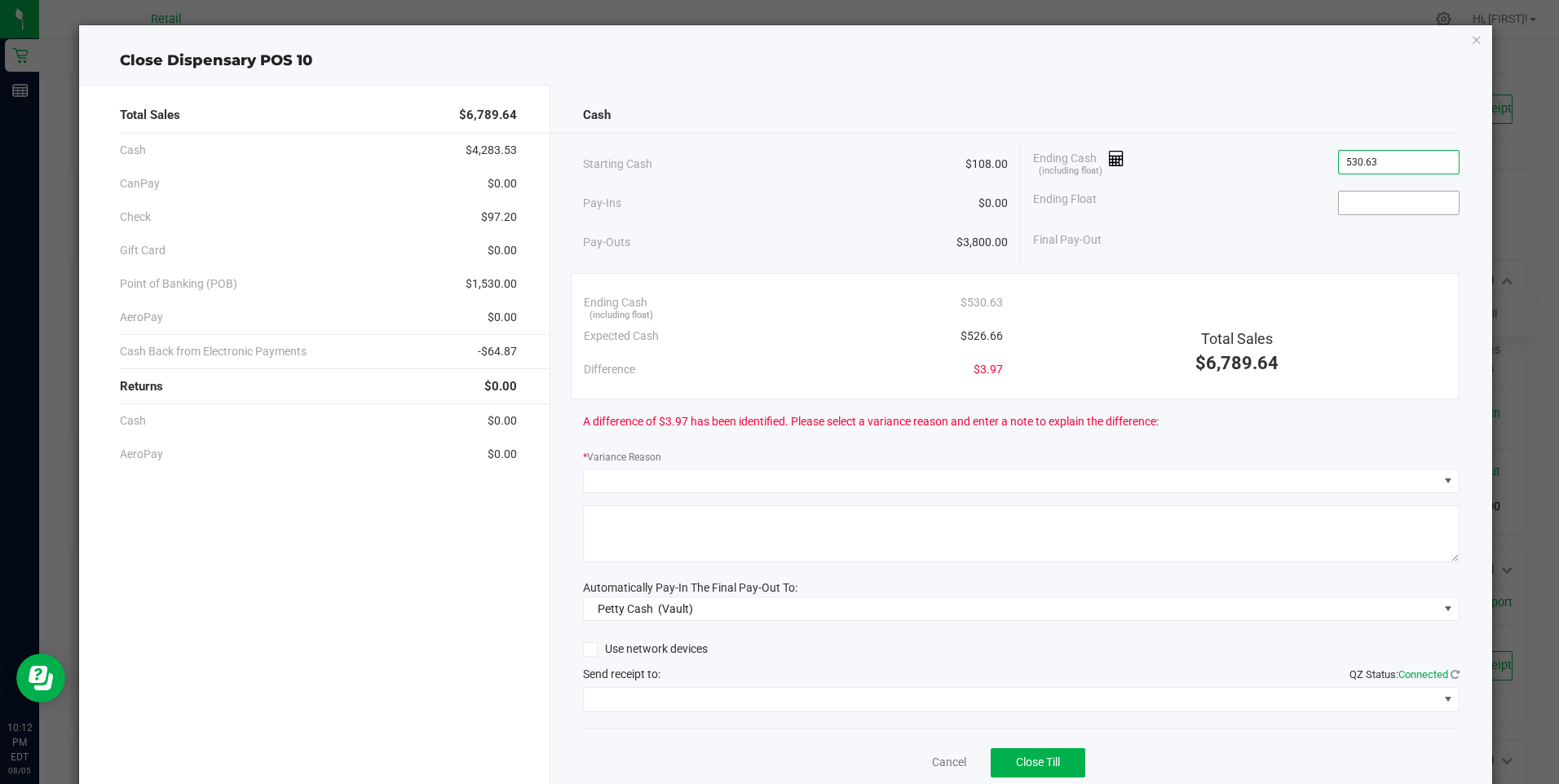 type on "$530.63" 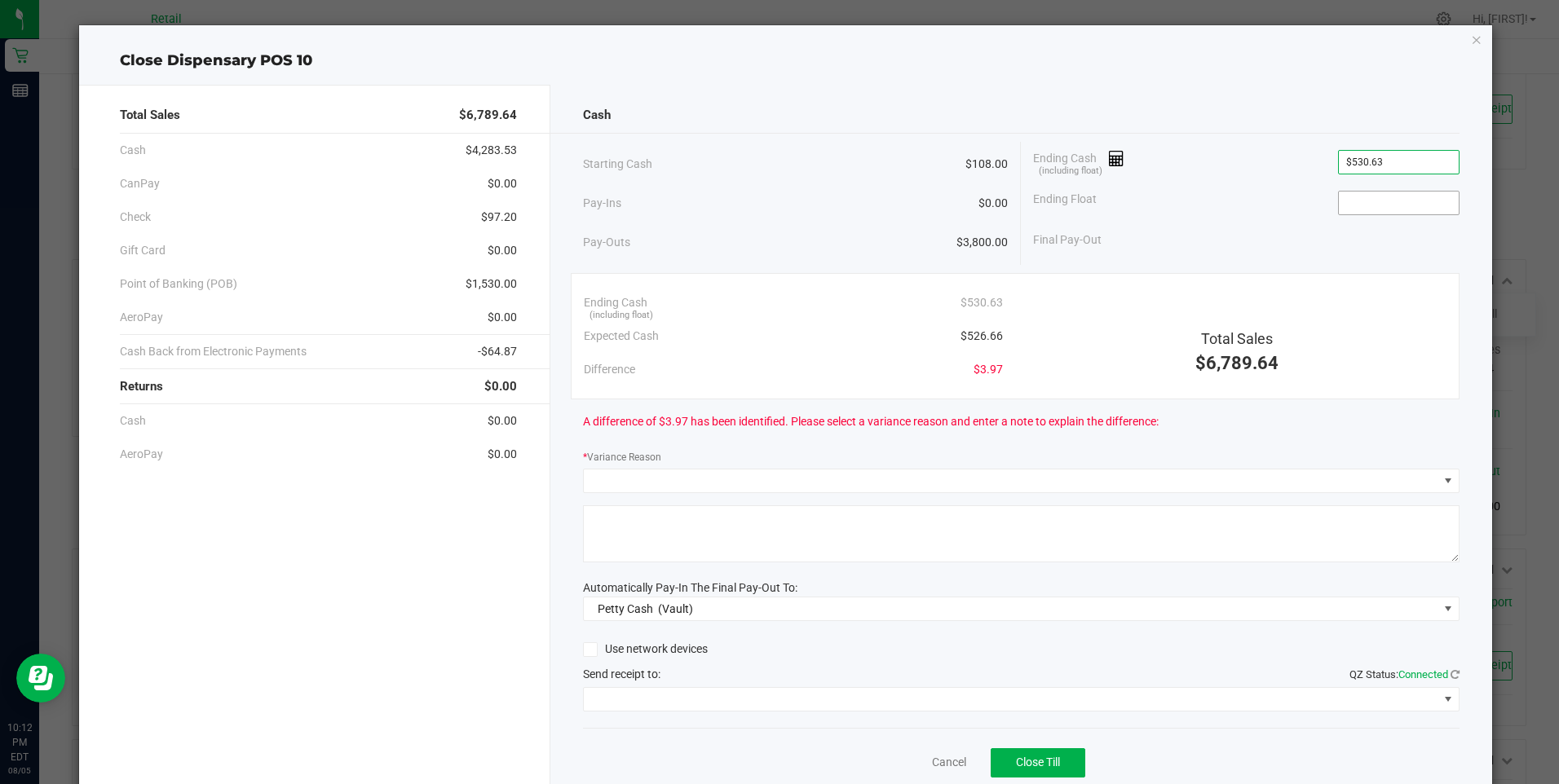 click at bounding box center (1398, 203) 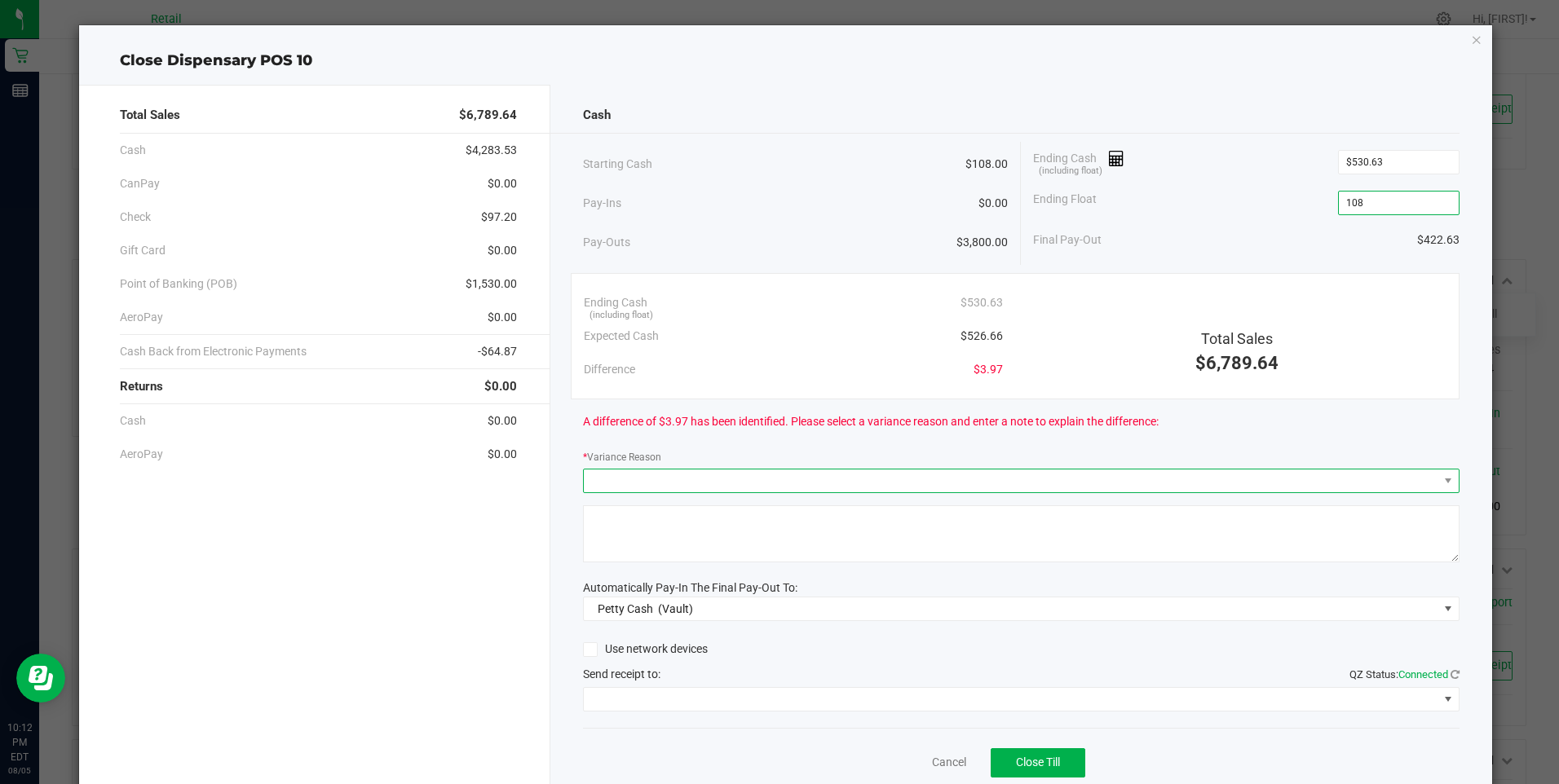 type on "$108.00" 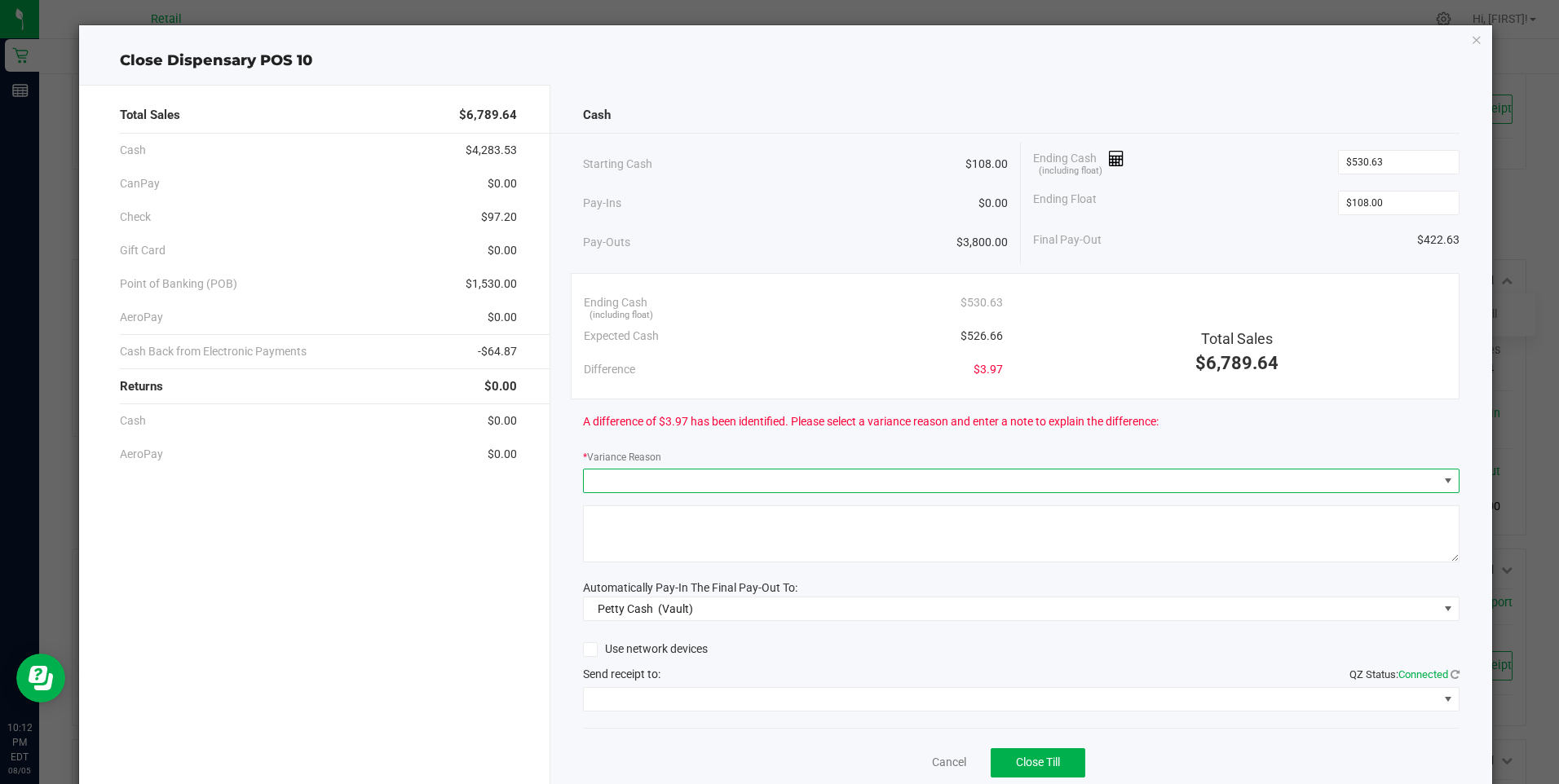 drag, startPoint x: 627, startPoint y: 482, endPoint x: 603, endPoint y: 487, distance: 24.515301 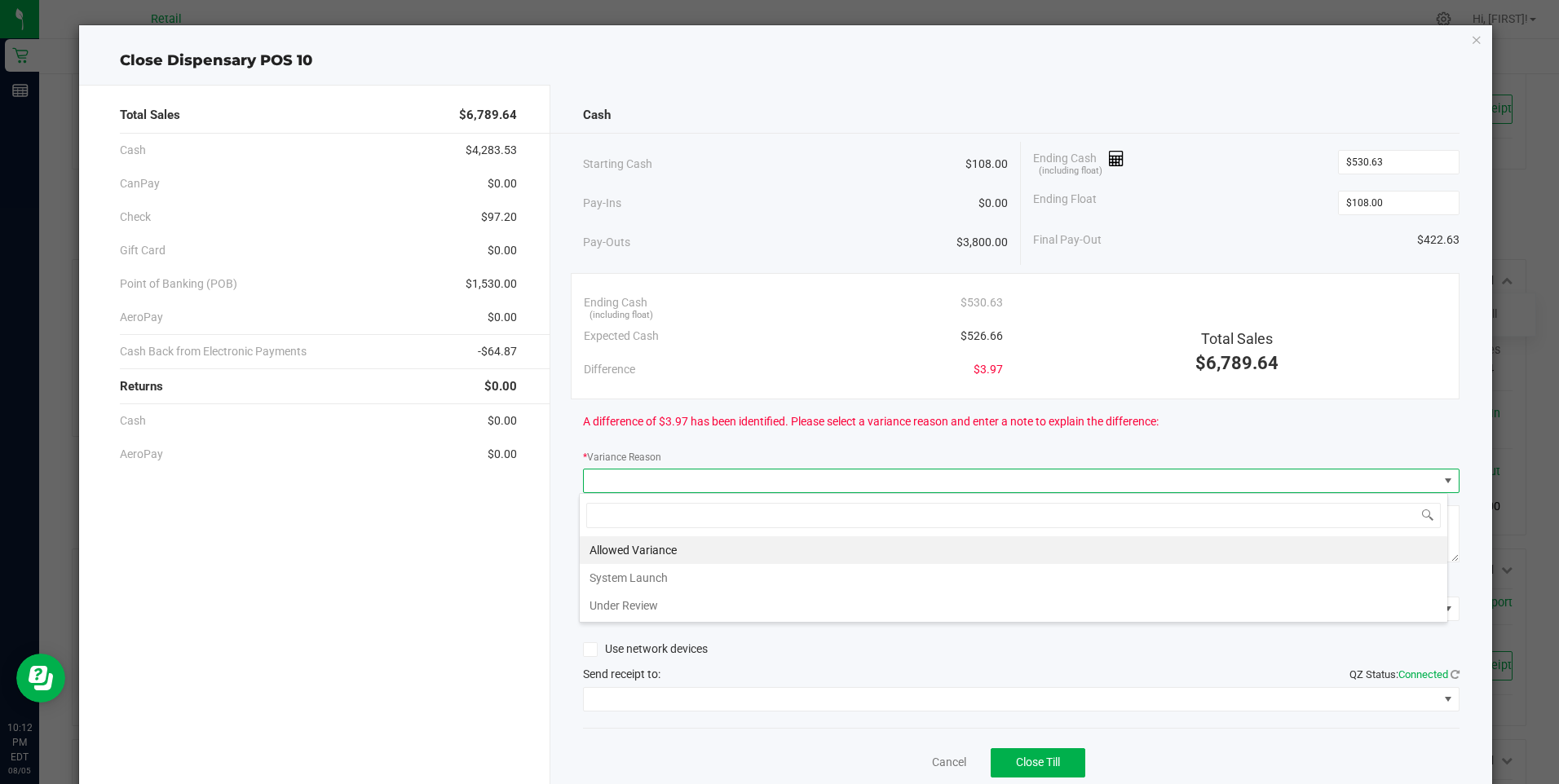 scroll, scrollTop: 81472, scrollLeft: 80668, axis: both 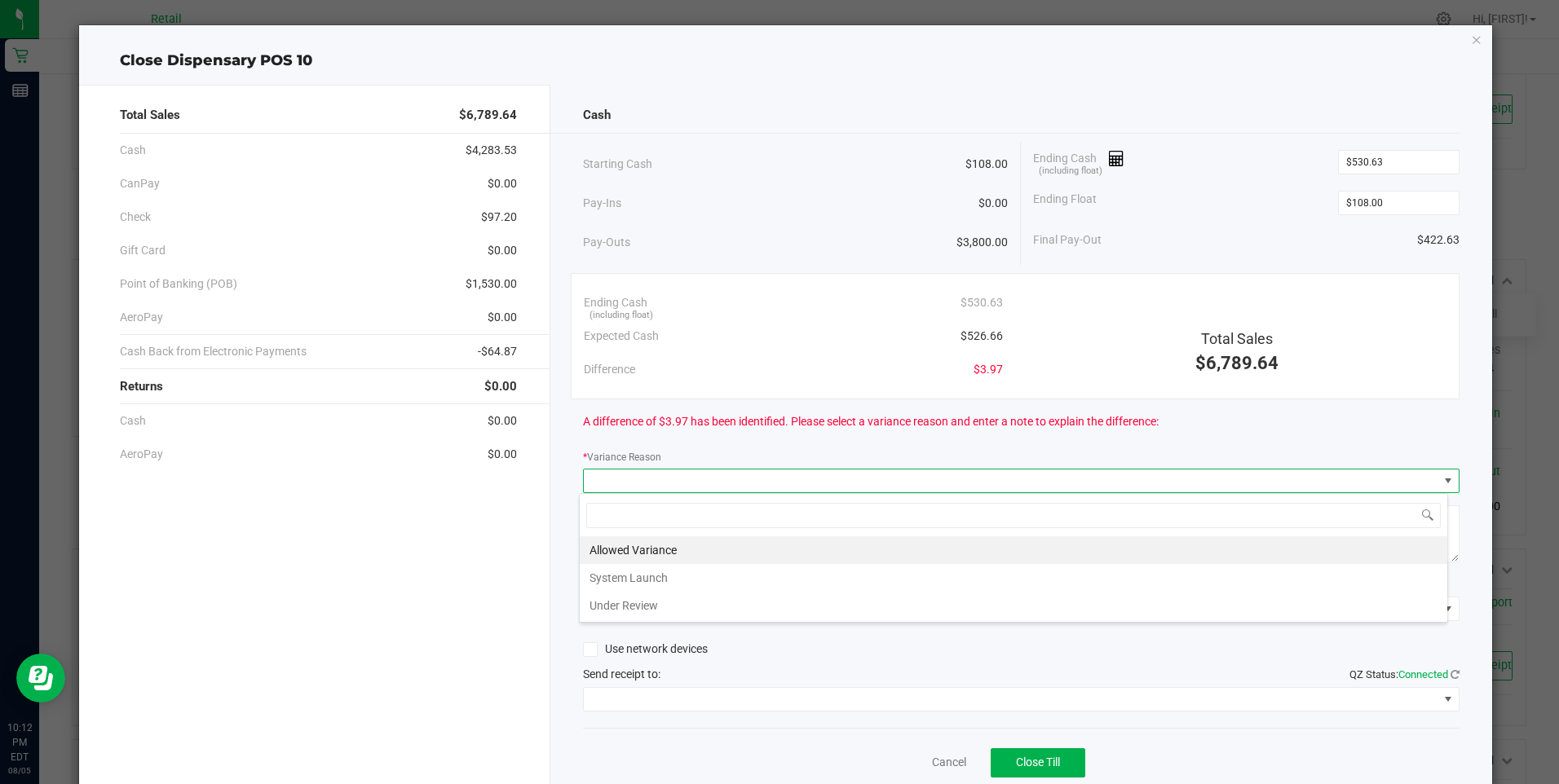 click on "Allowed Variance" at bounding box center (1014, 550) 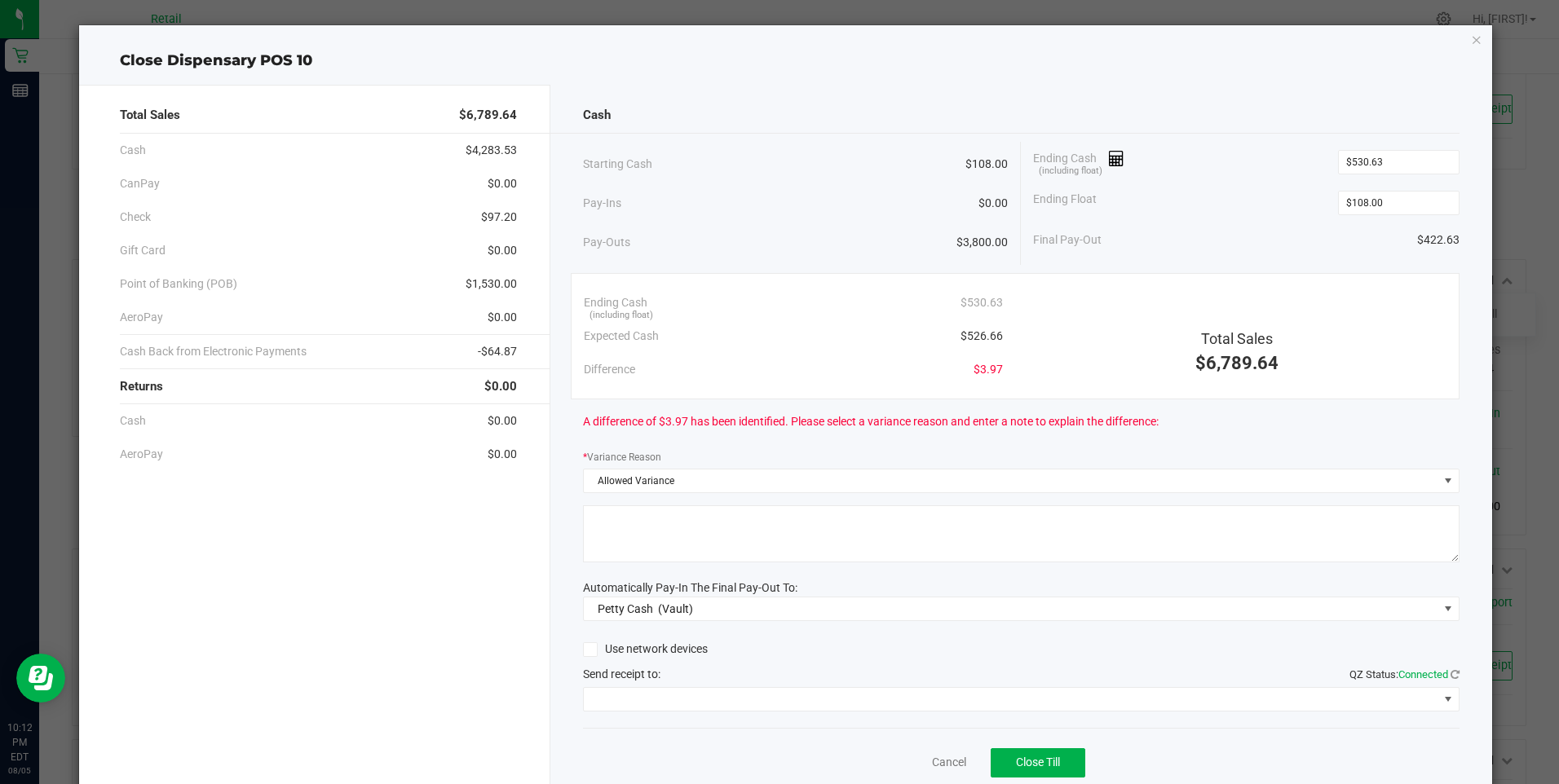 click 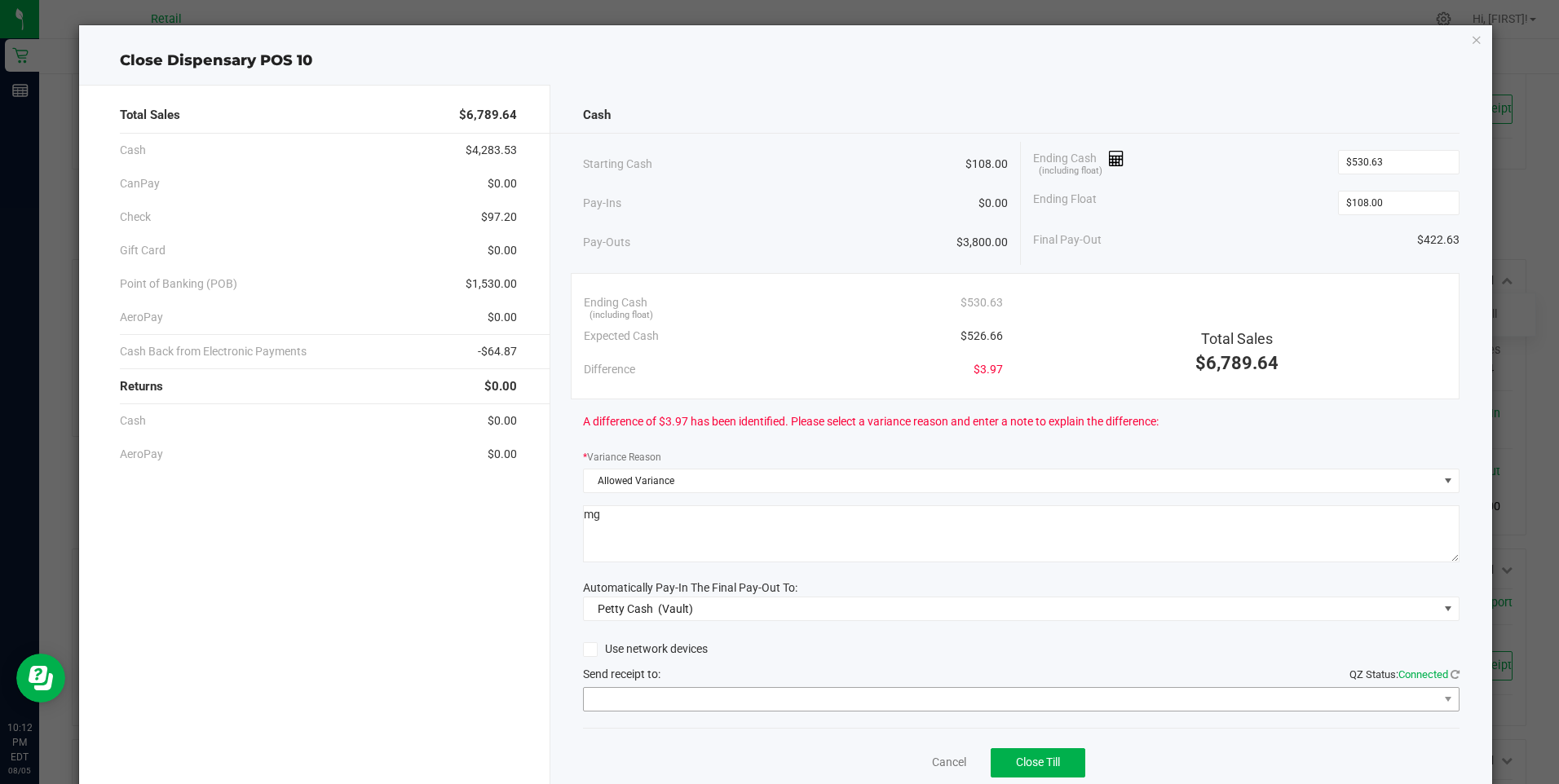 type on "mg" 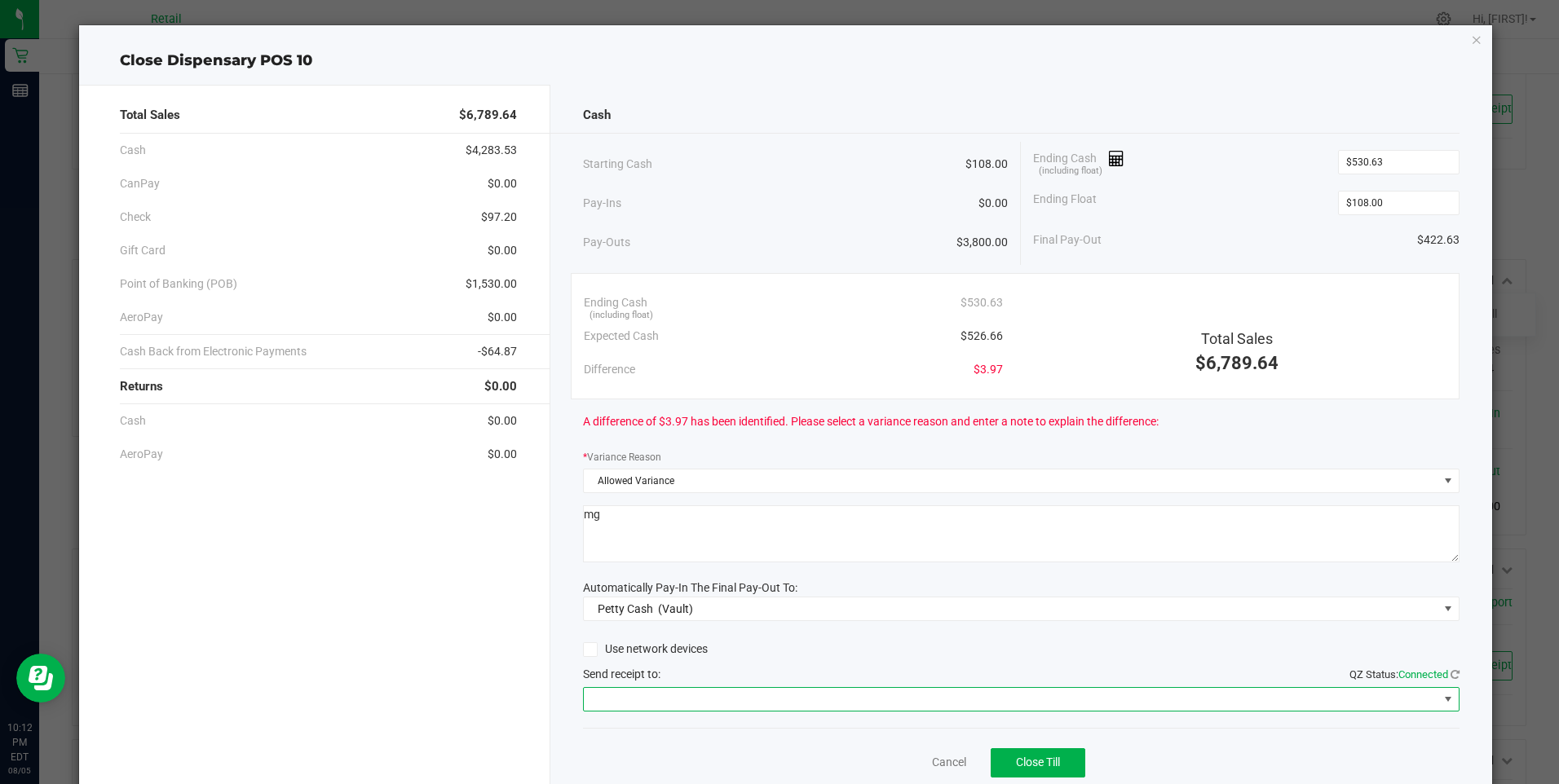 click at bounding box center (1011, 699) 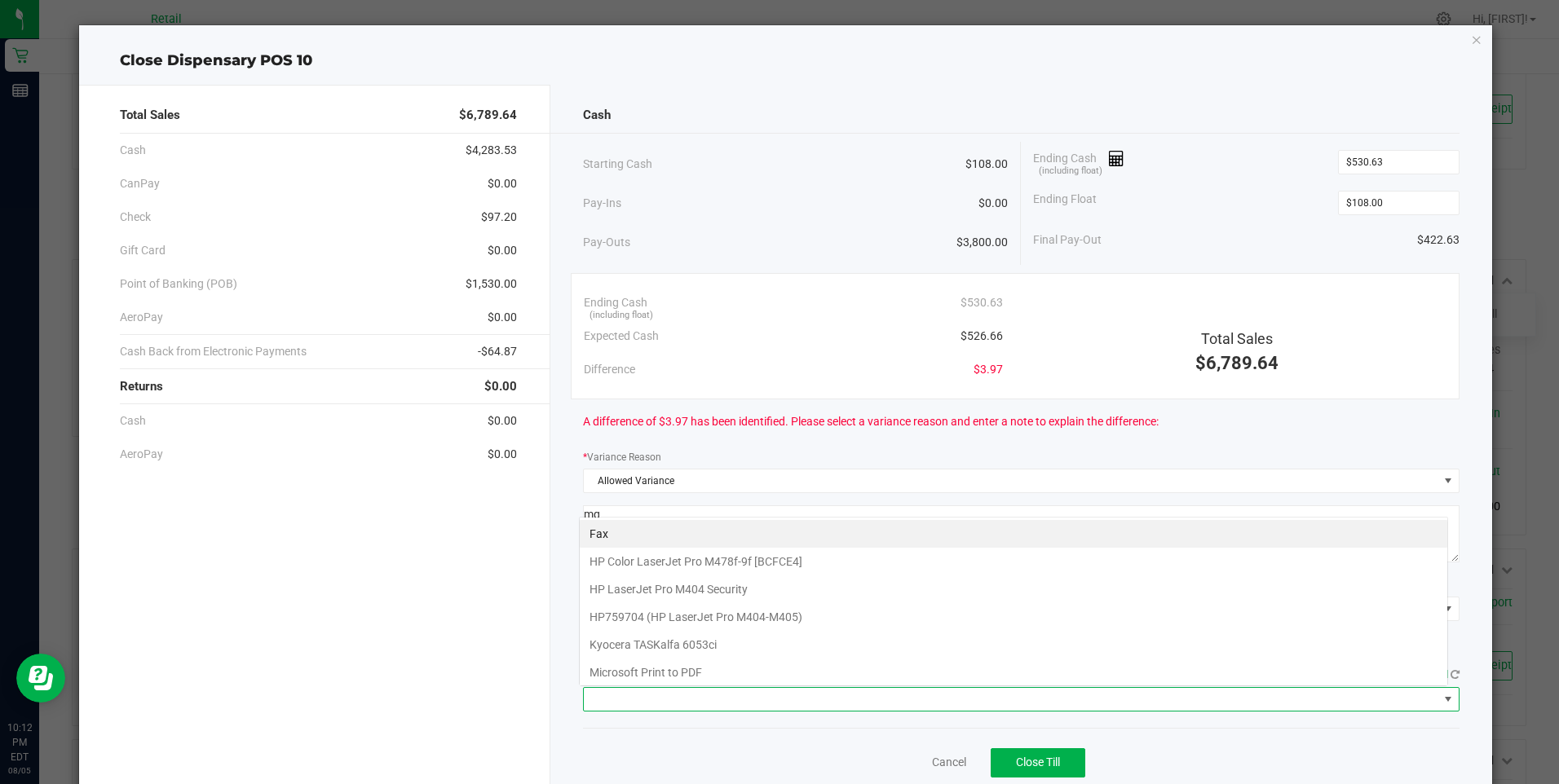scroll, scrollTop: 81472, scrollLeft: 80668, axis: both 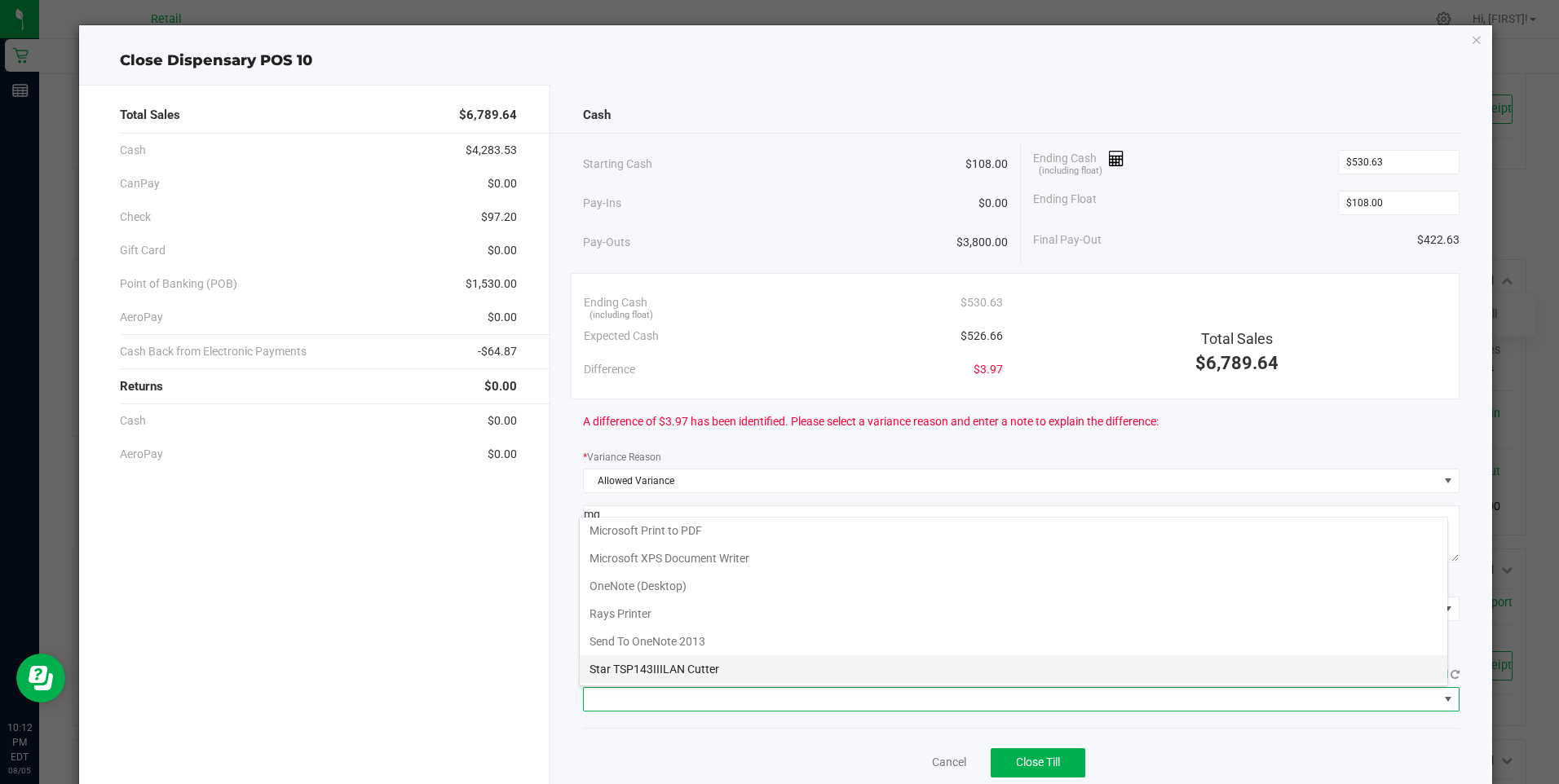click on "Star TSP143IIILAN Cutter" at bounding box center (1014, 669) 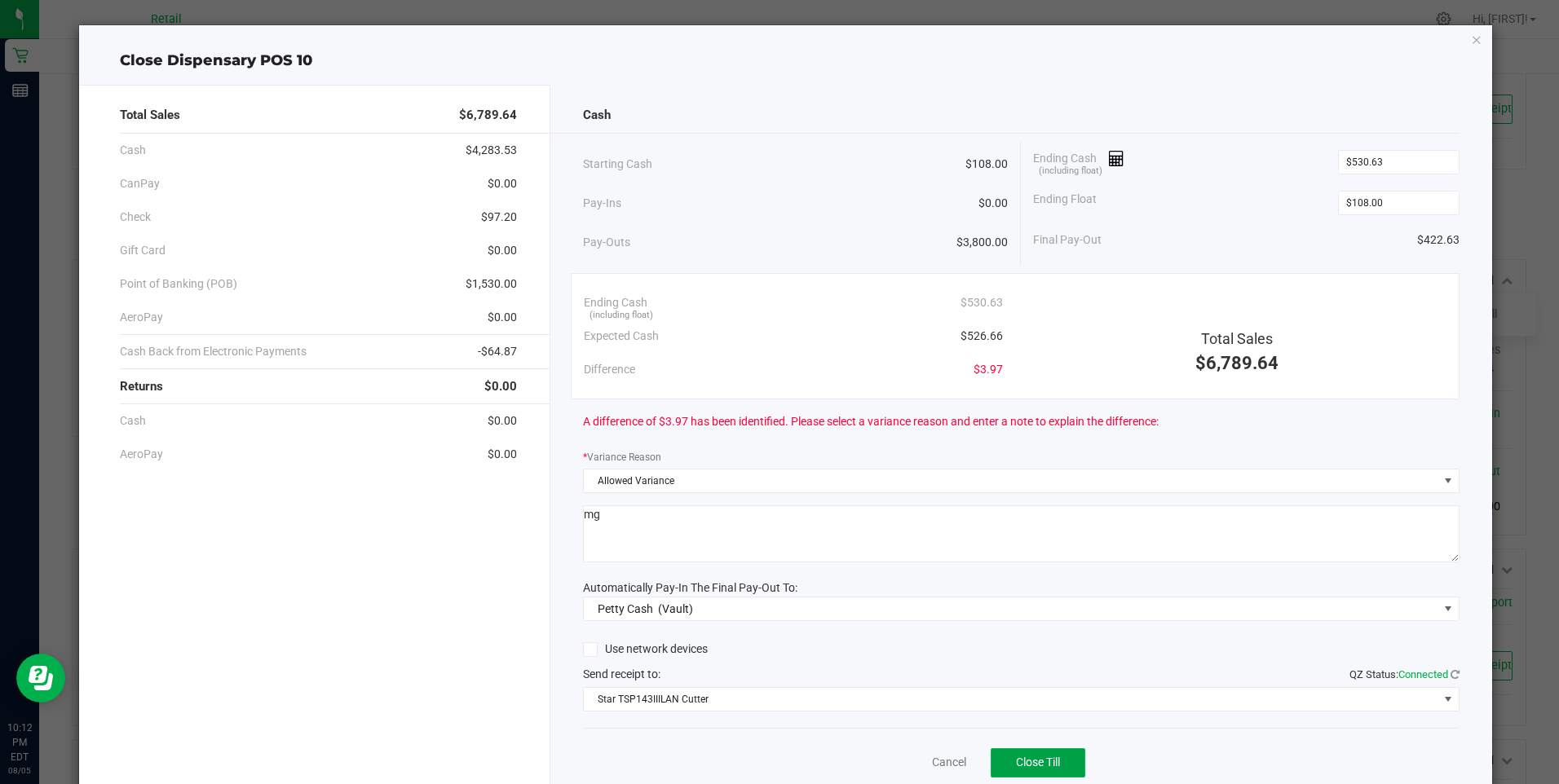 click on "Close Till" 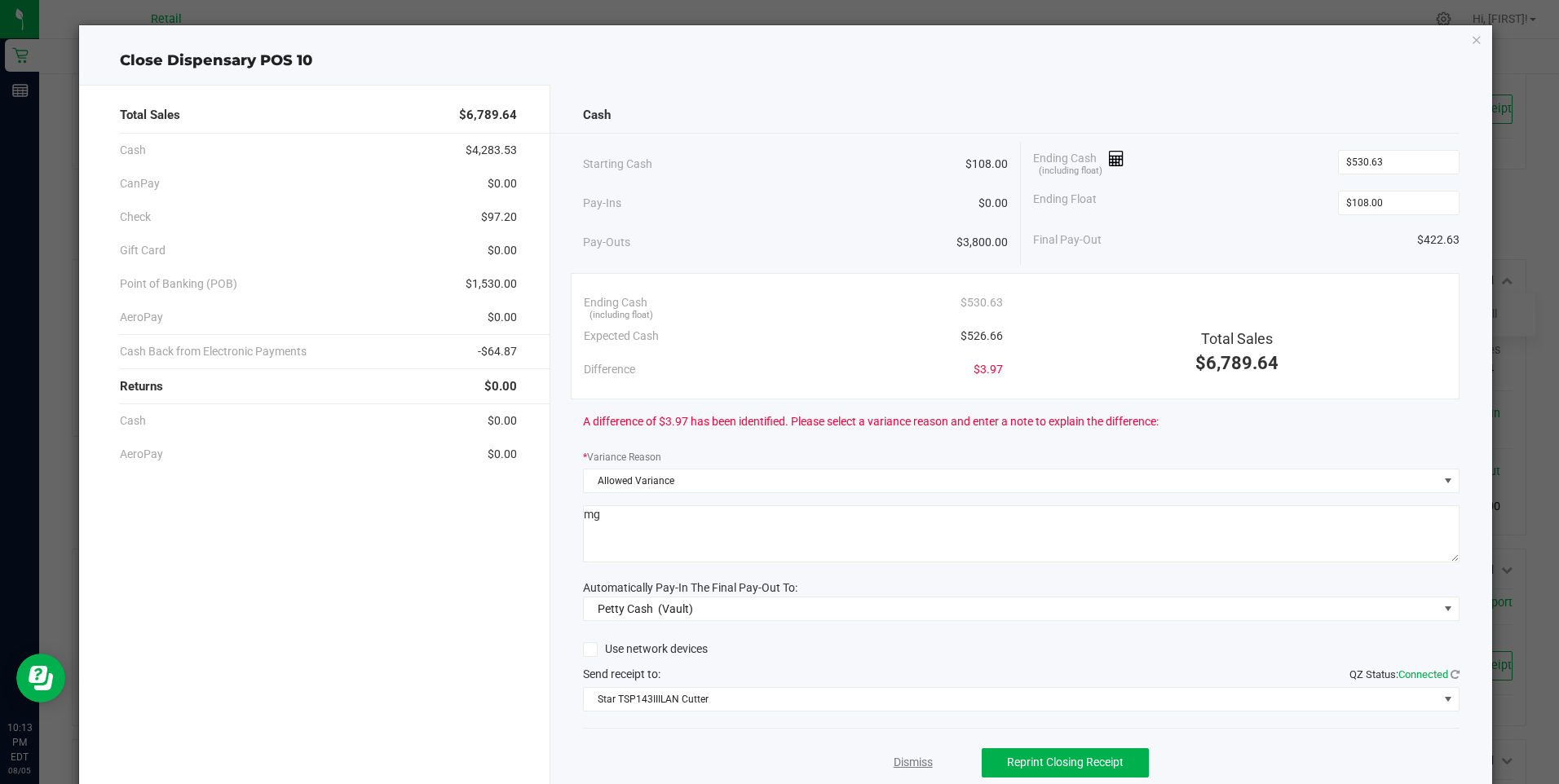 click on "Dismiss" 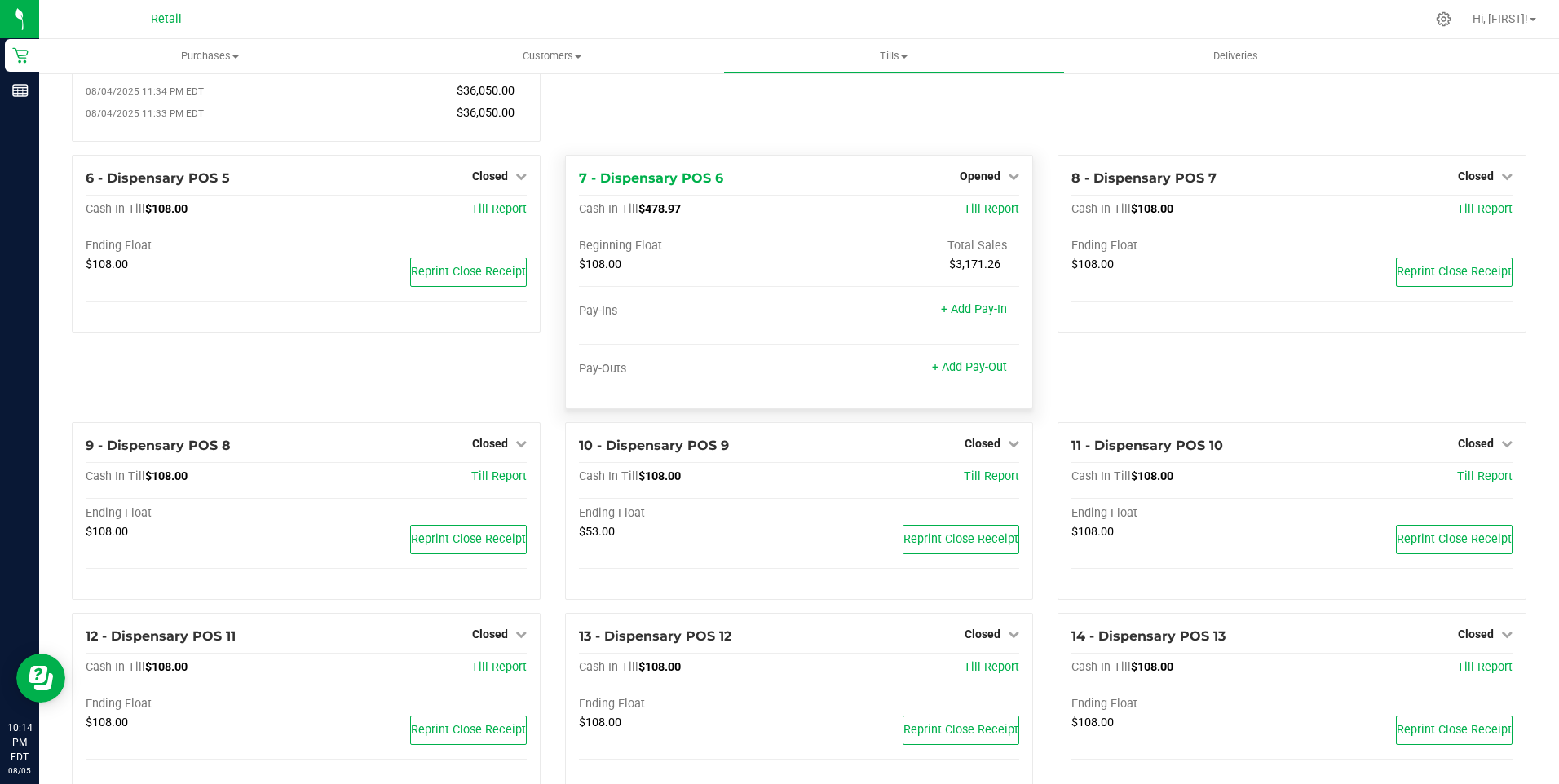 scroll, scrollTop: 244, scrollLeft: 0, axis: vertical 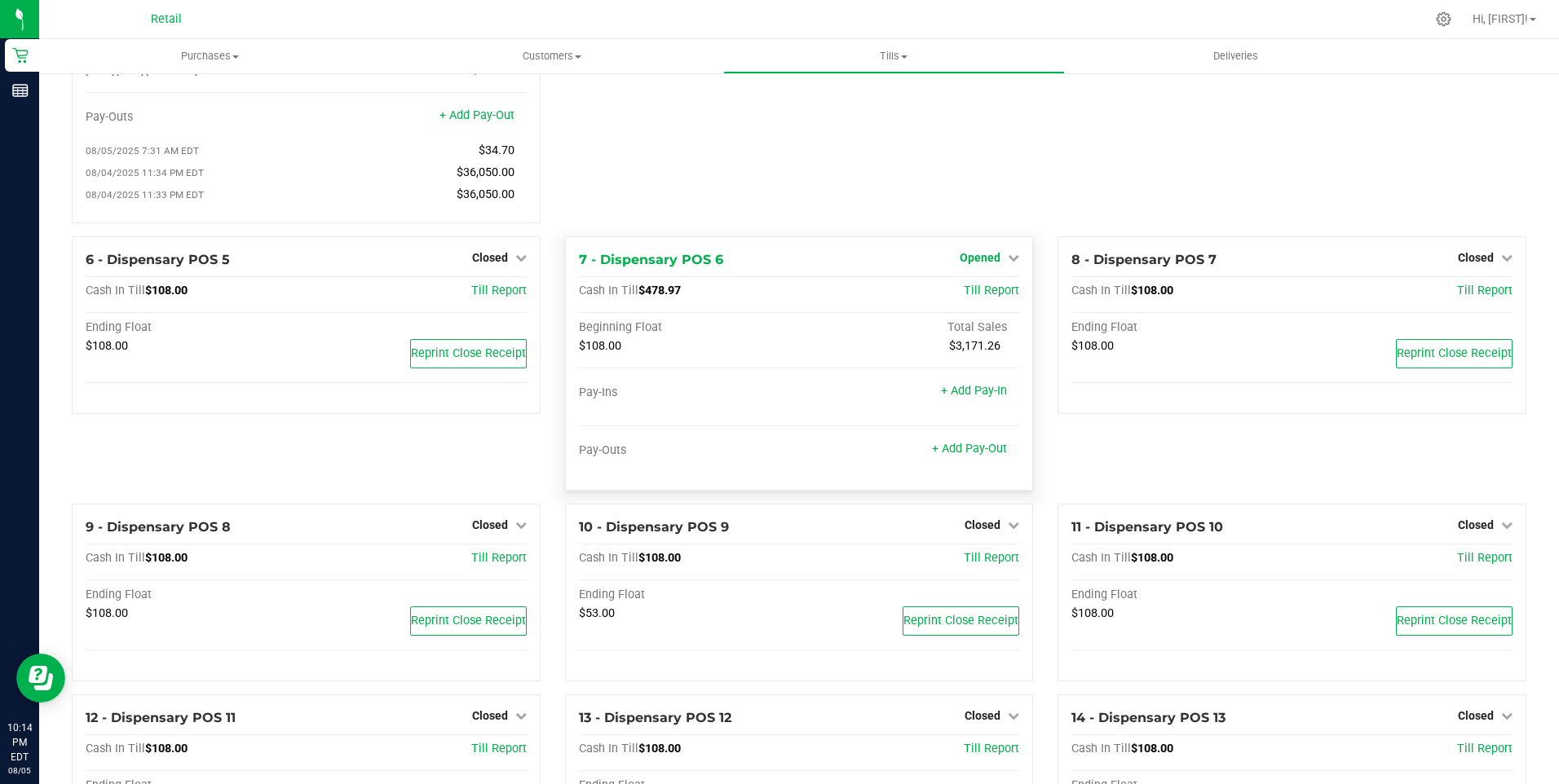 click on "Opened" at bounding box center [989, 258] 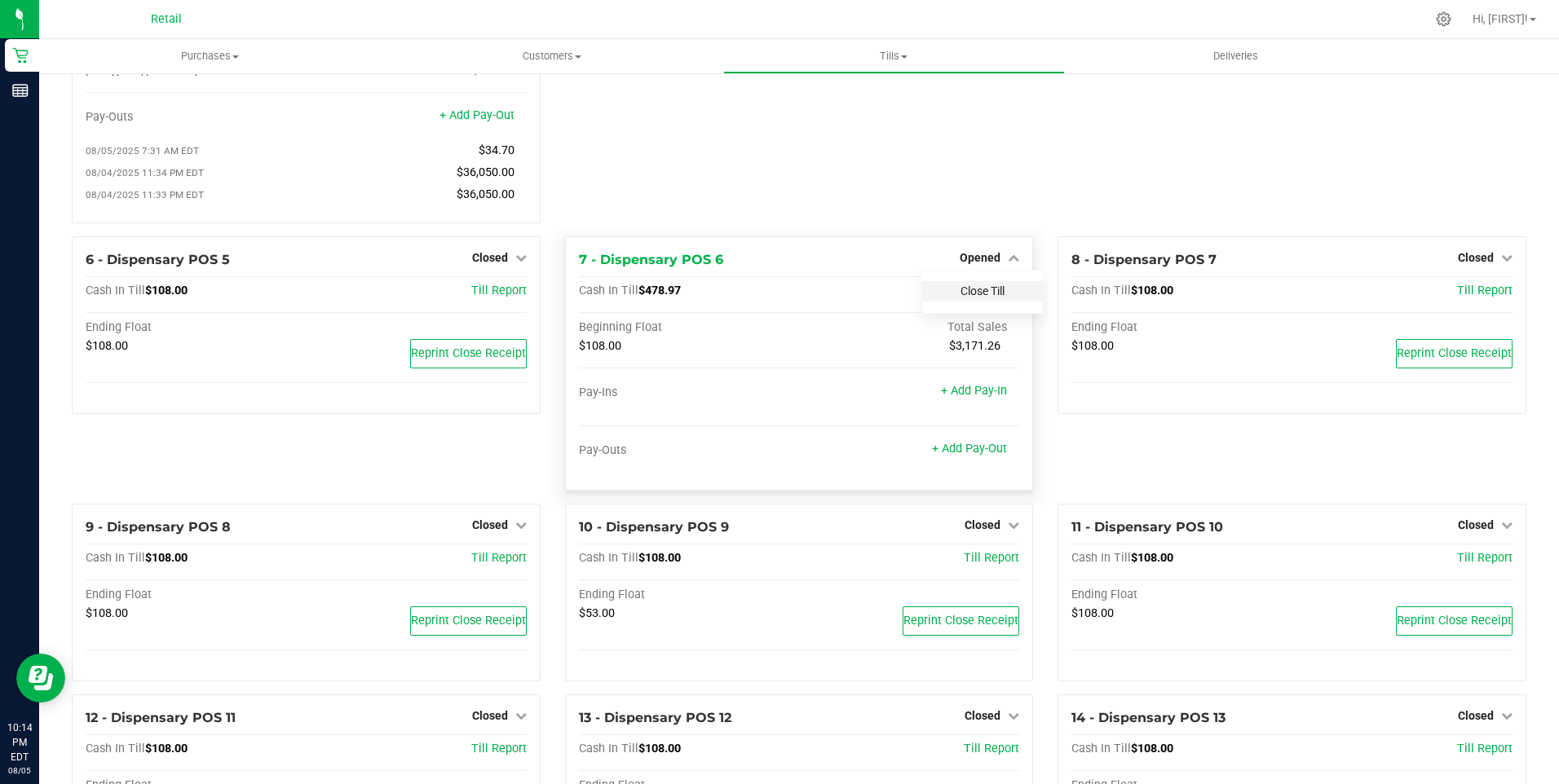 click on "Close Till" at bounding box center (983, 291) 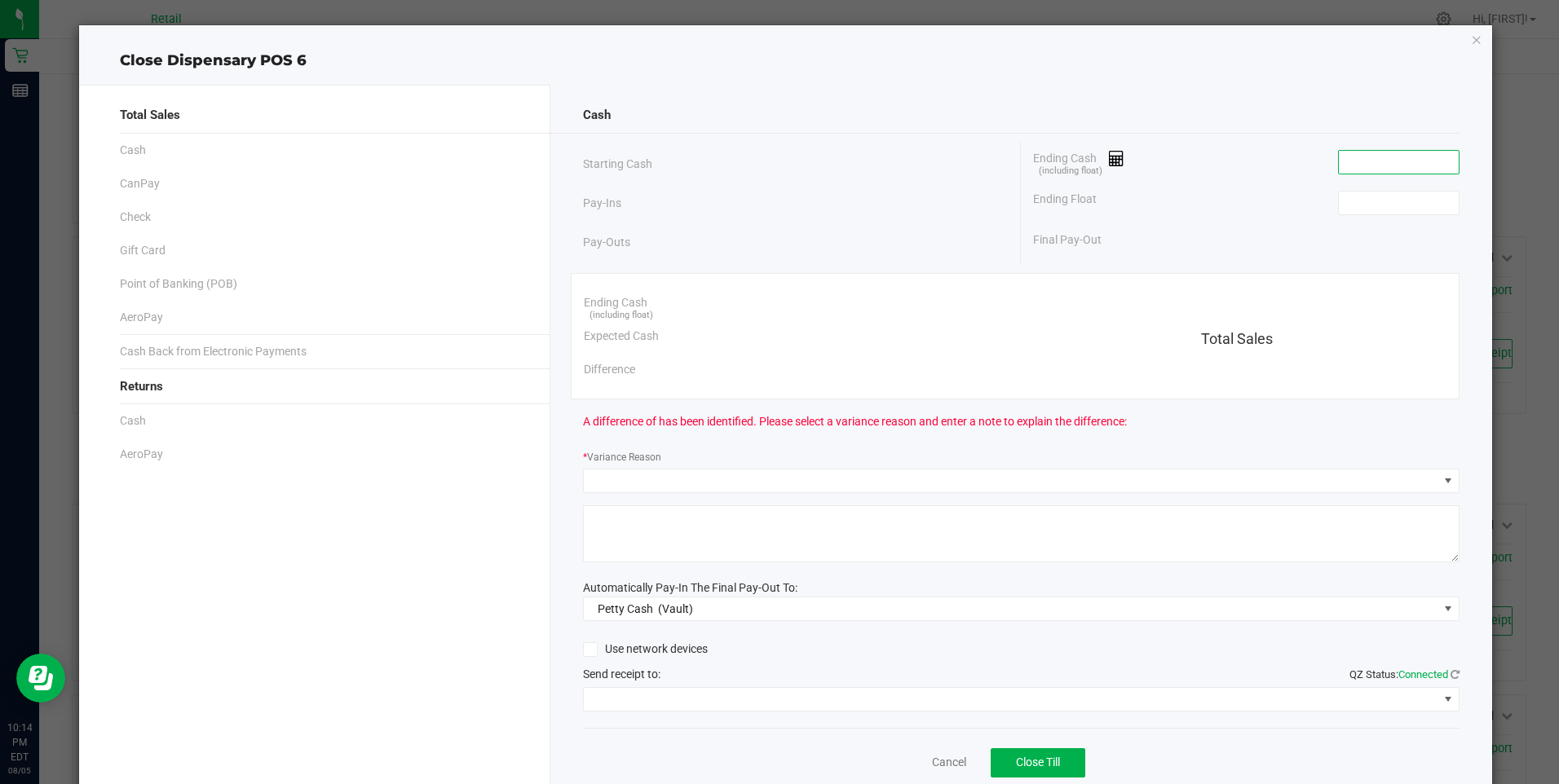 click at bounding box center [1398, 162] 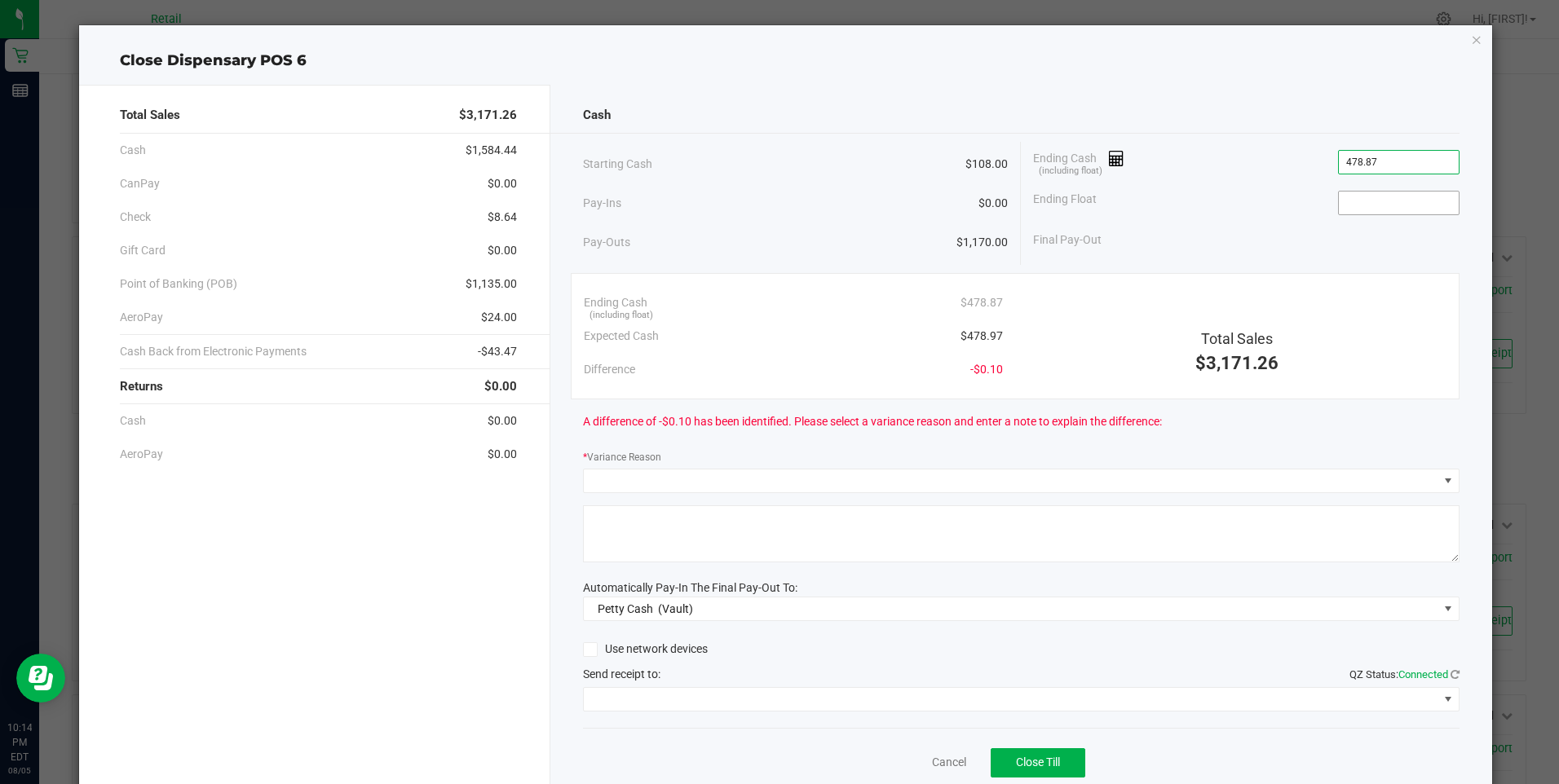 type on "$478.87" 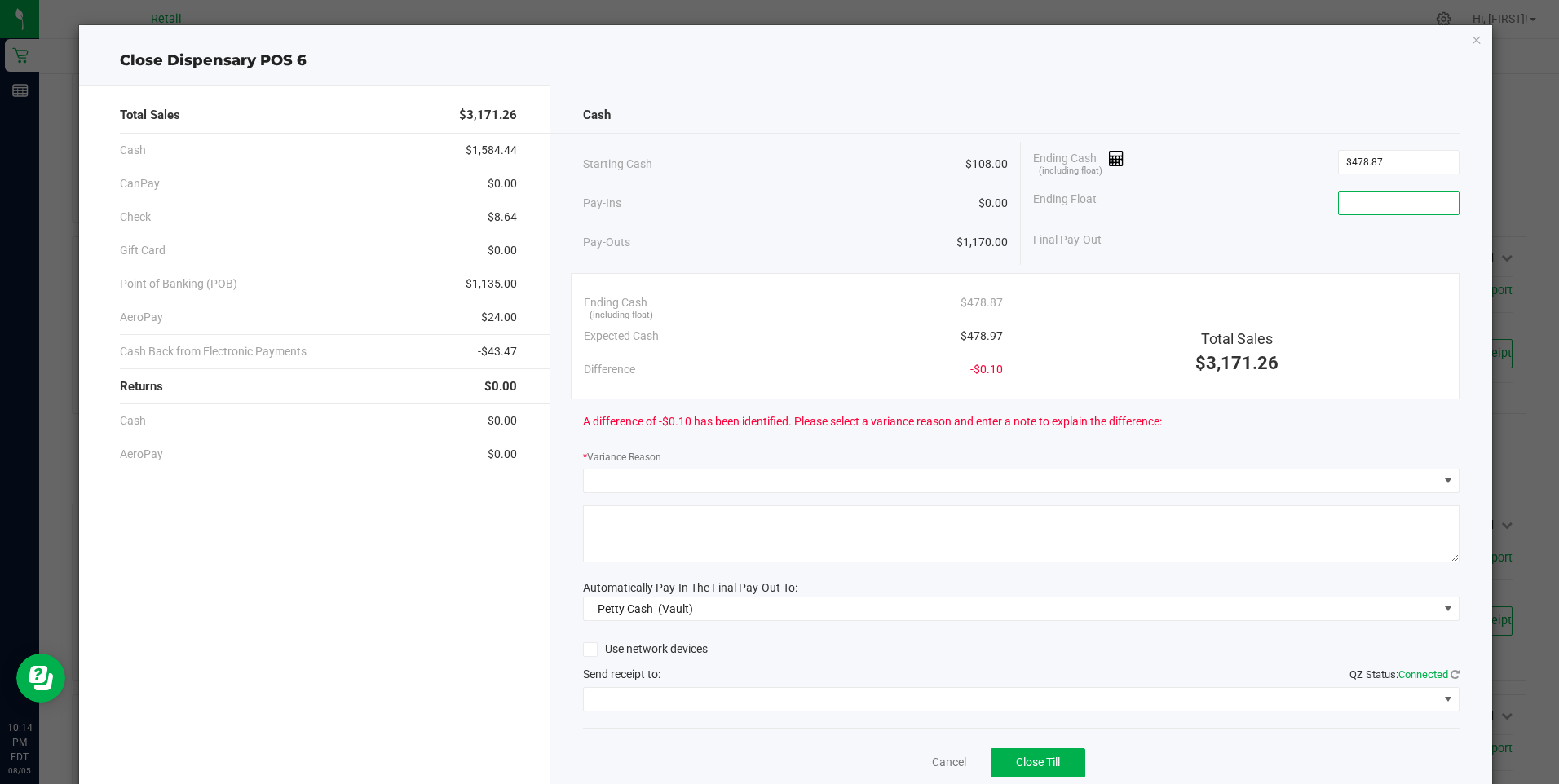click at bounding box center (1398, 203) 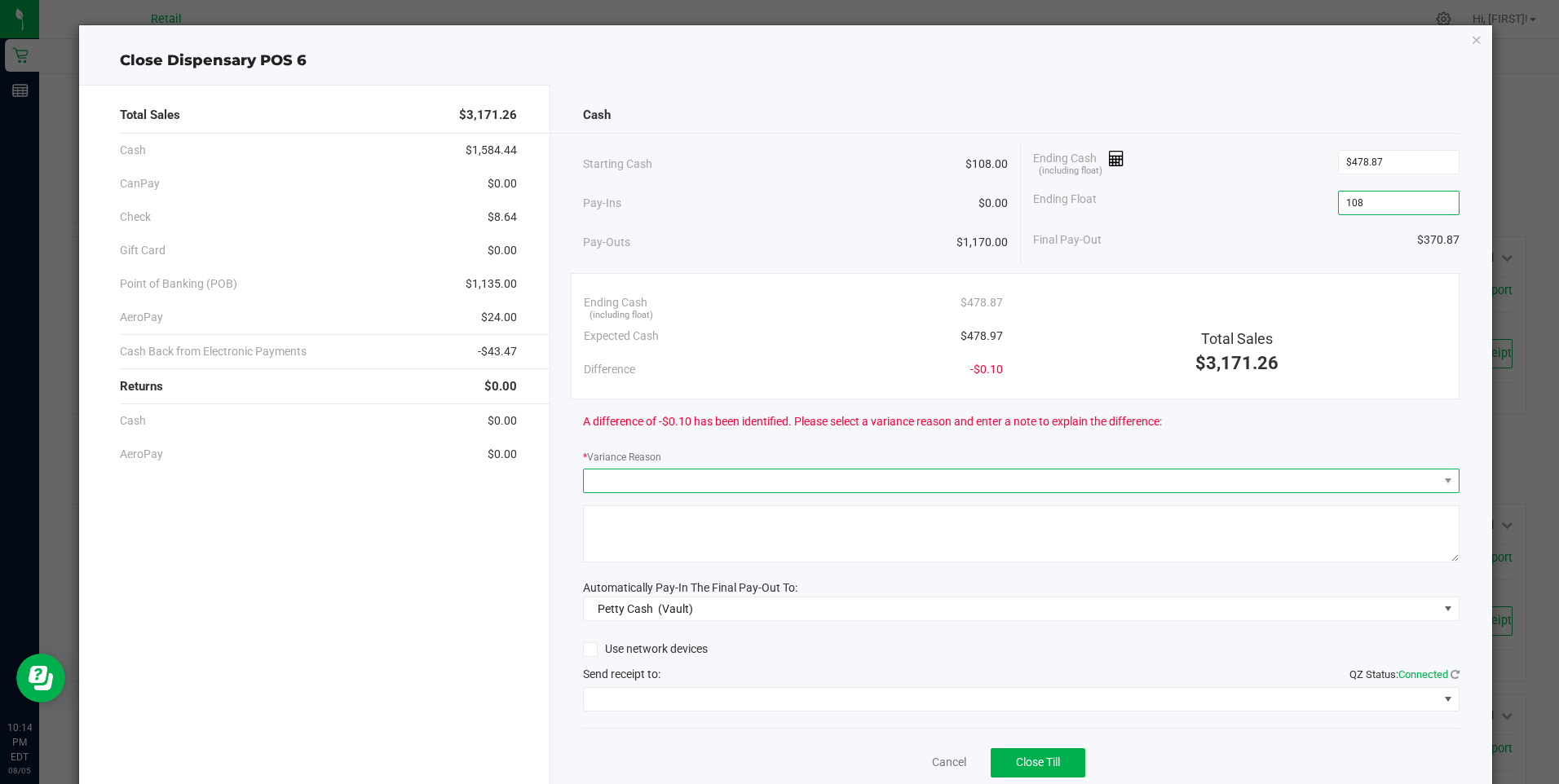 type on "$108.00" 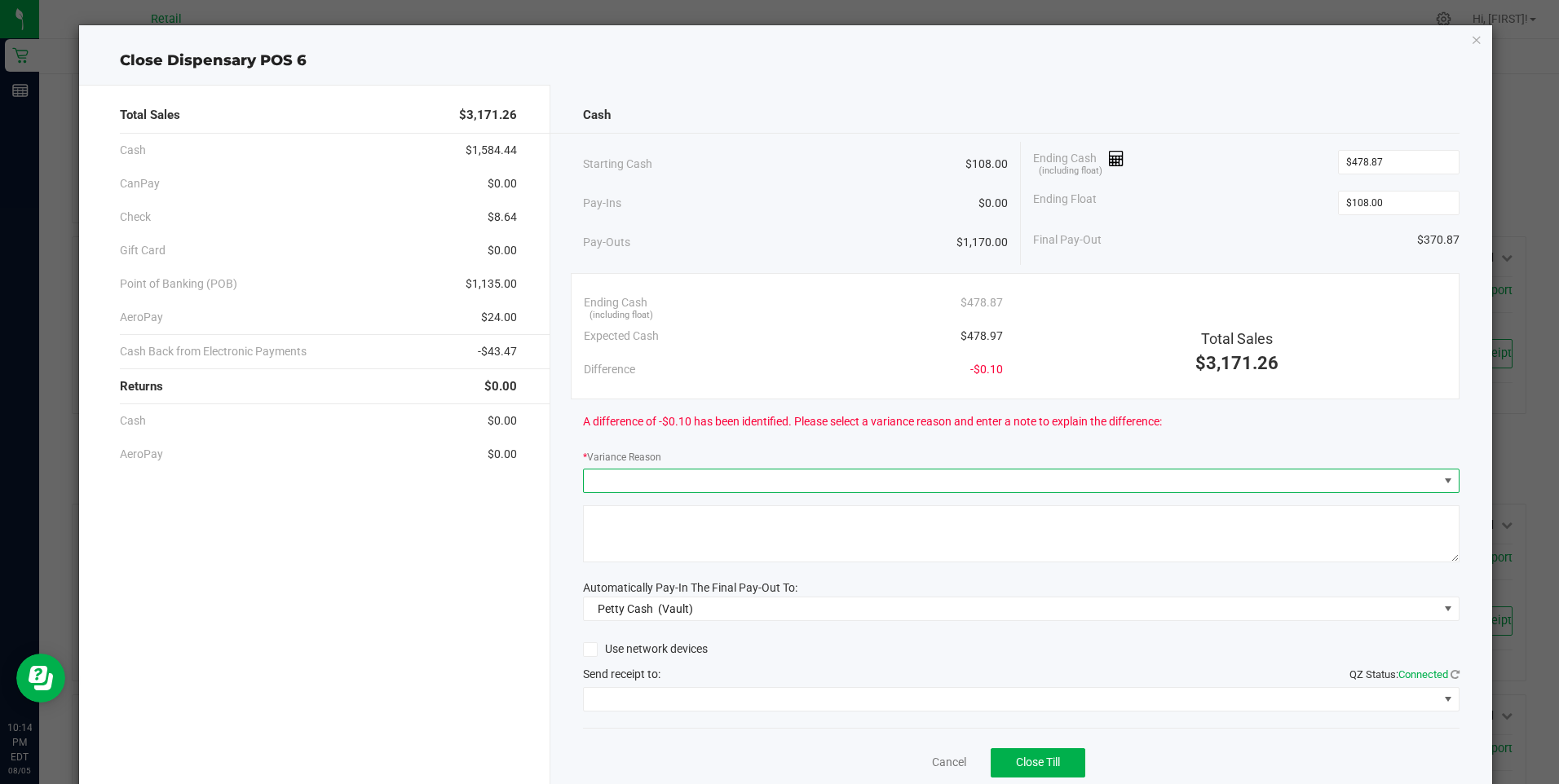 click at bounding box center [1021, 481] 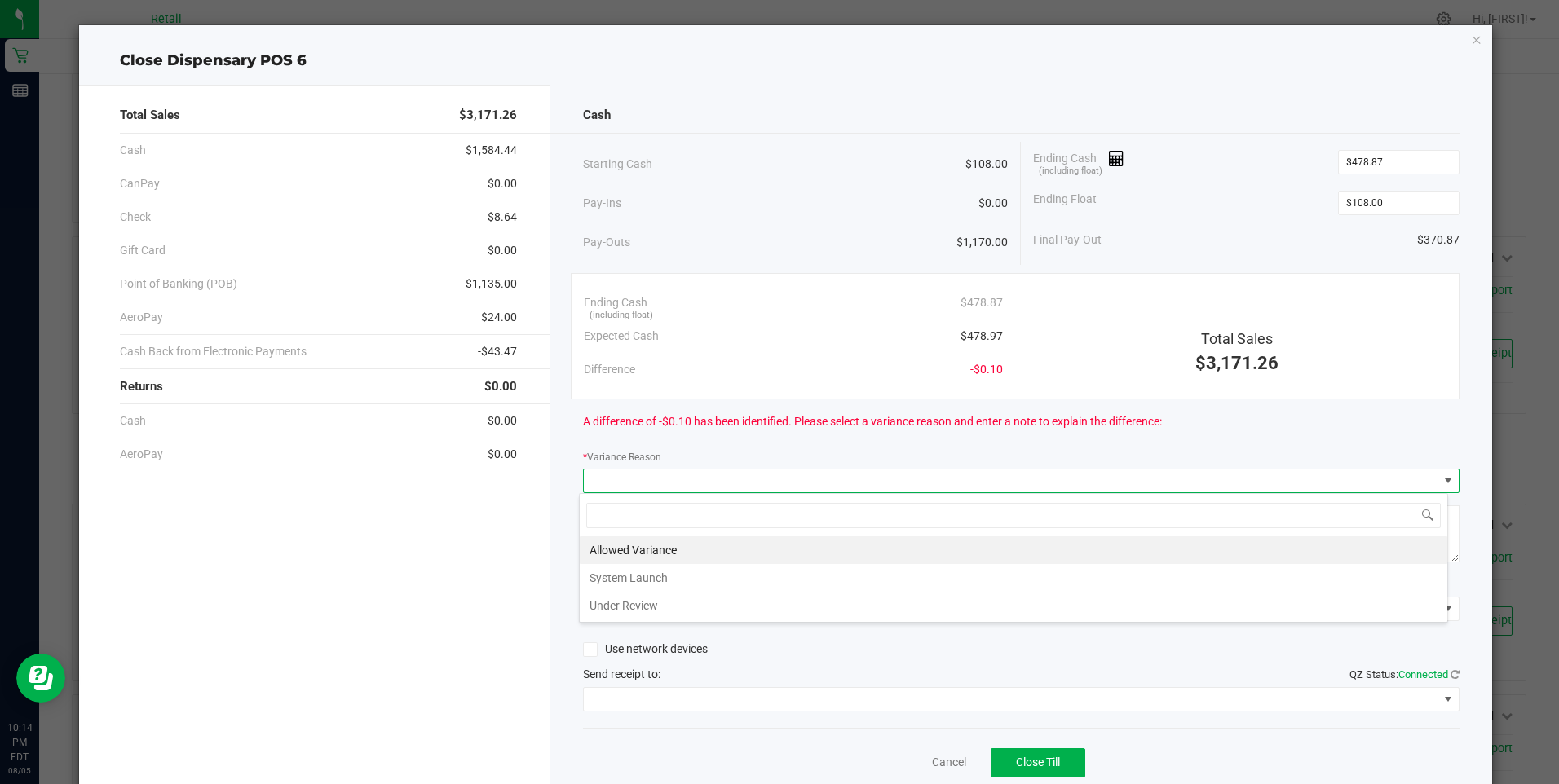 scroll, scrollTop: 81472, scrollLeft: 80668, axis: both 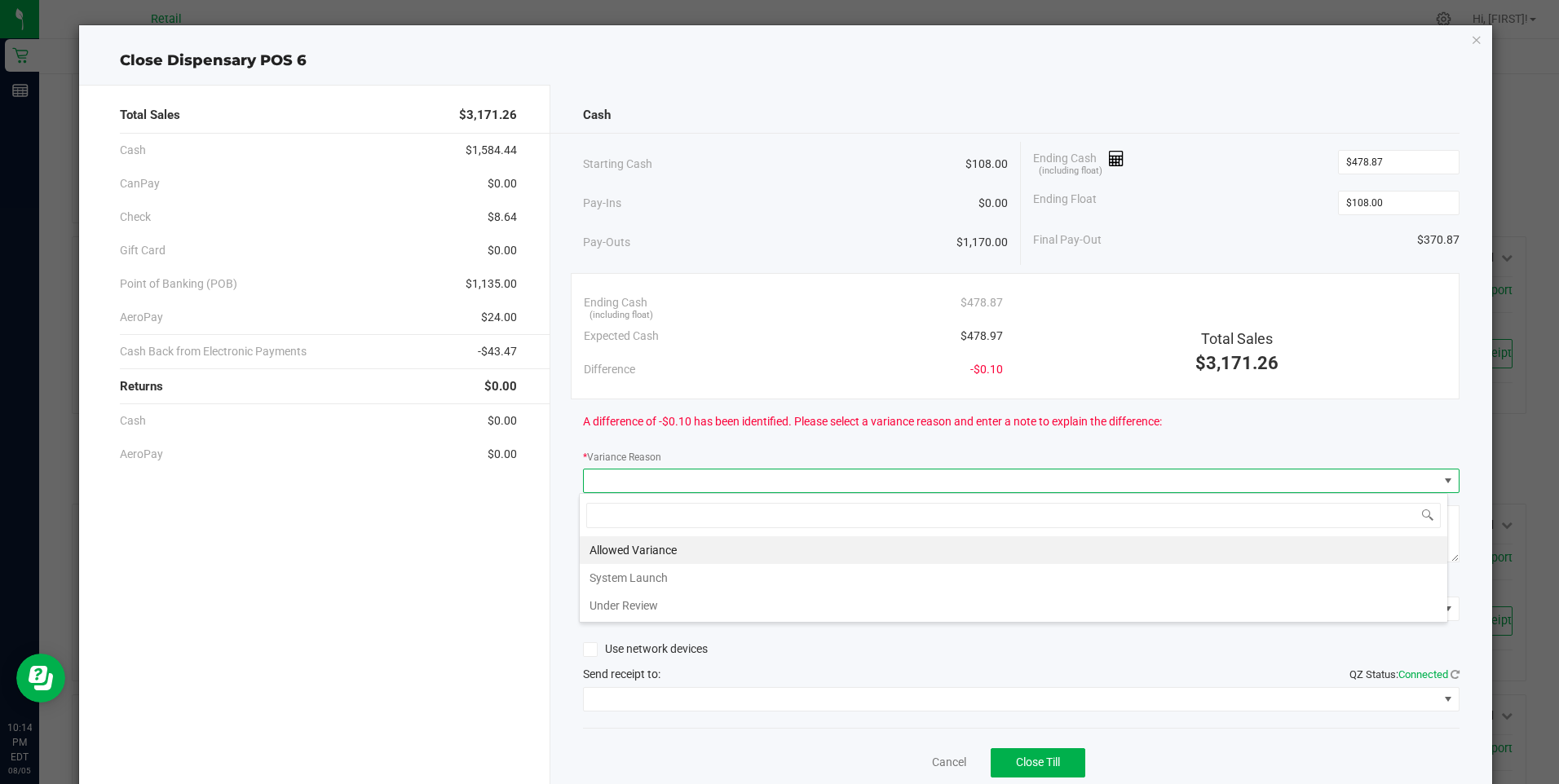 click on "Allowed Variance" at bounding box center [1014, 550] 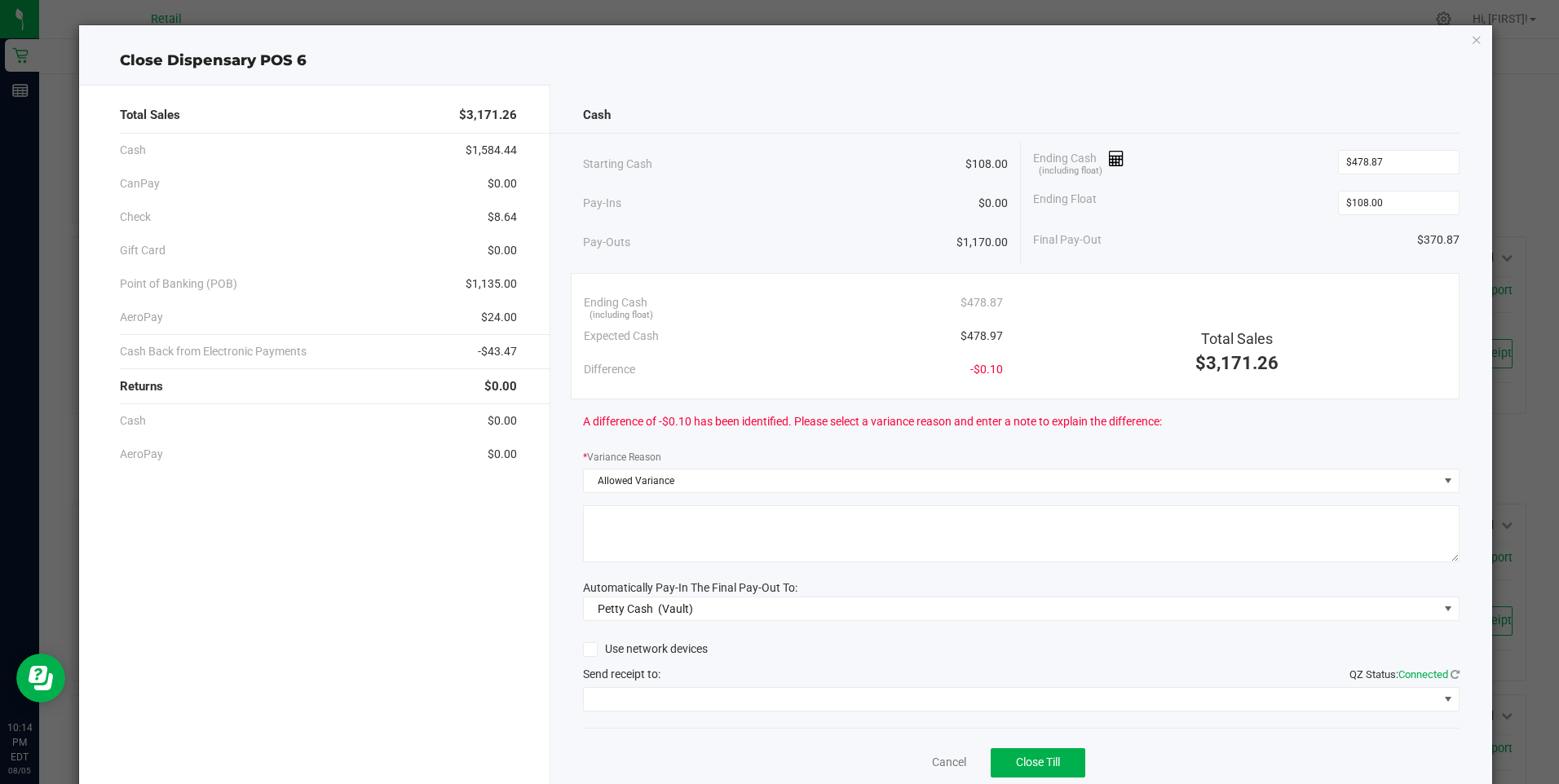 click 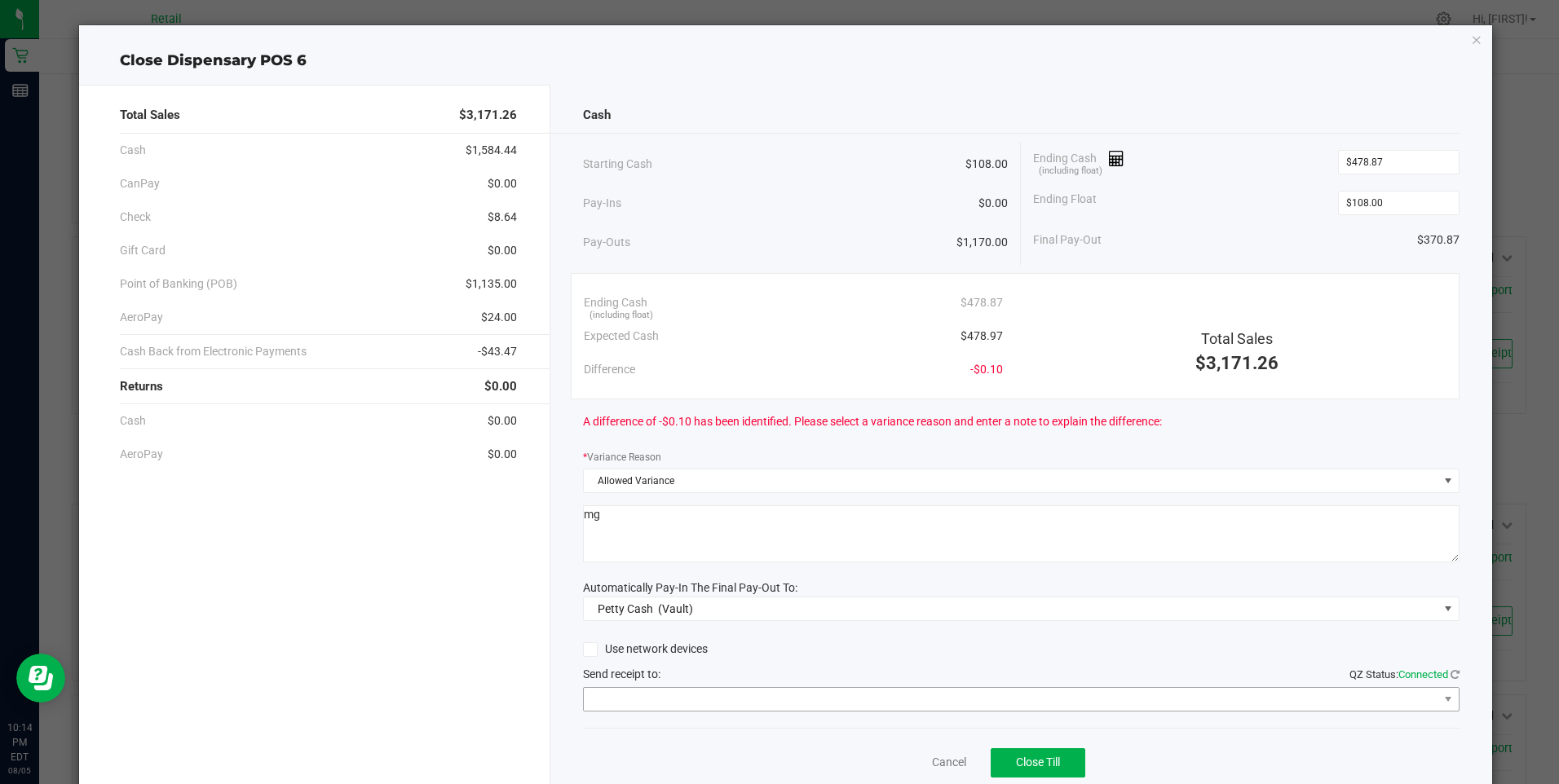 type on "mg" 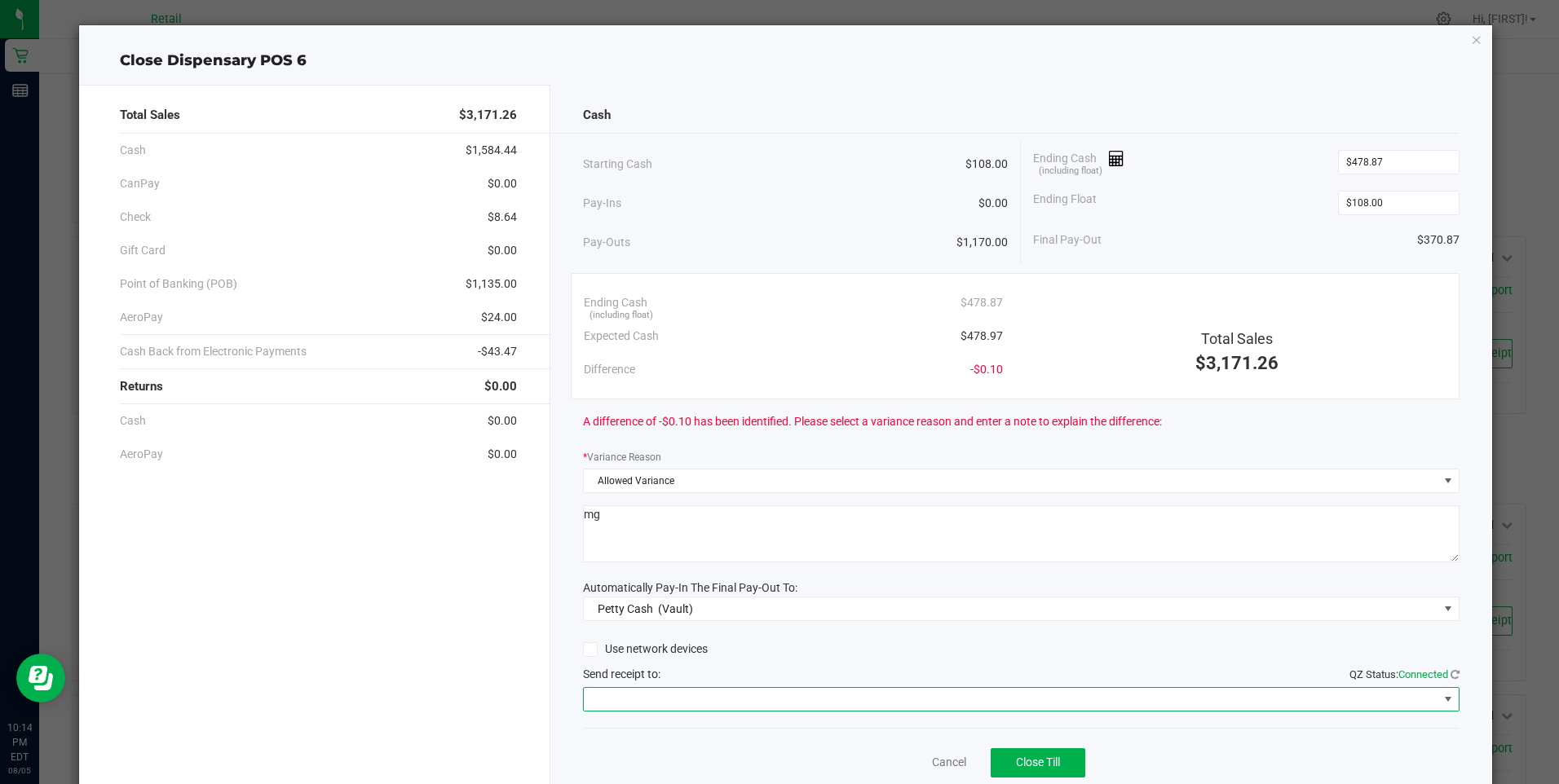 click at bounding box center (1011, 699) 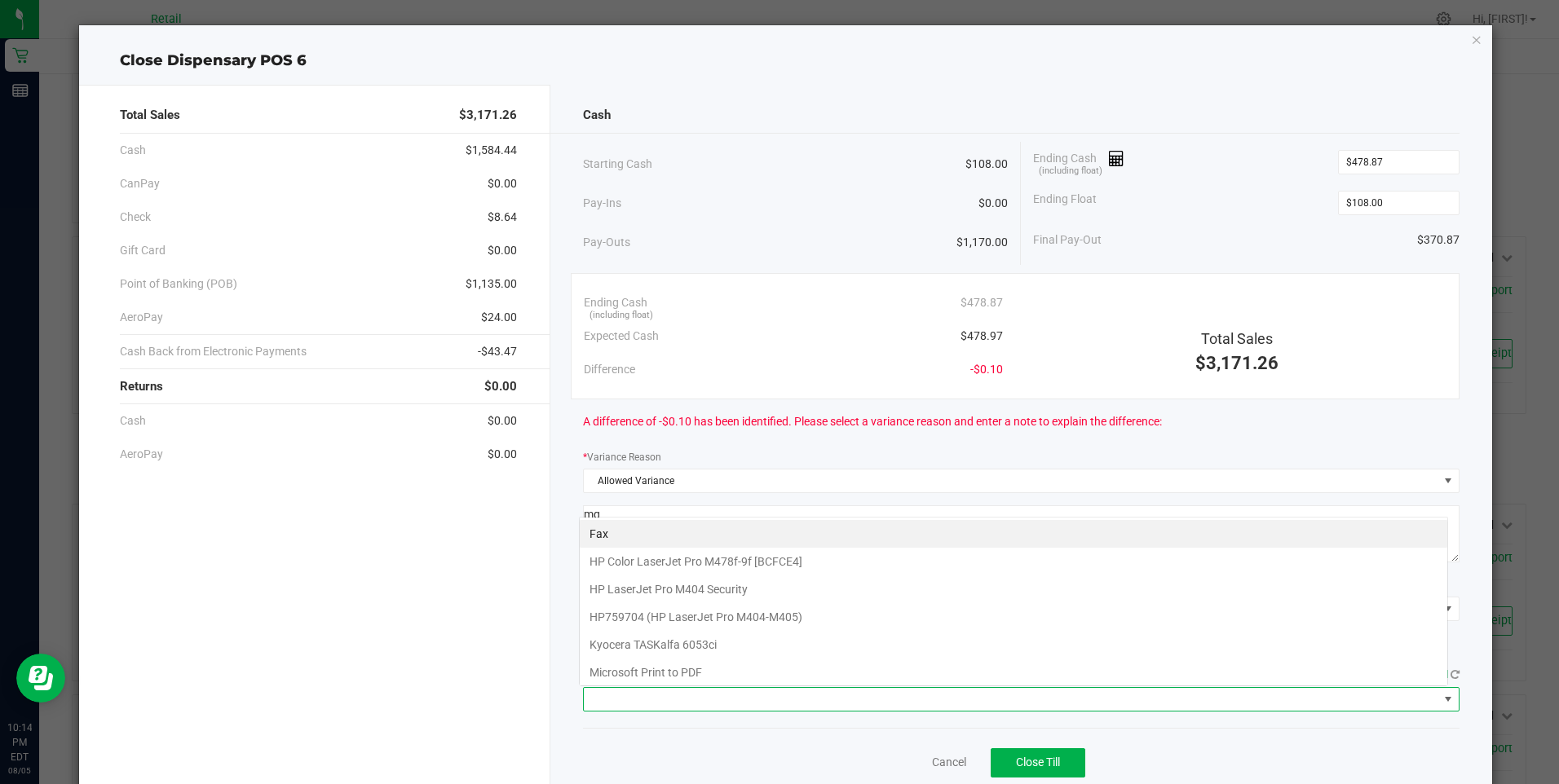 scroll, scrollTop: 81472, scrollLeft: 80668, axis: both 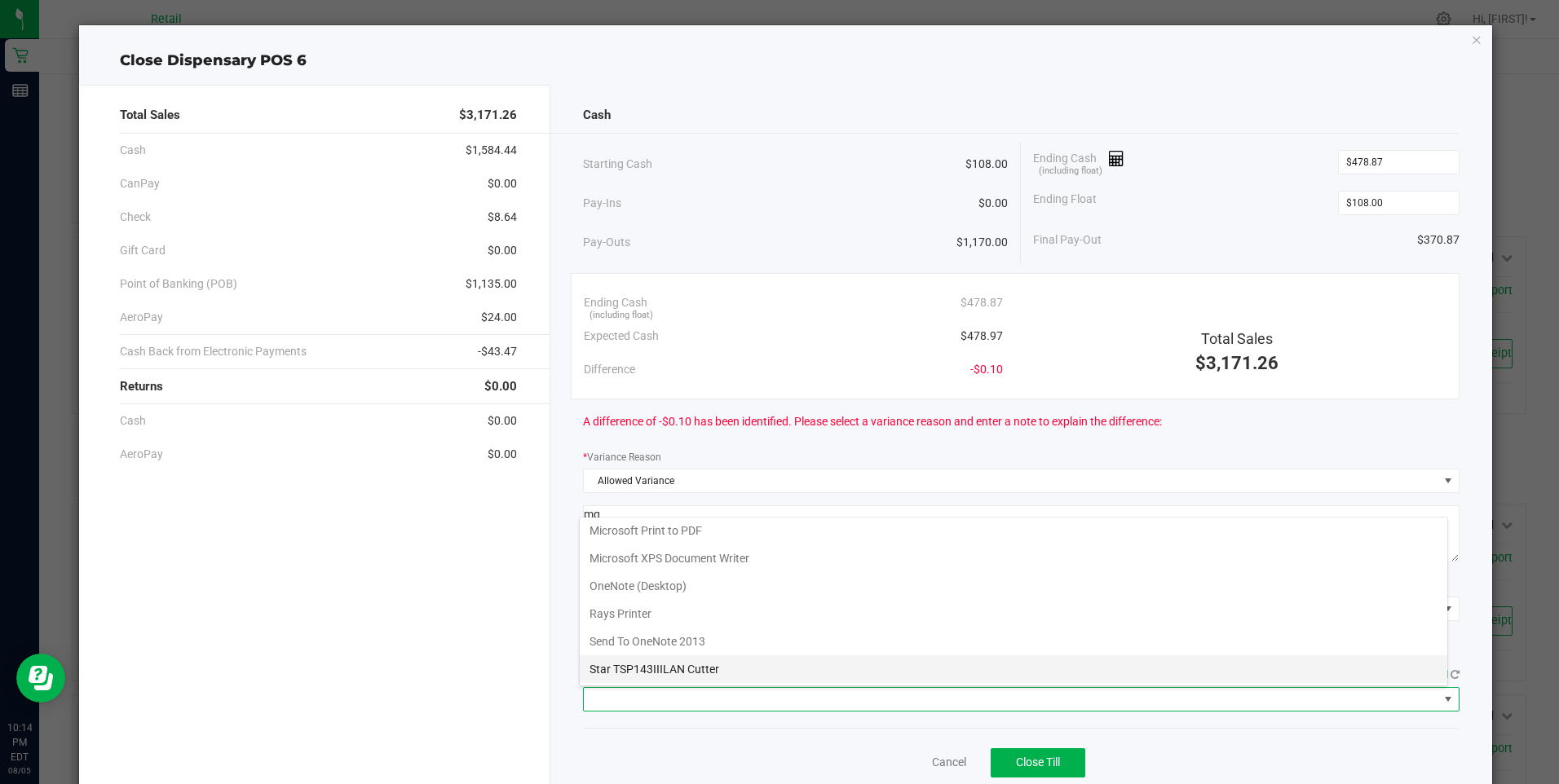 click on "Star TSP143IIILAN Cutter" at bounding box center [1014, 669] 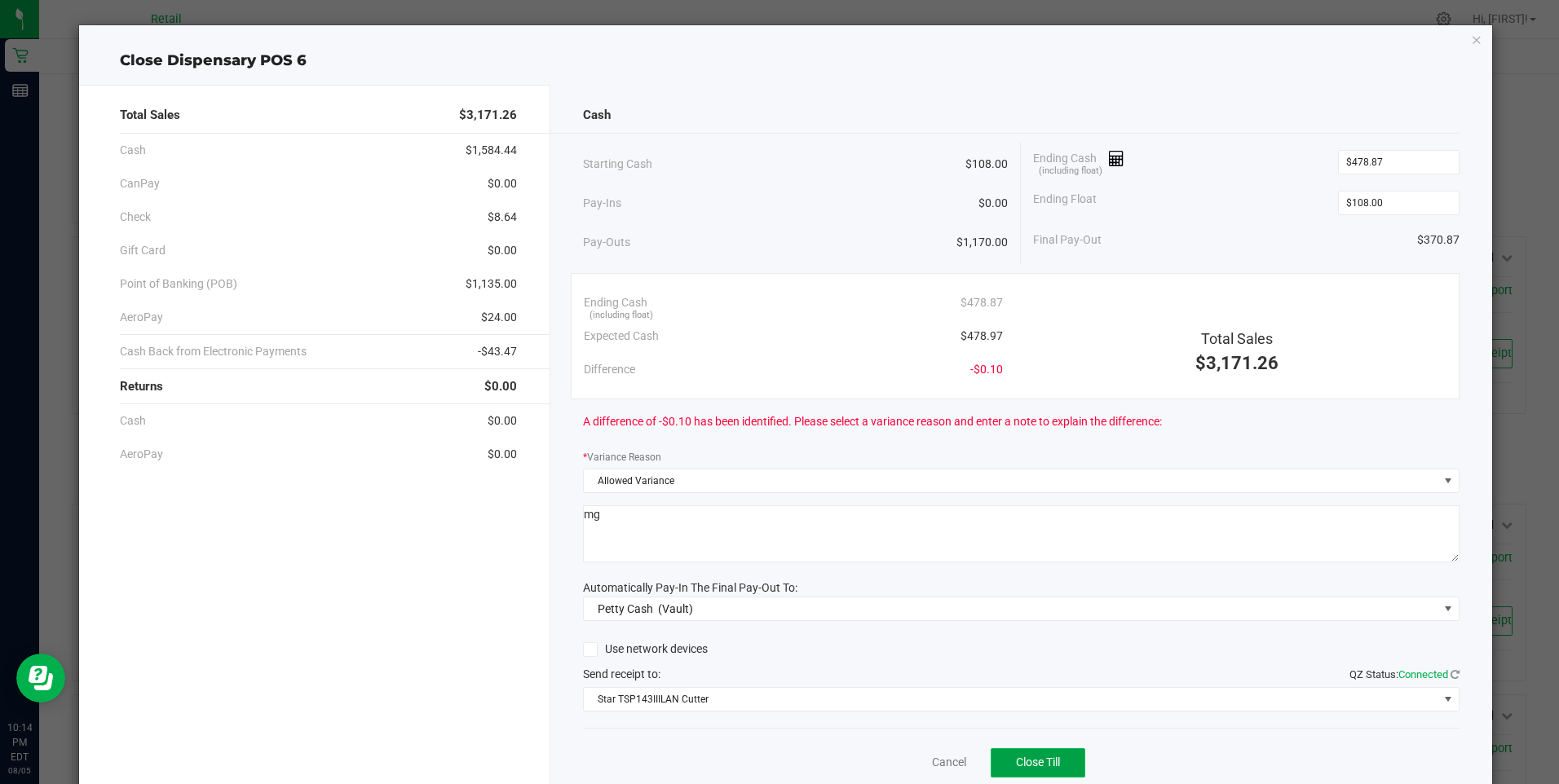 click on "Close Till" 